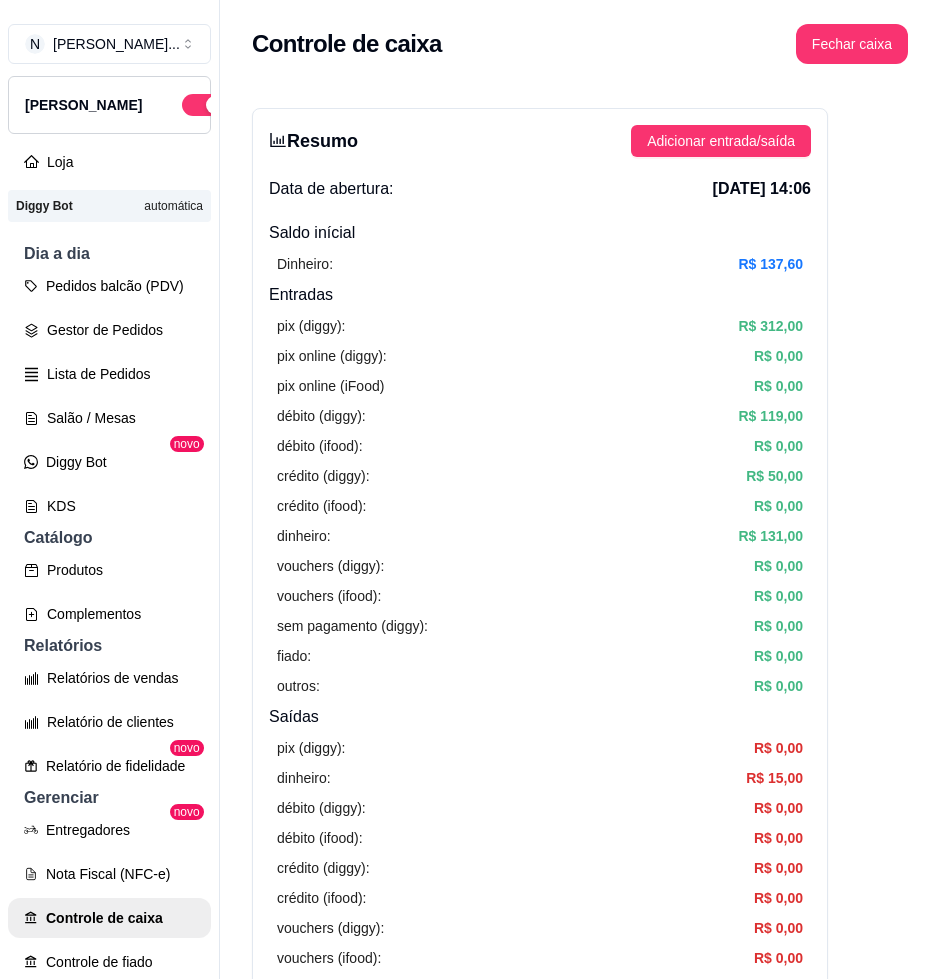 scroll, scrollTop: 0, scrollLeft: 0, axis: both 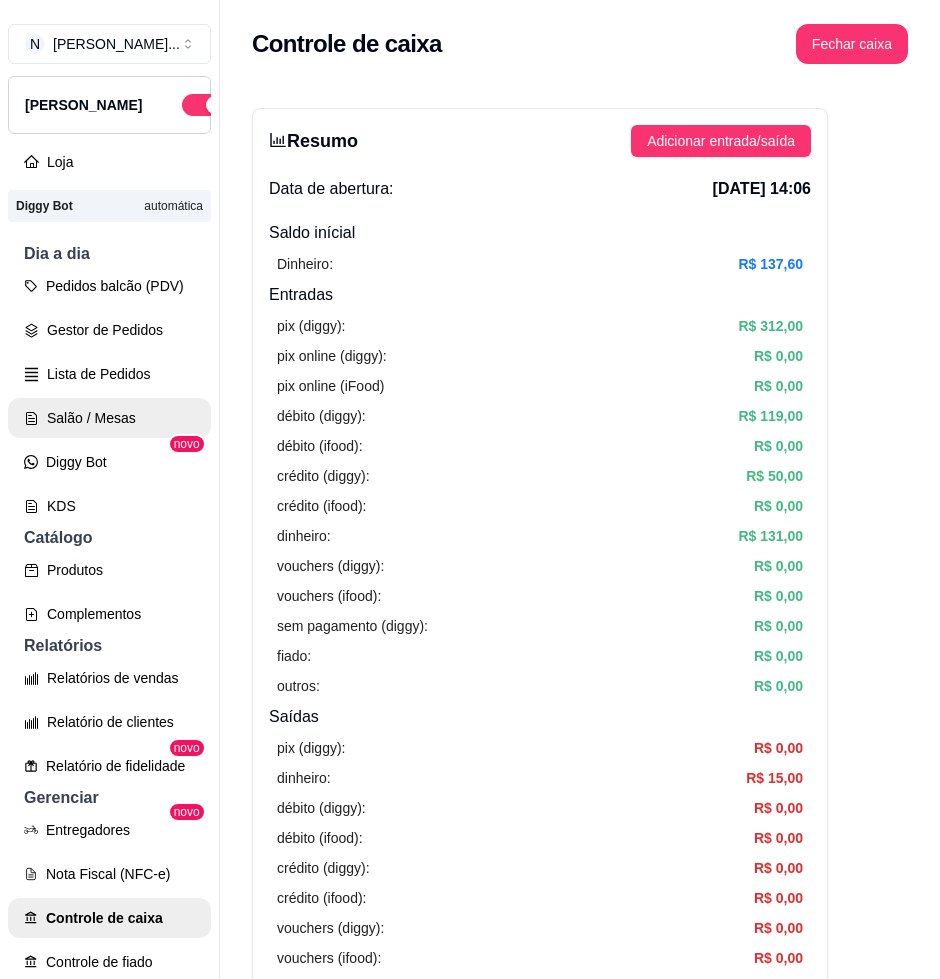click on "Salão / Mesas" at bounding box center [109, 418] 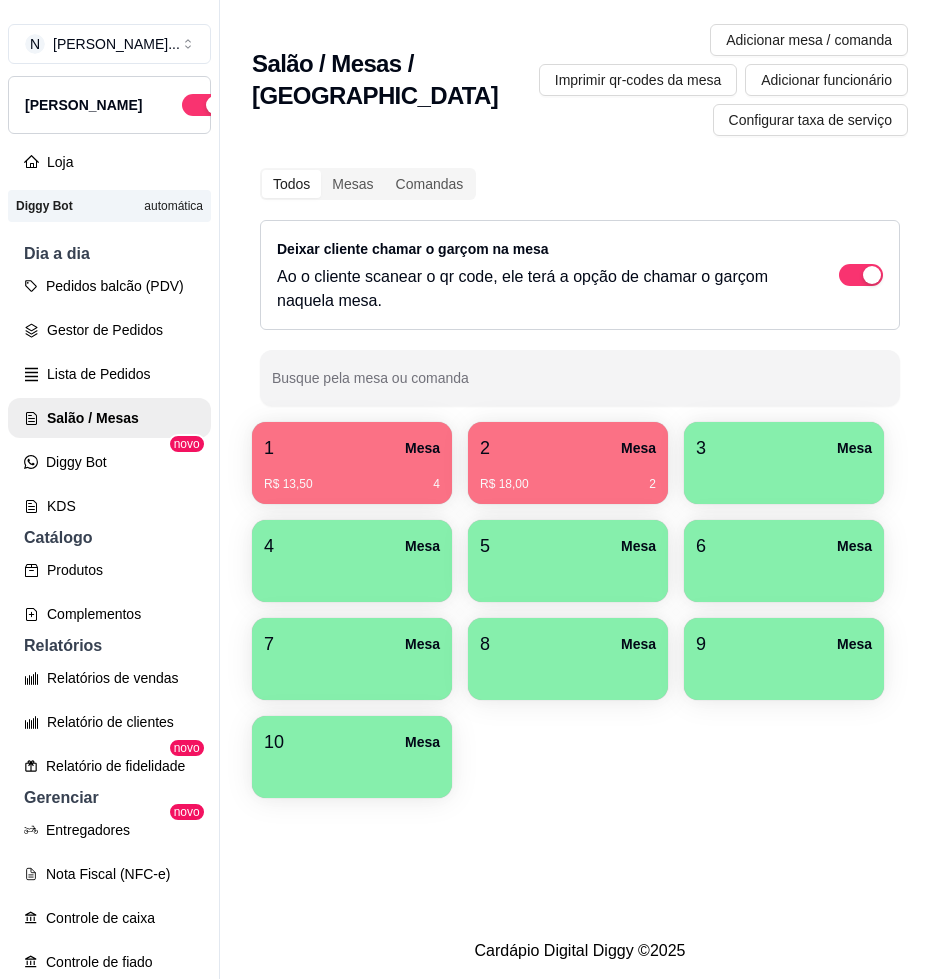 click on "R$ 13,50 4" at bounding box center (352, 477) 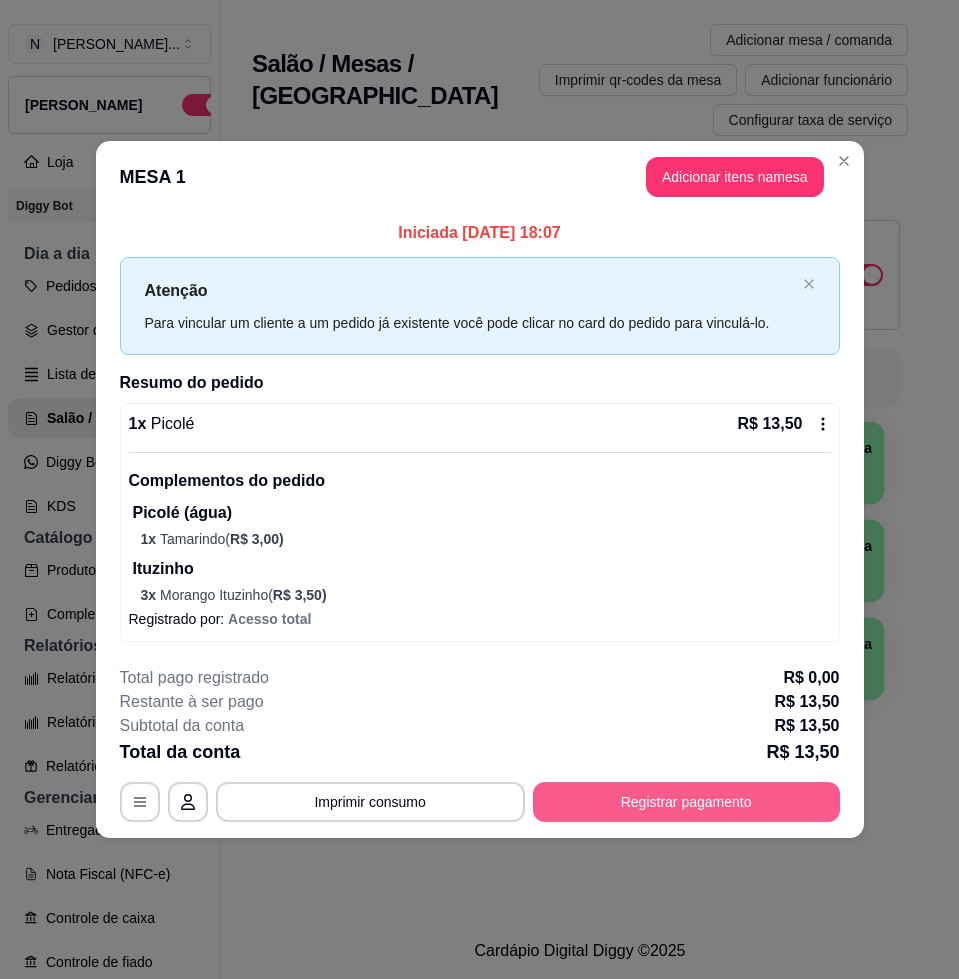 click on "Registrar pagamento" at bounding box center (686, 802) 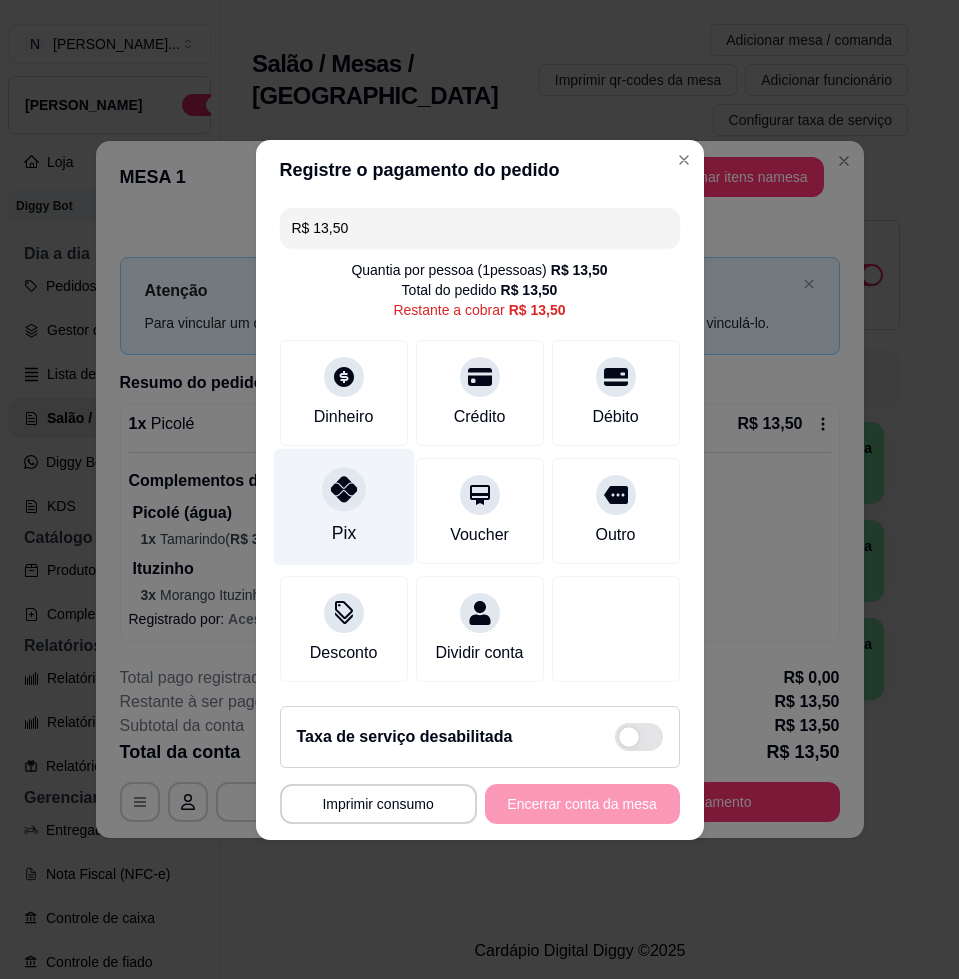 click at bounding box center (344, 489) 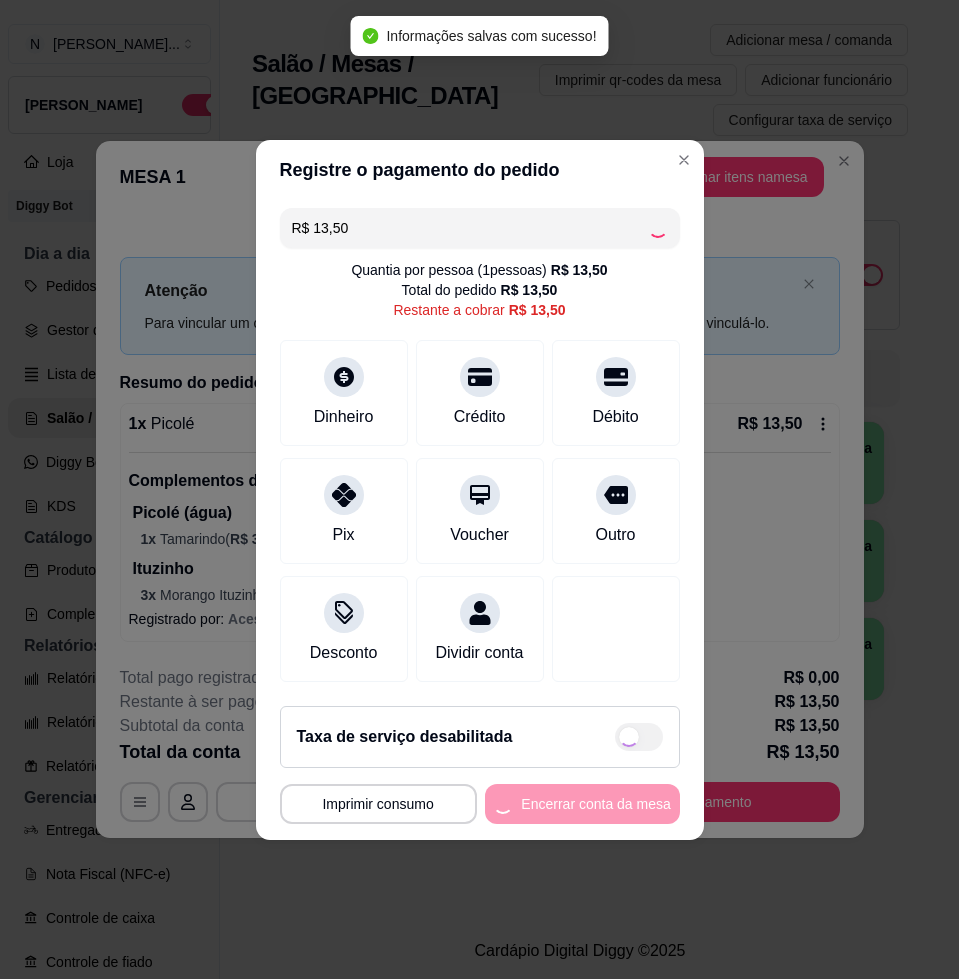 type on "R$ 0,00" 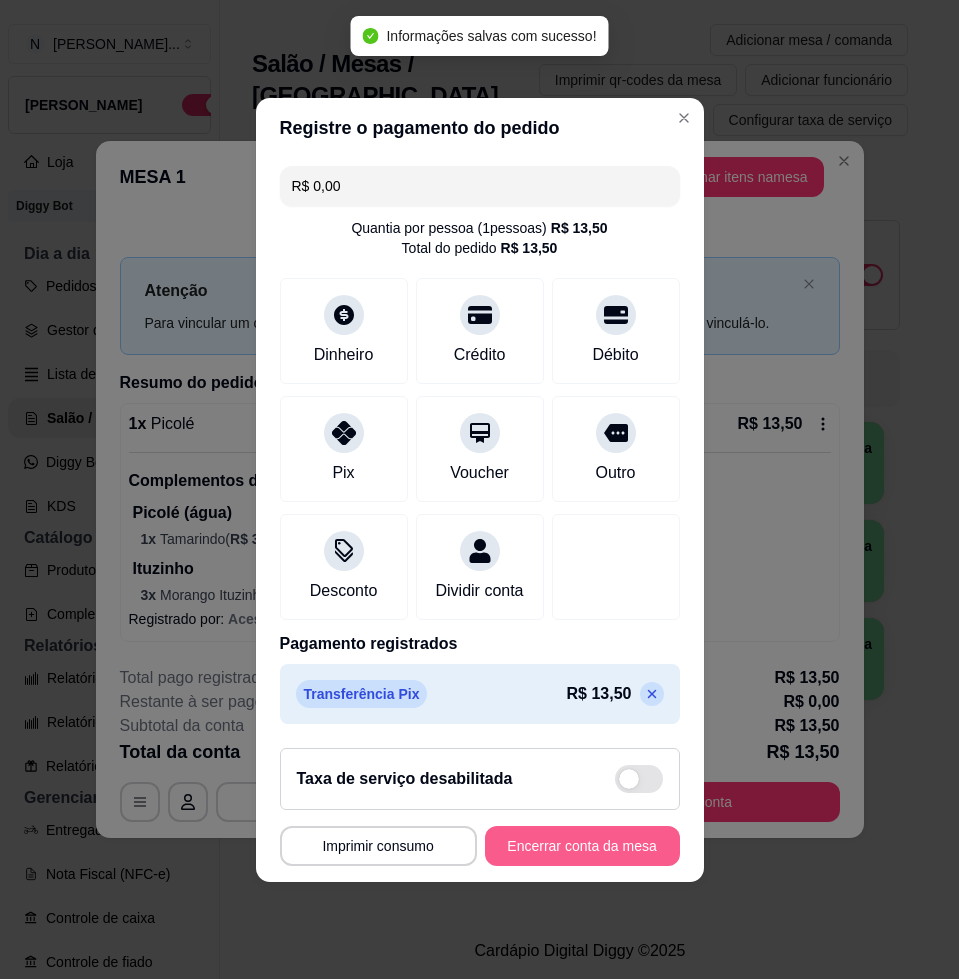 click on "Encerrar conta da mesa" at bounding box center (582, 846) 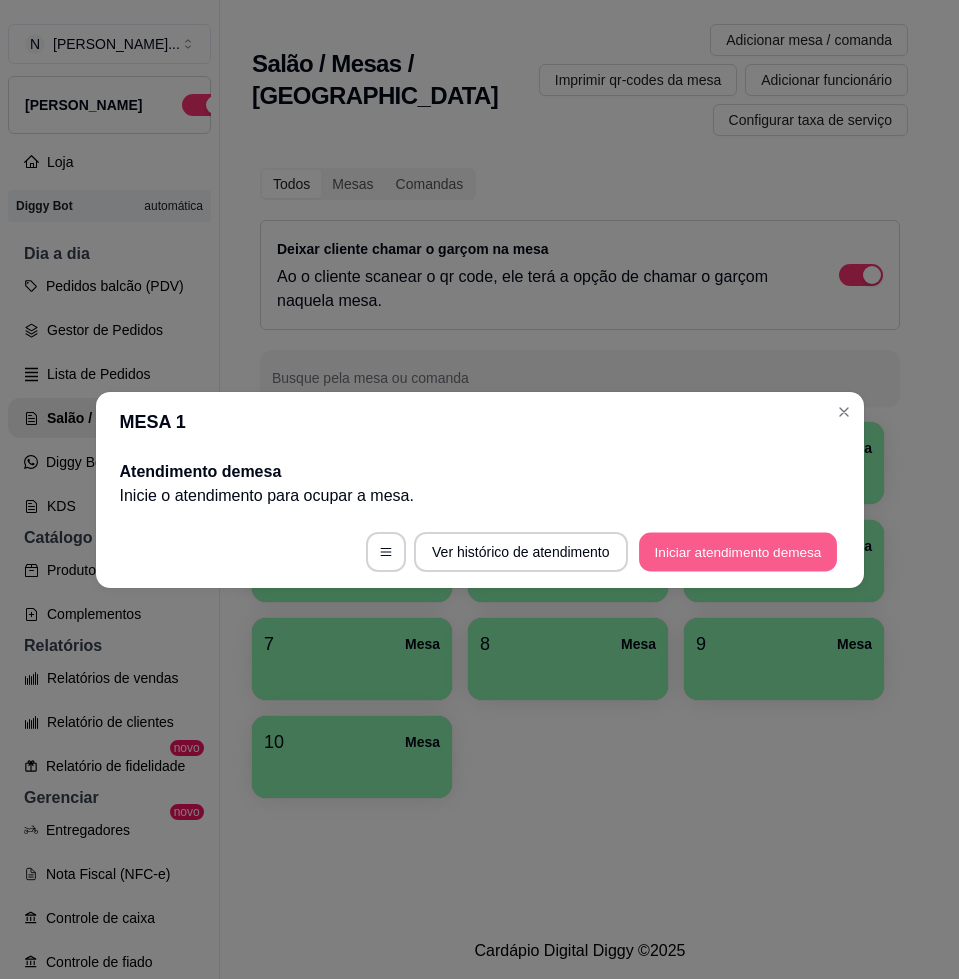 click on "Iniciar atendimento de  mesa" at bounding box center (738, 551) 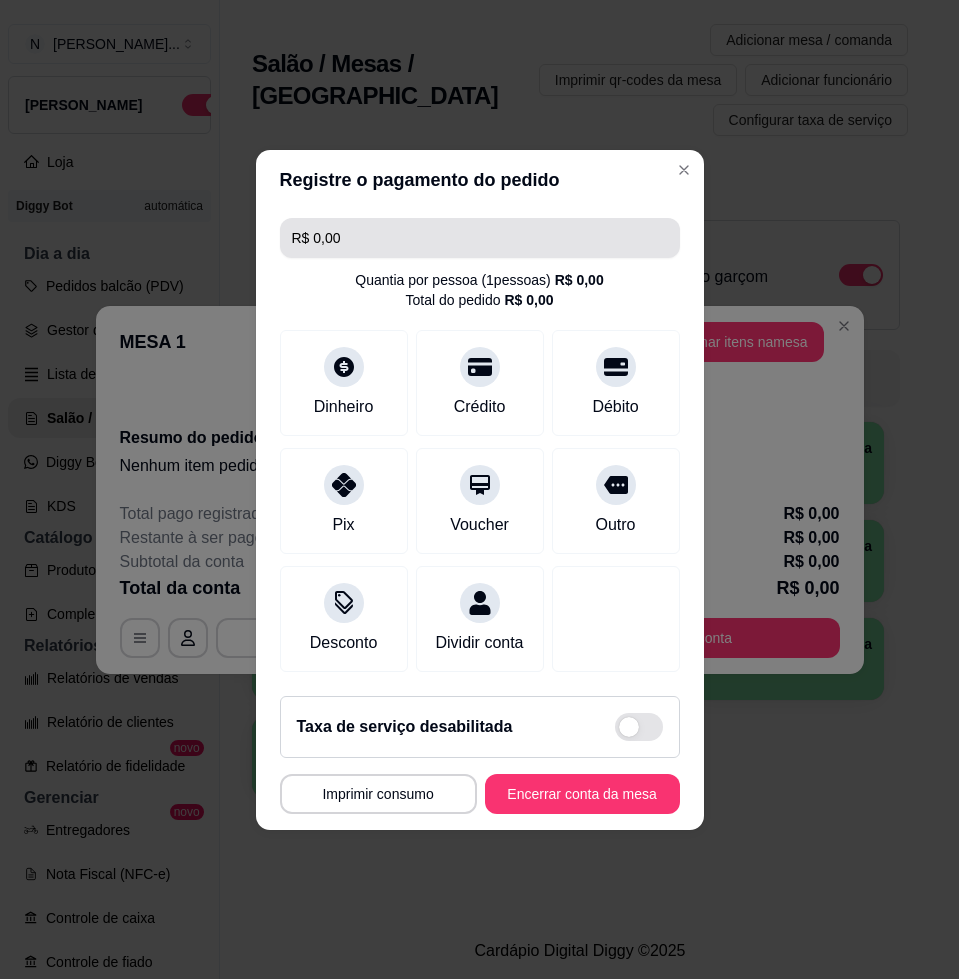 click on "R$ 0,00" at bounding box center (480, 238) 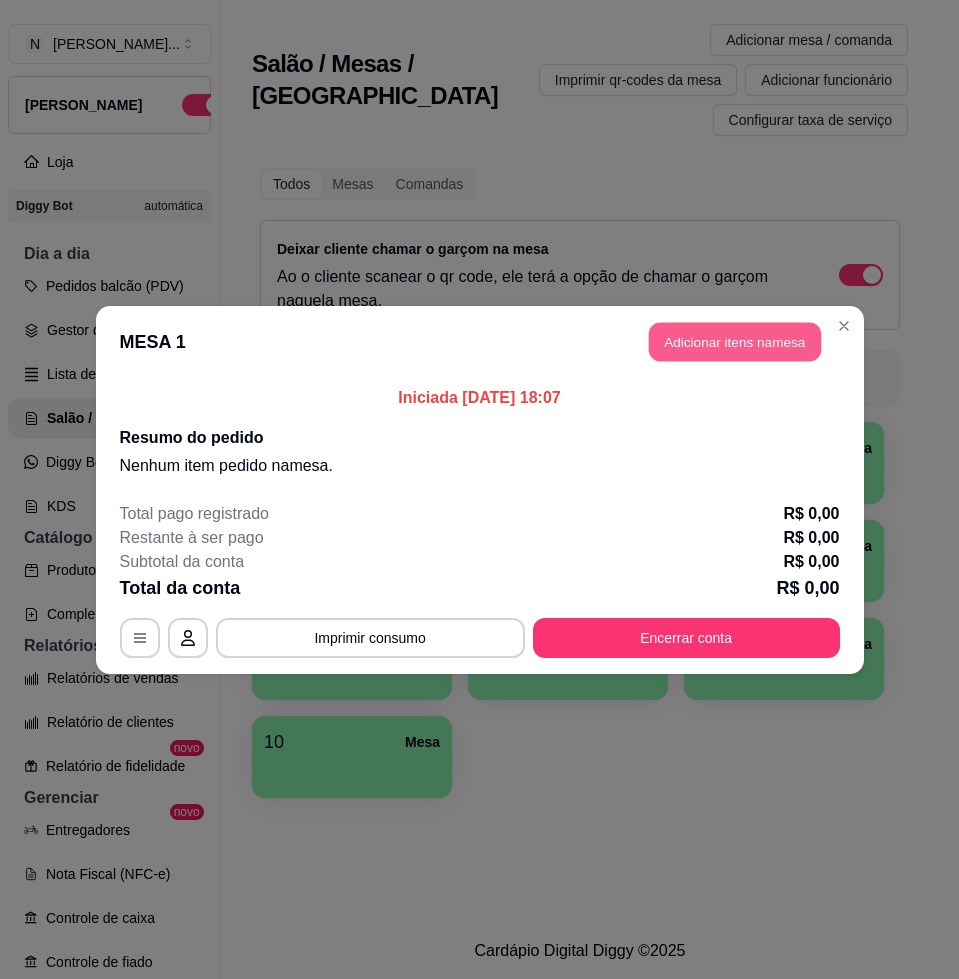 click on "Adicionar itens na  mesa" at bounding box center (735, 341) 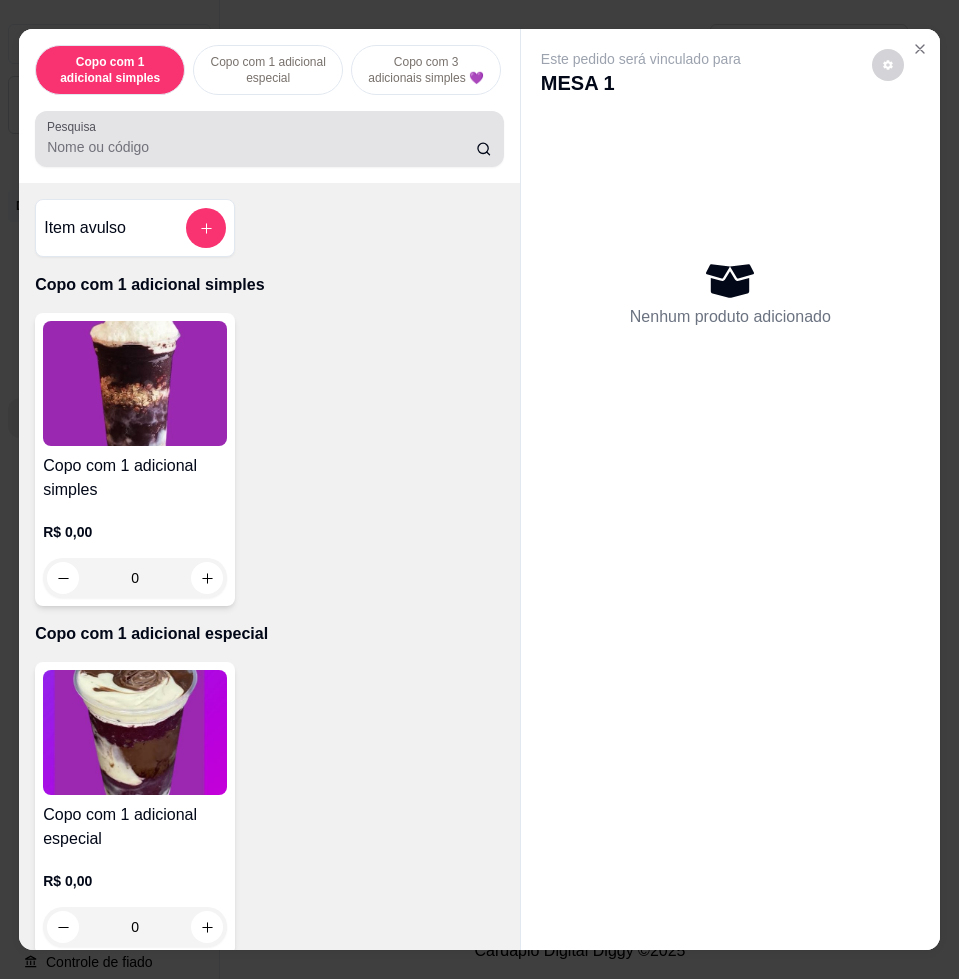 drag, startPoint x: 203, startPoint y: 177, endPoint x: 203, endPoint y: 161, distance: 16 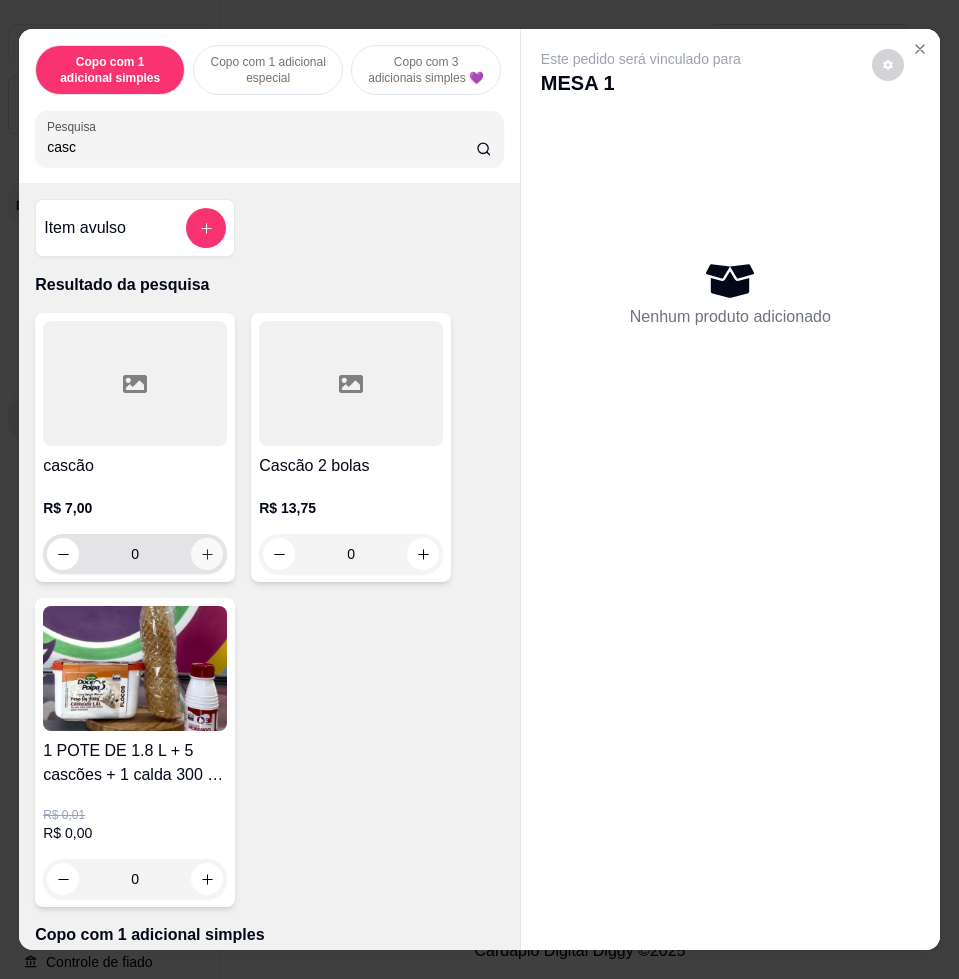 type on "casc" 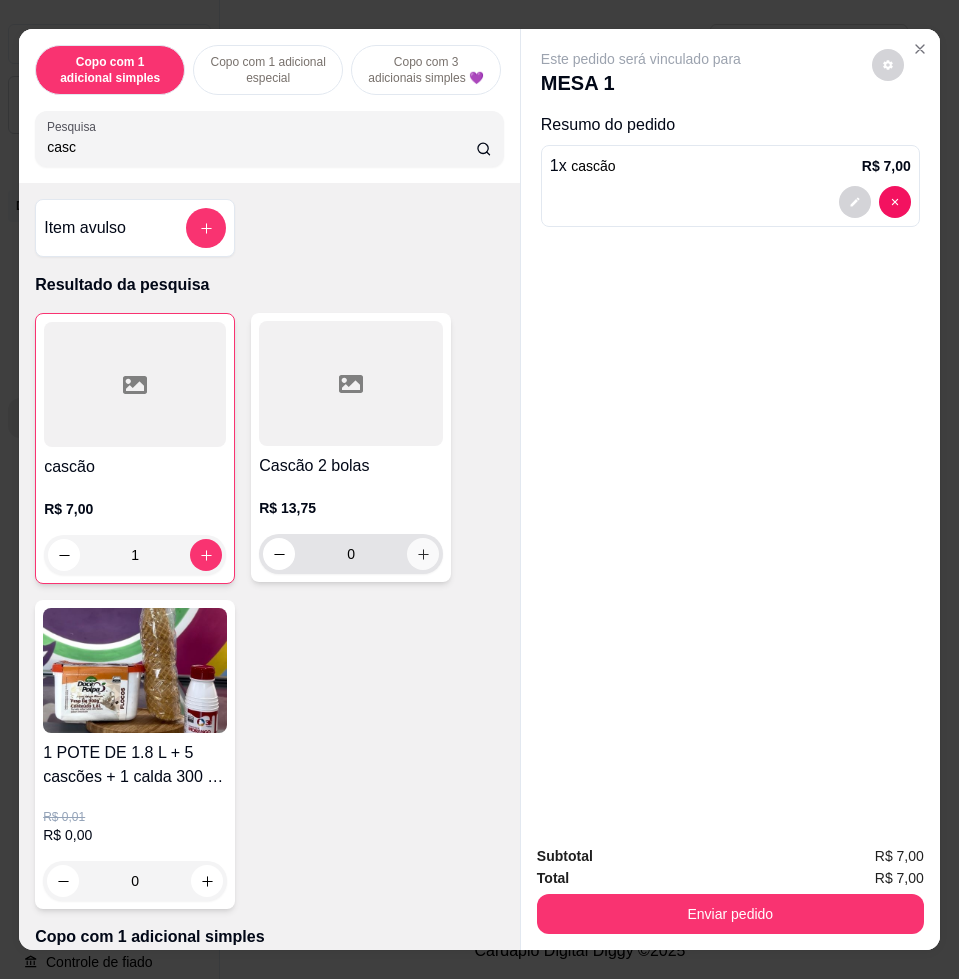 click 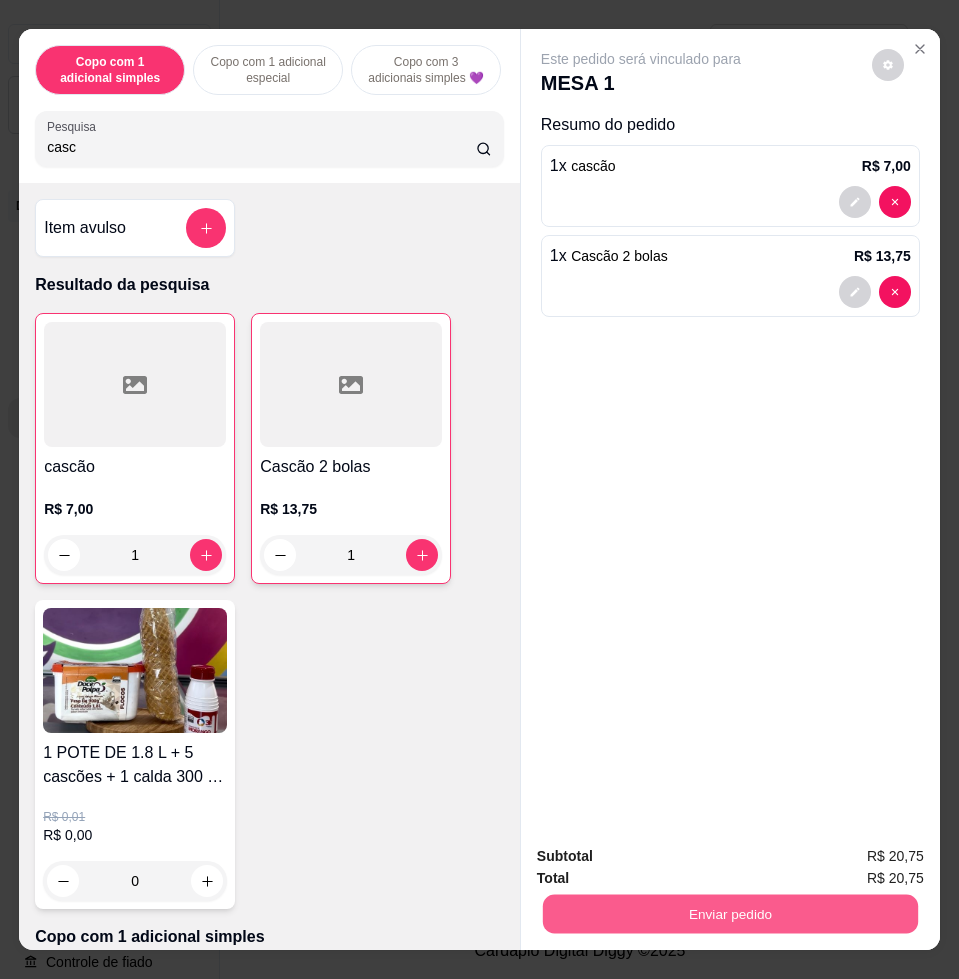 click on "Enviar pedido" at bounding box center [730, 913] 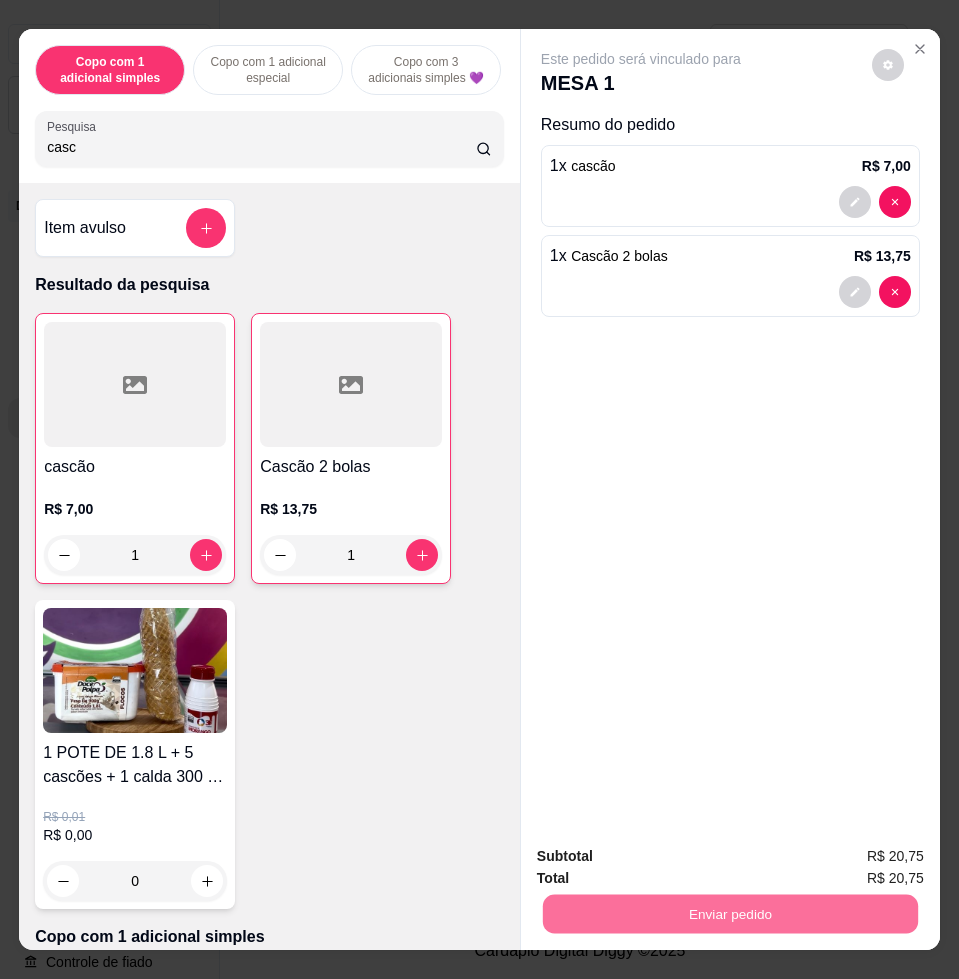 click on "Não registrar e enviar pedido" at bounding box center (662, 855) 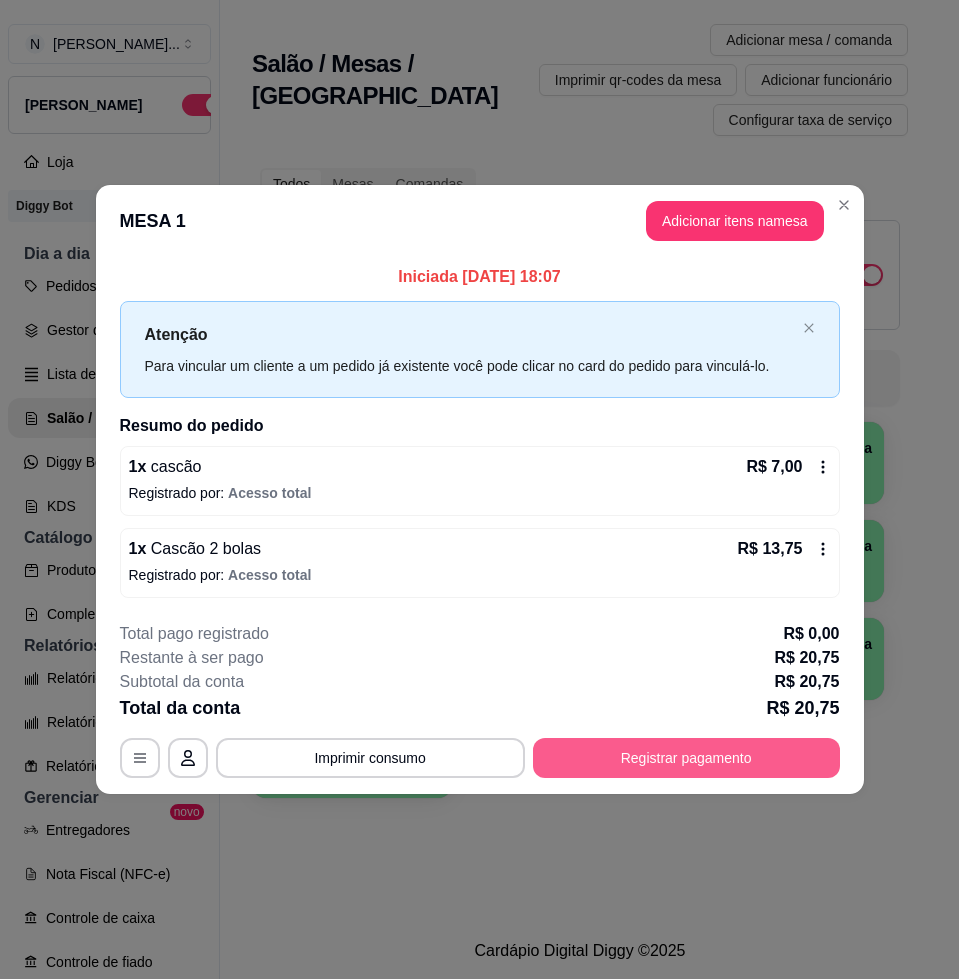 click on "Registrar pagamento" at bounding box center (686, 758) 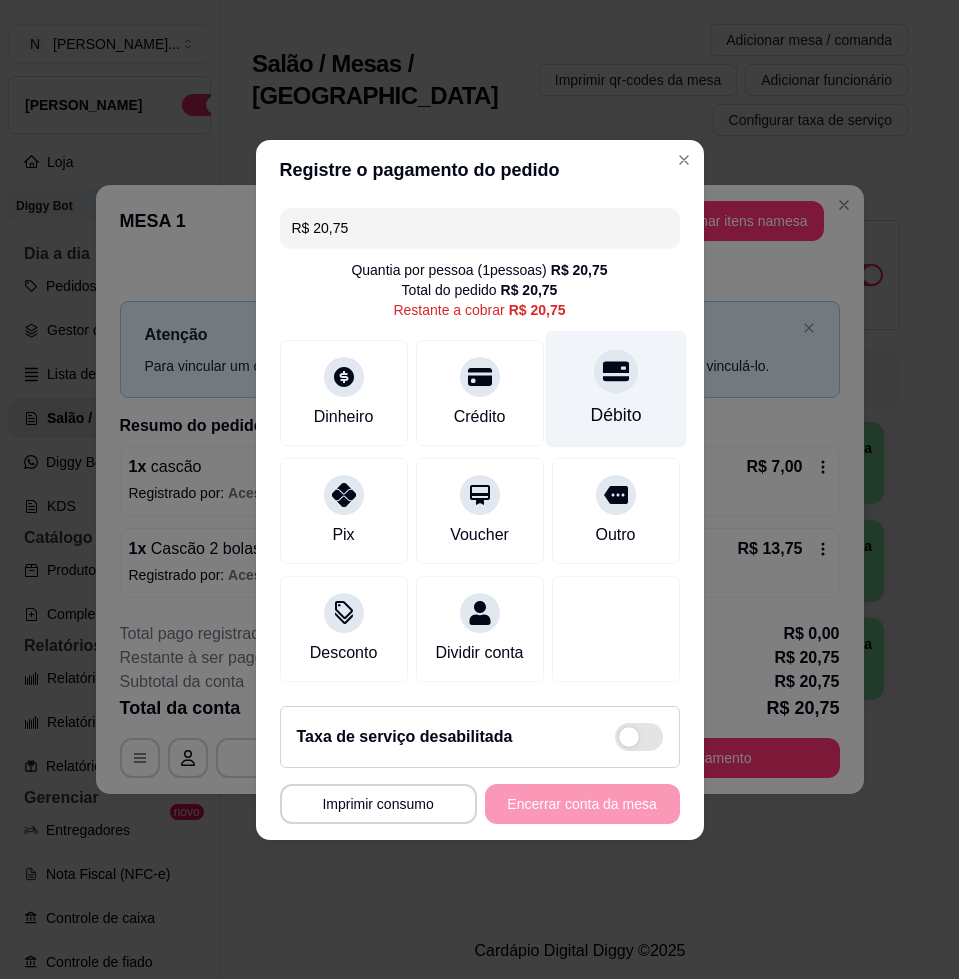 click on "Débito" at bounding box center [615, 388] 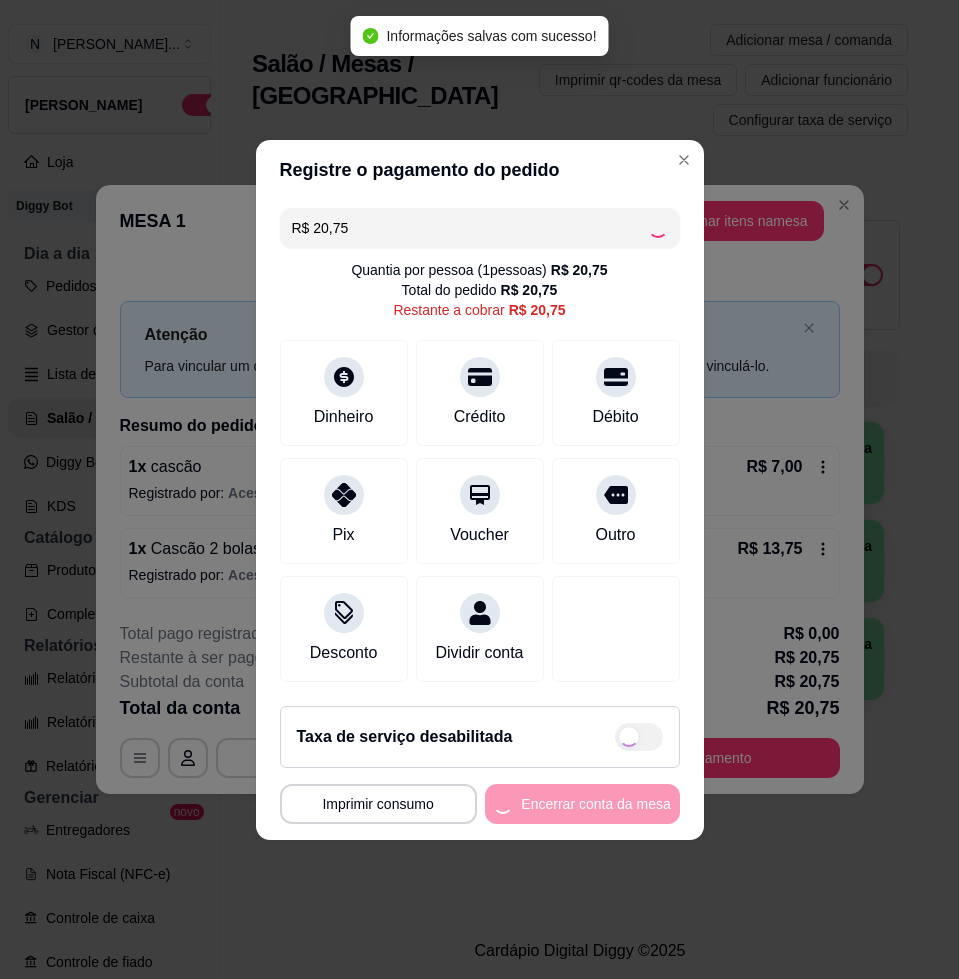 type on "R$ 0,00" 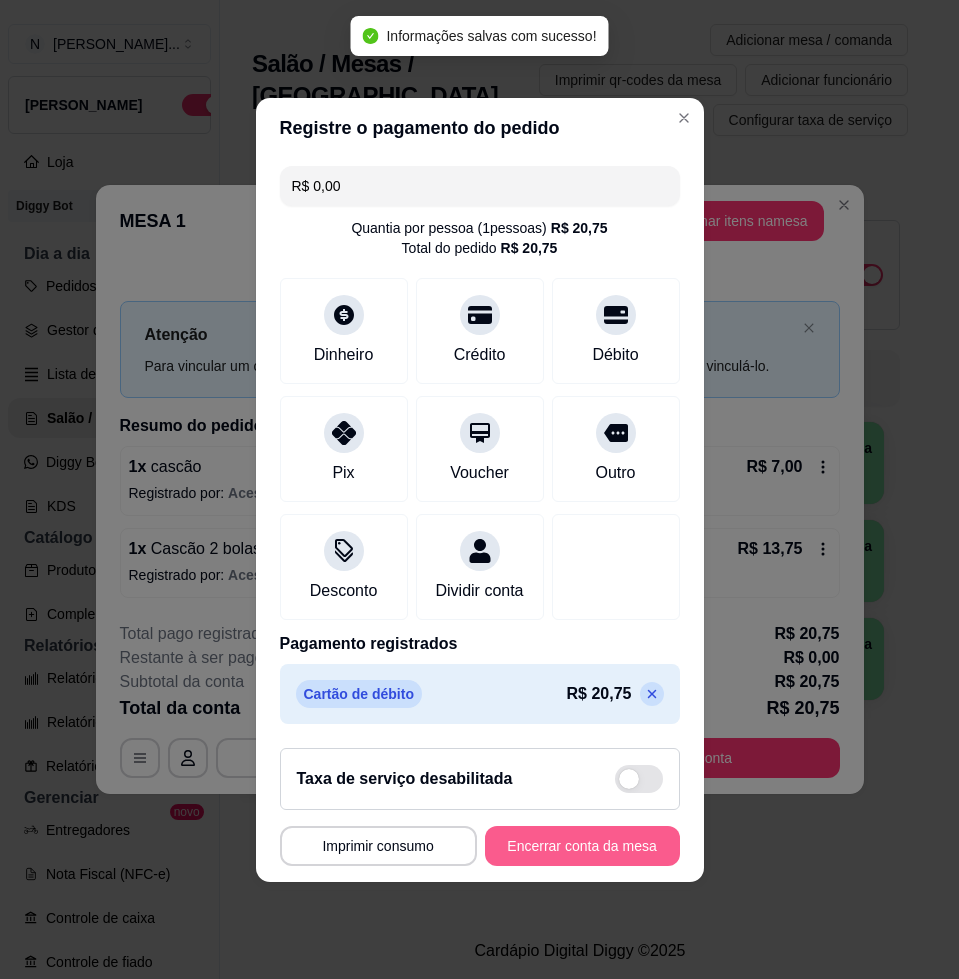 click on "Encerrar conta da mesa" at bounding box center [582, 846] 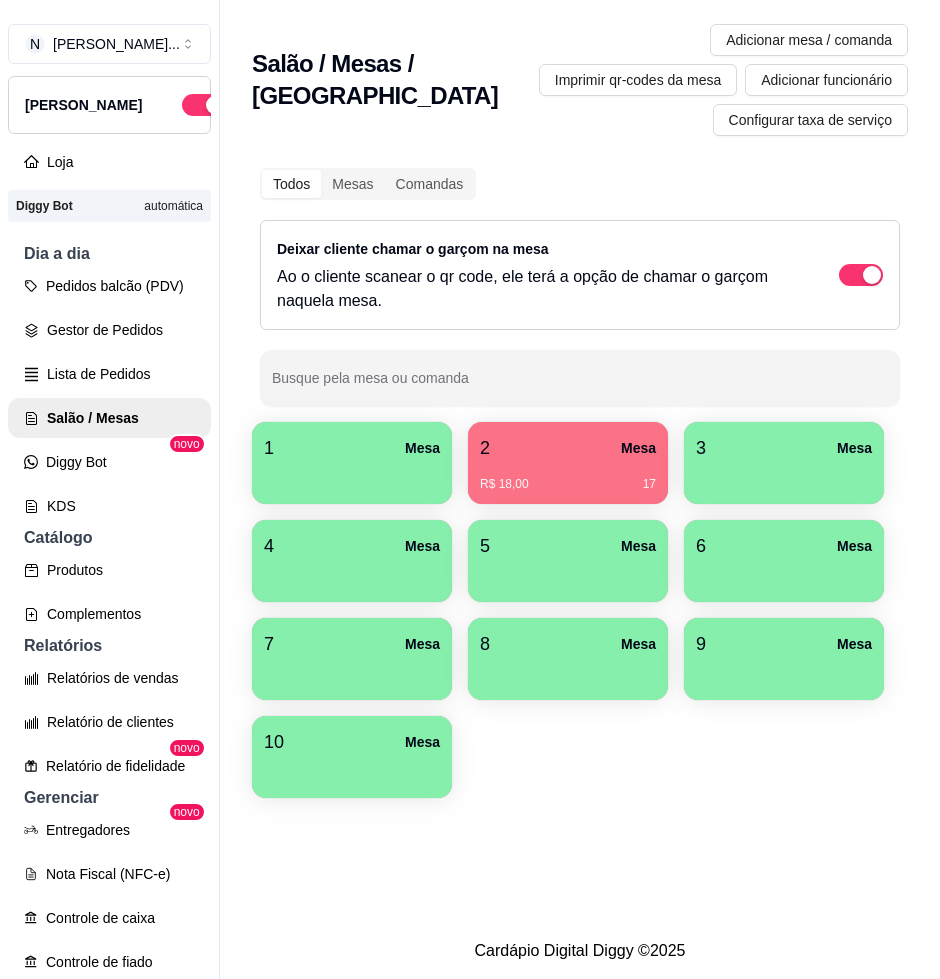 click on "Lista de Pedidos" at bounding box center [109, 374] 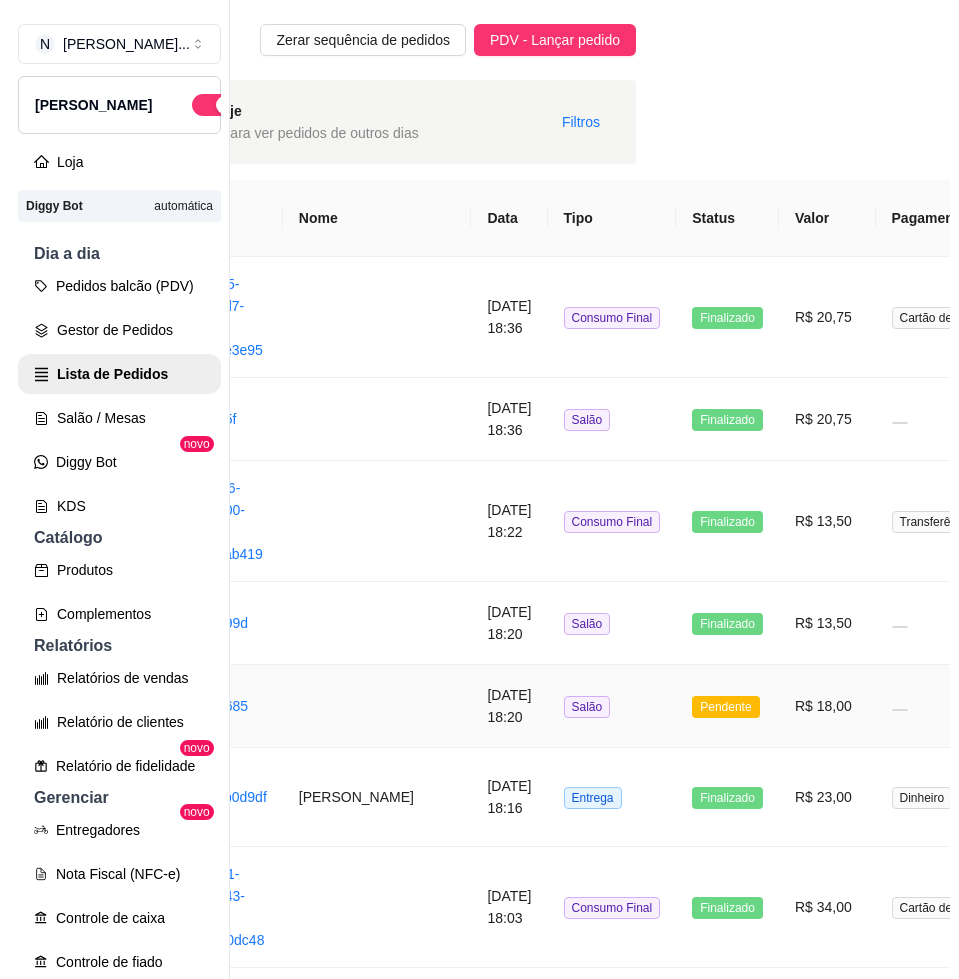 scroll, scrollTop: 125, scrollLeft: 282, axis: both 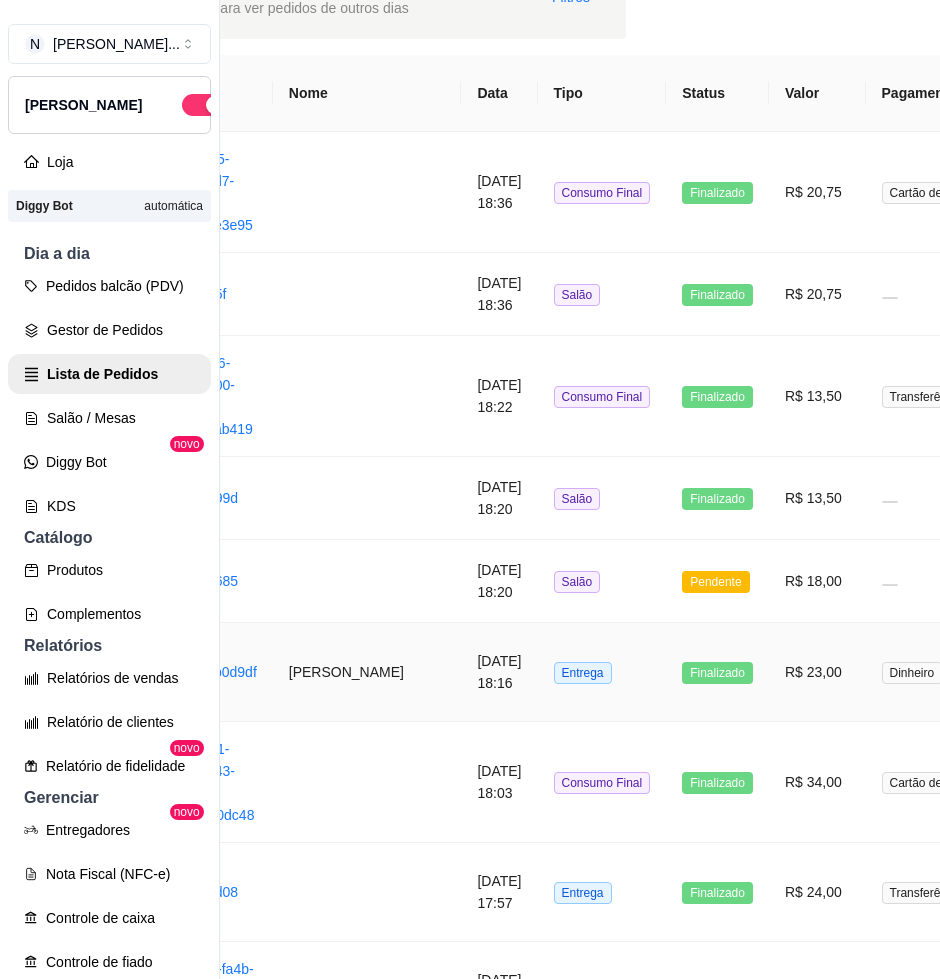 click on "[DATE] 18:16" at bounding box center [499, 672] 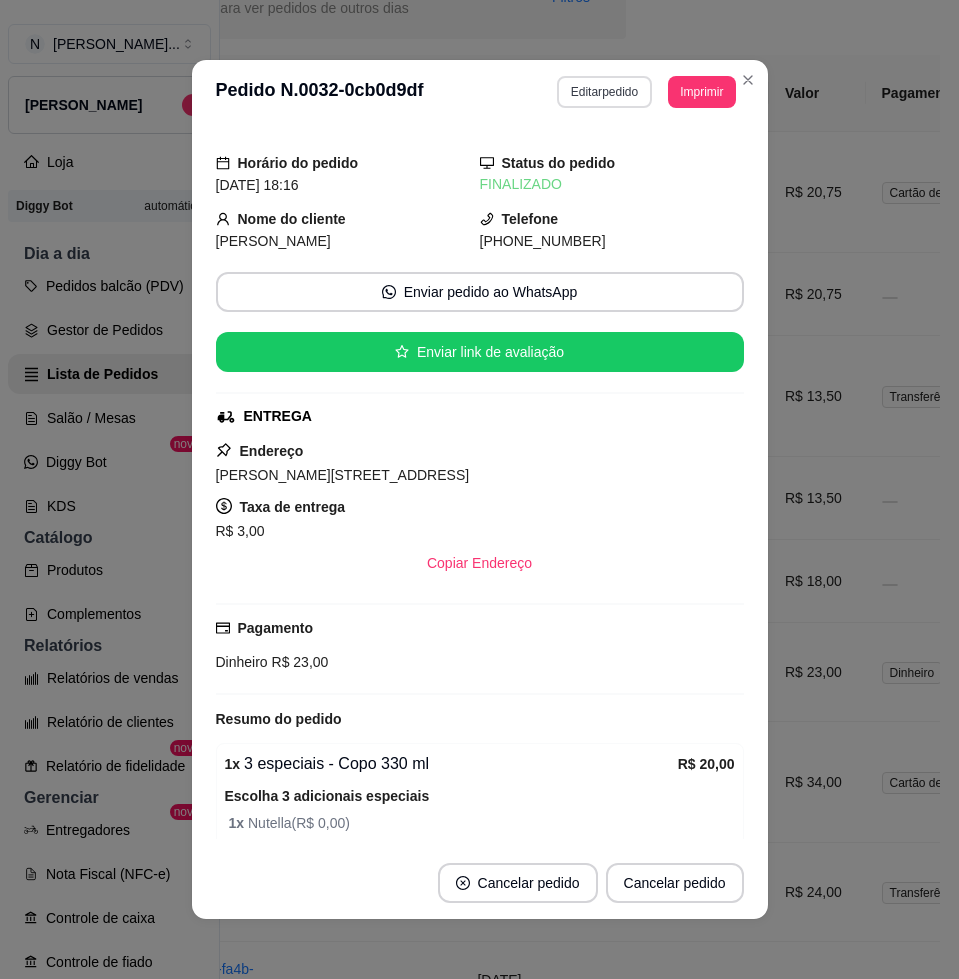 click on "Editar  pedido" at bounding box center [604, 92] 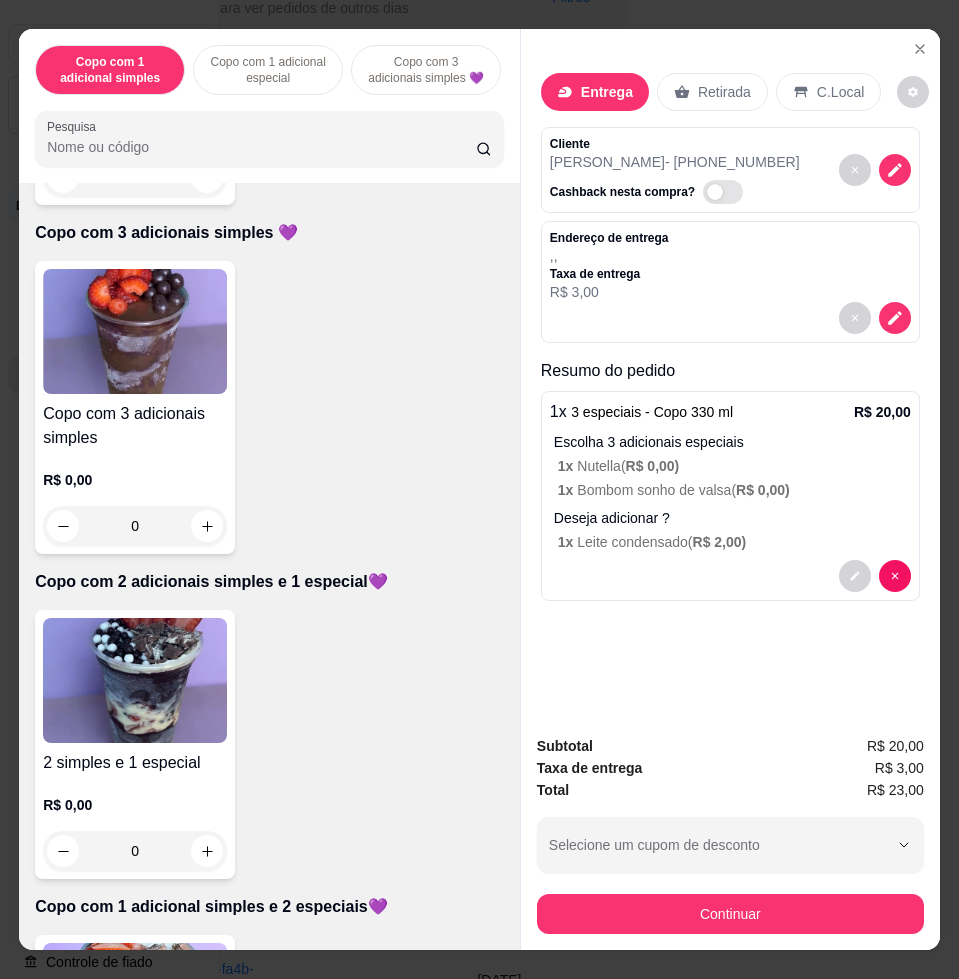 scroll, scrollTop: 1000, scrollLeft: 0, axis: vertical 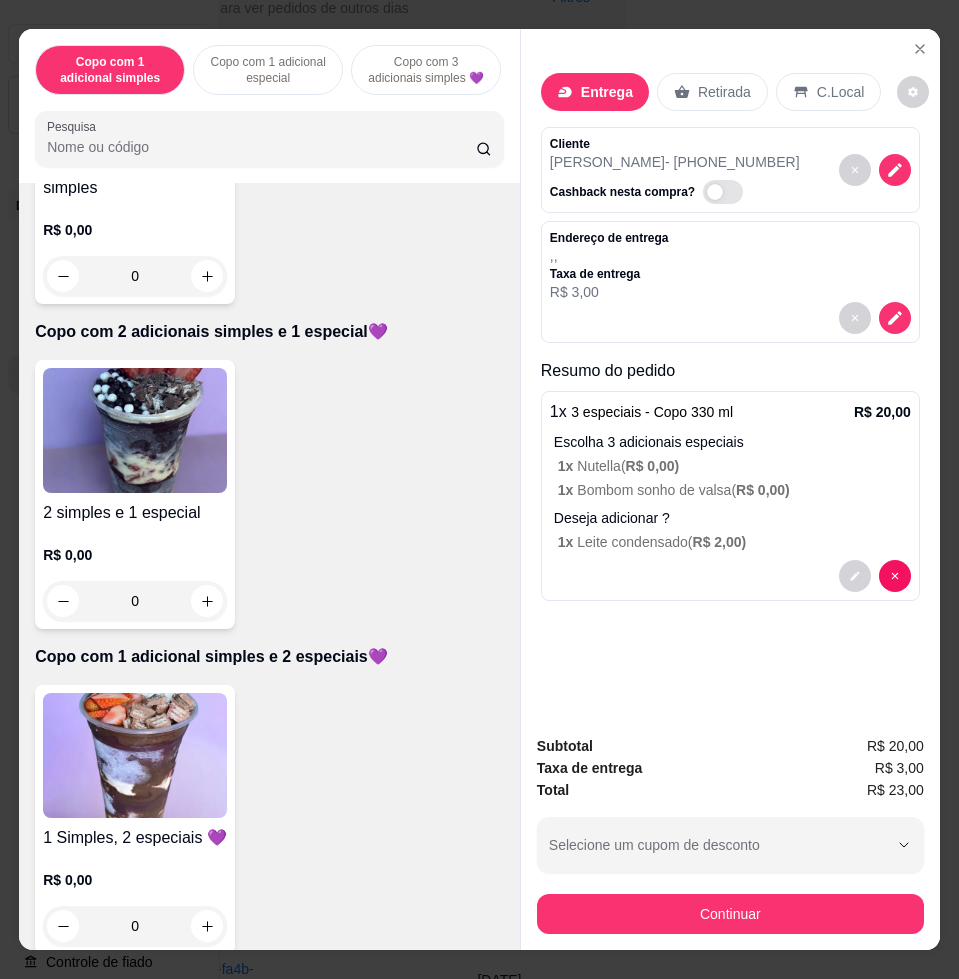 click at bounding box center [135, 755] 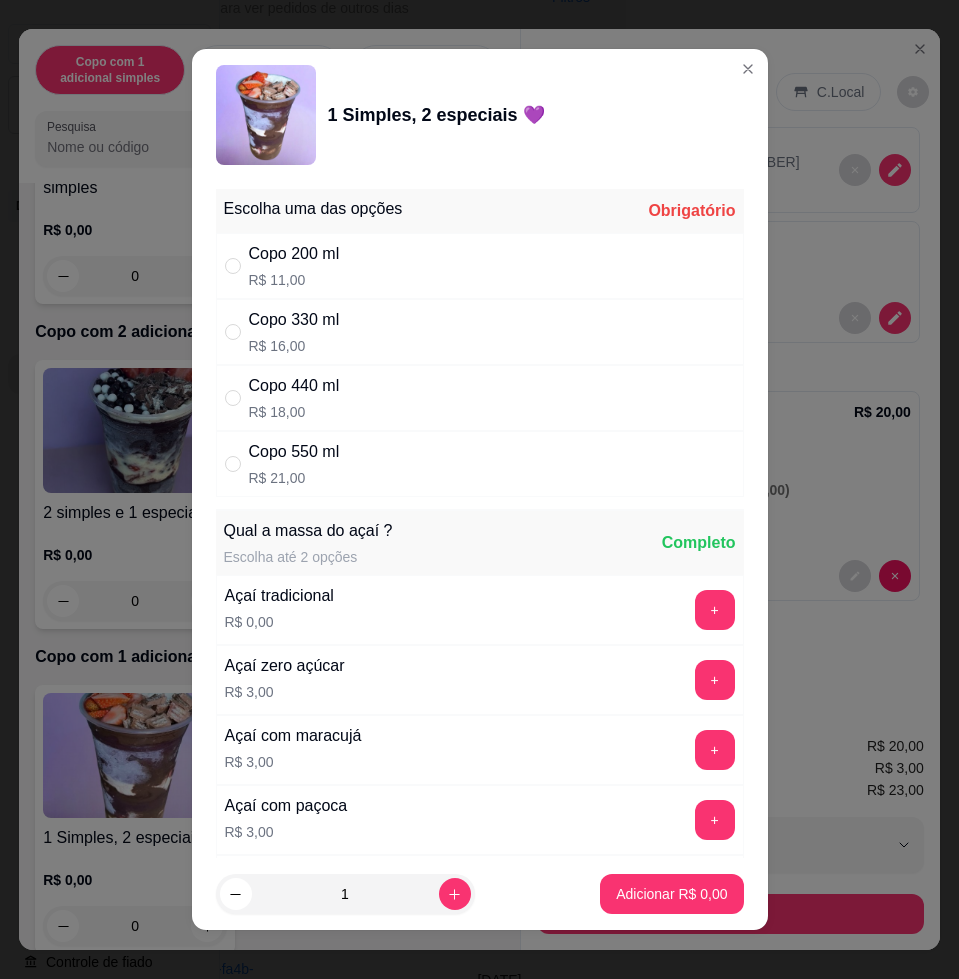 click on "Copo 330 ml R$ 16,00" at bounding box center (480, 332) 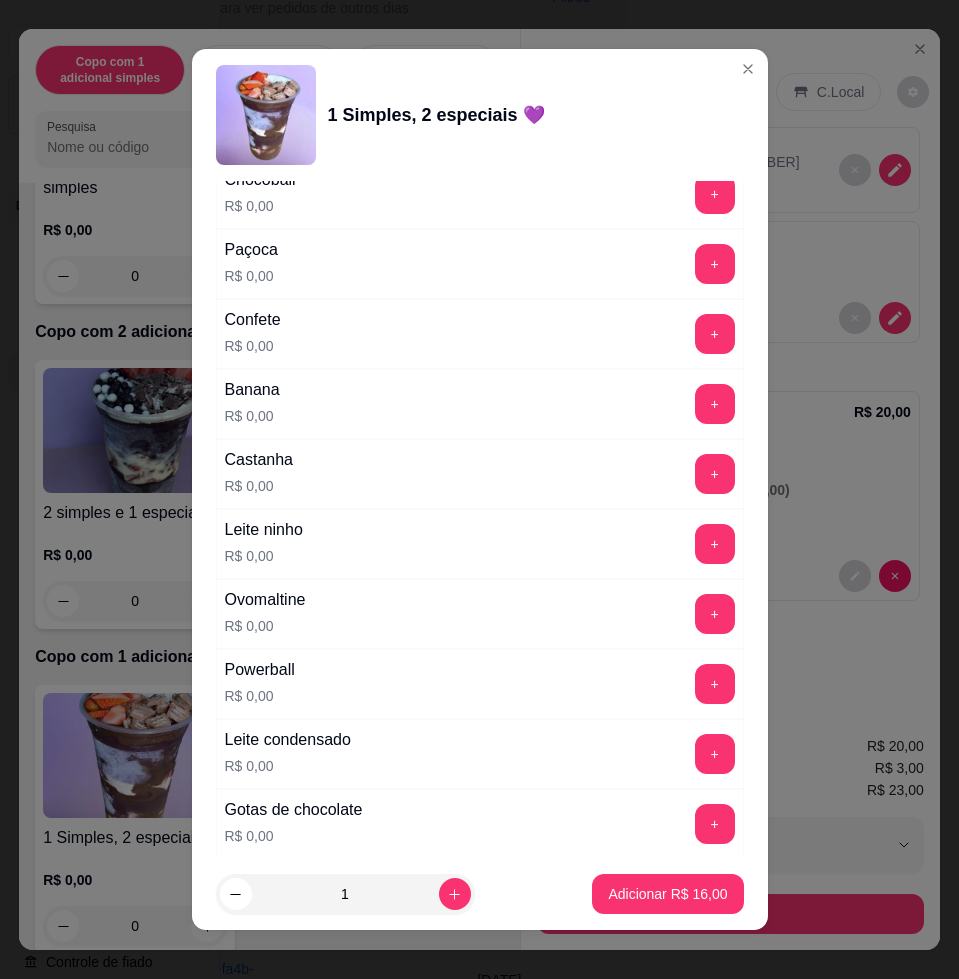 scroll, scrollTop: 1500, scrollLeft: 0, axis: vertical 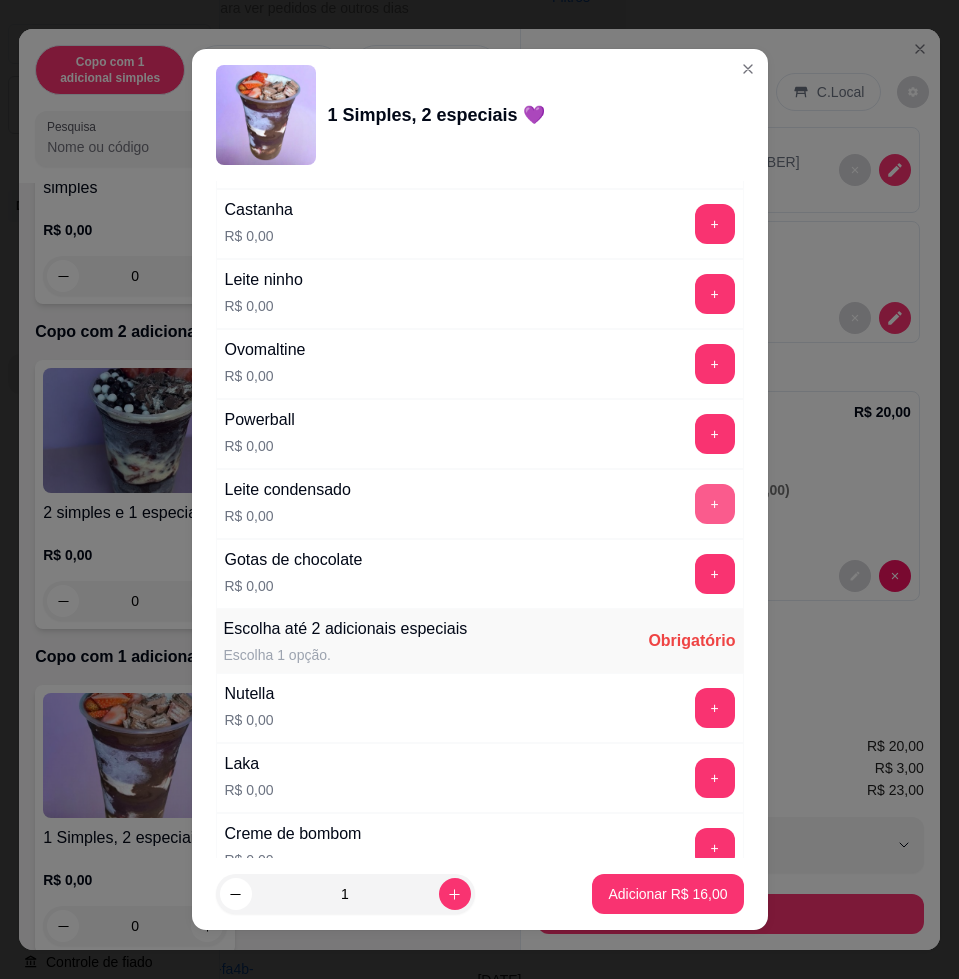 click on "+" at bounding box center [715, 504] 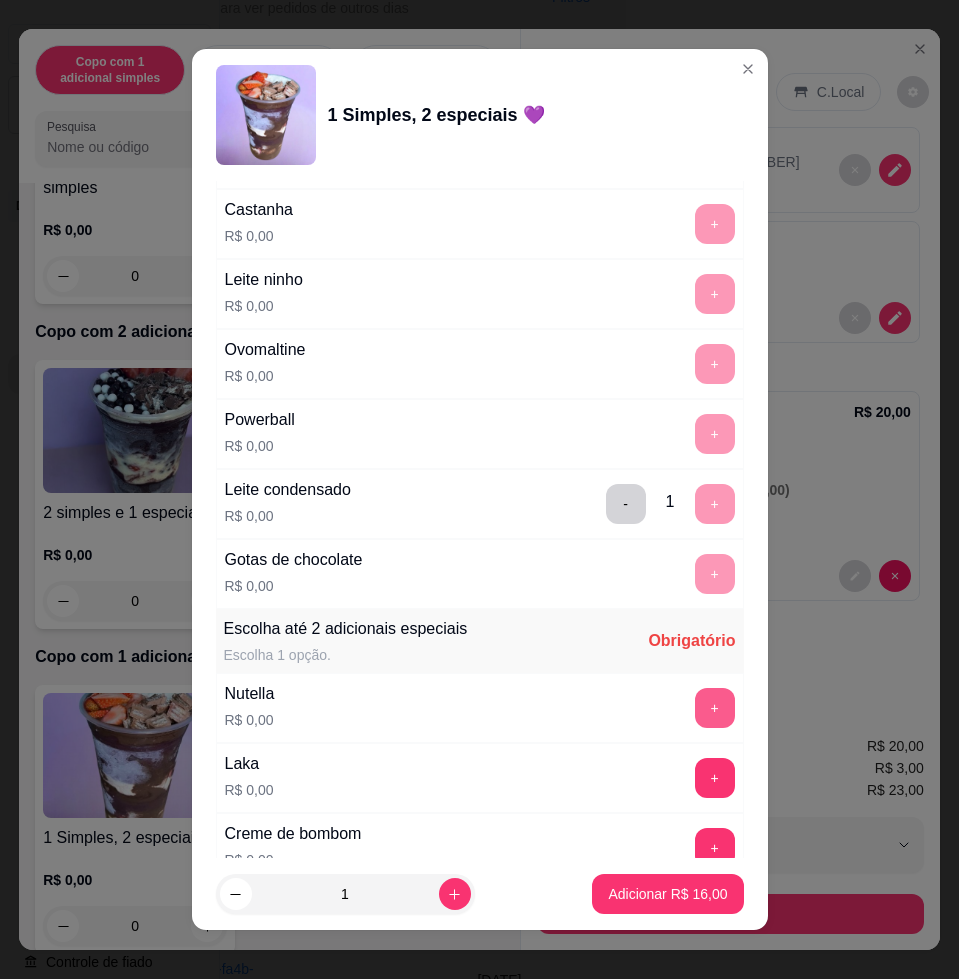 click on "+" at bounding box center [715, 708] 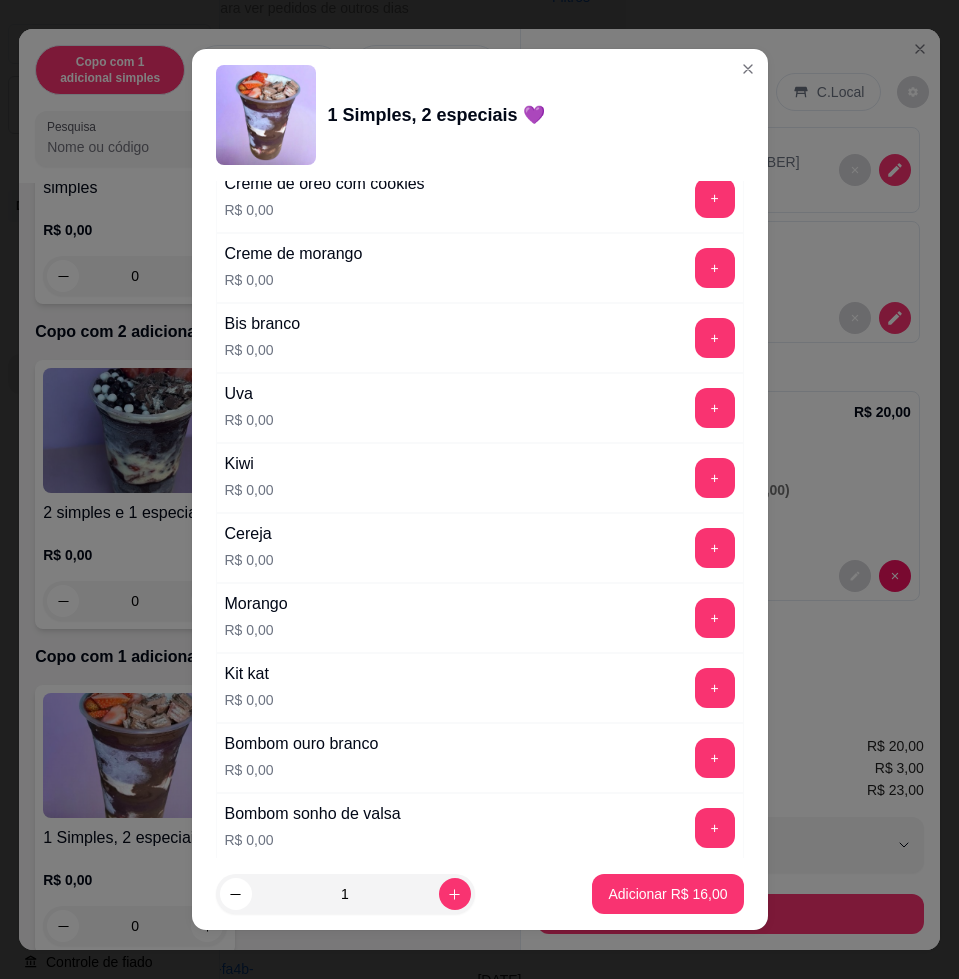 scroll, scrollTop: 2750, scrollLeft: 0, axis: vertical 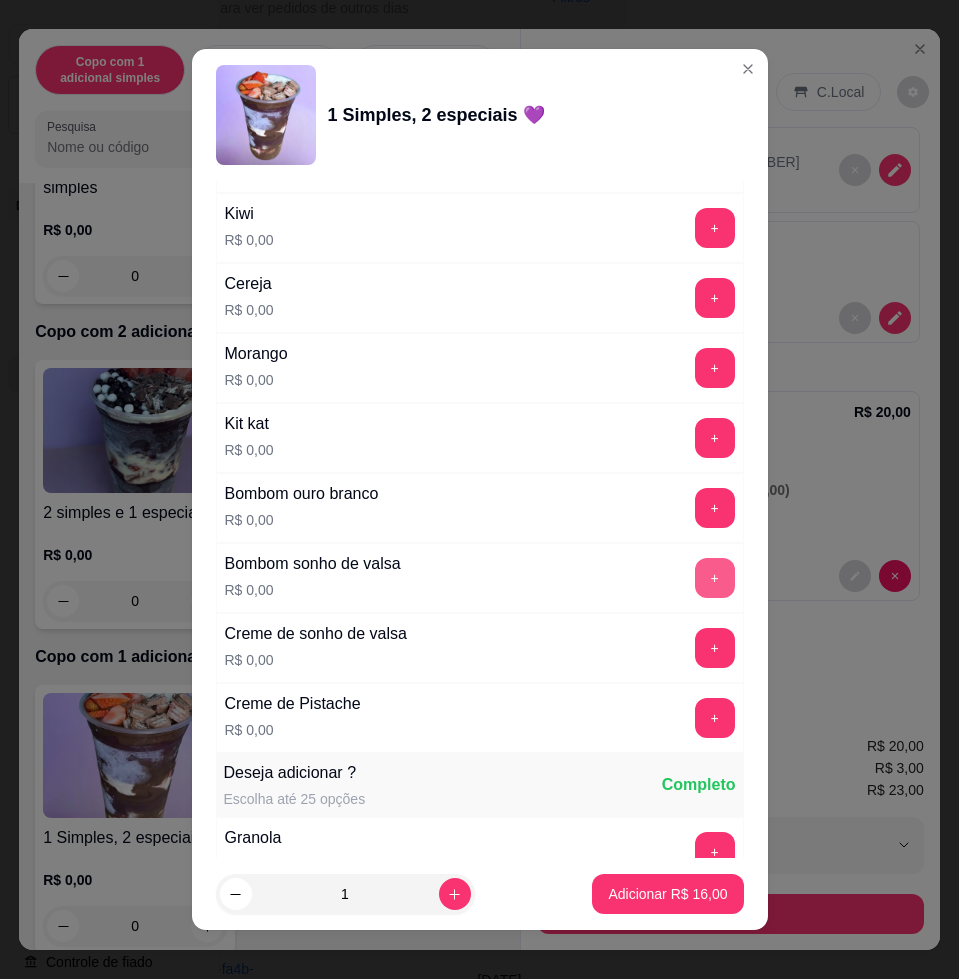 click on "+" at bounding box center (715, 578) 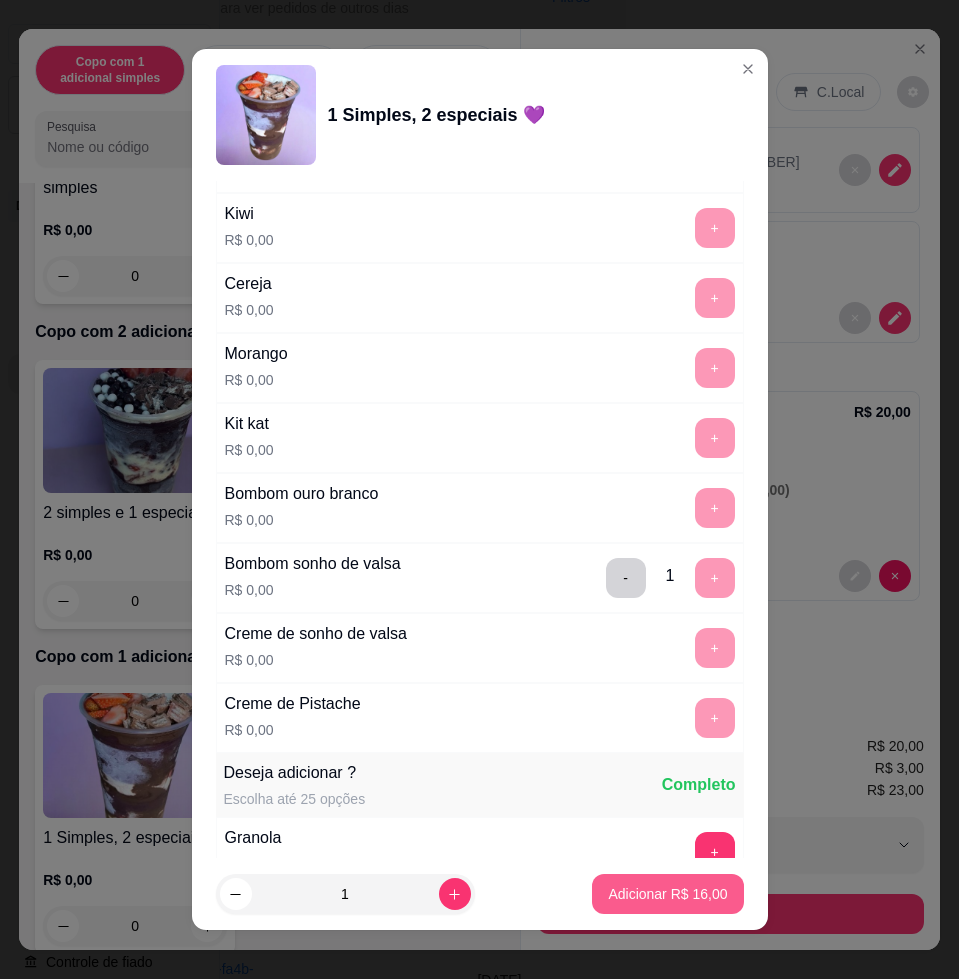 click on "Adicionar   R$ 16,00" at bounding box center [667, 894] 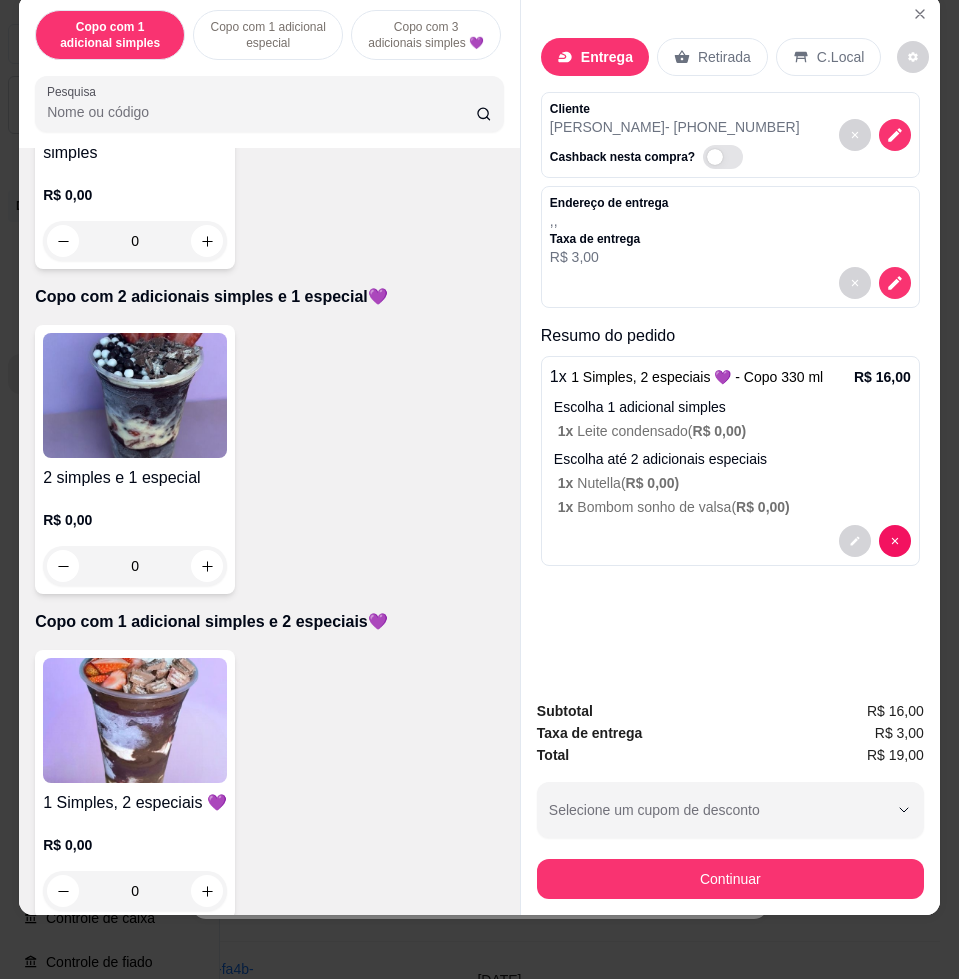 scroll, scrollTop: 0, scrollLeft: 0, axis: both 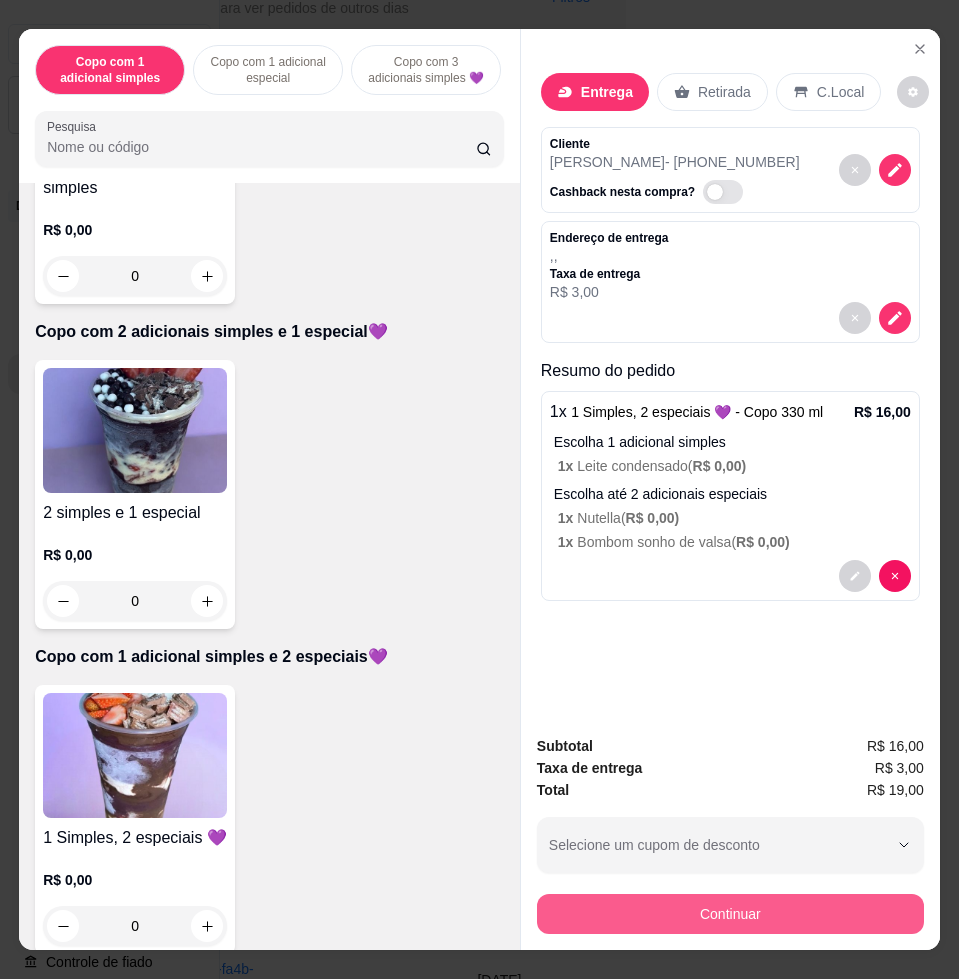 click on "Continuar" at bounding box center (730, 914) 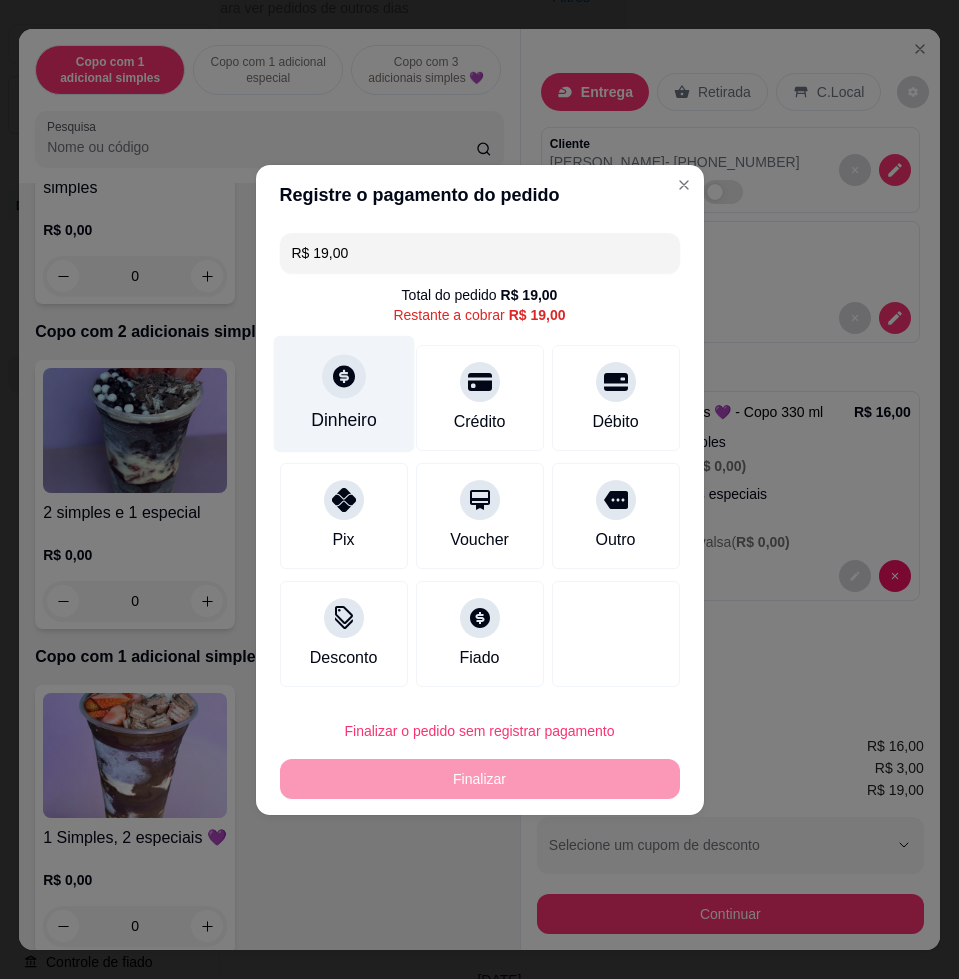 click 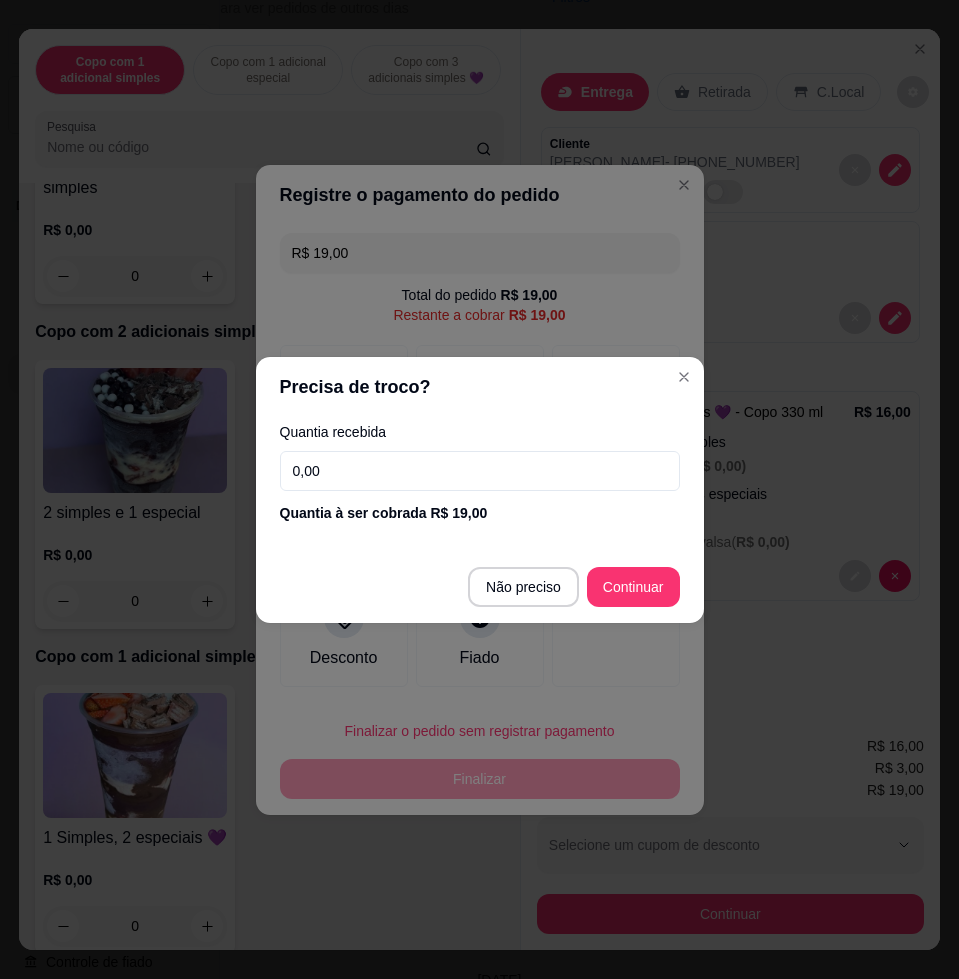 click on "0,00" at bounding box center [480, 471] 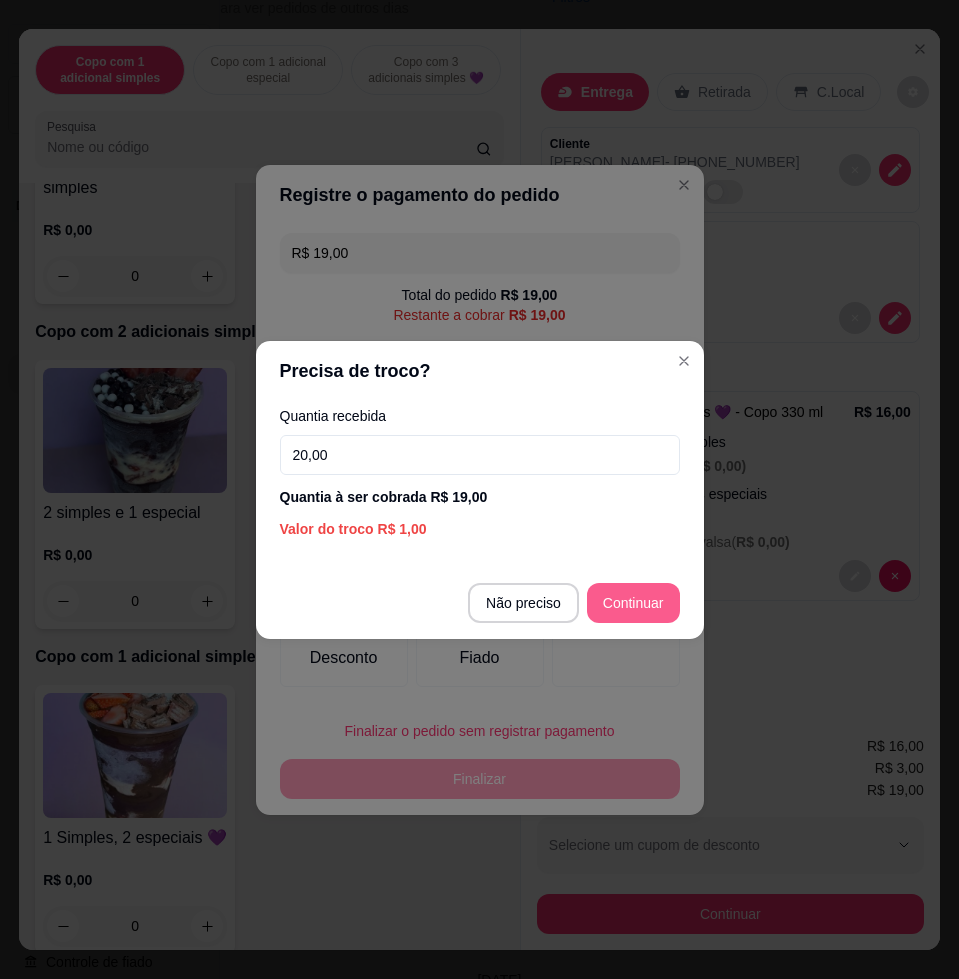 type on "20,00" 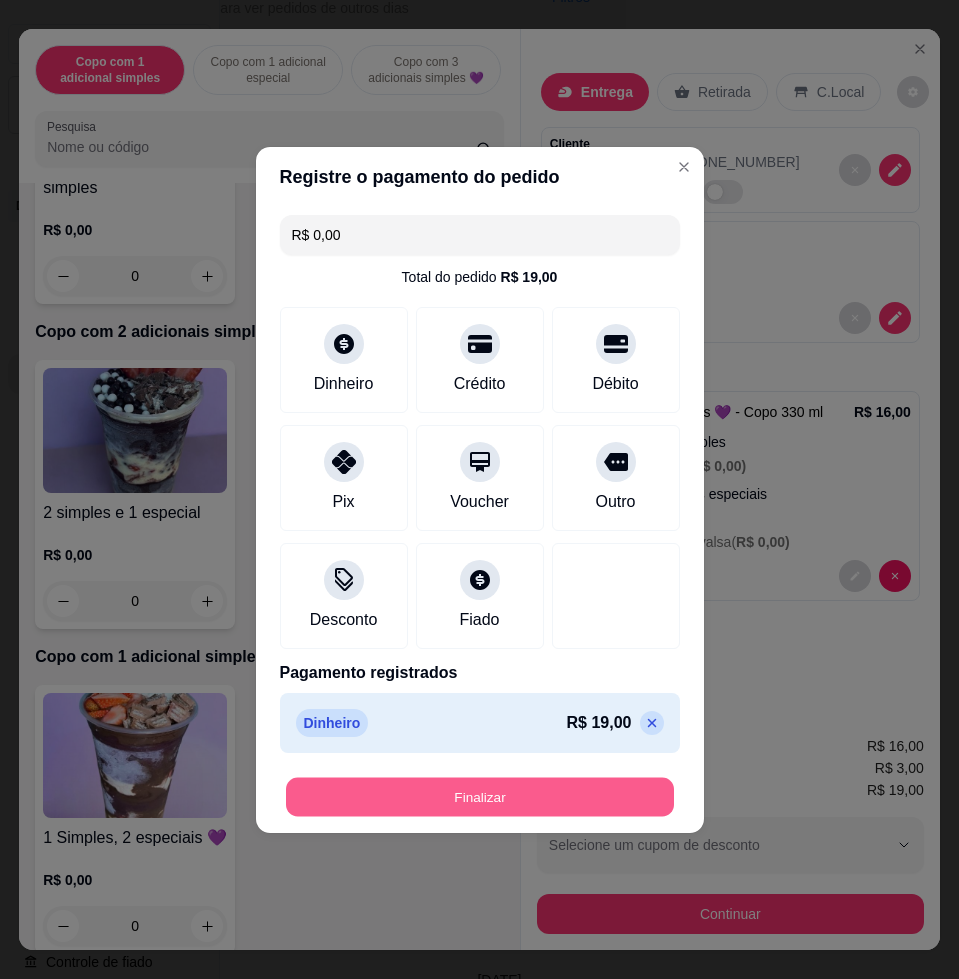 click on "Finalizar" at bounding box center [480, 796] 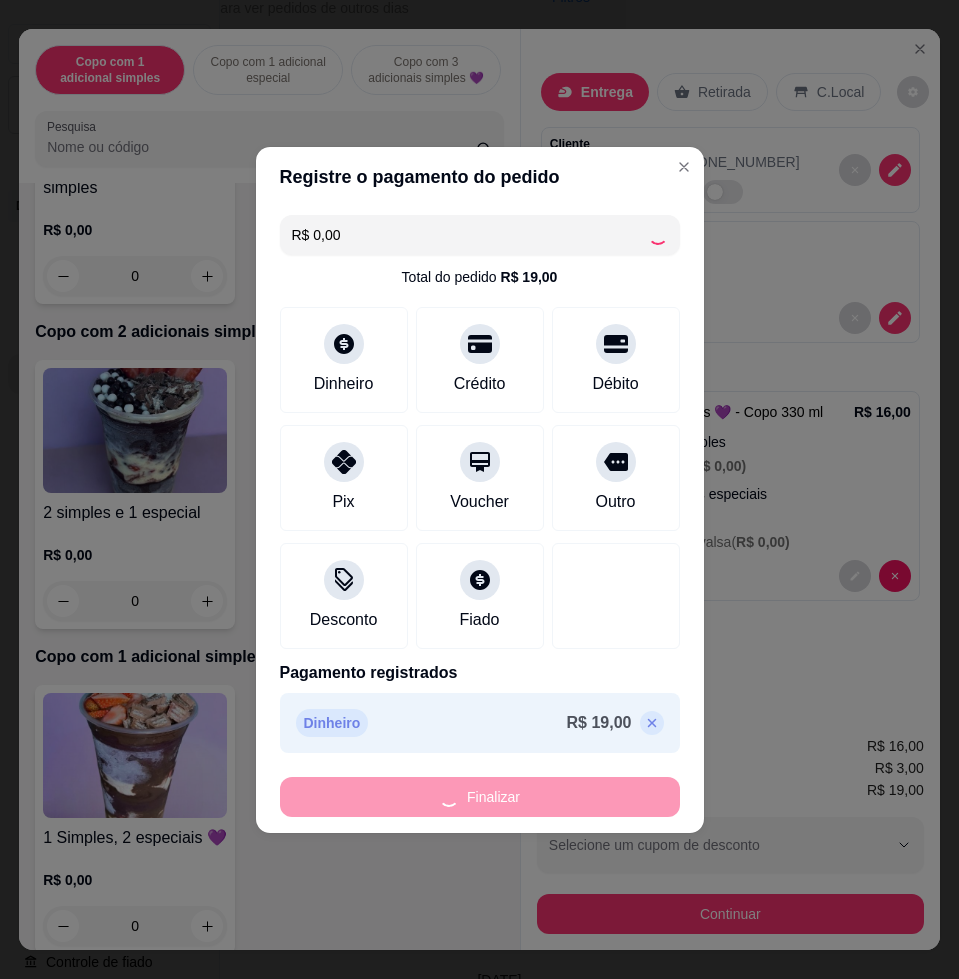 type on "-R$ 19,00" 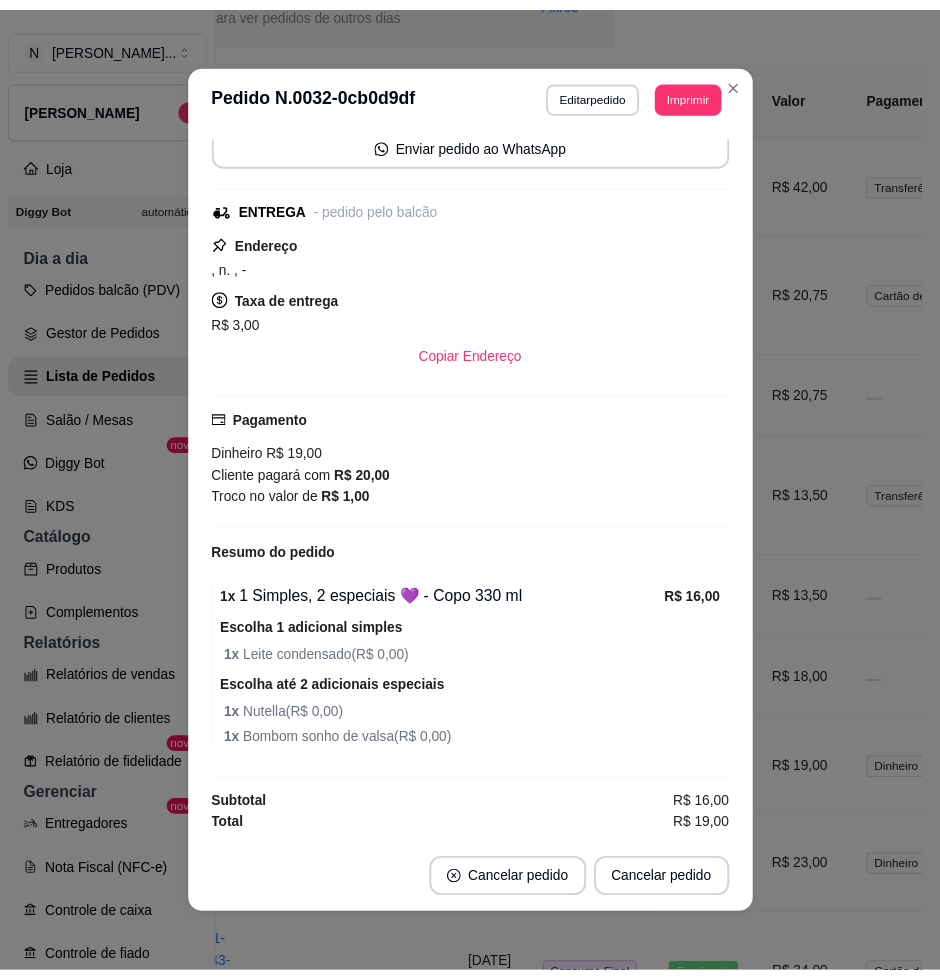 scroll, scrollTop: 0, scrollLeft: 0, axis: both 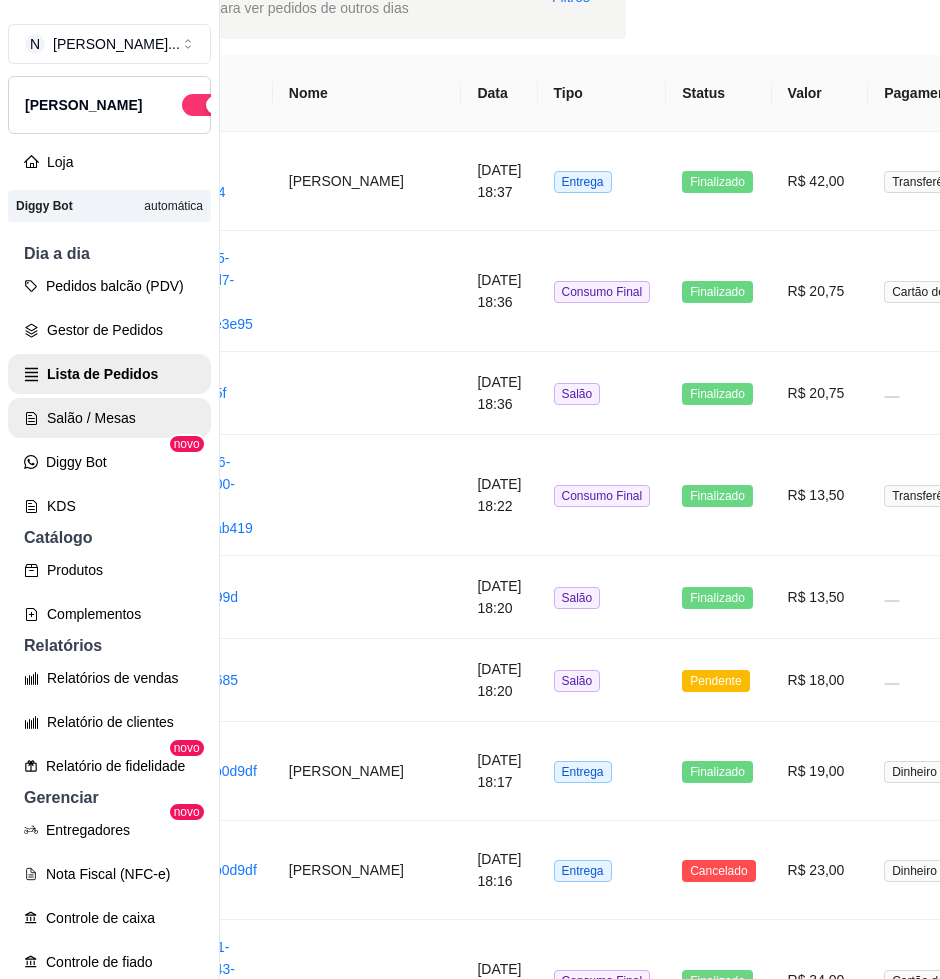 click on "Salão / Mesas" at bounding box center [109, 418] 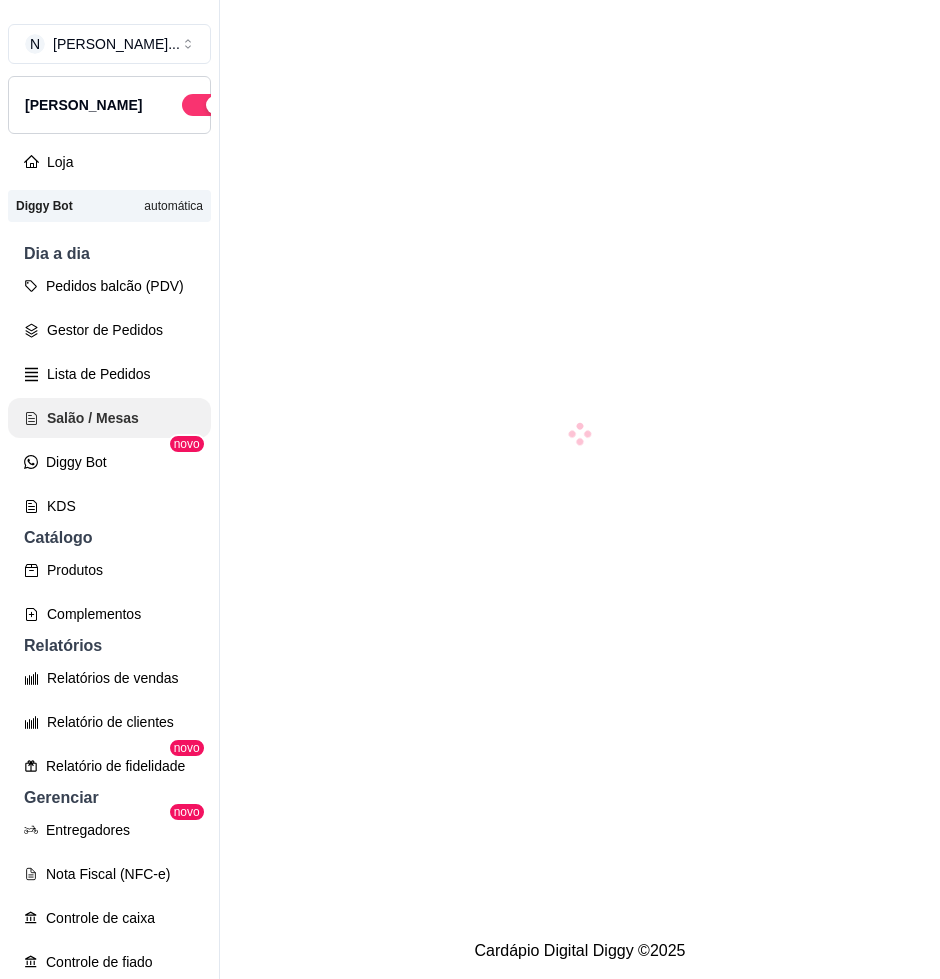 scroll, scrollTop: 0, scrollLeft: 0, axis: both 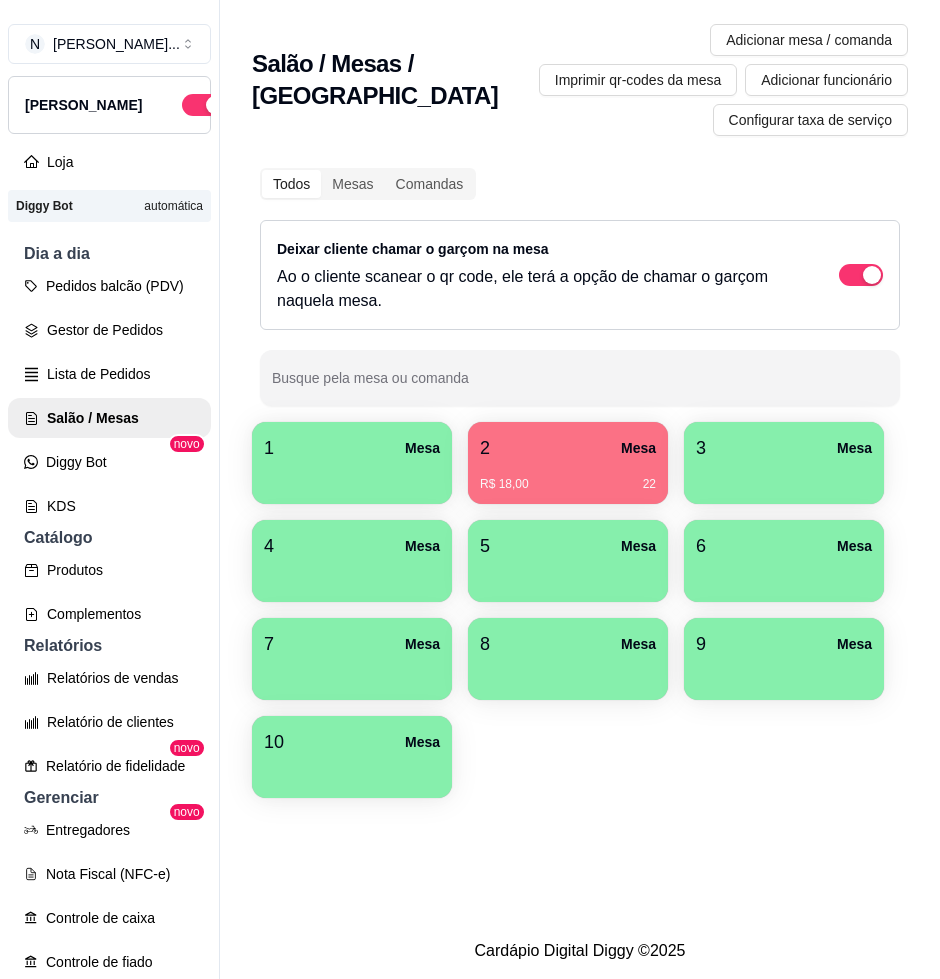 click on "2 Mesa" at bounding box center [568, 448] 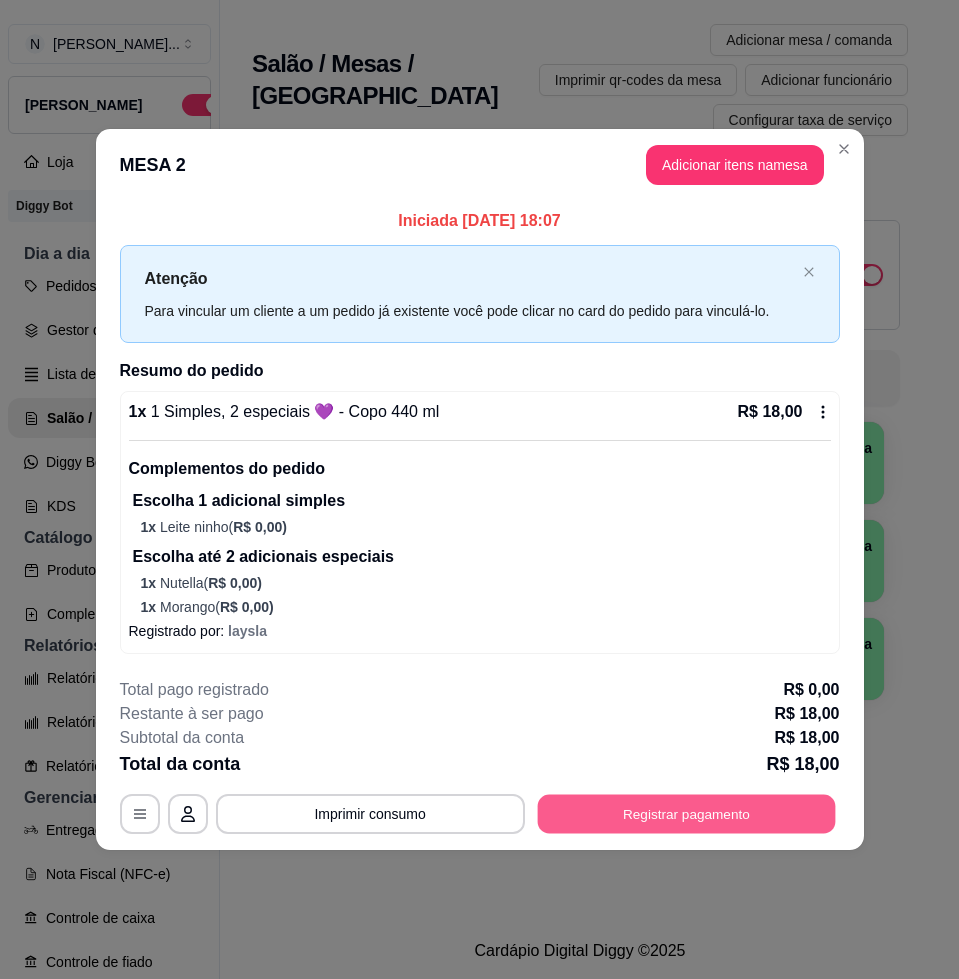 click on "Registrar pagamento" at bounding box center [686, 813] 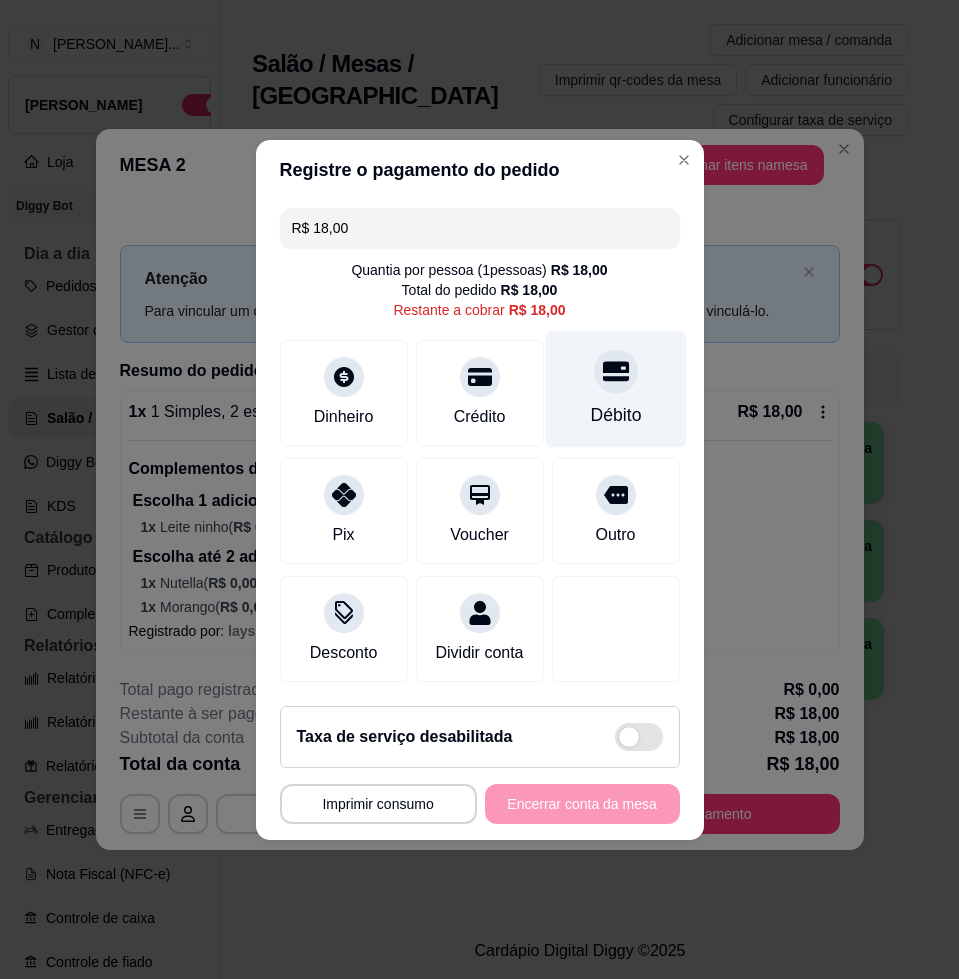 click on "Débito" at bounding box center [615, 388] 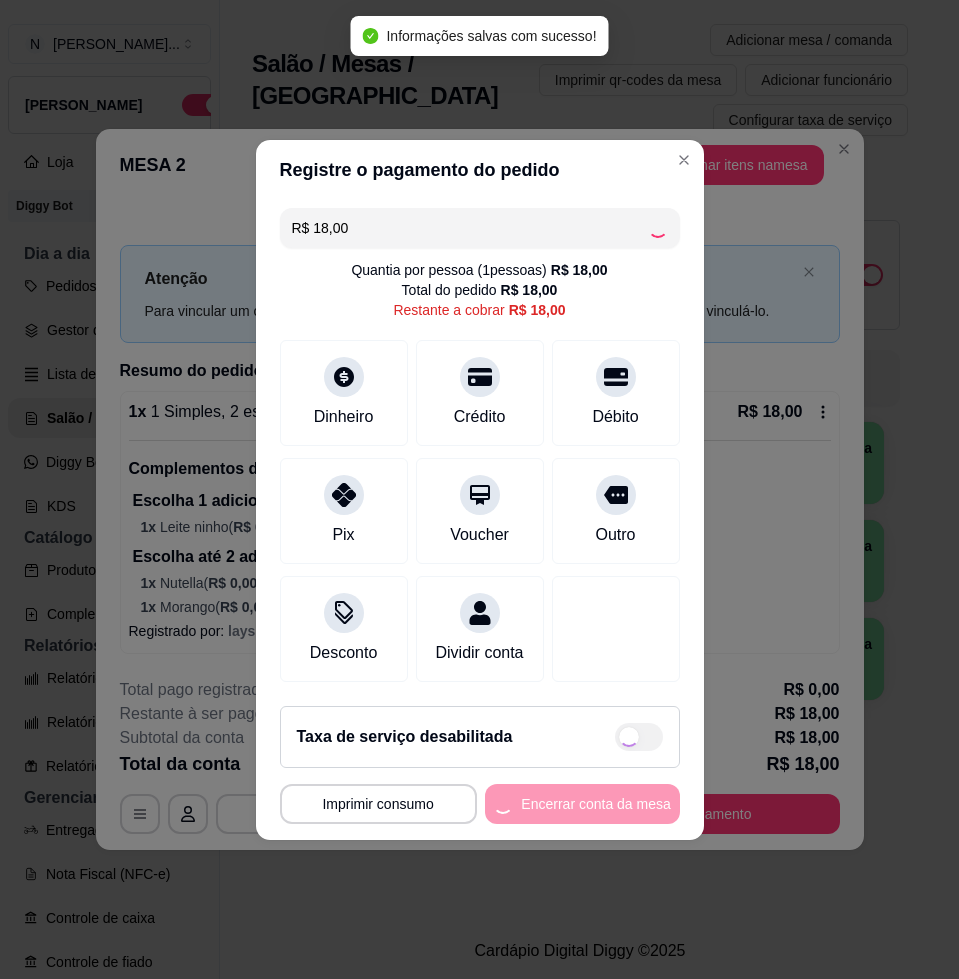 type on "R$ 0,00" 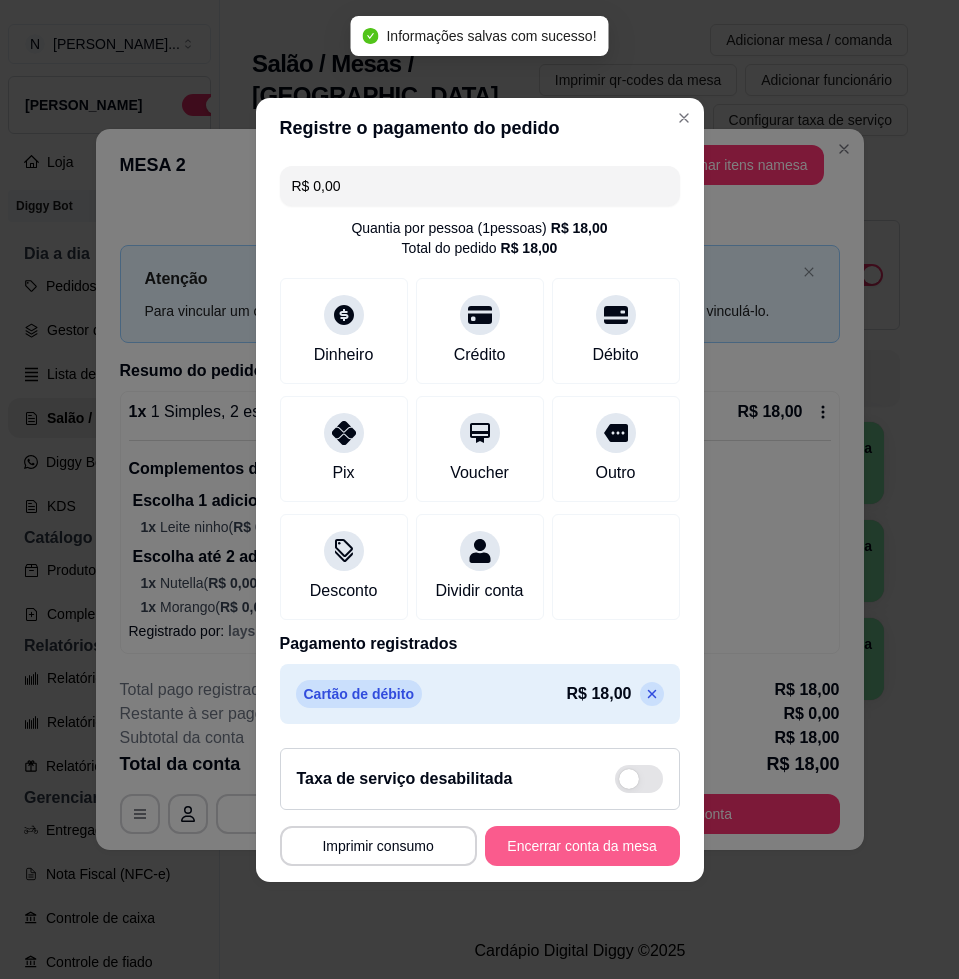 click on "Encerrar conta da mesa" at bounding box center (582, 846) 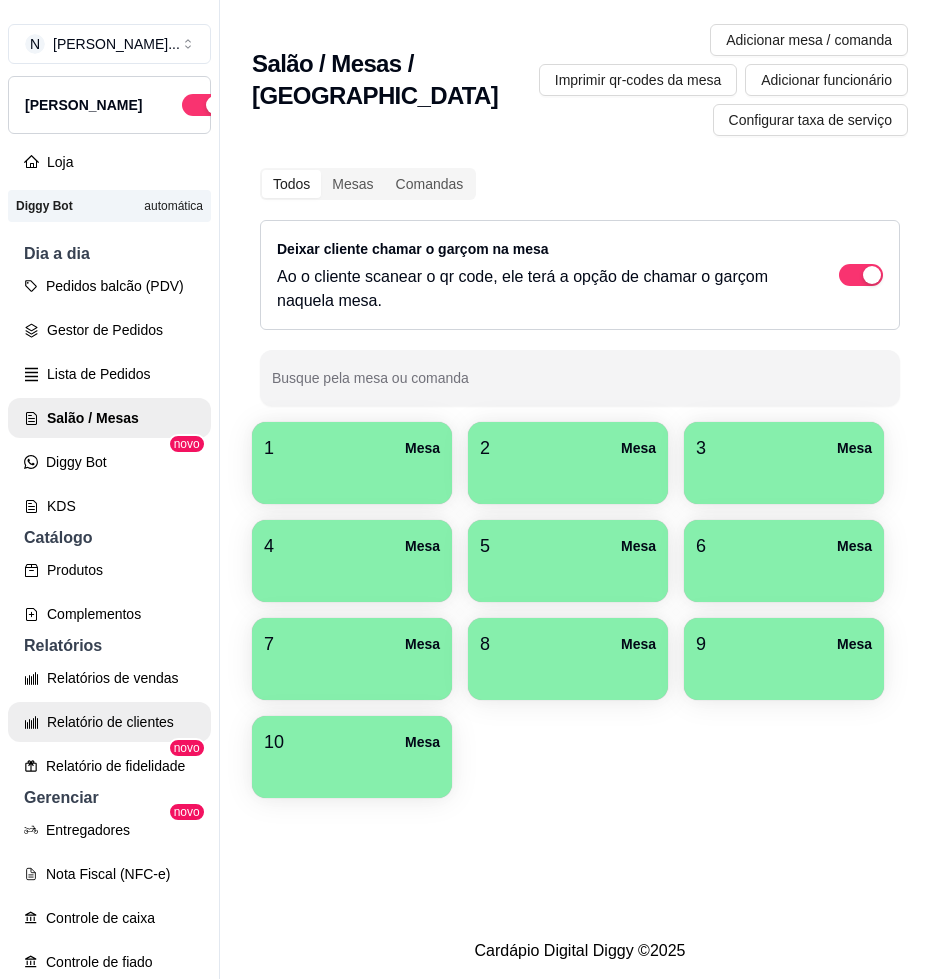scroll, scrollTop: 125, scrollLeft: 0, axis: vertical 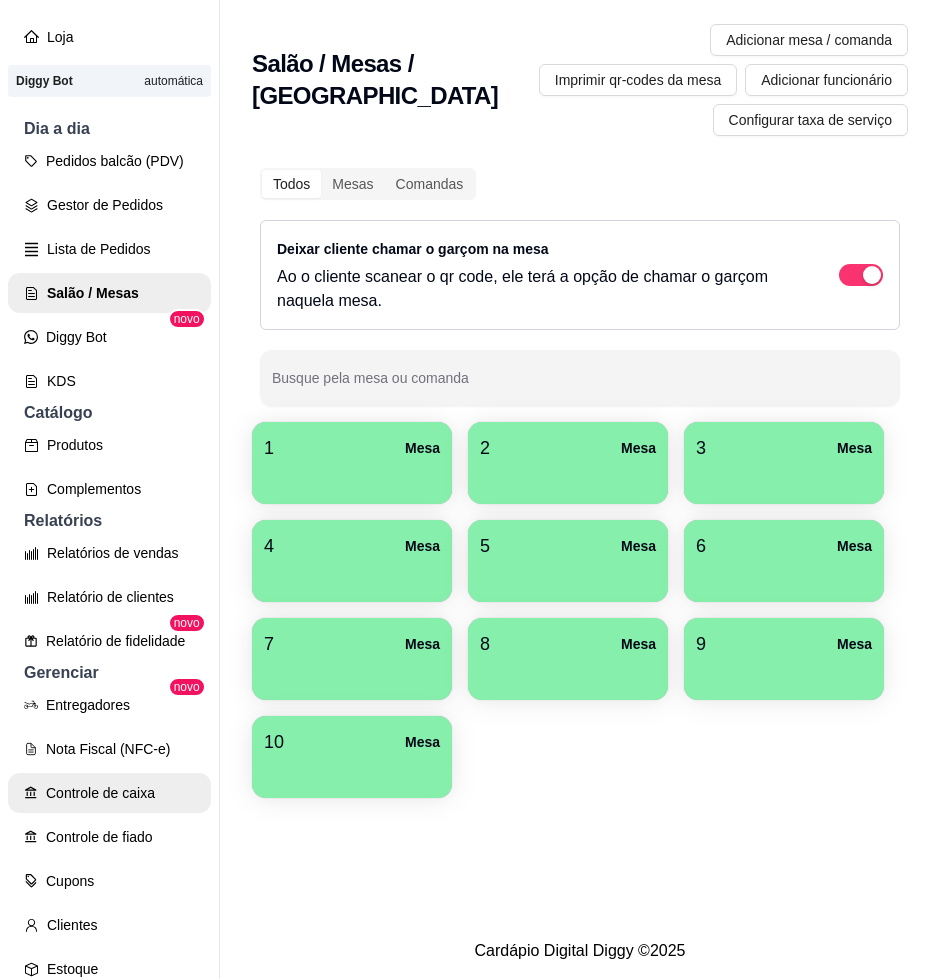 click on "Controle de caixa" at bounding box center [109, 793] 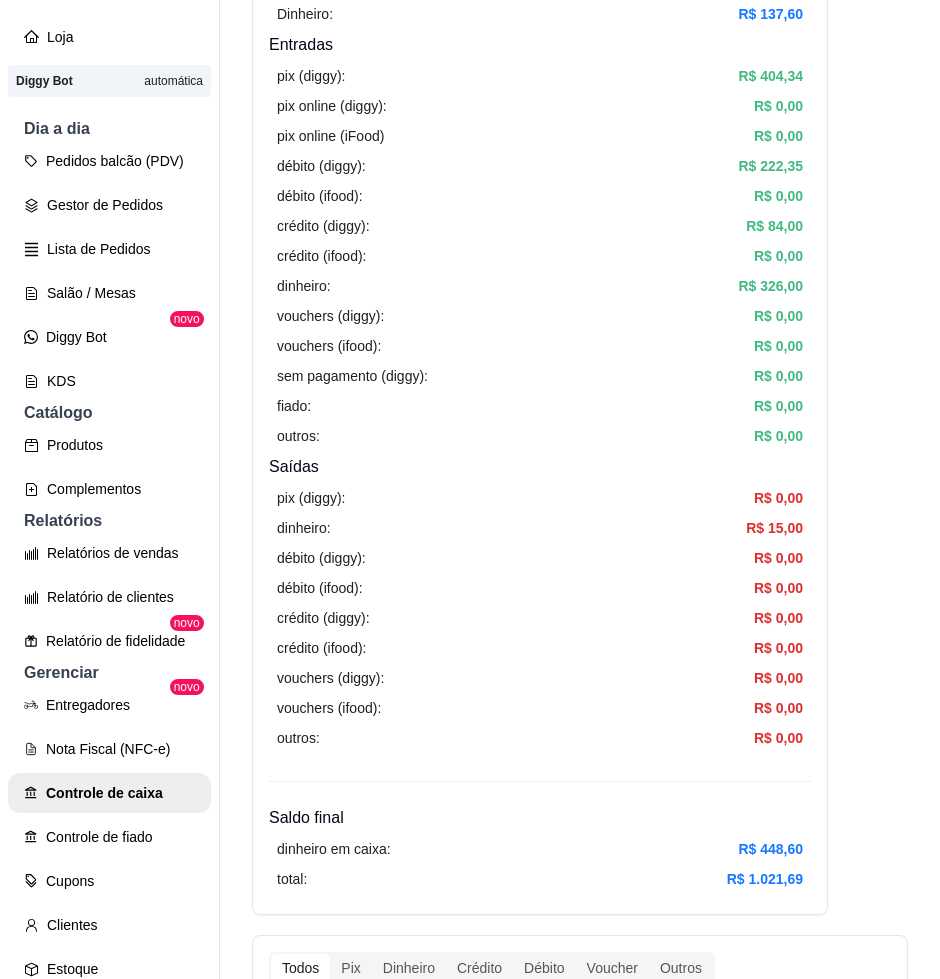 scroll, scrollTop: 375, scrollLeft: 0, axis: vertical 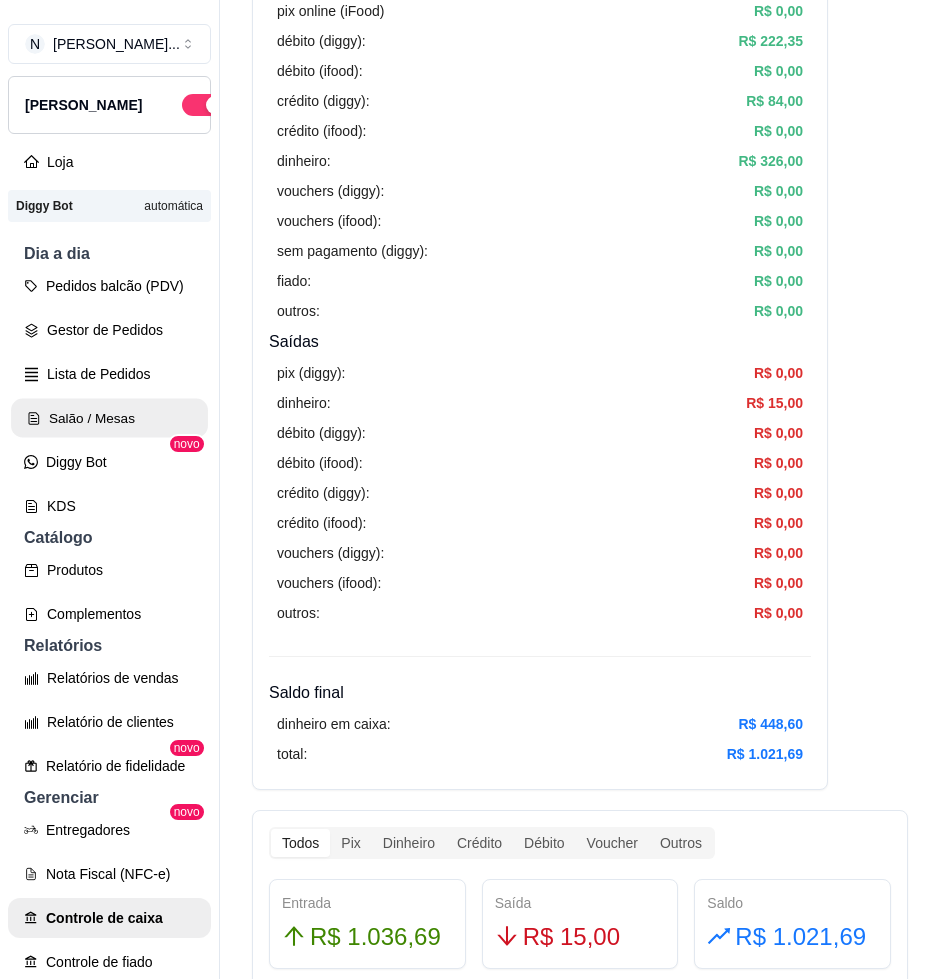 click on "Salão / Mesas" at bounding box center (109, 418) 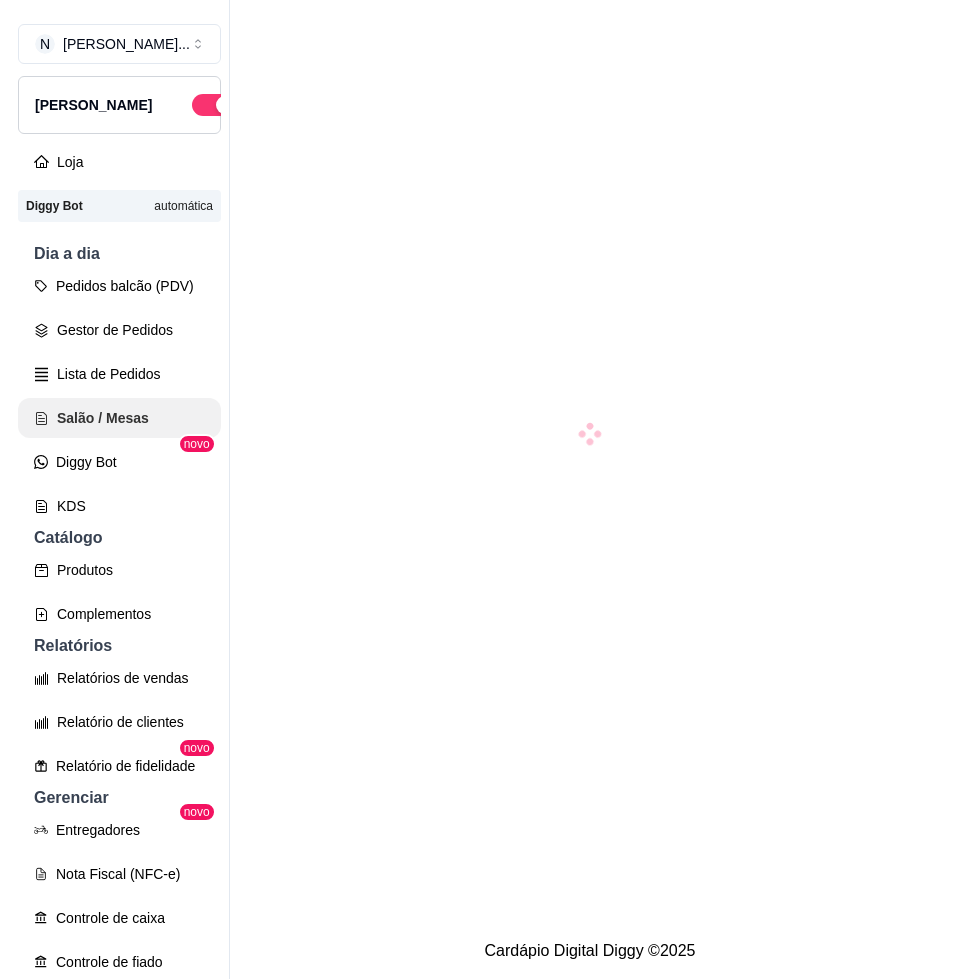 scroll, scrollTop: 0, scrollLeft: 0, axis: both 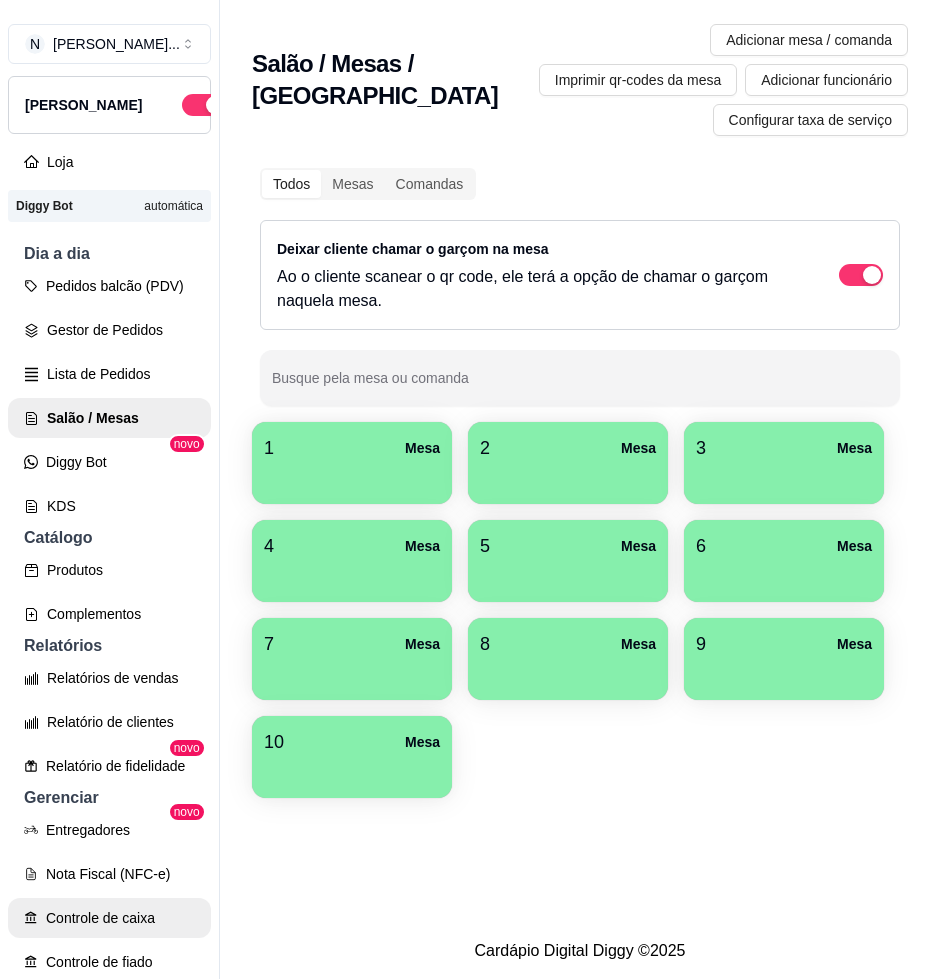 click on "Controle de caixa" at bounding box center [109, 918] 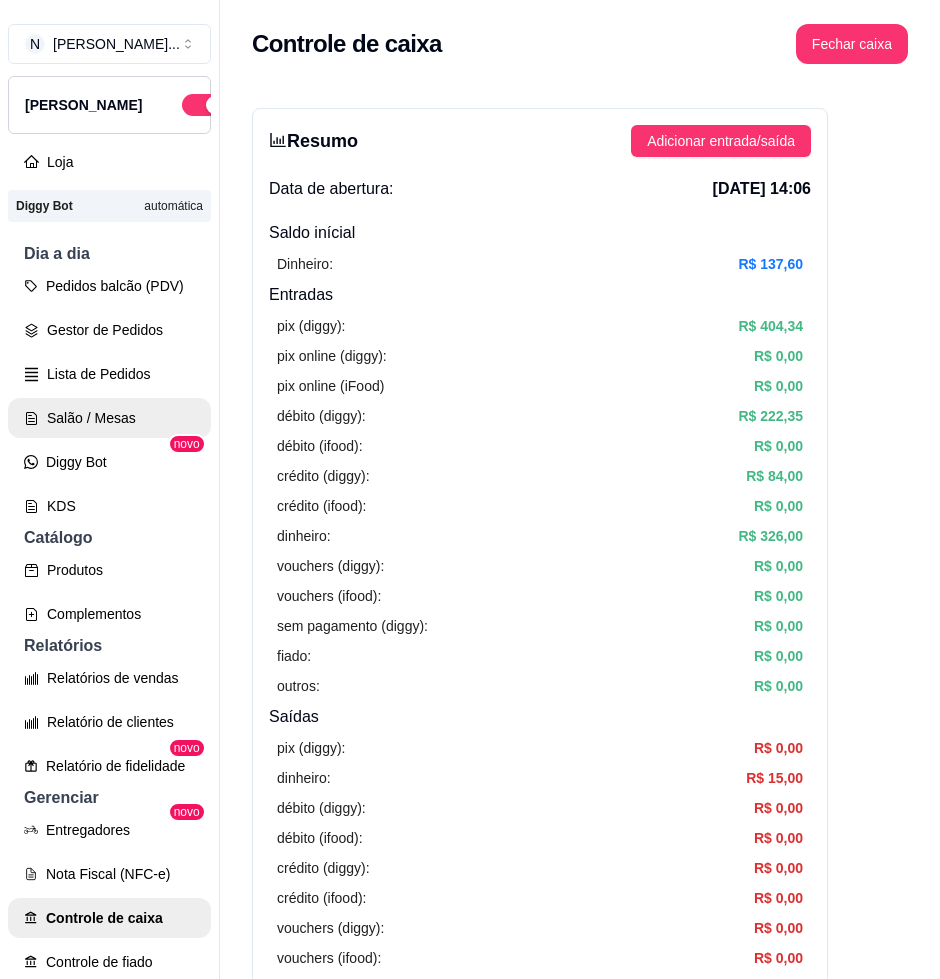 click on "Salão / Mesas" at bounding box center [109, 418] 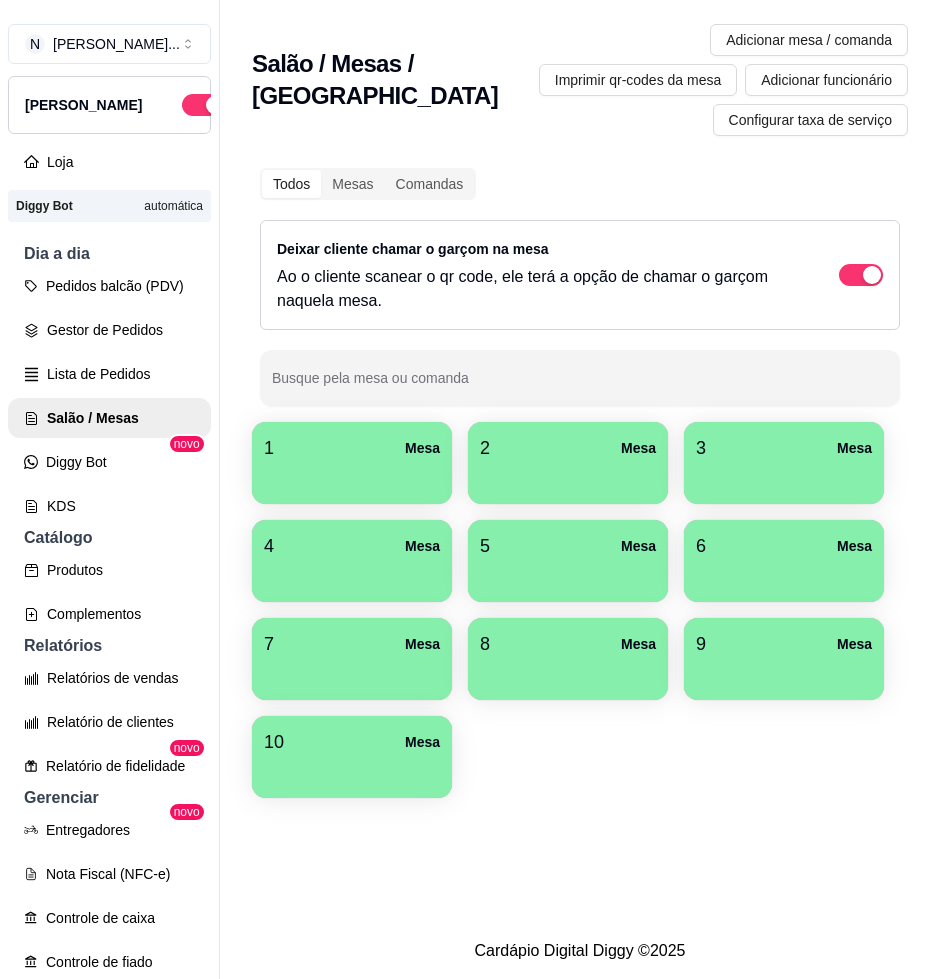 click on "1 Mesa" at bounding box center [352, 448] 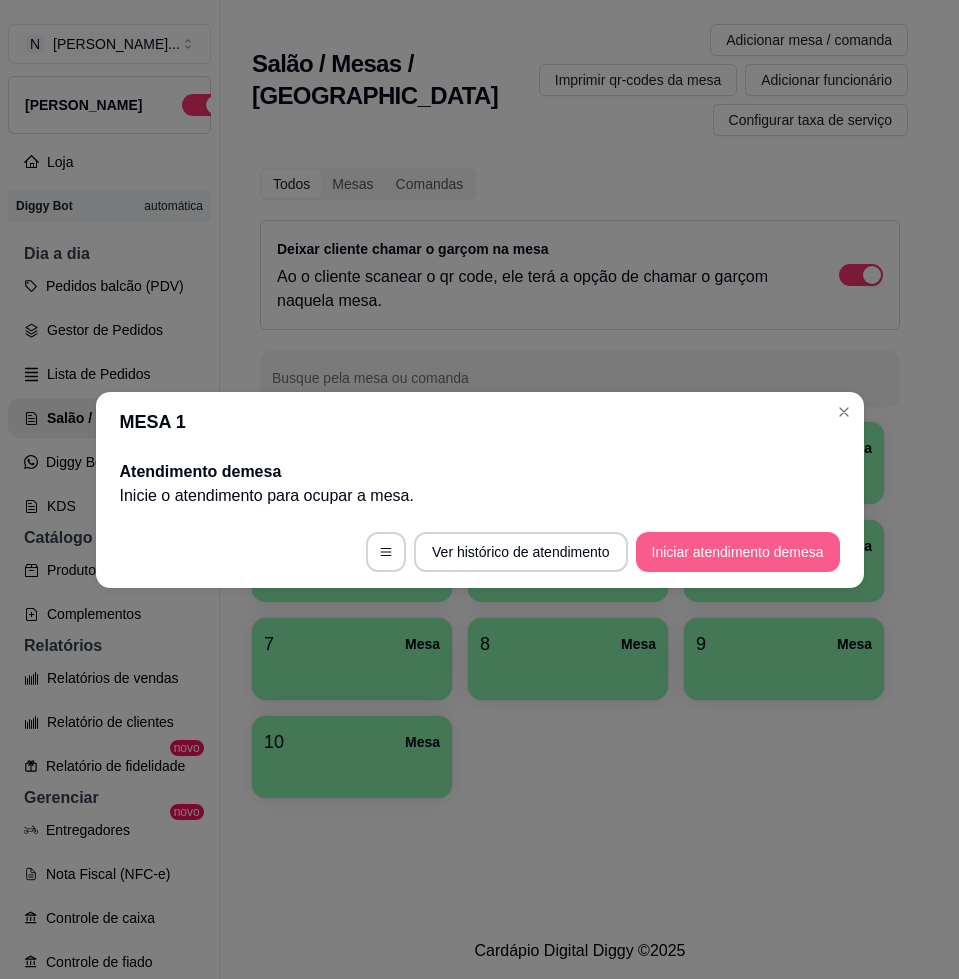 click on "Iniciar atendimento de  mesa" at bounding box center [738, 552] 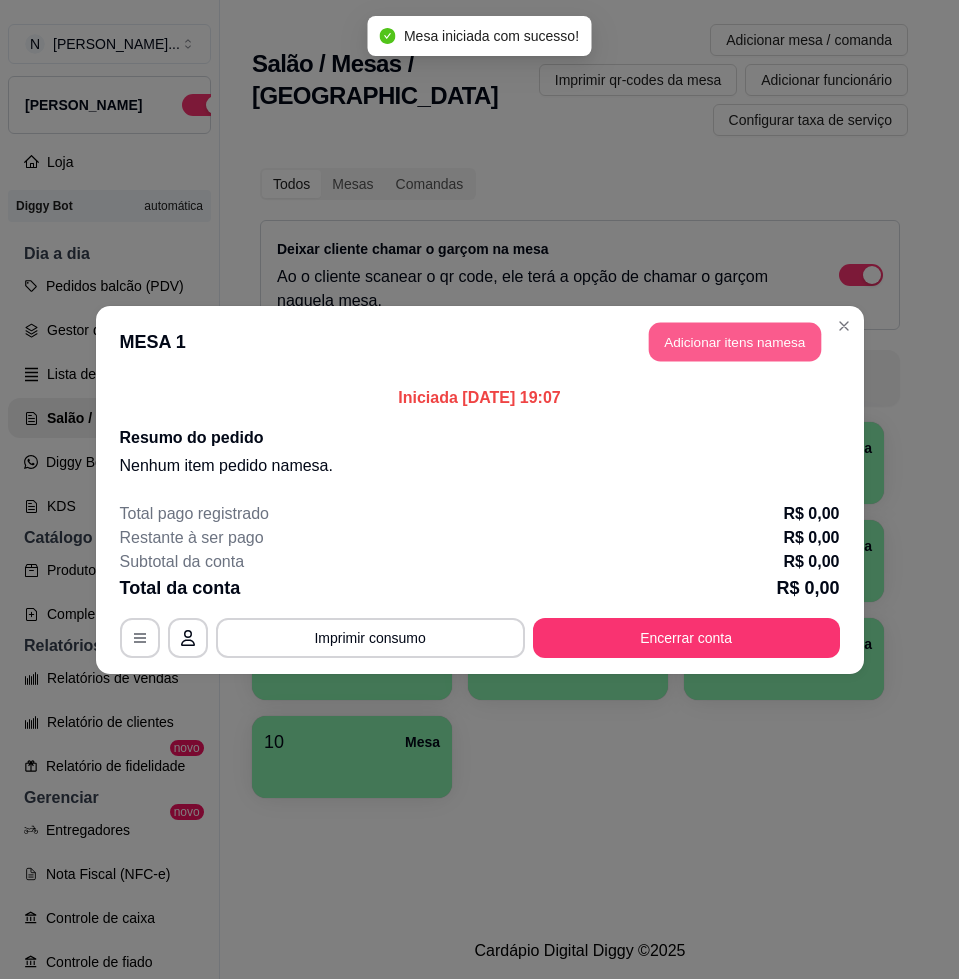 click on "Adicionar itens na  mesa" at bounding box center [735, 341] 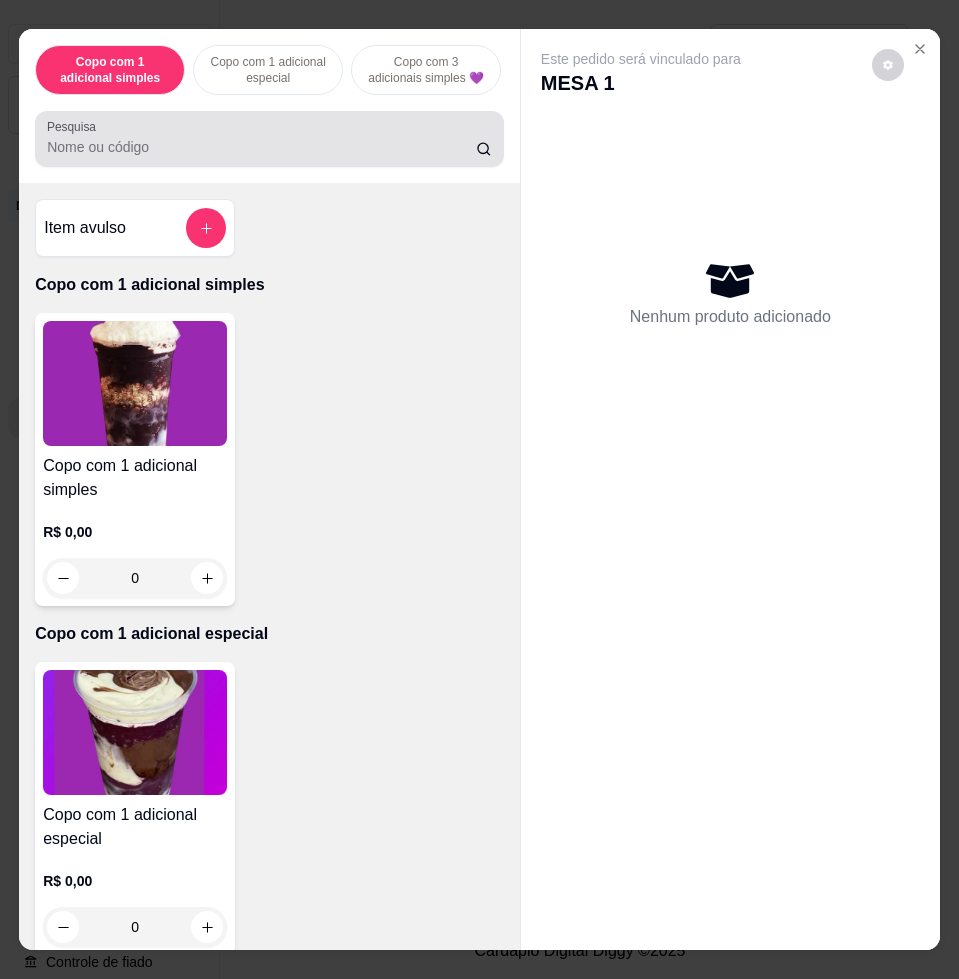 click on "Pesquisa" at bounding box center (261, 147) 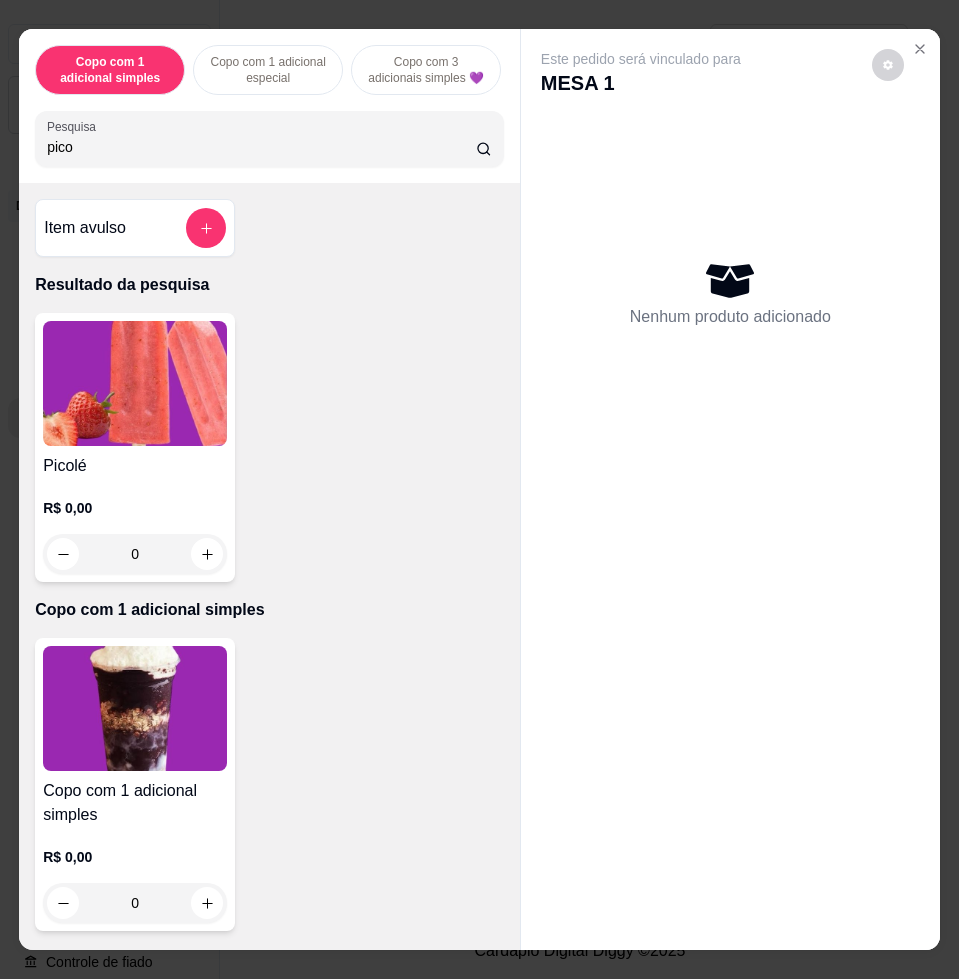 type on "pico" 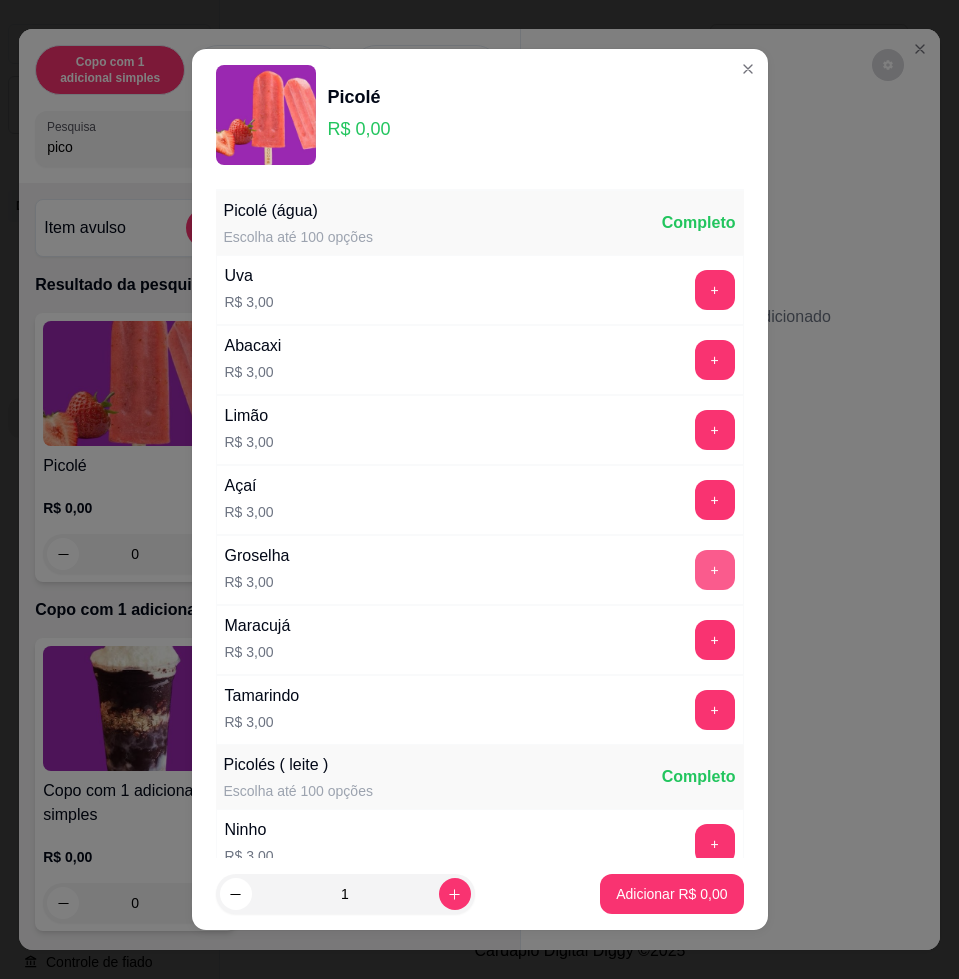 click on "+" at bounding box center [715, 570] 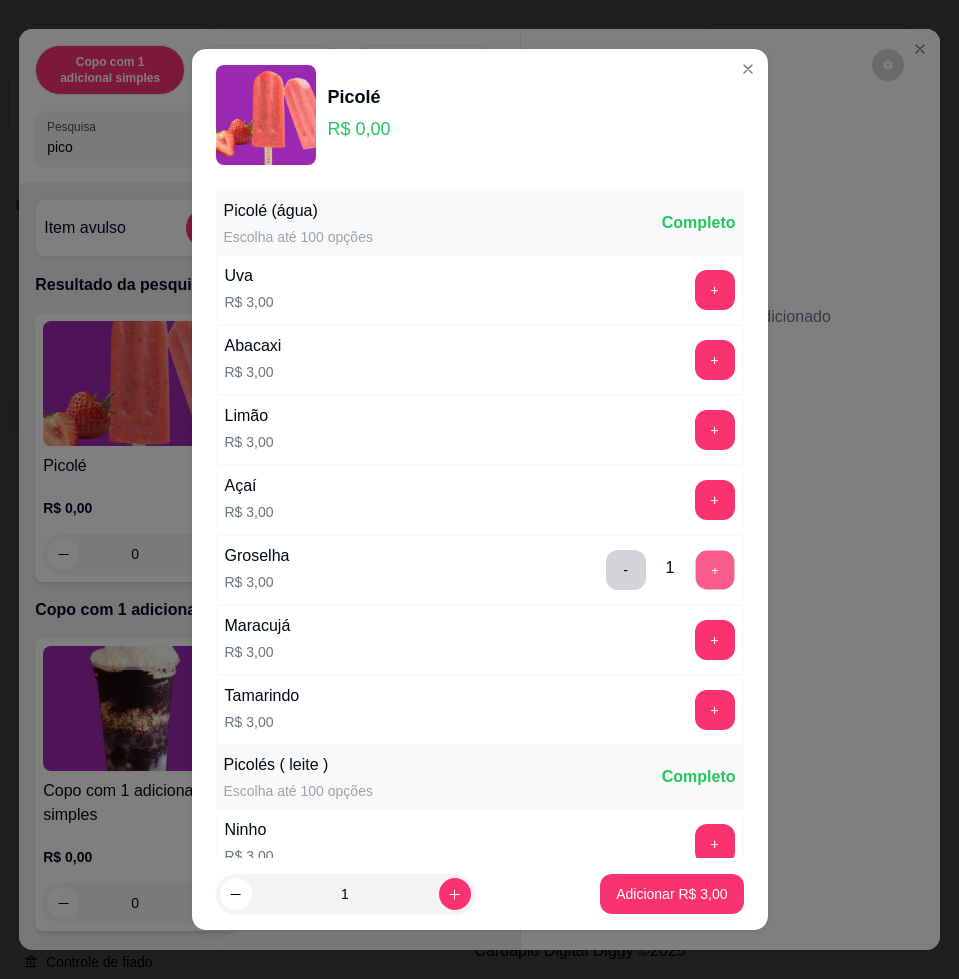 click on "+" at bounding box center [714, 570] 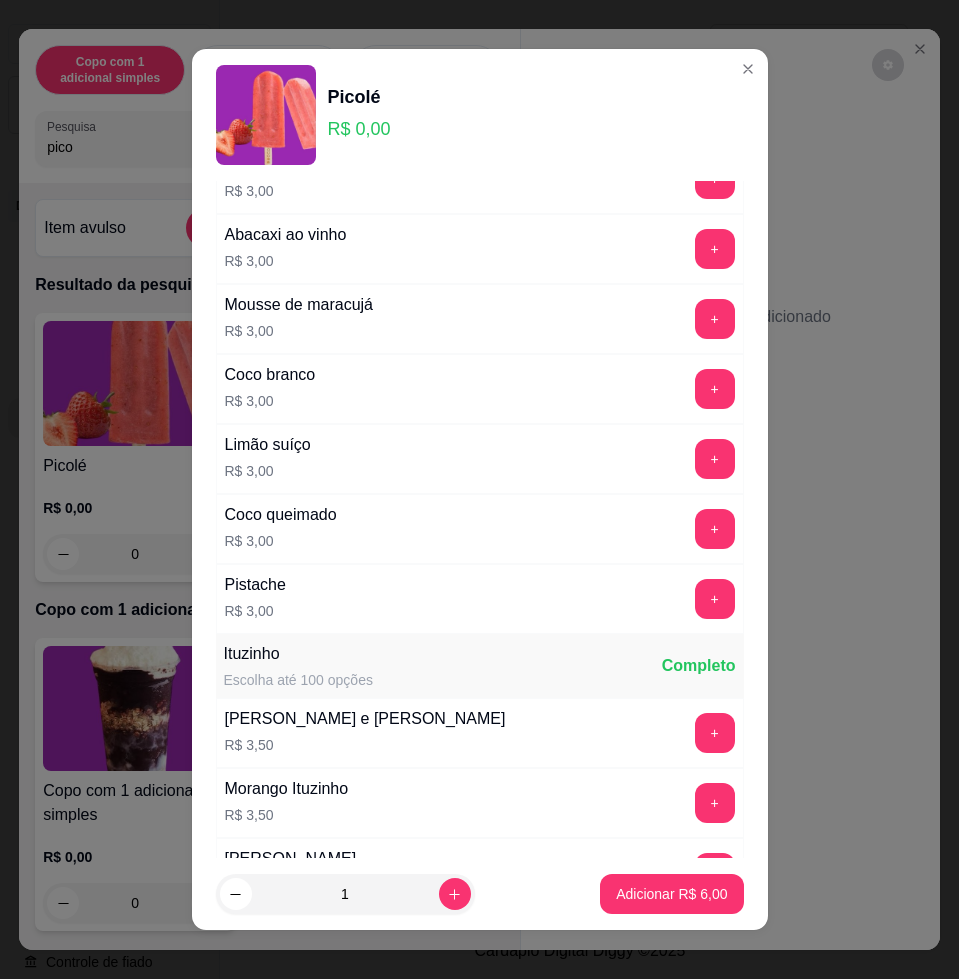 scroll, scrollTop: 1250, scrollLeft: 0, axis: vertical 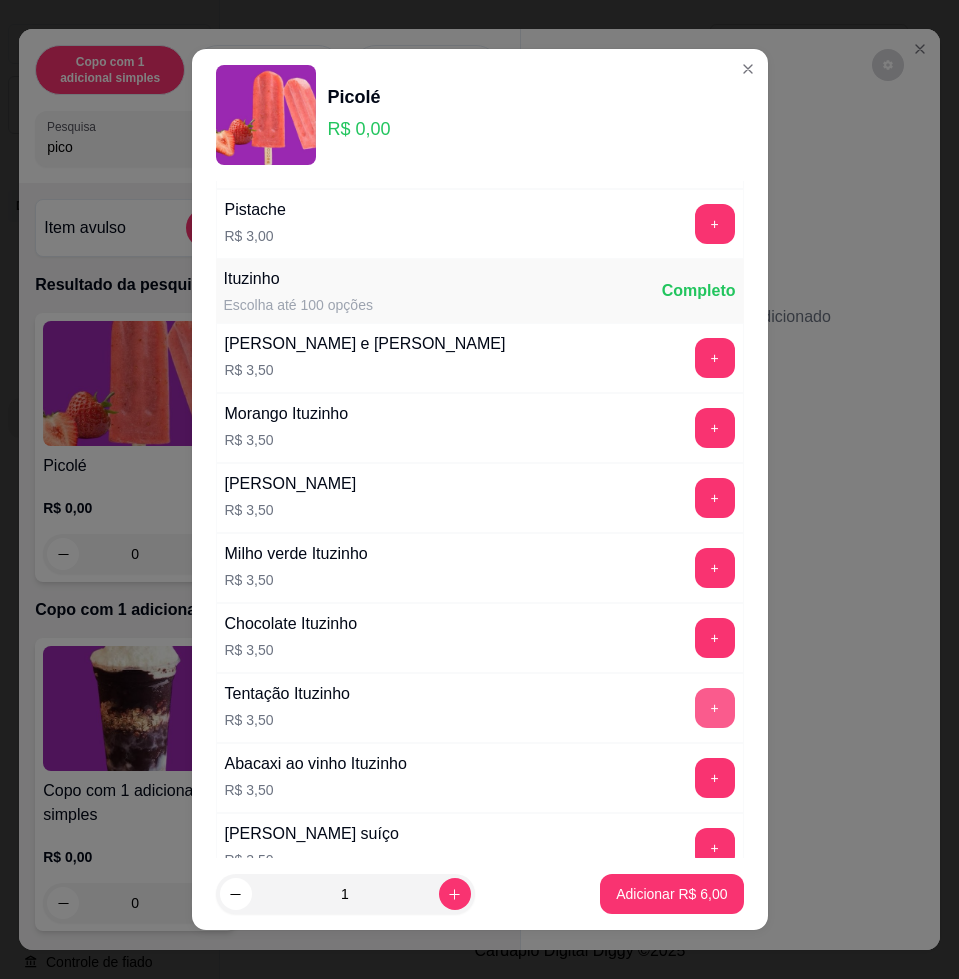 click on "+" at bounding box center [715, 708] 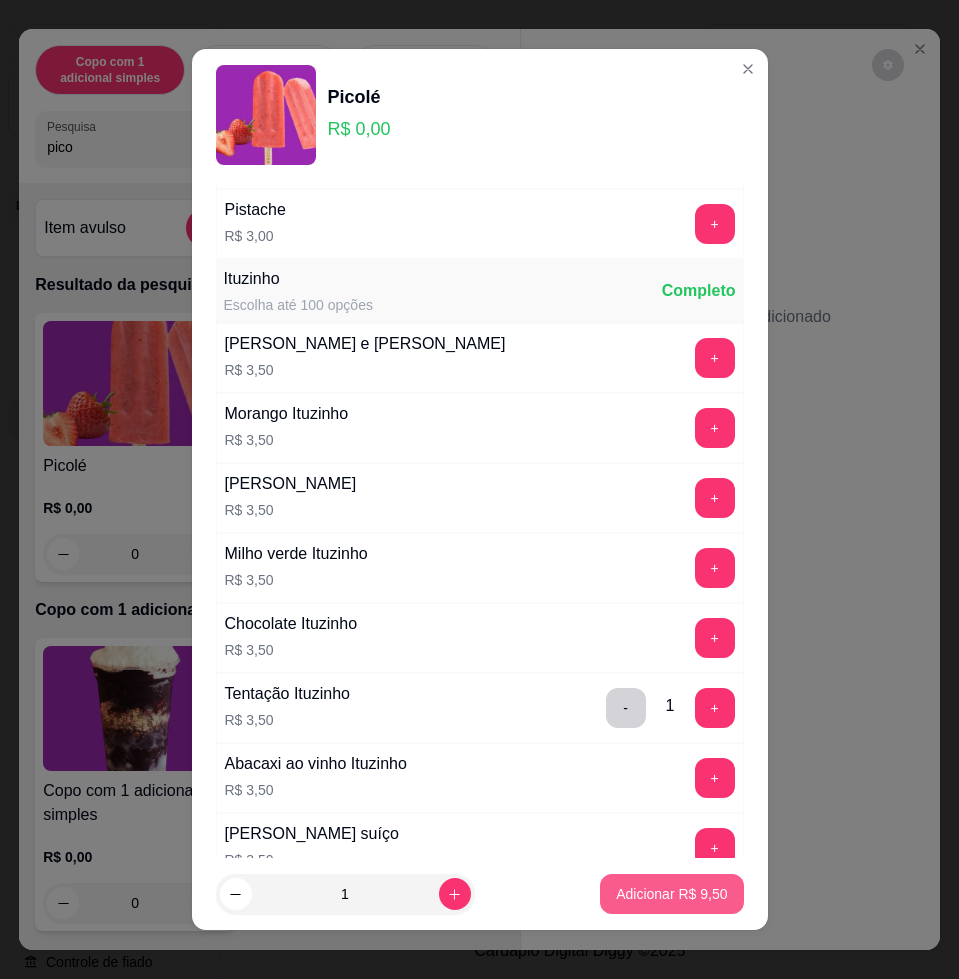 click on "Adicionar   R$ 9,50" at bounding box center (671, 894) 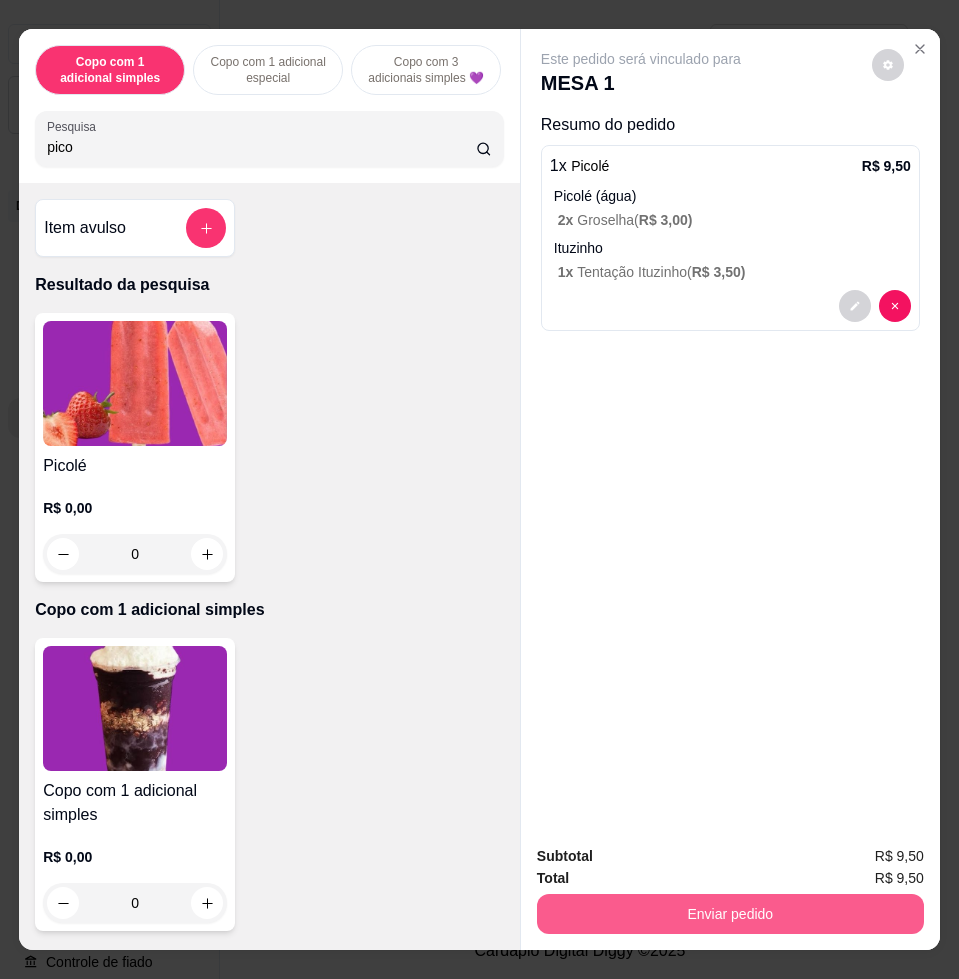 click on "Enviar pedido" at bounding box center (730, 914) 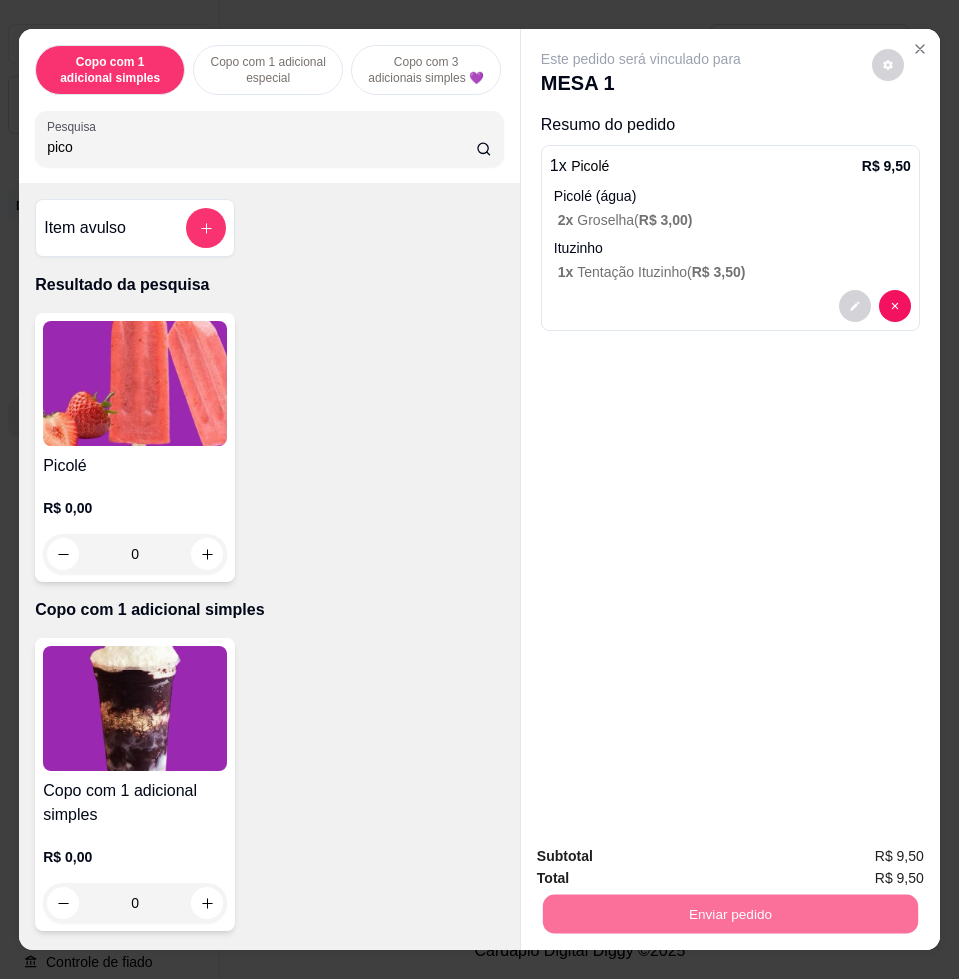 click on "Não registrar e enviar pedido" at bounding box center [662, 854] 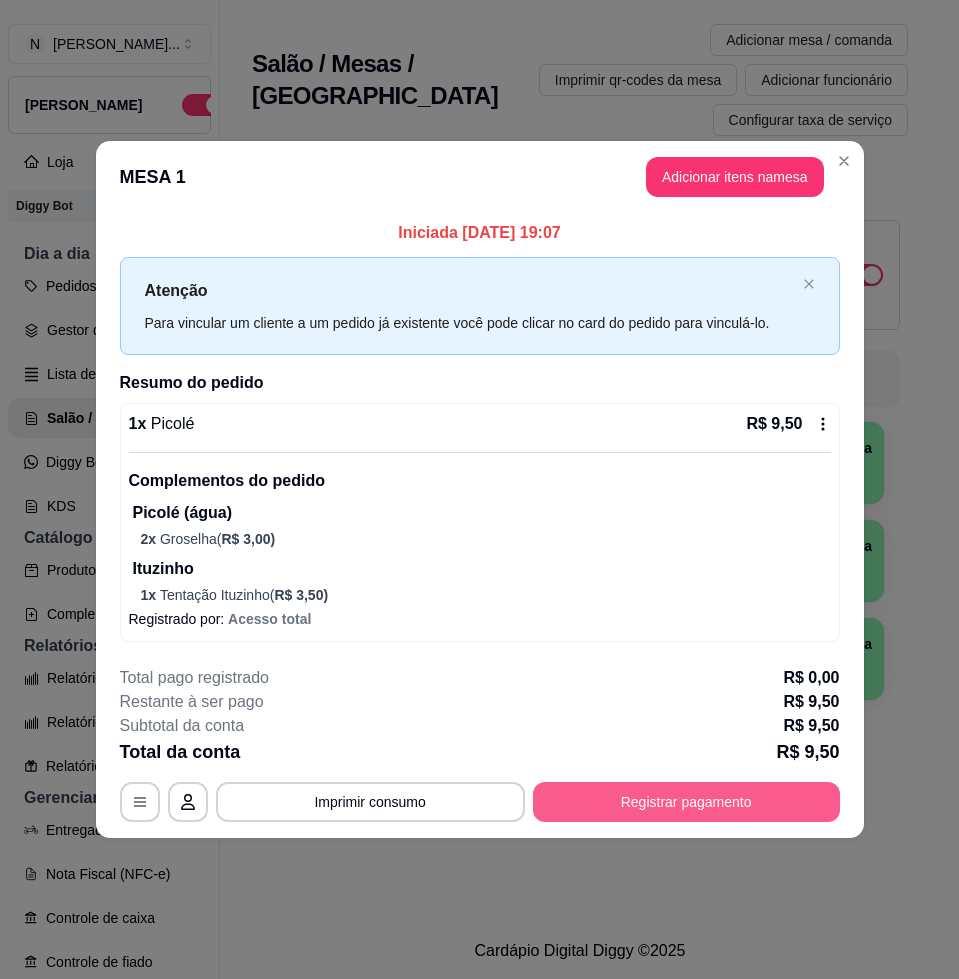 click on "Registrar pagamento" at bounding box center (686, 802) 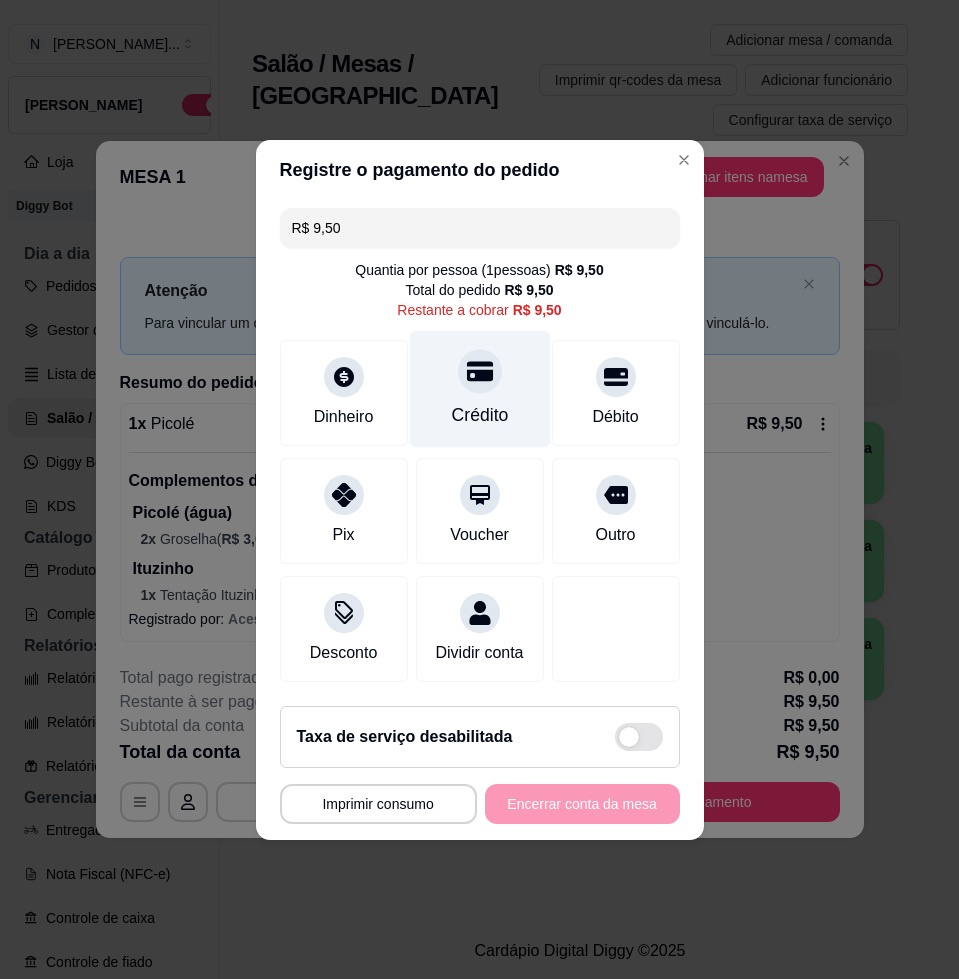 click at bounding box center [480, 371] 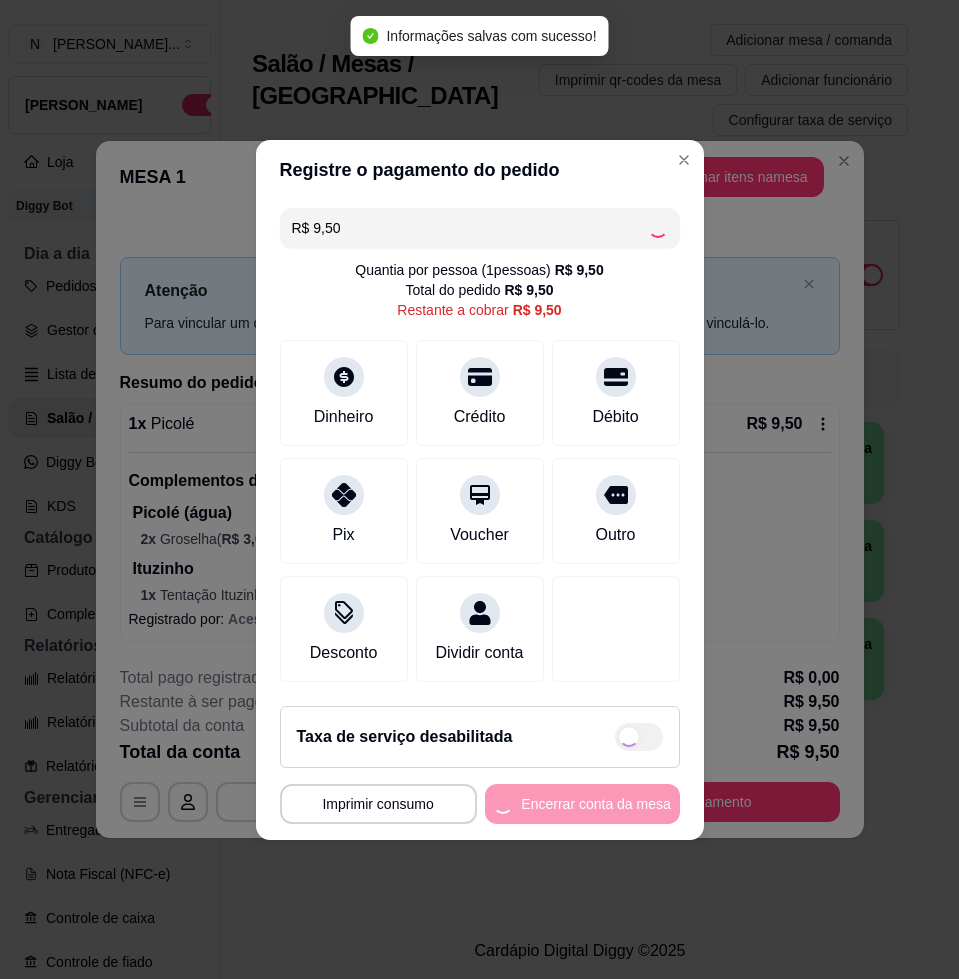 type on "R$ 0,00" 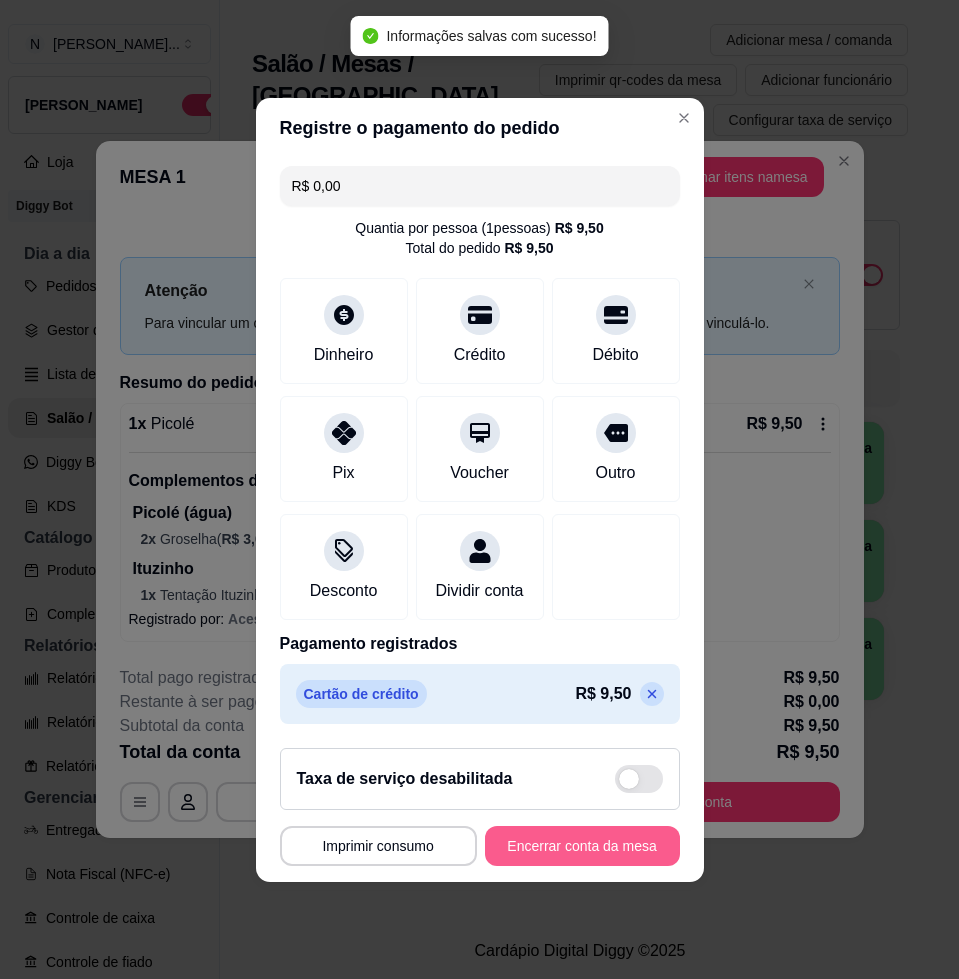 click on "Encerrar conta da mesa" at bounding box center (582, 846) 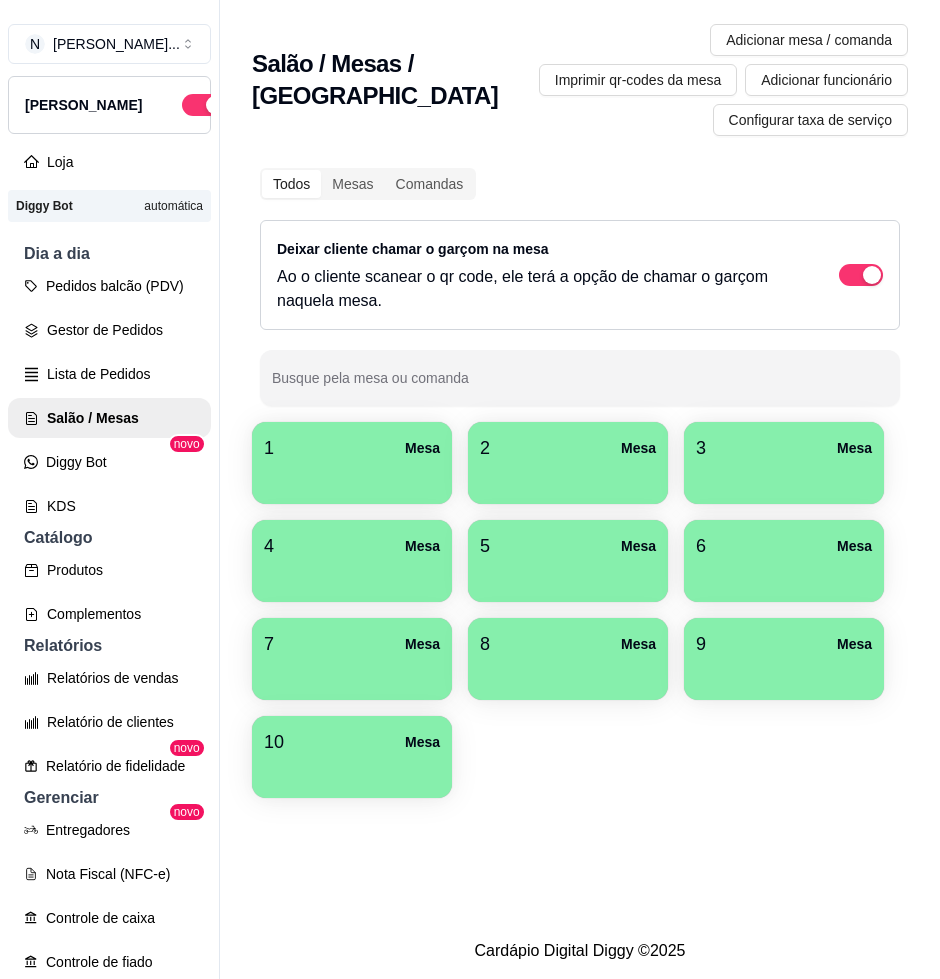 click at bounding box center (352, 477) 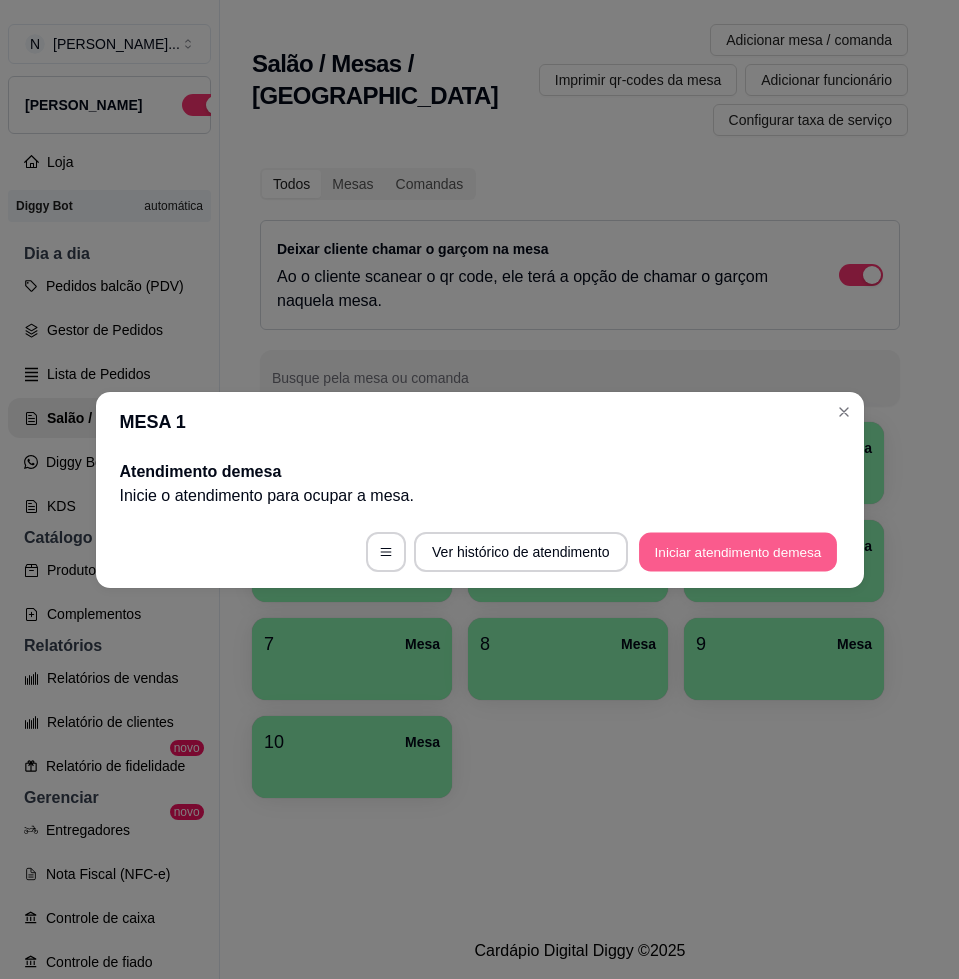 click on "Iniciar atendimento de  mesa" at bounding box center (738, 551) 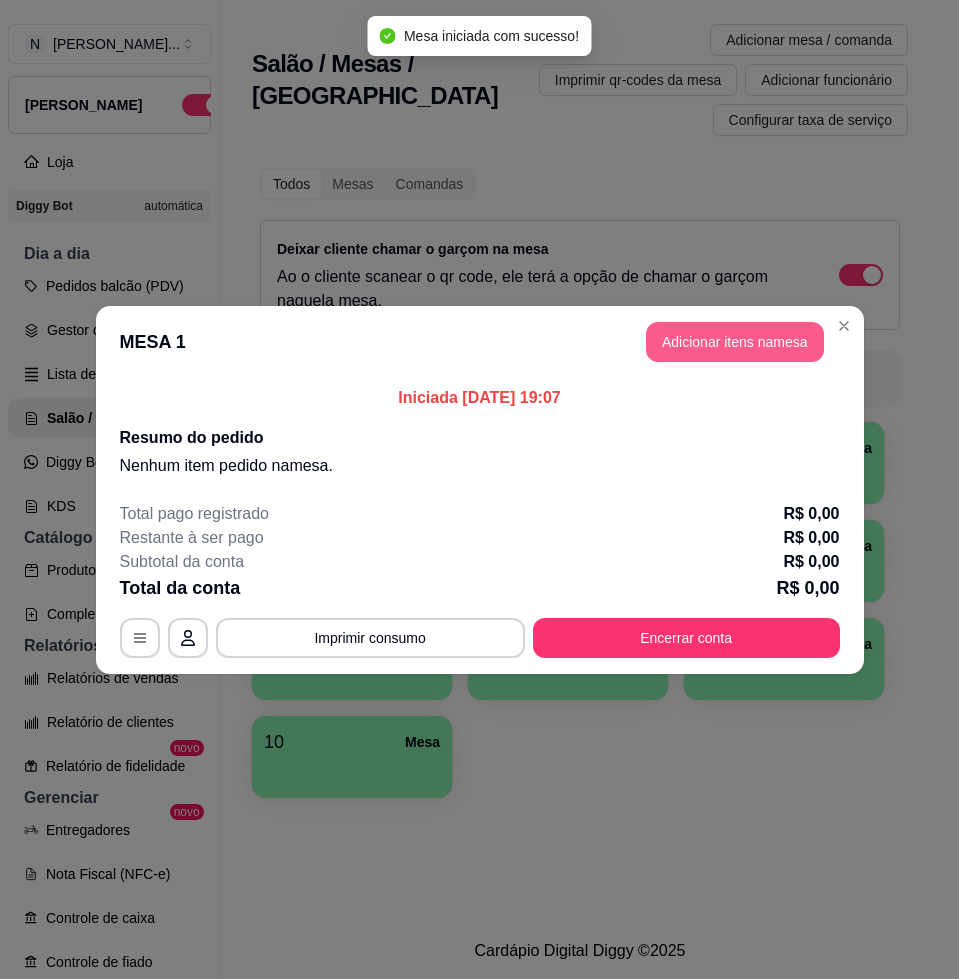 click on "Adicionar itens na  mesa" at bounding box center [735, 342] 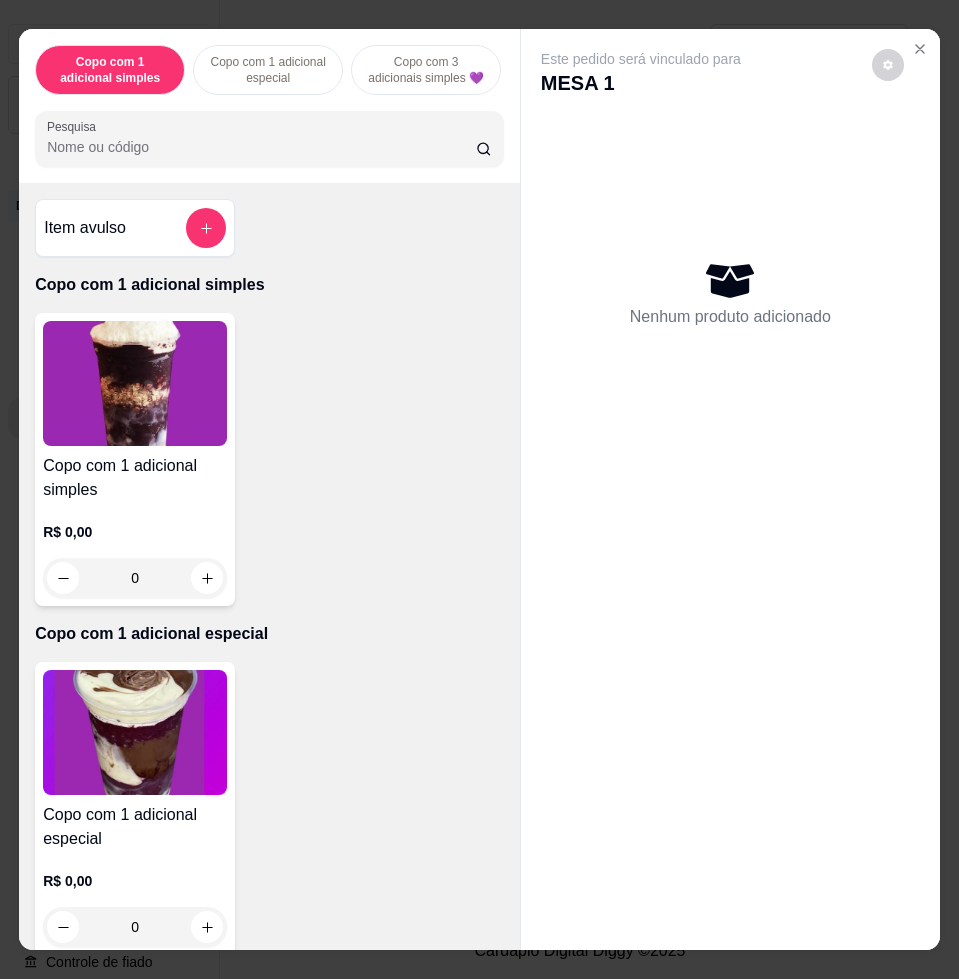 click on "Pesquisa" at bounding box center (261, 147) 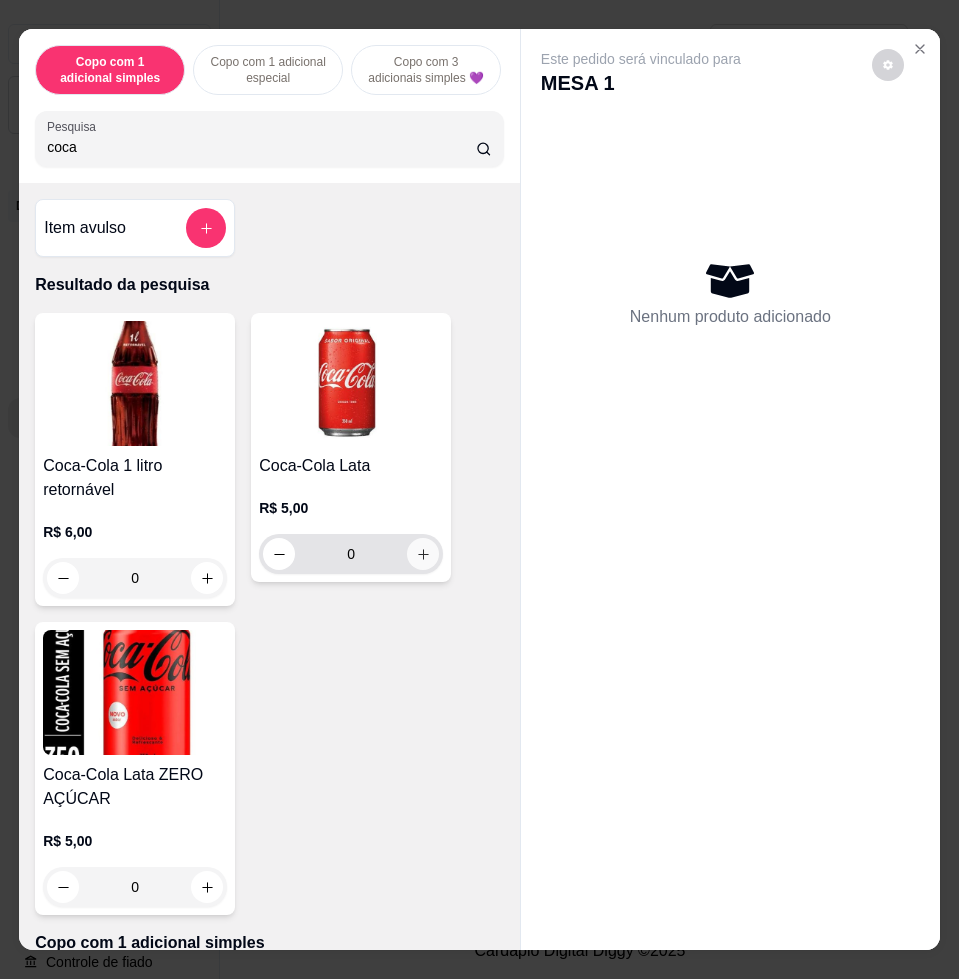 type on "coca" 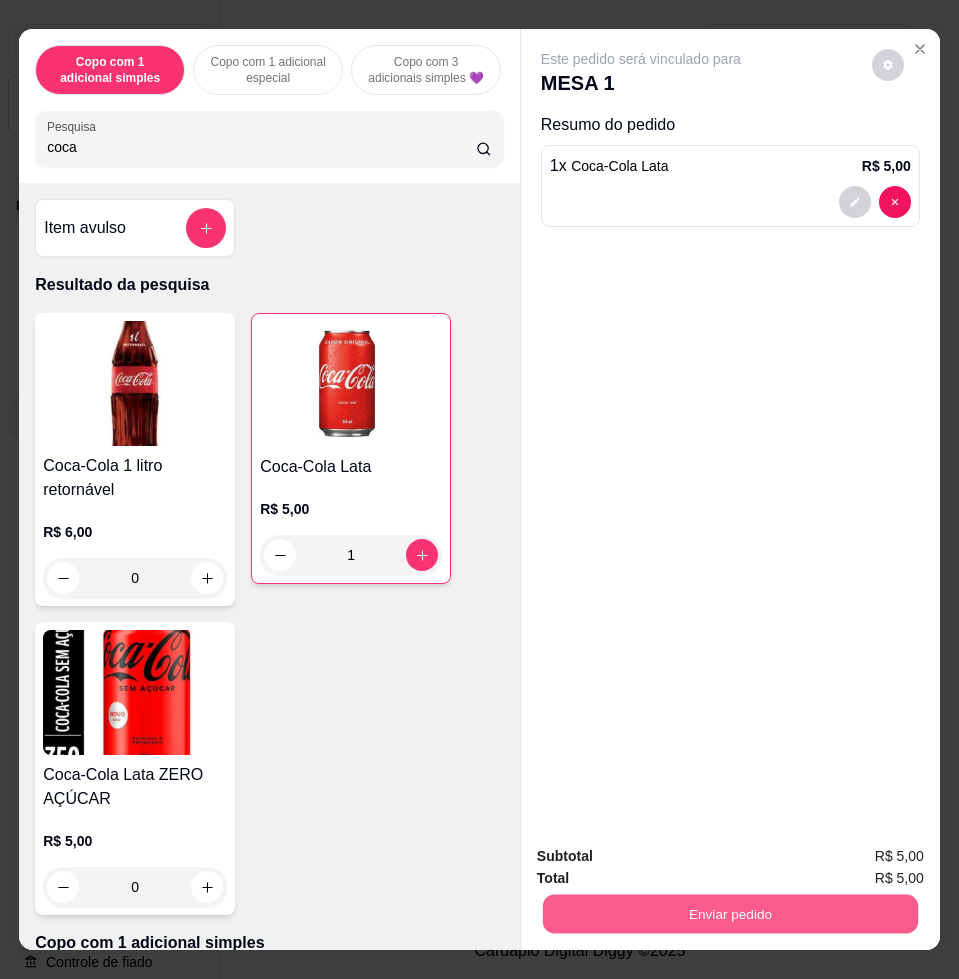 click on "Enviar pedido" at bounding box center [730, 913] 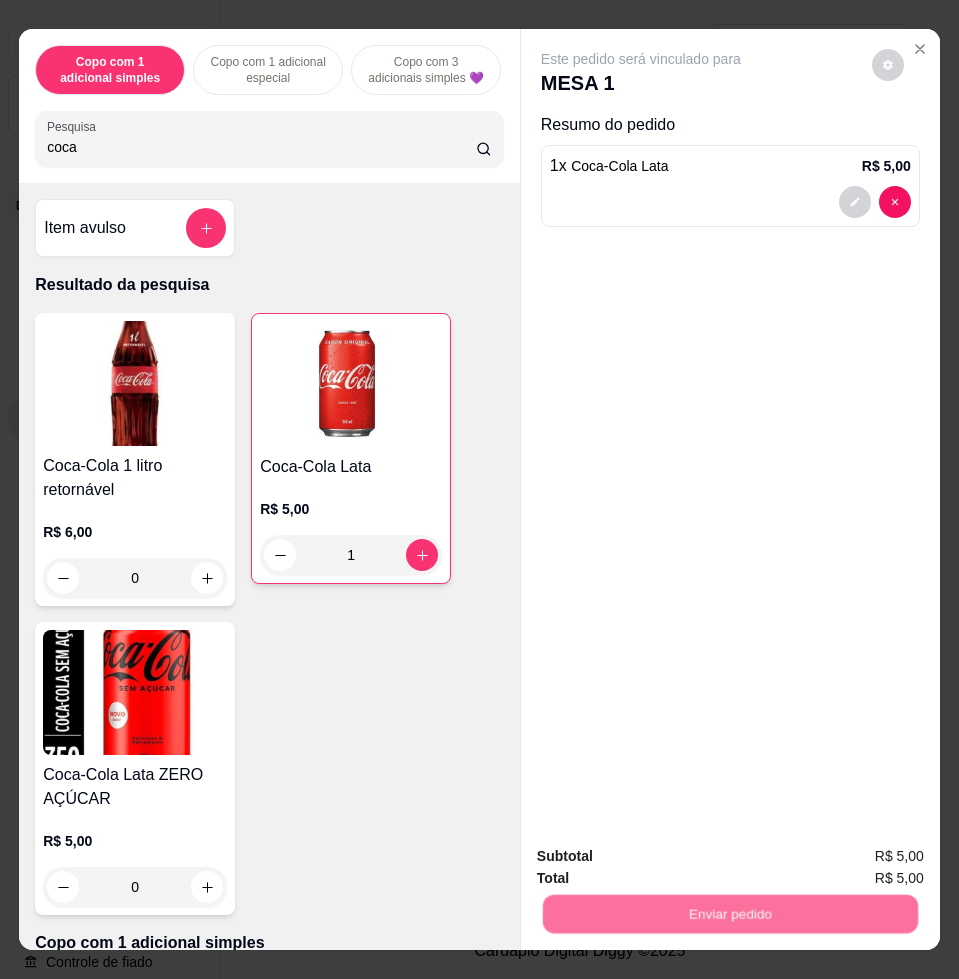 click on "Não registrar e enviar pedido" at bounding box center [662, 854] 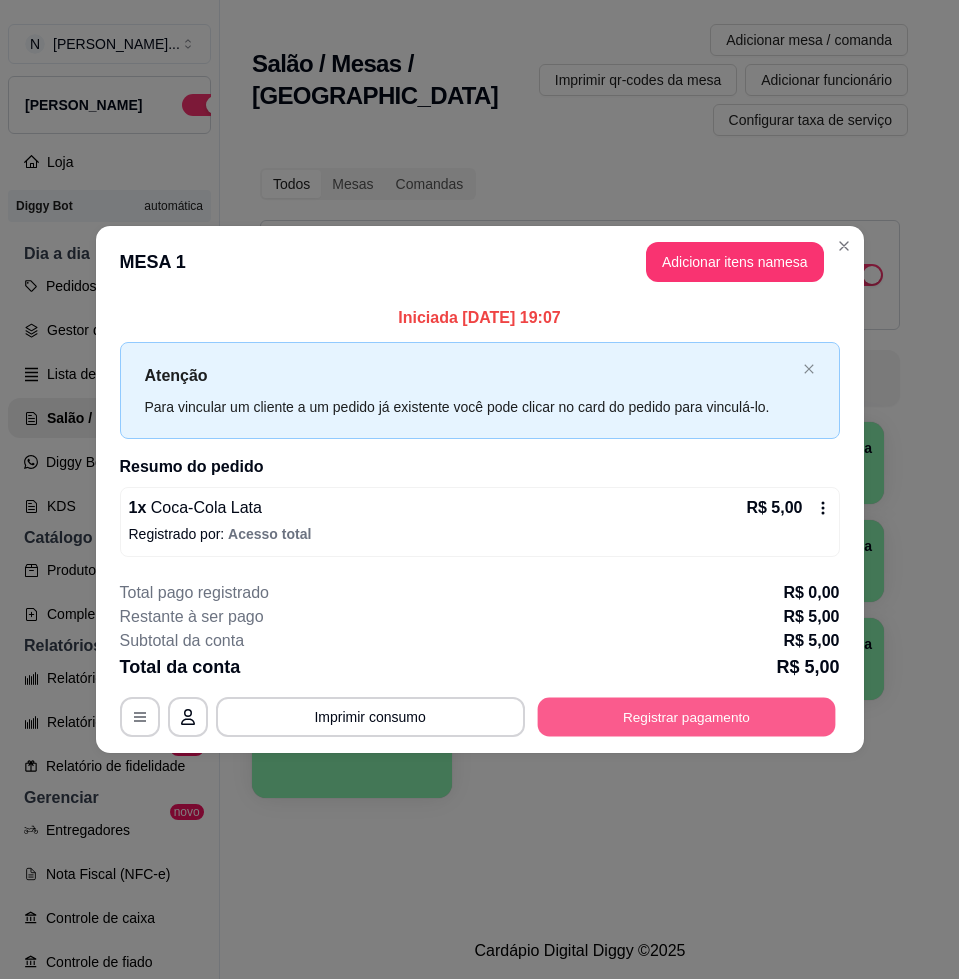 click on "Registrar pagamento" at bounding box center (686, 717) 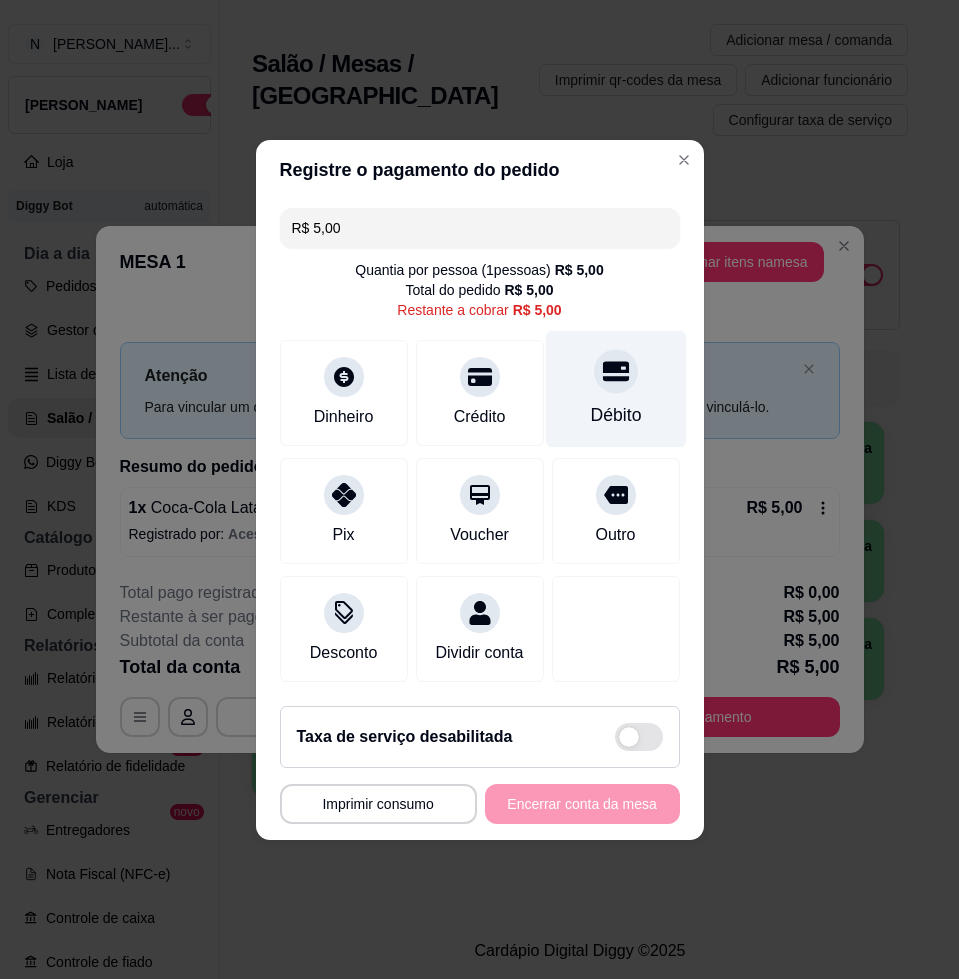 click on "Débito" at bounding box center [615, 415] 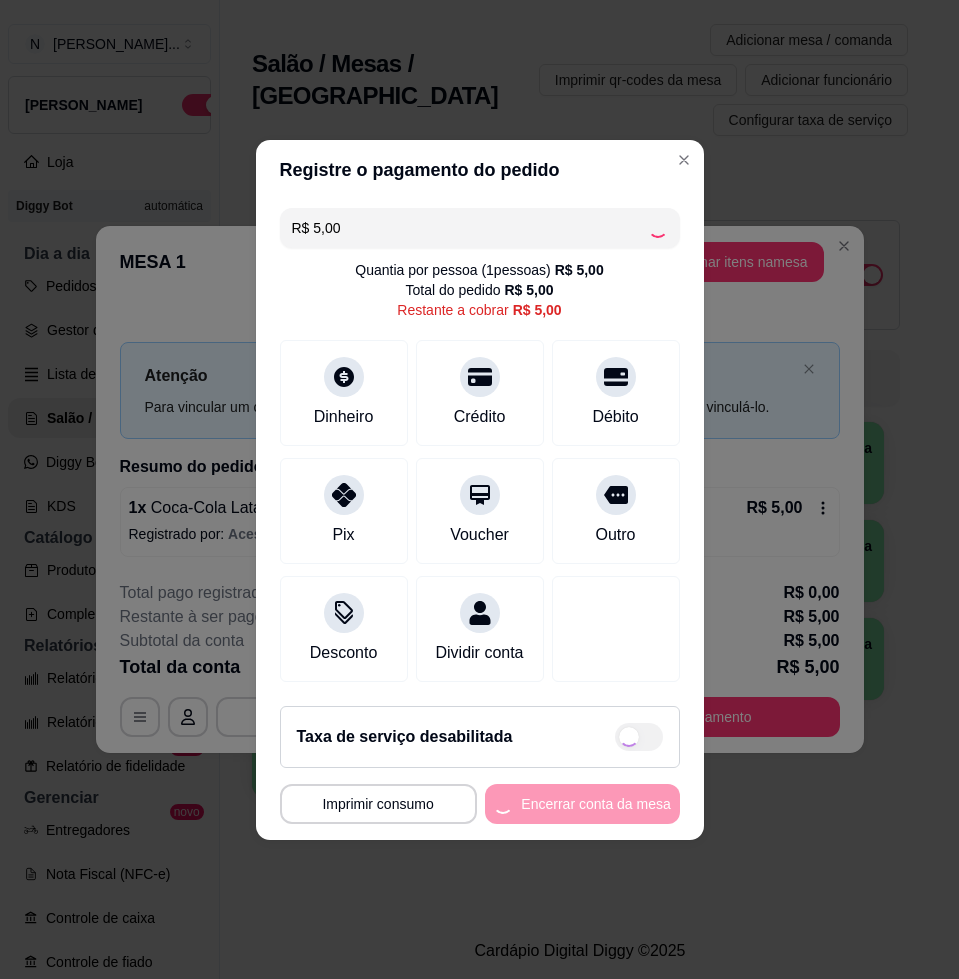 type on "R$ 0,00" 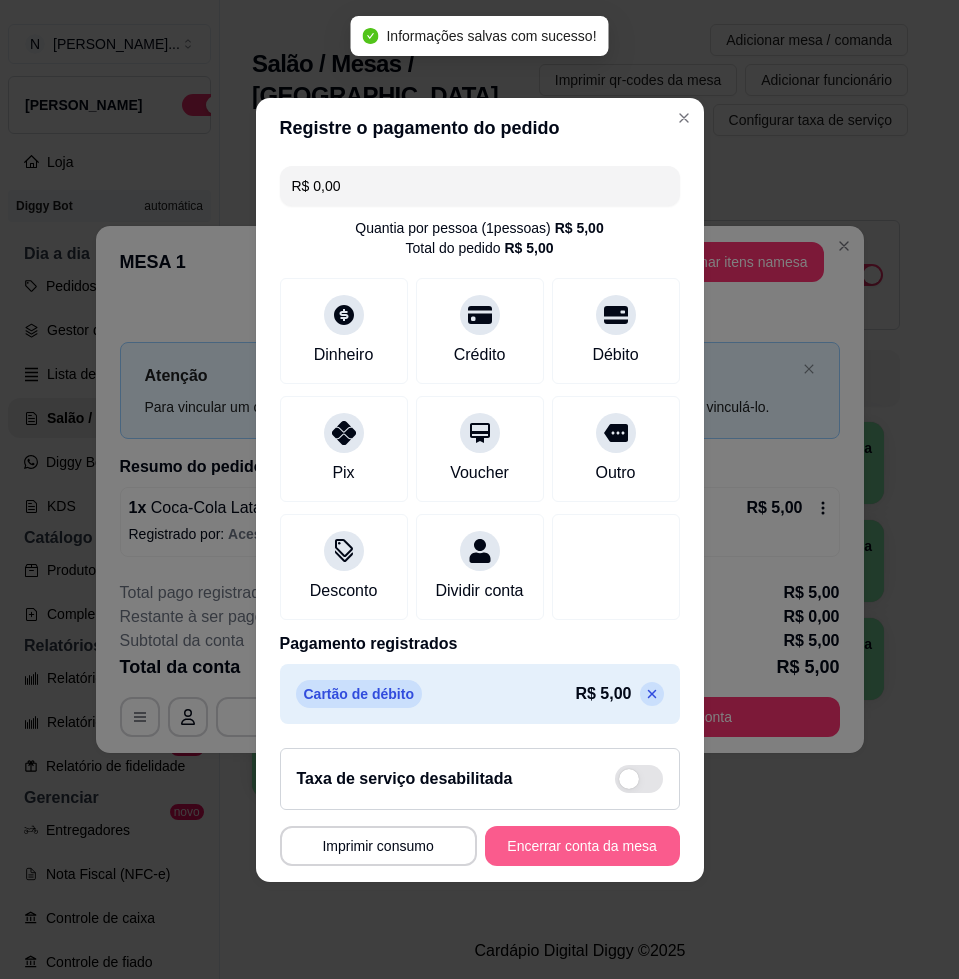 click on "Encerrar conta da mesa" at bounding box center [582, 846] 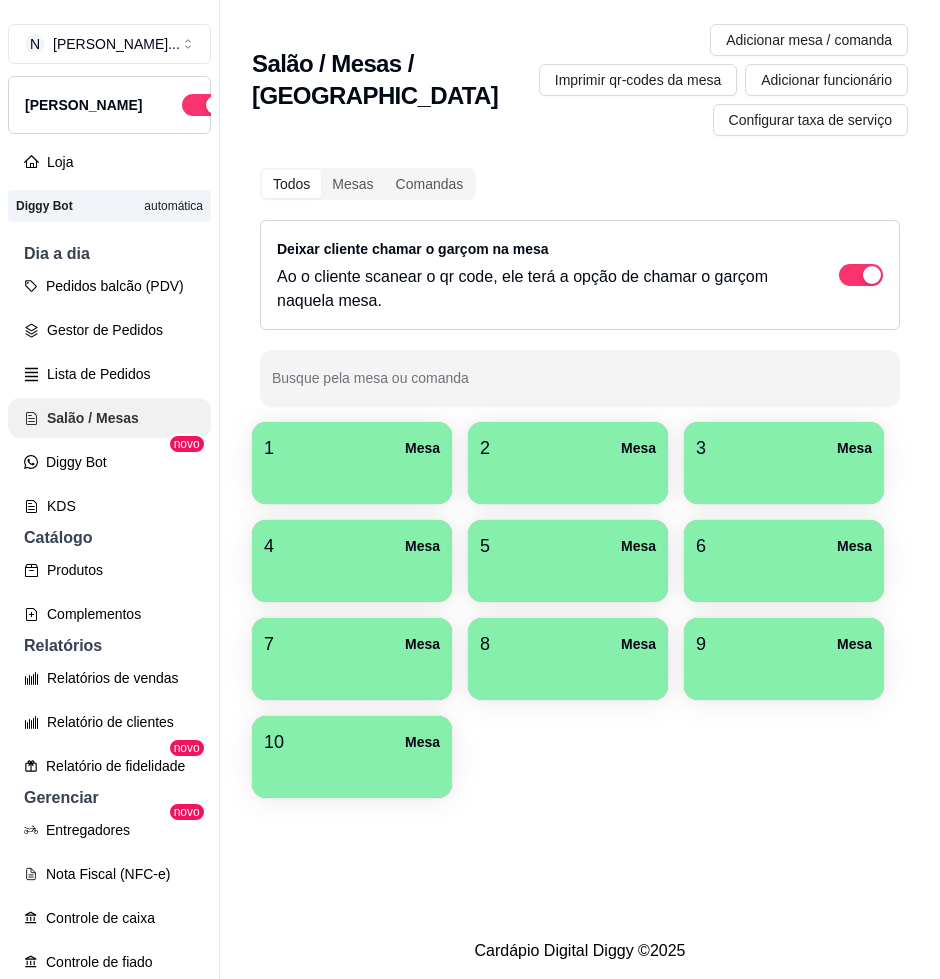click on "Salão / Mesas" at bounding box center [109, 418] 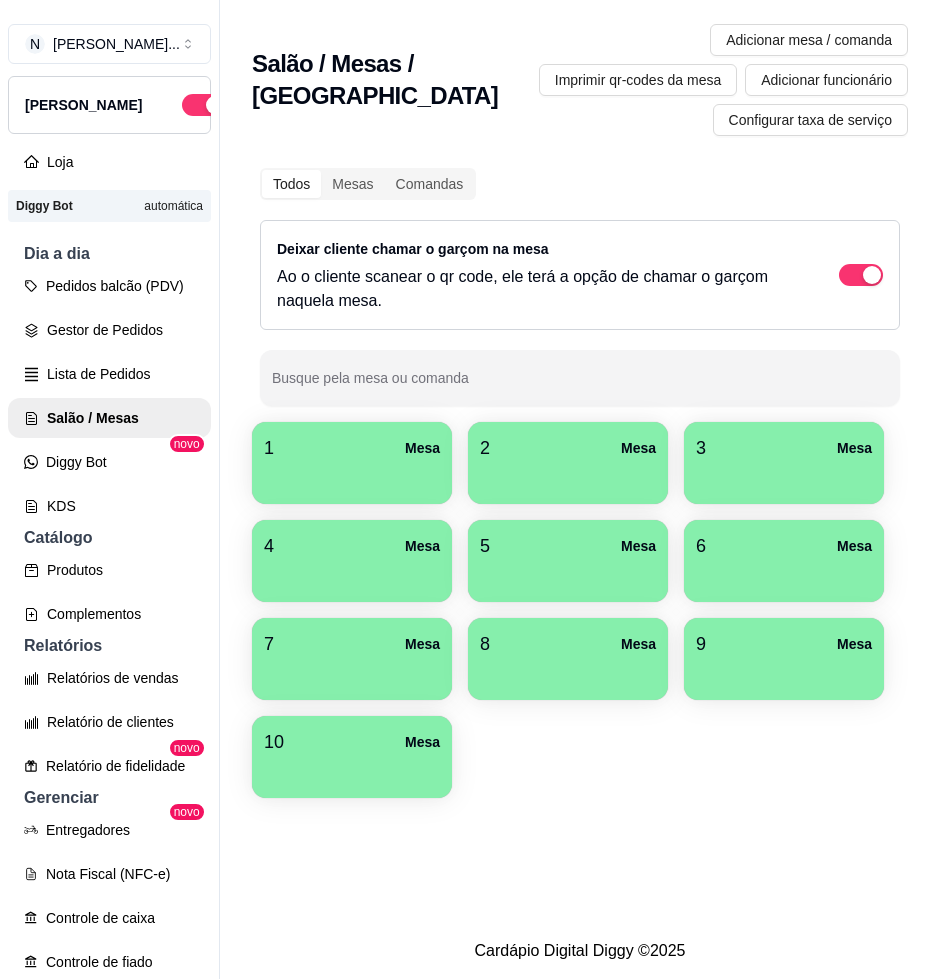 click on "1 Mesa" at bounding box center [352, 448] 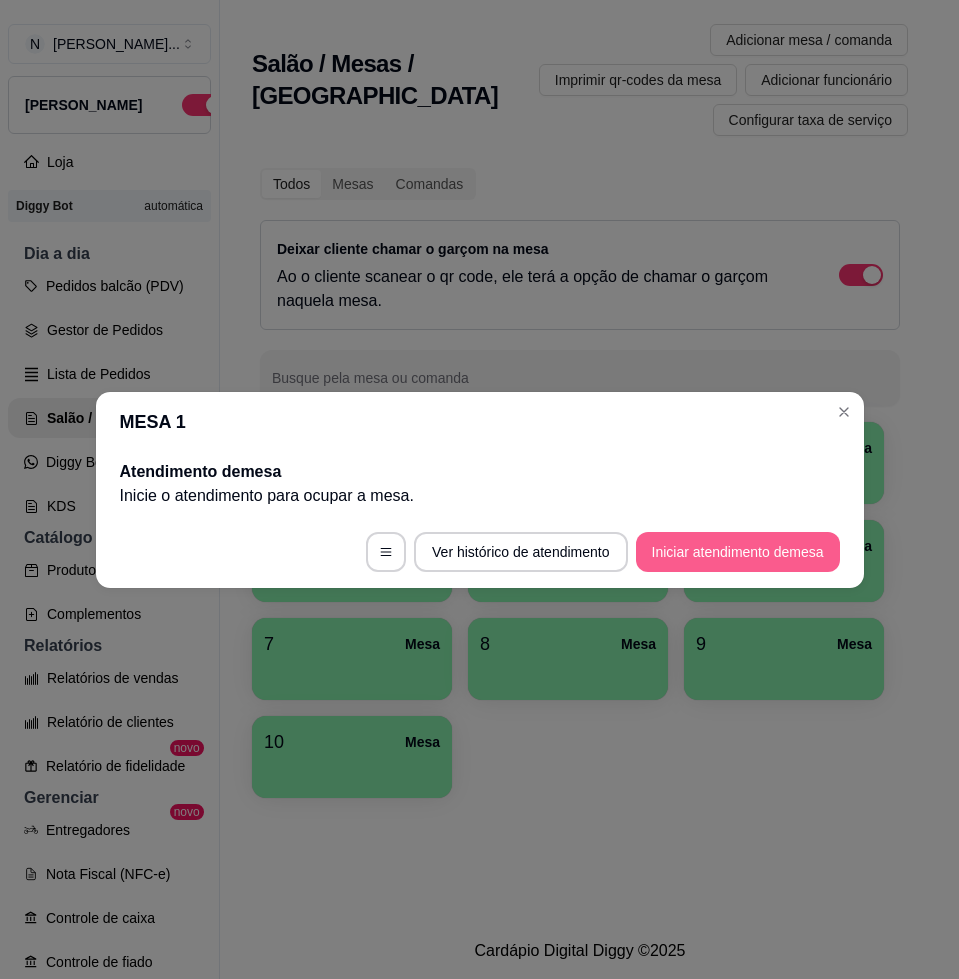 click on "Iniciar atendimento de  mesa" at bounding box center (738, 552) 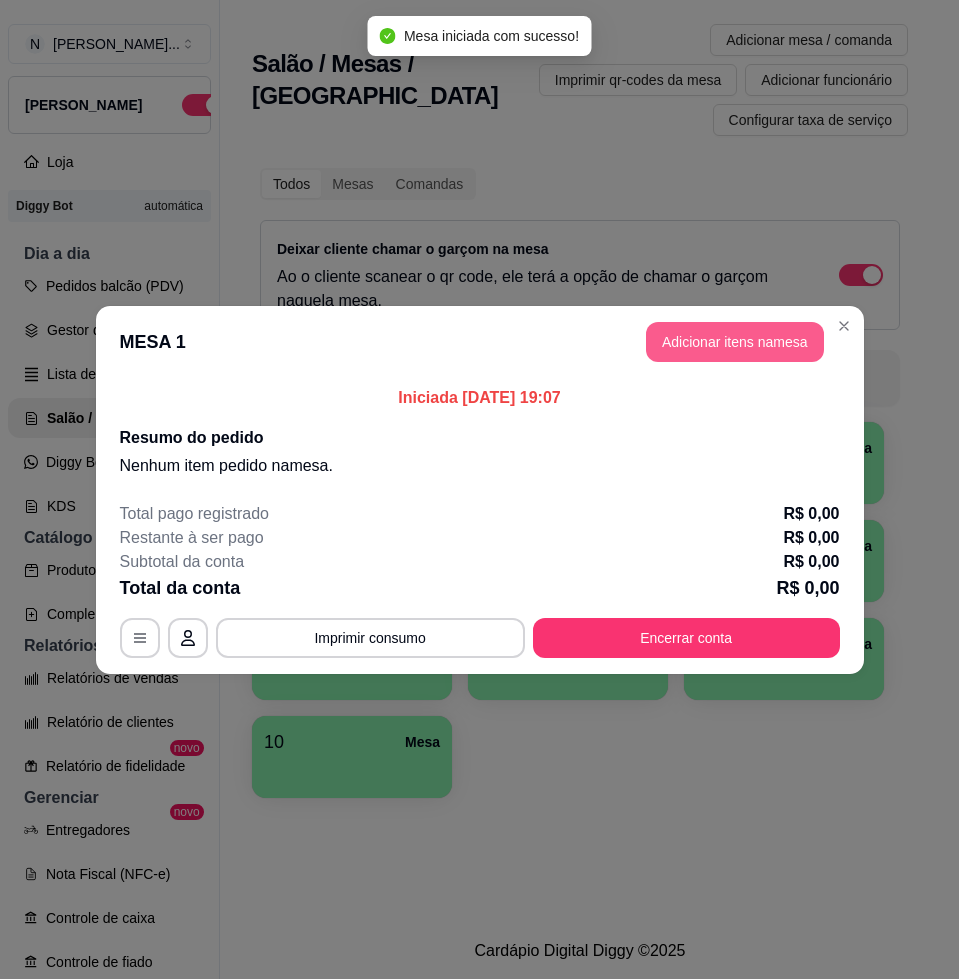 click on "Adicionar itens na  mesa" at bounding box center (735, 342) 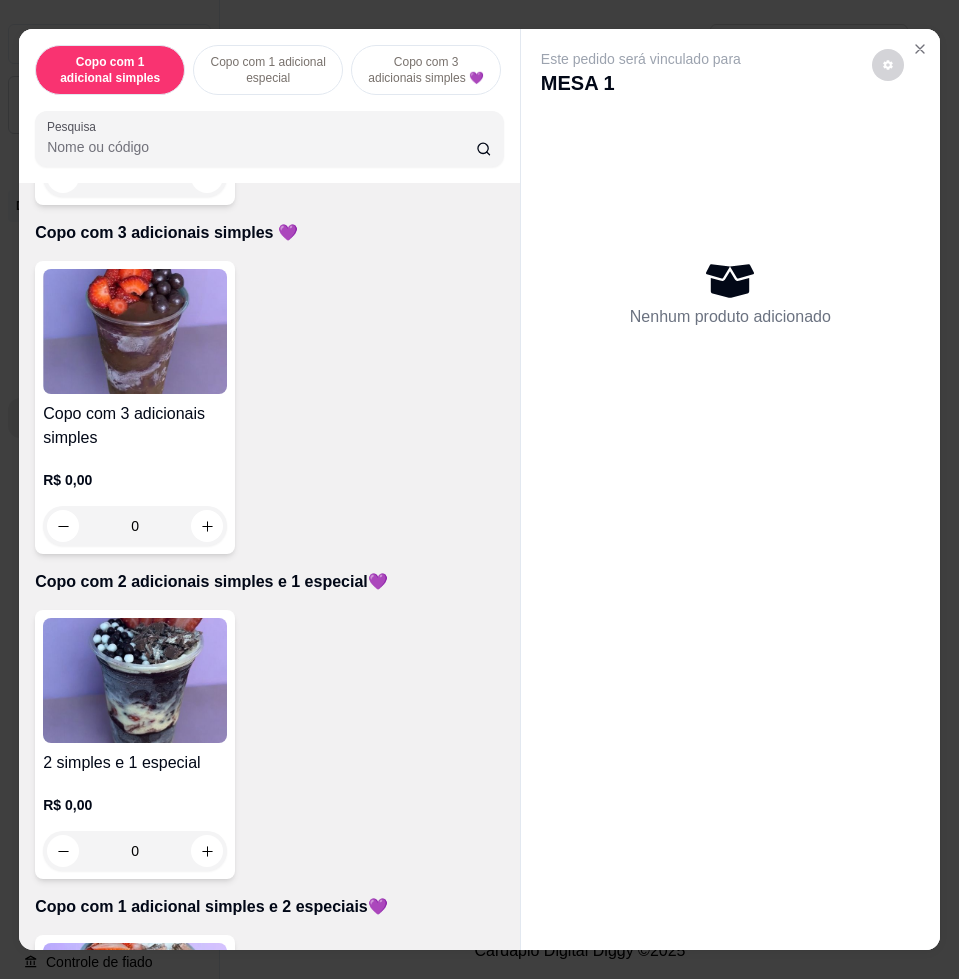 scroll, scrollTop: 1000, scrollLeft: 0, axis: vertical 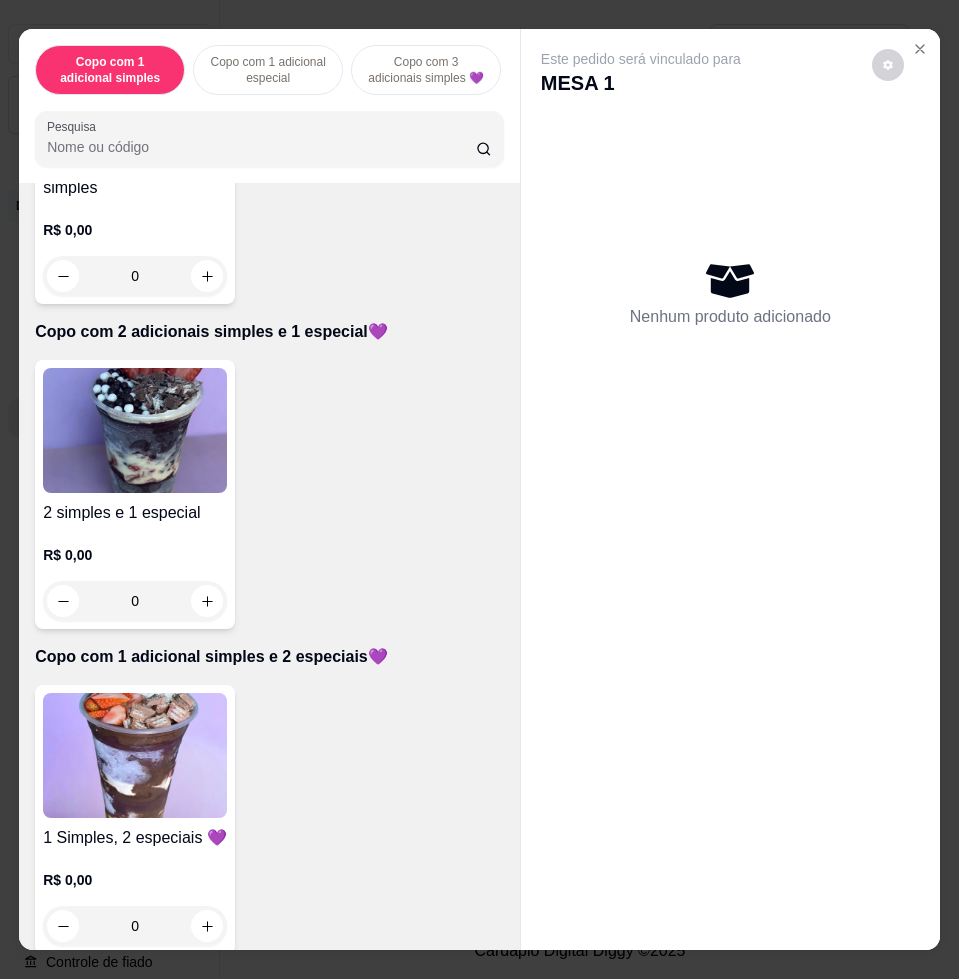 click at bounding box center (135, 755) 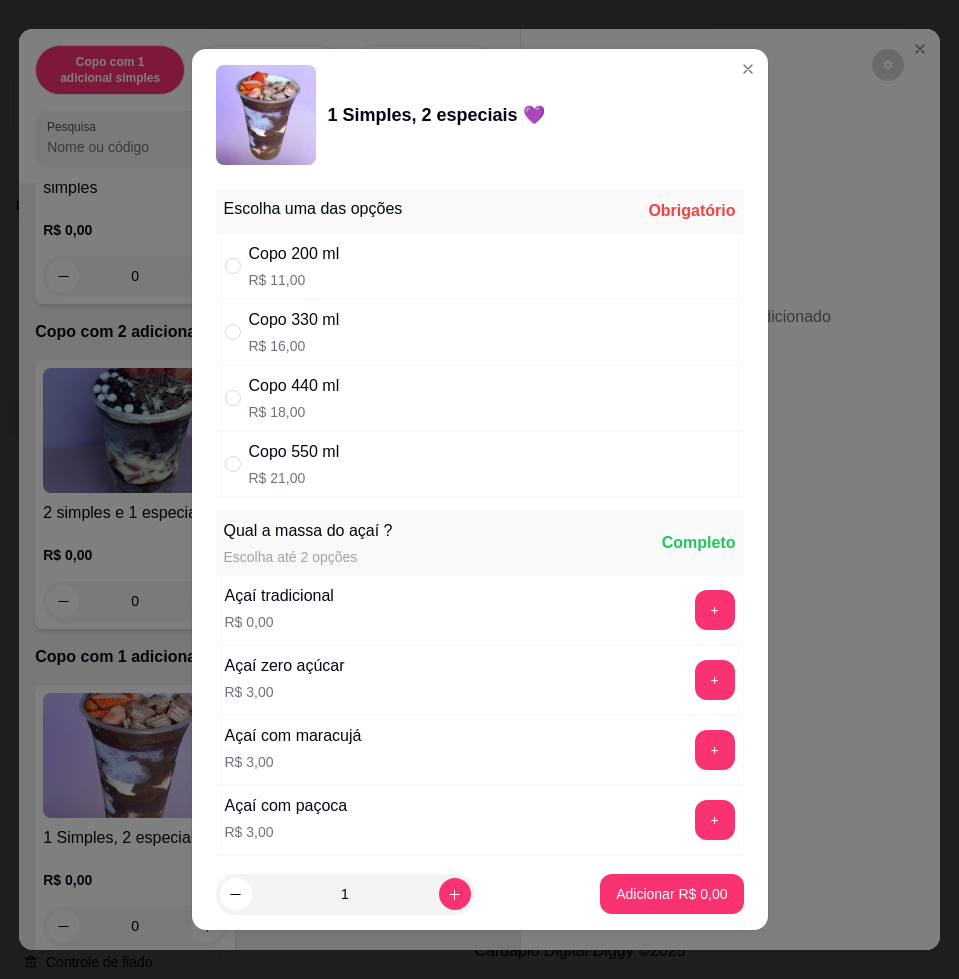 click on "Copo 330 ml R$ 16,00" at bounding box center (480, 332) 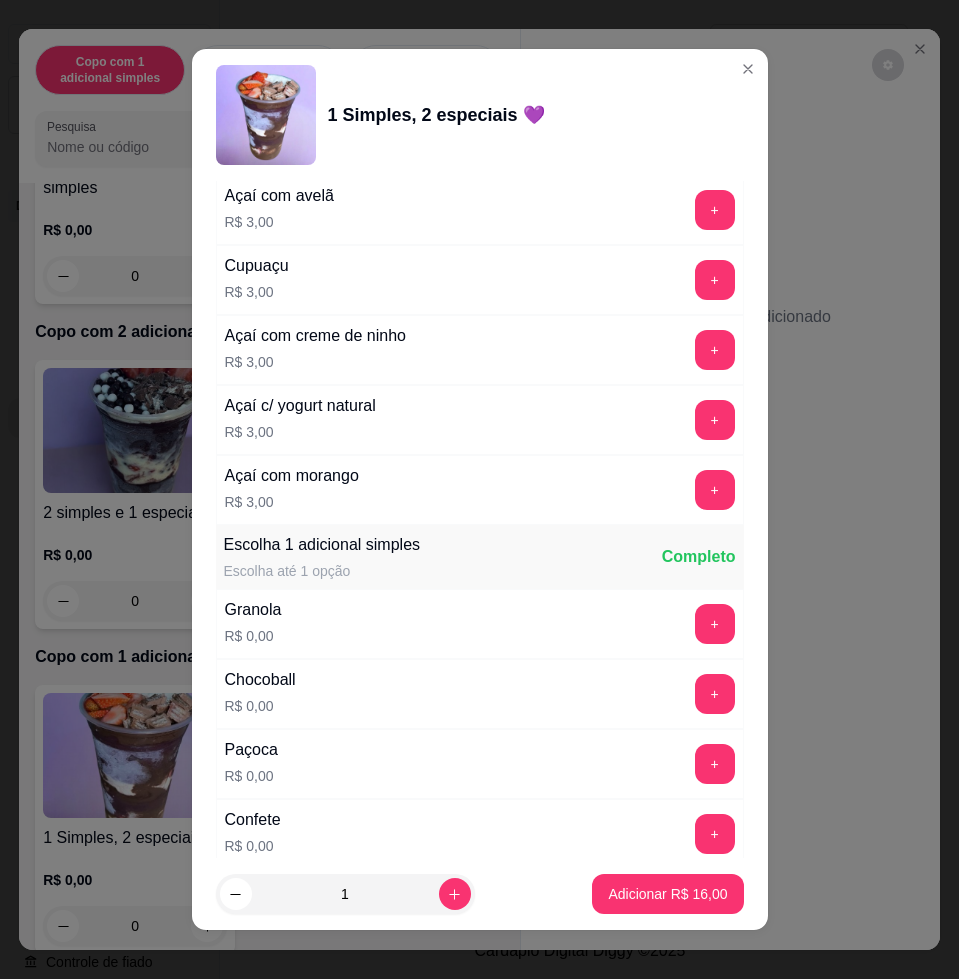 scroll, scrollTop: 1125, scrollLeft: 0, axis: vertical 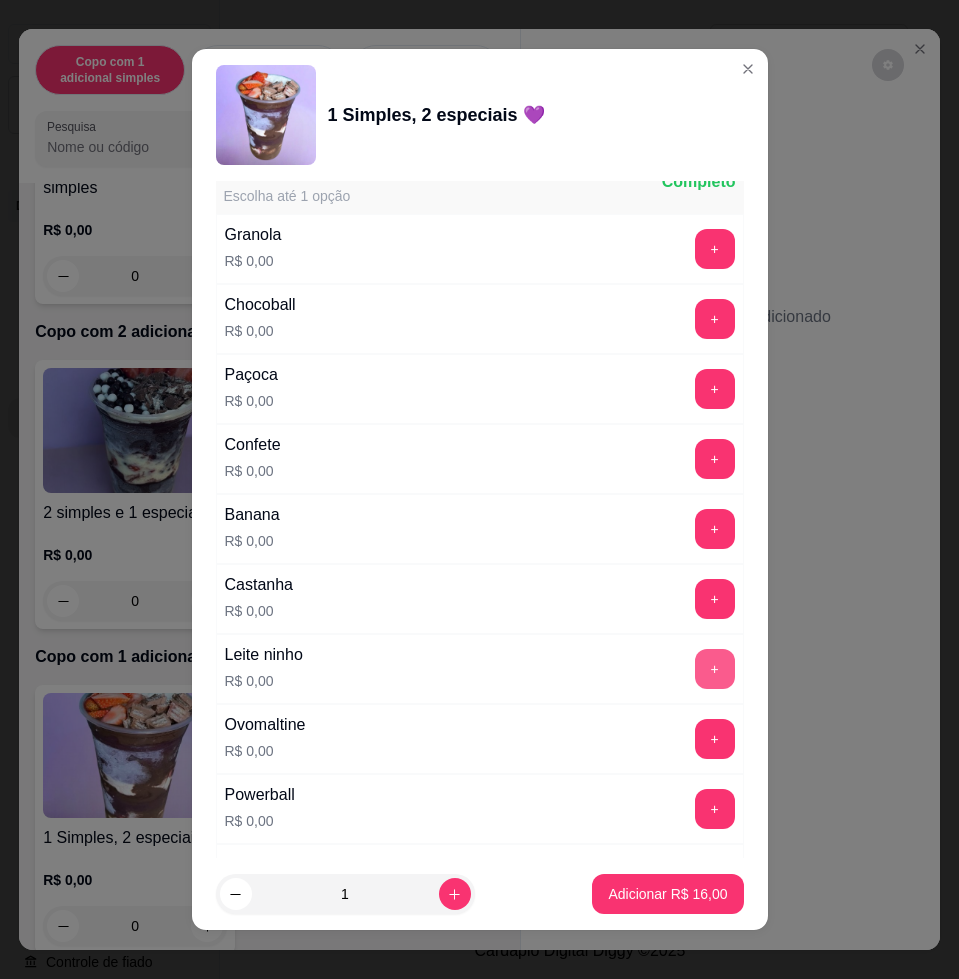 click on "+" at bounding box center [715, 669] 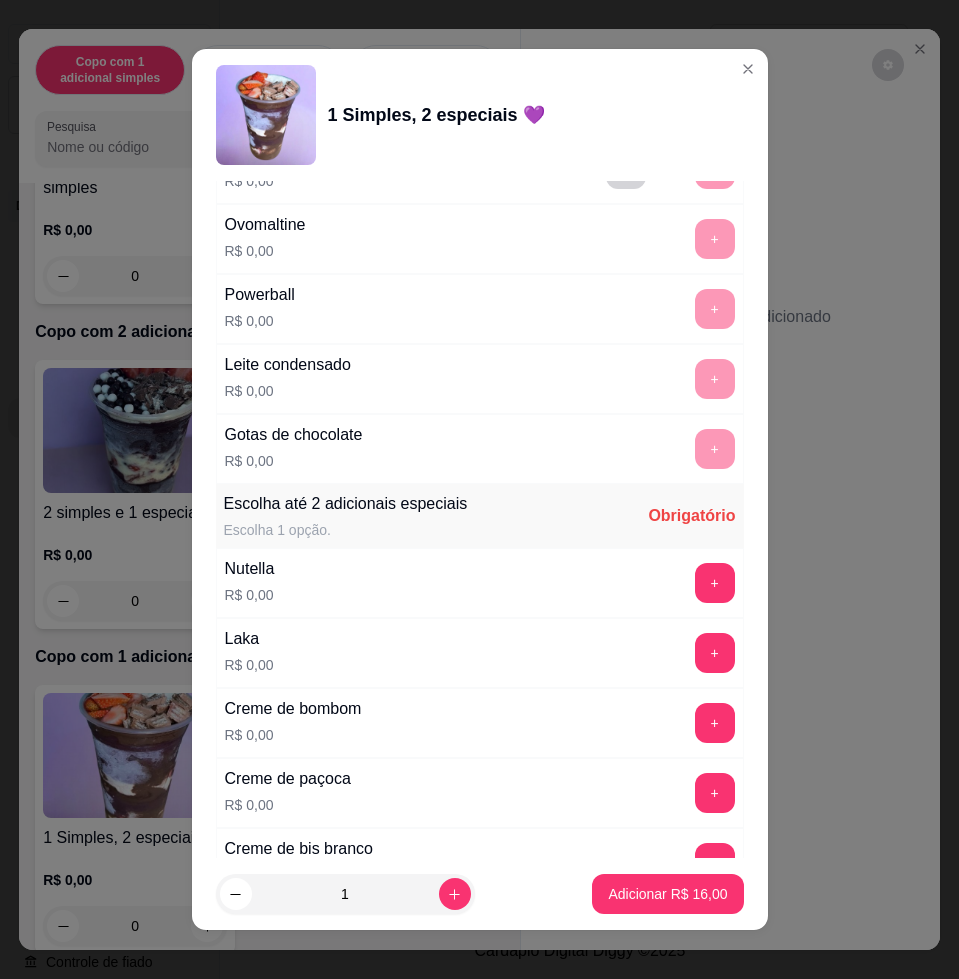 scroll, scrollTop: 1750, scrollLeft: 0, axis: vertical 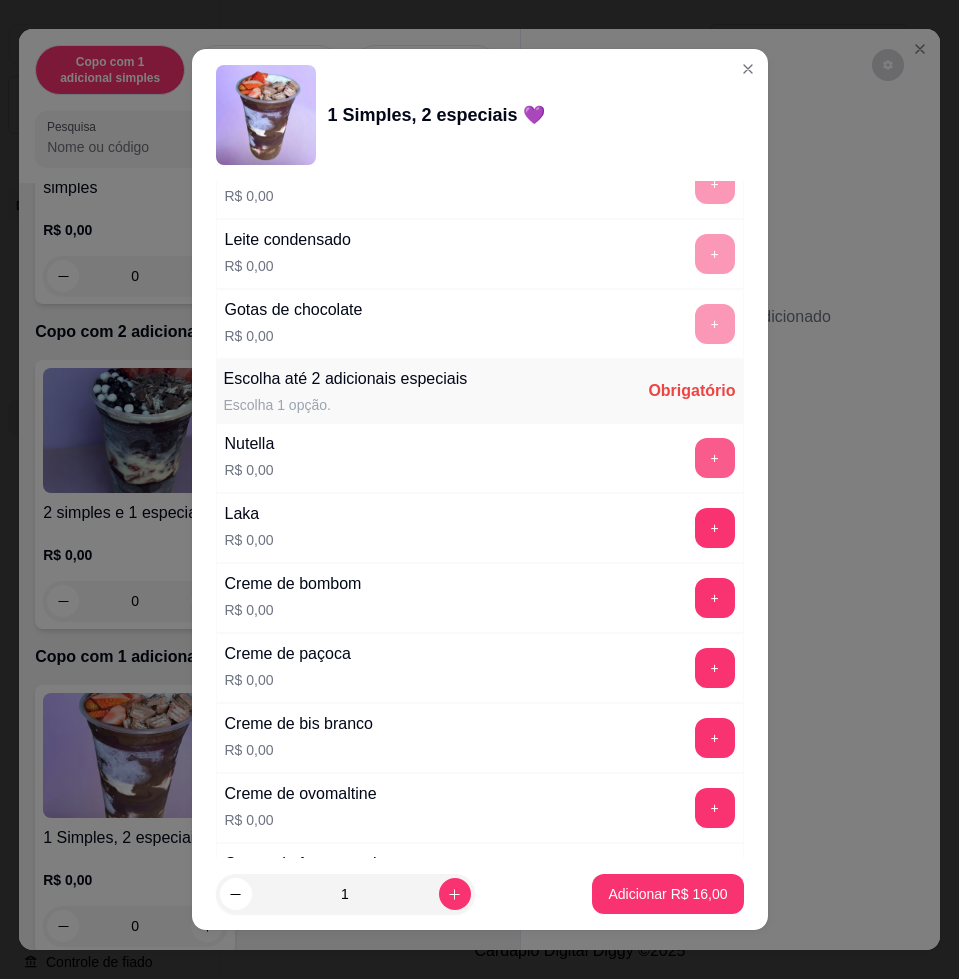 click on "+" at bounding box center [715, 458] 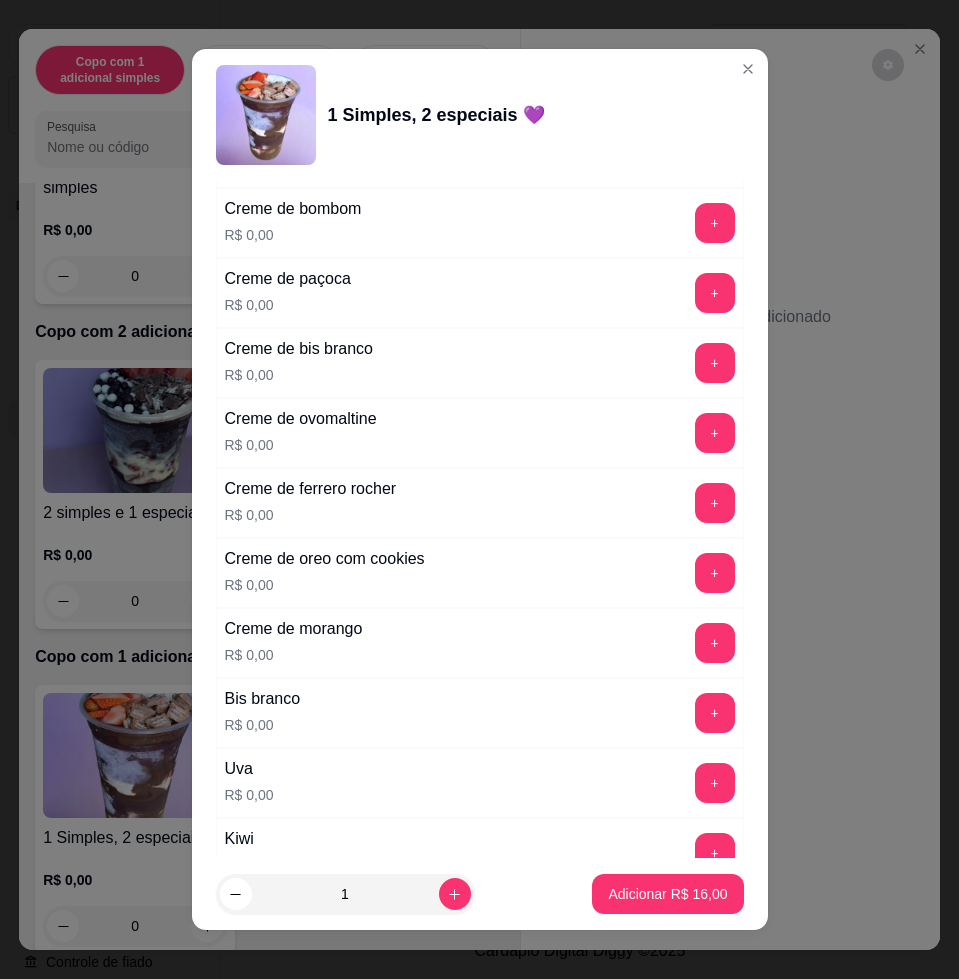 scroll, scrollTop: 2375, scrollLeft: 0, axis: vertical 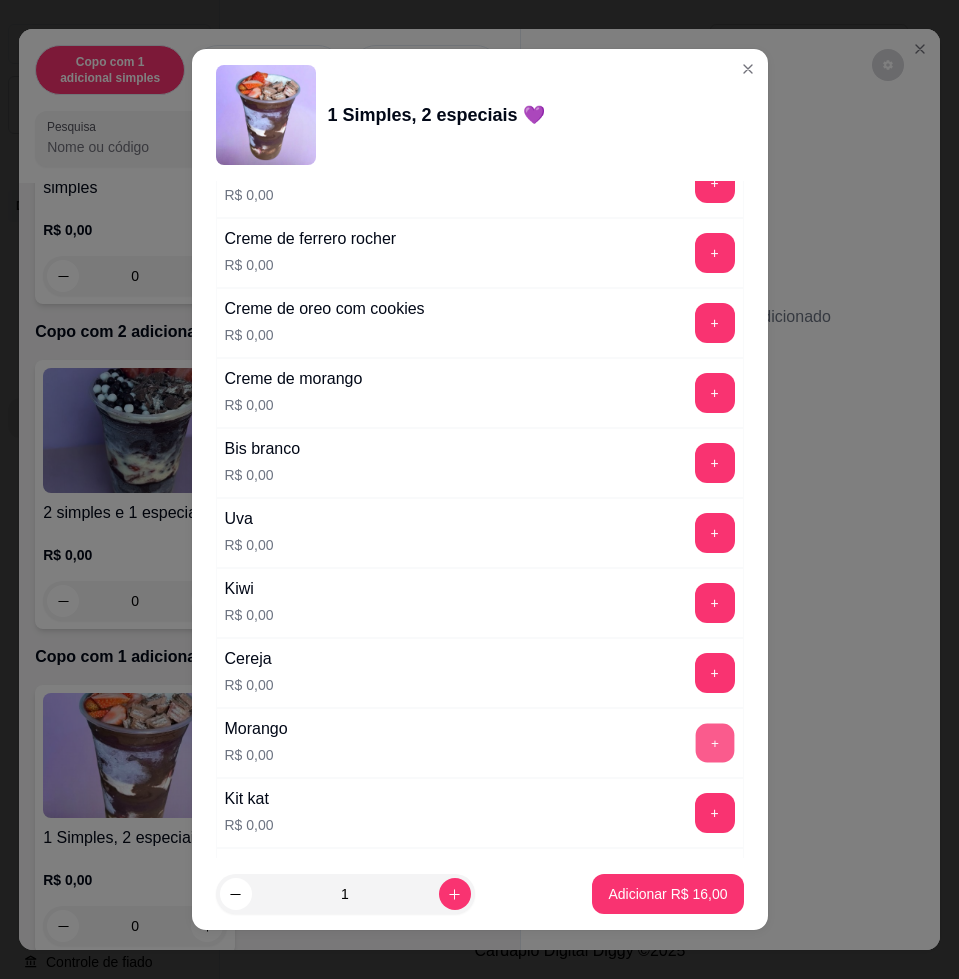 click on "+" at bounding box center [714, 743] 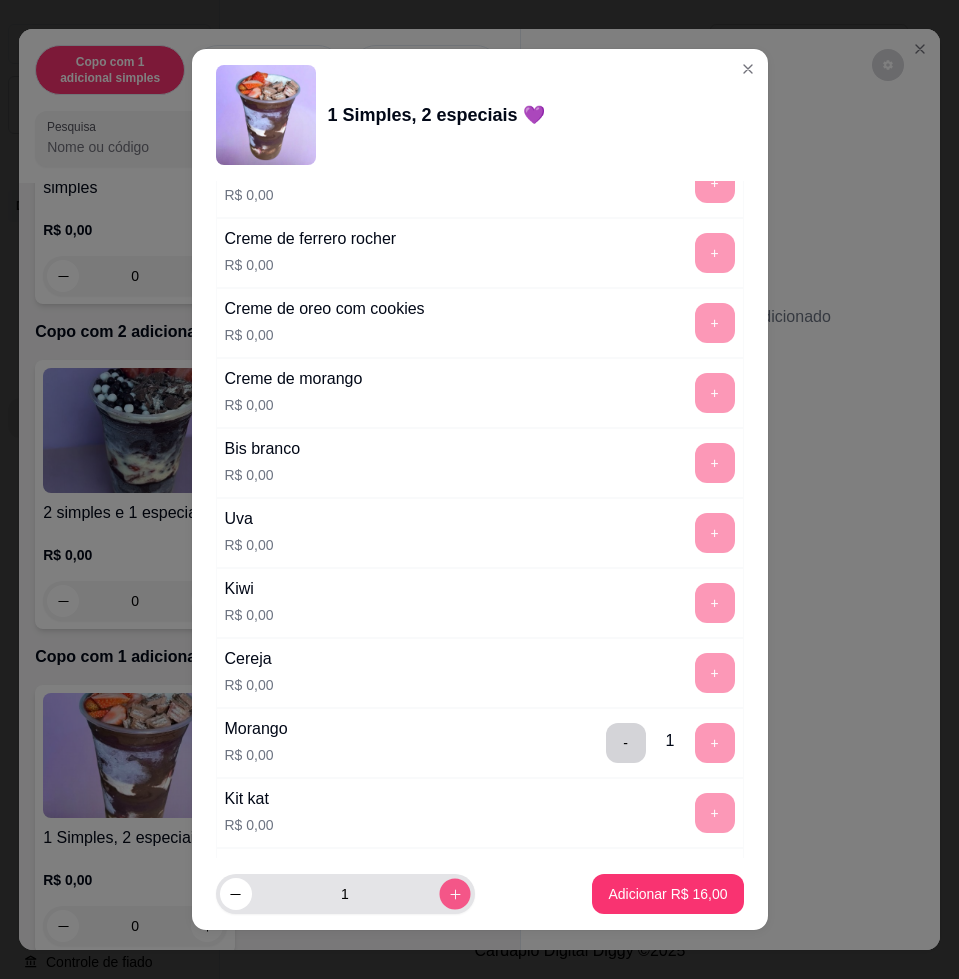 click at bounding box center [454, 894] 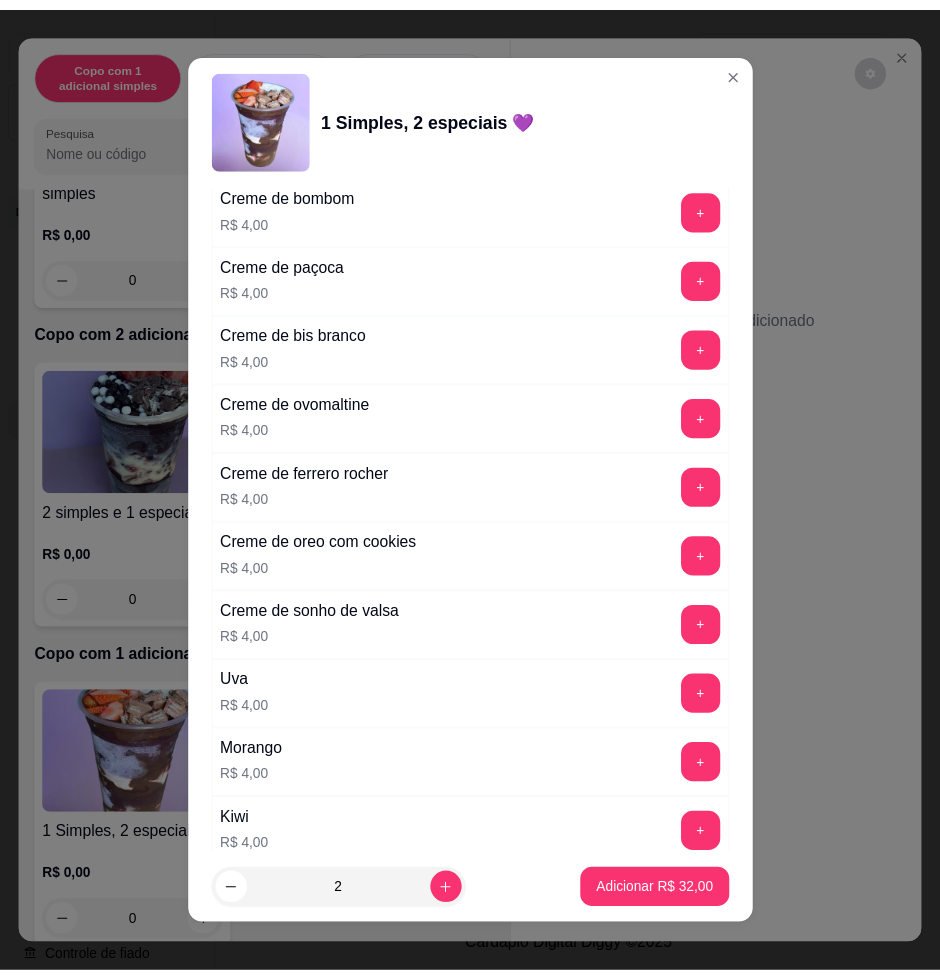 scroll, scrollTop: 4959, scrollLeft: 0, axis: vertical 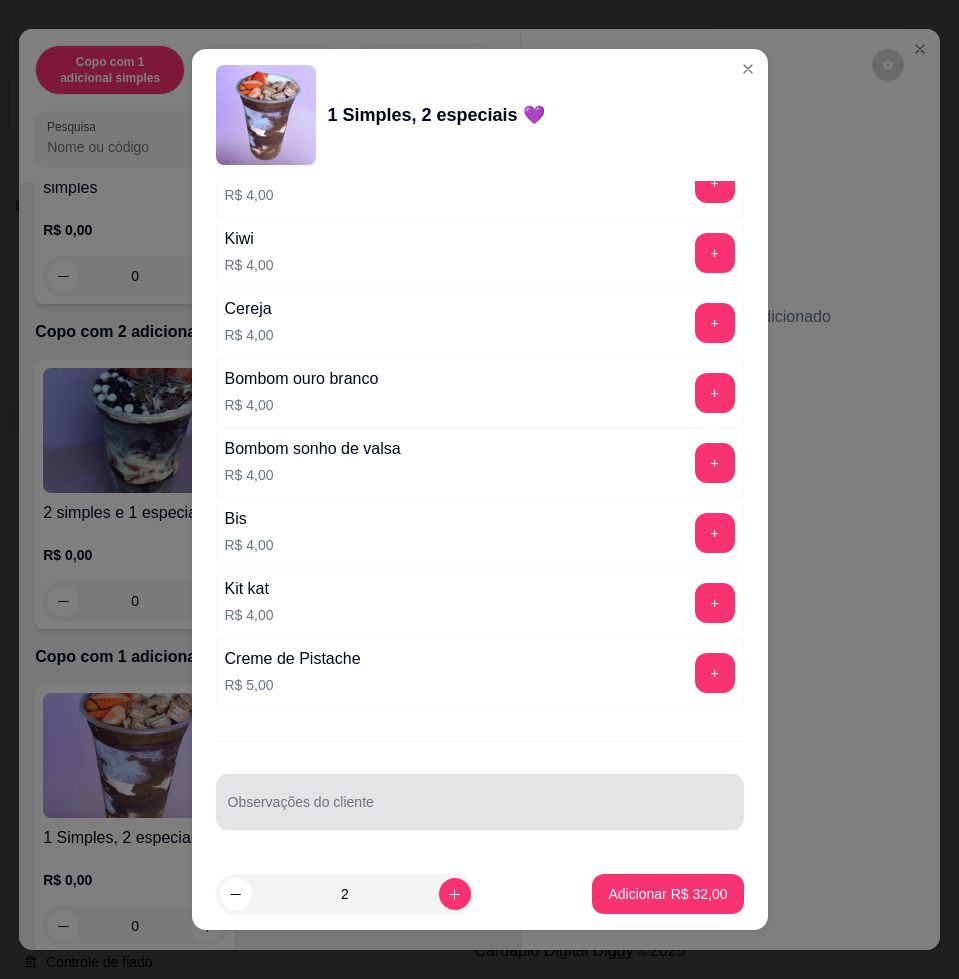 click on "Observações do cliente" at bounding box center (480, 810) 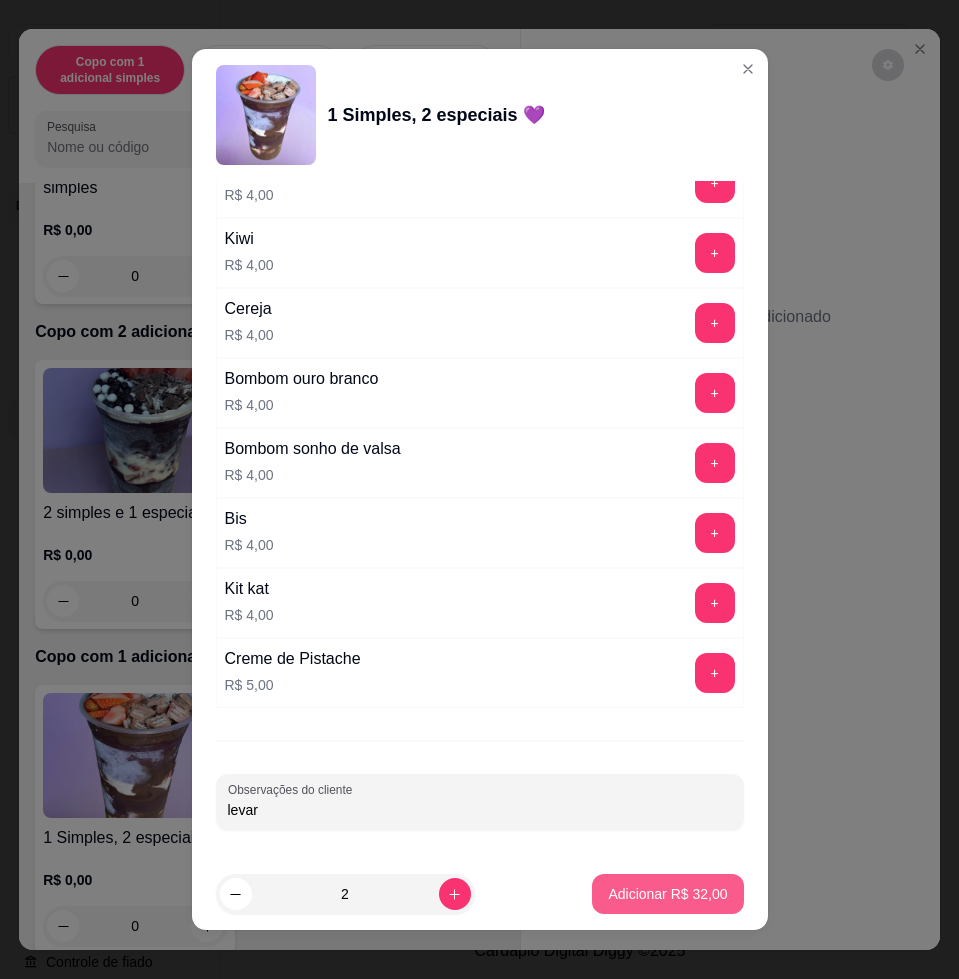 type on "levar" 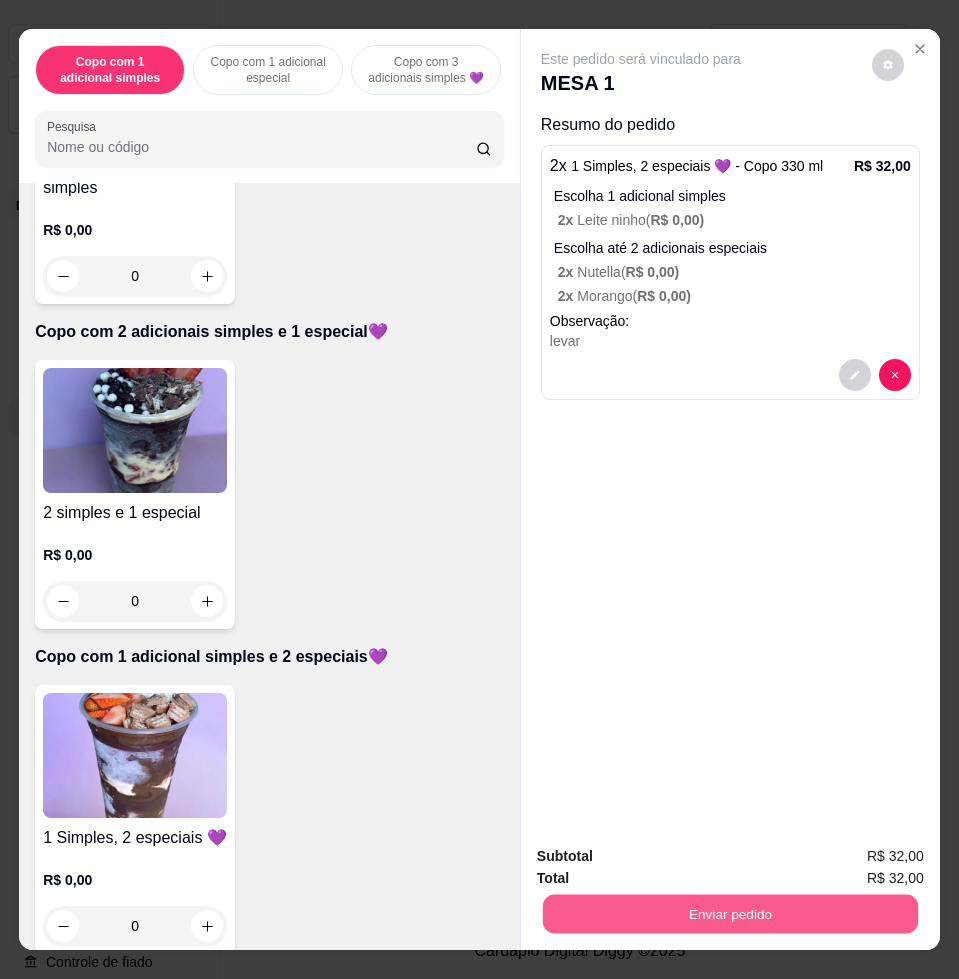 click on "Enviar pedido" at bounding box center (730, 913) 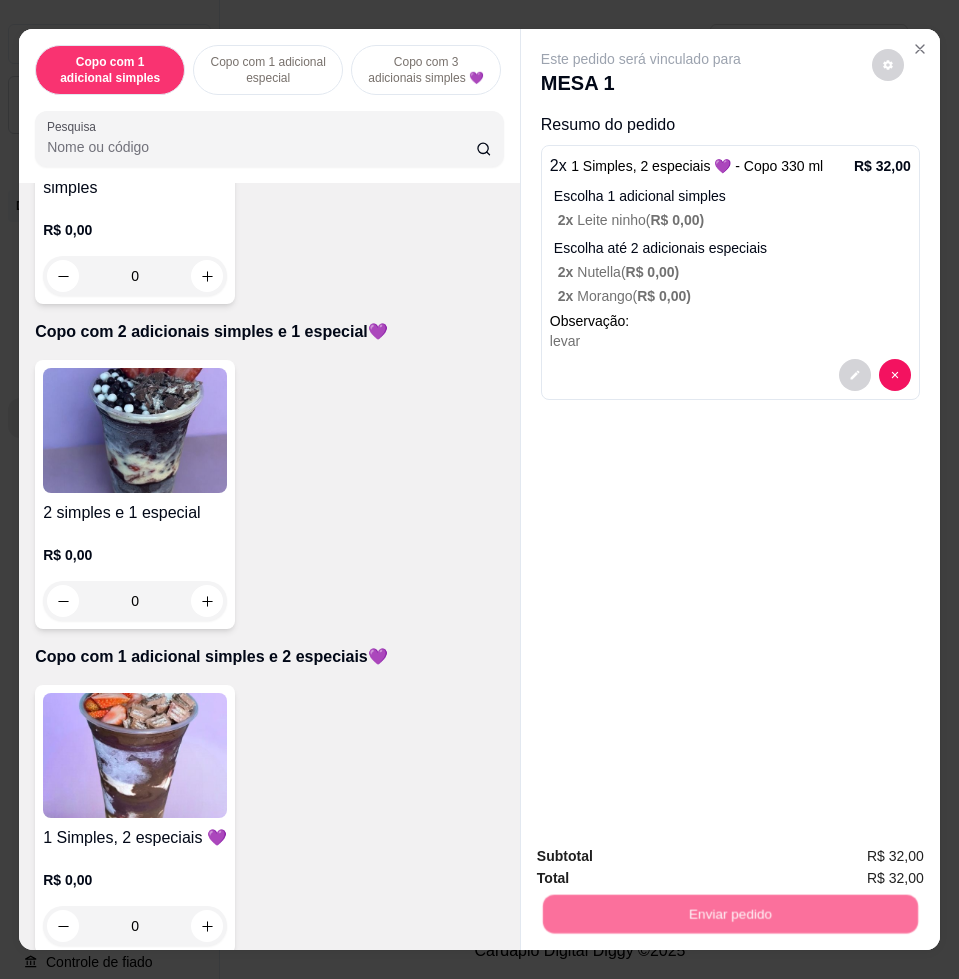 click on "Não registrar e enviar pedido" at bounding box center (662, 854) 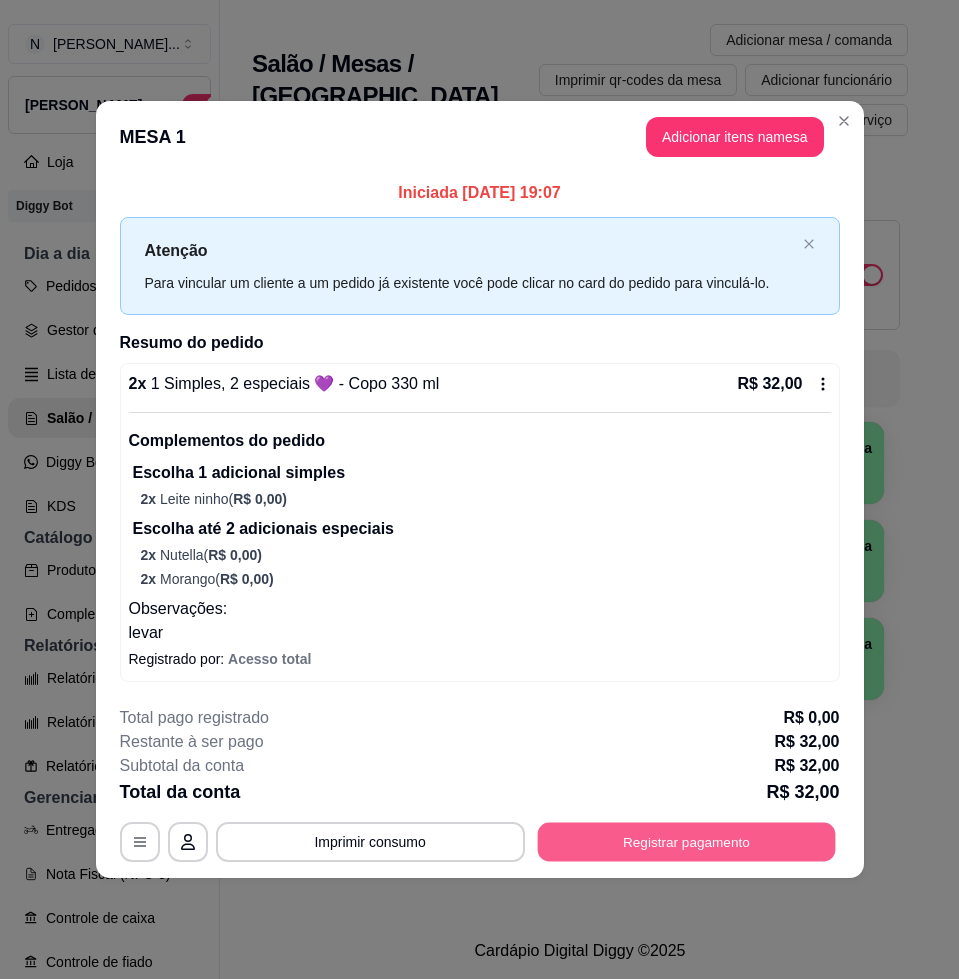 click on "Registrar pagamento" at bounding box center [686, 841] 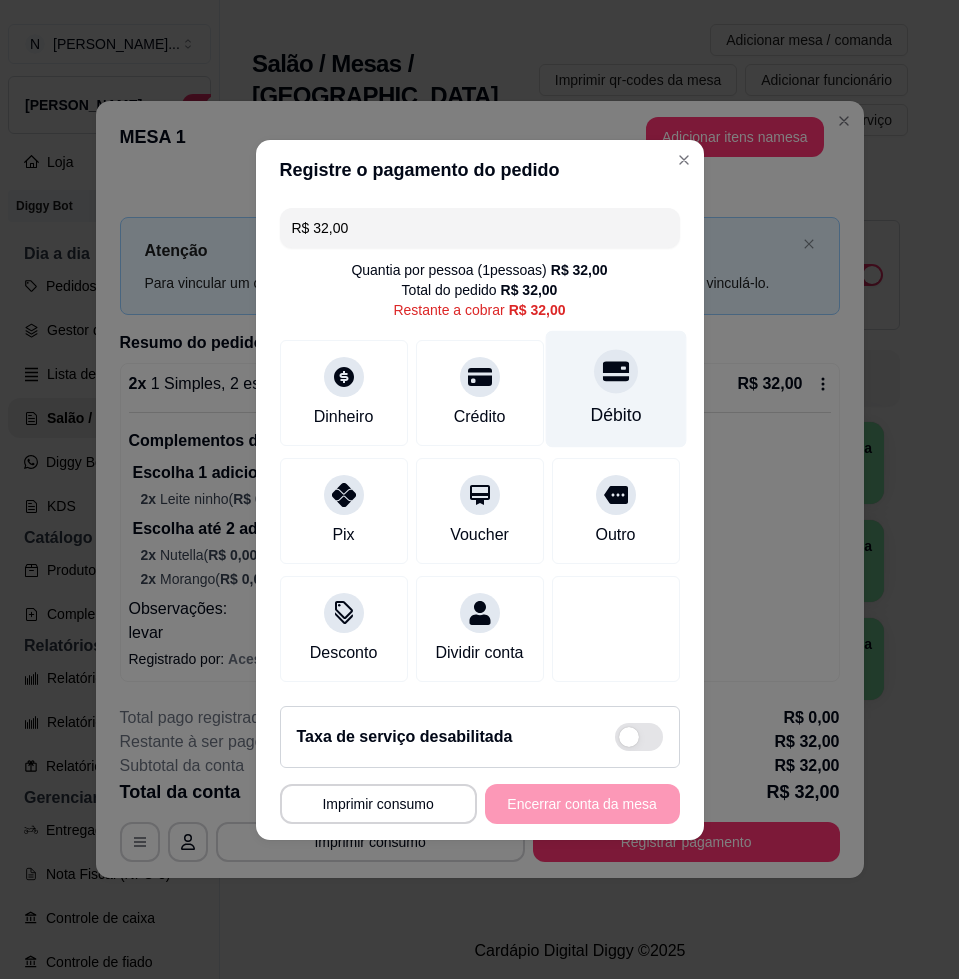 click on "Débito" at bounding box center [615, 388] 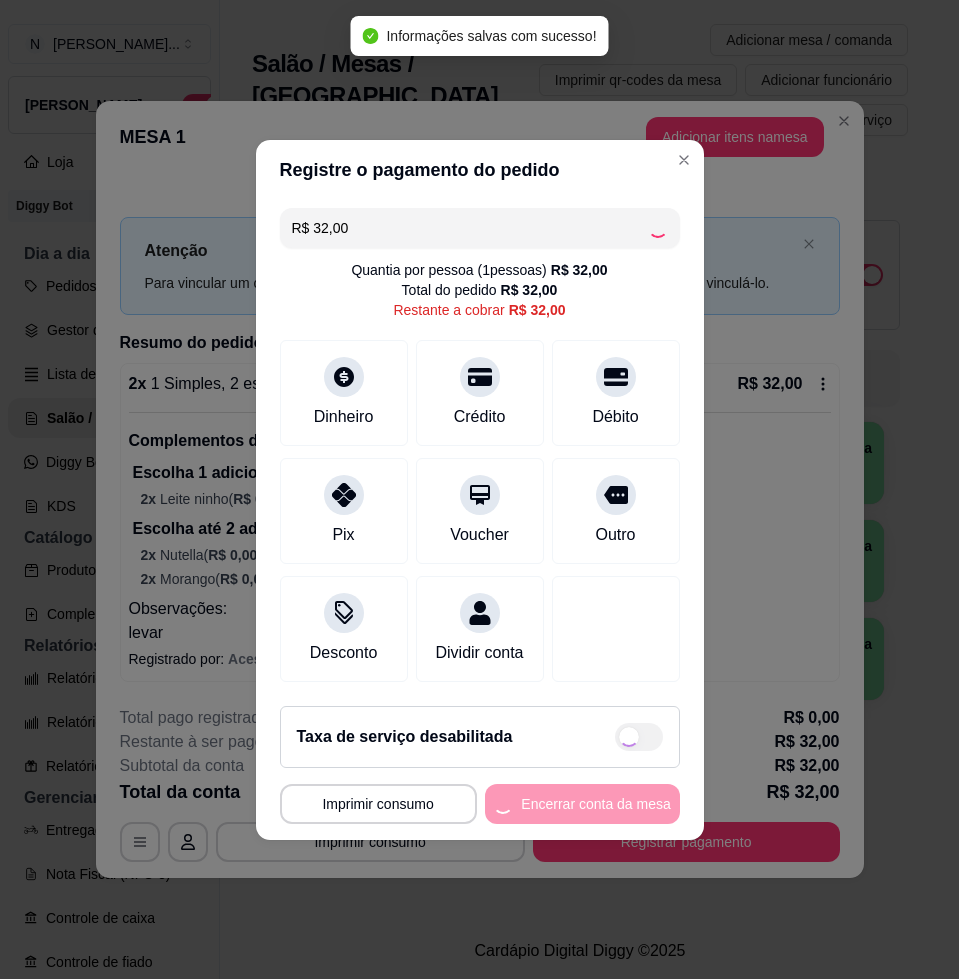 type on "R$ 0,00" 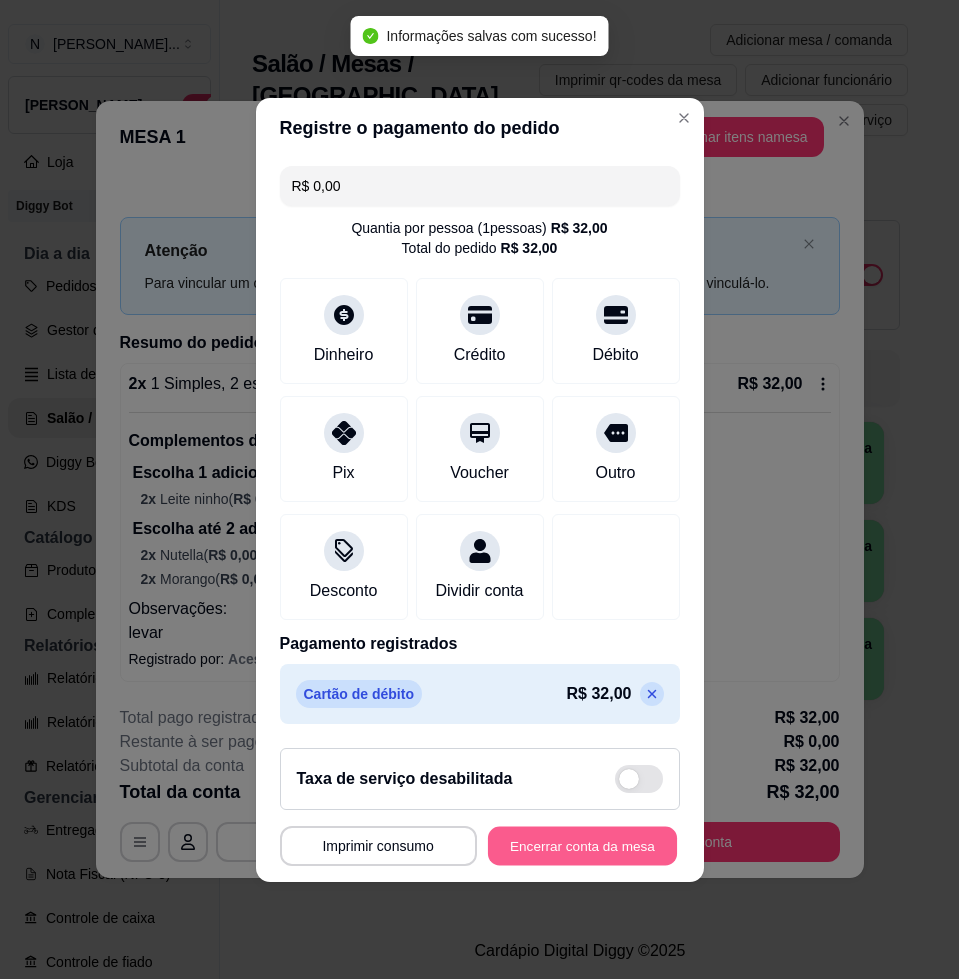 click on "Encerrar conta da mesa" at bounding box center [582, 845] 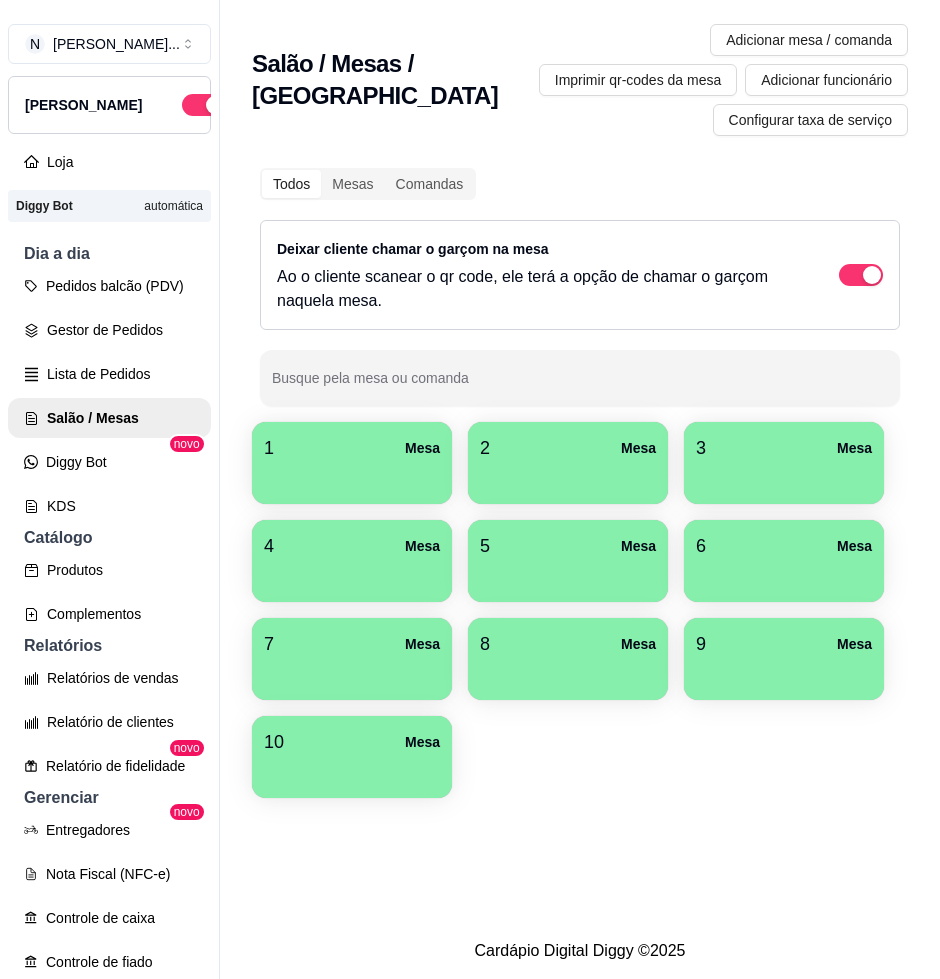 click on "1 Mesa" at bounding box center (352, 448) 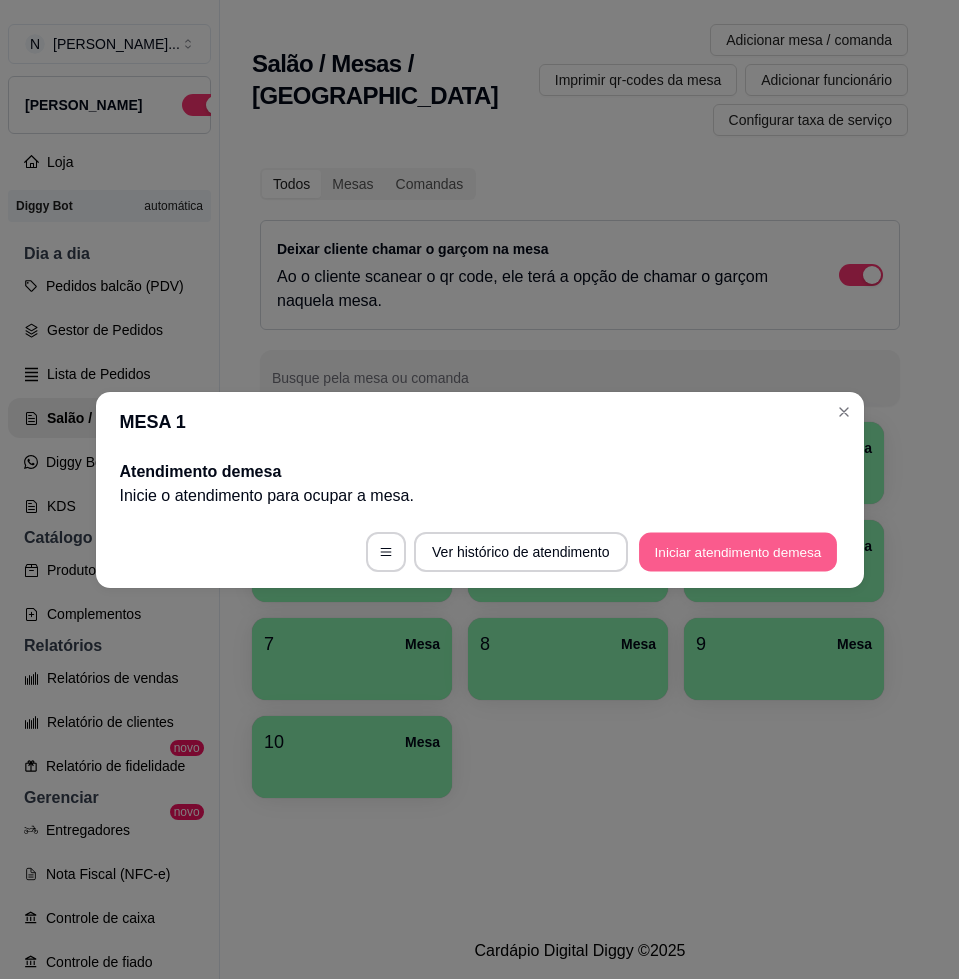 click on "Iniciar atendimento de  mesa" at bounding box center [738, 551] 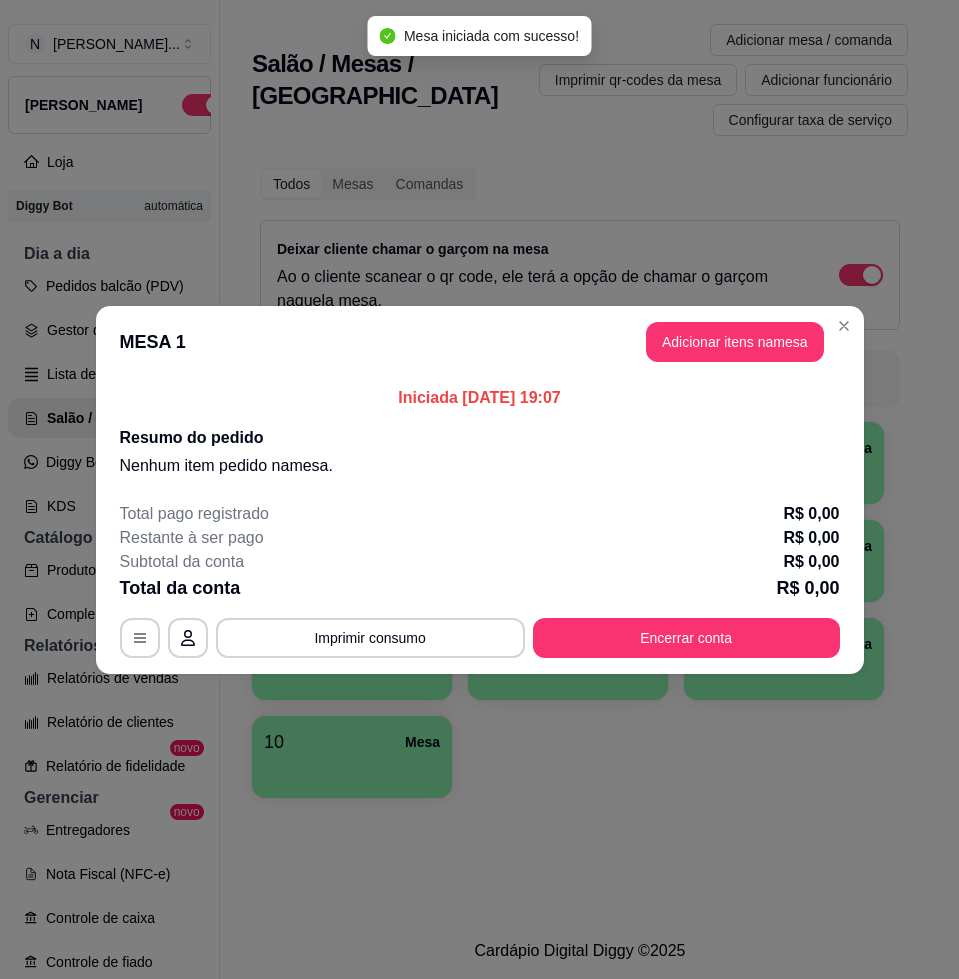 click on "MESA 1 Adicionar itens na  mesa" at bounding box center [480, 342] 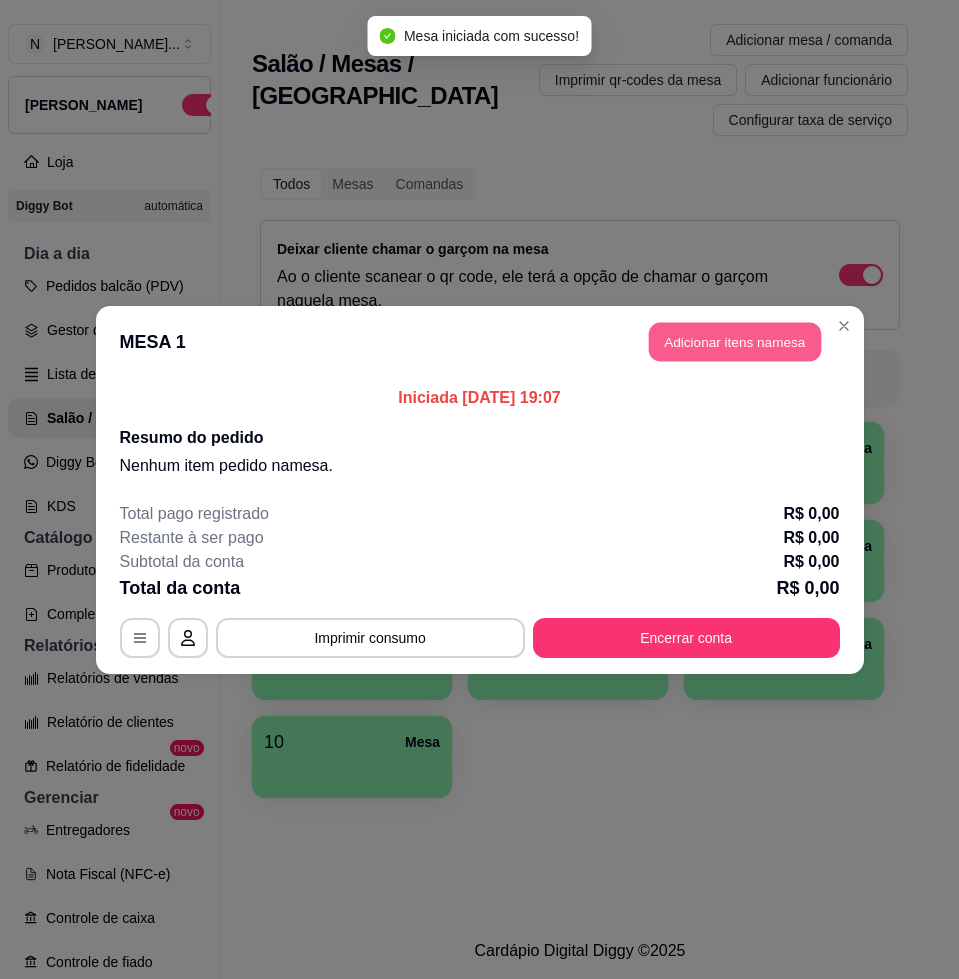 click on "Adicionar itens na  mesa" at bounding box center [735, 341] 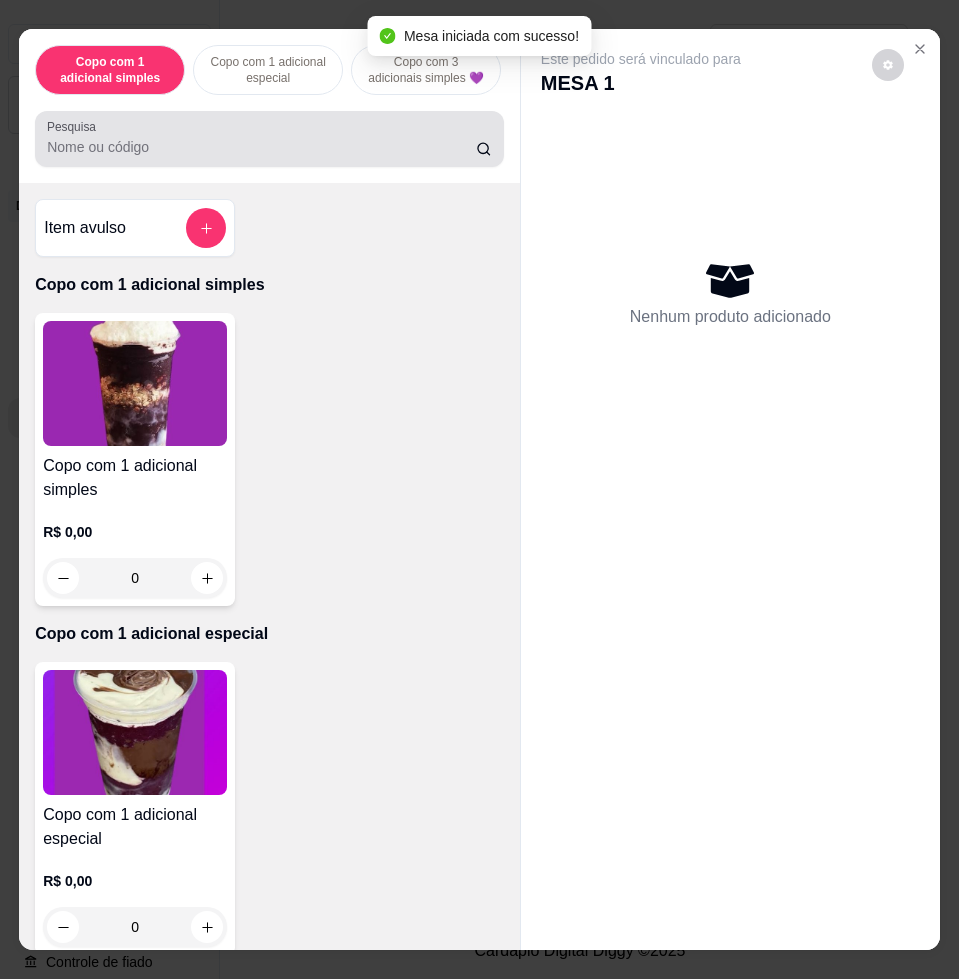 click on "Pesquisa" at bounding box center [261, 147] 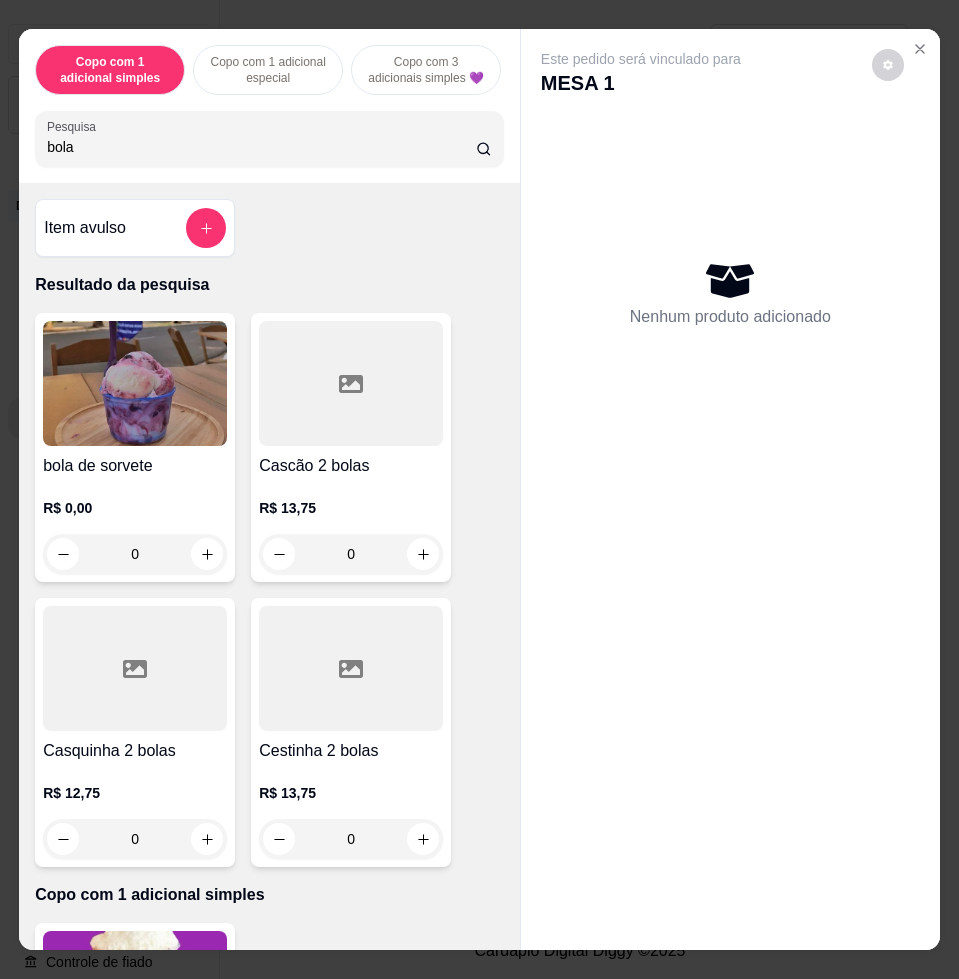 type on "bola" 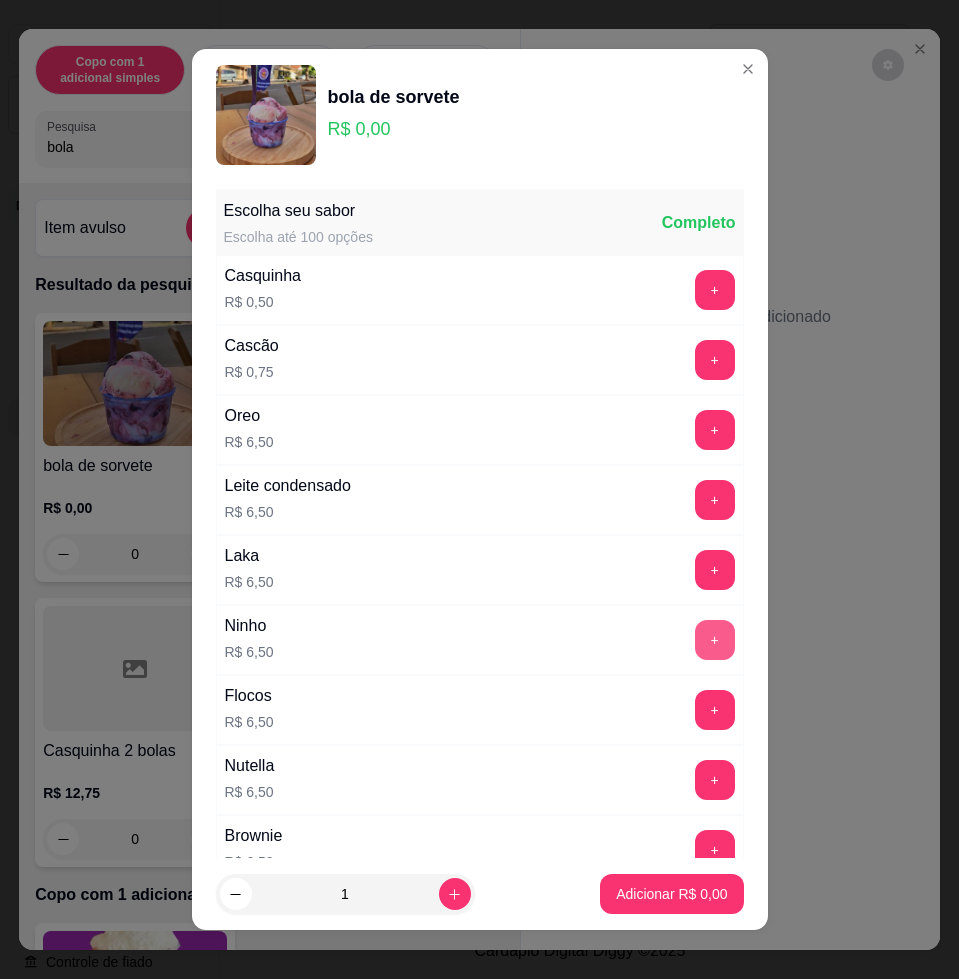 click on "+" at bounding box center (715, 640) 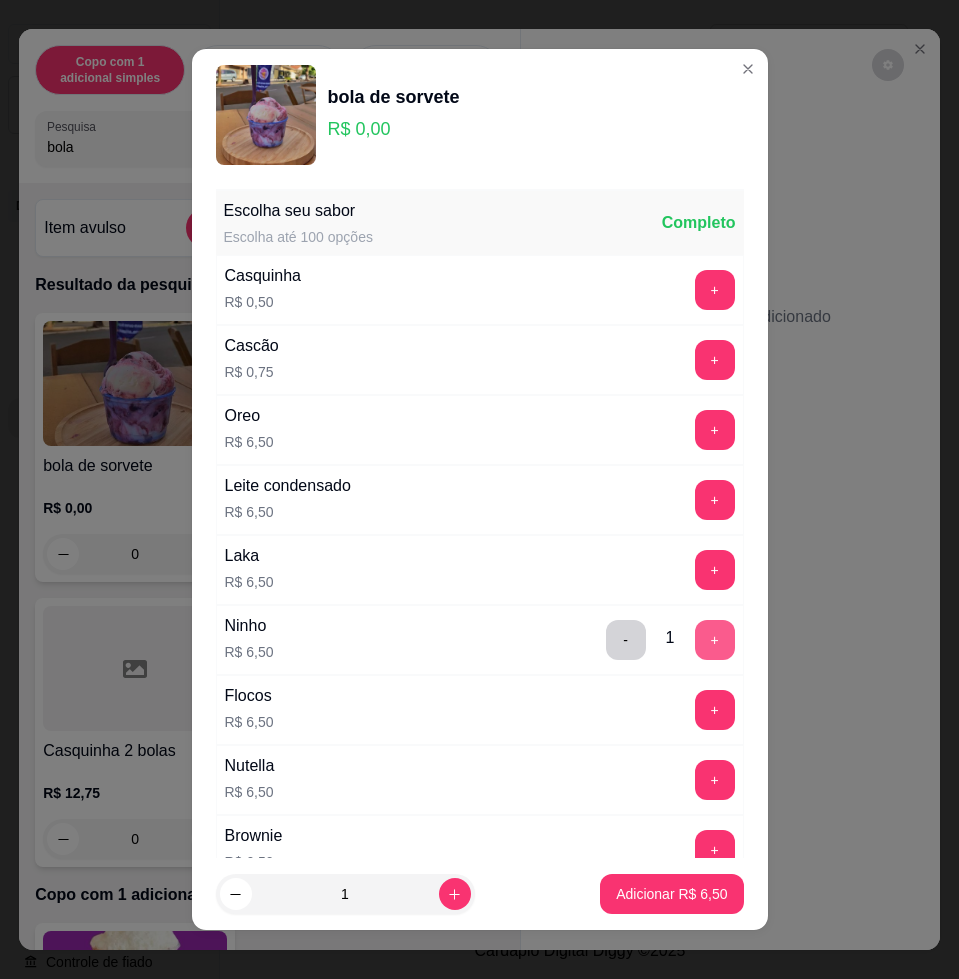click on "+" at bounding box center [715, 640] 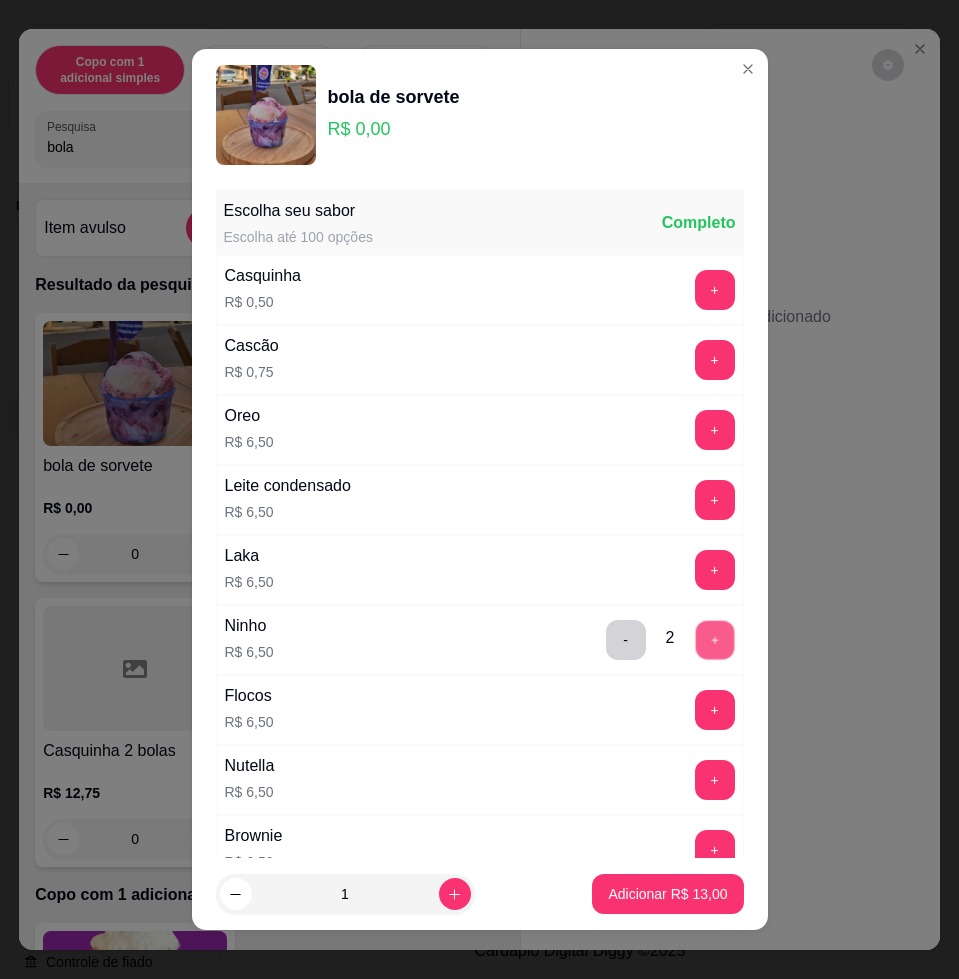click on "+" at bounding box center (714, 640) 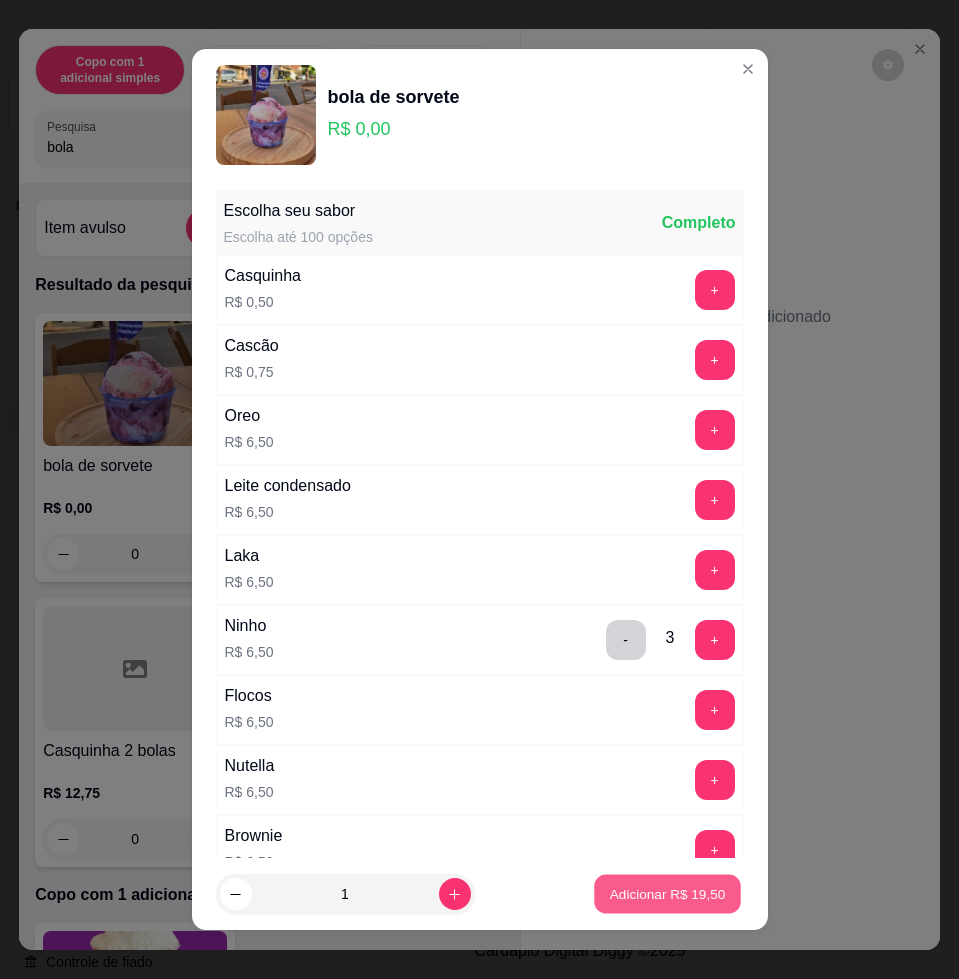 click on "Adicionar   R$ 19,50" at bounding box center (668, 893) 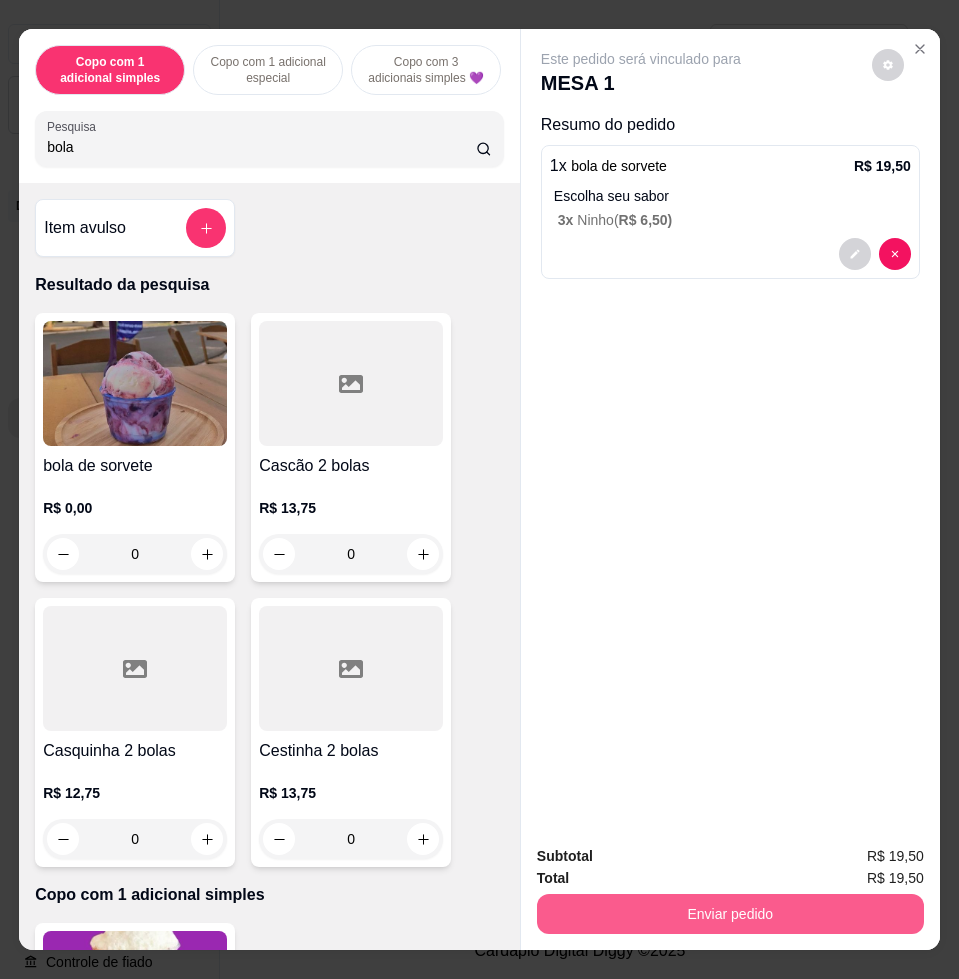 click on "Enviar pedido" at bounding box center (730, 914) 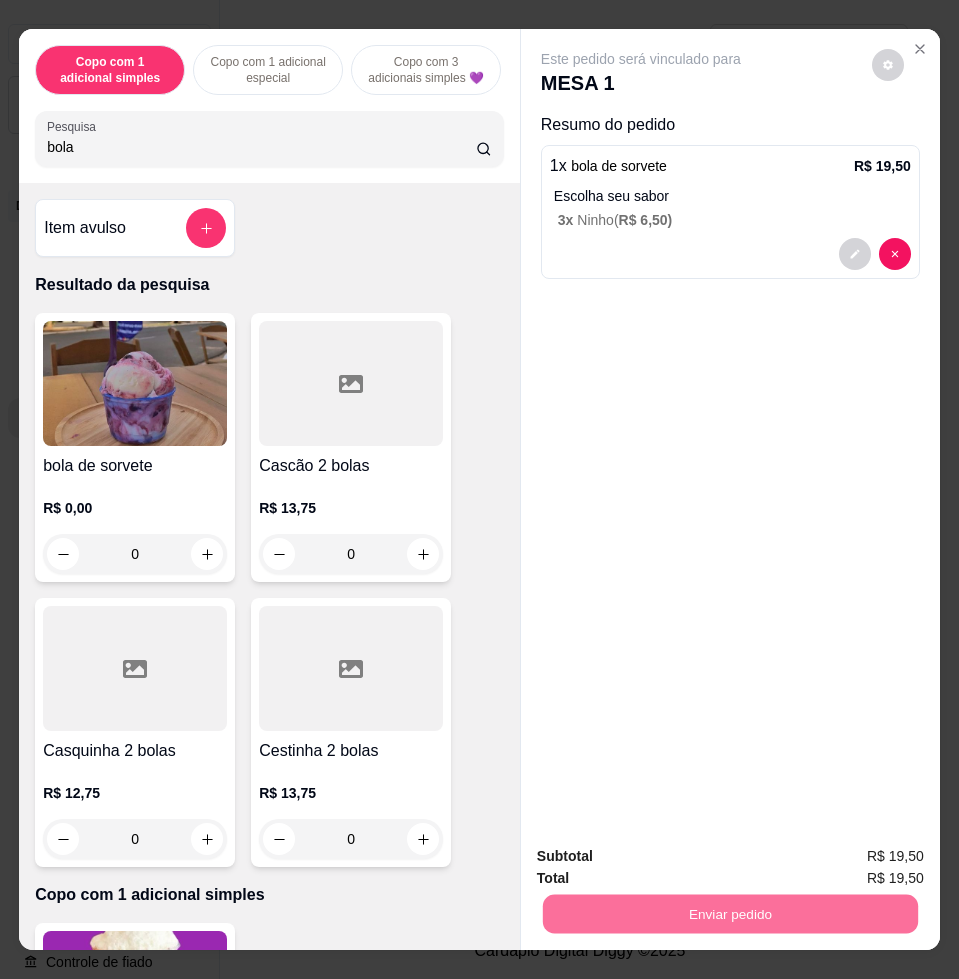 click on "Não registrar e enviar pedido" at bounding box center [662, 855] 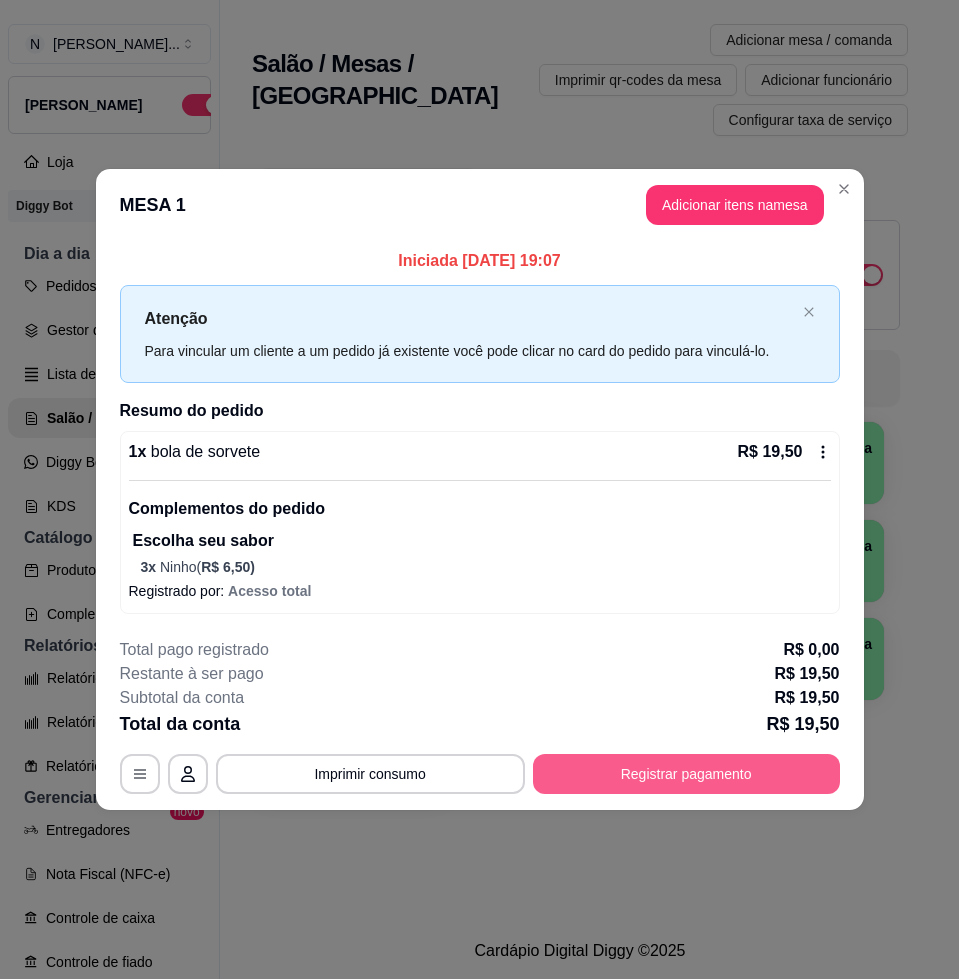 click on "Registrar pagamento" at bounding box center (686, 774) 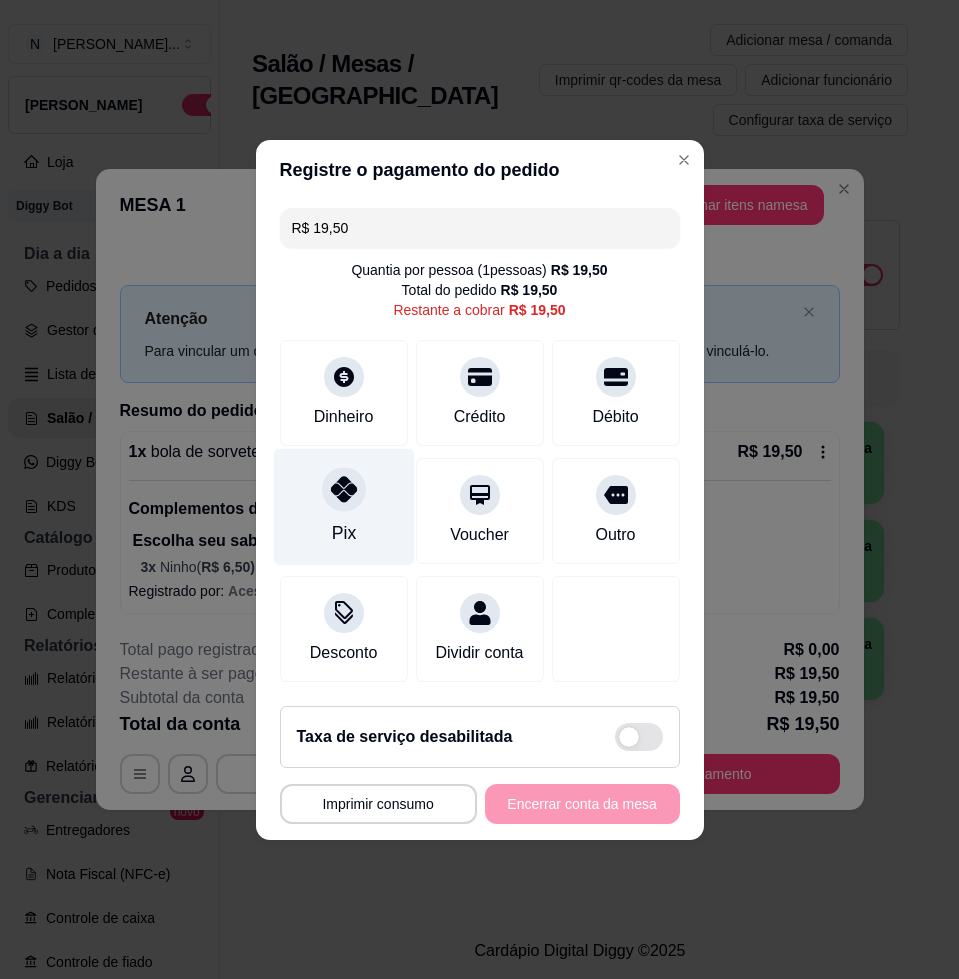 click on "Pix" at bounding box center (343, 506) 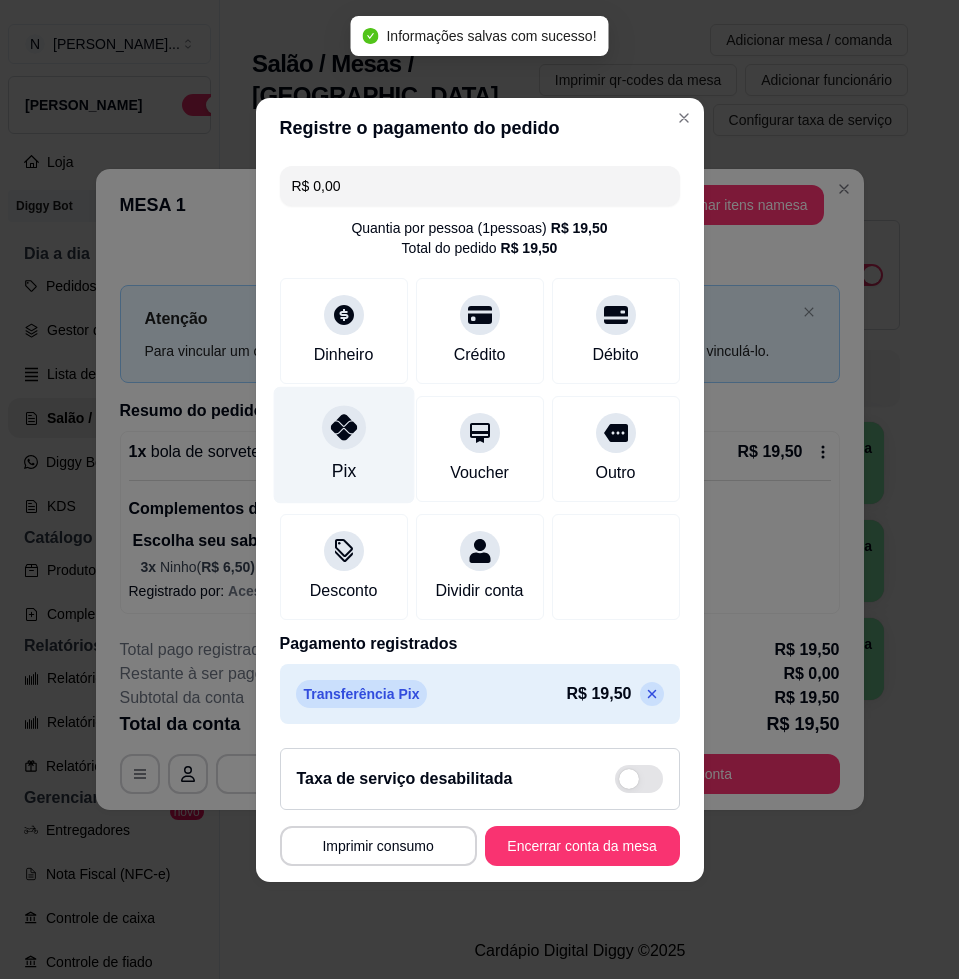 type on "R$ 0,00" 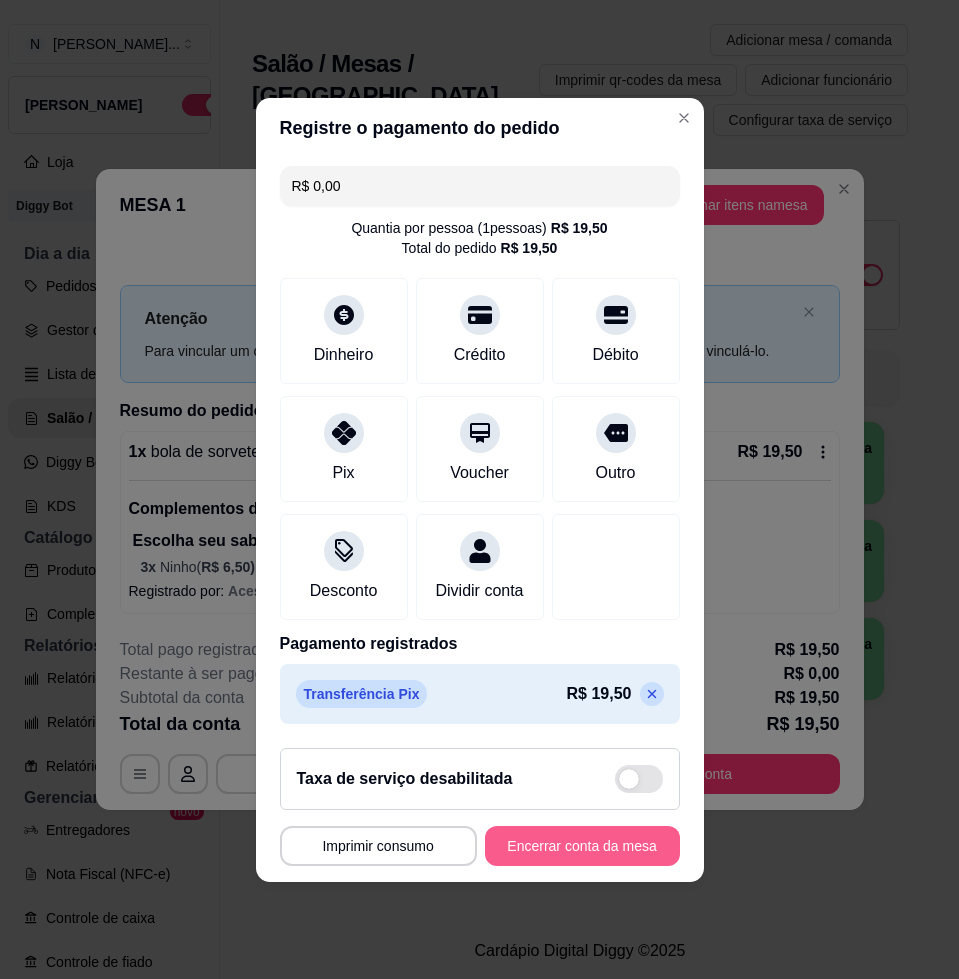 click on "Encerrar conta da mesa" at bounding box center (582, 846) 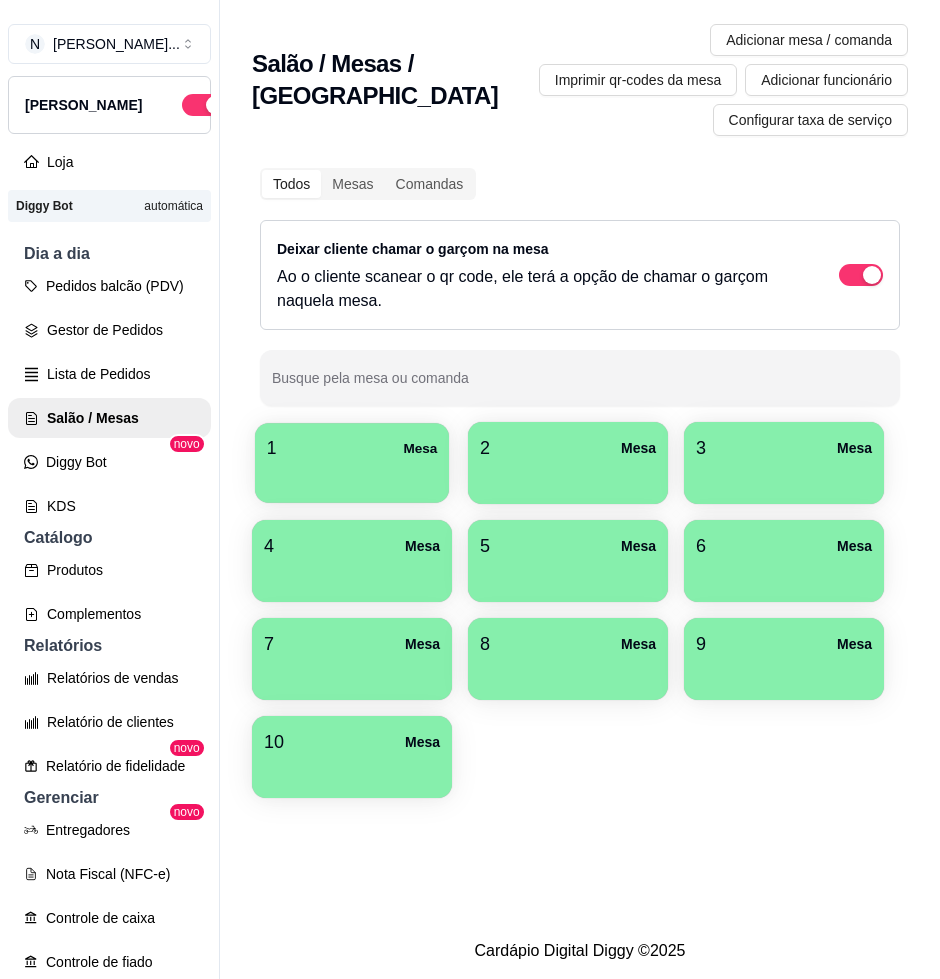 click on "Mesa" at bounding box center (420, 448) 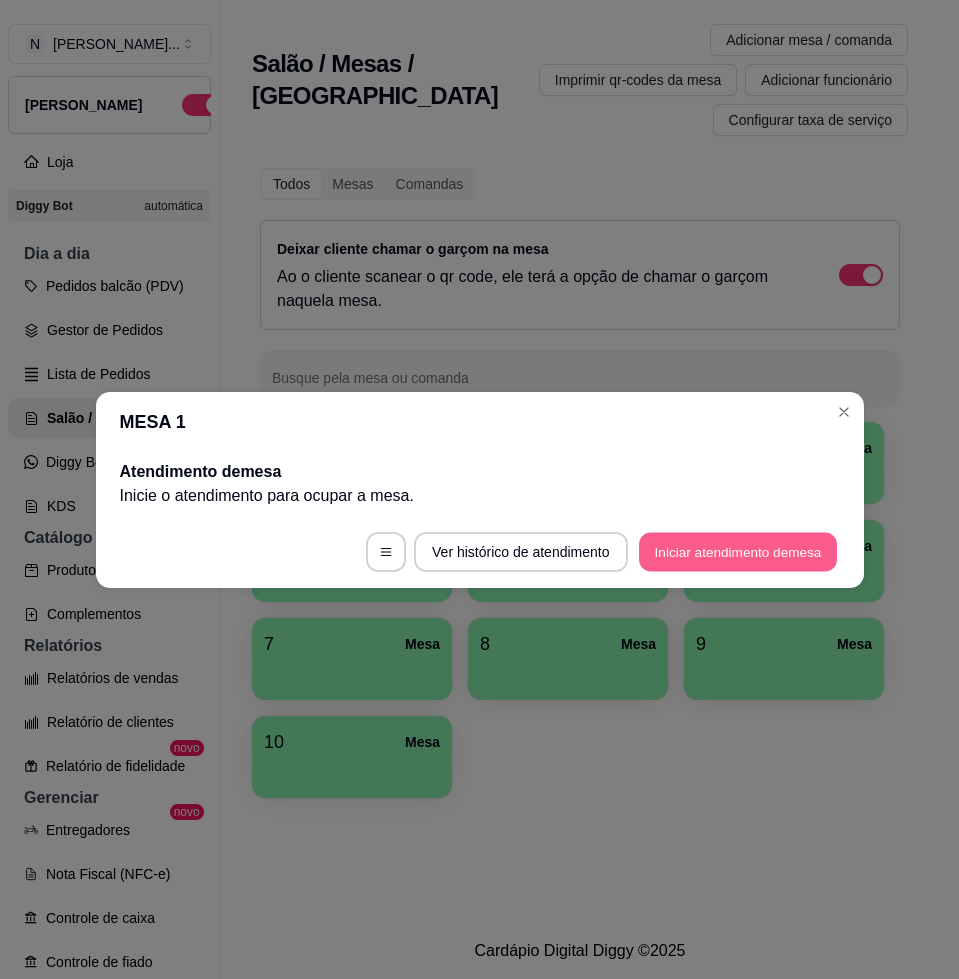 click on "Iniciar atendimento de  mesa" at bounding box center [738, 551] 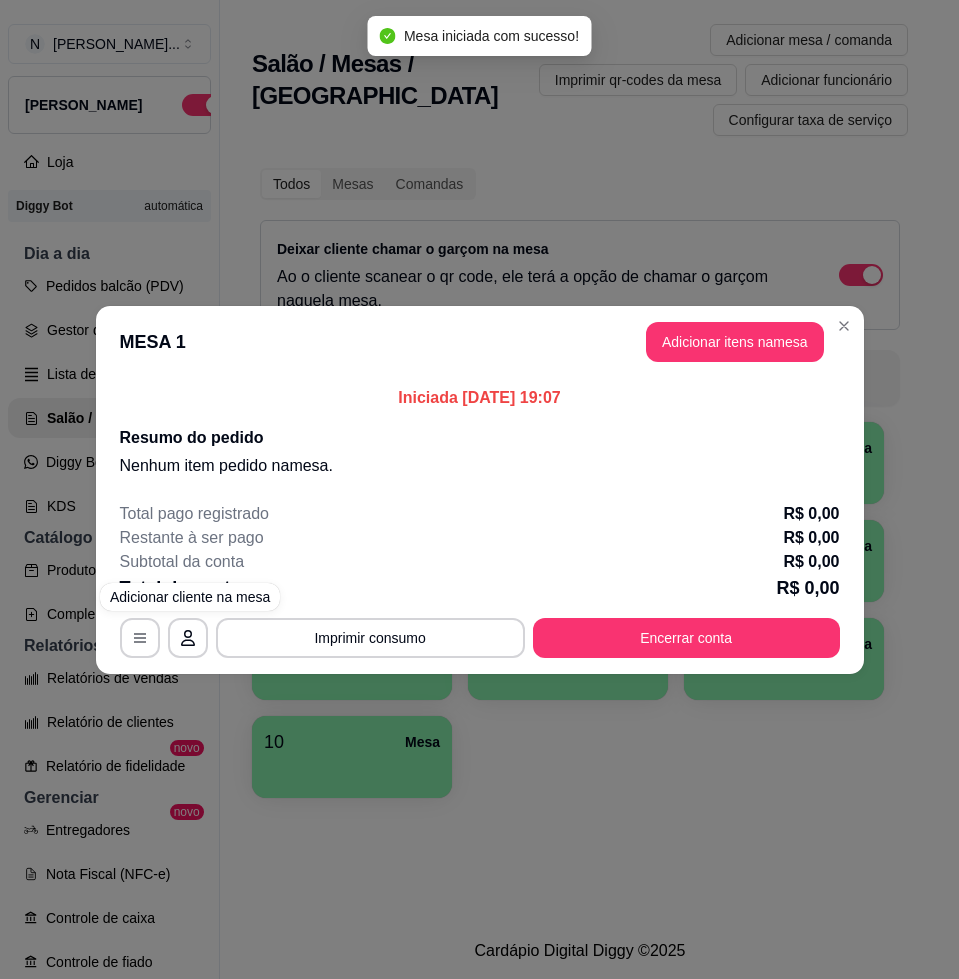 click on "Adicionar itens na  mesa" at bounding box center [735, 342] 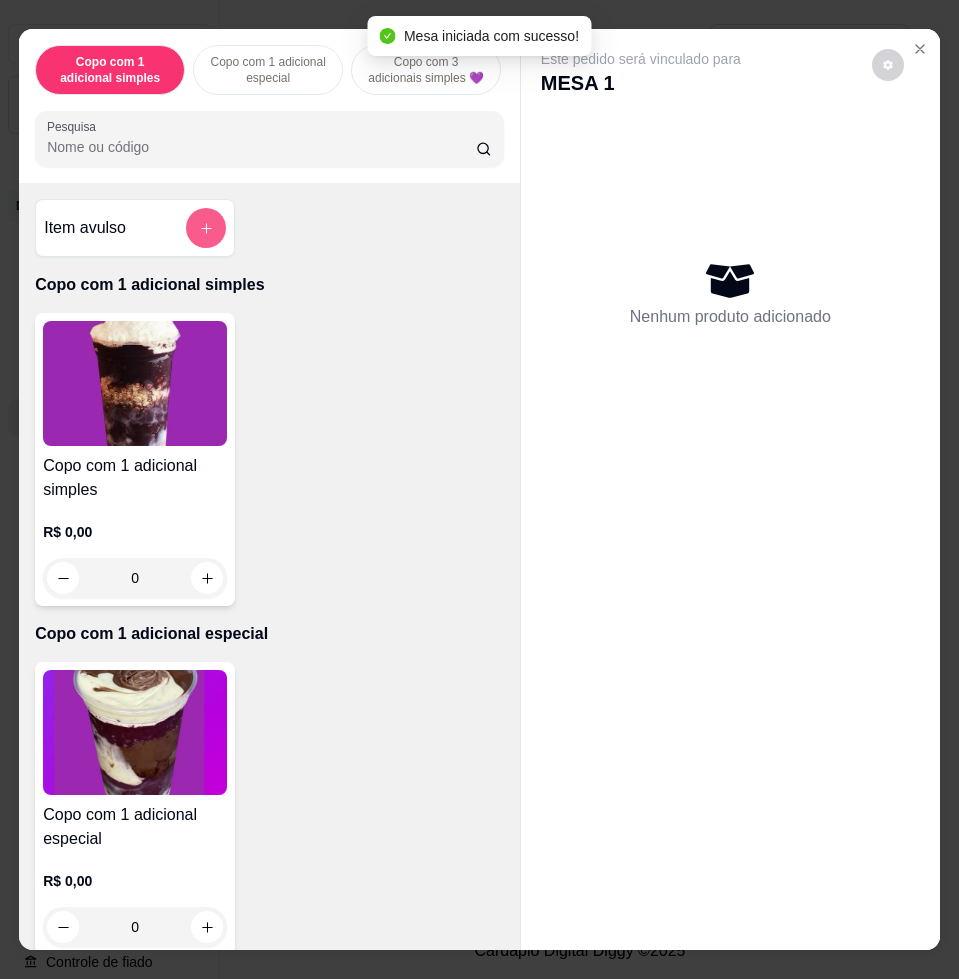 click at bounding box center (206, 228) 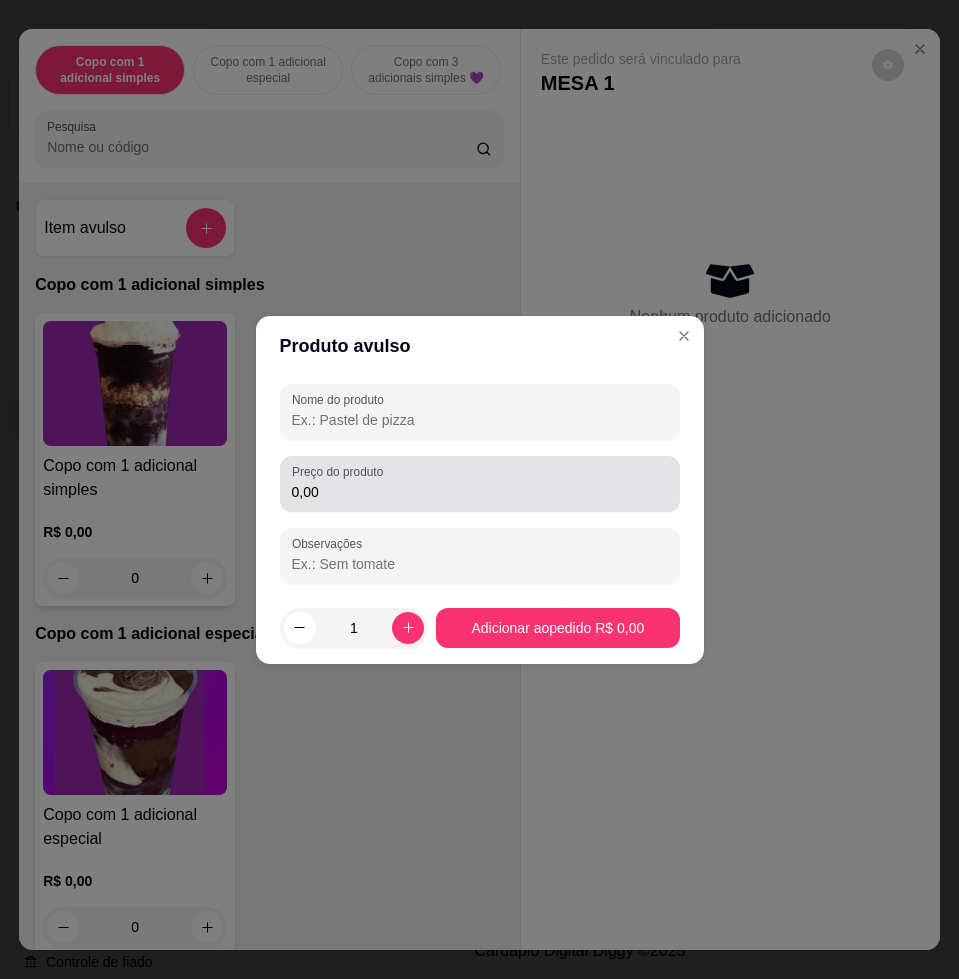 click on "Preço do produto" at bounding box center [341, 471] 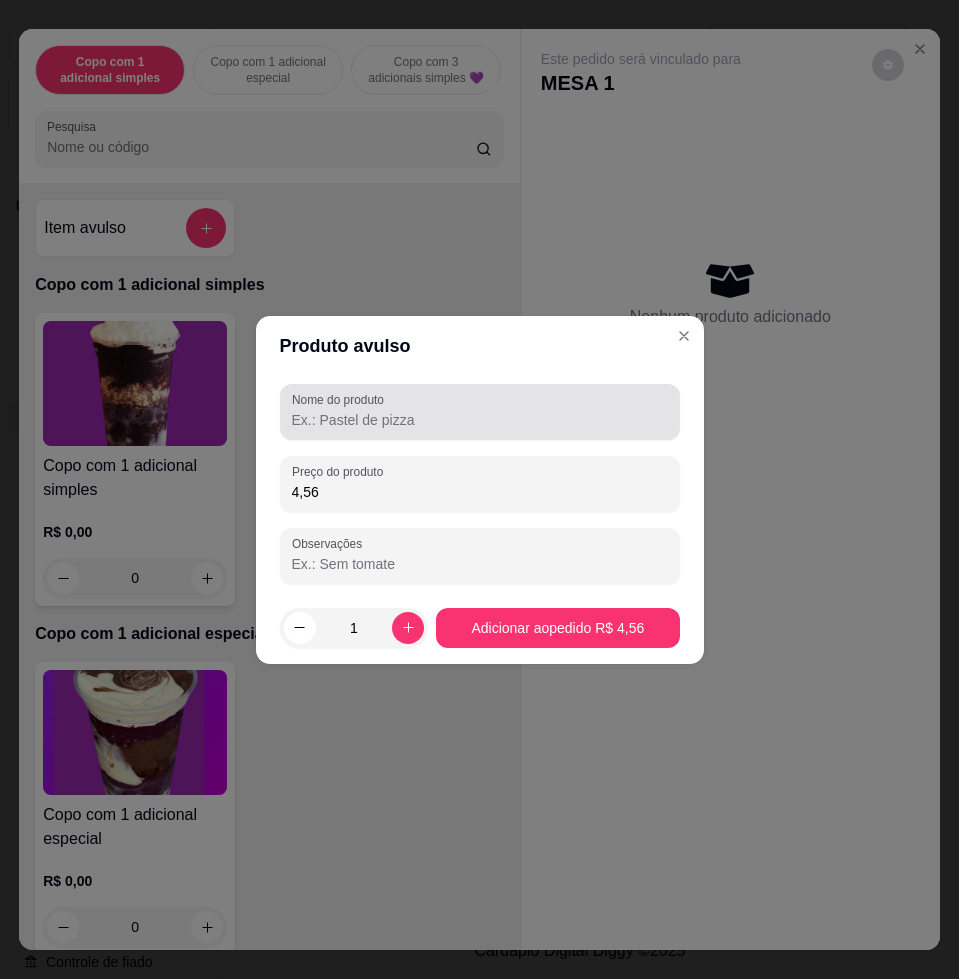 type on "4,56" 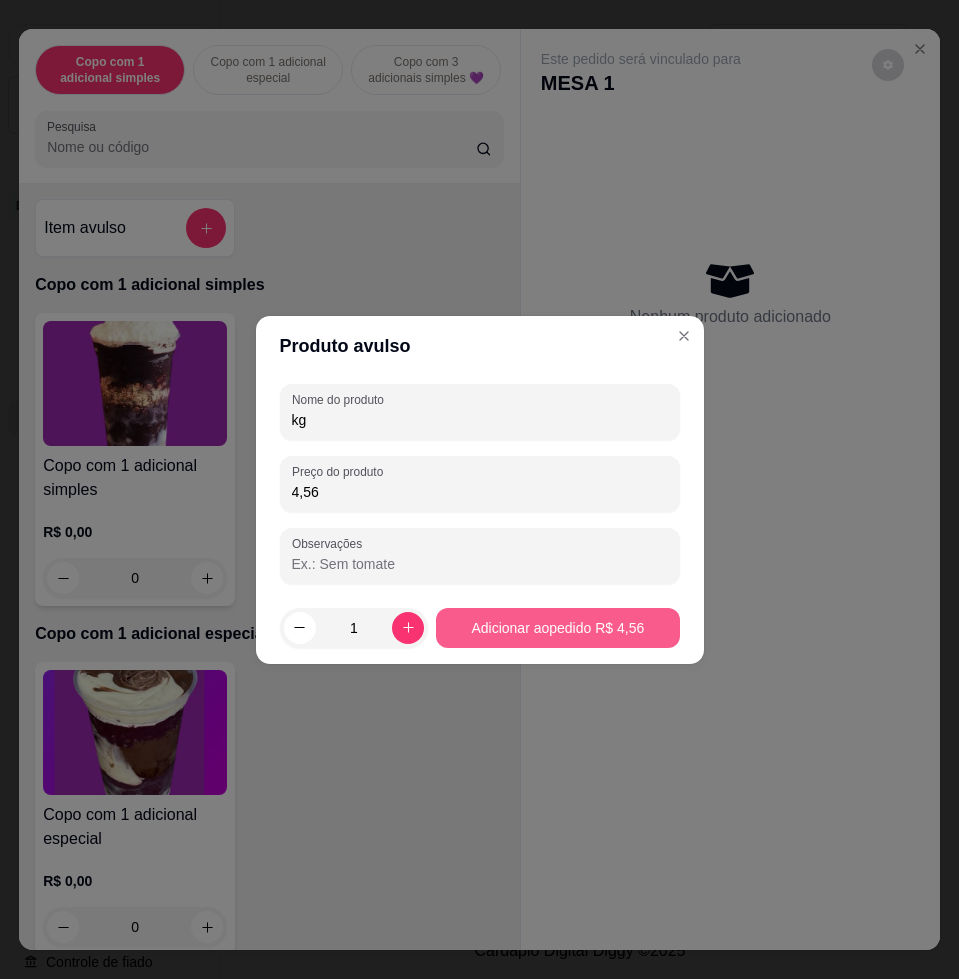 type on "kg" 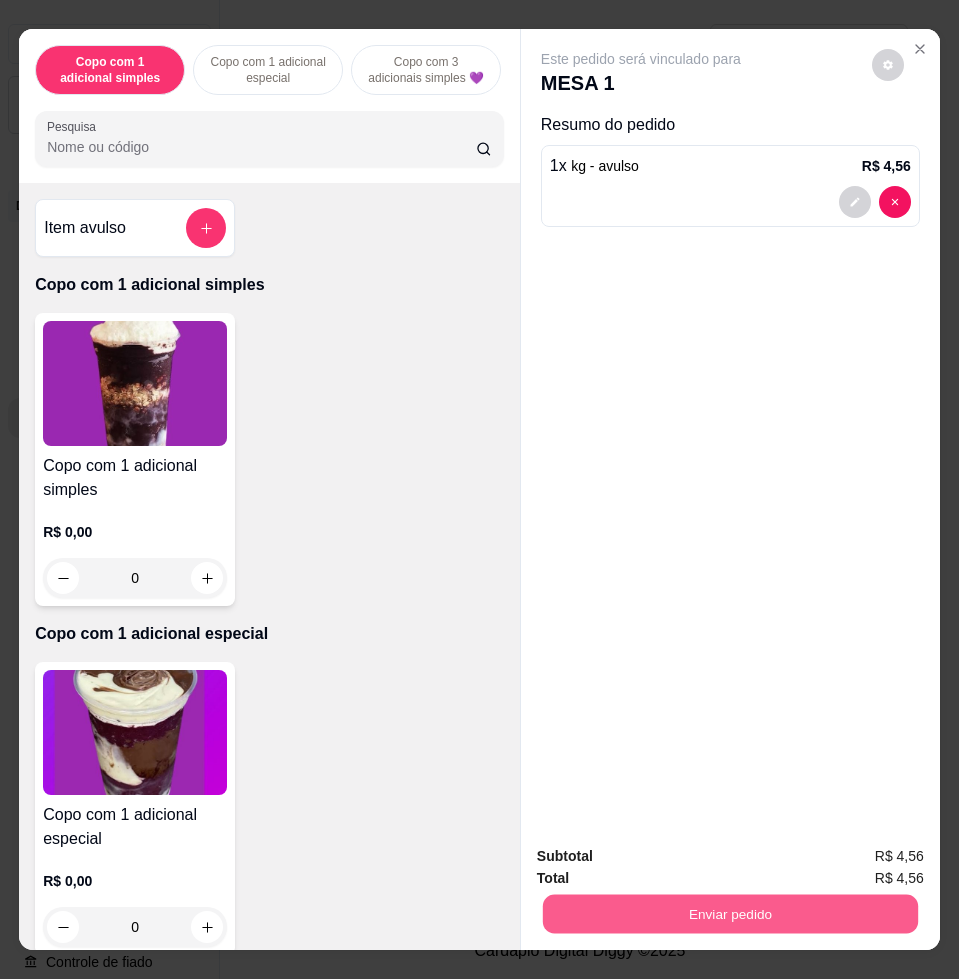 click on "Enviar pedido" at bounding box center (730, 913) 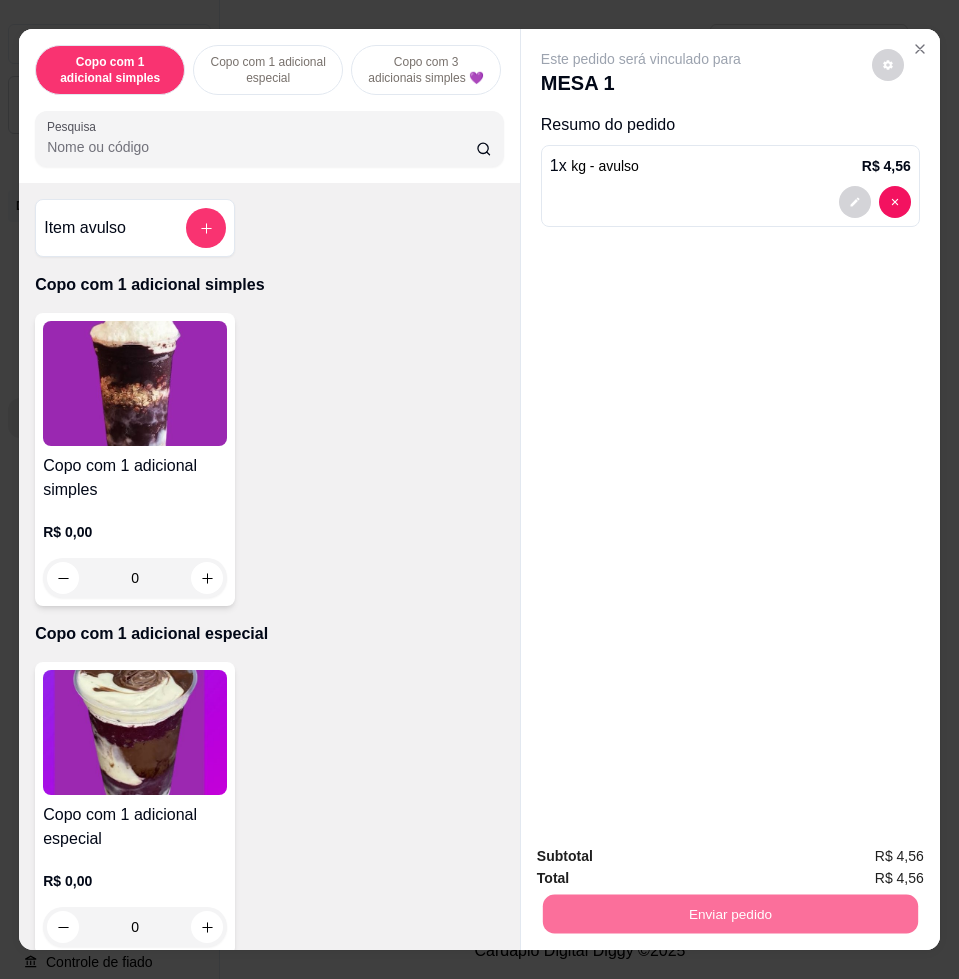 click on "Não registrar e enviar pedido" at bounding box center [662, 854] 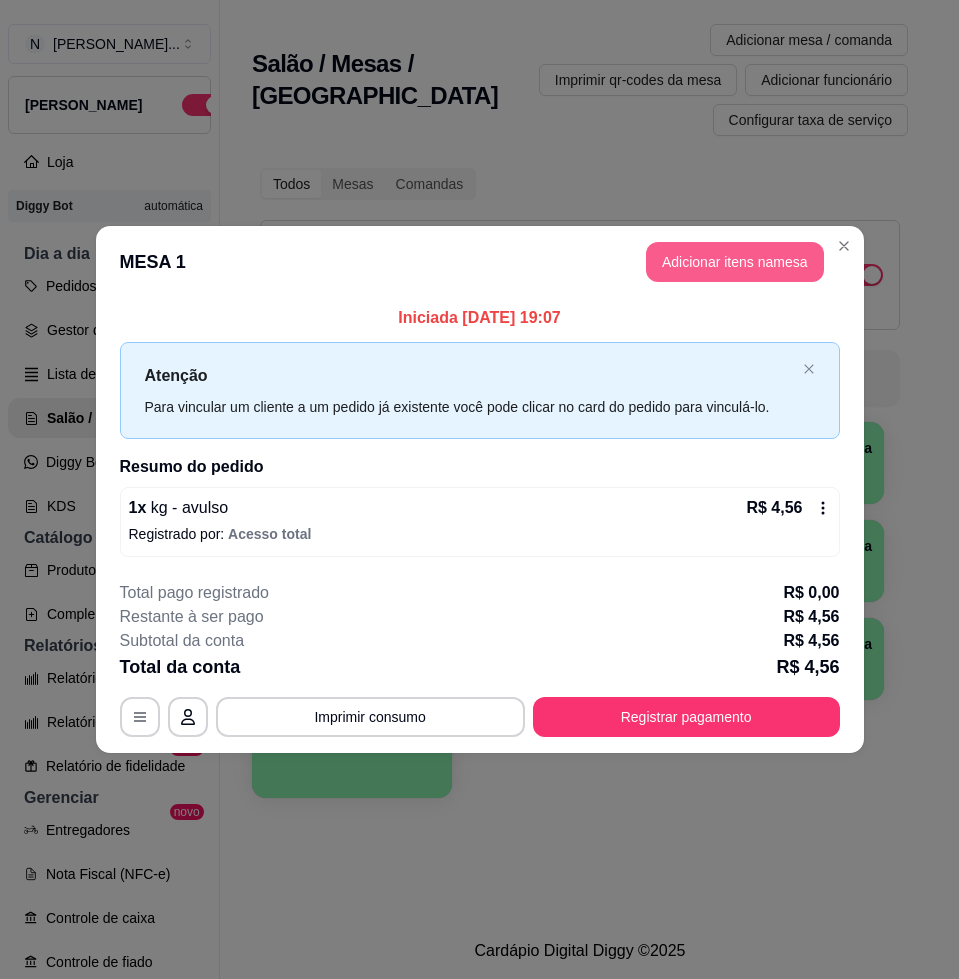 click on "Adicionar itens na  mesa" at bounding box center (735, 262) 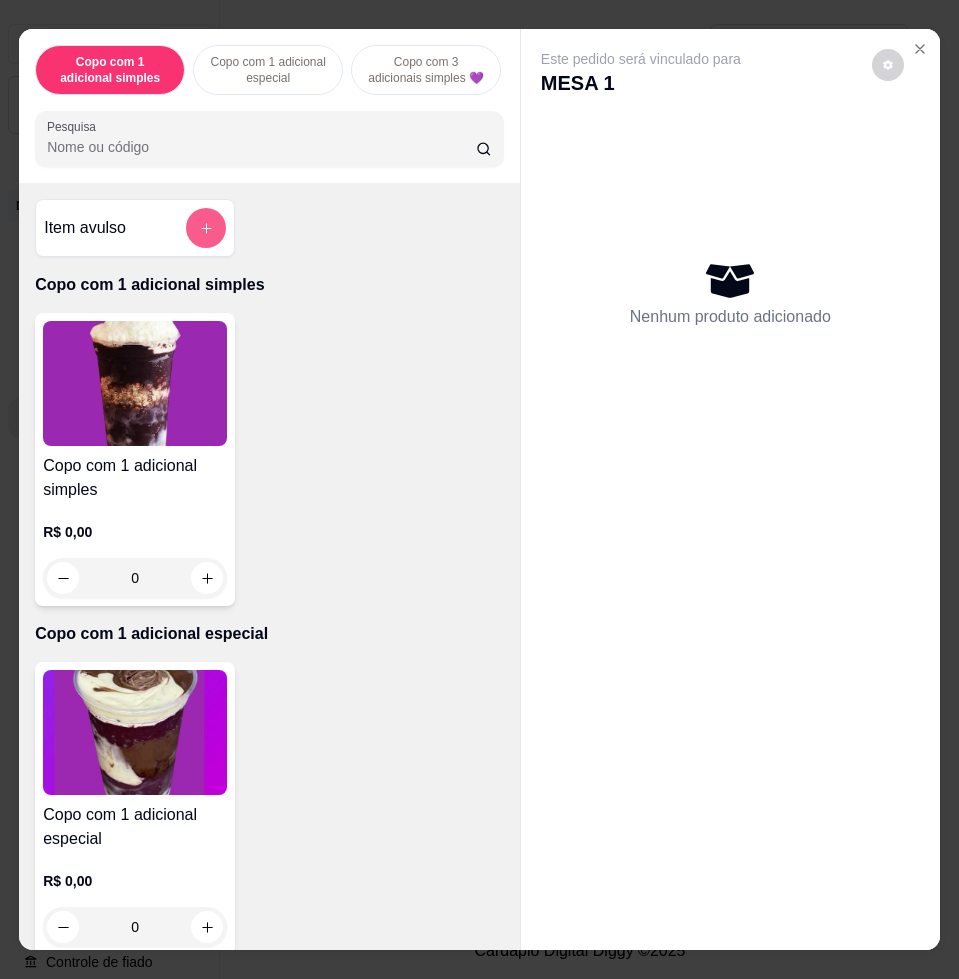click 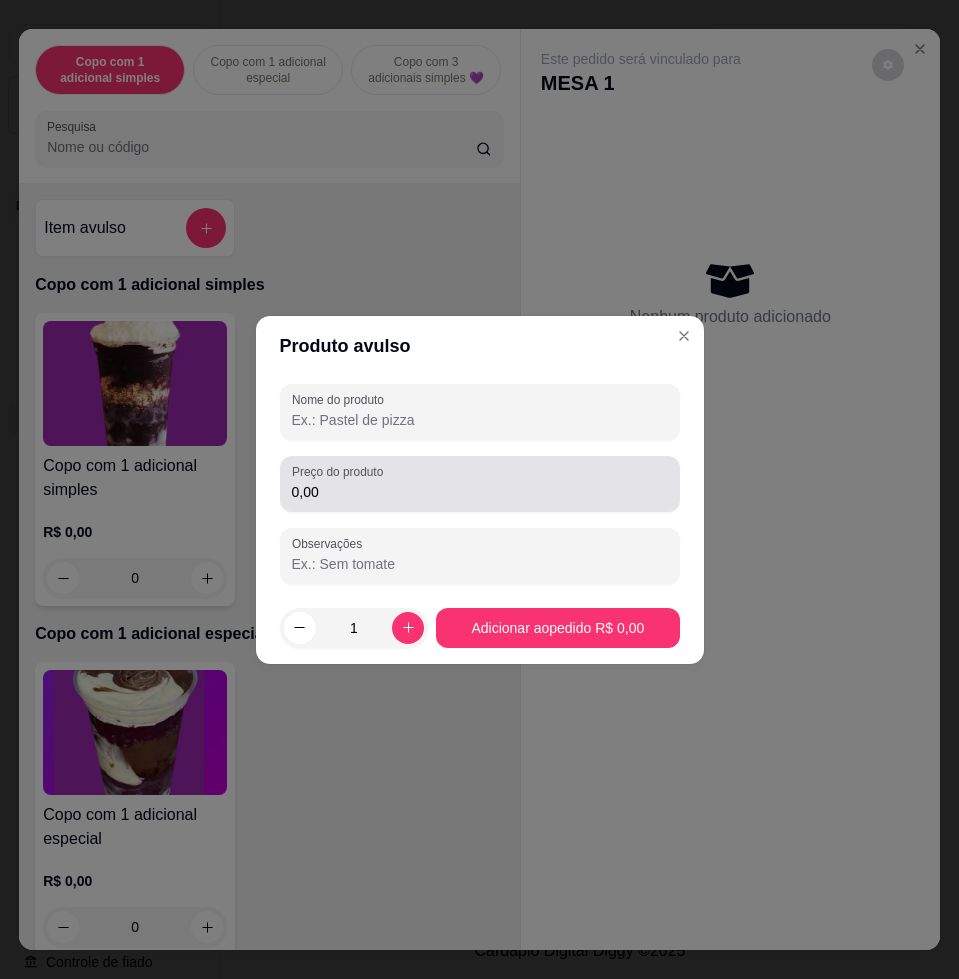click on "0,00" at bounding box center [480, 492] 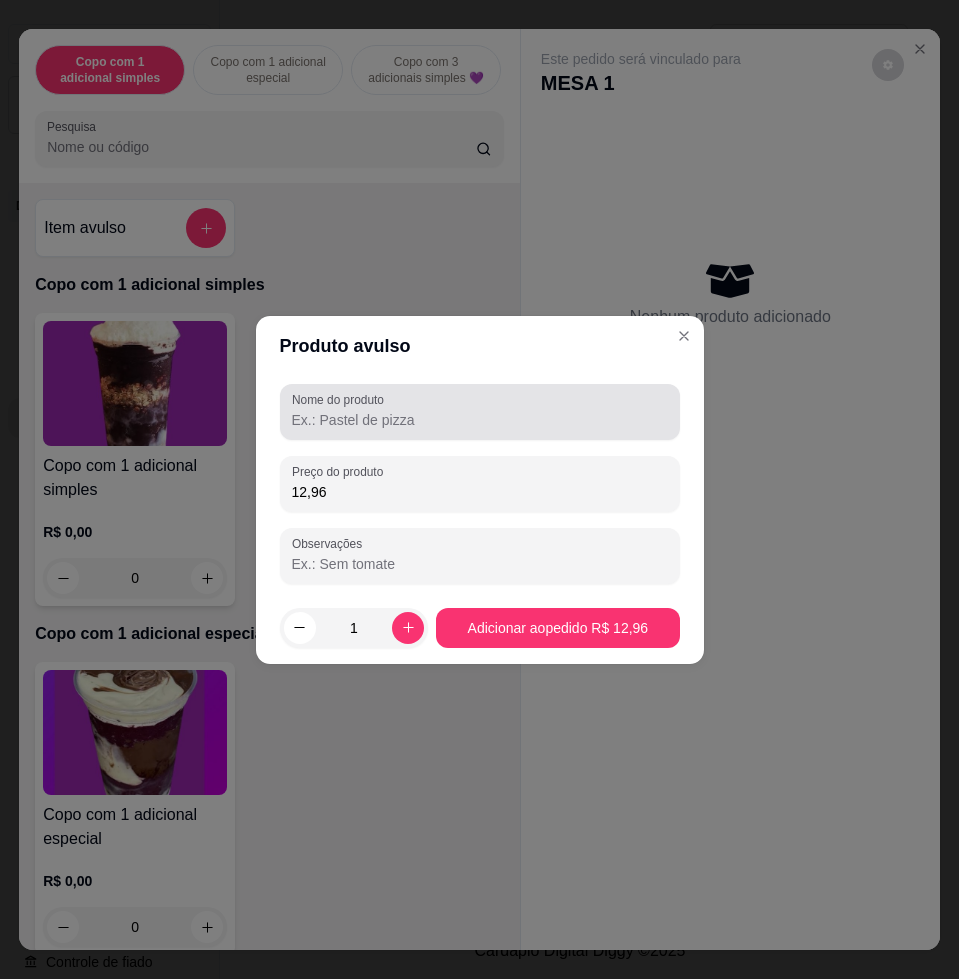 type on "12,96" 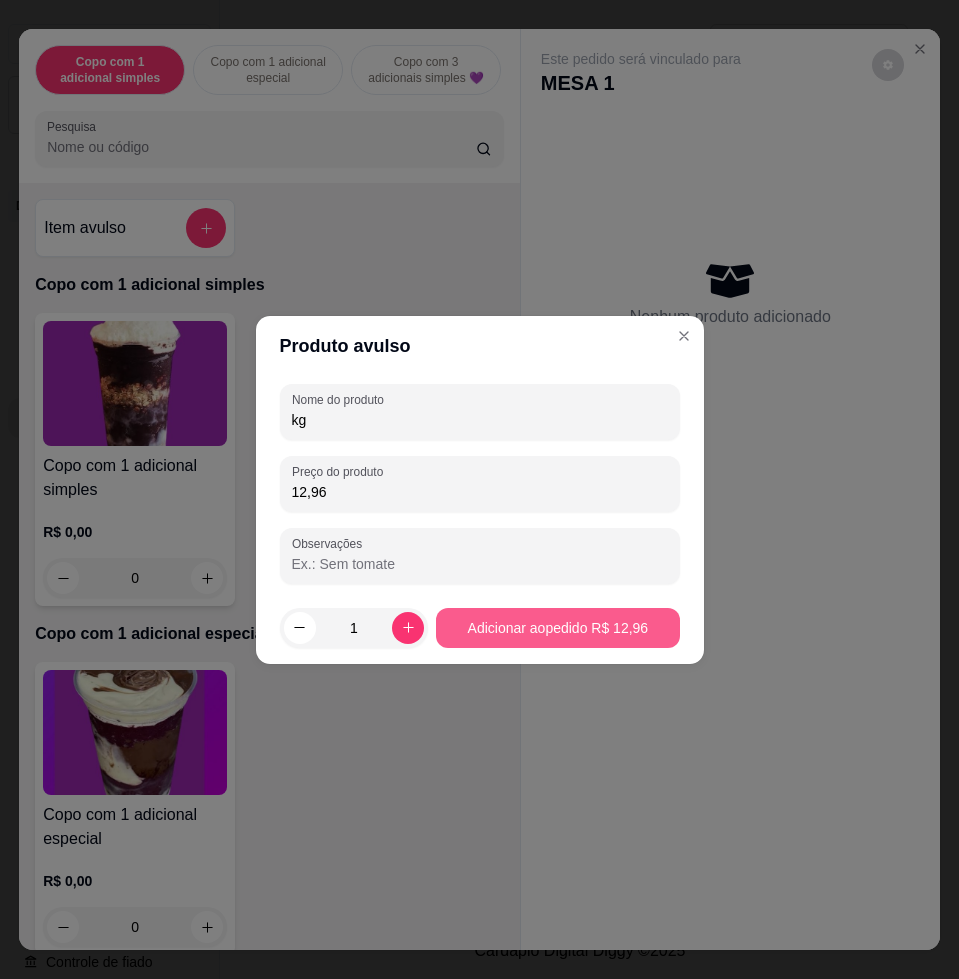 type on "kg" 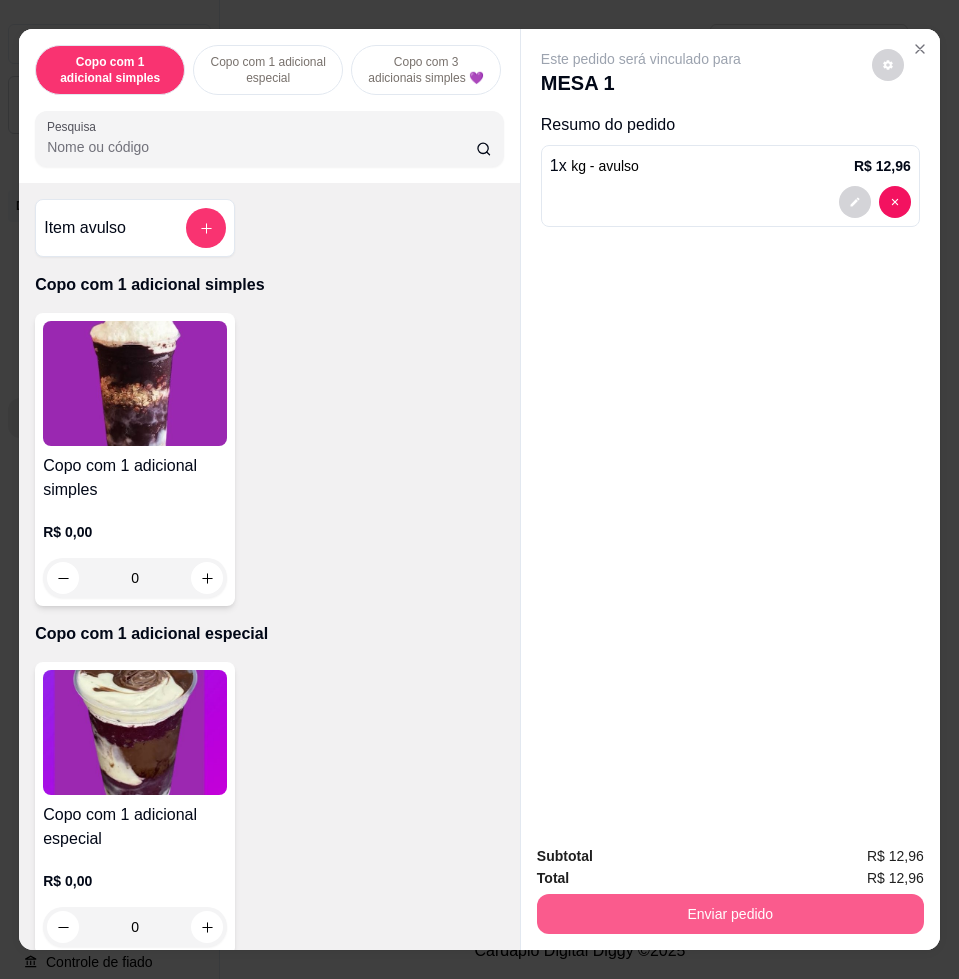 click on "Enviar pedido" at bounding box center [730, 914] 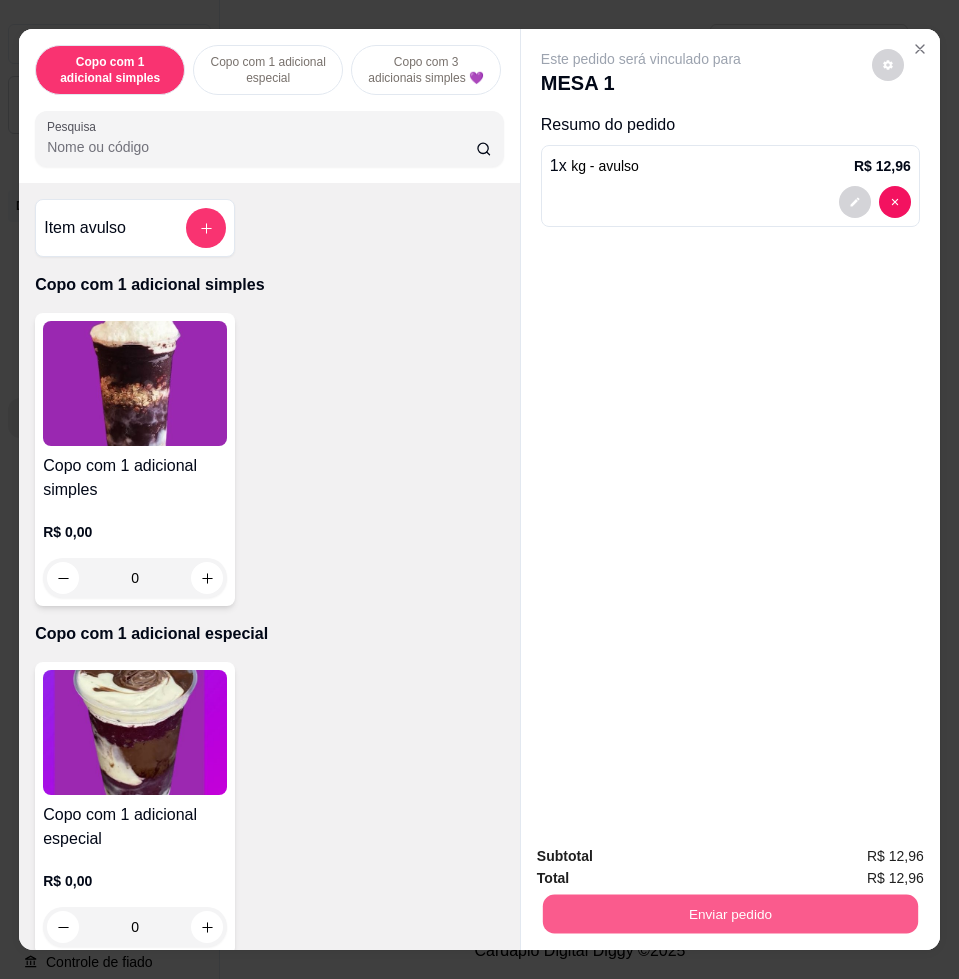 click on "Enviar pedido" at bounding box center (730, 913) 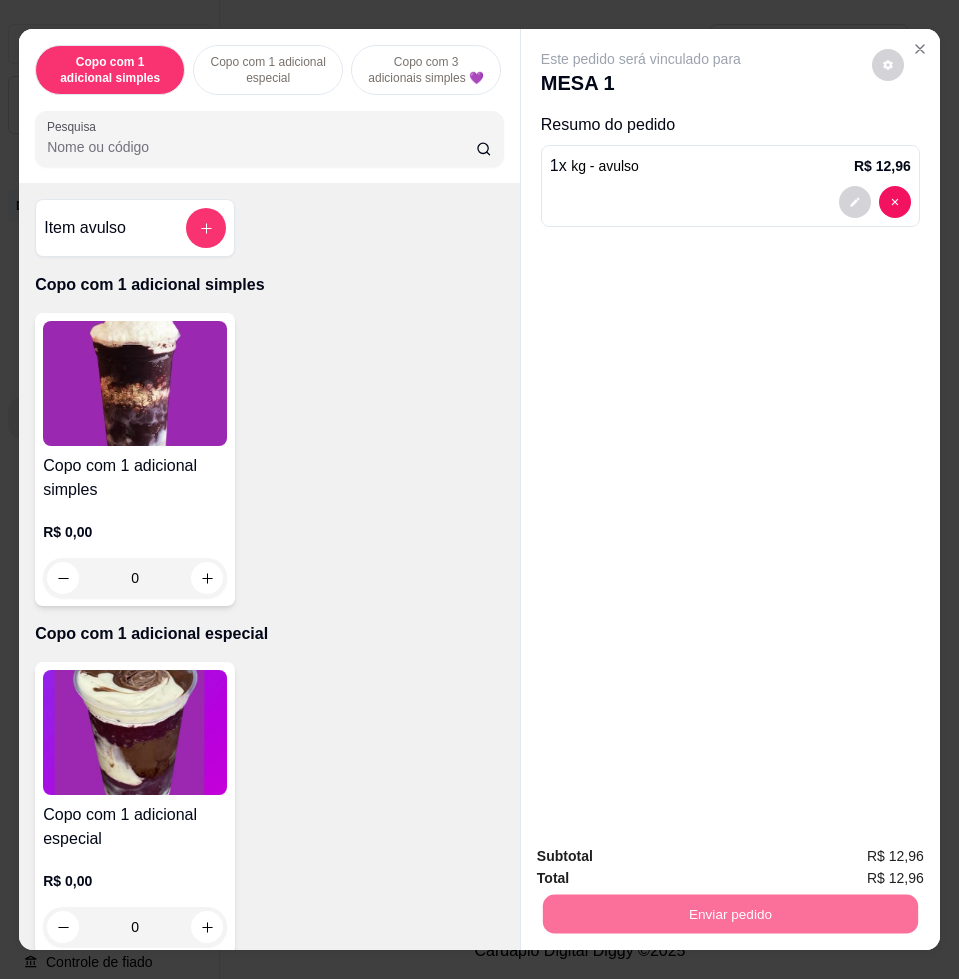 click on "Não registrar e enviar pedido" at bounding box center [662, 855] 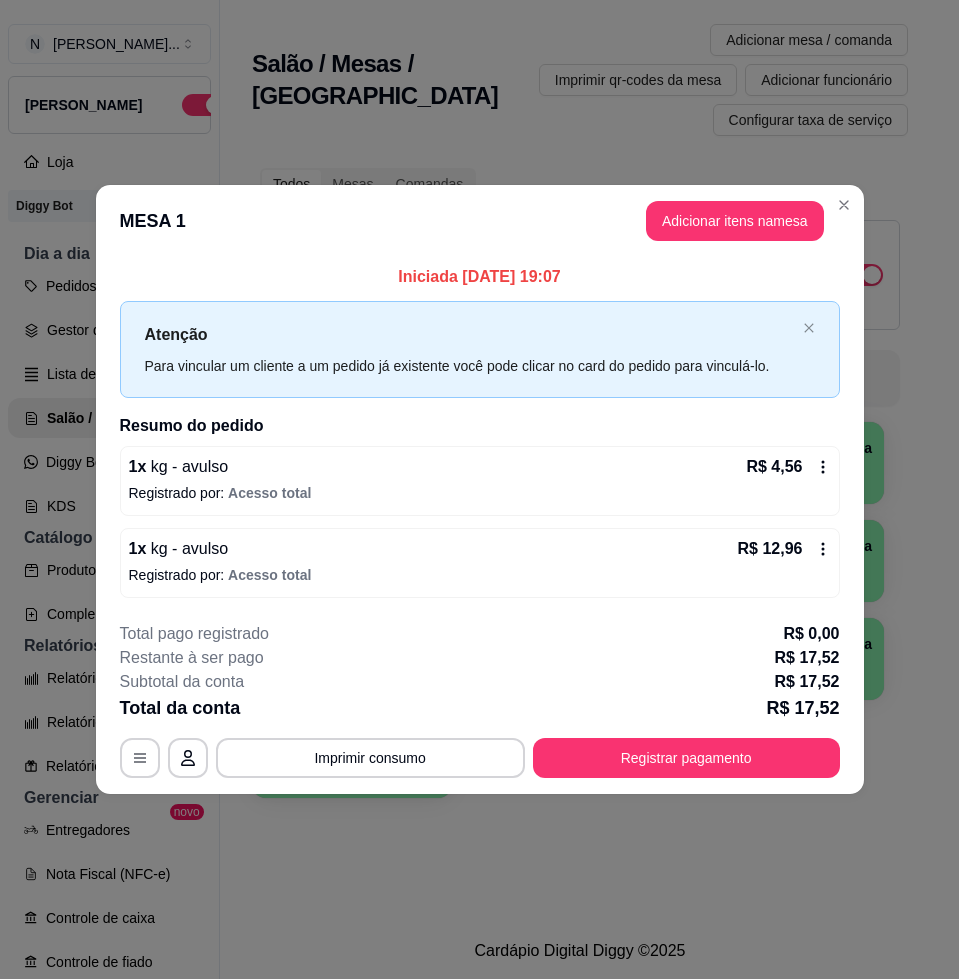 click 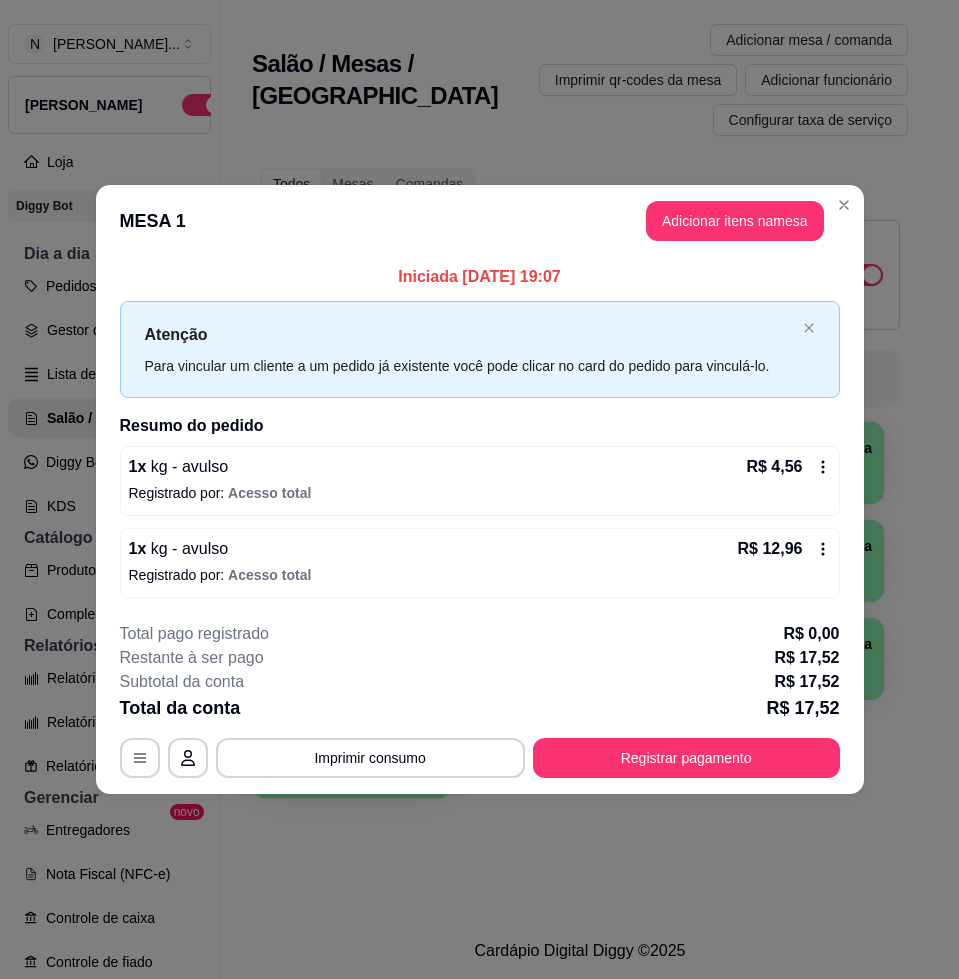 click 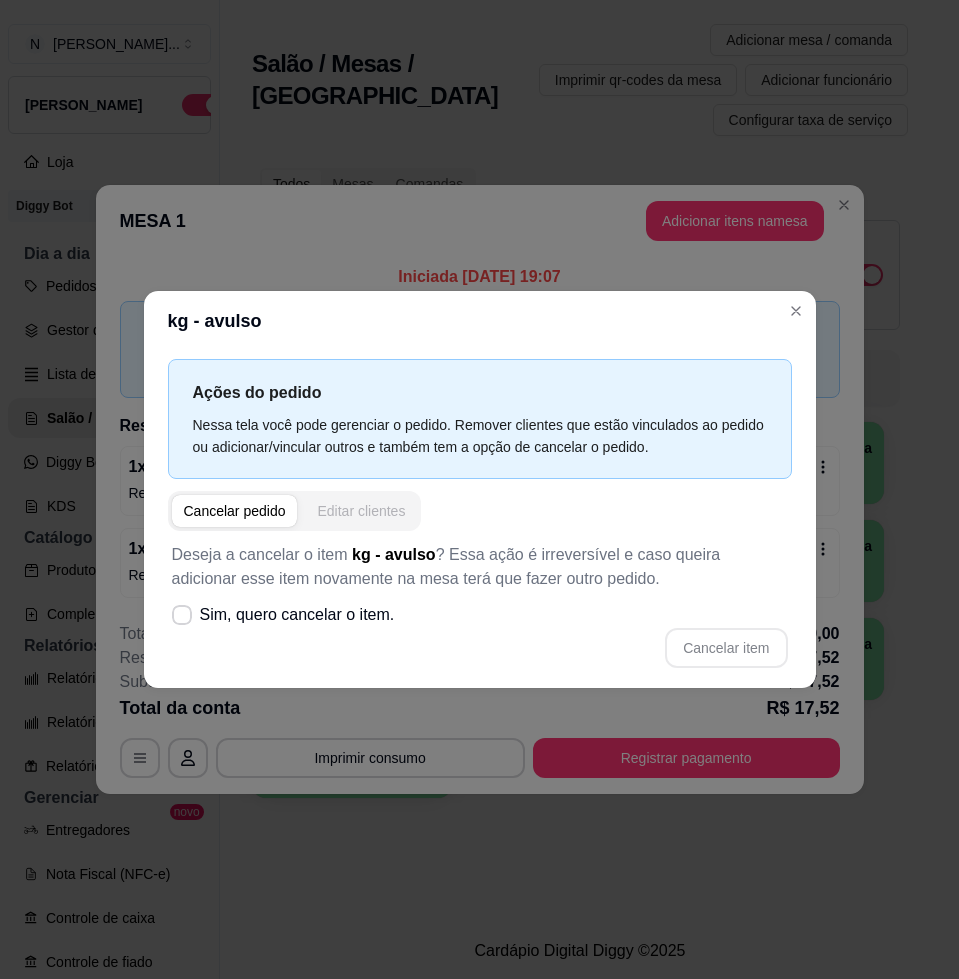 click on "Editar clientes" at bounding box center (361, 511) 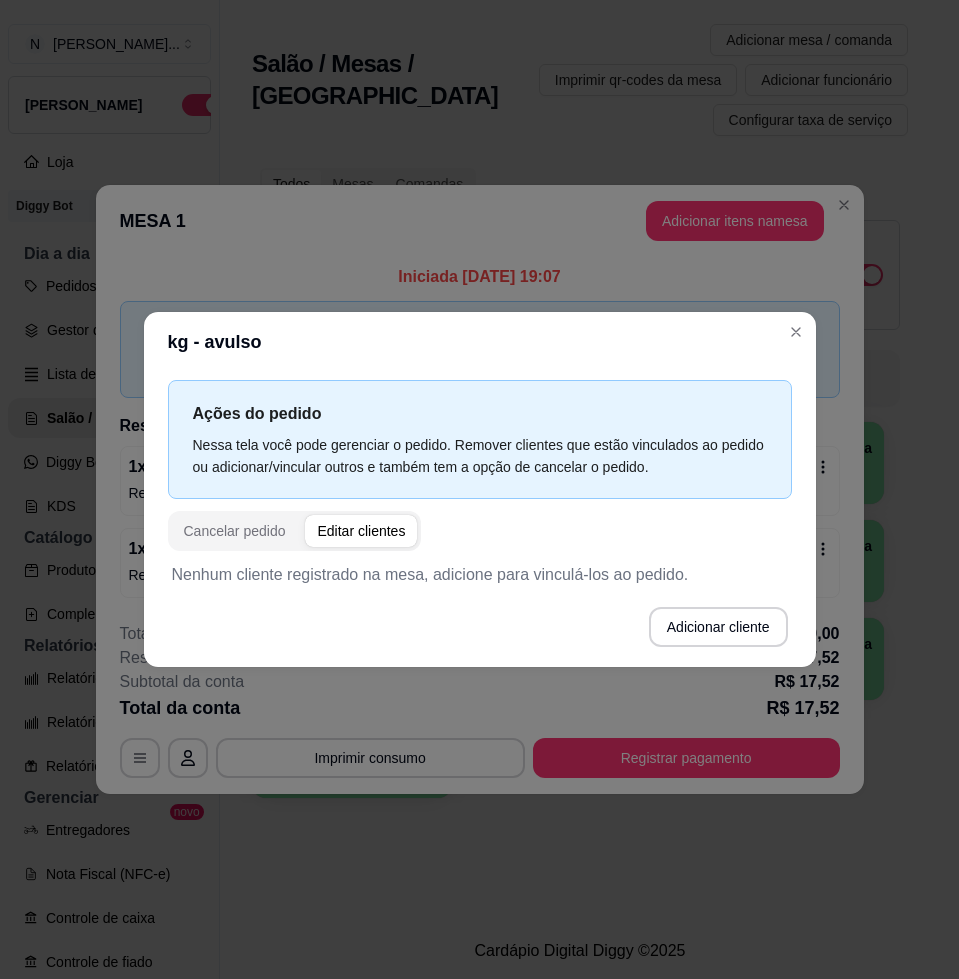 click on "Nenhum cliente registrado na mesa, adicione para vinculá-los ao pedido." at bounding box center (480, 575) 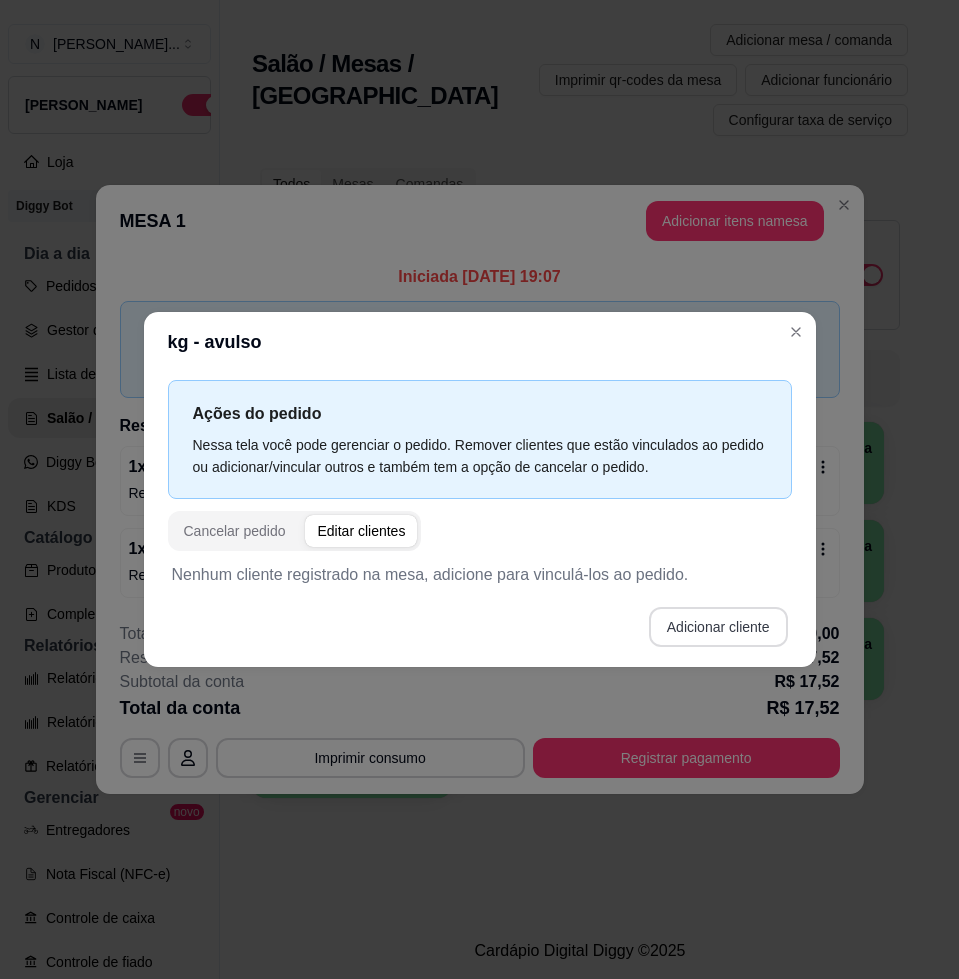 click on "Adicionar cliente" at bounding box center (718, 627) 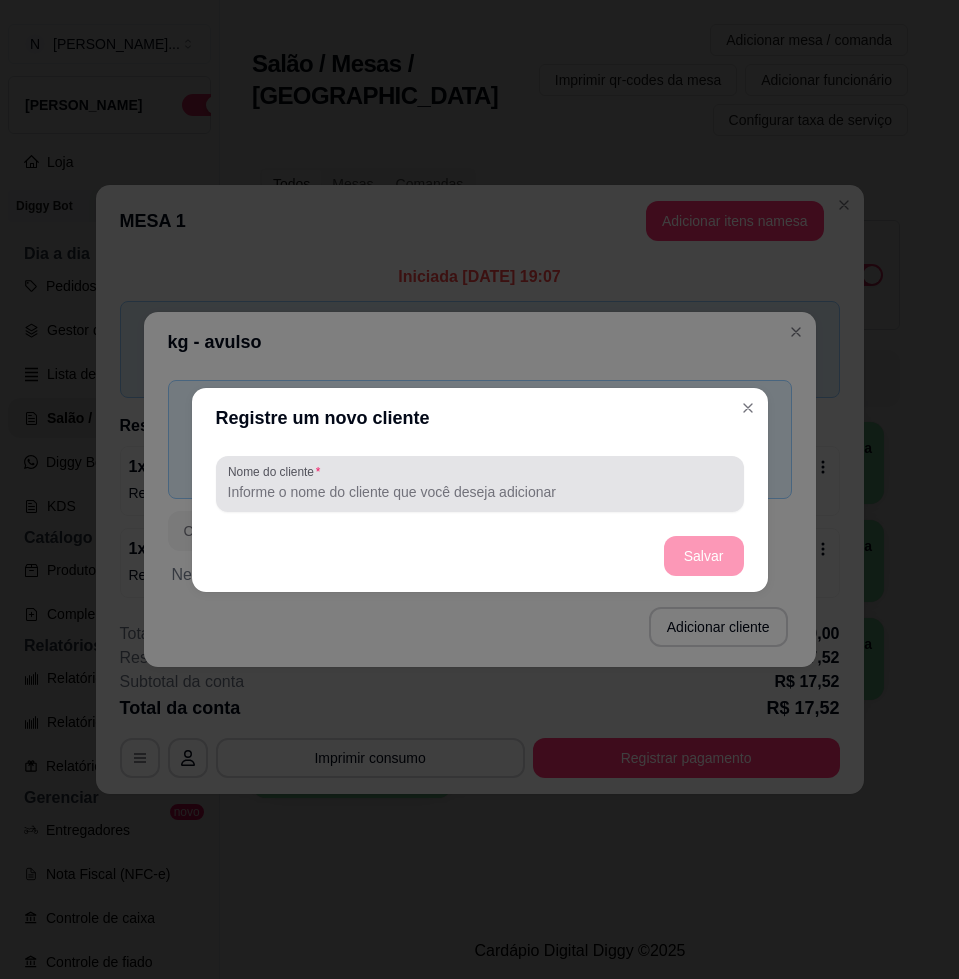 click at bounding box center [480, 484] 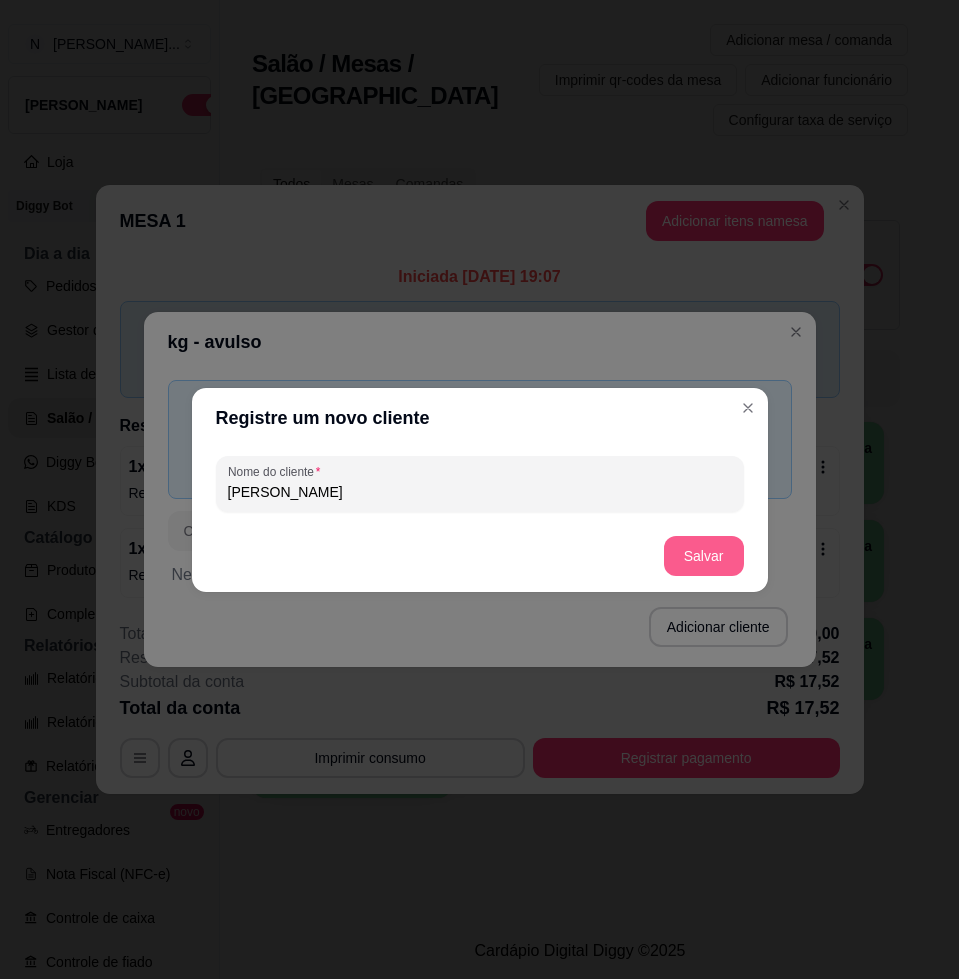 type on "[PERSON_NAME]" 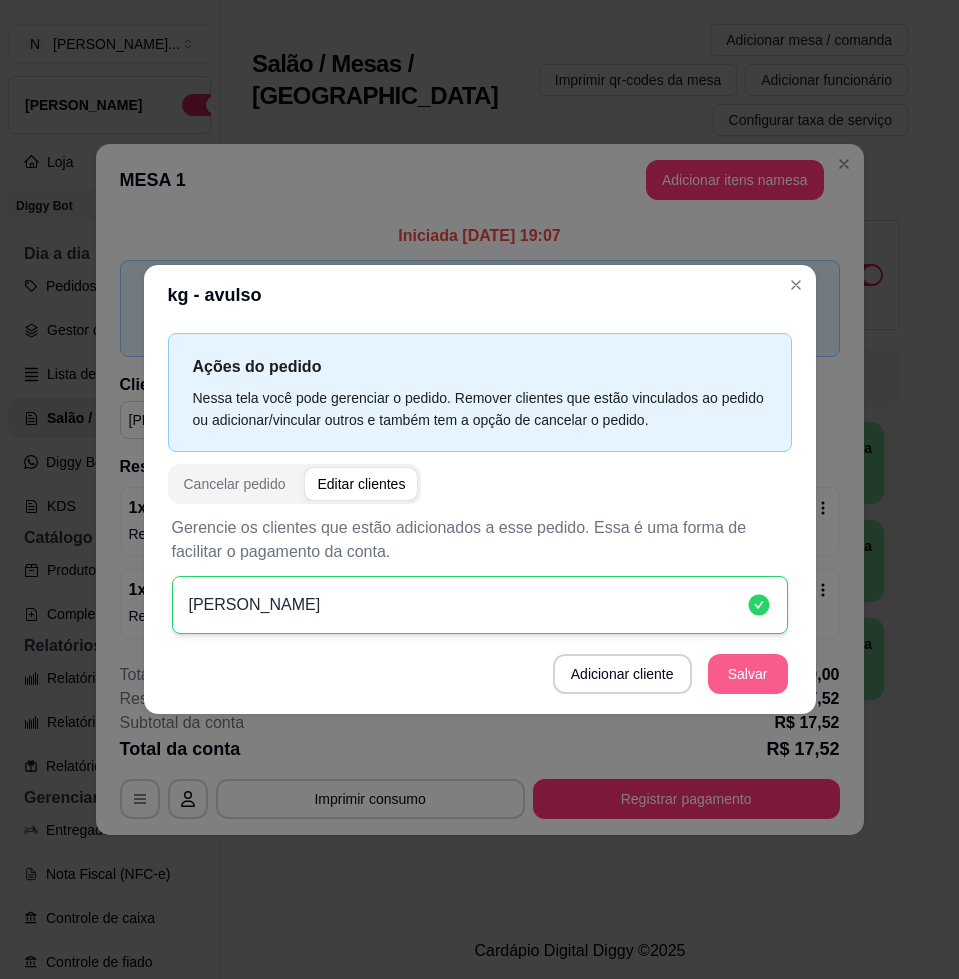click on "Salvar" at bounding box center (748, 674) 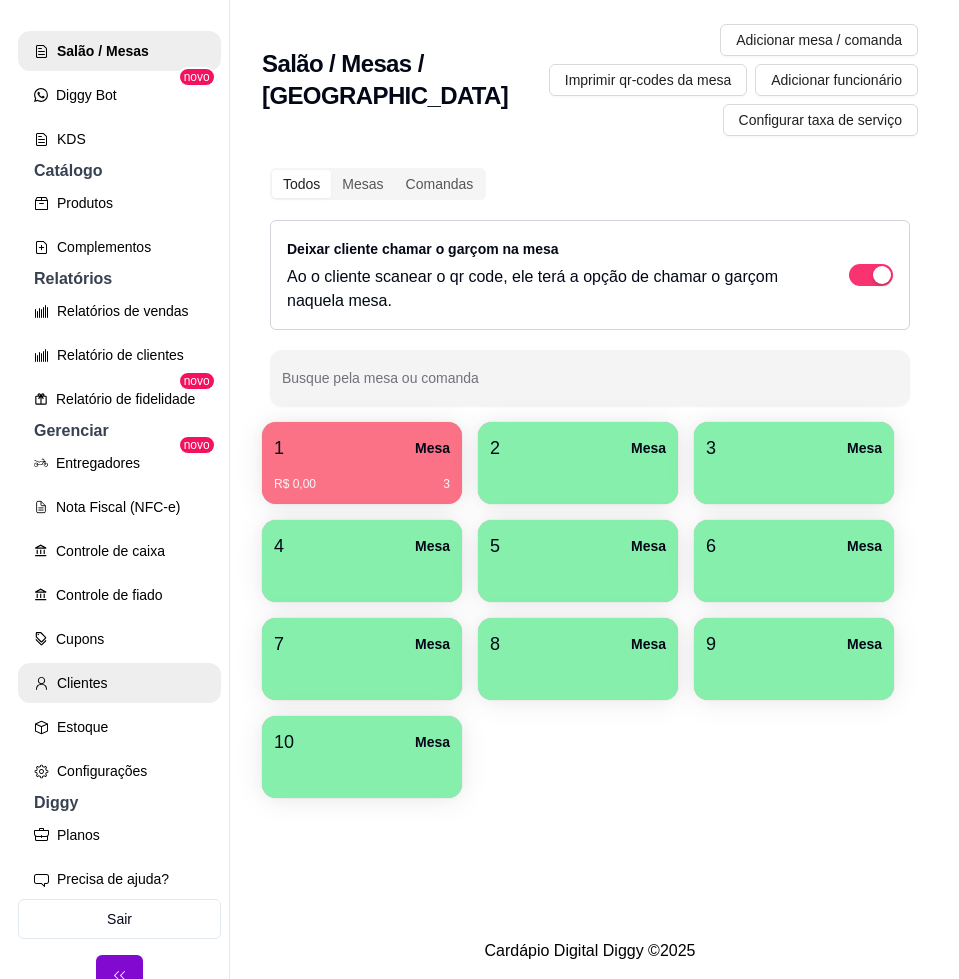 scroll, scrollTop: 0, scrollLeft: 0, axis: both 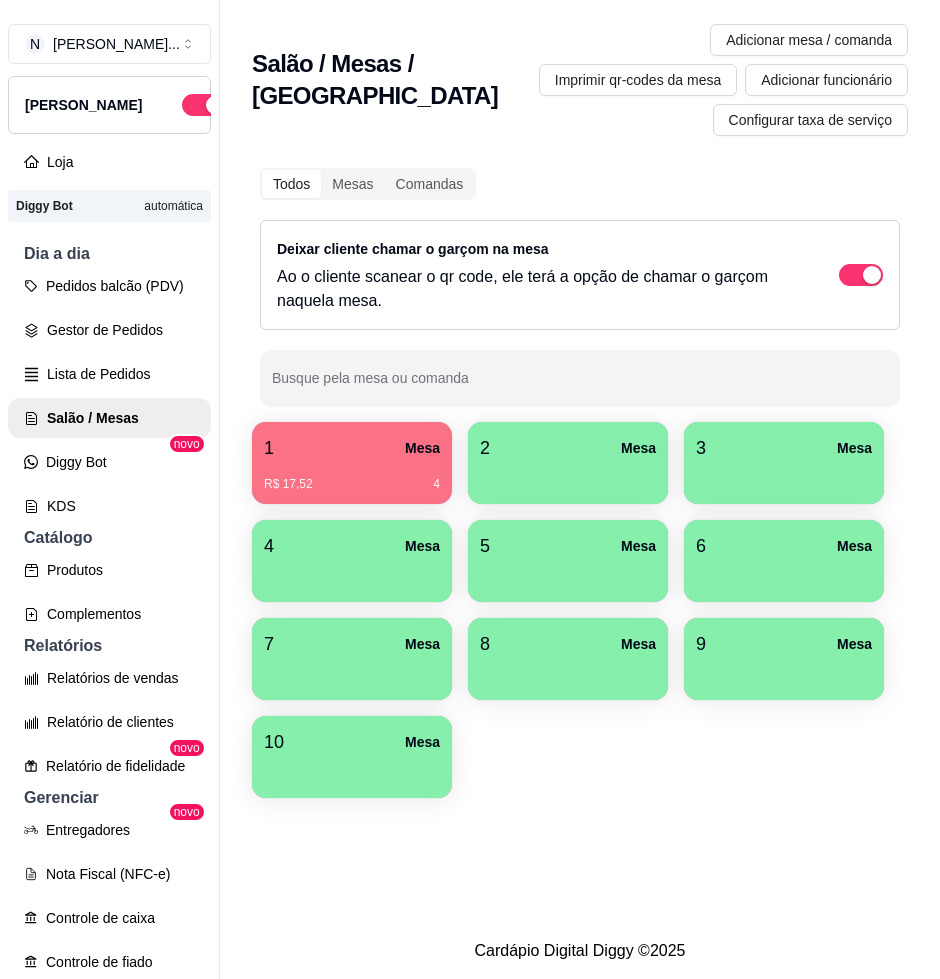 click on "R$ 17,52 4" at bounding box center (352, 484) 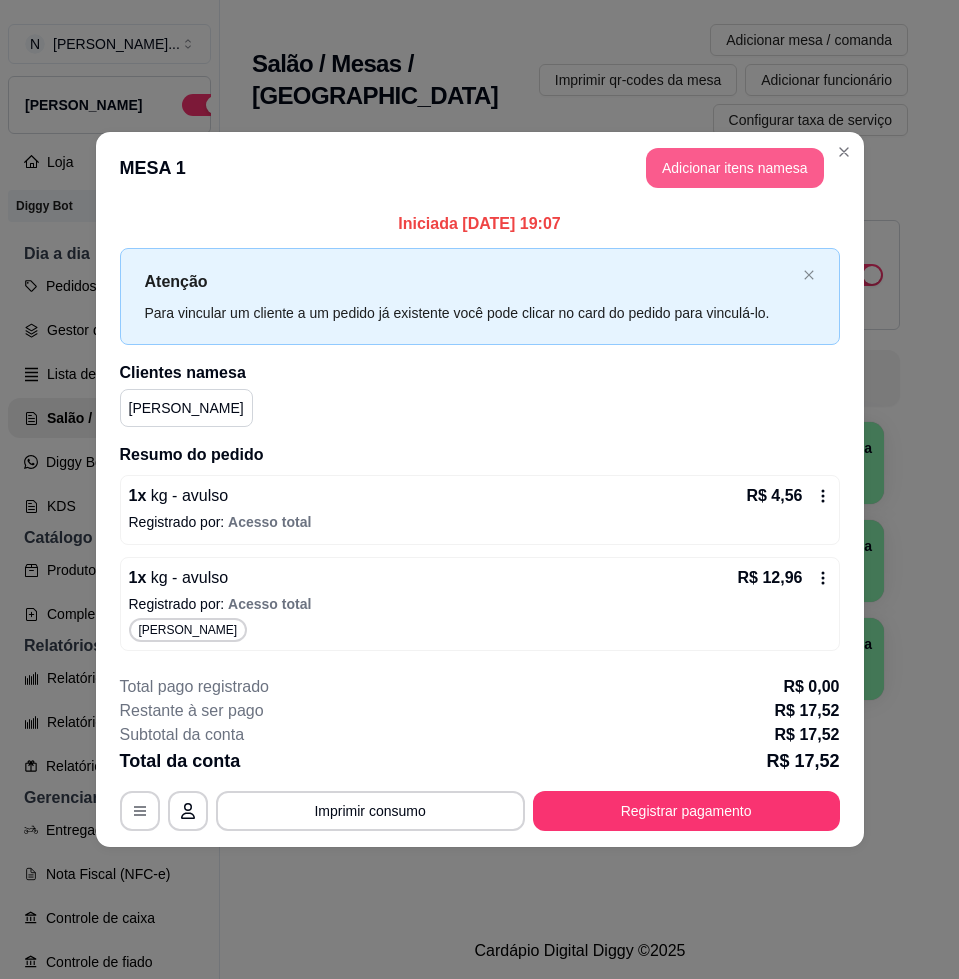 click on "Adicionar itens na  mesa" at bounding box center [735, 168] 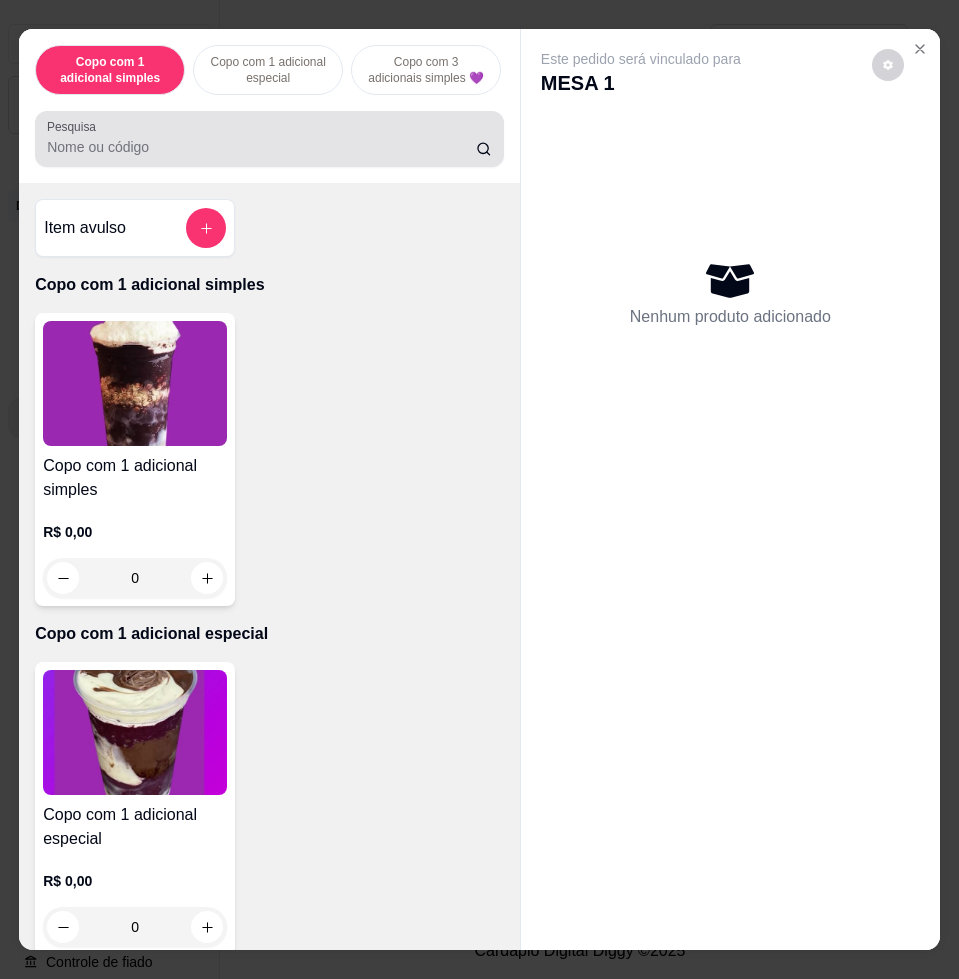 click at bounding box center (269, 139) 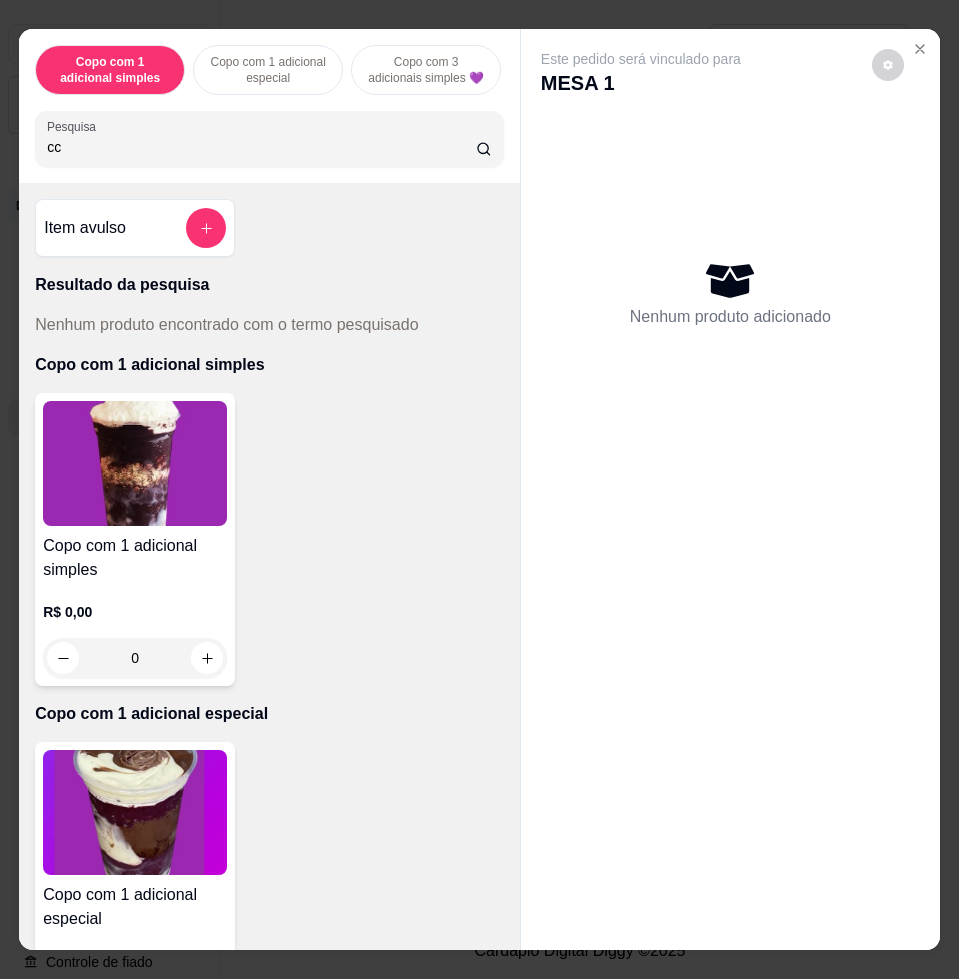 type on "c" 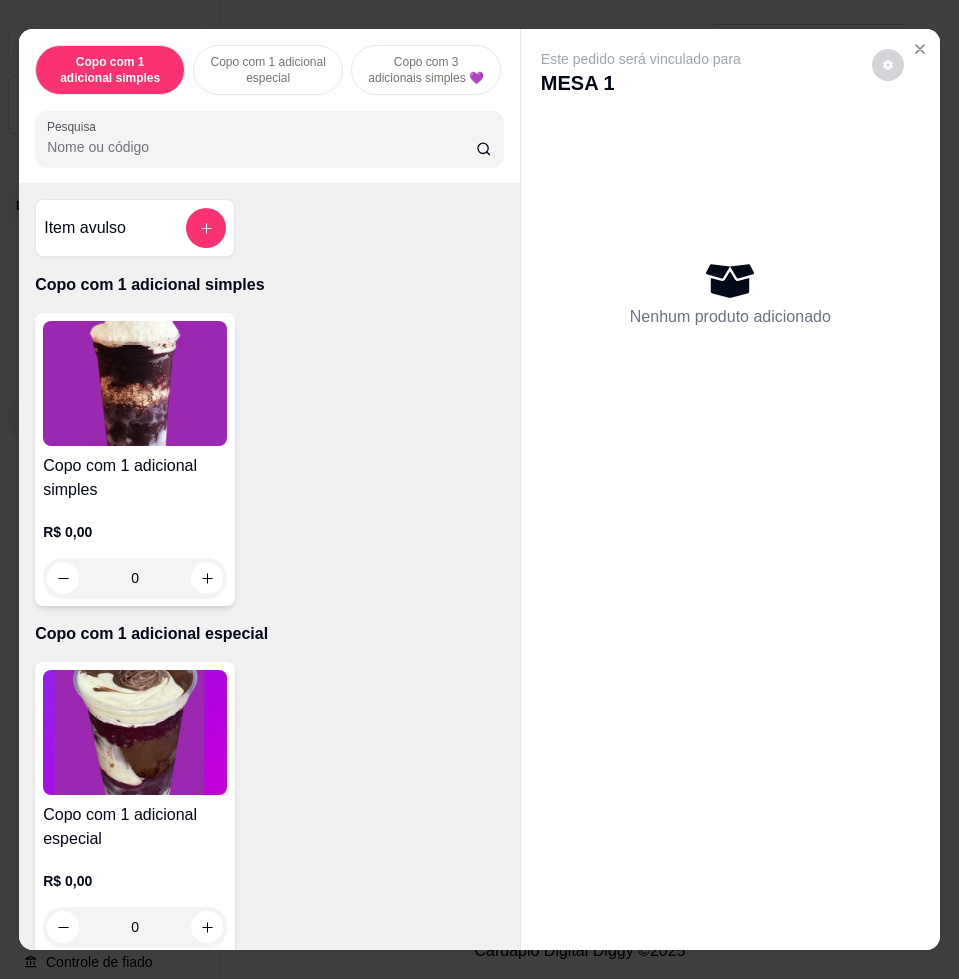 type on "o" 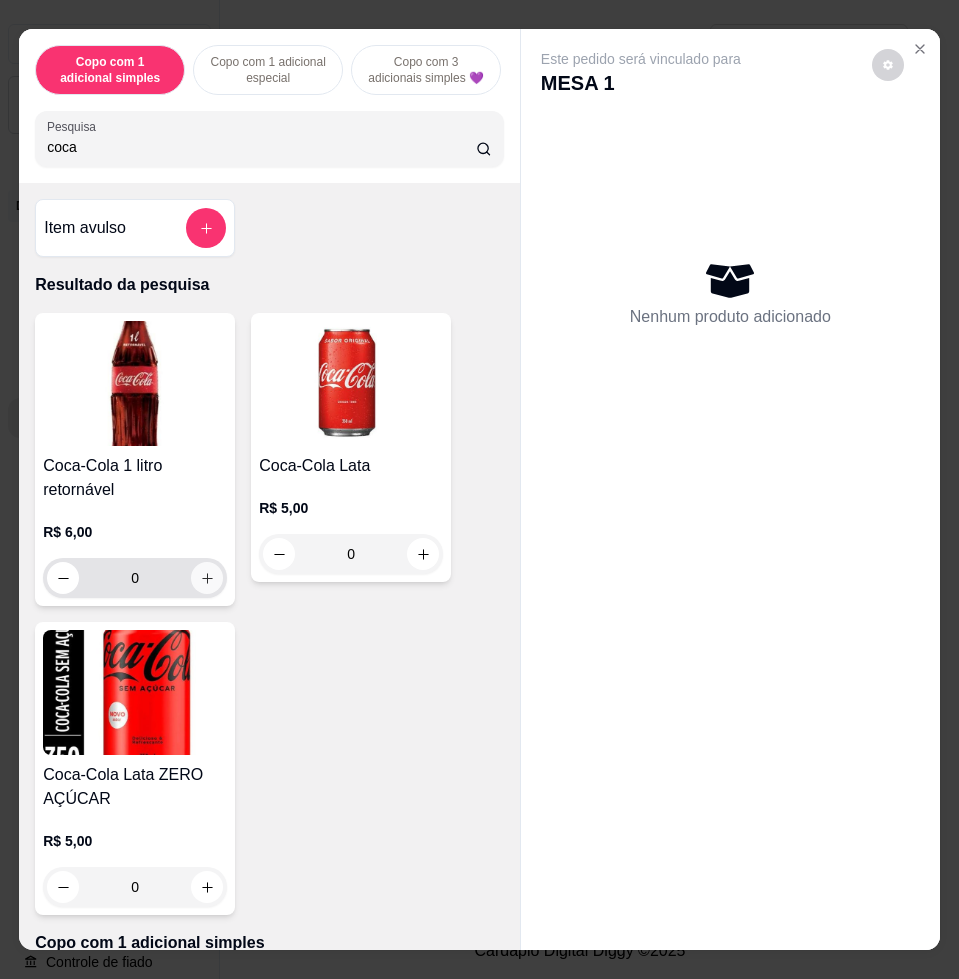 type on "coca" 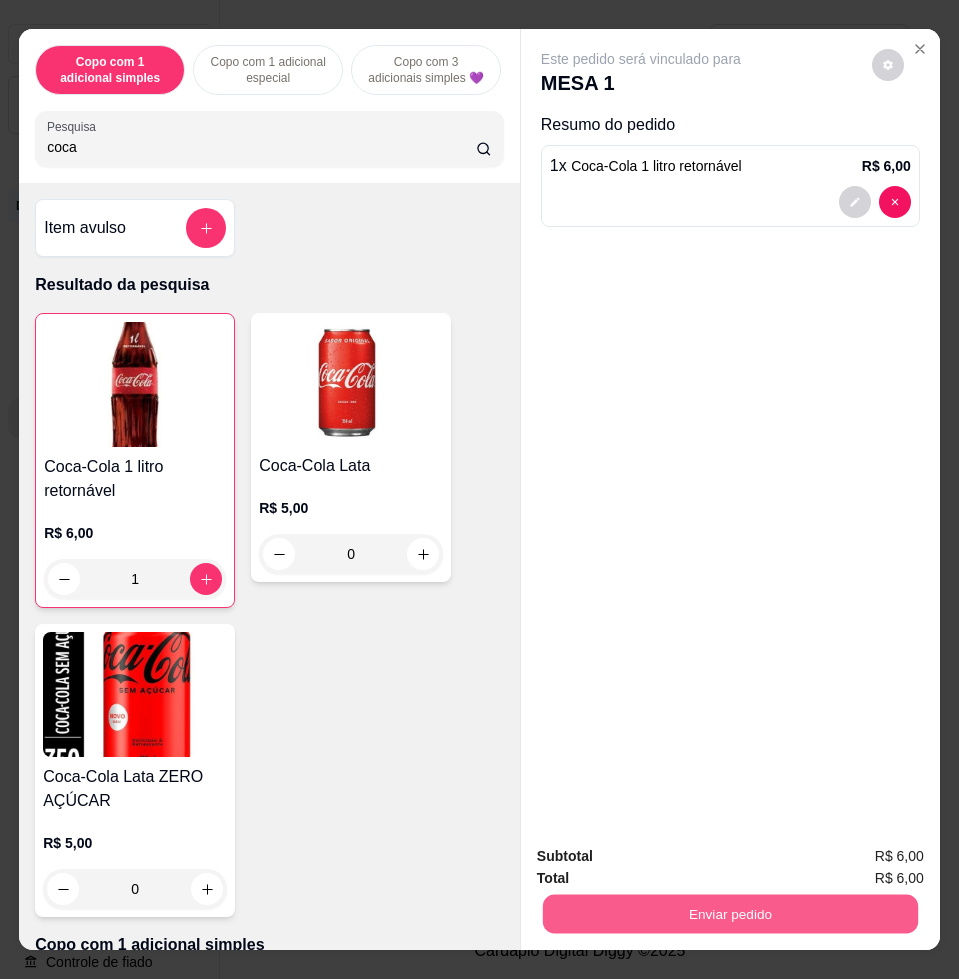 click on "Enviar pedido" at bounding box center (730, 913) 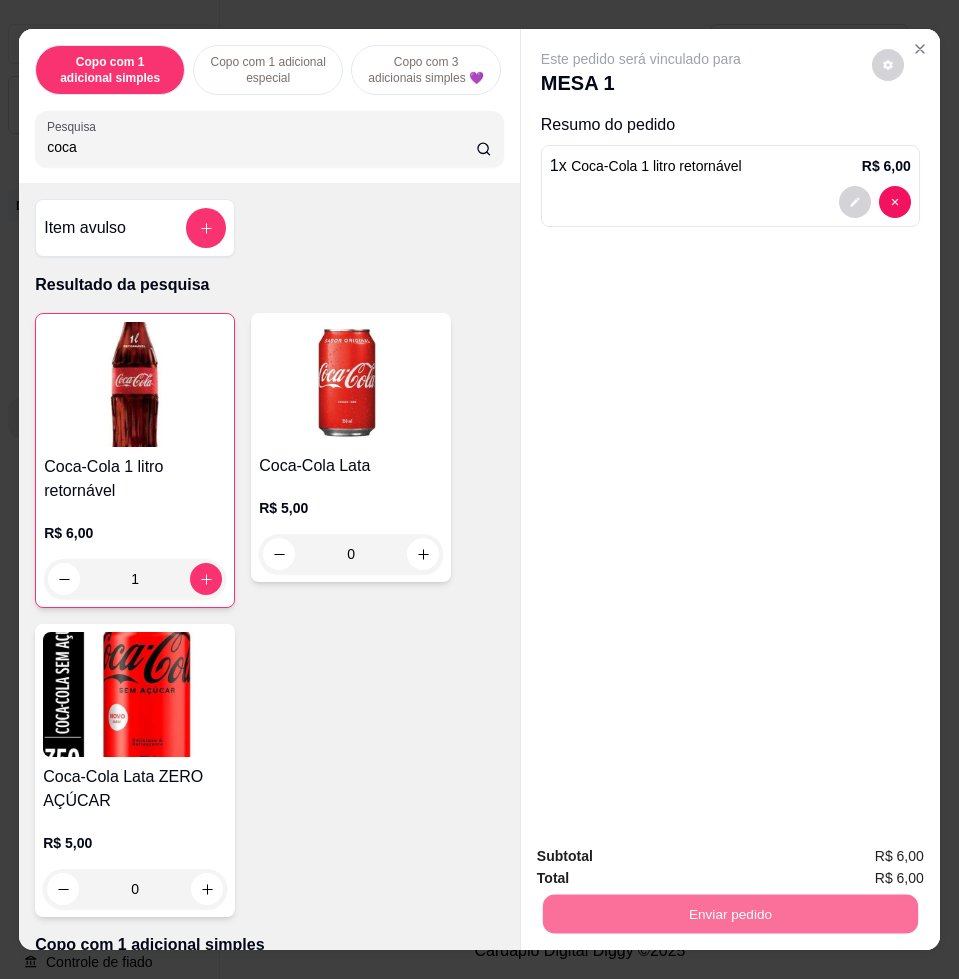 click on "Não registrar e enviar pedido" at bounding box center [662, 854] 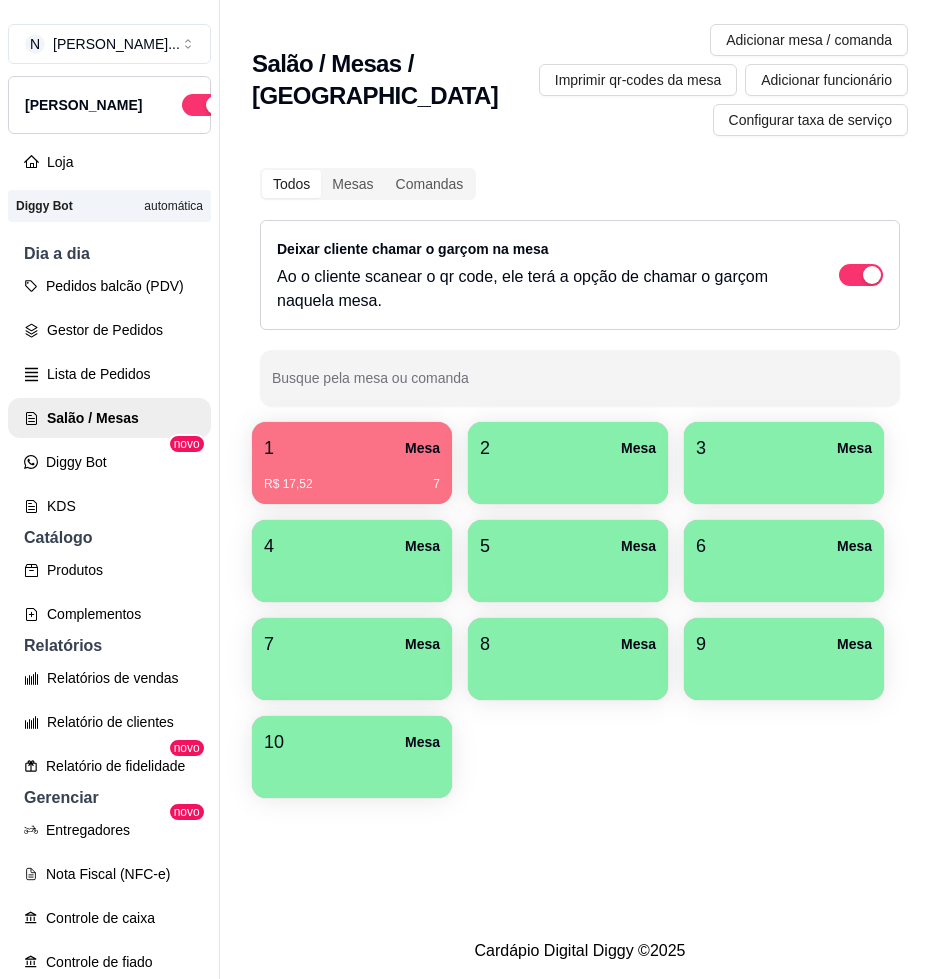 click on "1 Mesa" at bounding box center (352, 448) 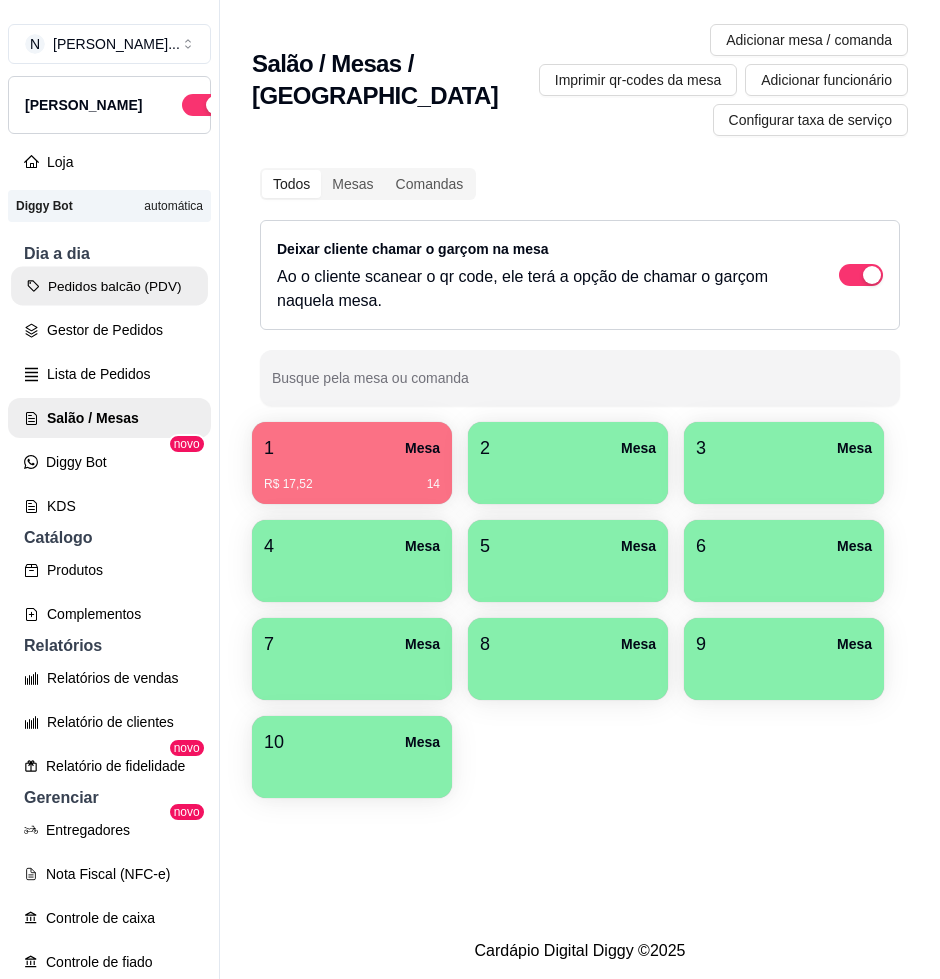 click on "Pedidos balcão (PDV)" at bounding box center (109, 286) 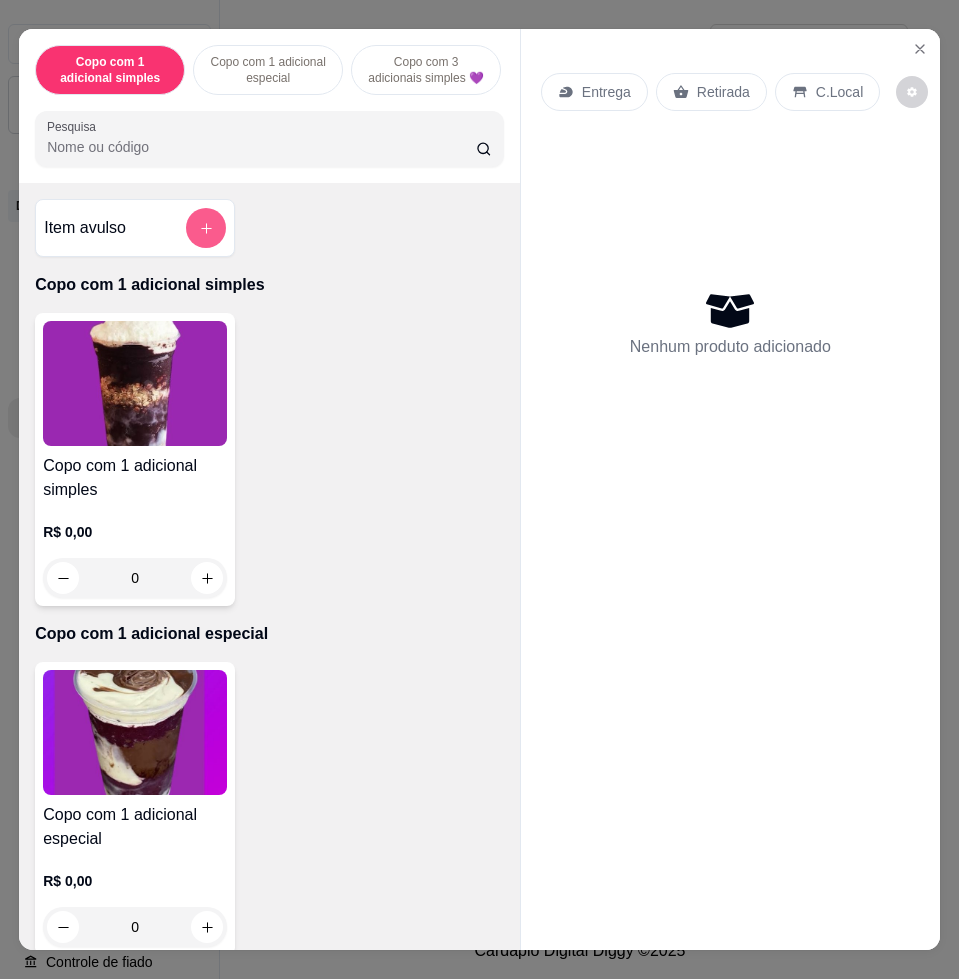 click 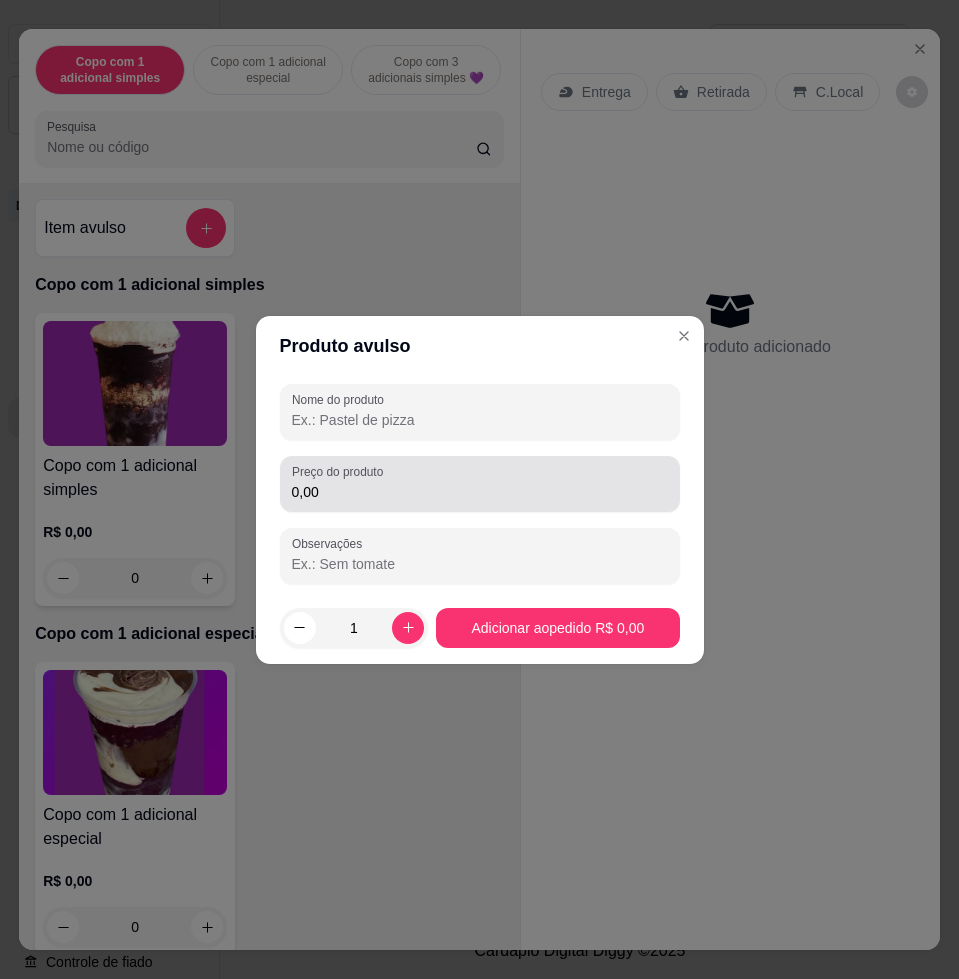 click on "0,00" at bounding box center [480, 484] 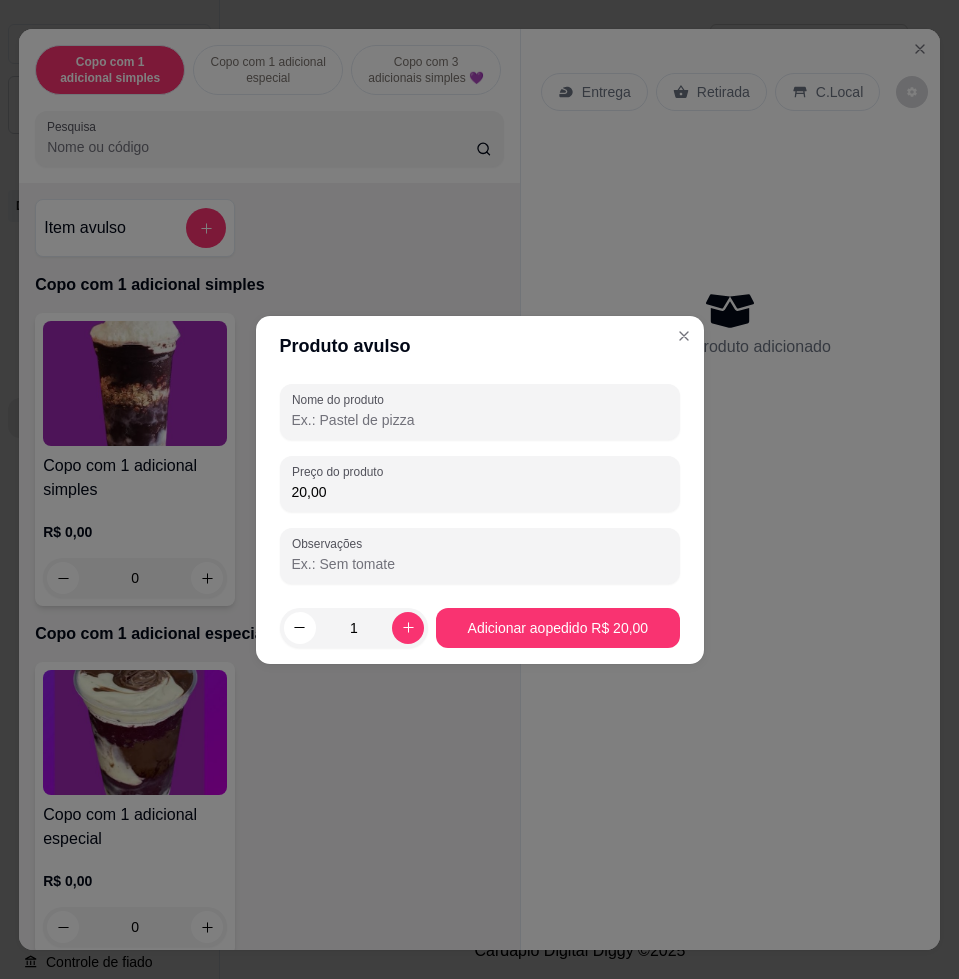 type on "20,00" 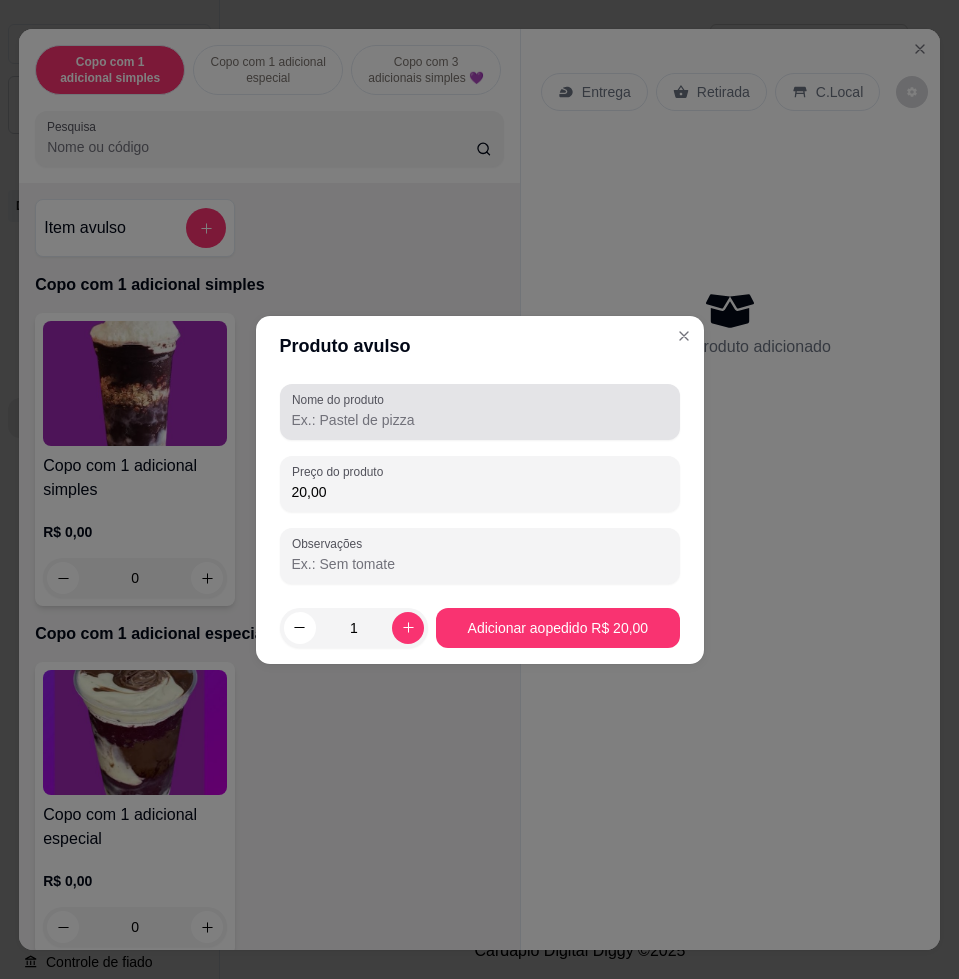 click at bounding box center [480, 412] 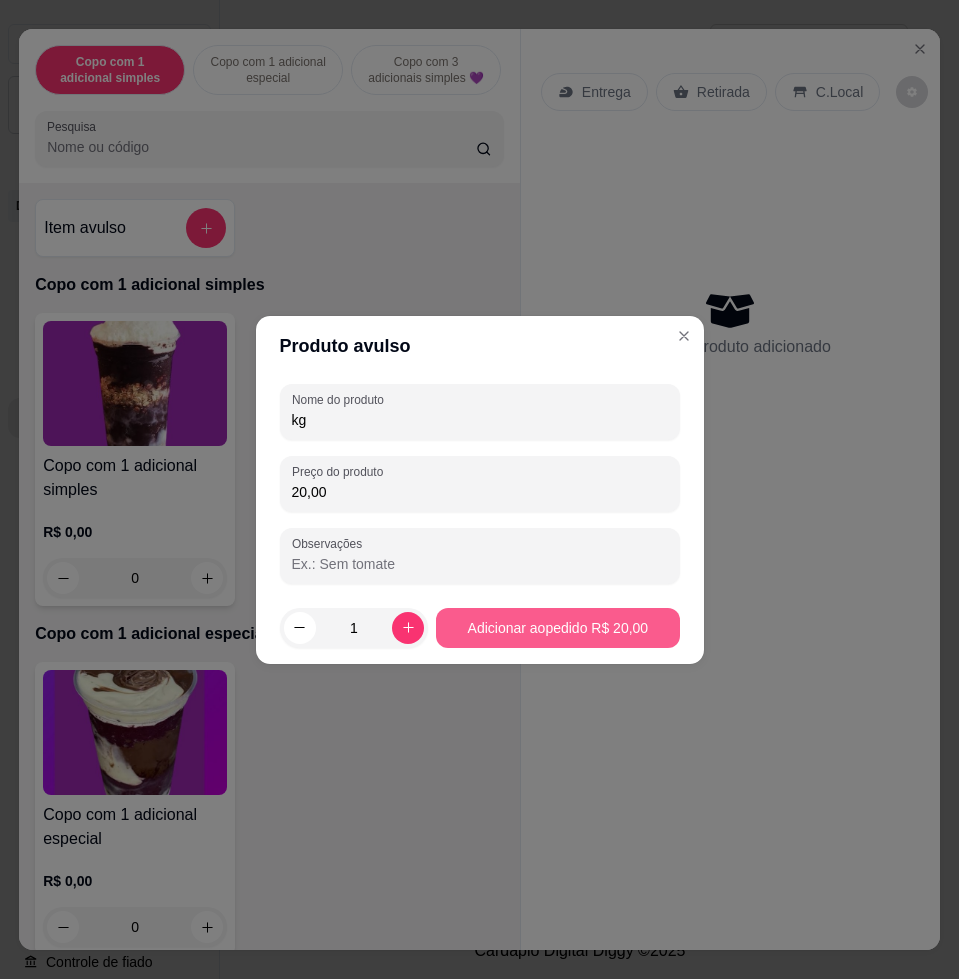 type on "kg" 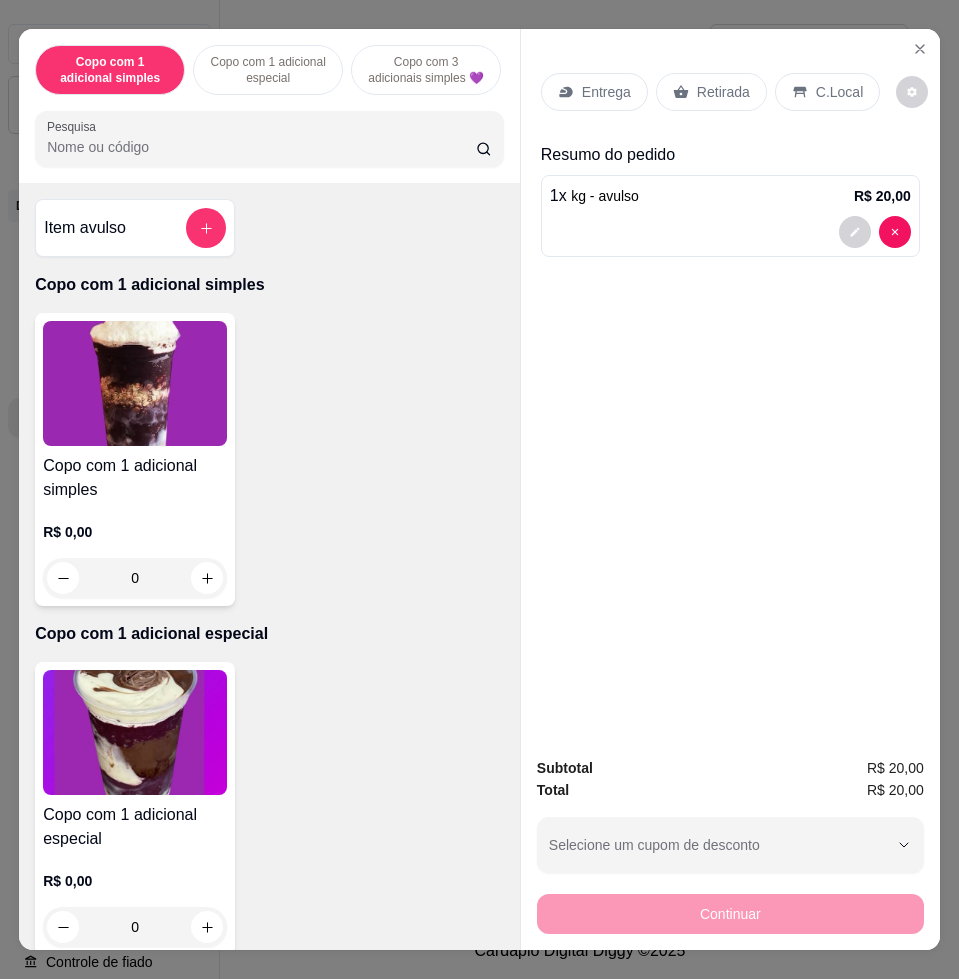 click on "C.Local" at bounding box center [839, 92] 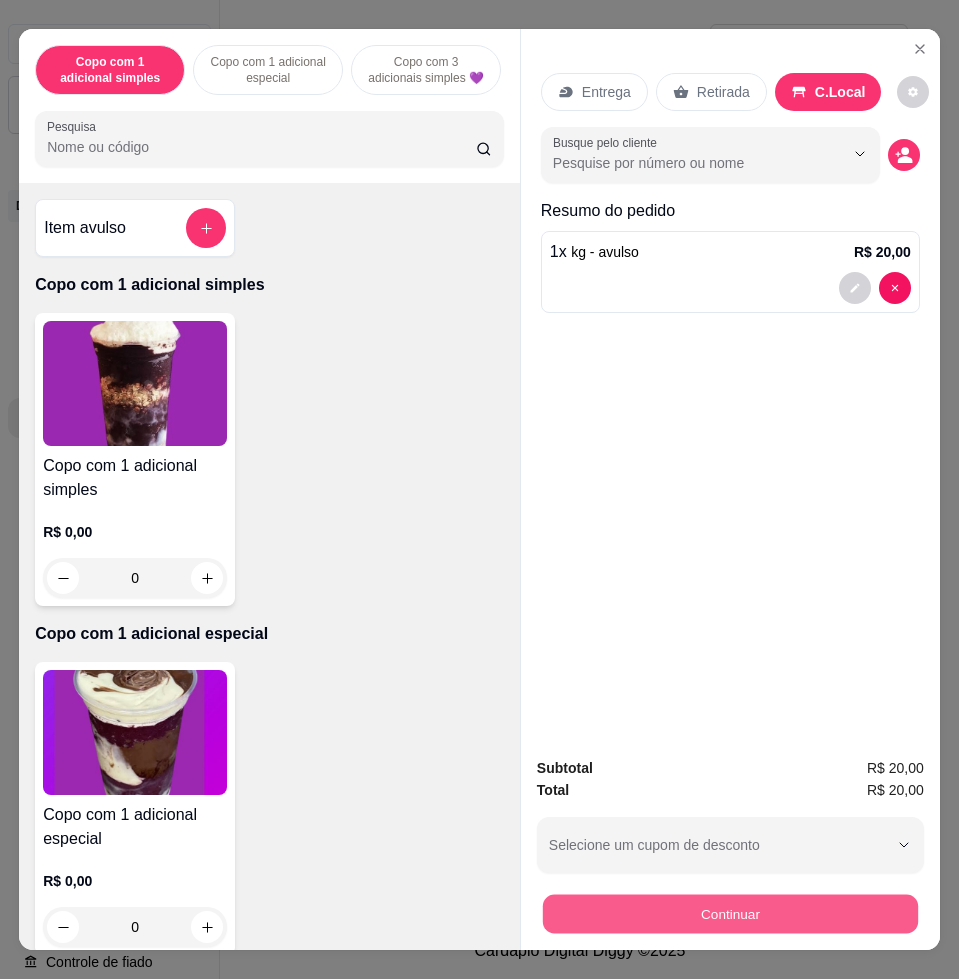 click on "Continuar" at bounding box center [730, 913] 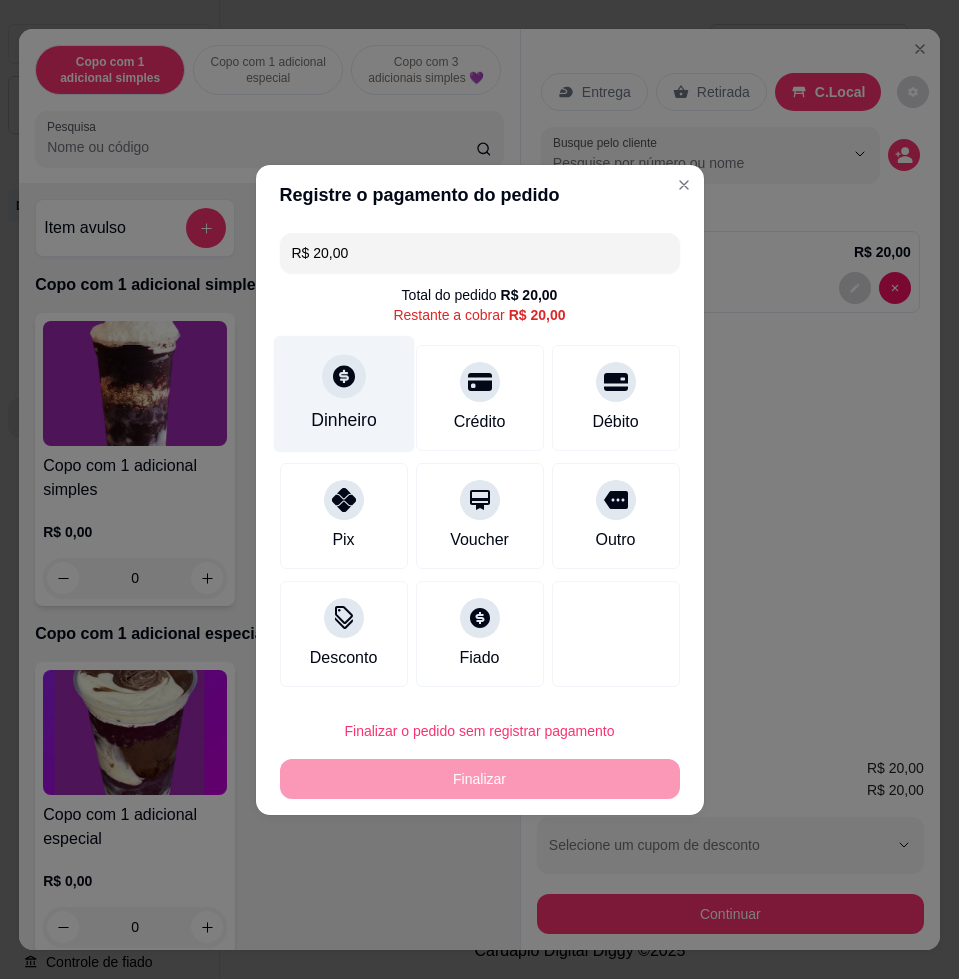 click on "Dinheiro" at bounding box center [343, 393] 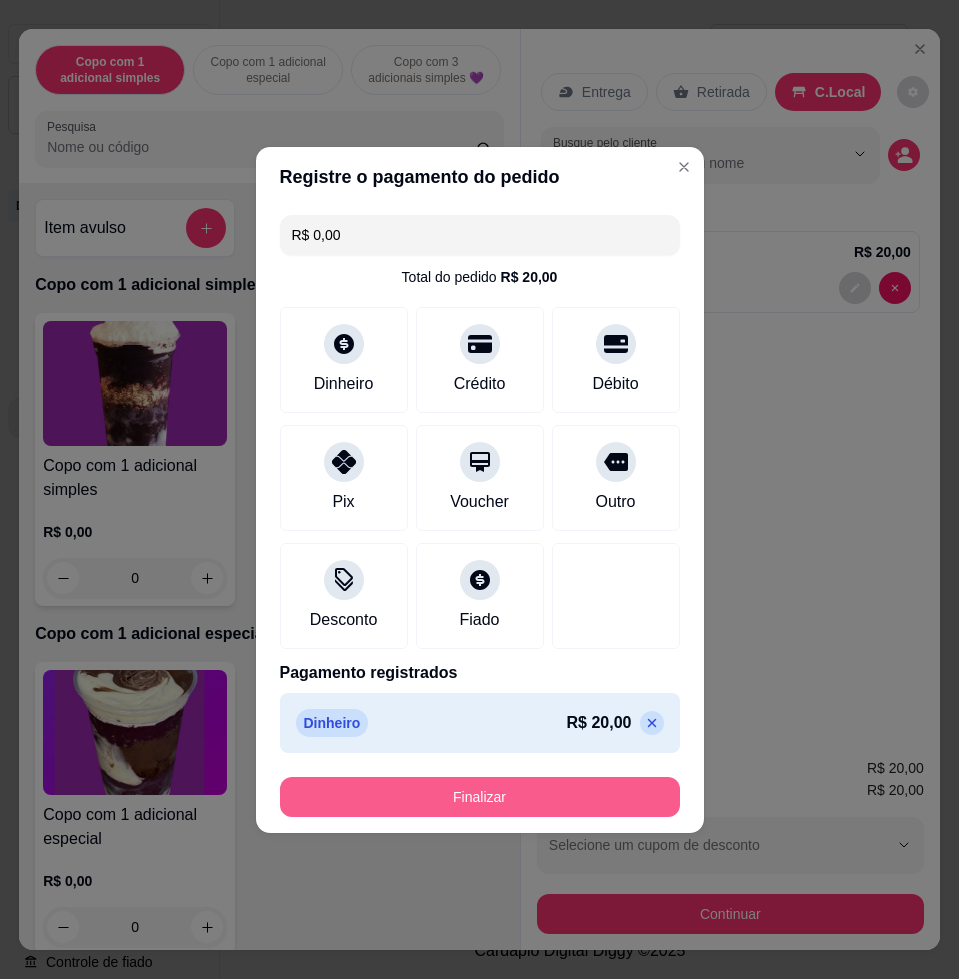 click on "Finalizar" at bounding box center (480, 797) 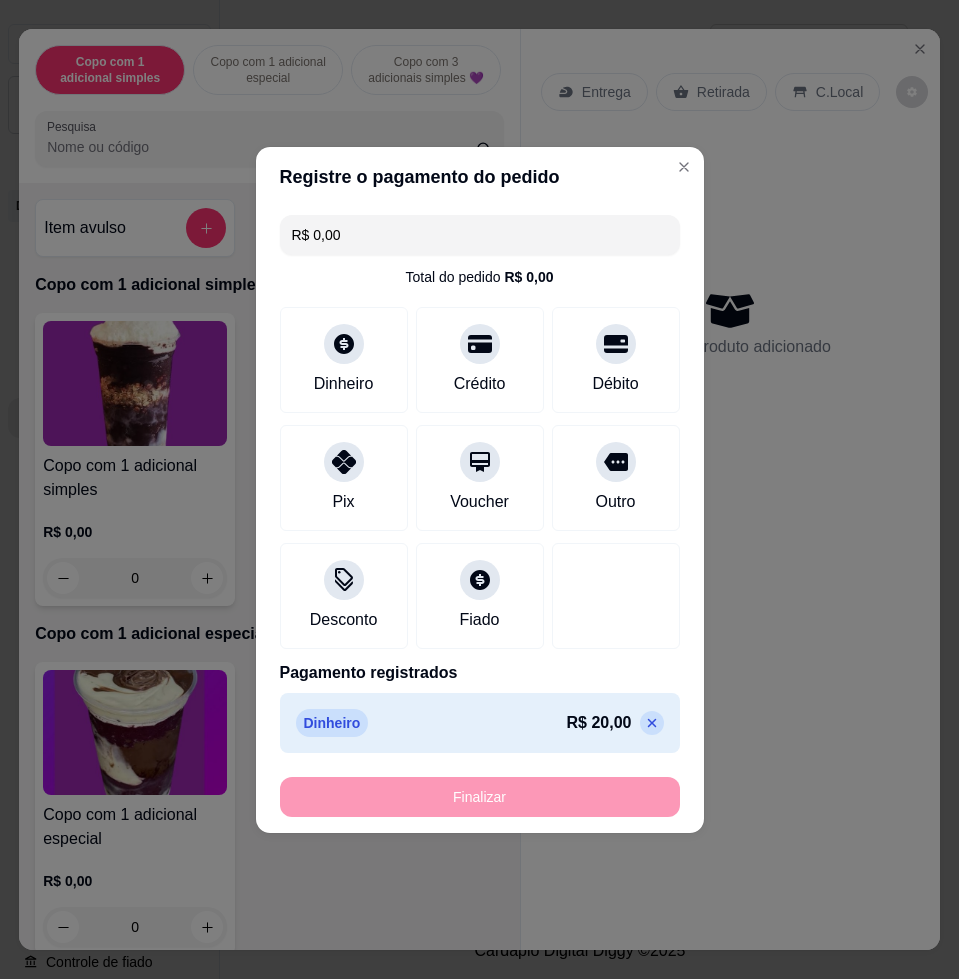 type on "-R$ 20,00" 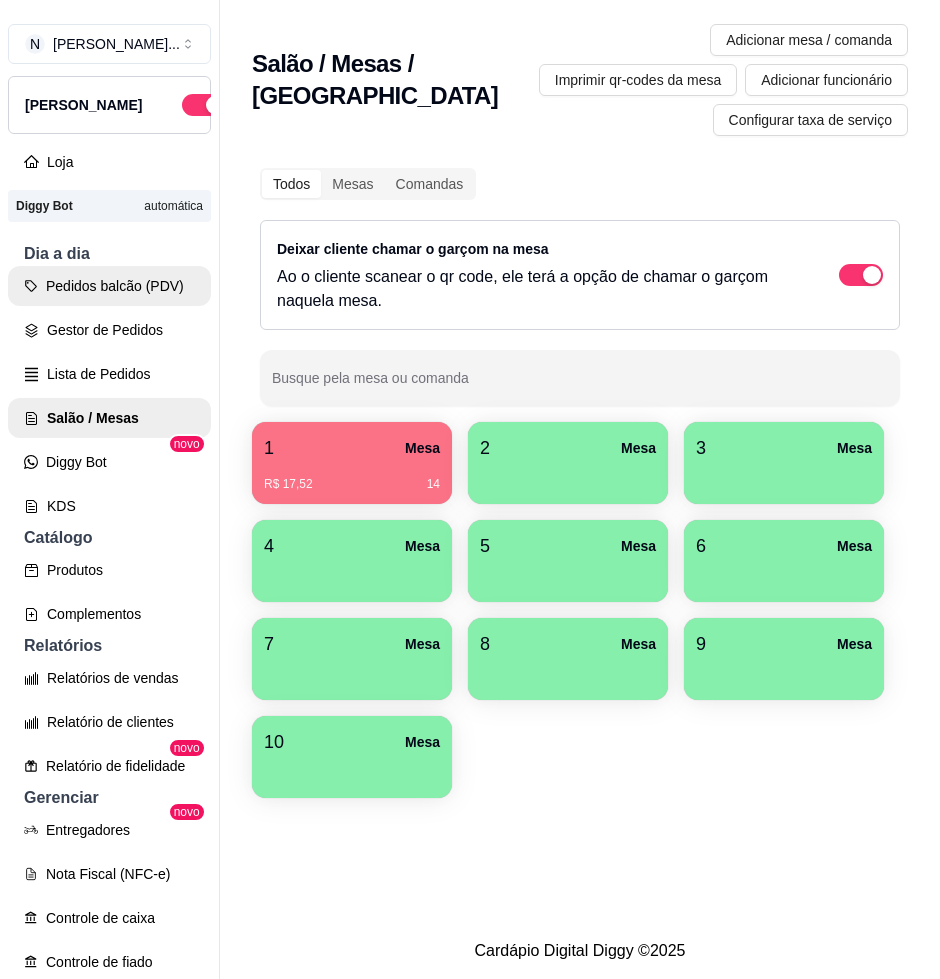 click on "Pedidos balcão (PDV)" at bounding box center (109, 286) 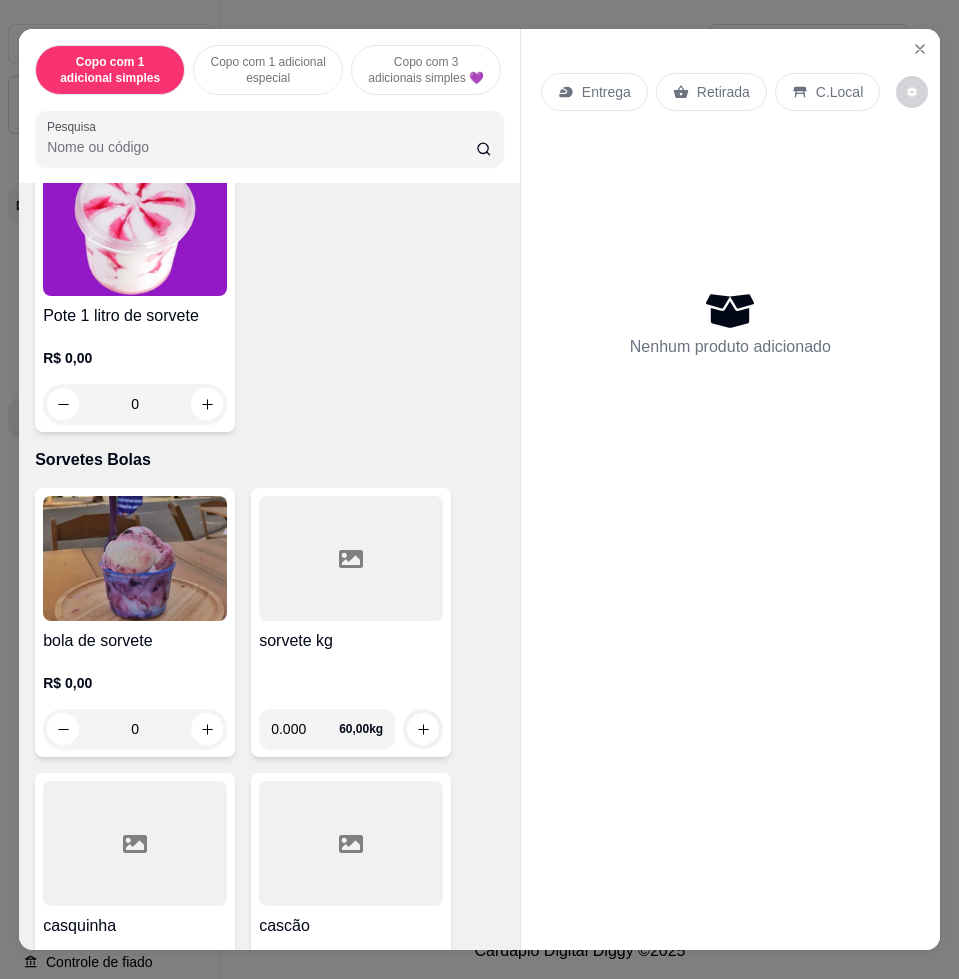 scroll, scrollTop: 6750, scrollLeft: 0, axis: vertical 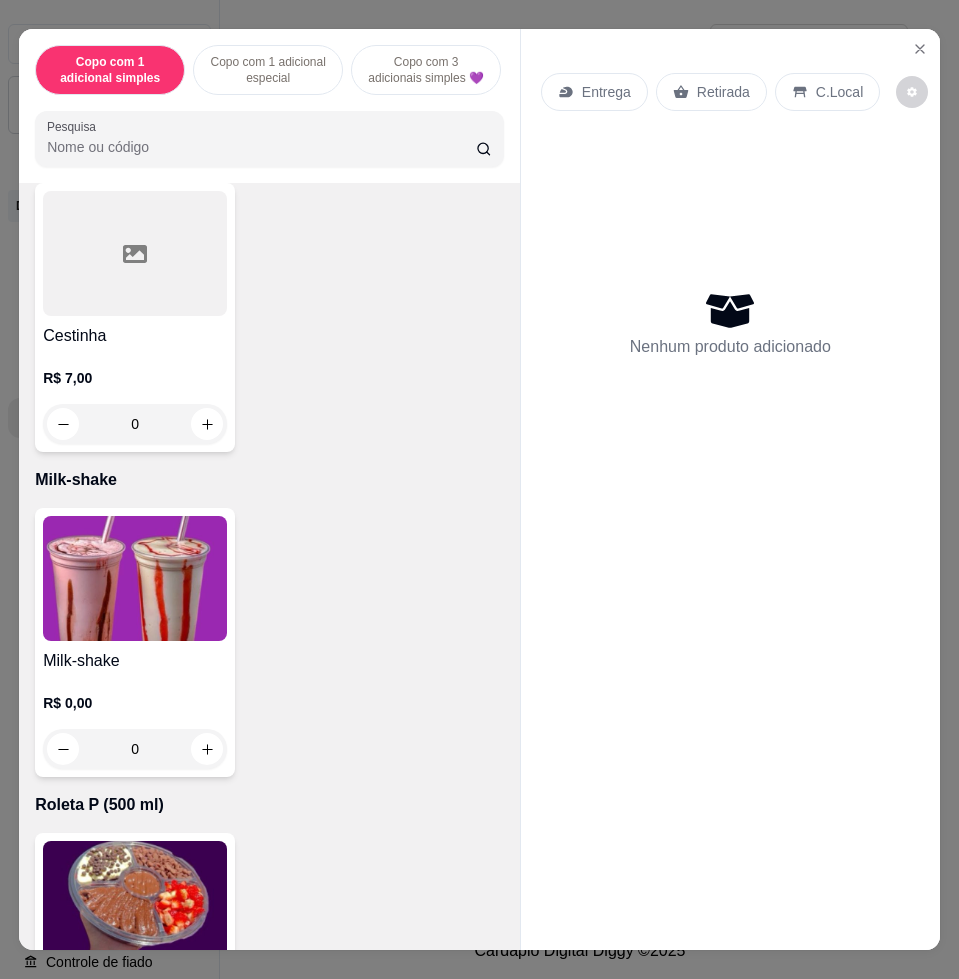 click at bounding box center [135, 578] 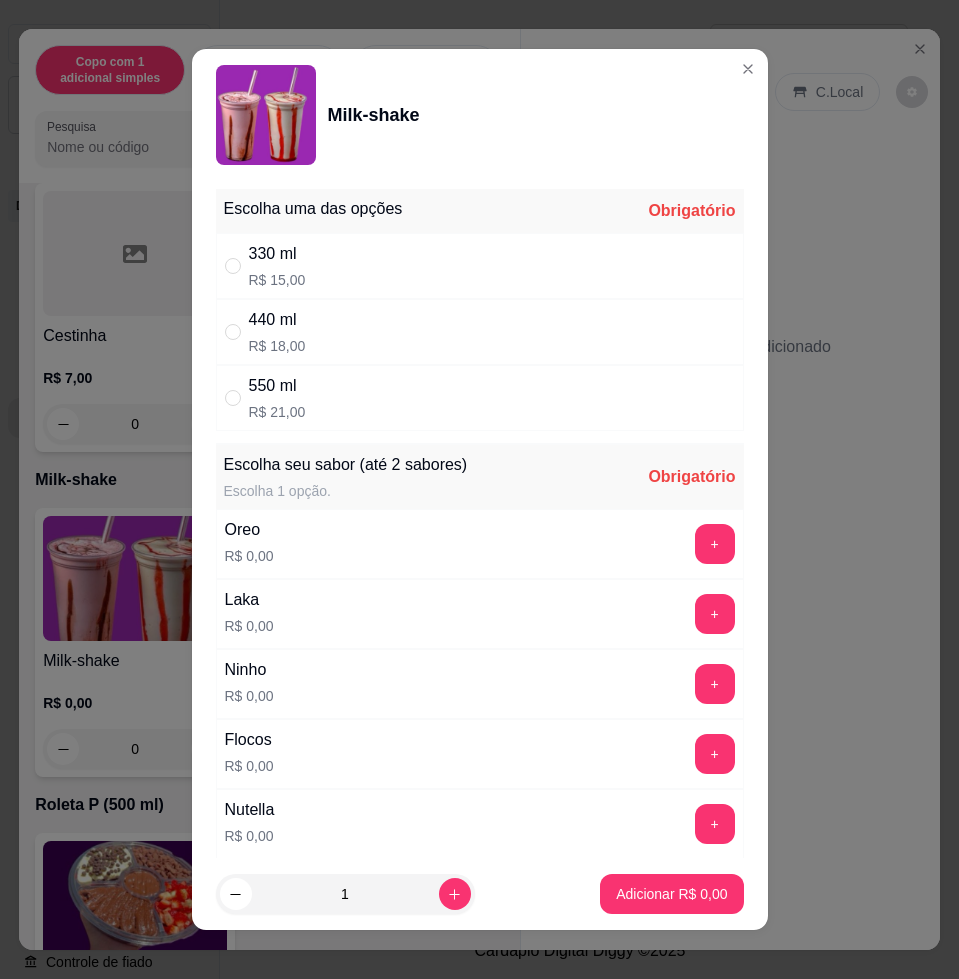 click on "330 ml R$ 15,00" at bounding box center (480, 266) 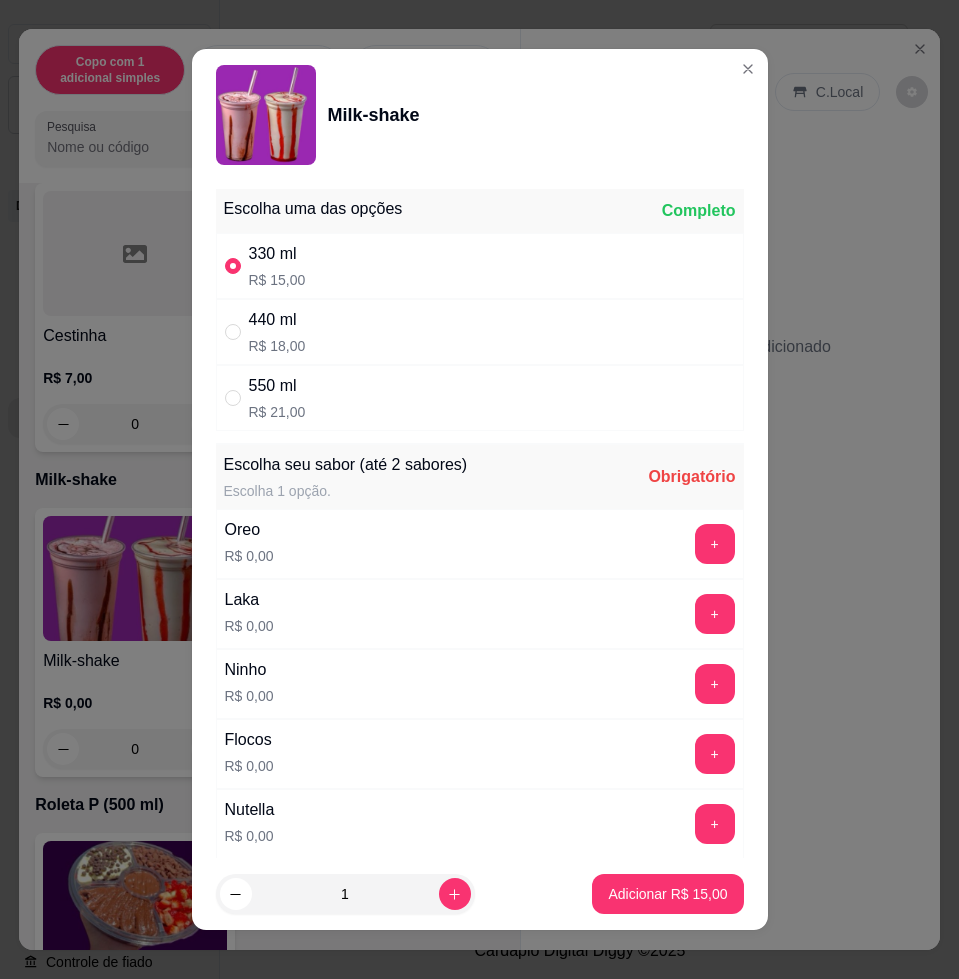 scroll, scrollTop: 625, scrollLeft: 0, axis: vertical 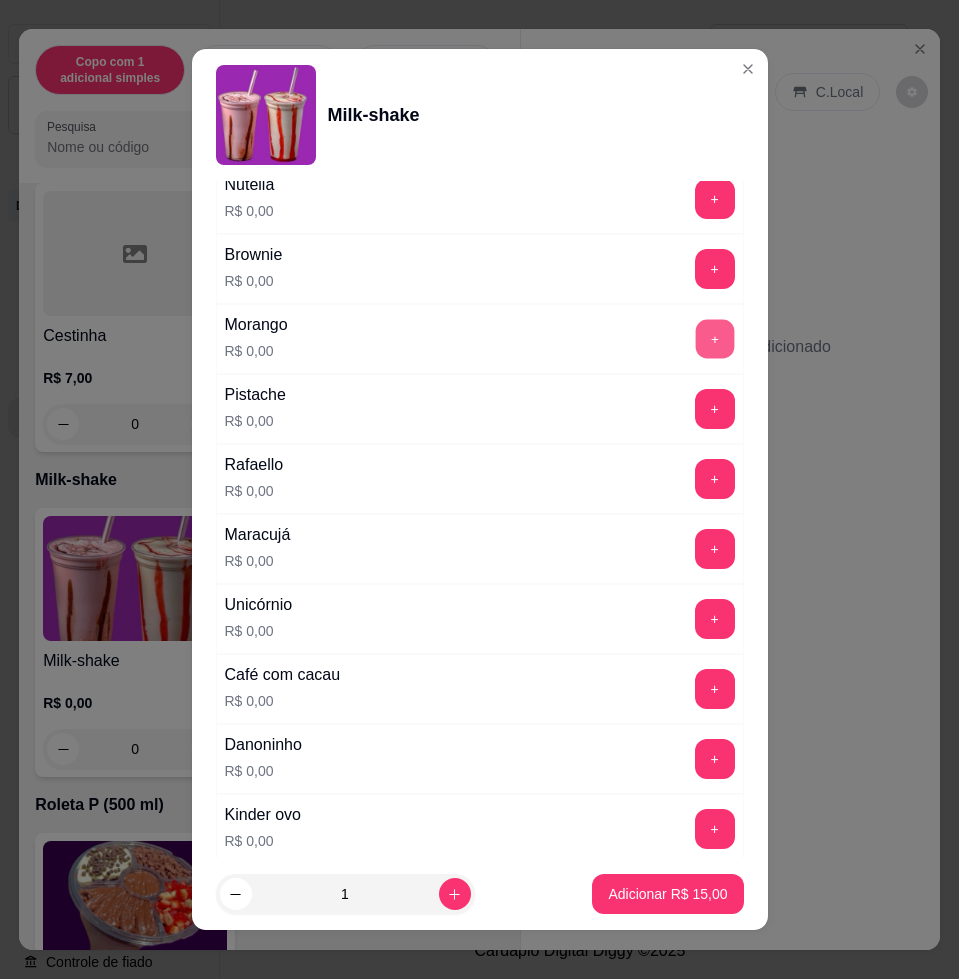 click on "+" at bounding box center [714, 339] 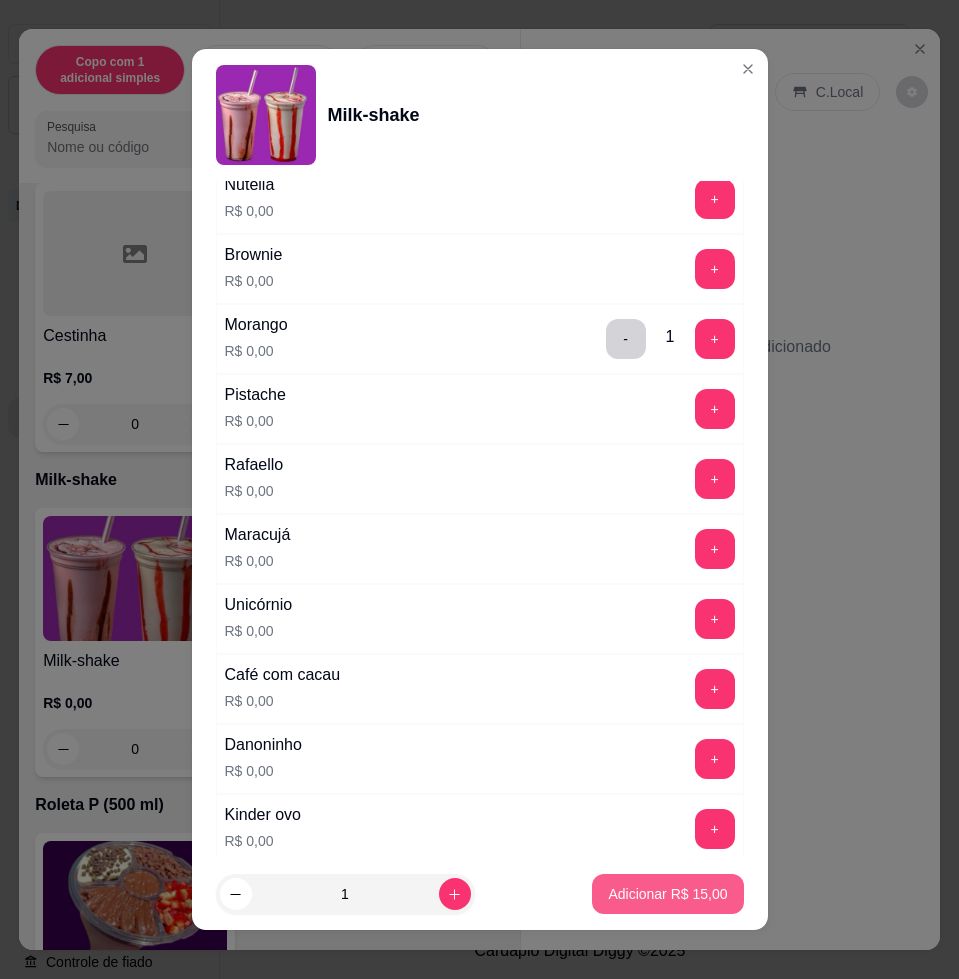 click on "Adicionar   R$ 15,00" at bounding box center [667, 894] 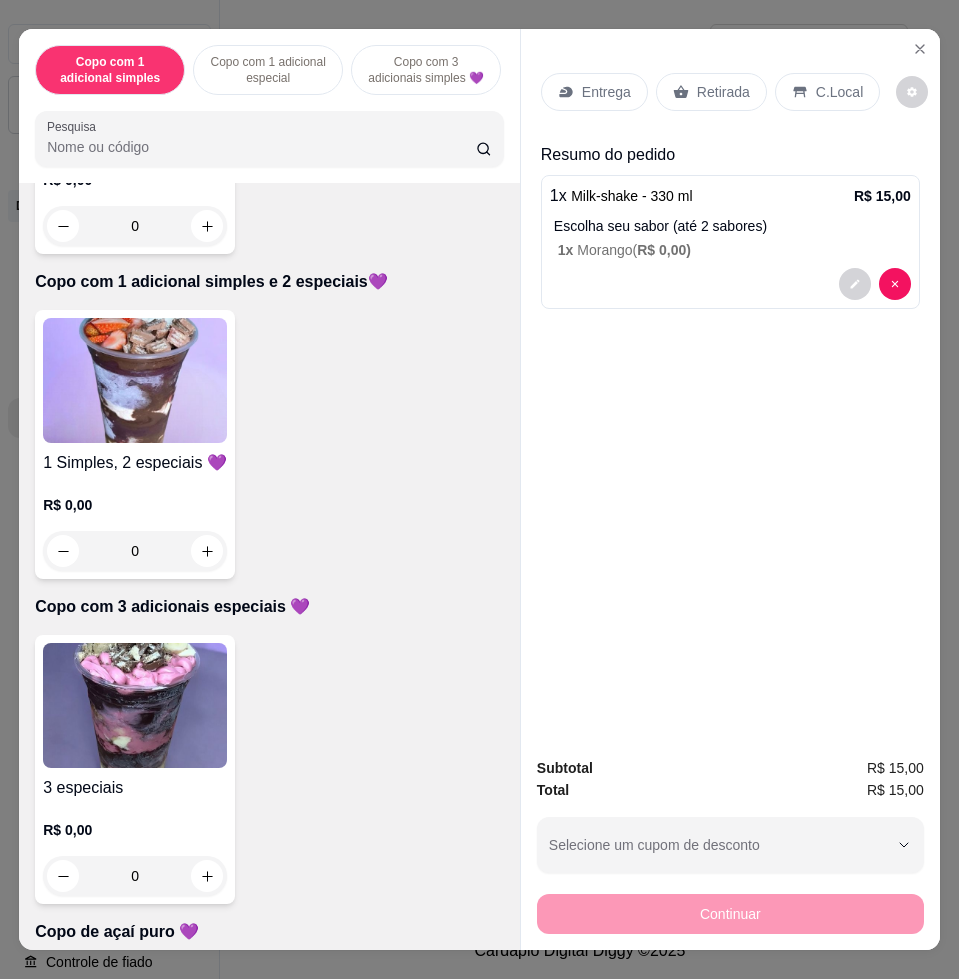 scroll, scrollTop: 1000, scrollLeft: 0, axis: vertical 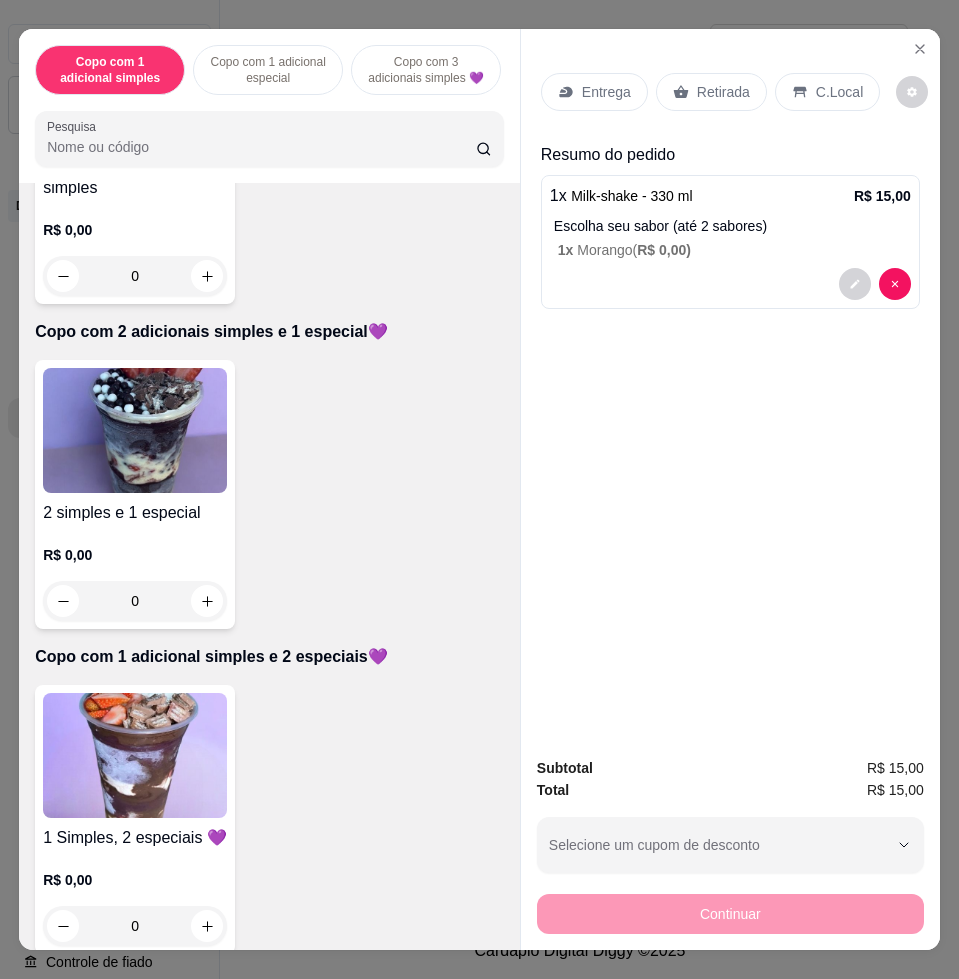 click at bounding box center (135, 755) 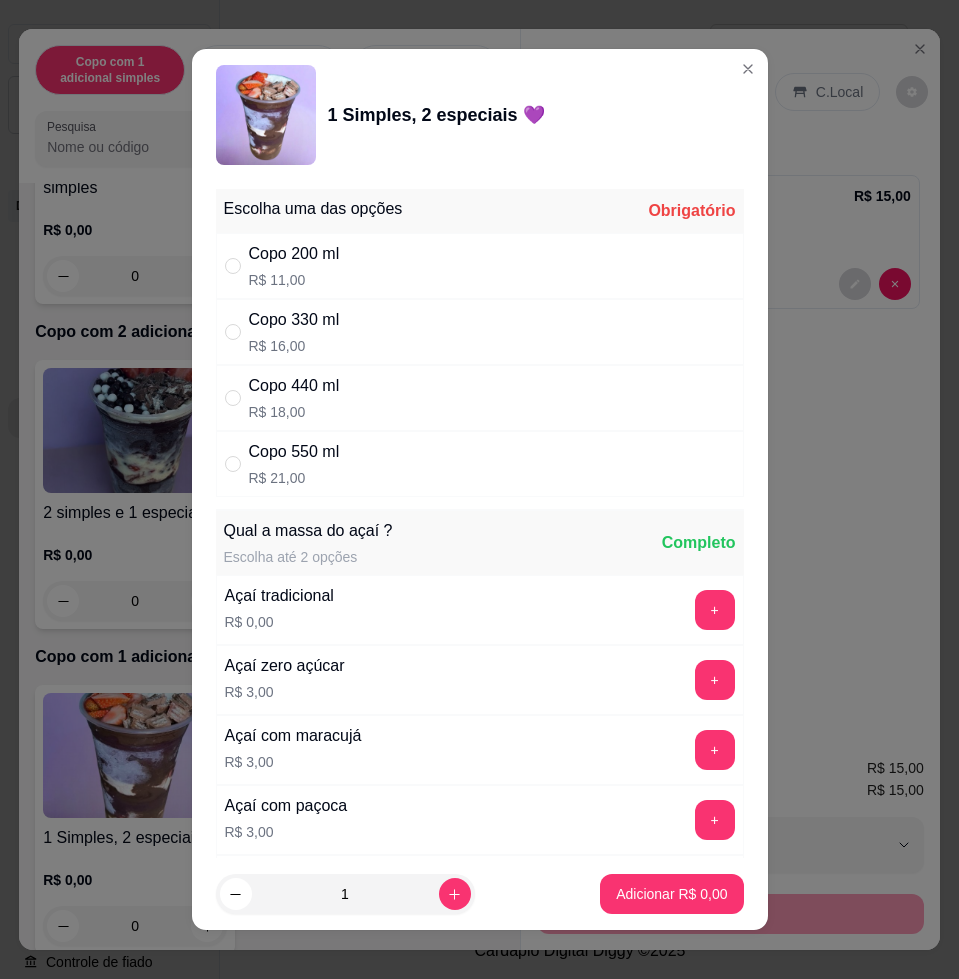click on "Copo 330 ml R$ 16,00" at bounding box center (480, 332) 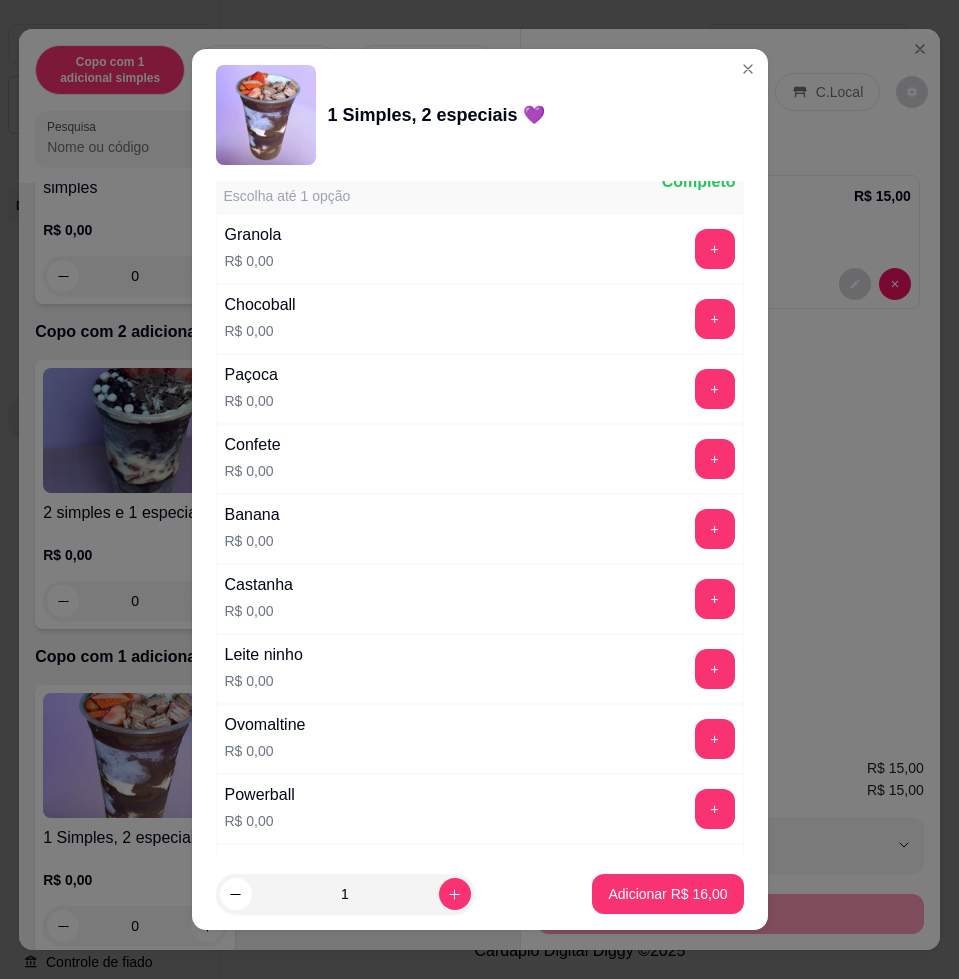scroll, scrollTop: 1375, scrollLeft: 0, axis: vertical 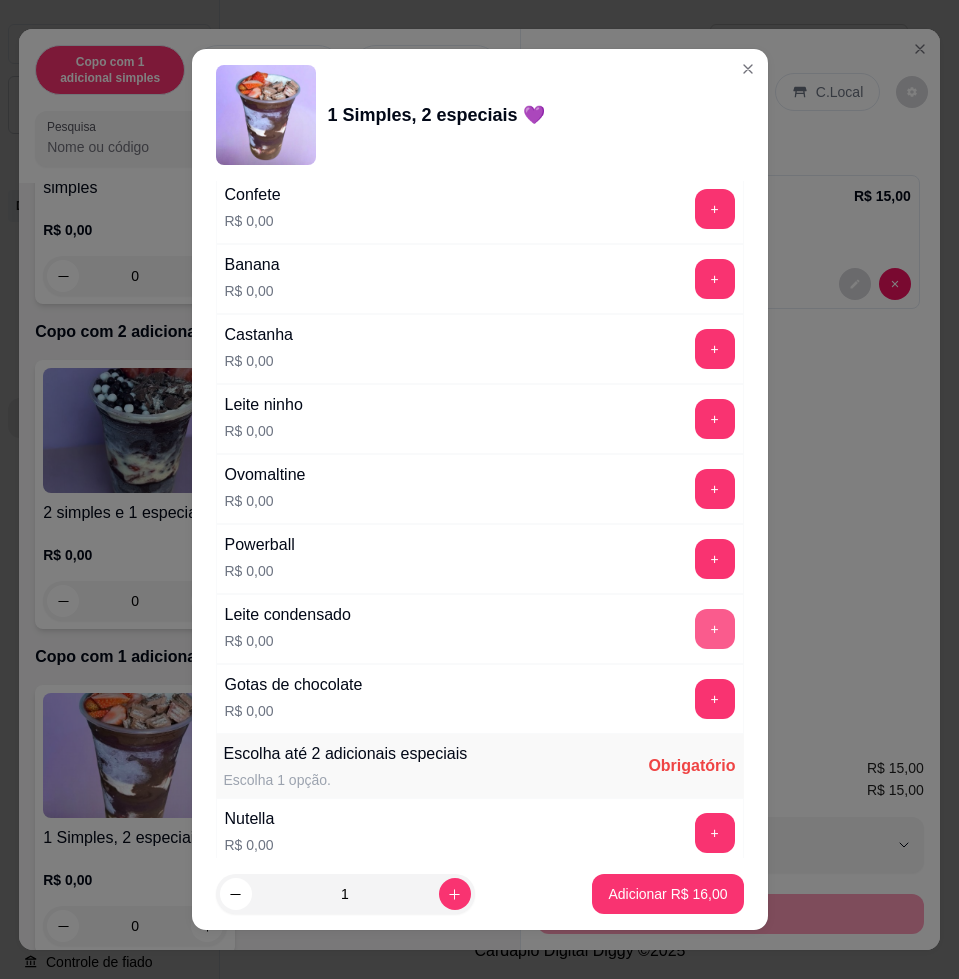 click on "+" at bounding box center [715, 629] 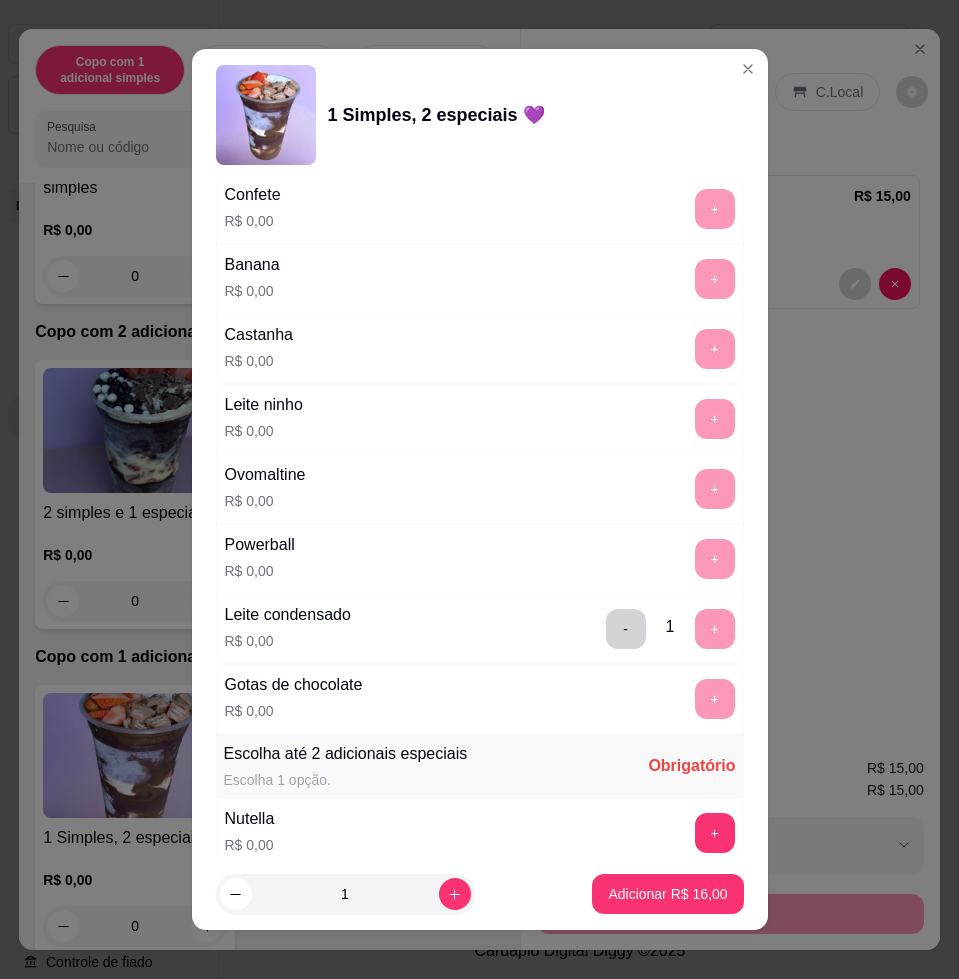 scroll, scrollTop: 1625, scrollLeft: 0, axis: vertical 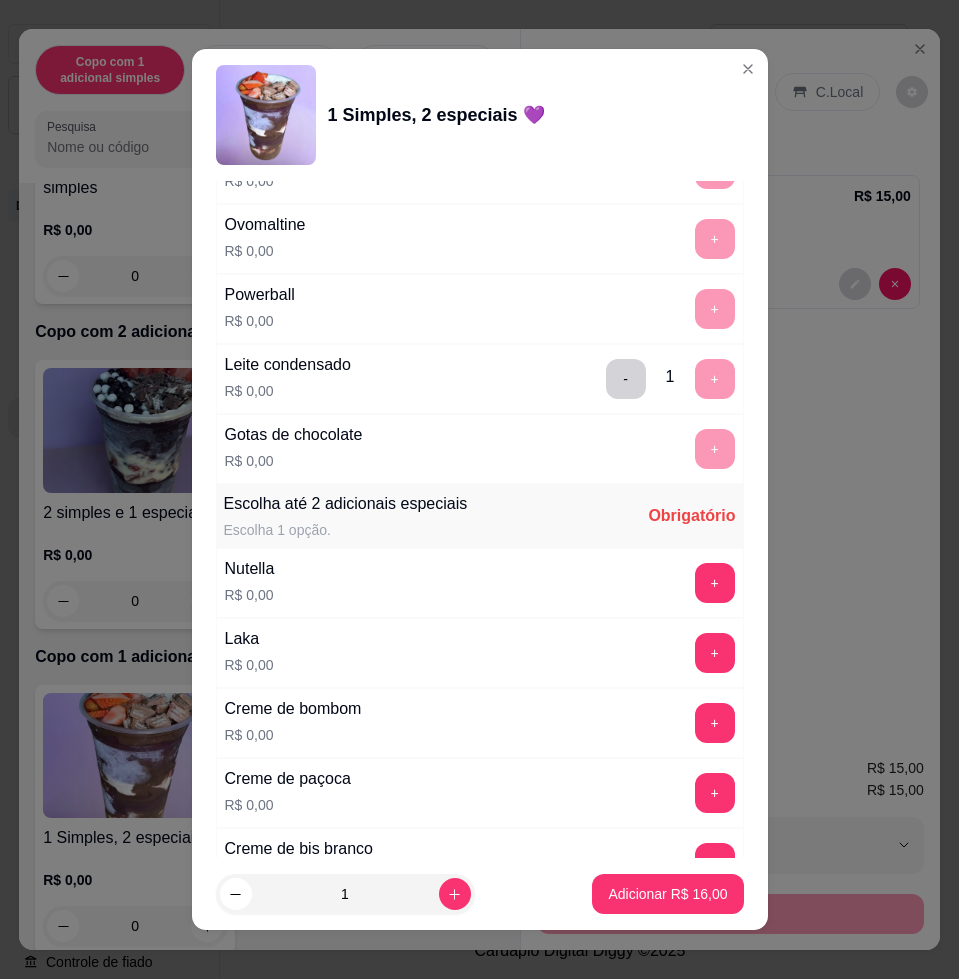 click on "+" at bounding box center [715, 583] 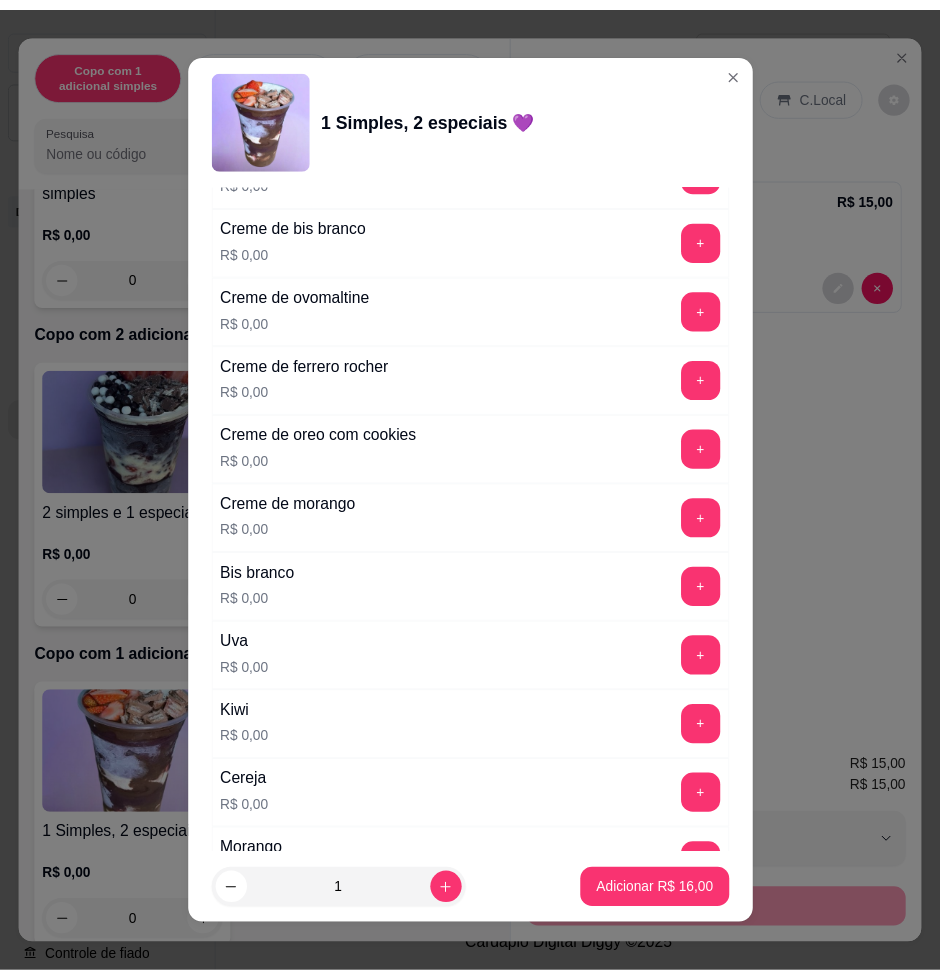 scroll, scrollTop: 2500, scrollLeft: 0, axis: vertical 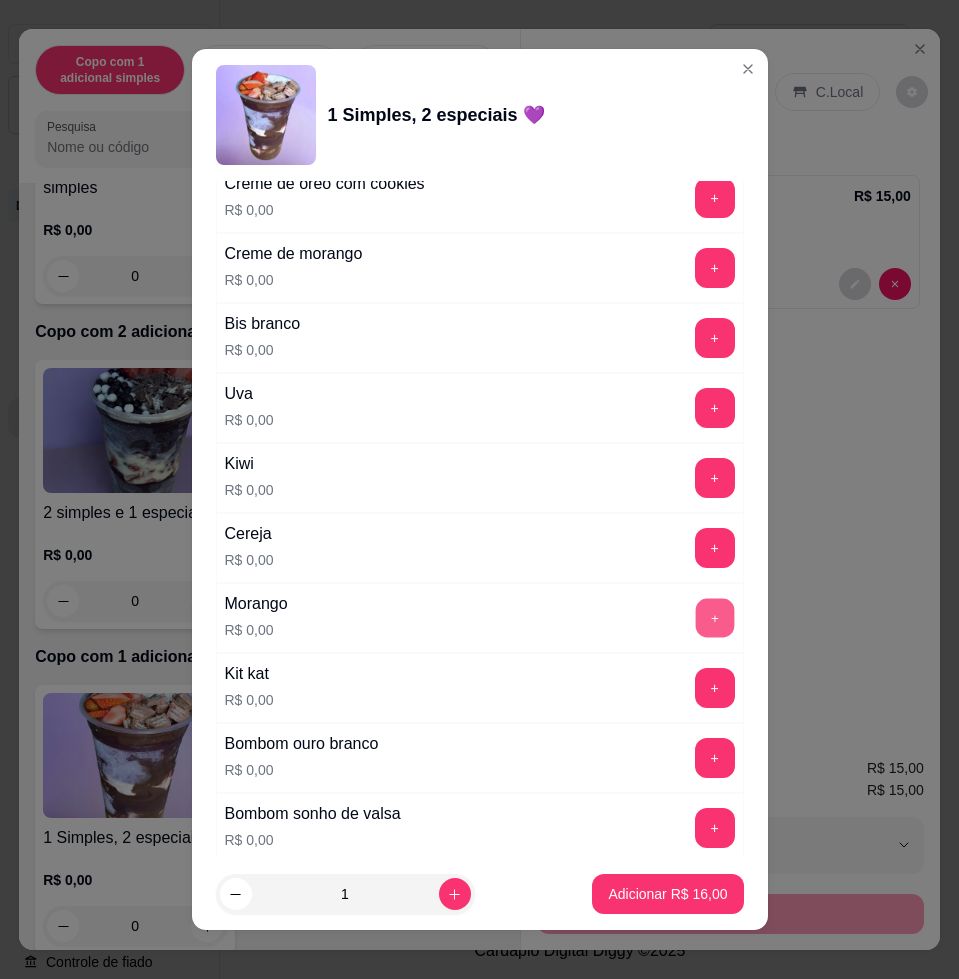 click on "+" at bounding box center [714, 618] 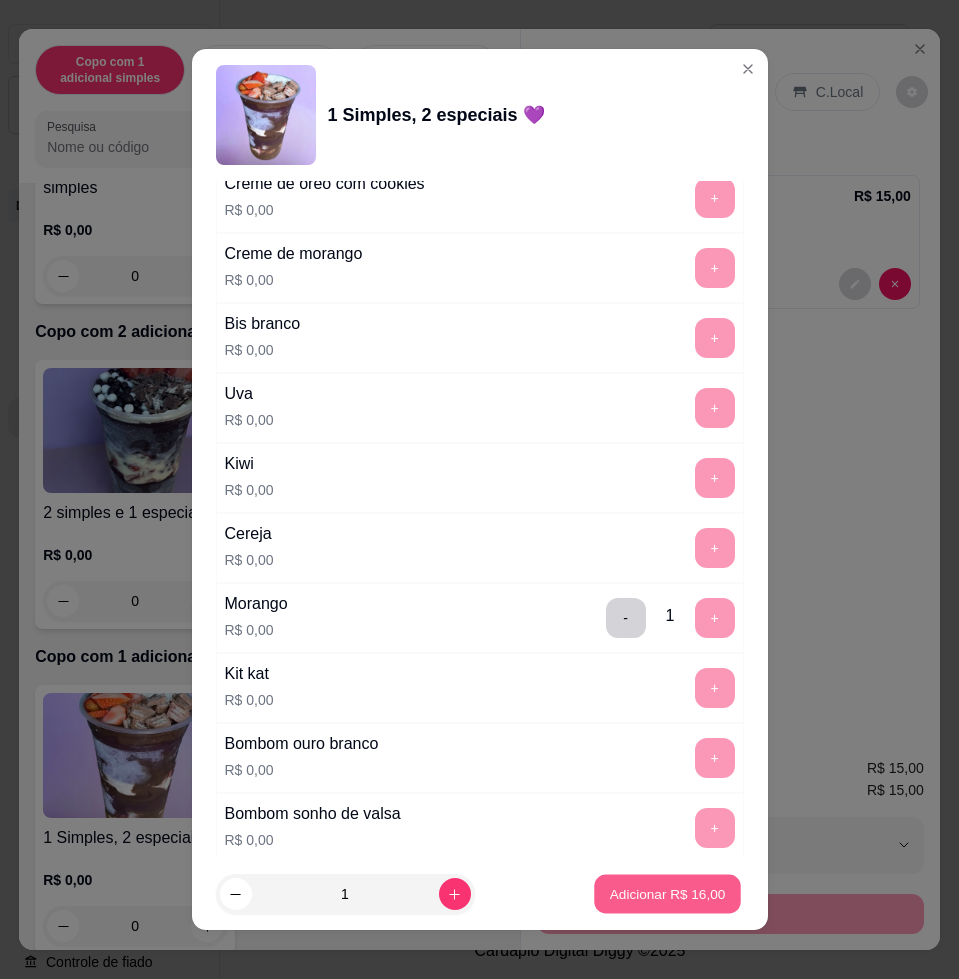 click on "Adicionar   R$ 16,00" at bounding box center (668, 894) 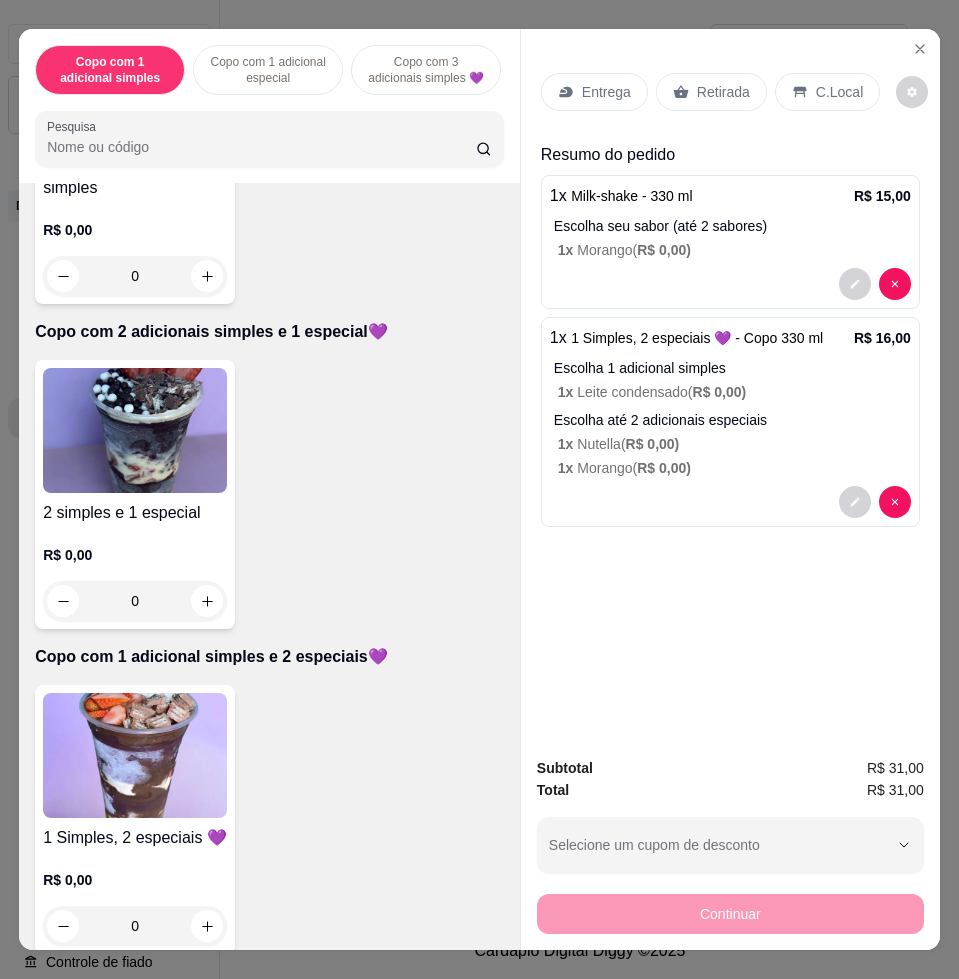click 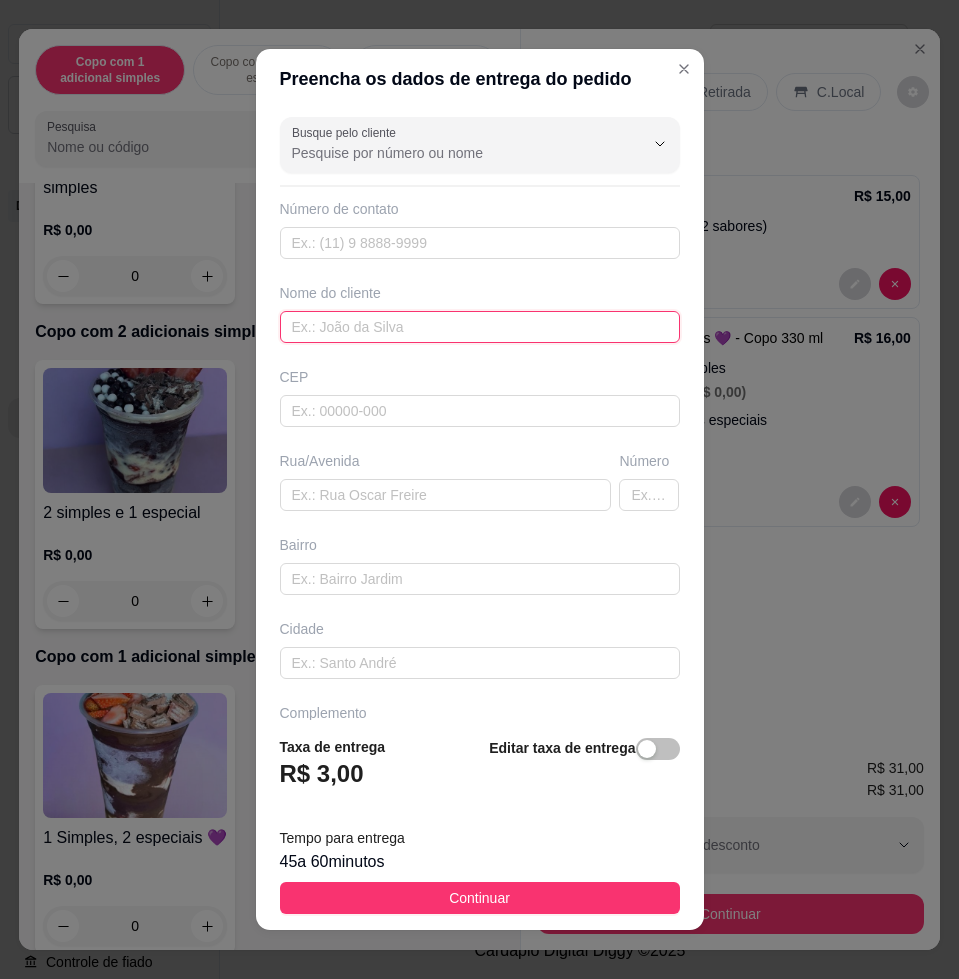 click at bounding box center [480, 327] 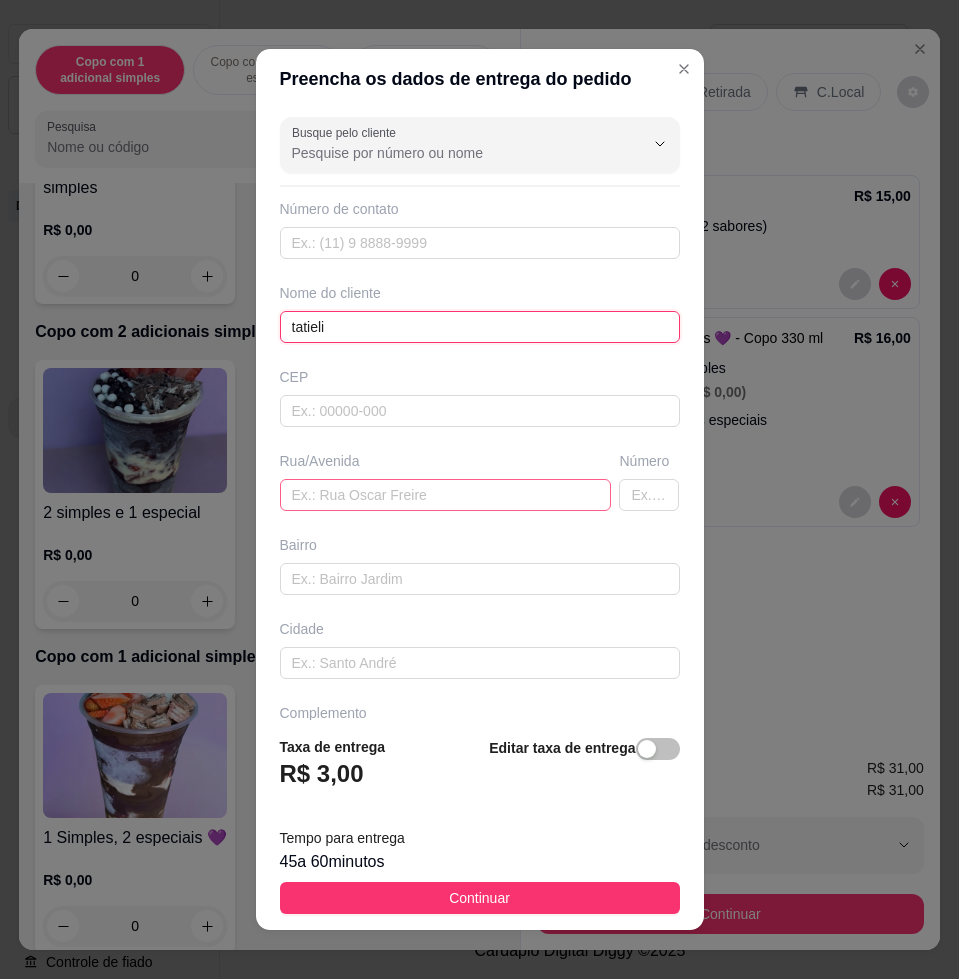 type on "tatieli" 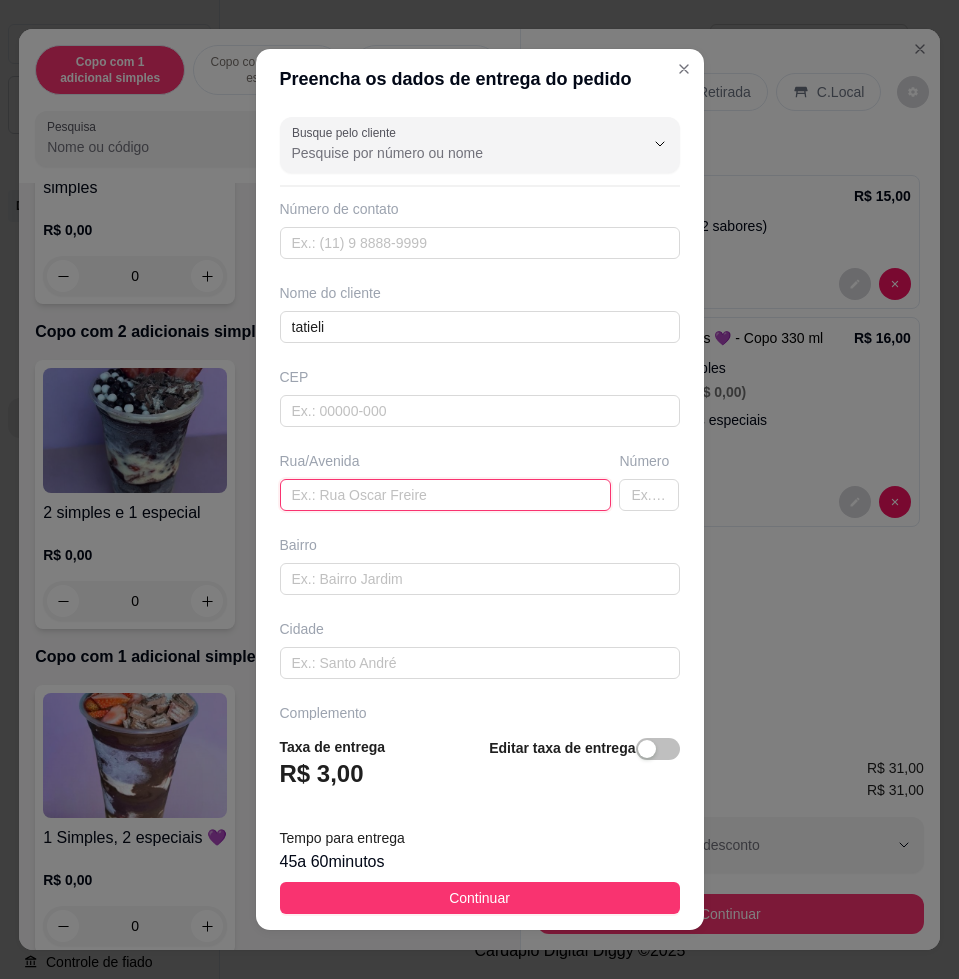 click at bounding box center (446, 495) 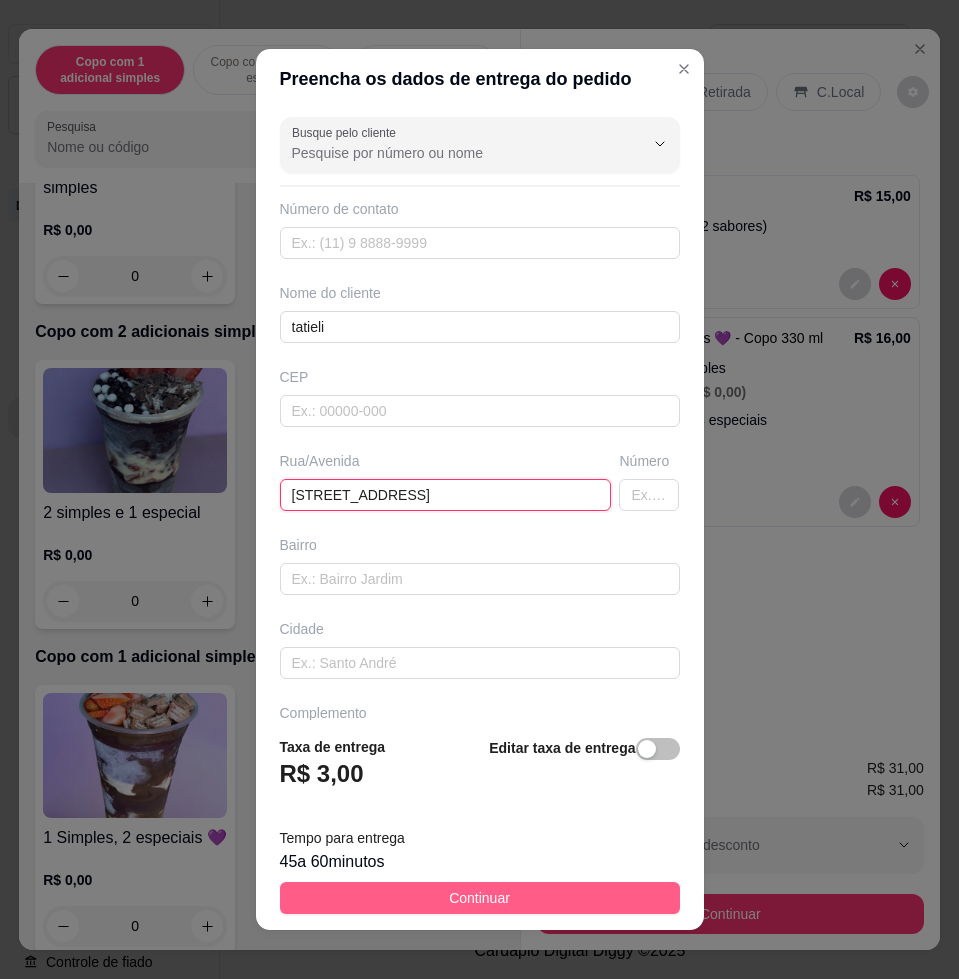 type on "[STREET_ADDRESS]" 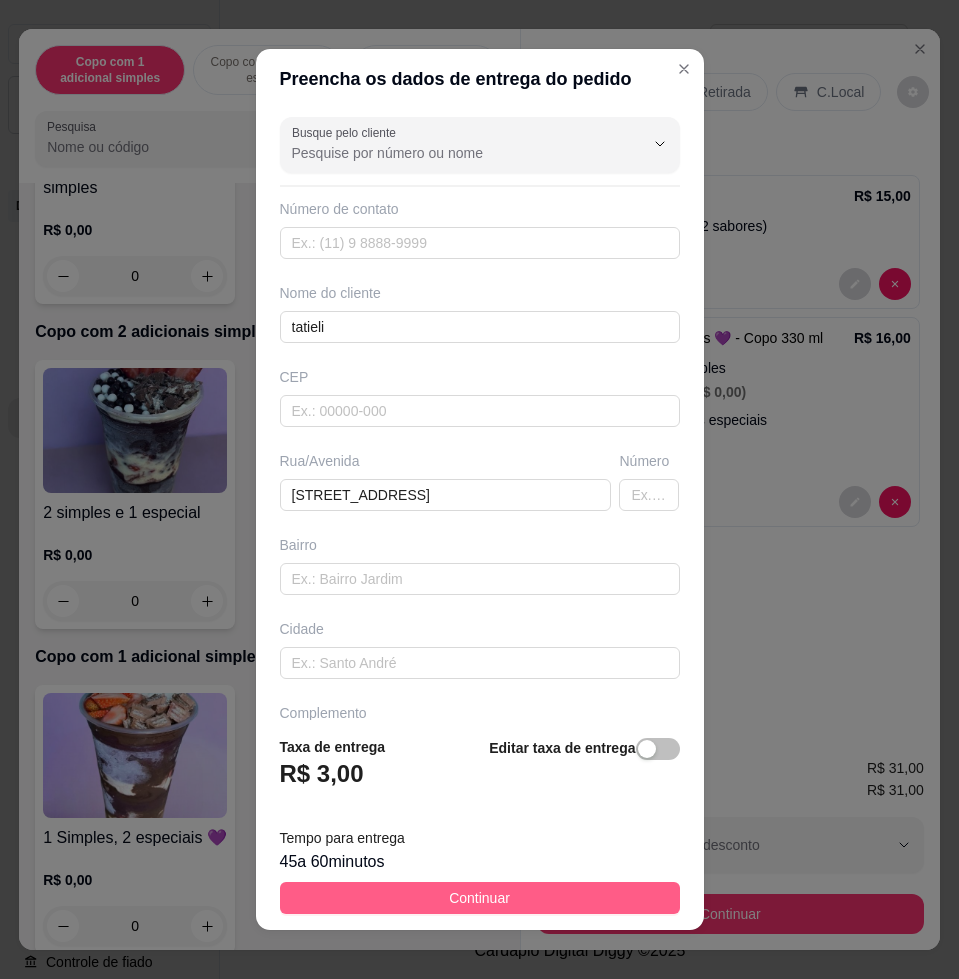 click on "Continuar" at bounding box center (480, 898) 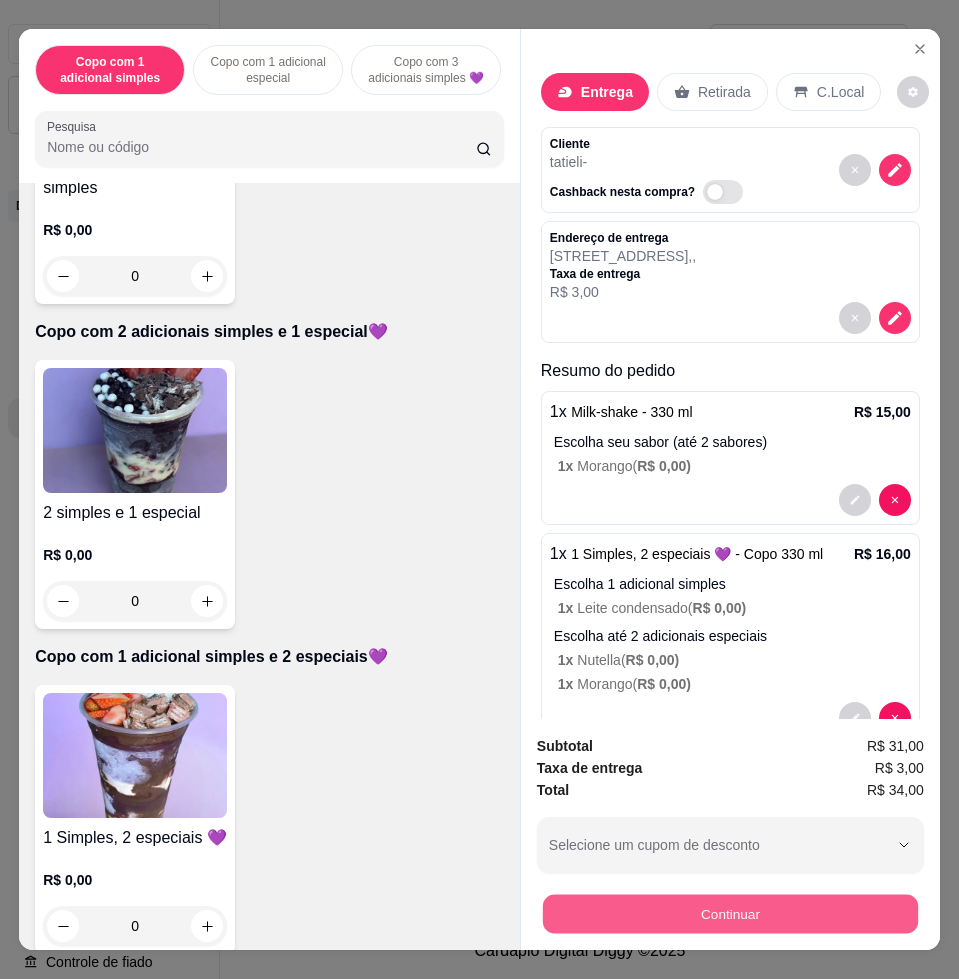 click on "Continuar" at bounding box center (730, 913) 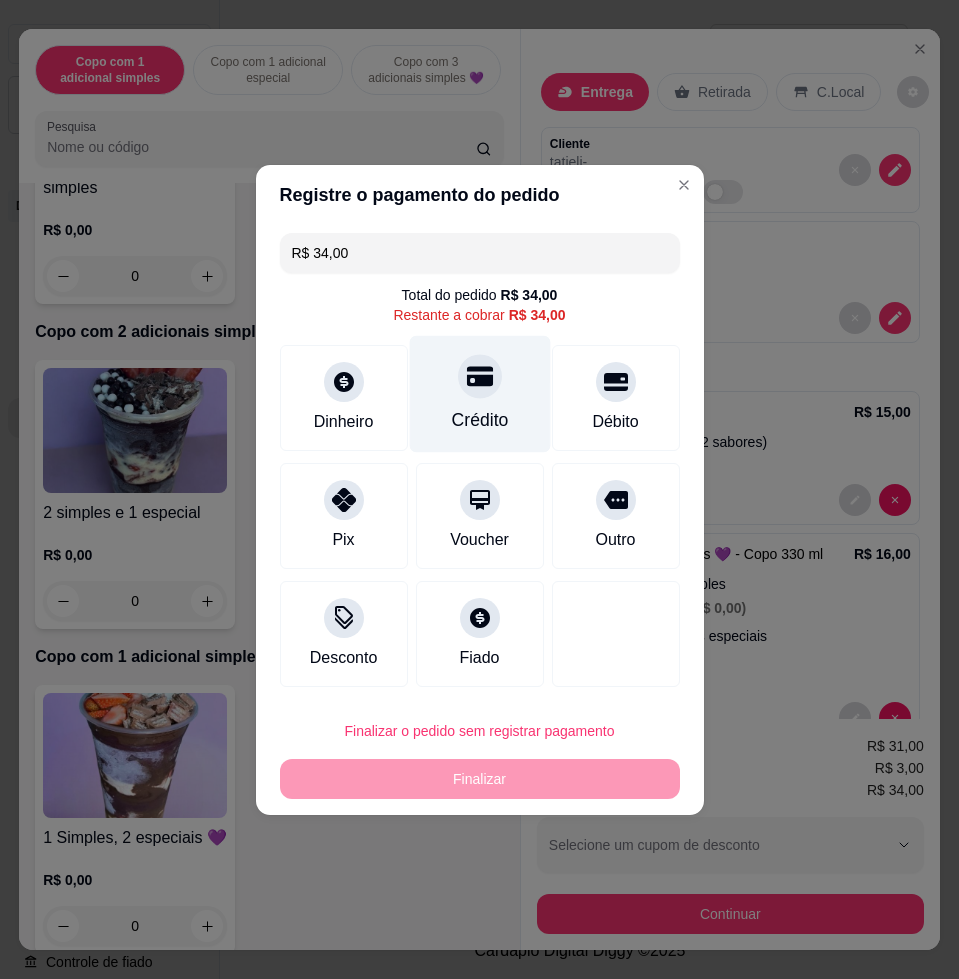 click on "Crédito" at bounding box center (479, 393) 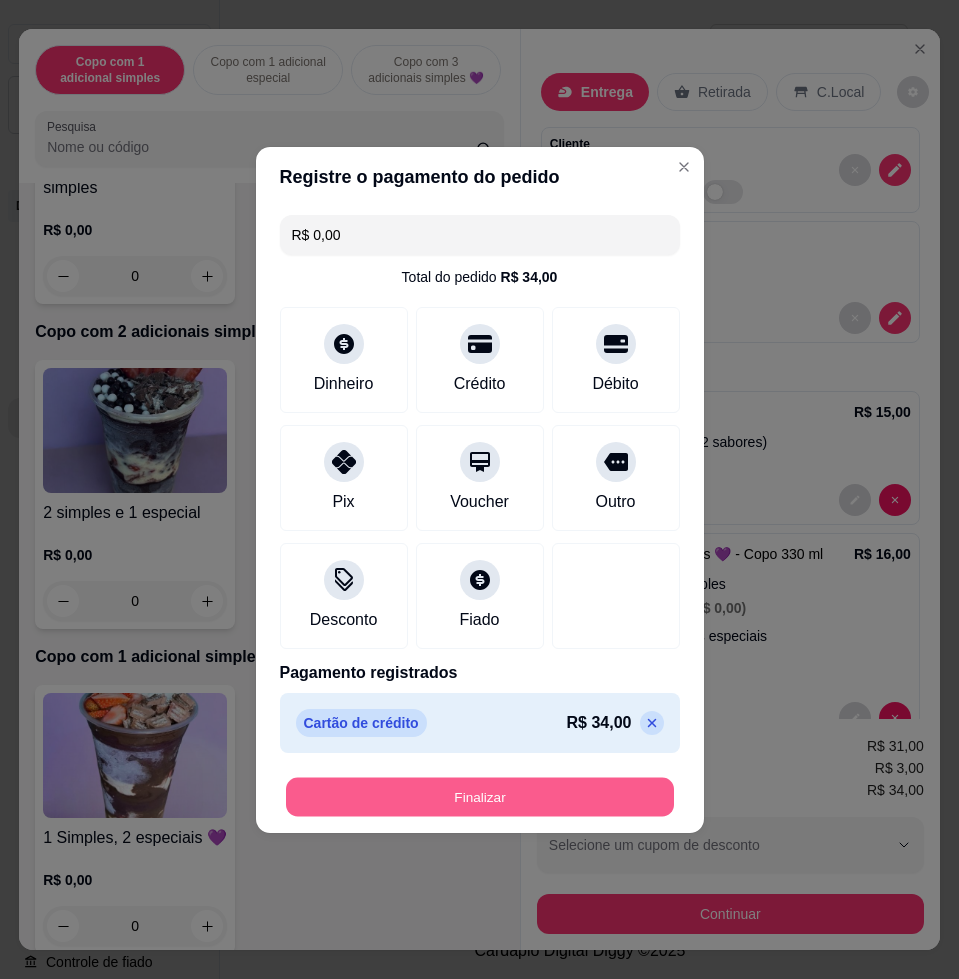 click on "Finalizar" at bounding box center (480, 796) 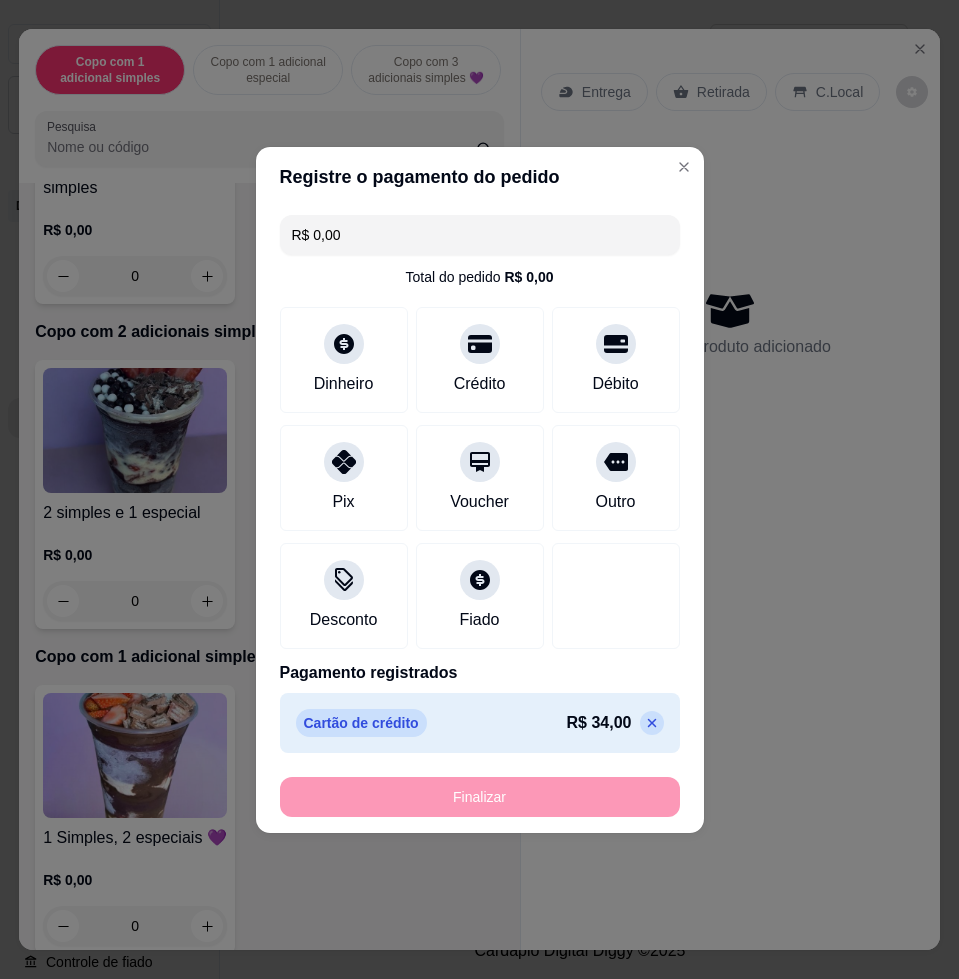 type on "-R$ 34,00" 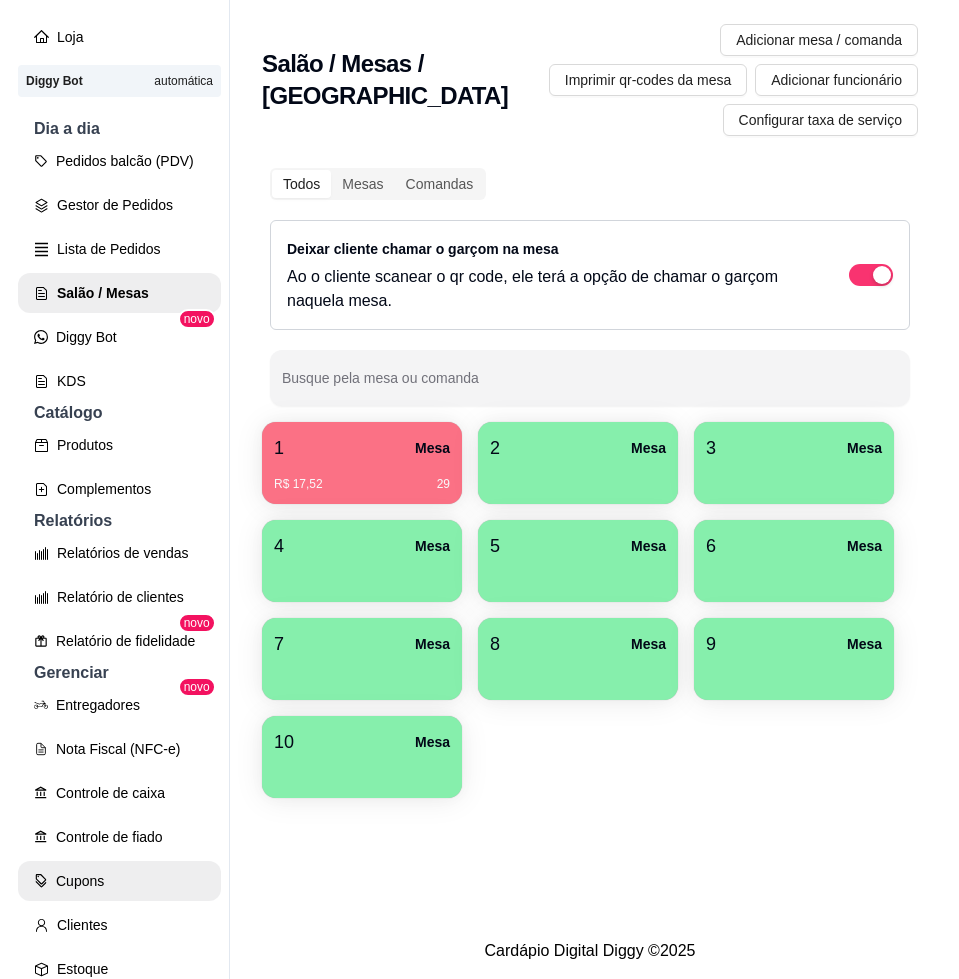 scroll, scrollTop: 250, scrollLeft: 0, axis: vertical 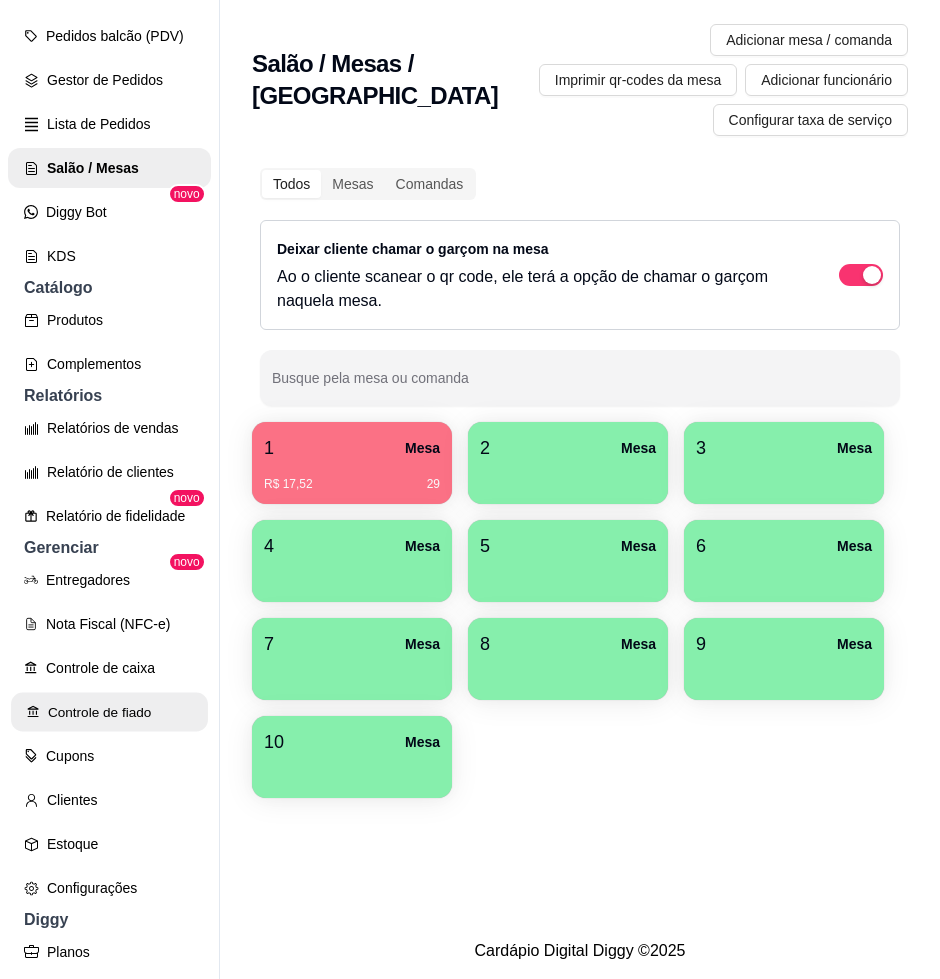 click on "Controle de fiado" at bounding box center [109, 712] 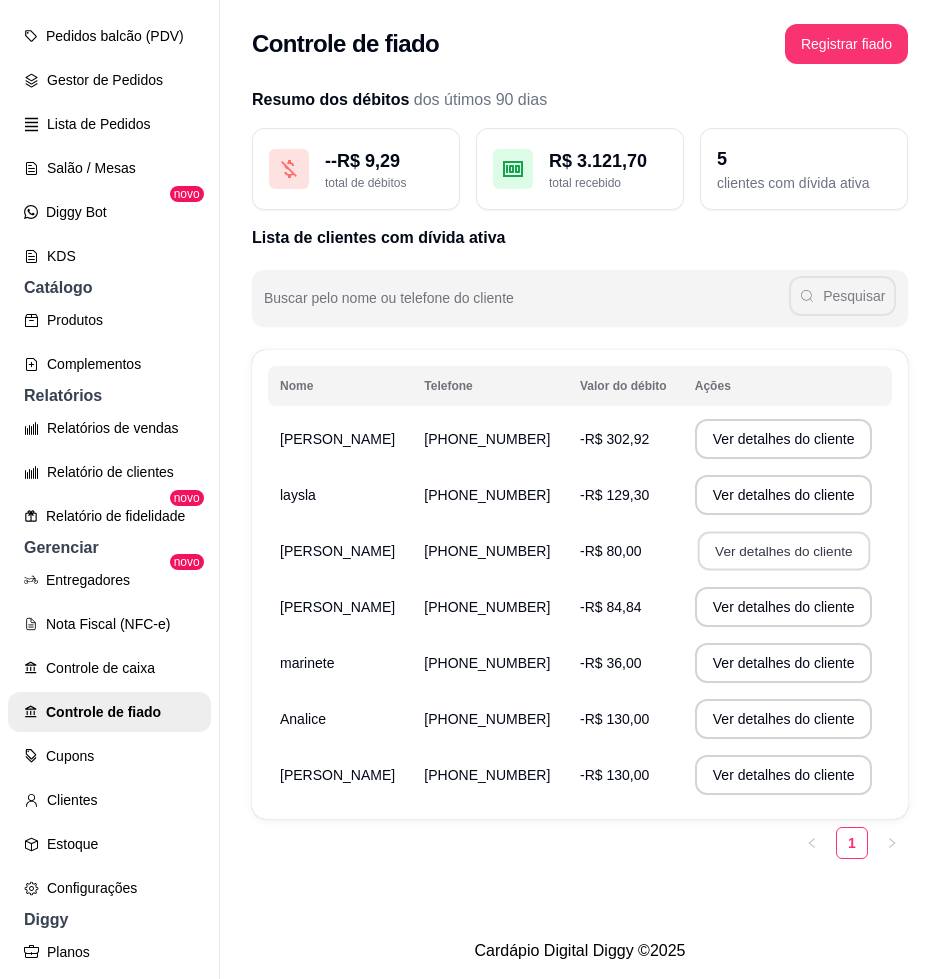 click on "Ver detalhes do cliente" at bounding box center [783, 551] 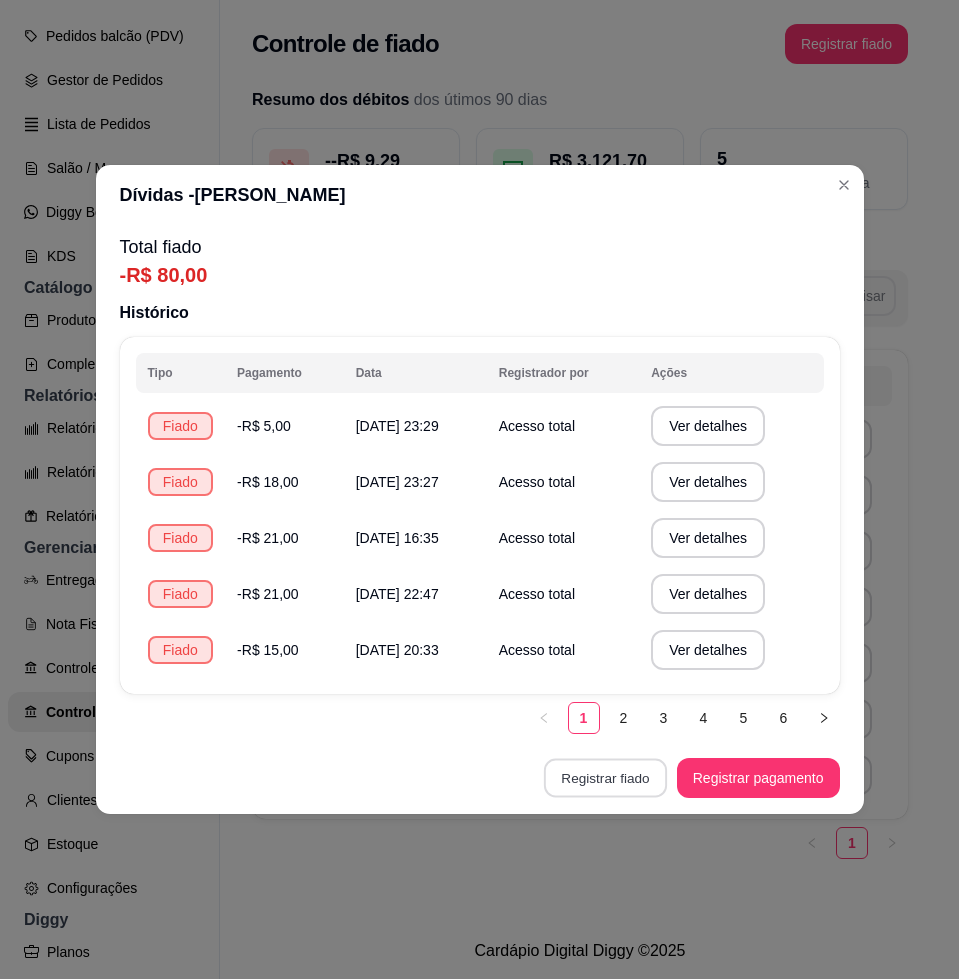 click on "Registrar fiado" at bounding box center (605, 778) 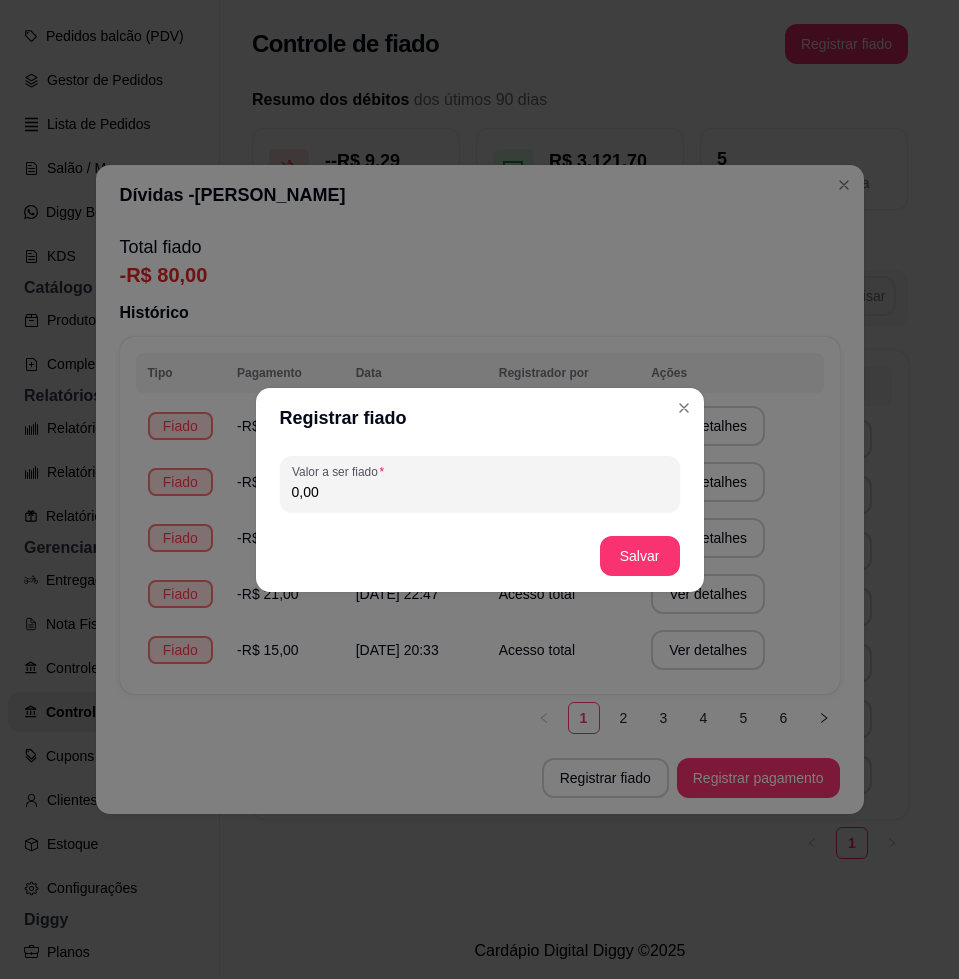 click on "Valor a ser fiado 0,00" at bounding box center (480, 484) 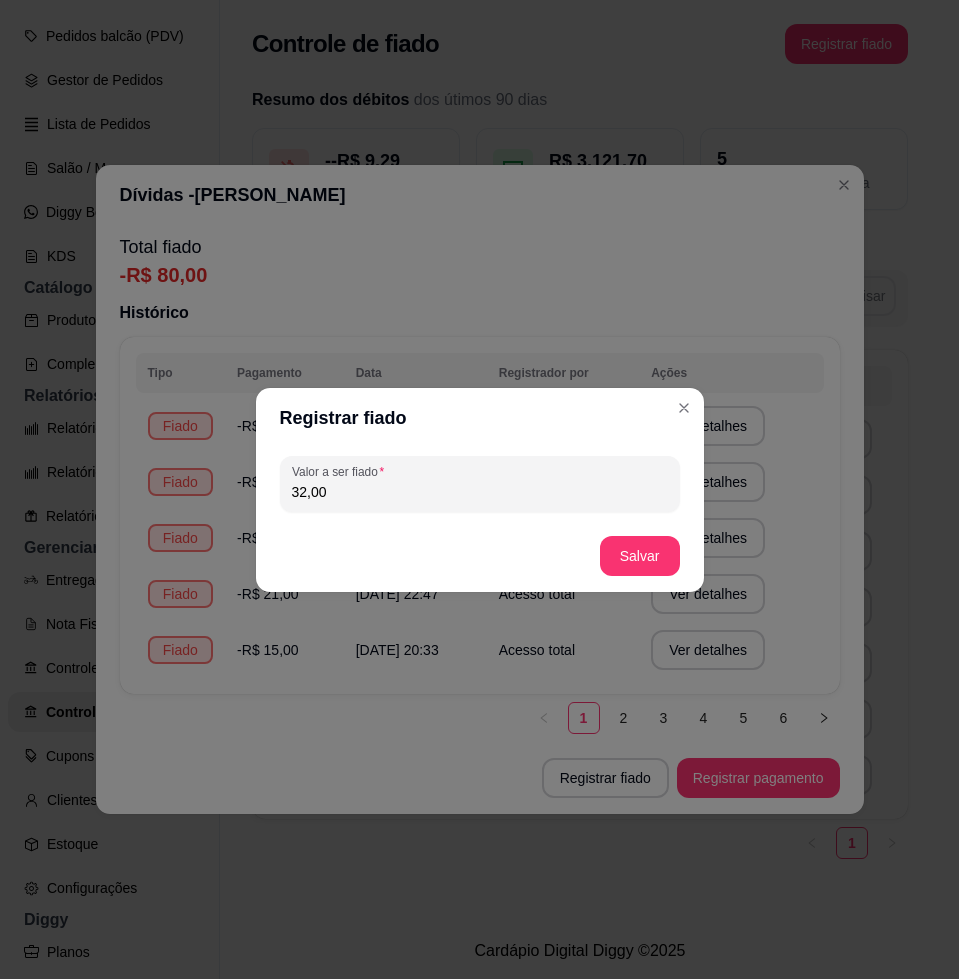 type on "32,00" 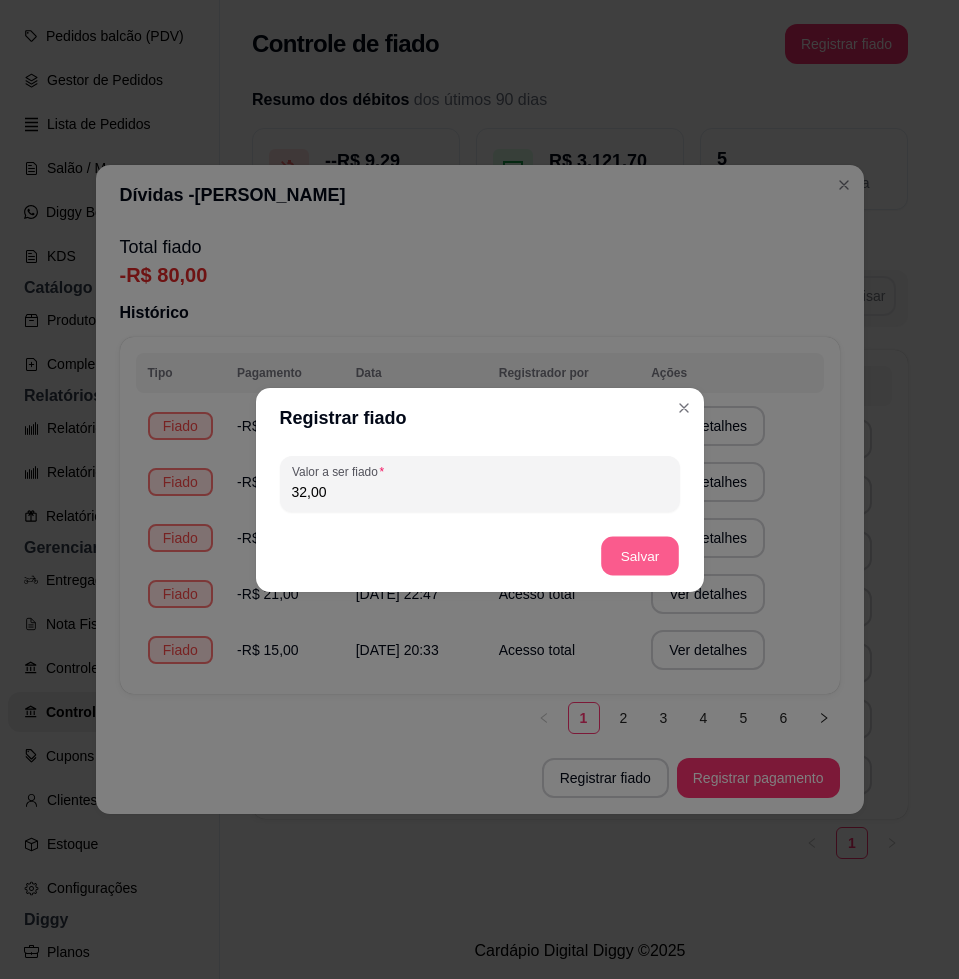 click on "Salvar" at bounding box center (640, 555) 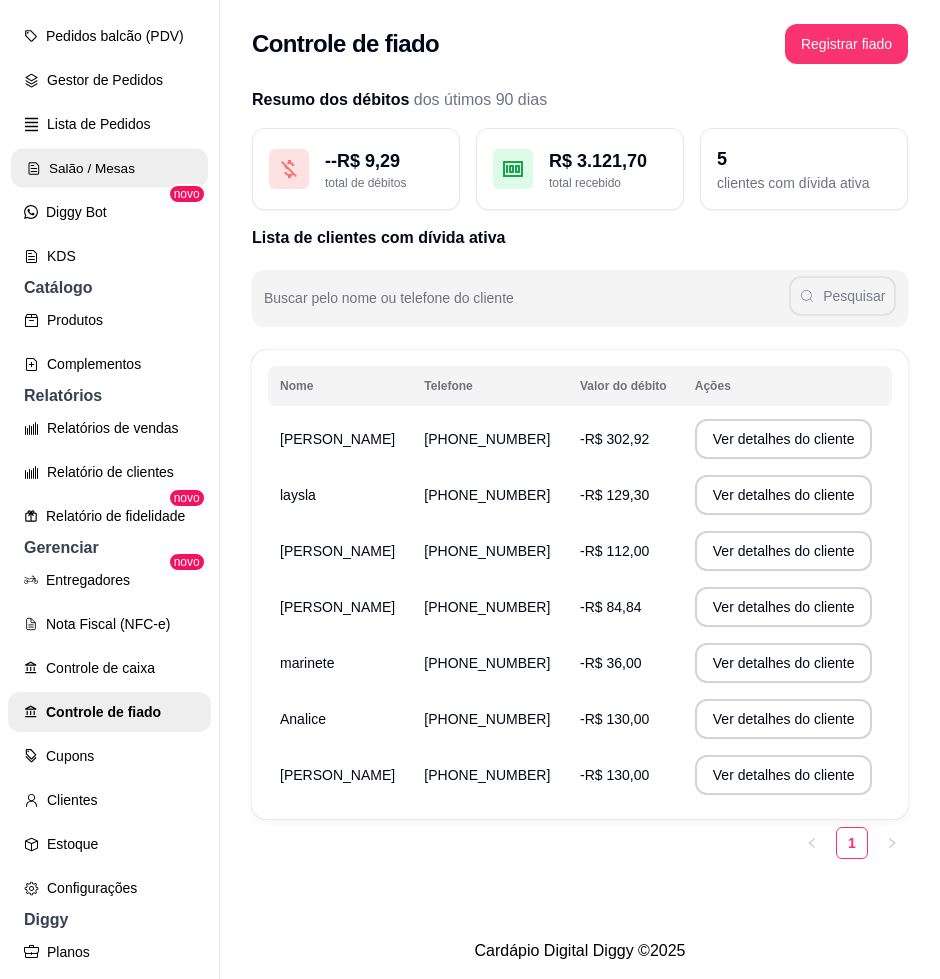 click on "Salão / Mesas" at bounding box center (109, 168) 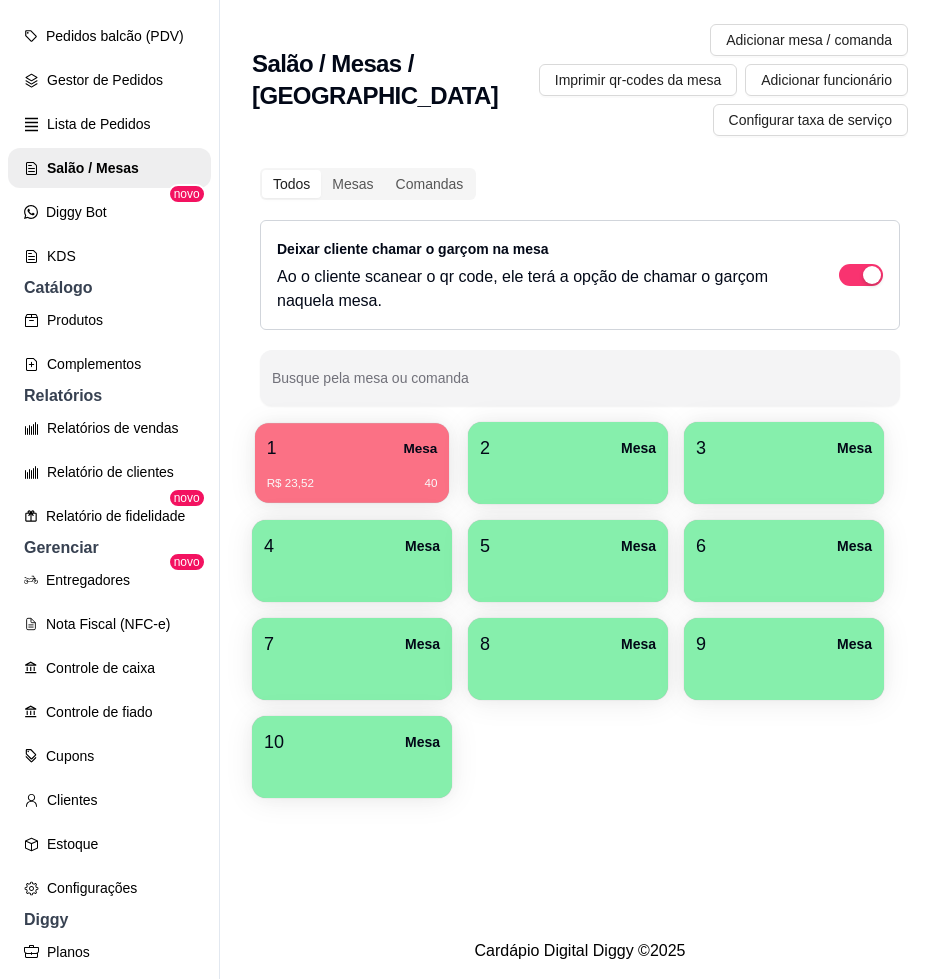 click on "1 Mesa" at bounding box center [352, 448] 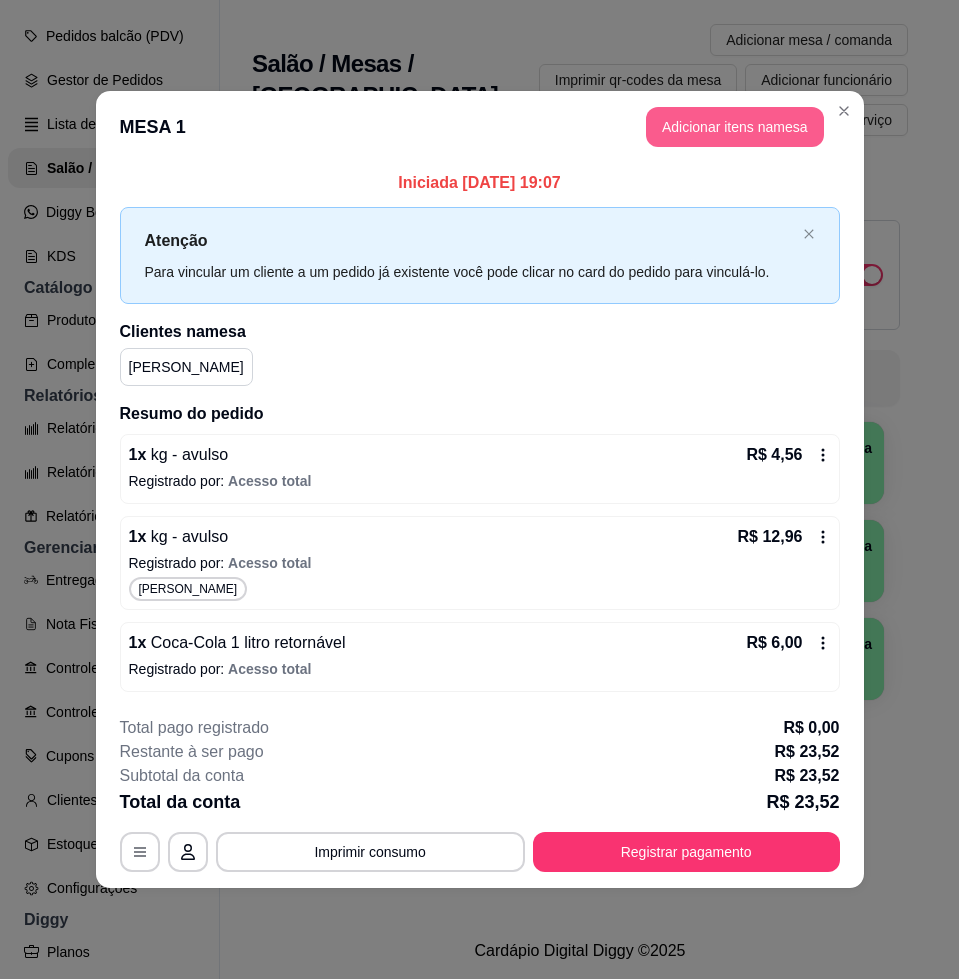 click on "Adicionar itens na  mesa" at bounding box center (735, 127) 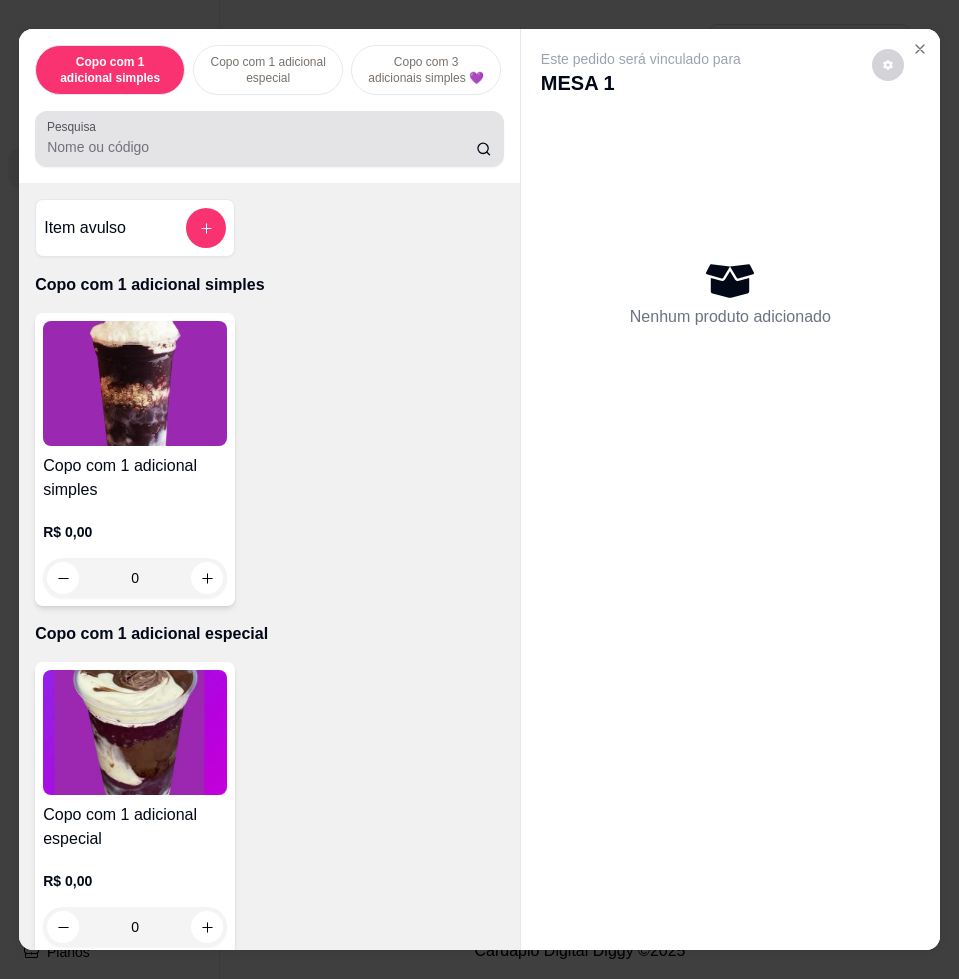 click on "Pesquisa" at bounding box center [261, 147] 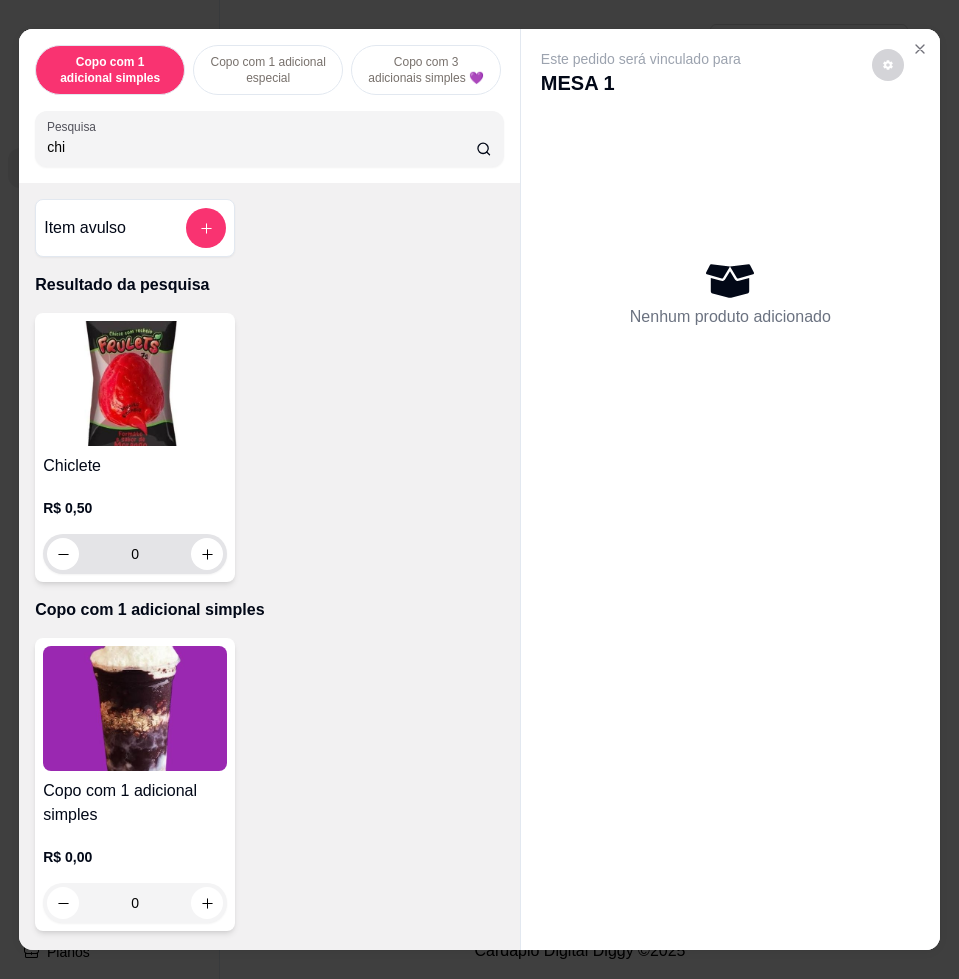 type on "chi" 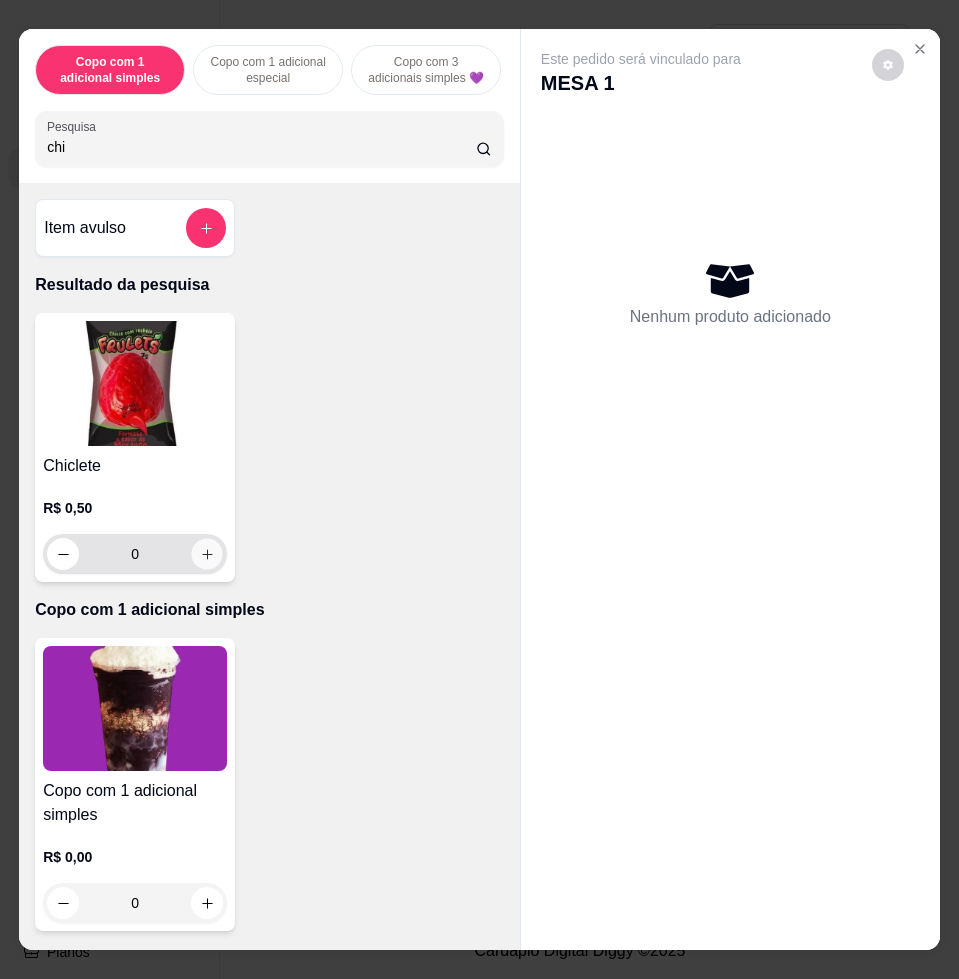 click at bounding box center [207, 554] 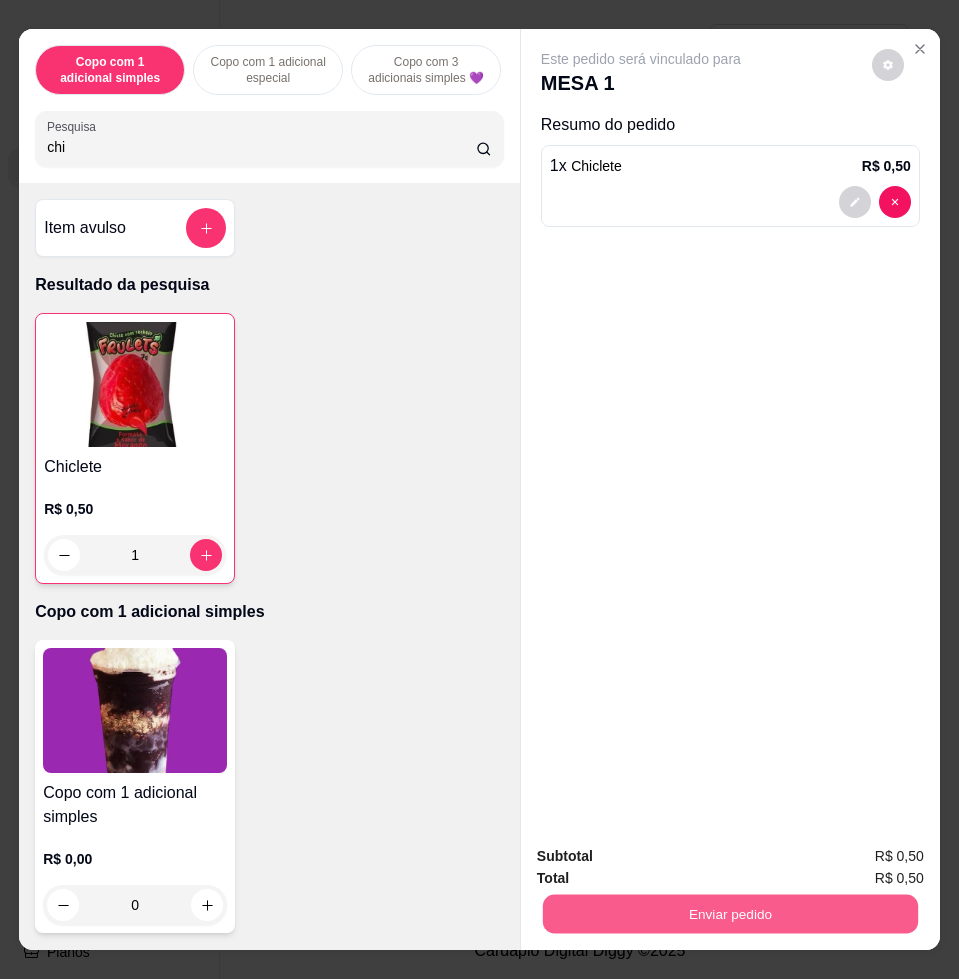 click on "Enviar pedido" at bounding box center (730, 913) 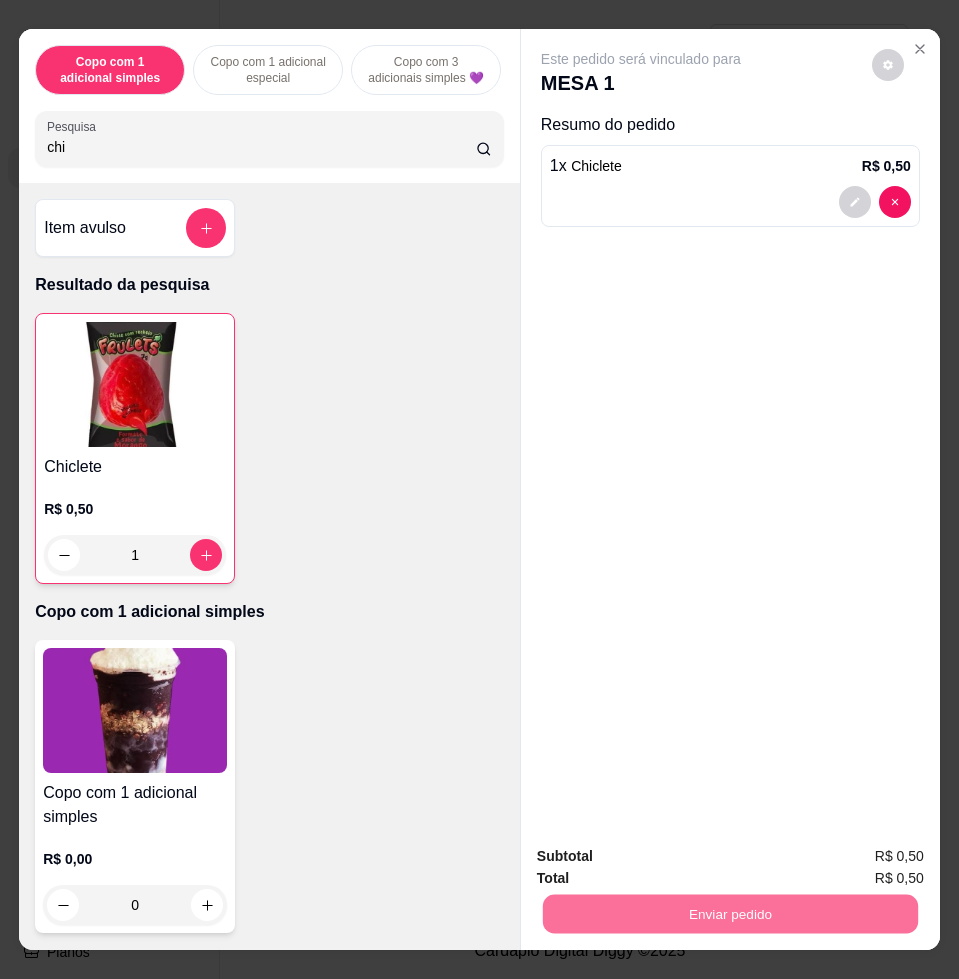 click on "Não registrar e enviar pedido" at bounding box center [662, 855] 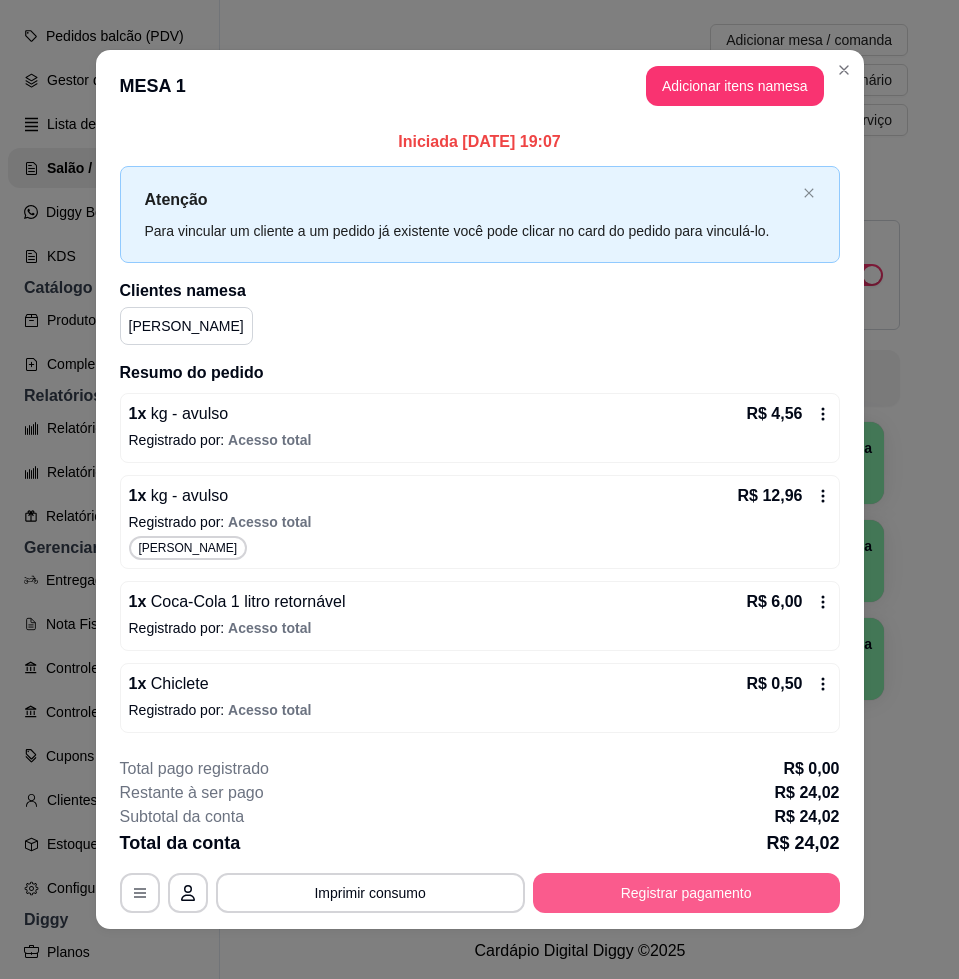 click on "Registrar pagamento" at bounding box center (686, 893) 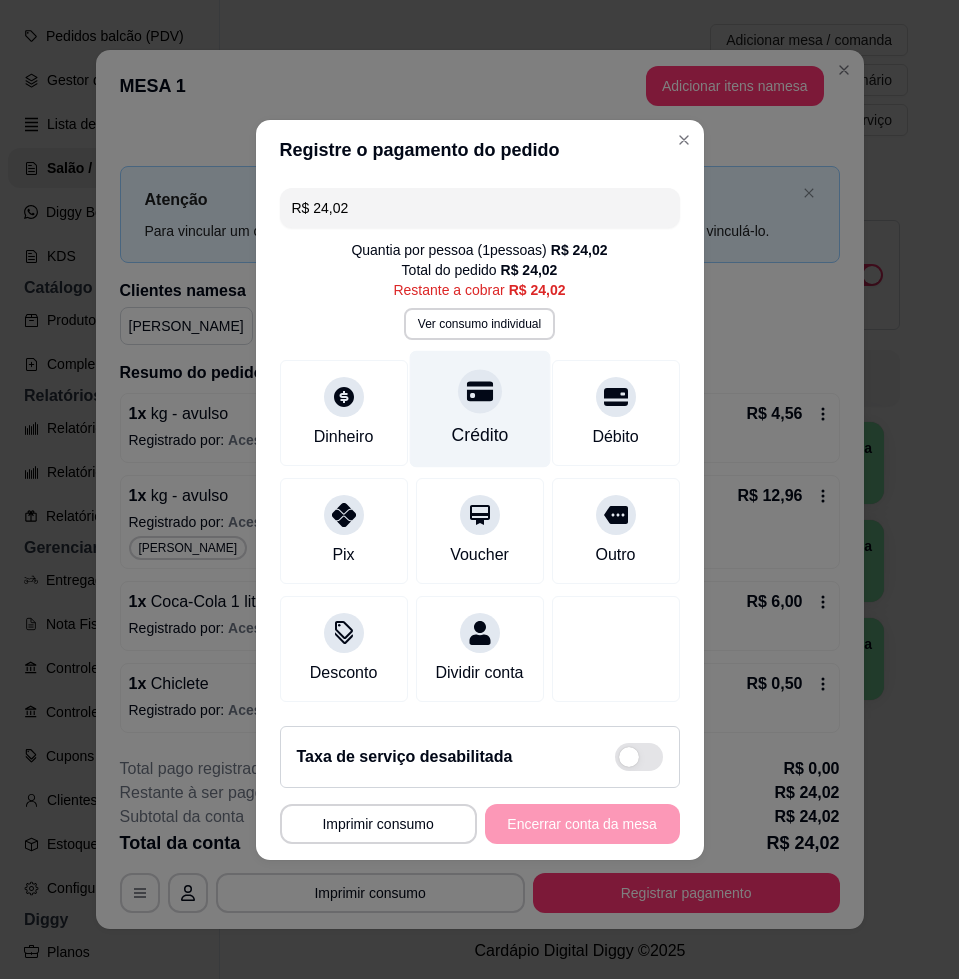 click on "Crédito" at bounding box center (479, 435) 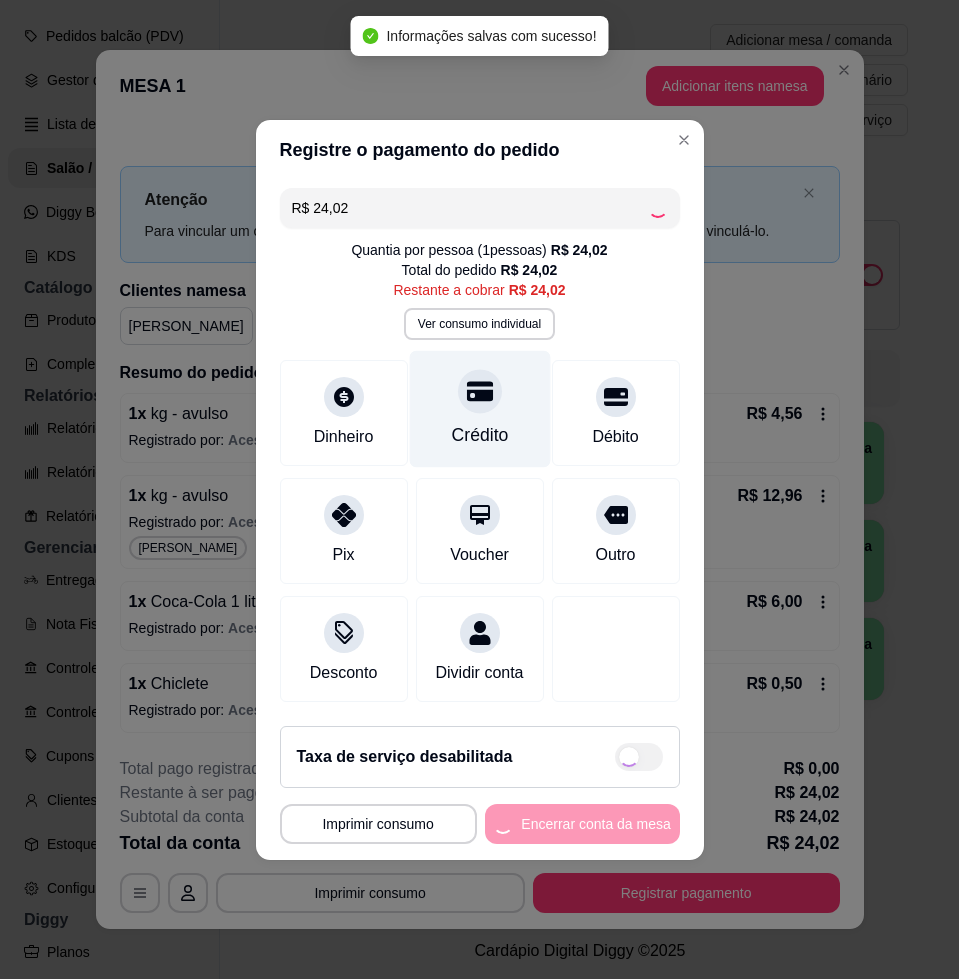 type on "R$ 0,00" 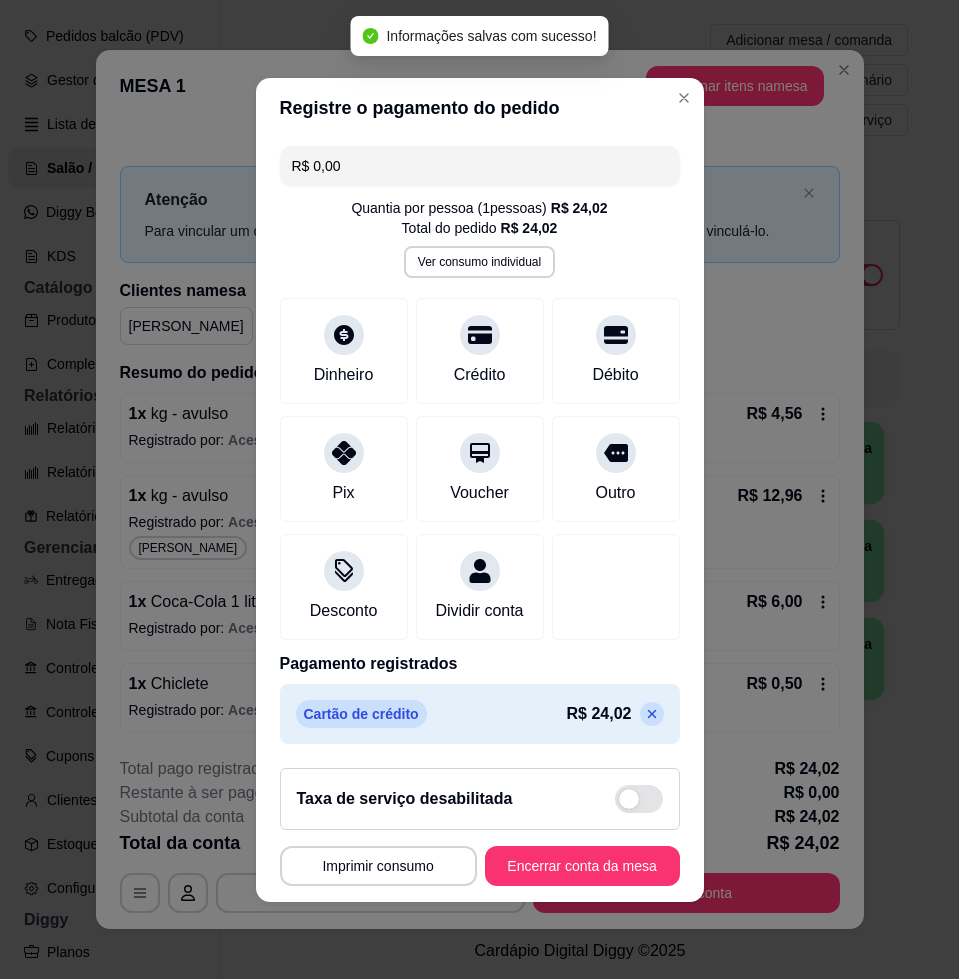 click on "**********" at bounding box center [480, 827] 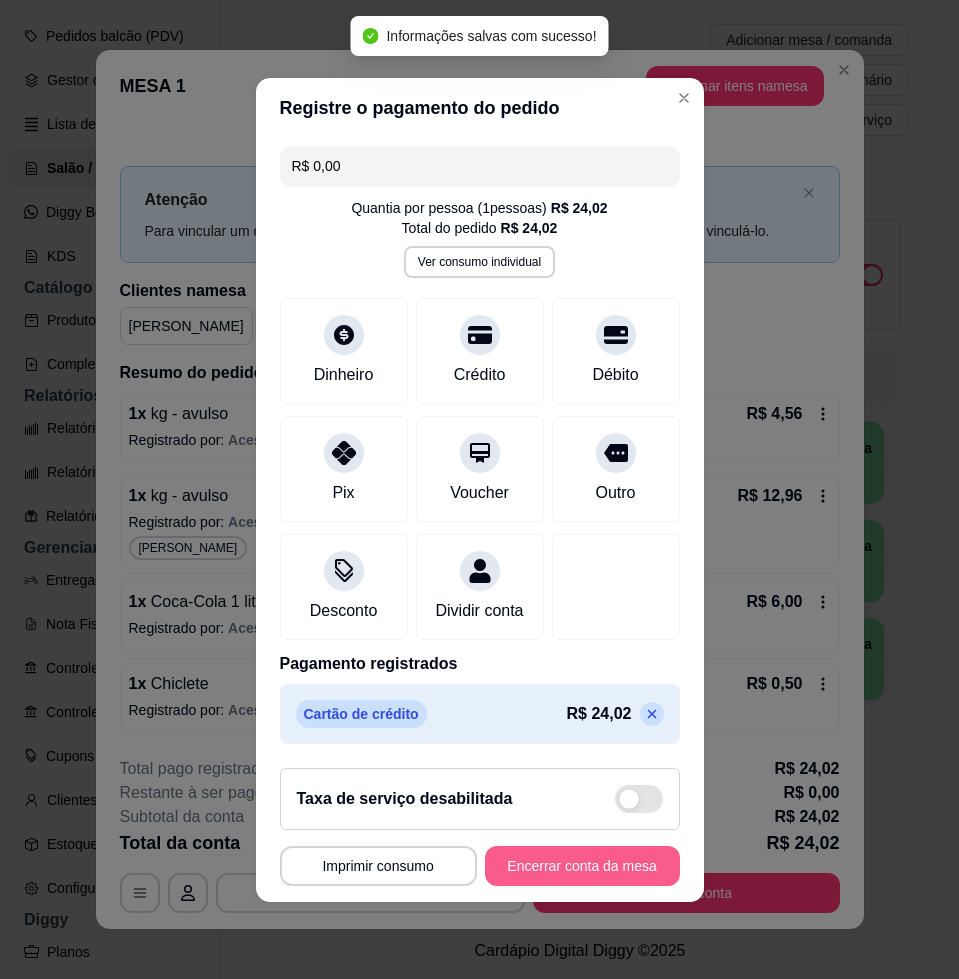 click on "Encerrar conta da mesa" at bounding box center (582, 866) 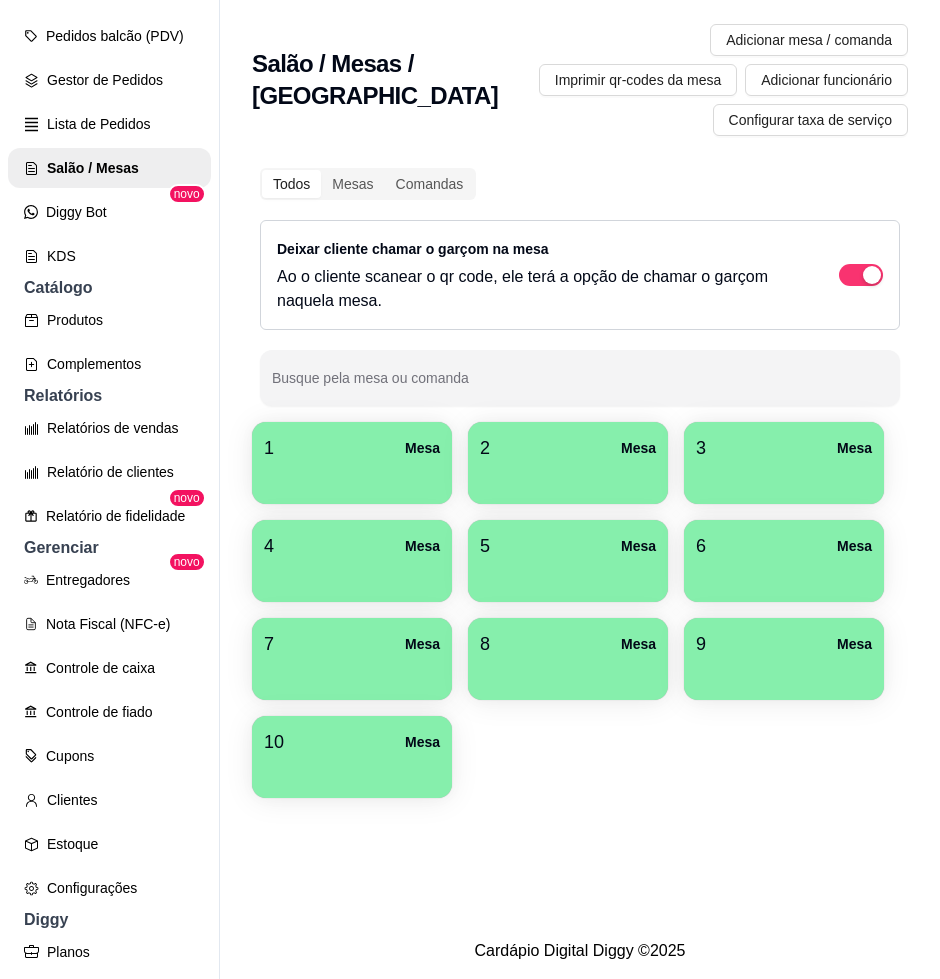 click on "1 Mesa" at bounding box center (352, 463) 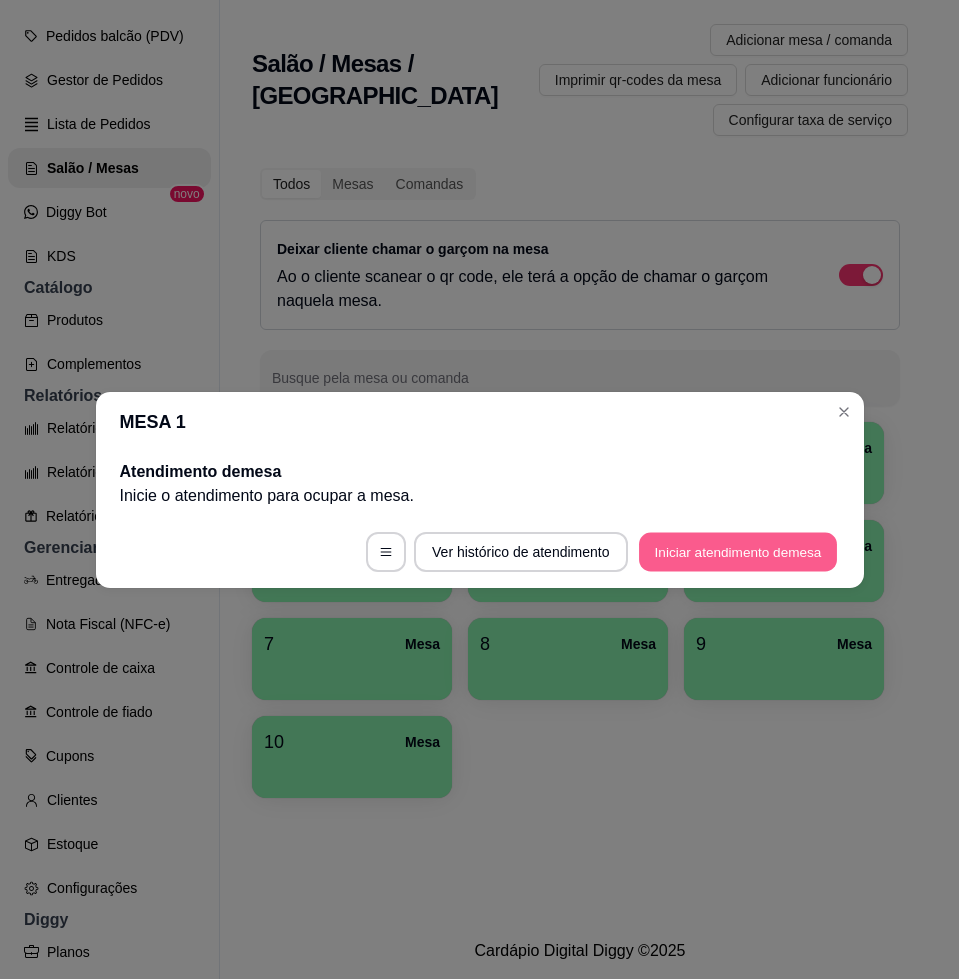click on "Iniciar atendimento de  mesa" at bounding box center [738, 551] 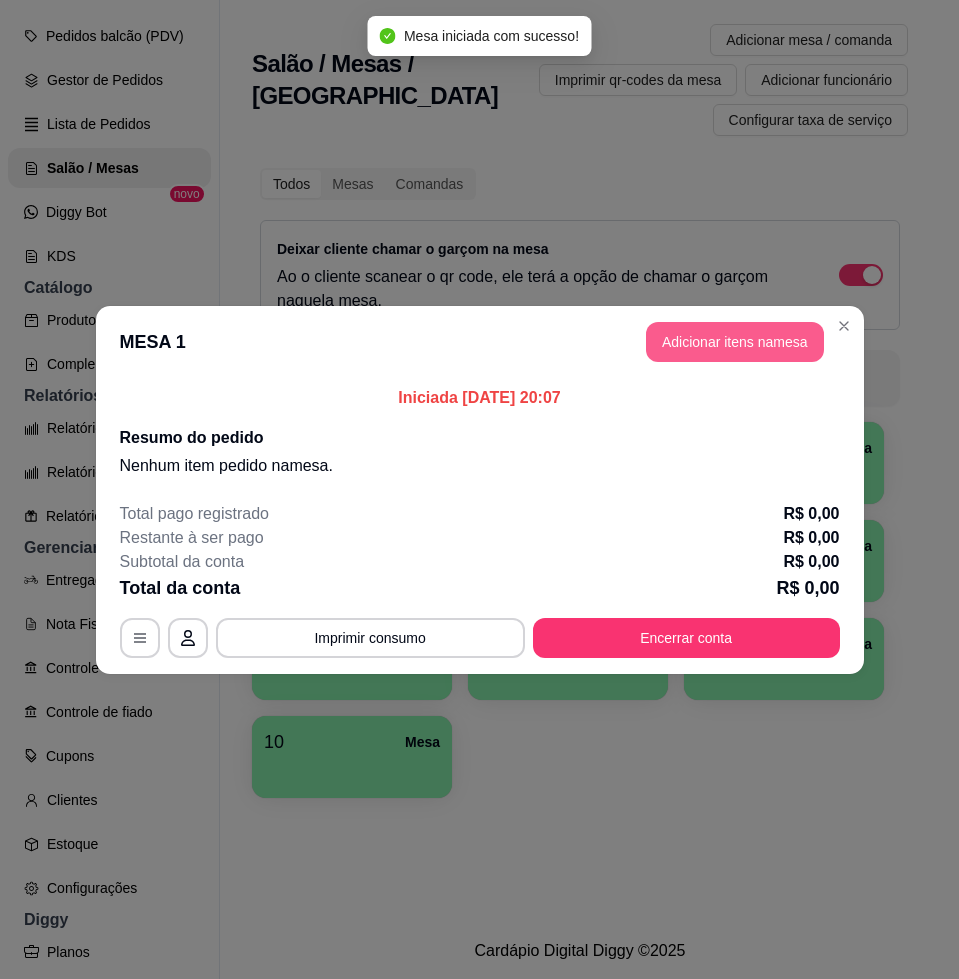 click on "Adicionar itens na  mesa" at bounding box center [735, 342] 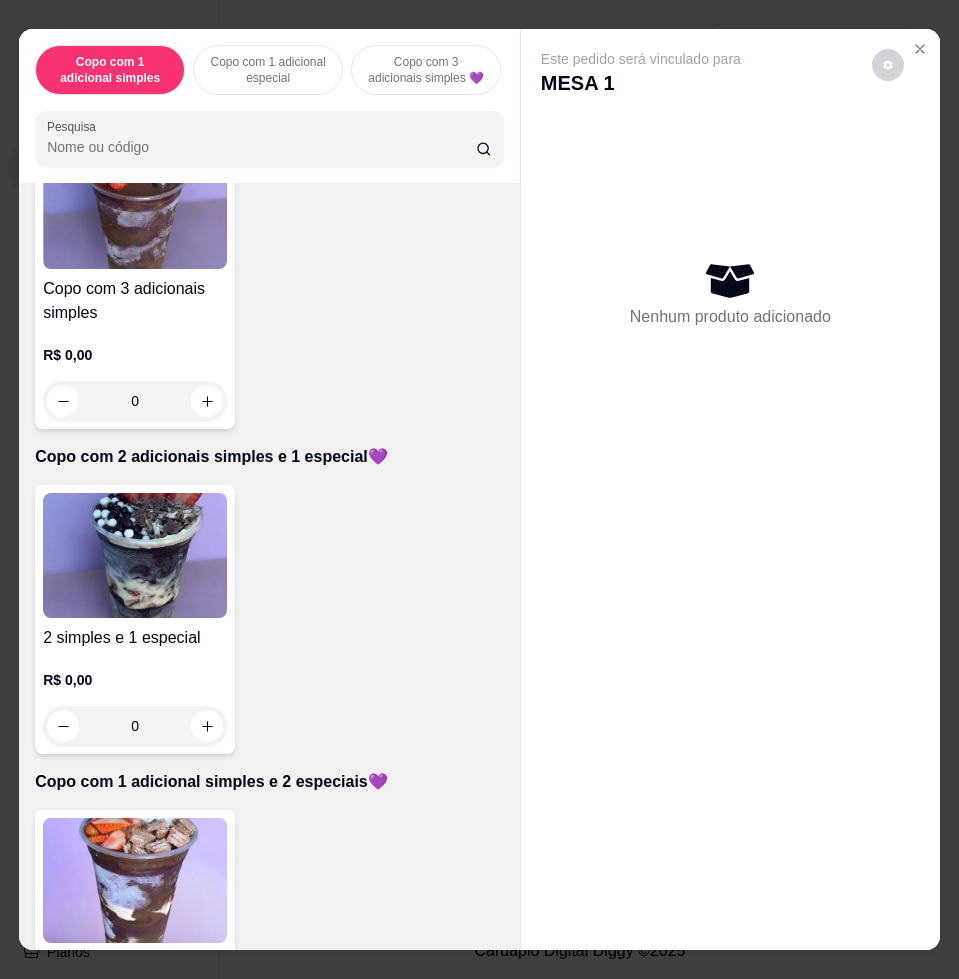 scroll, scrollTop: 1000, scrollLeft: 0, axis: vertical 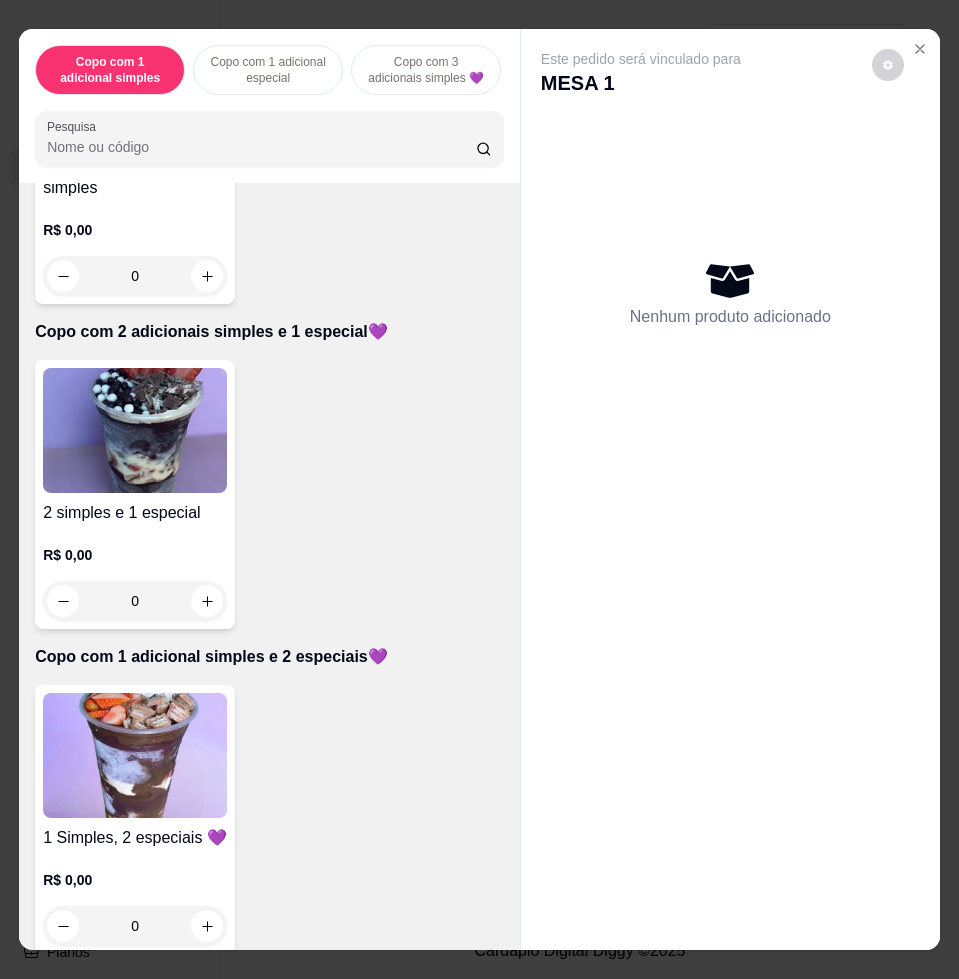 click at bounding box center [135, 755] 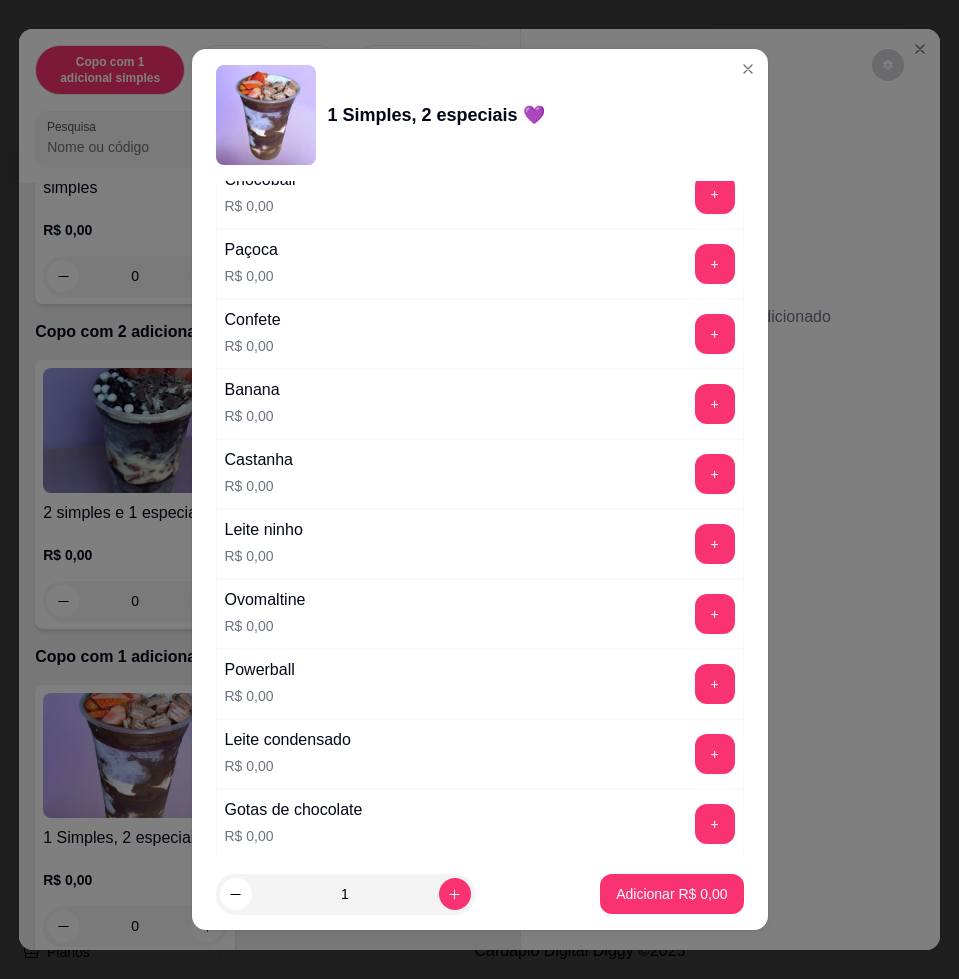 scroll, scrollTop: 1375, scrollLeft: 0, axis: vertical 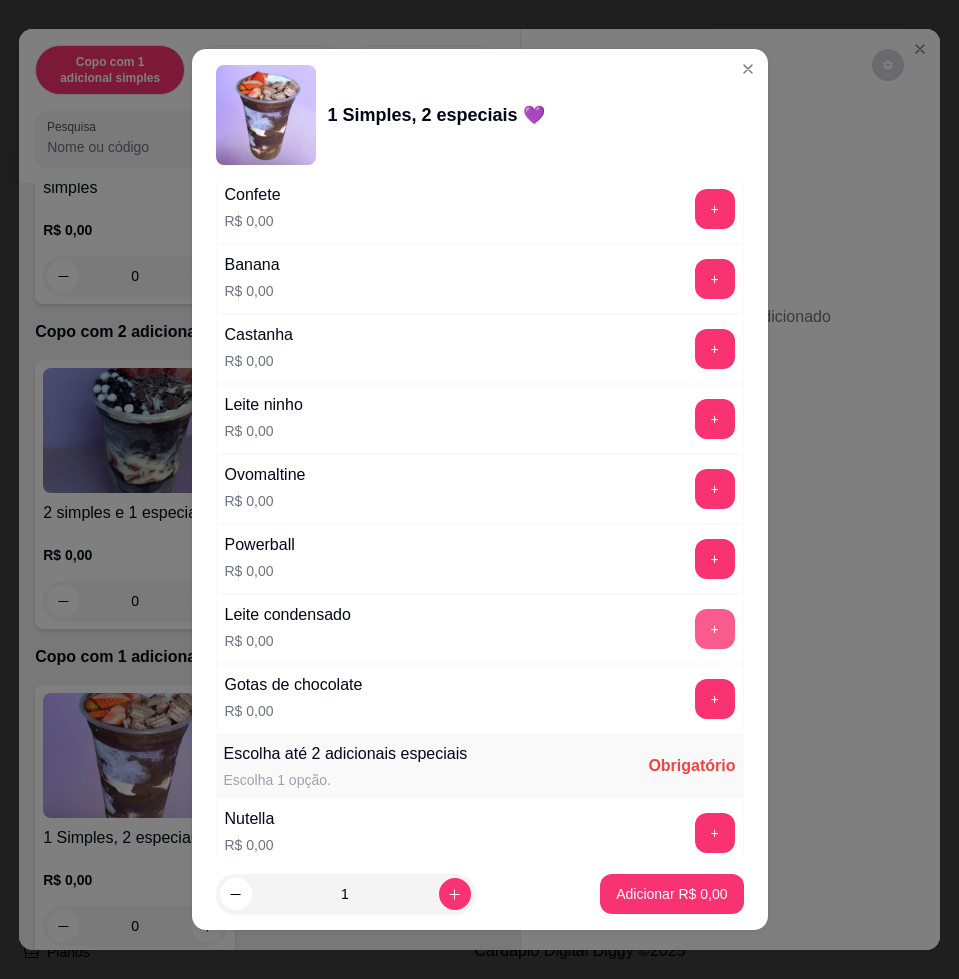 click on "+" at bounding box center (715, 629) 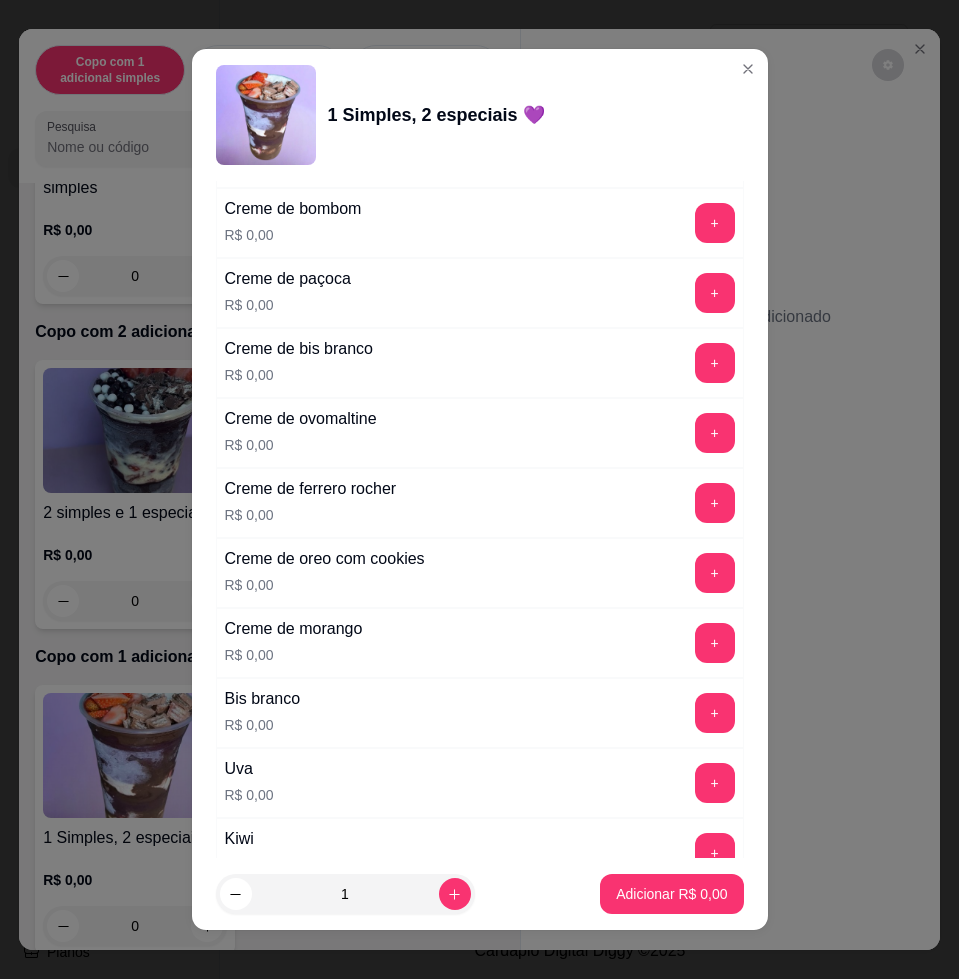 scroll, scrollTop: 2500, scrollLeft: 0, axis: vertical 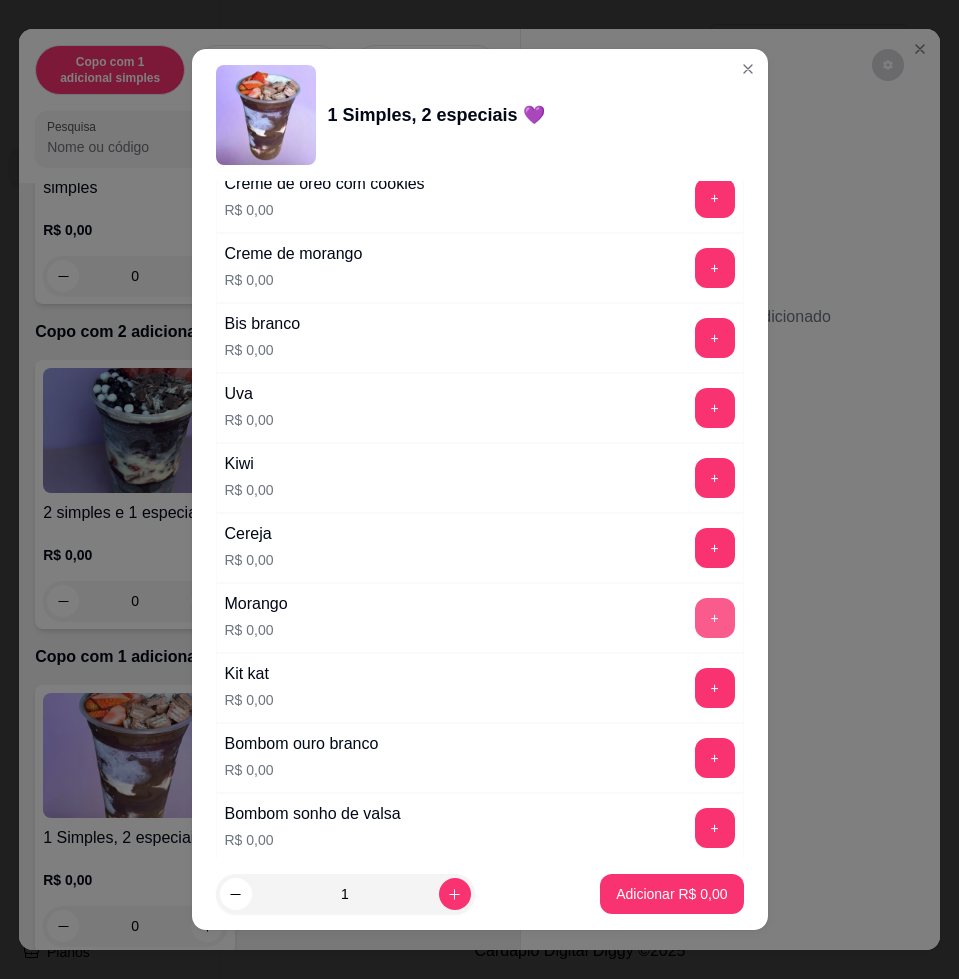 click on "+" at bounding box center [715, 618] 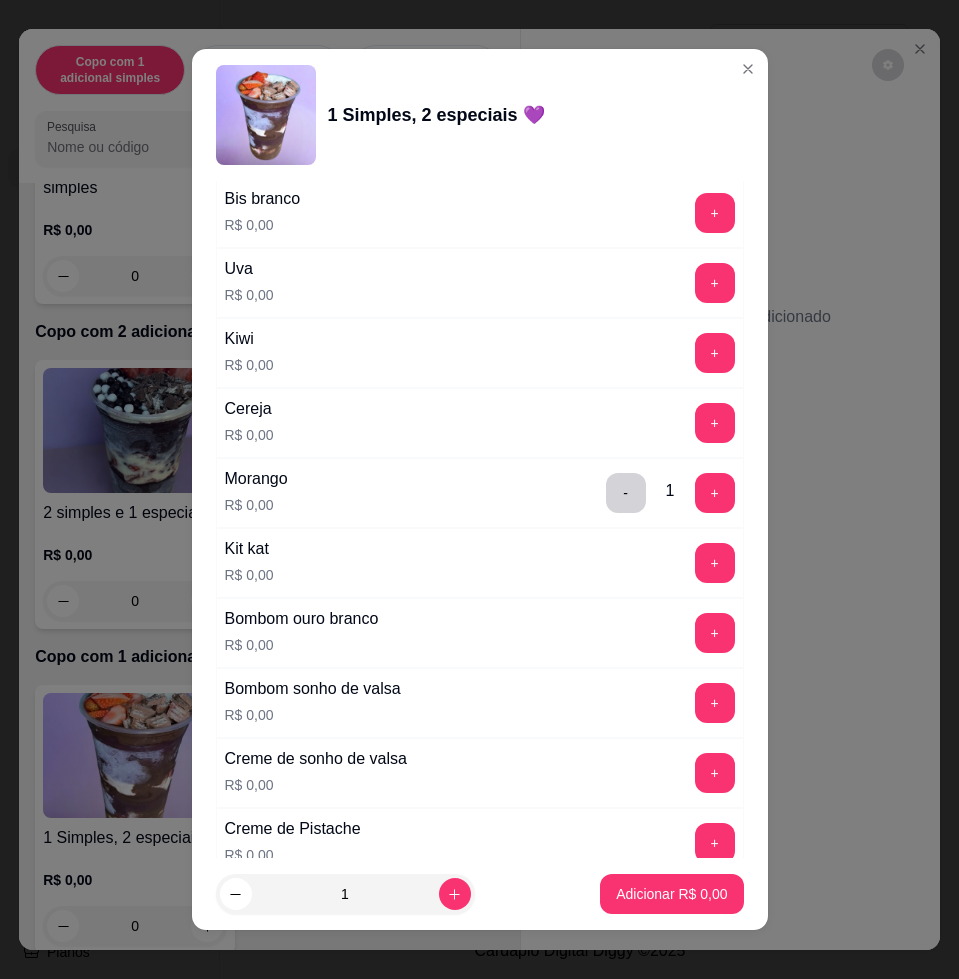 scroll, scrollTop: 2375, scrollLeft: 0, axis: vertical 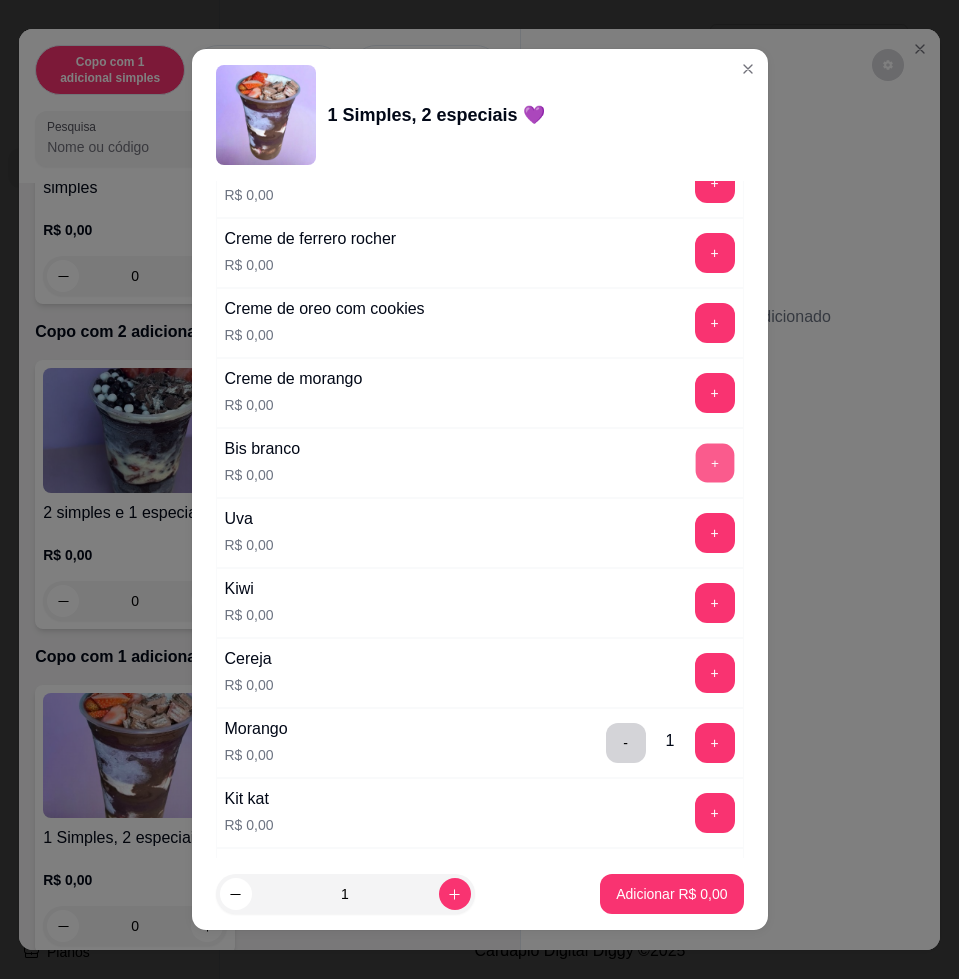 click on "+" at bounding box center (714, 463) 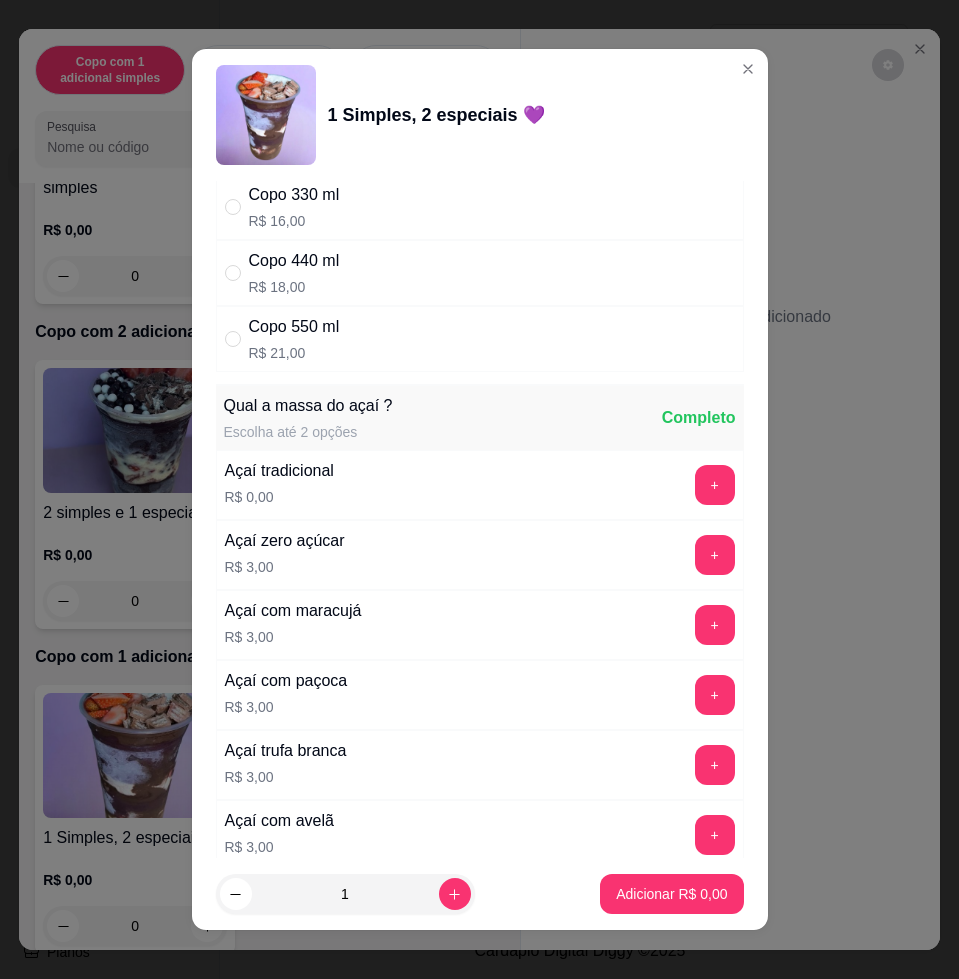 scroll, scrollTop: 0, scrollLeft: 0, axis: both 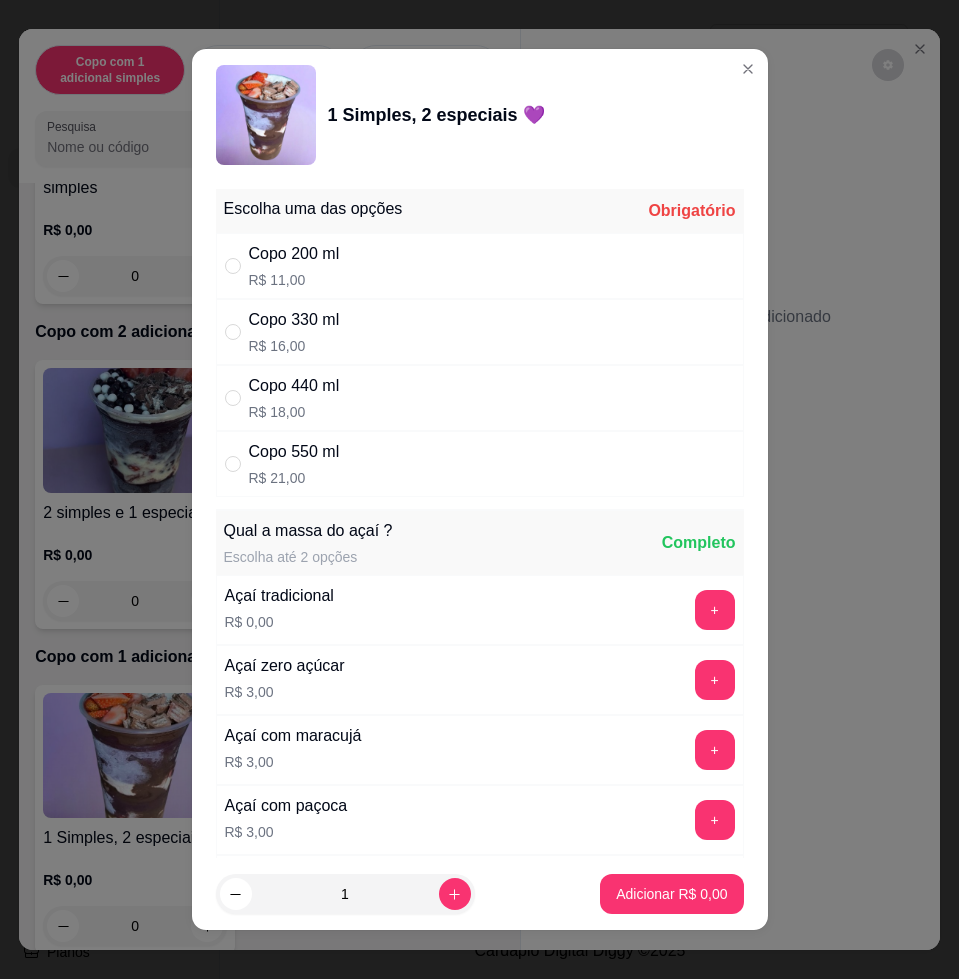 drag, startPoint x: 556, startPoint y: 405, endPoint x: 542, endPoint y: 418, distance: 19.104973 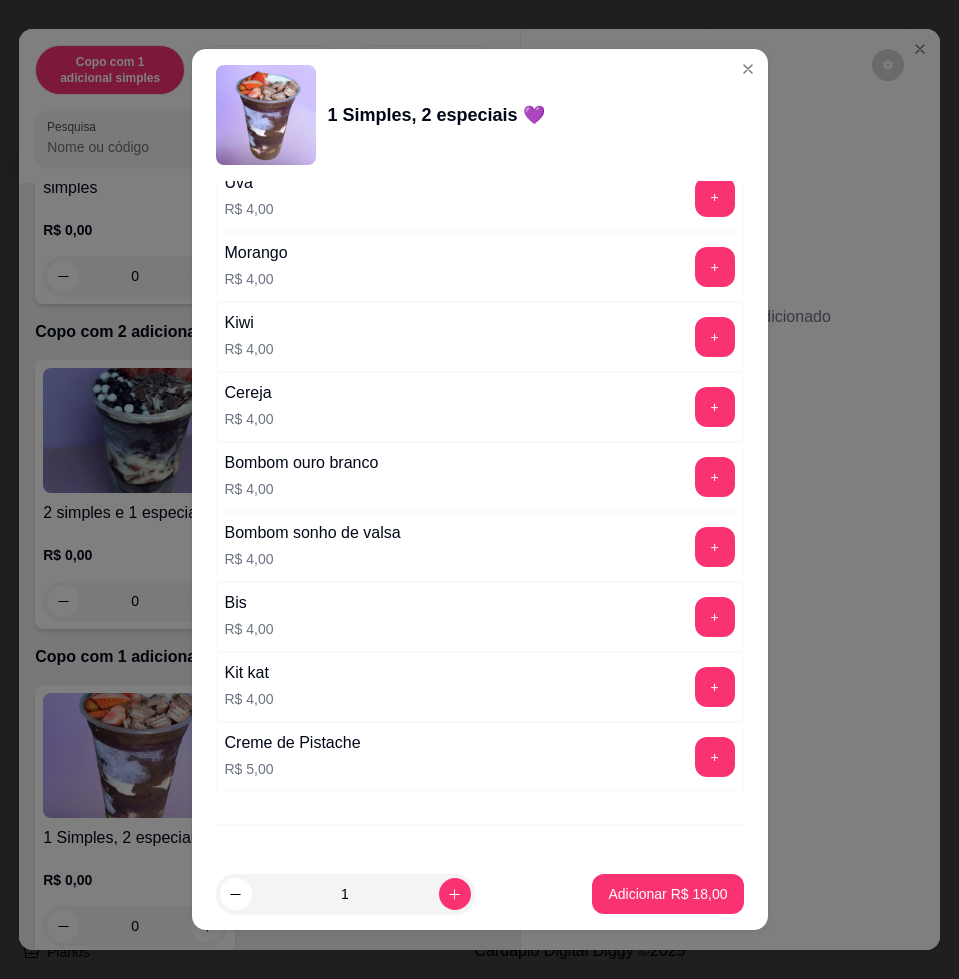 scroll, scrollTop: 4959, scrollLeft: 0, axis: vertical 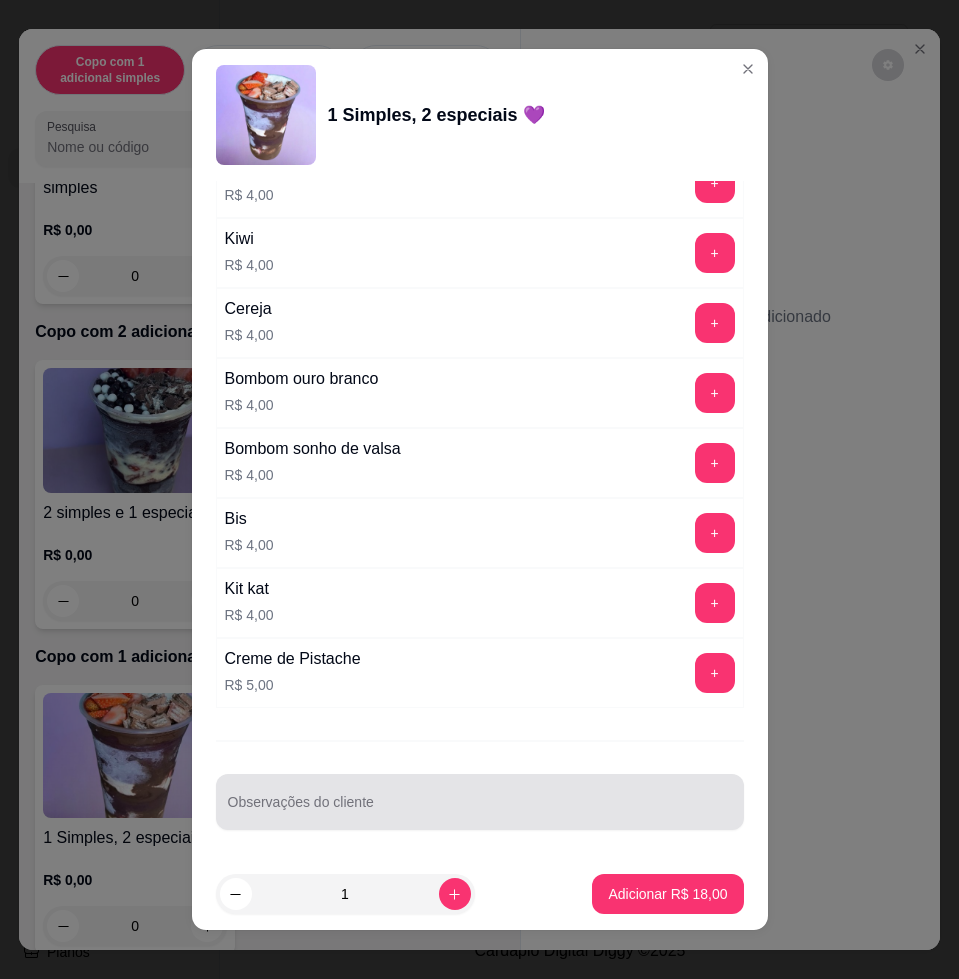 click on "Observações do cliente" at bounding box center (480, 810) 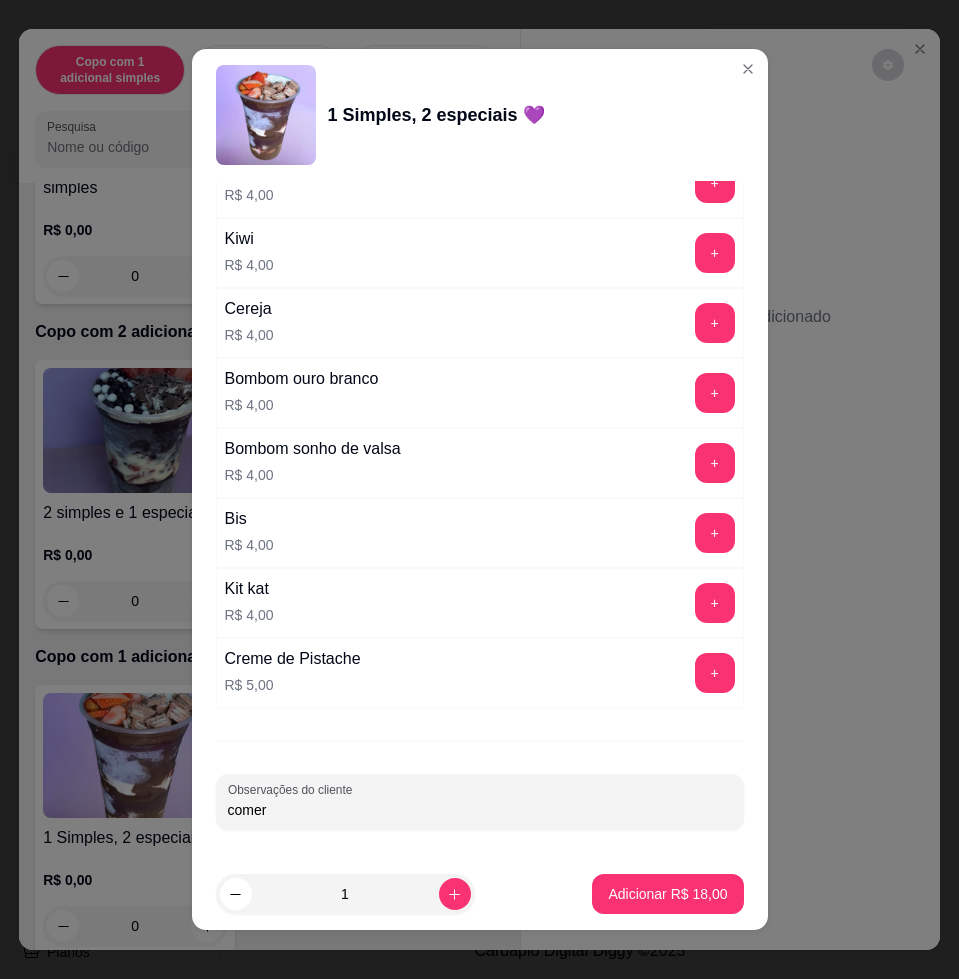 type on "comer" 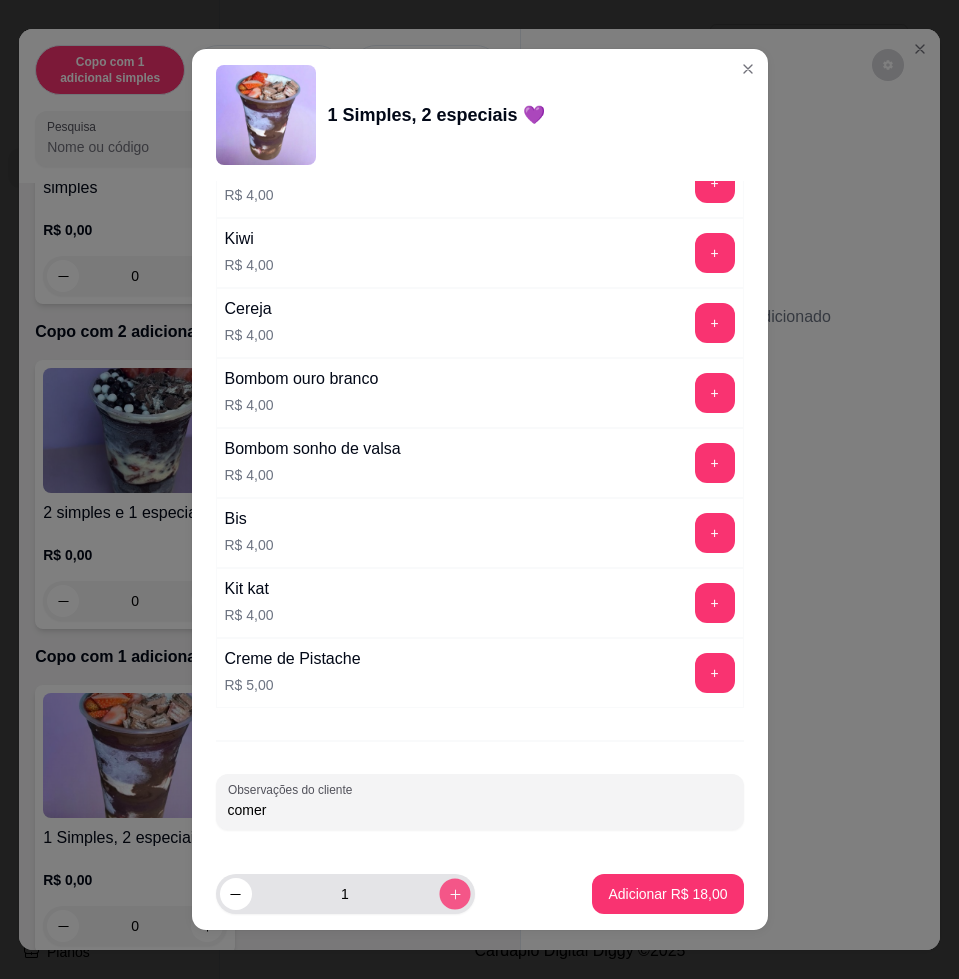click 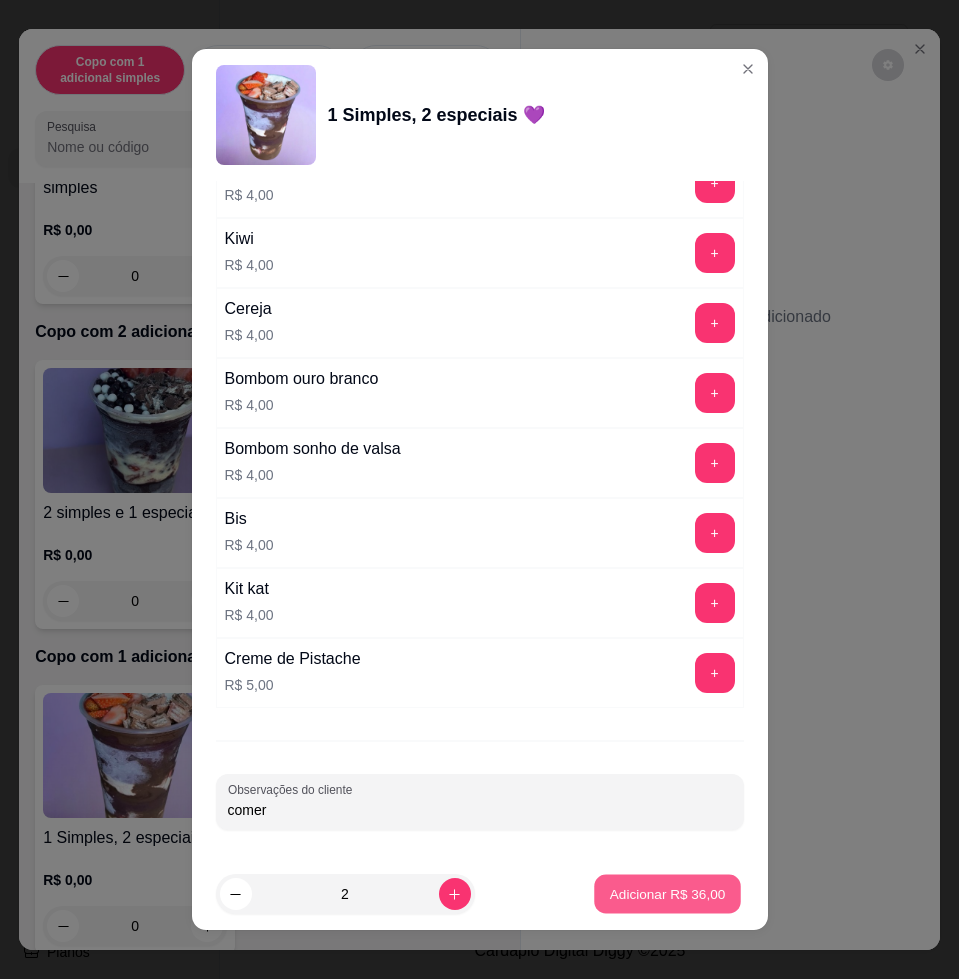 click on "Adicionar   R$ 36,00" at bounding box center (668, 893) 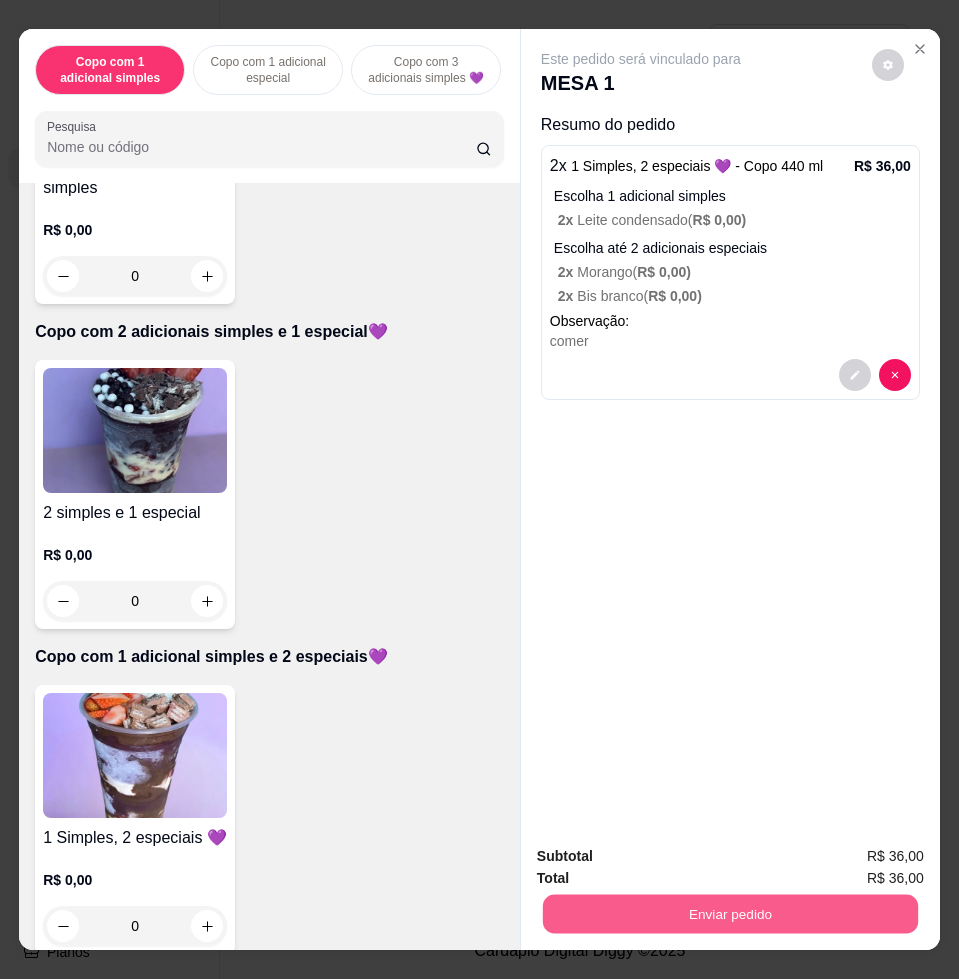 click on "Enviar pedido" at bounding box center [730, 913] 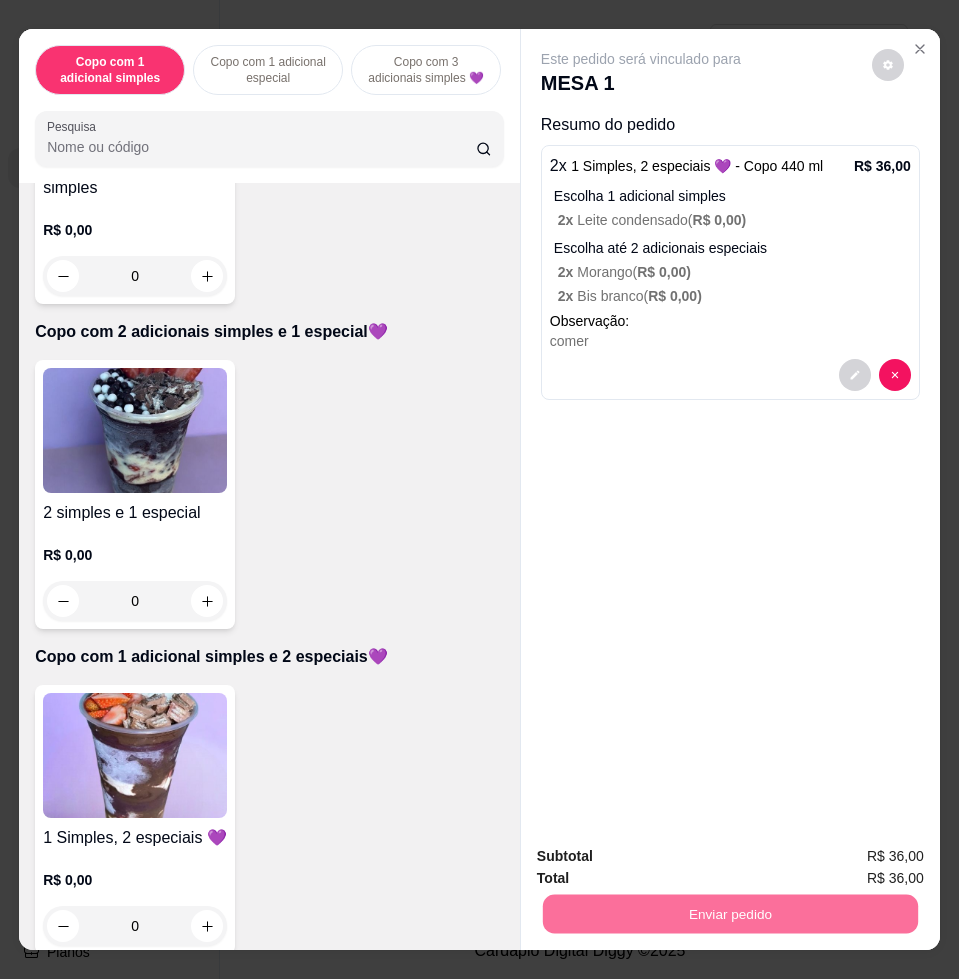 click on "Não registrar e enviar pedido" at bounding box center (662, 855) 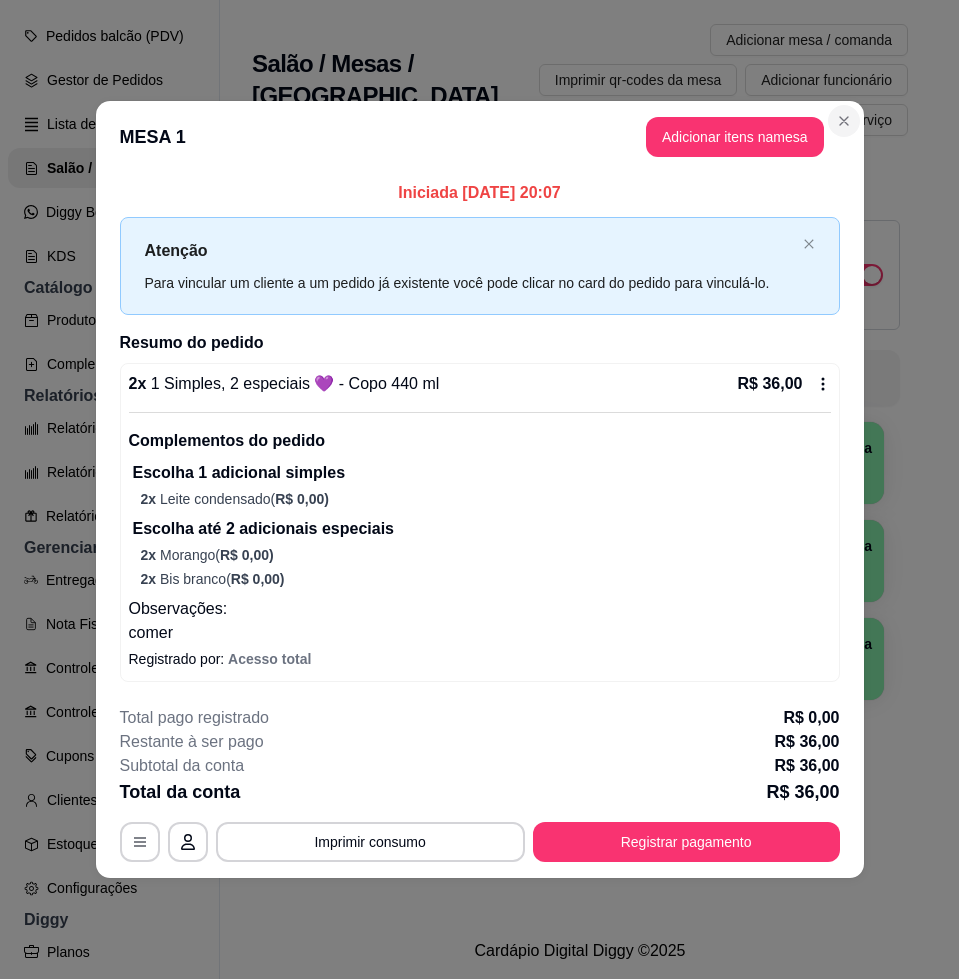 click on "**********" at bounding box center (480, 489) 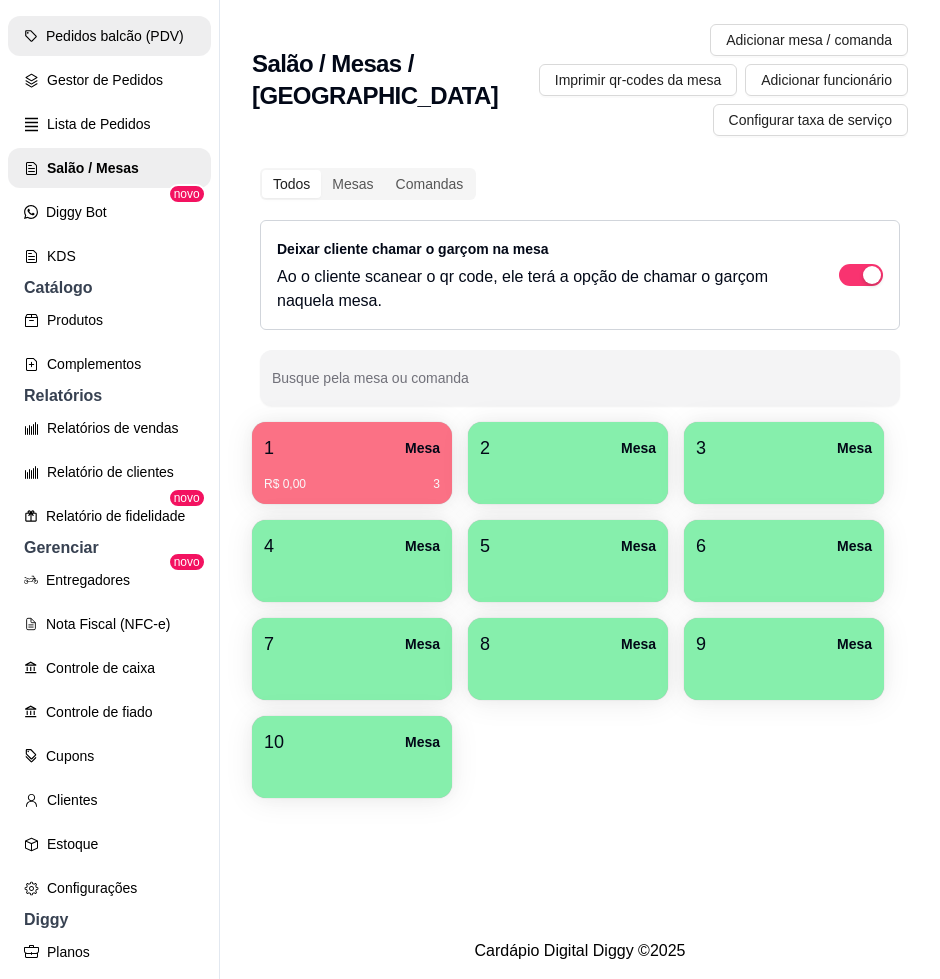 click on "Pedidos balcão (PDV)" at bounding box center [109, 36] 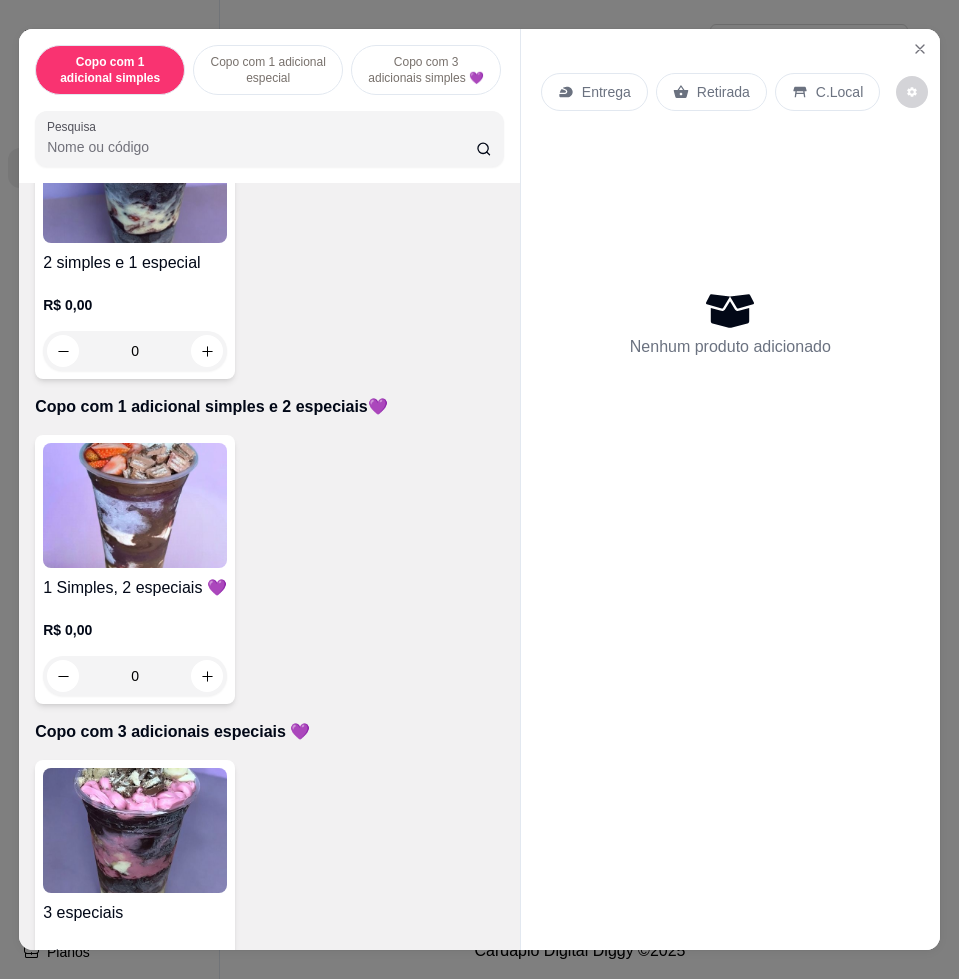scroll, scrollTop: 1500, scrollLeft: 0, axis: vertical 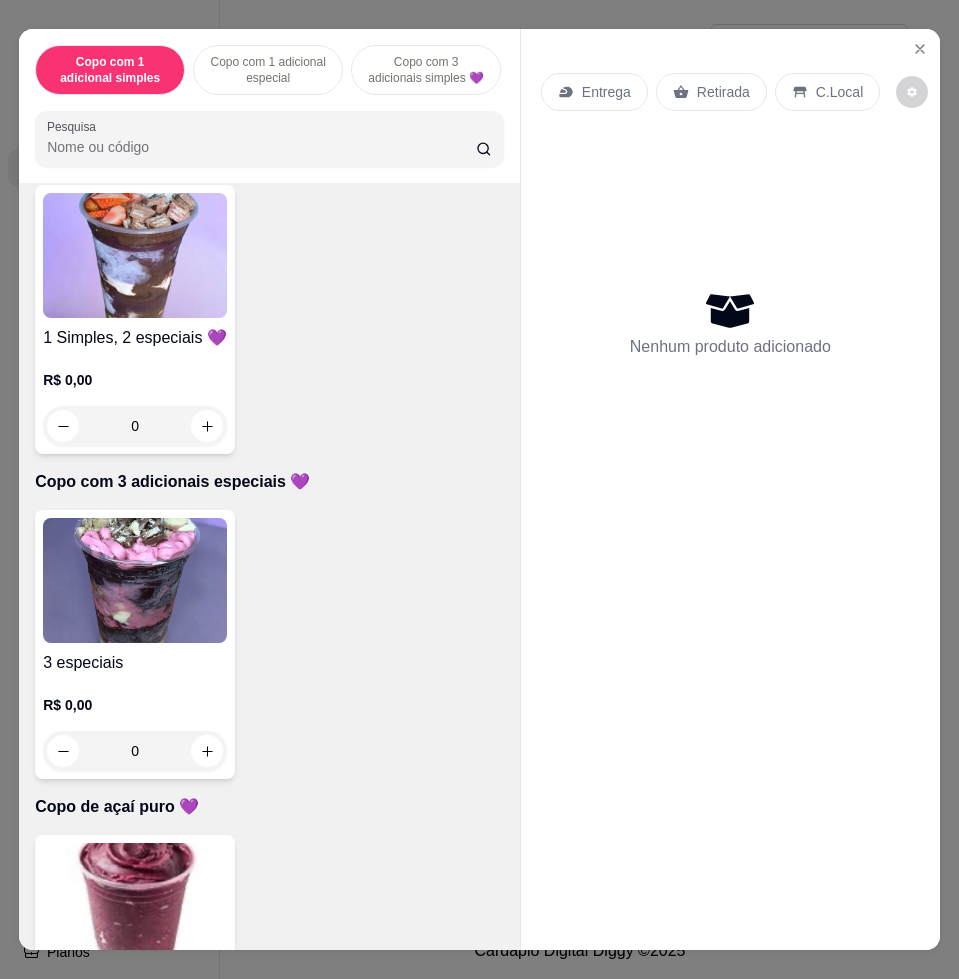 click at bounding box center [135, 580] 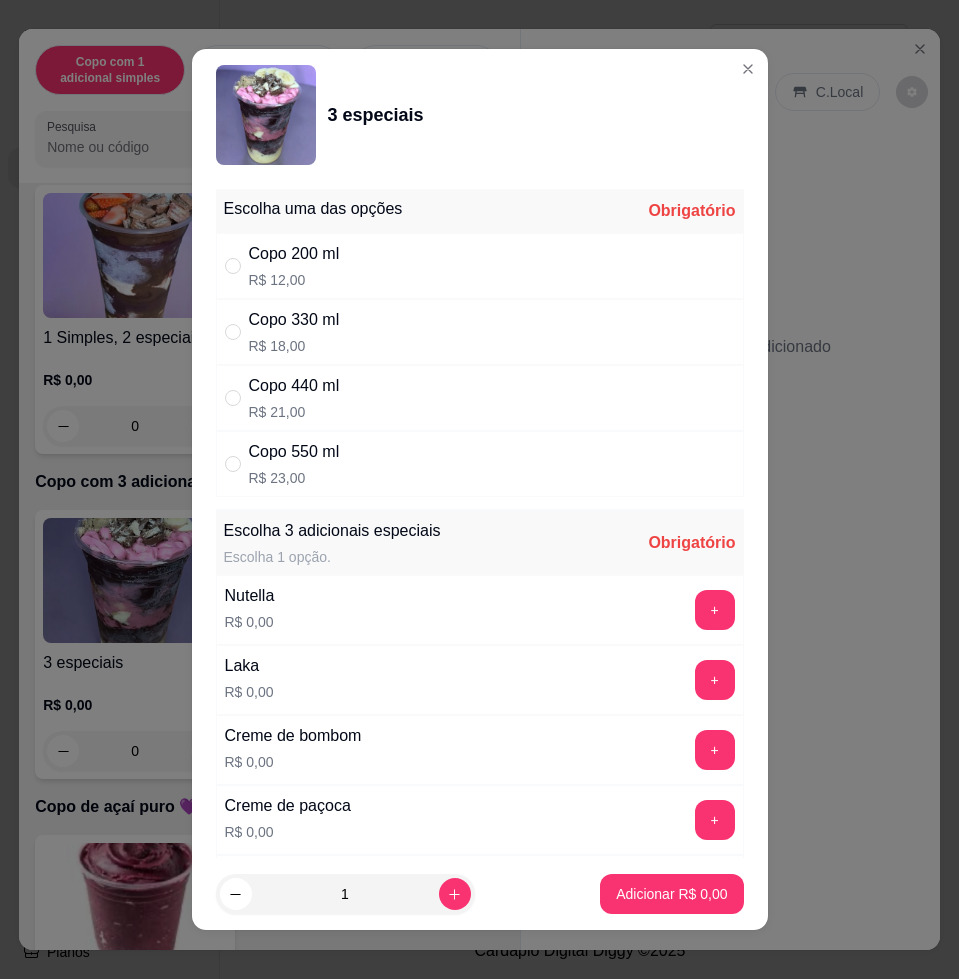 click on "Copo 550 ml R$ 23,00" at bounding box center (480, 464) 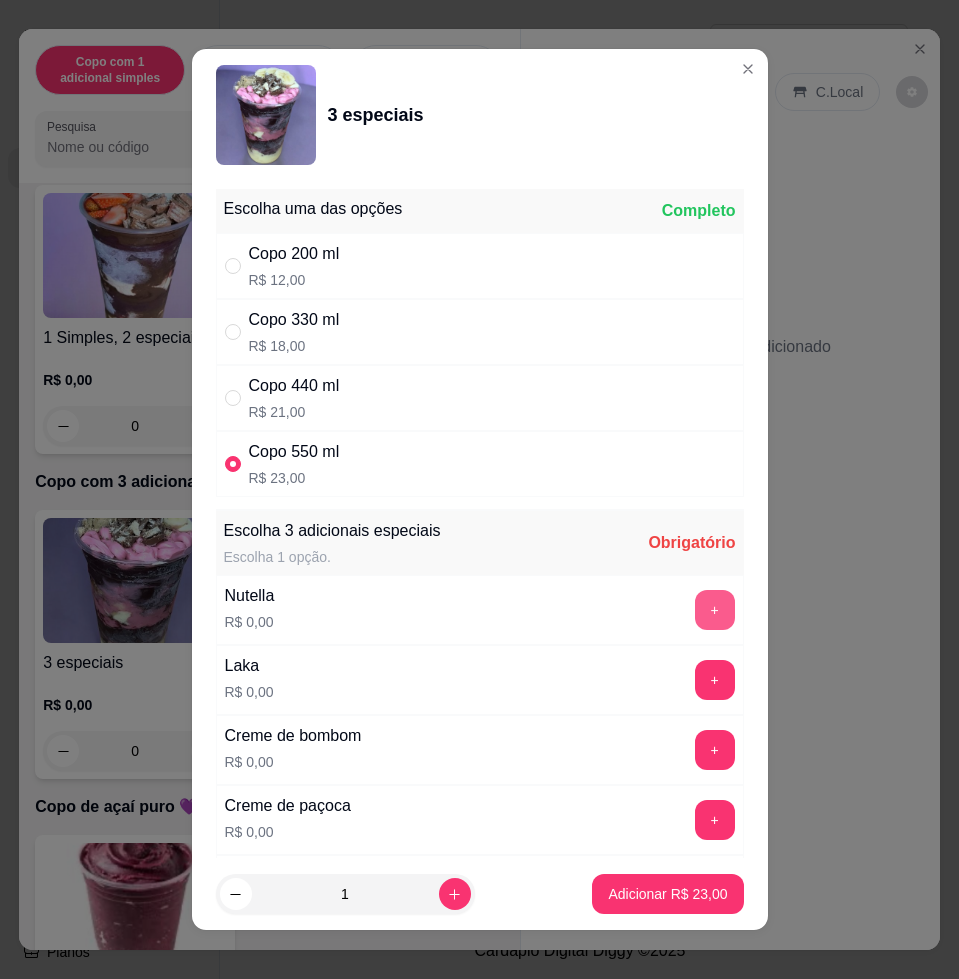 click on "+" at bounding box center [715, 610] 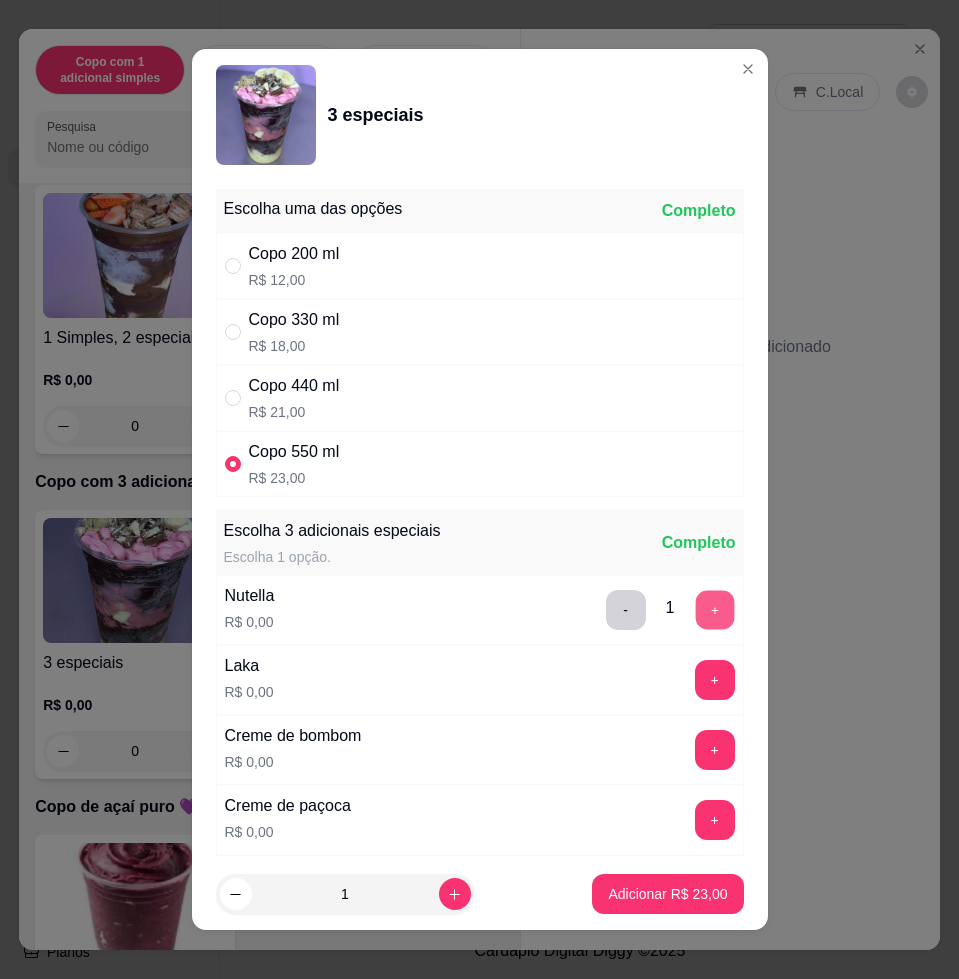 click on "+" at bounding box center (714, 610) 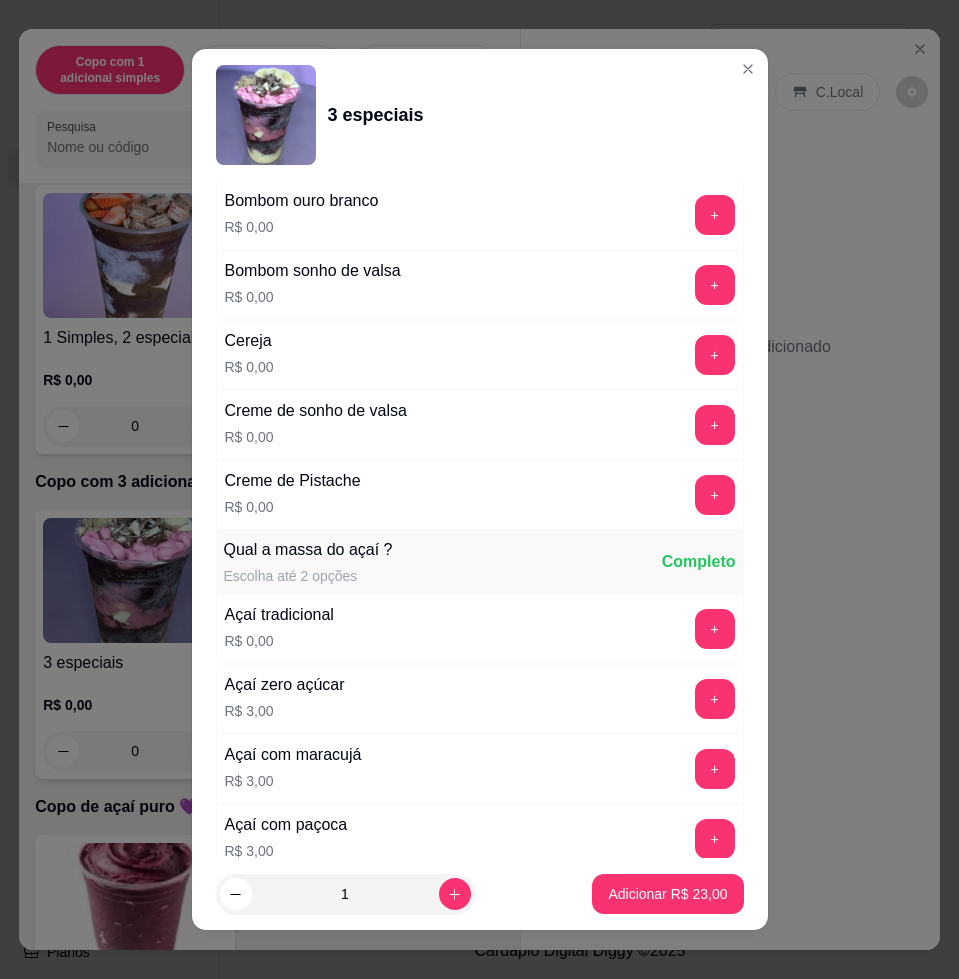 scroll, scrollTop: 1250, scrollLeft: 0, axis: vertical 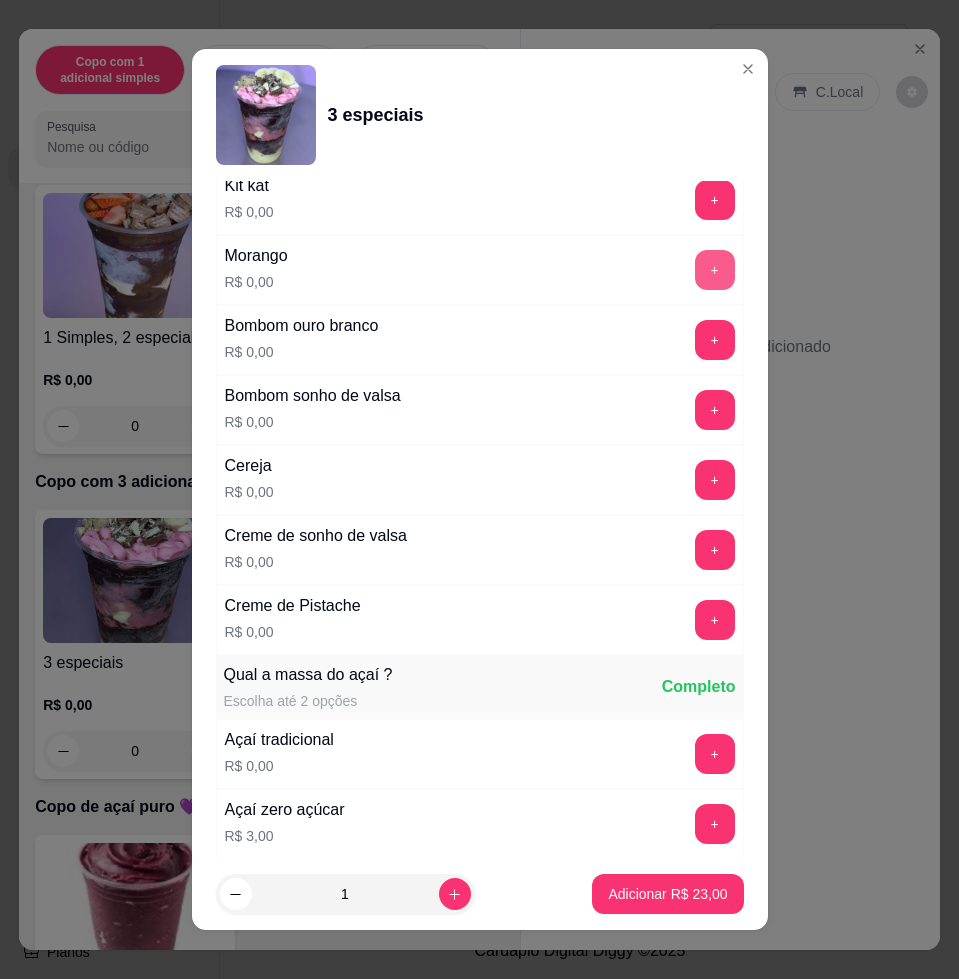 click on "+" at bounding box center (715, 270) 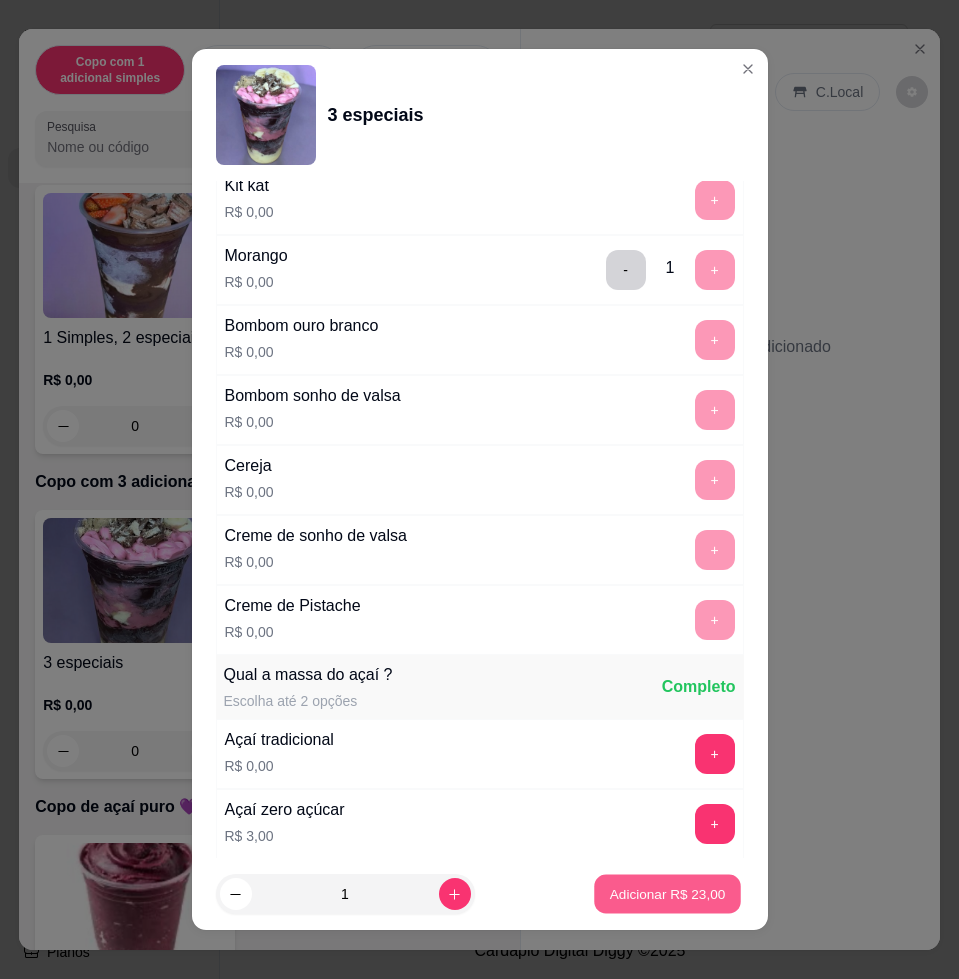click on "Adicionar   R$ 23,00" at bounding box center (668, 894) 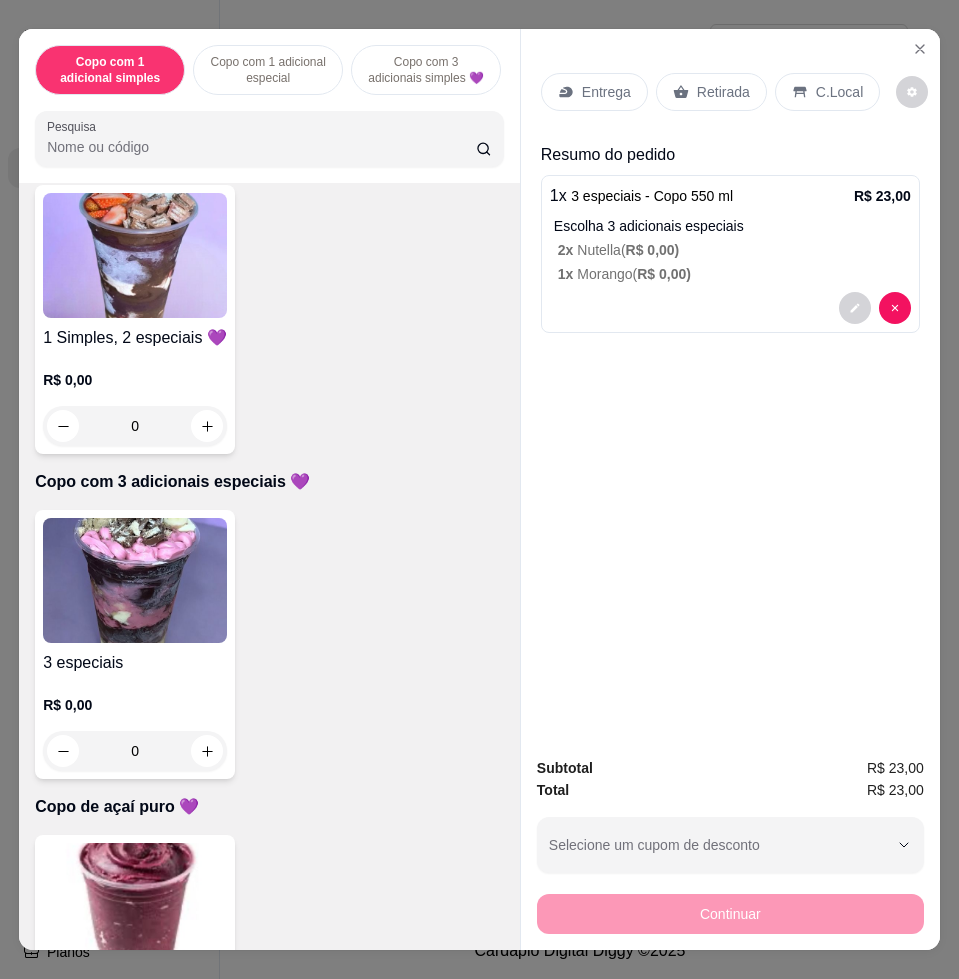 click on "Entrega" at bounding box center [606, 92] 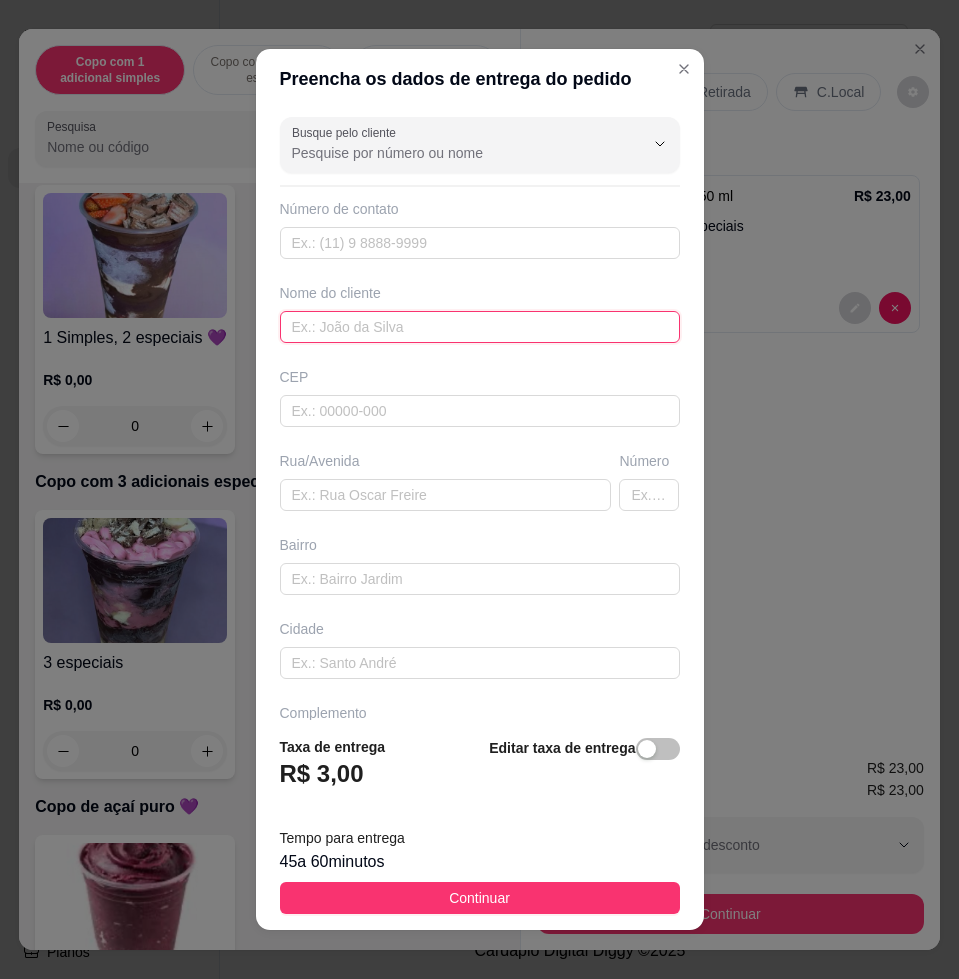click at bounding box center (480, 327) 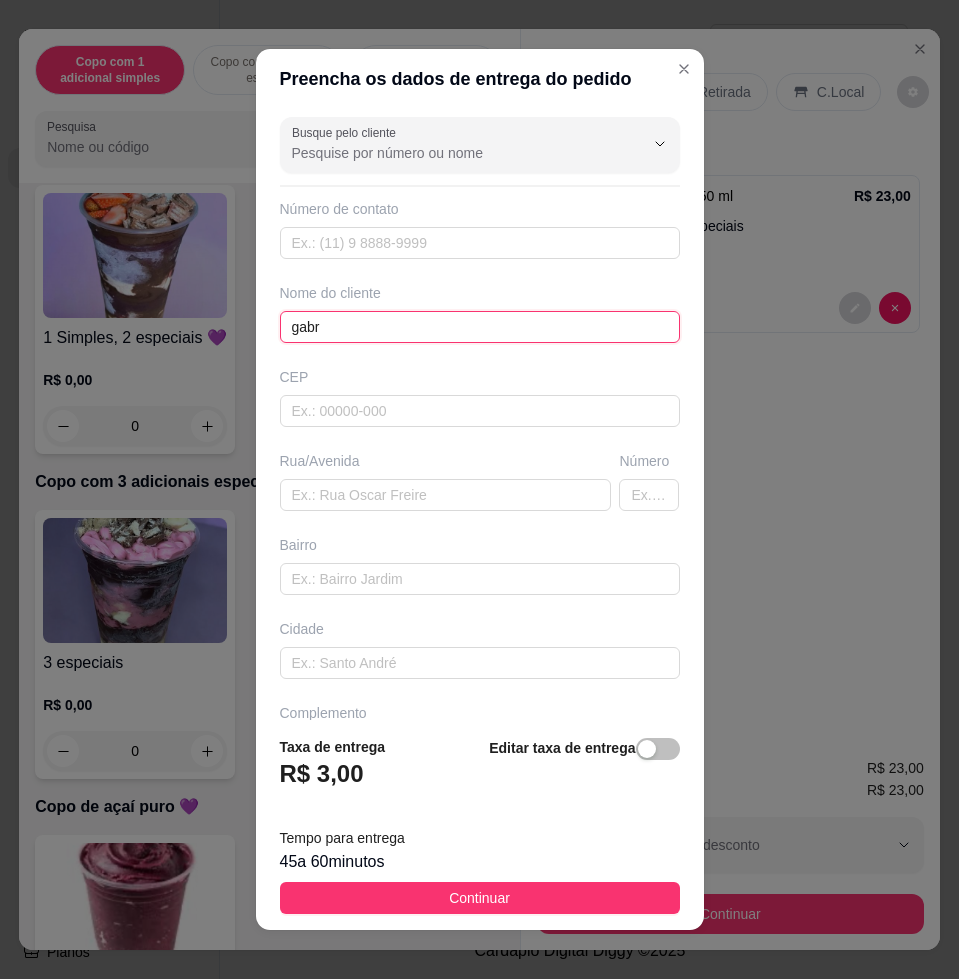 click on "gabr" at bounding box center [480, 327] 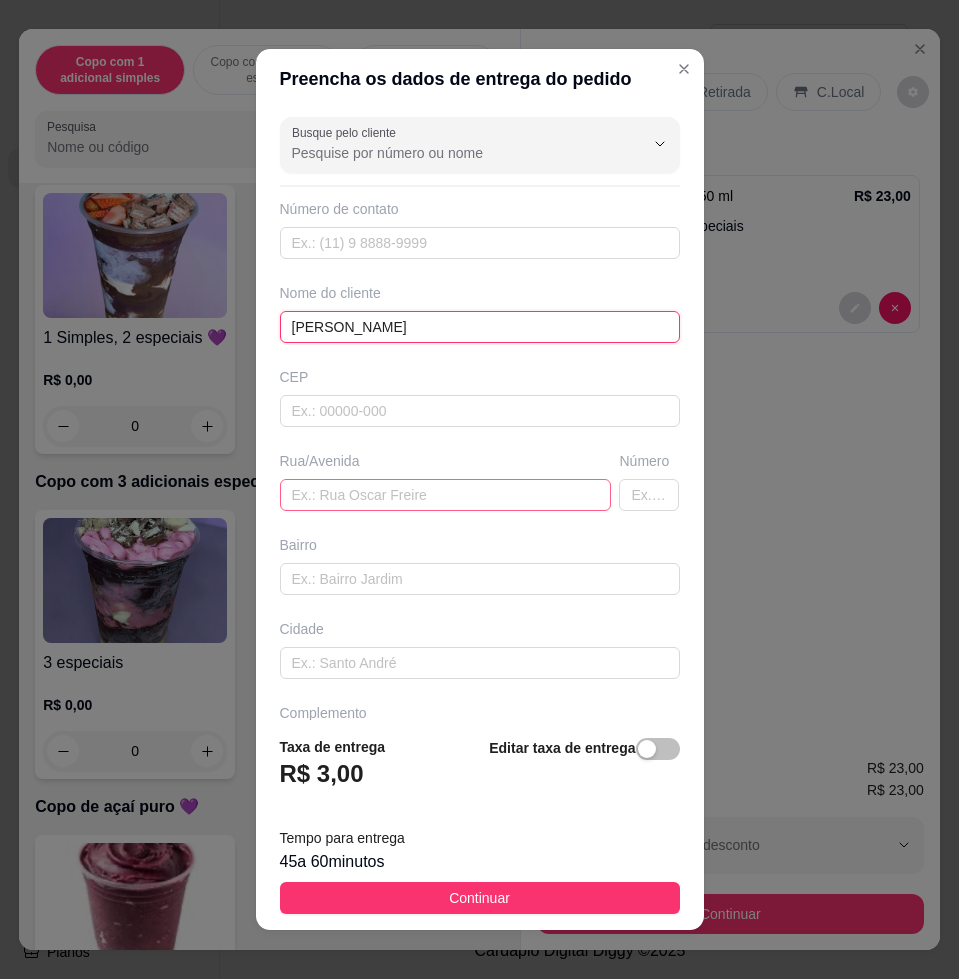 type on "[PERSON_NAME]" 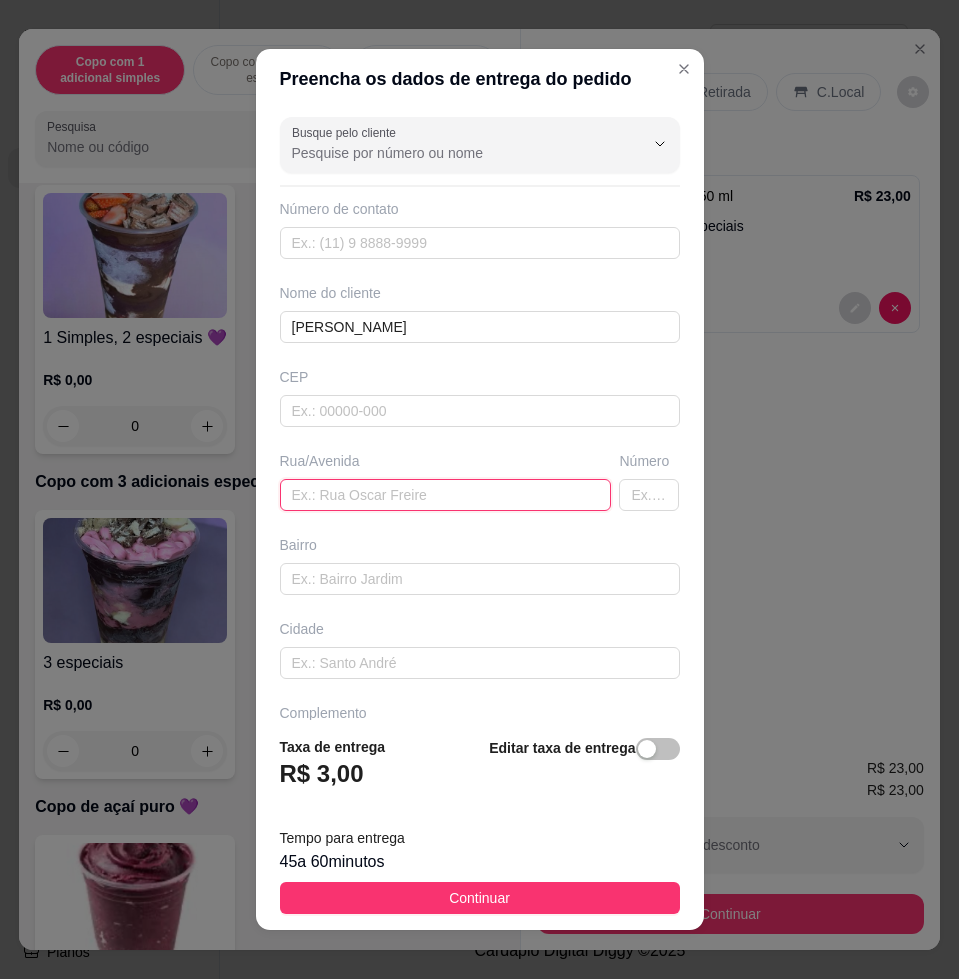 click at bounding box center (446, 495) 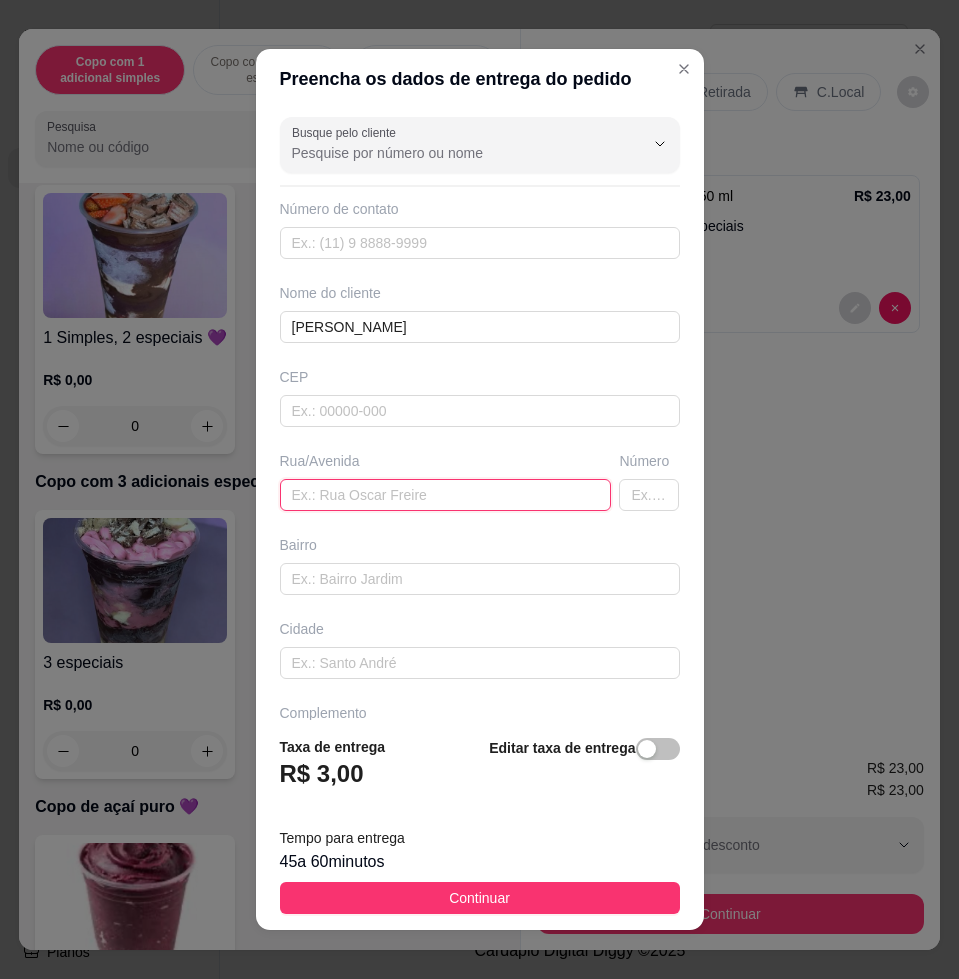 type on "a" 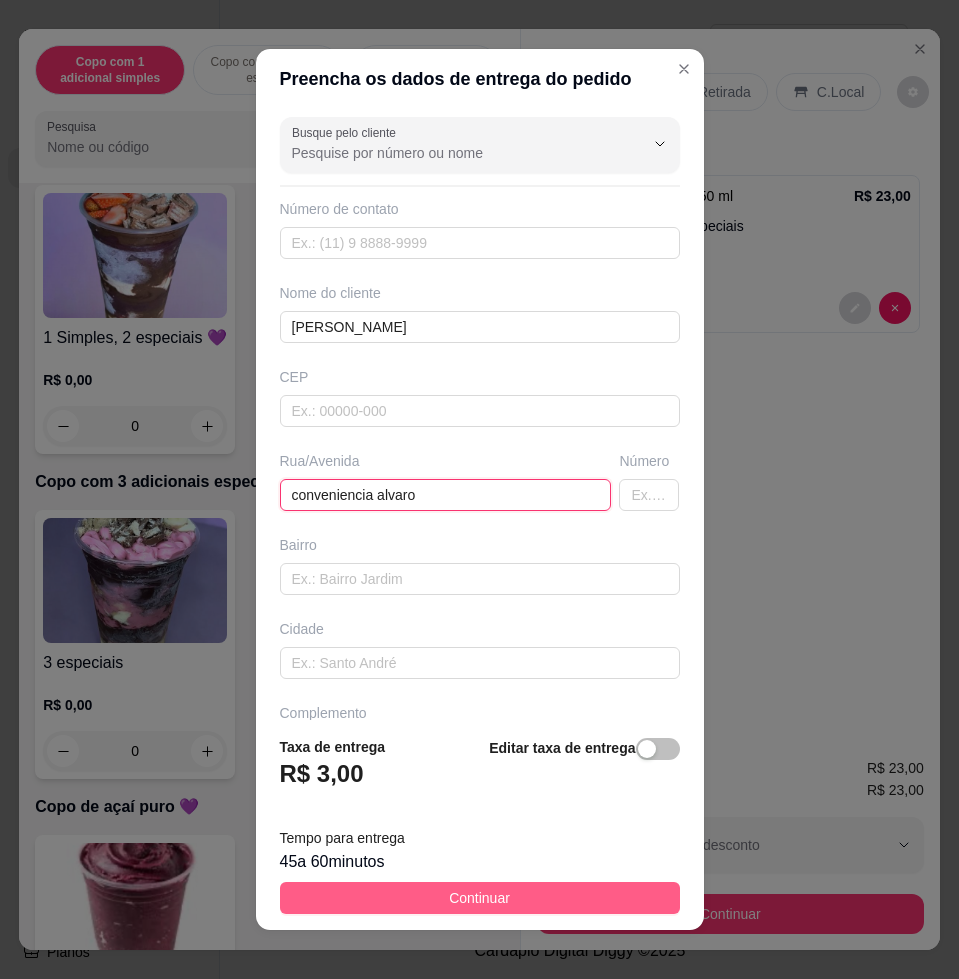 type on "conveniencia alvaro" 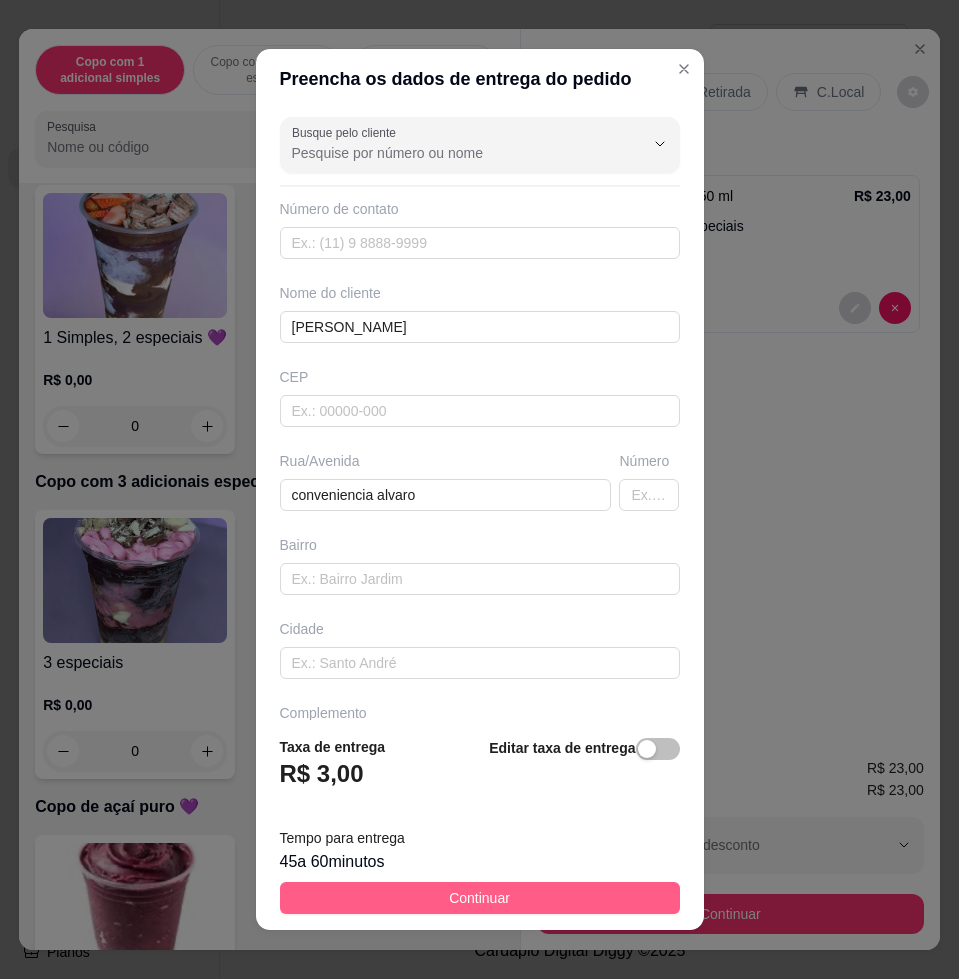 click on "Continuar" at bounding box center (480, 898) 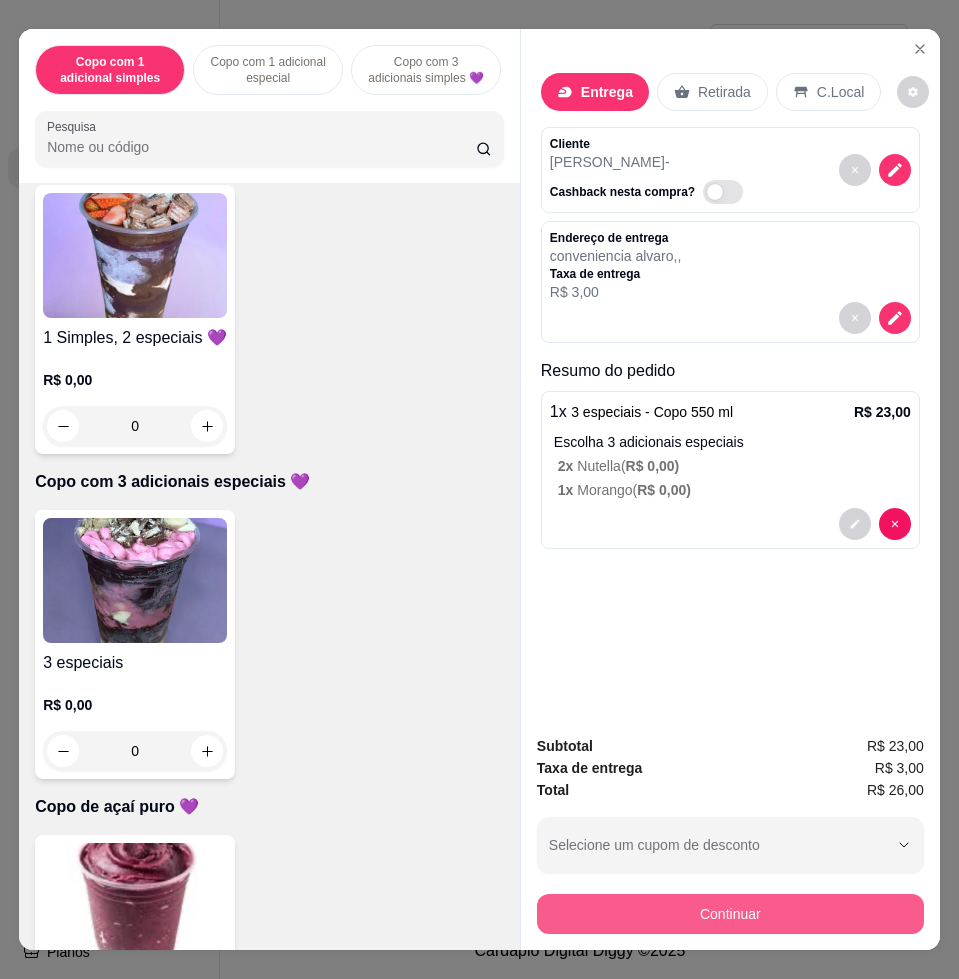 click on "Continuar" at bounding box center (730, 914) 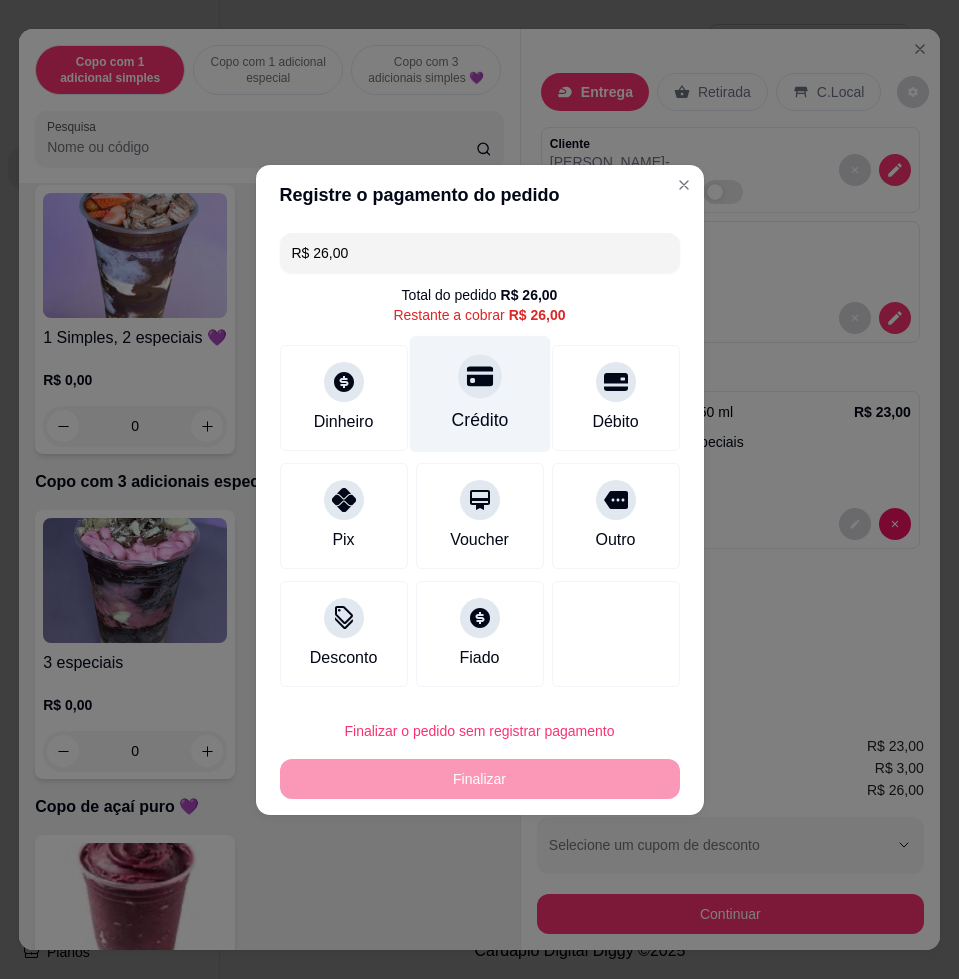 click on "Crédito" at bounding box center [479, 420] 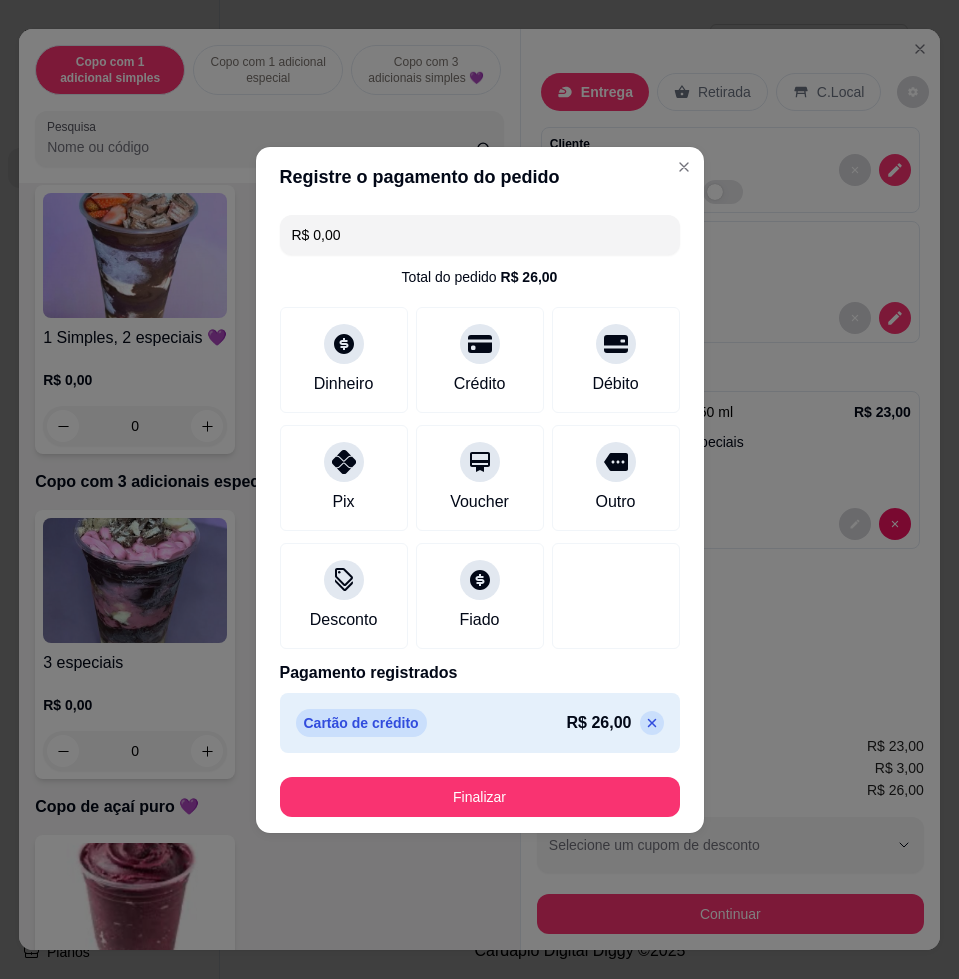 click on "Finalizar" at bounding box center [480, 797] 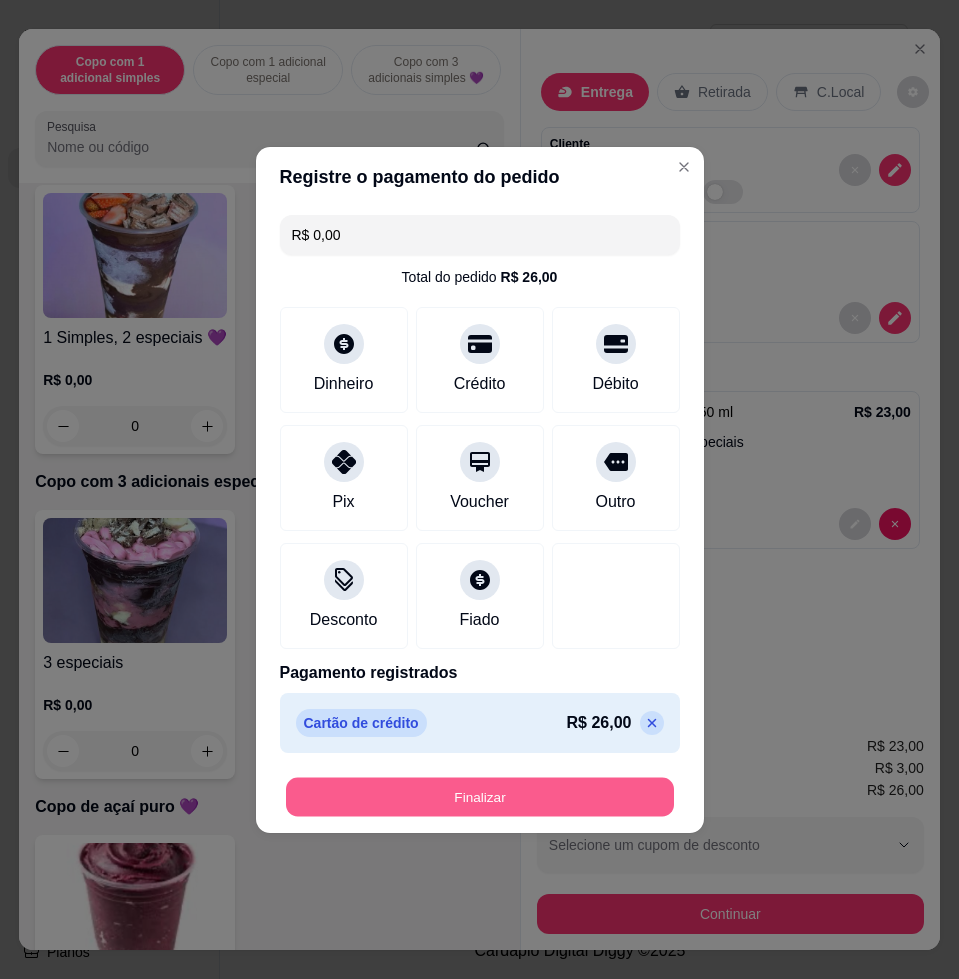 click on "Finalizar" at bounding box center [480, 796] 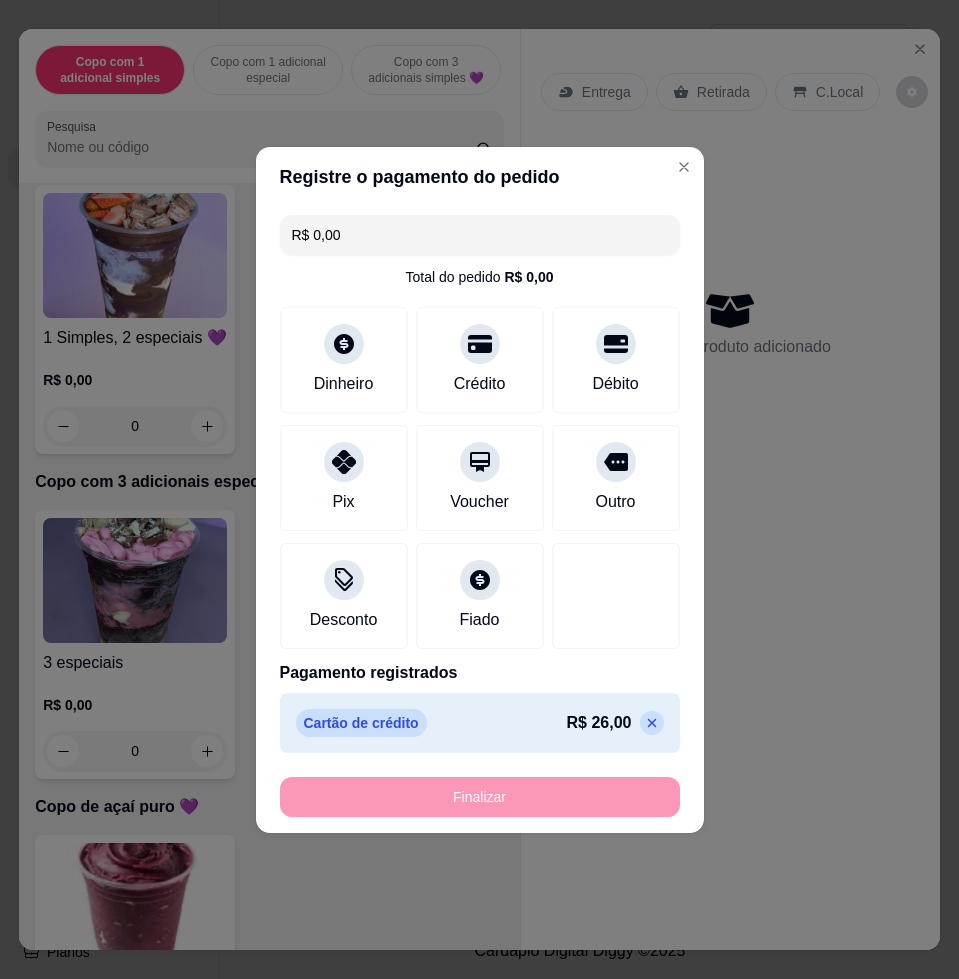 type on "-R$ 26,00" 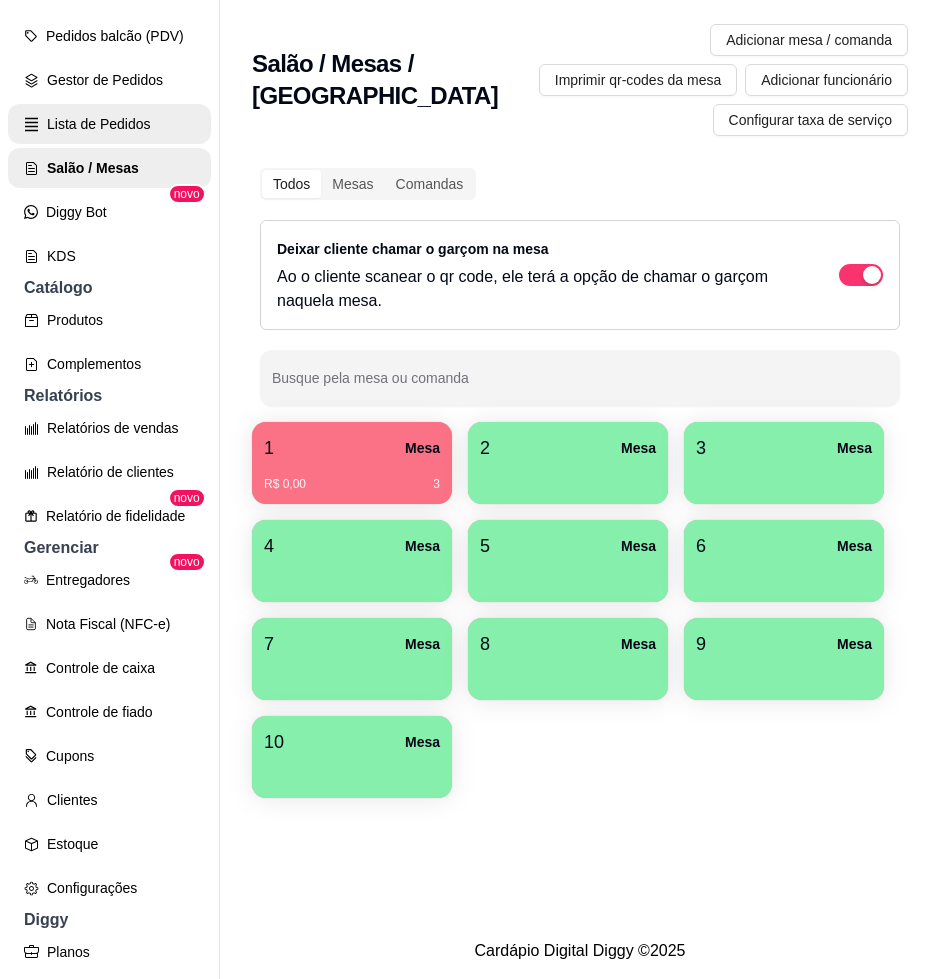 click on "Lista de Pedidos" at bounding box center (109, 124) 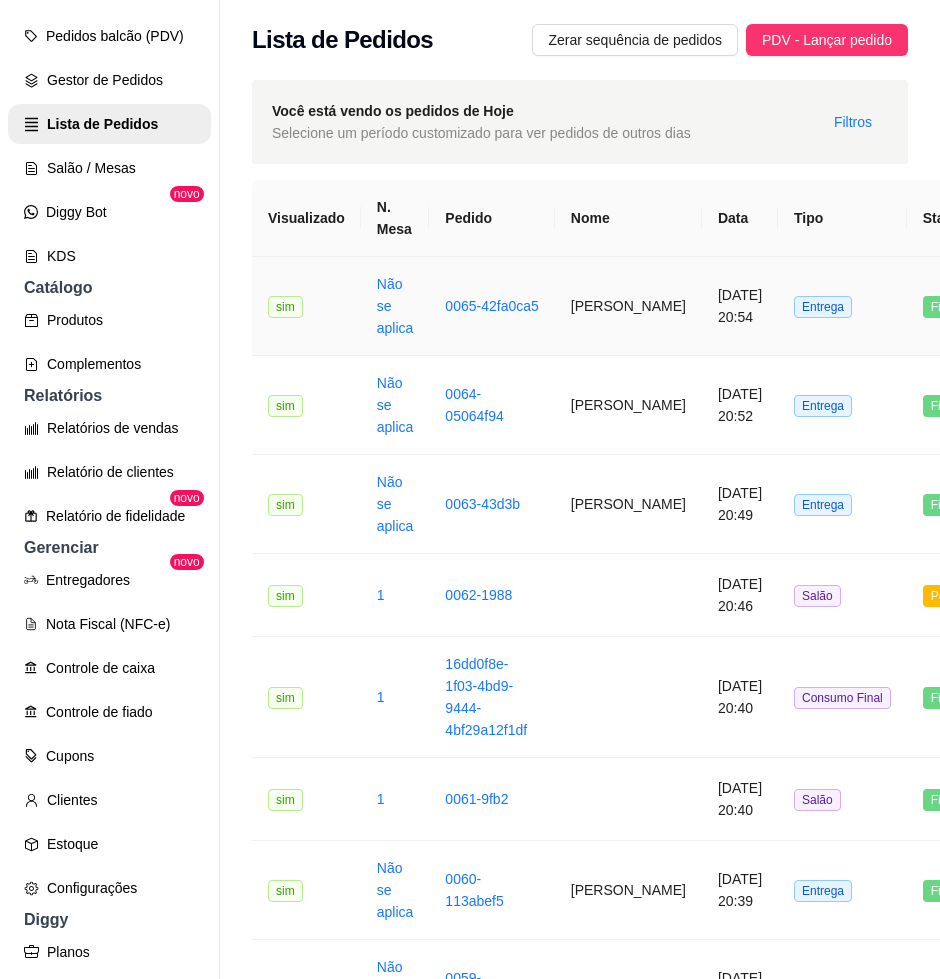 click on "[PERSON_NAME]" at bounding box center (628, 306) 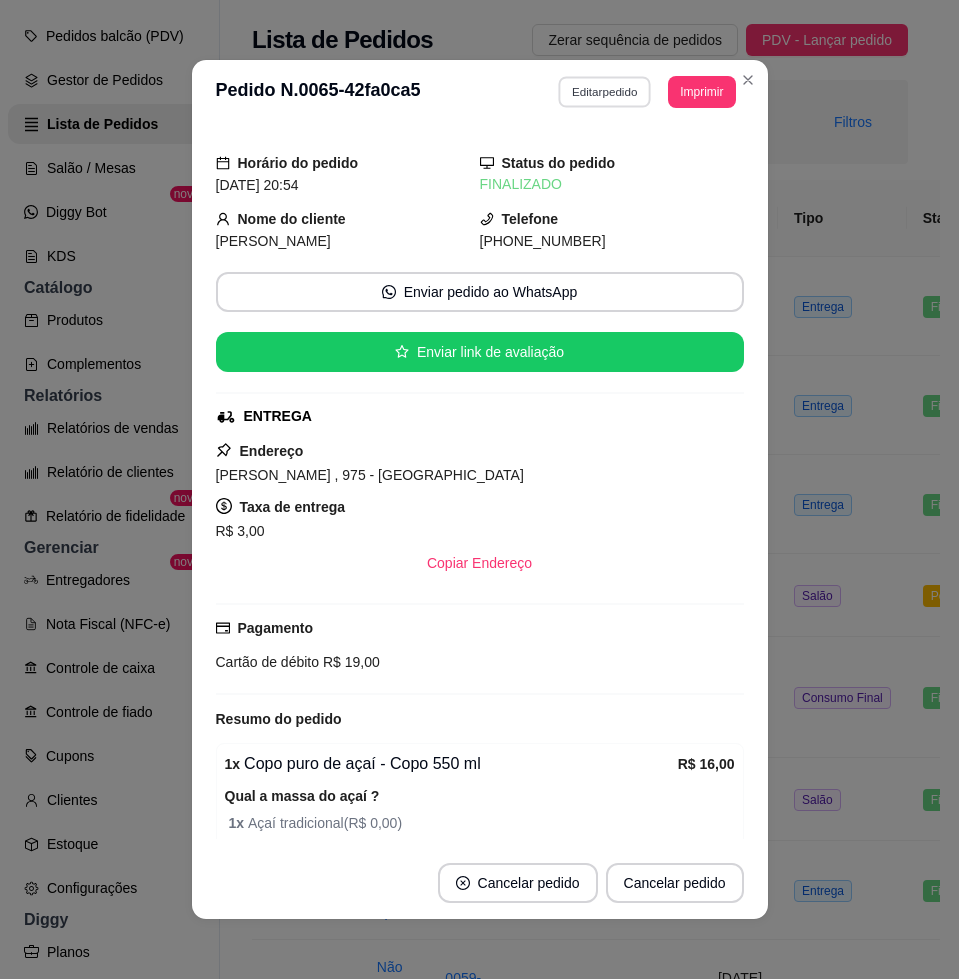 click on "Editar  pedido" at bounding box center (604, 91) 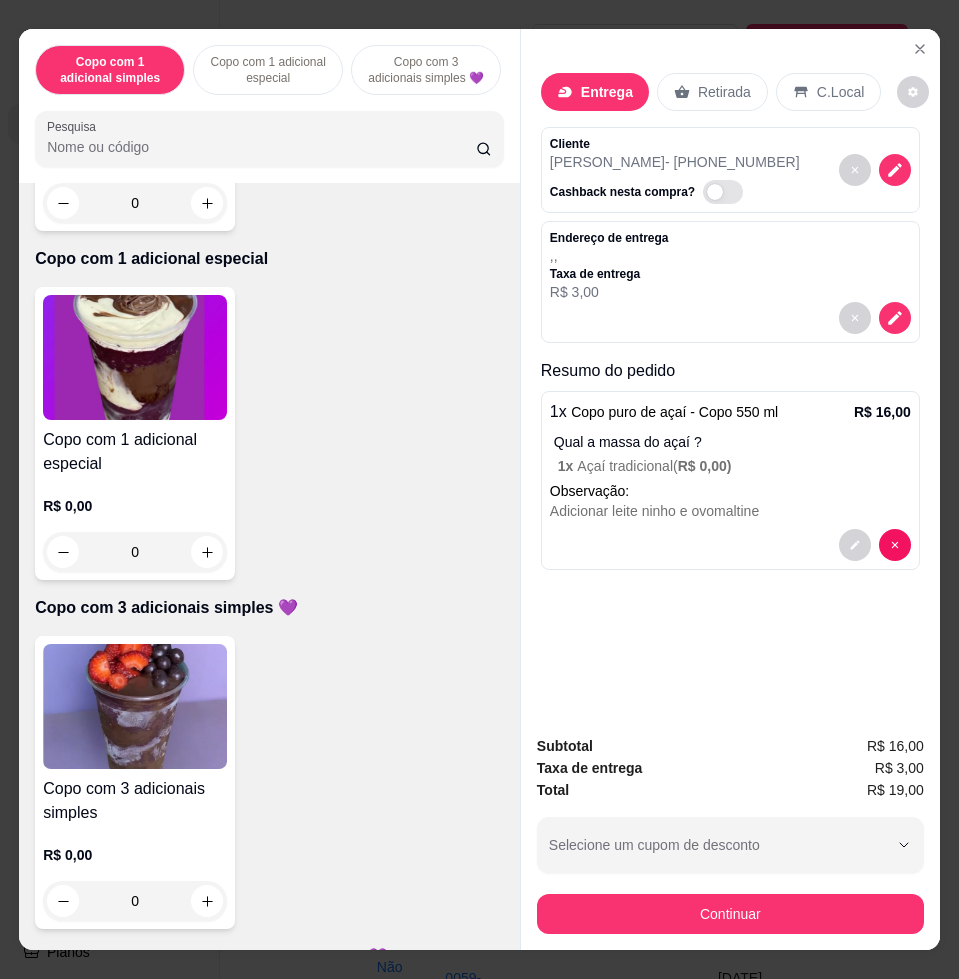 scroll, scrollTop: 875, scrollLeft: 0, axis: vertical 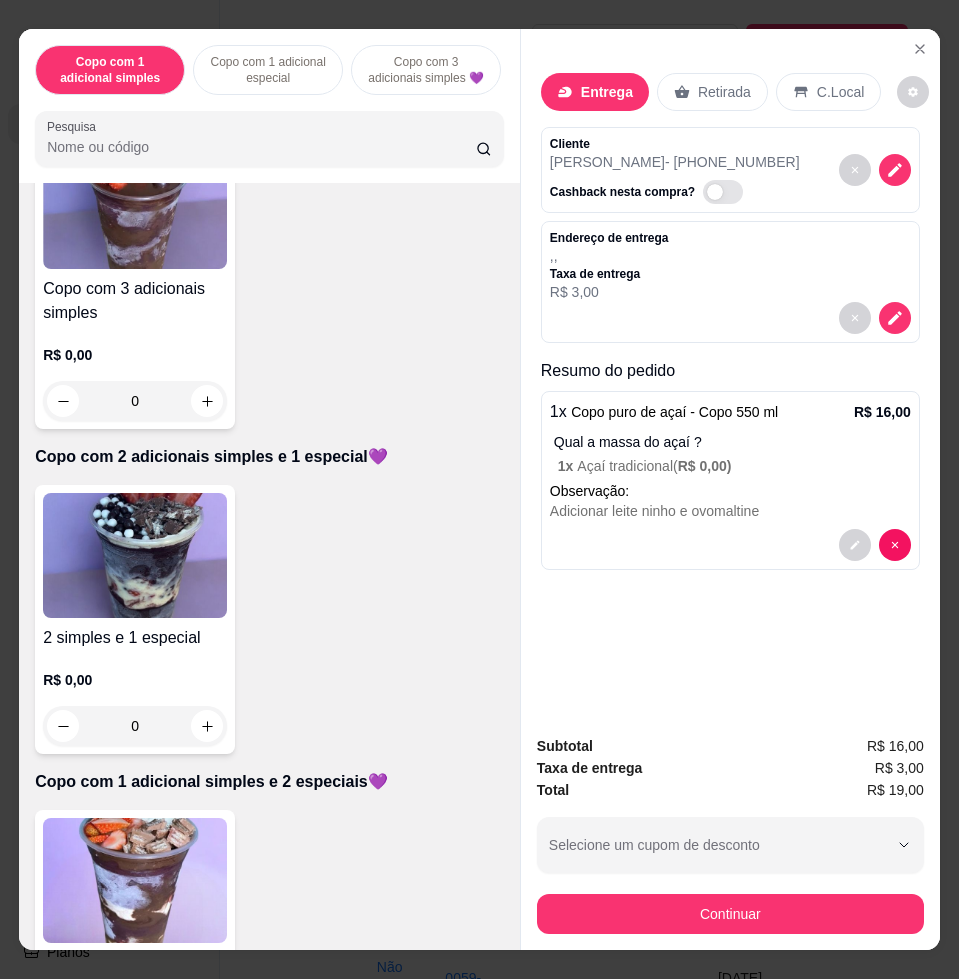 click at bounding box center (135, 206) 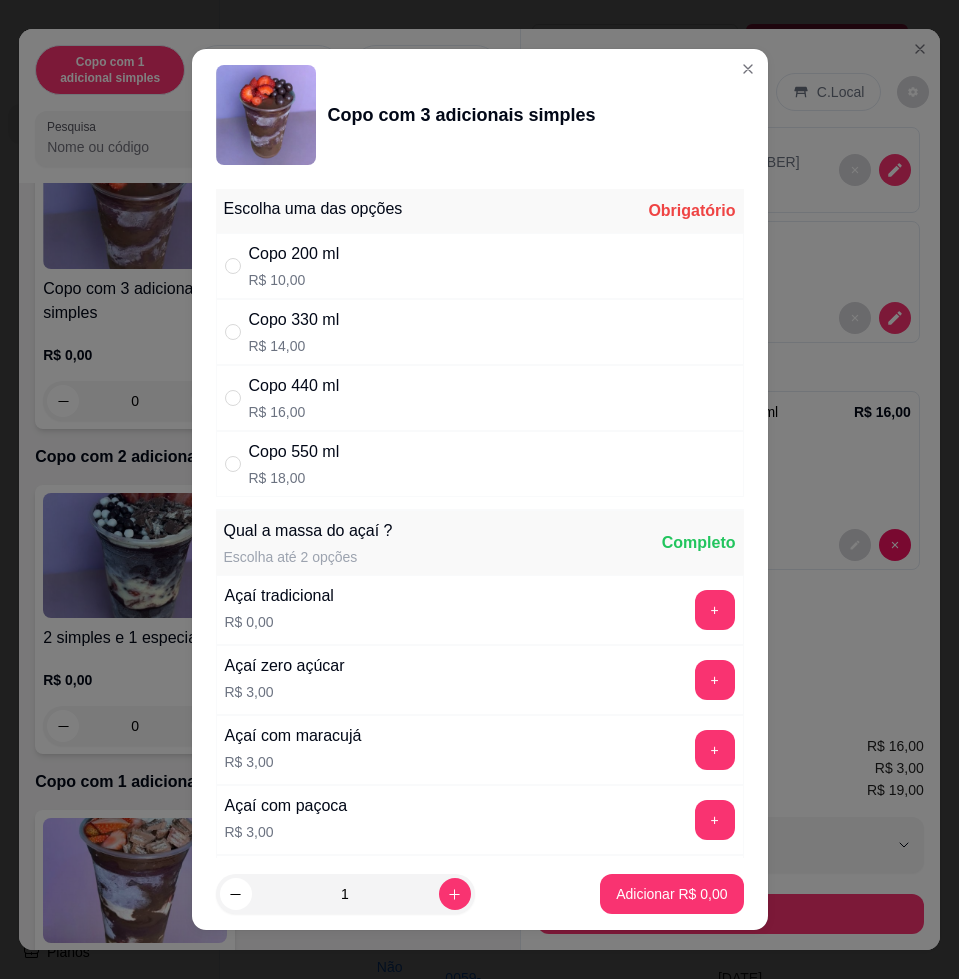click on "Copo 550 ml R$ 18,00" at bounding box center (480, 464) 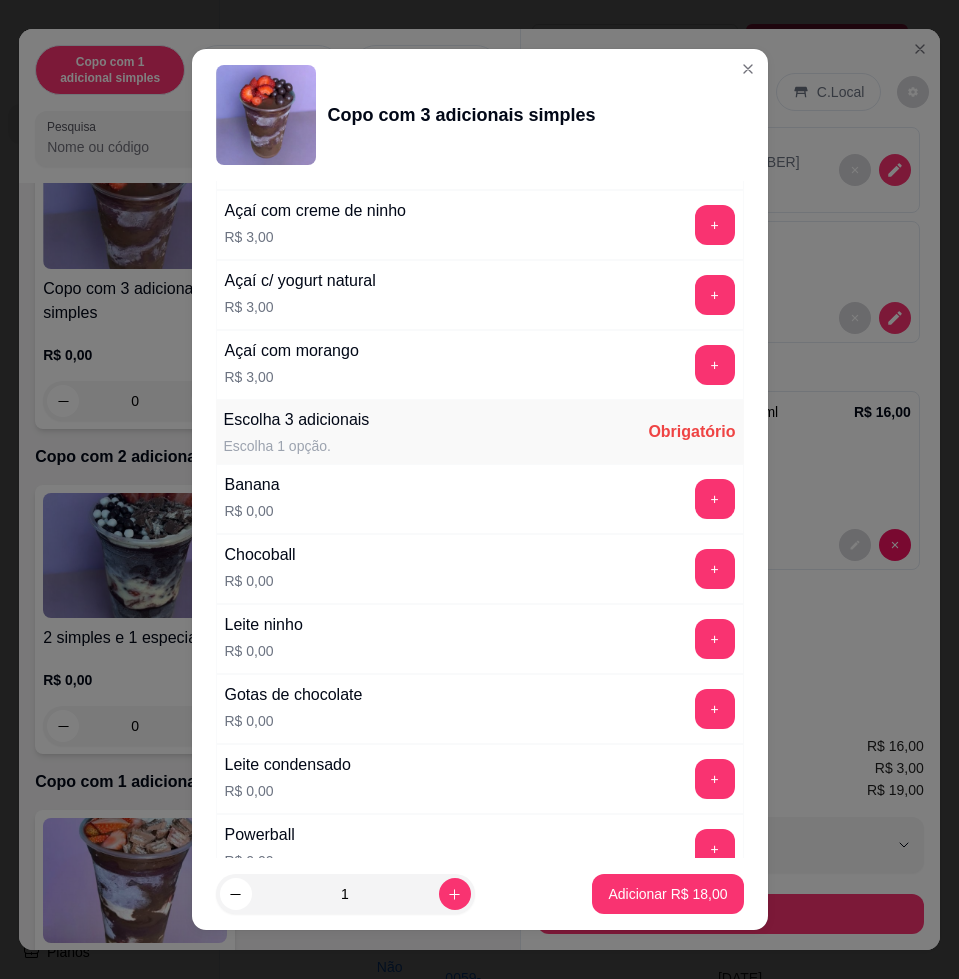 scroll, scrollTop: 1000, scrollLeft: 0, axis: vertical 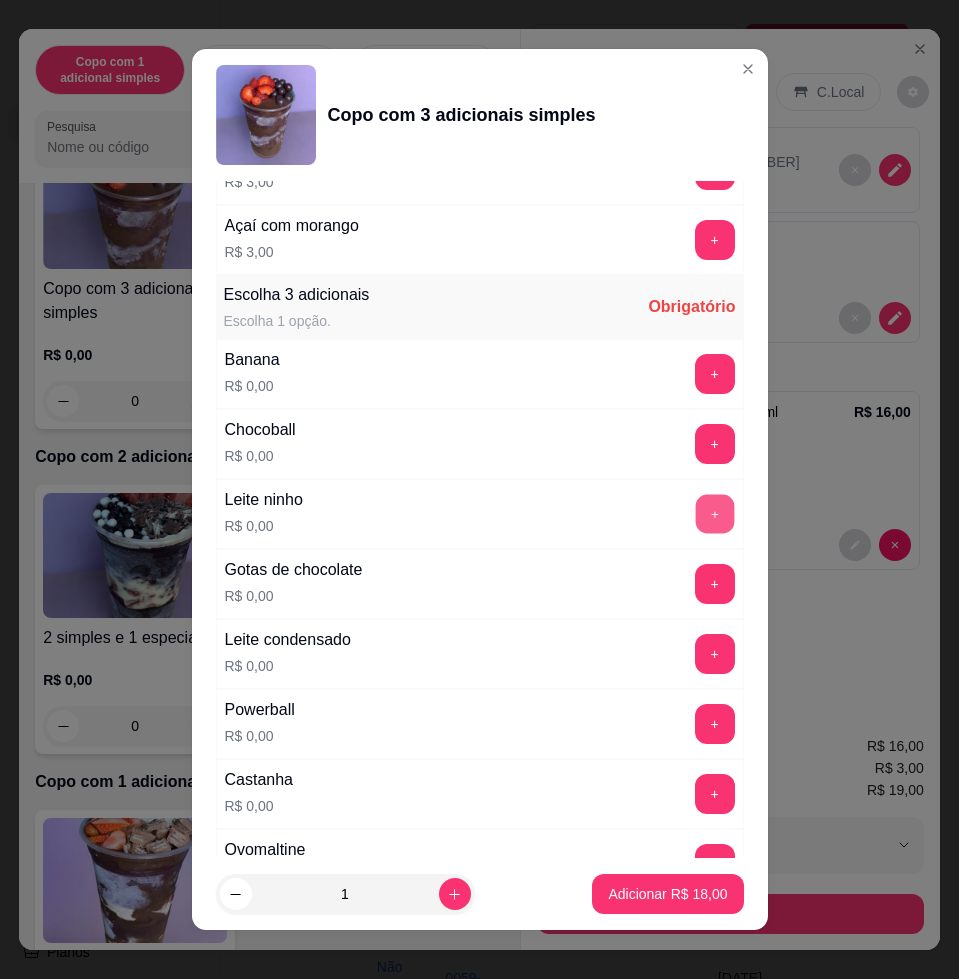 click on "+" at bounding box center (714, 514) 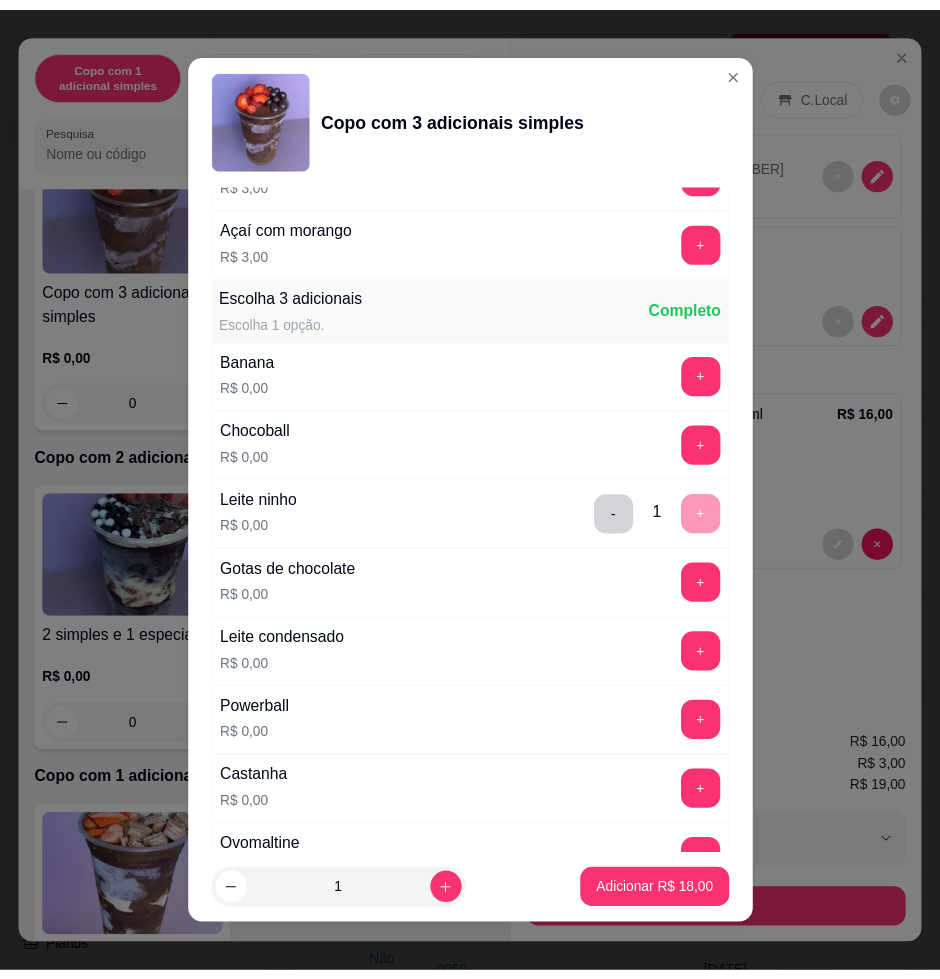 scroll, scrollTop: 1125, scrollLeft: 0, axis: vertical 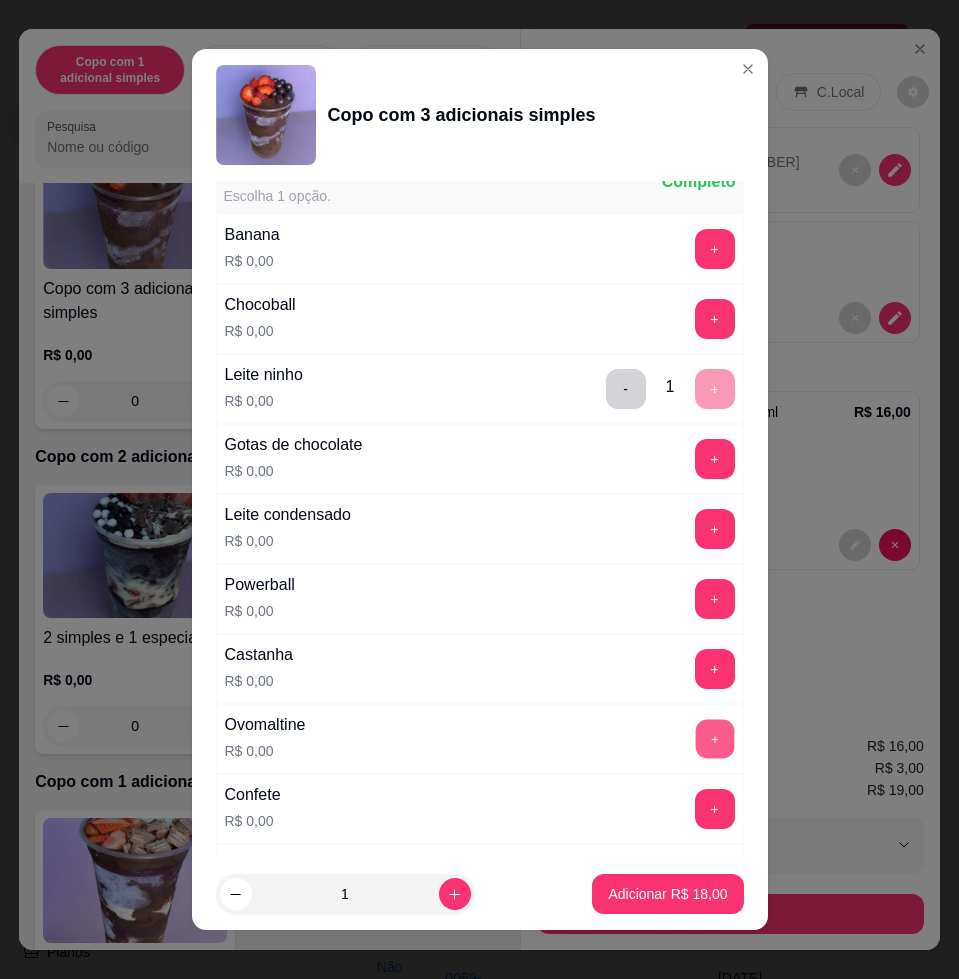click on "+" at bounding box center [714, 739] 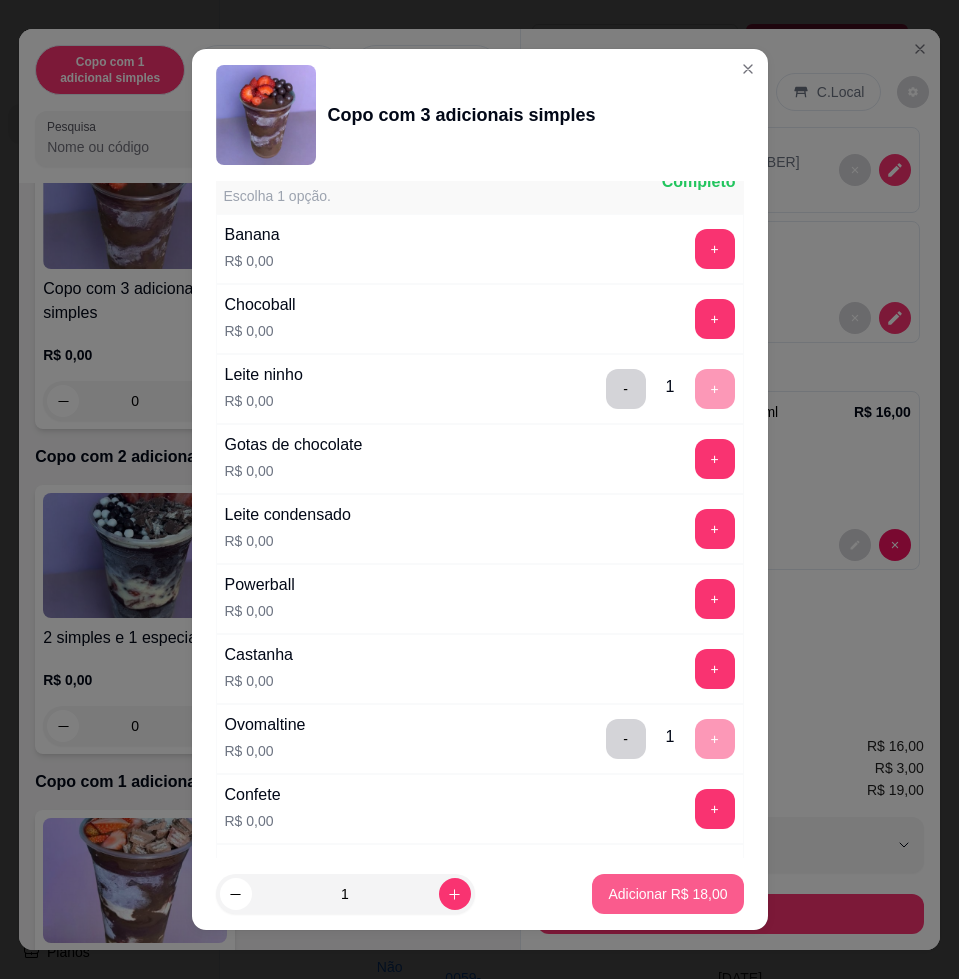 click on "Adicionar   R$ 18,00" at bounding box center (667, 894) 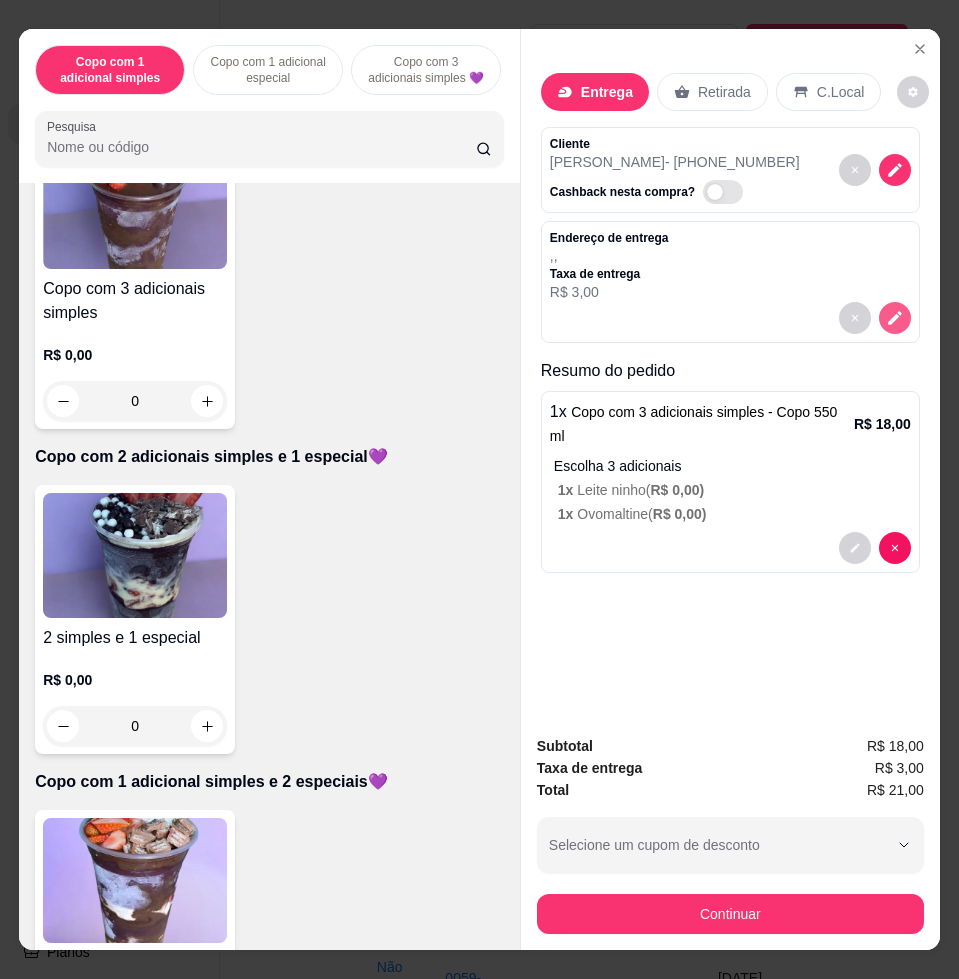 click at bounding box center [895, 318] 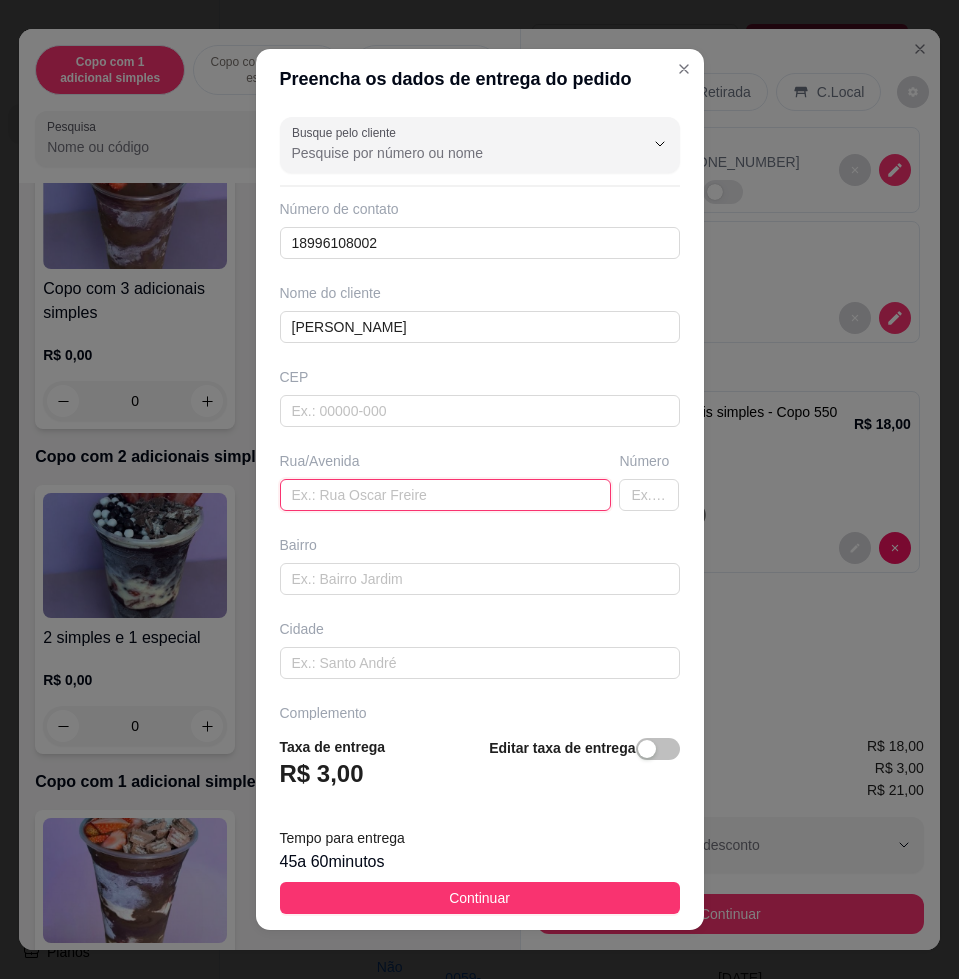 click at bounding box center (446, 495) 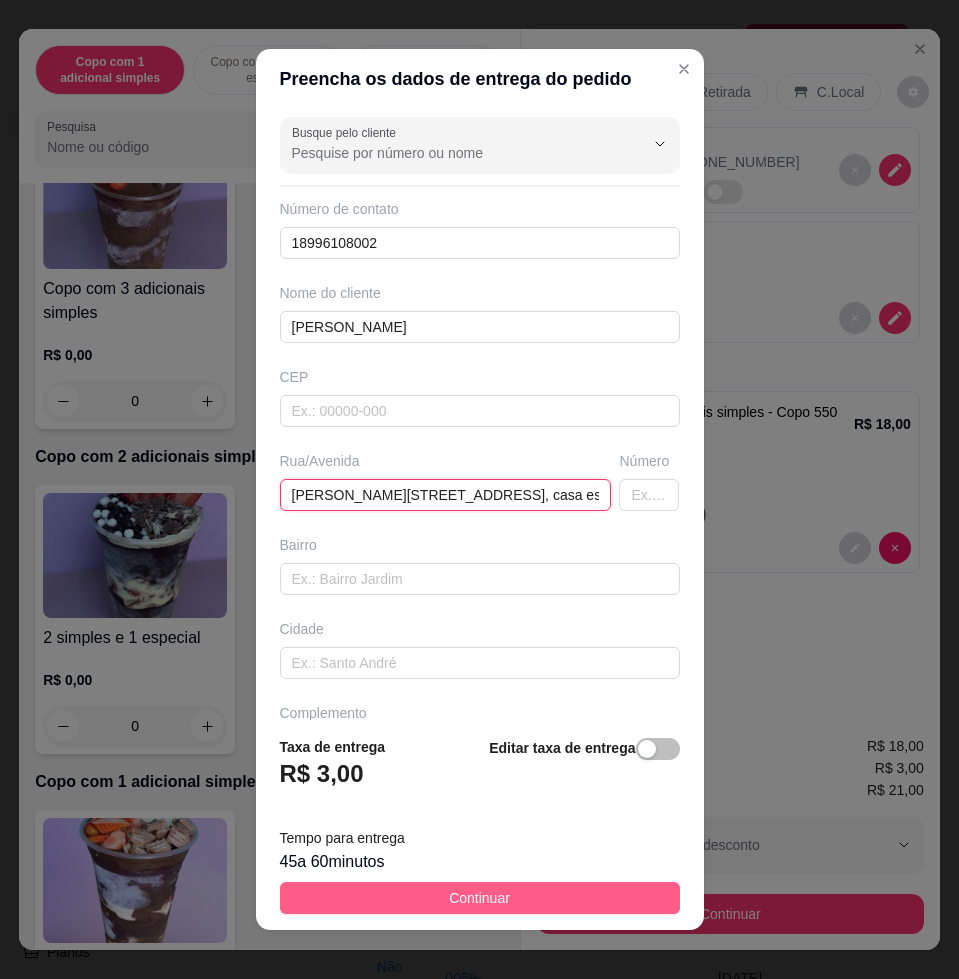 type on "[PERSON_NAME][STREET_ADDRESS], casa esquina" 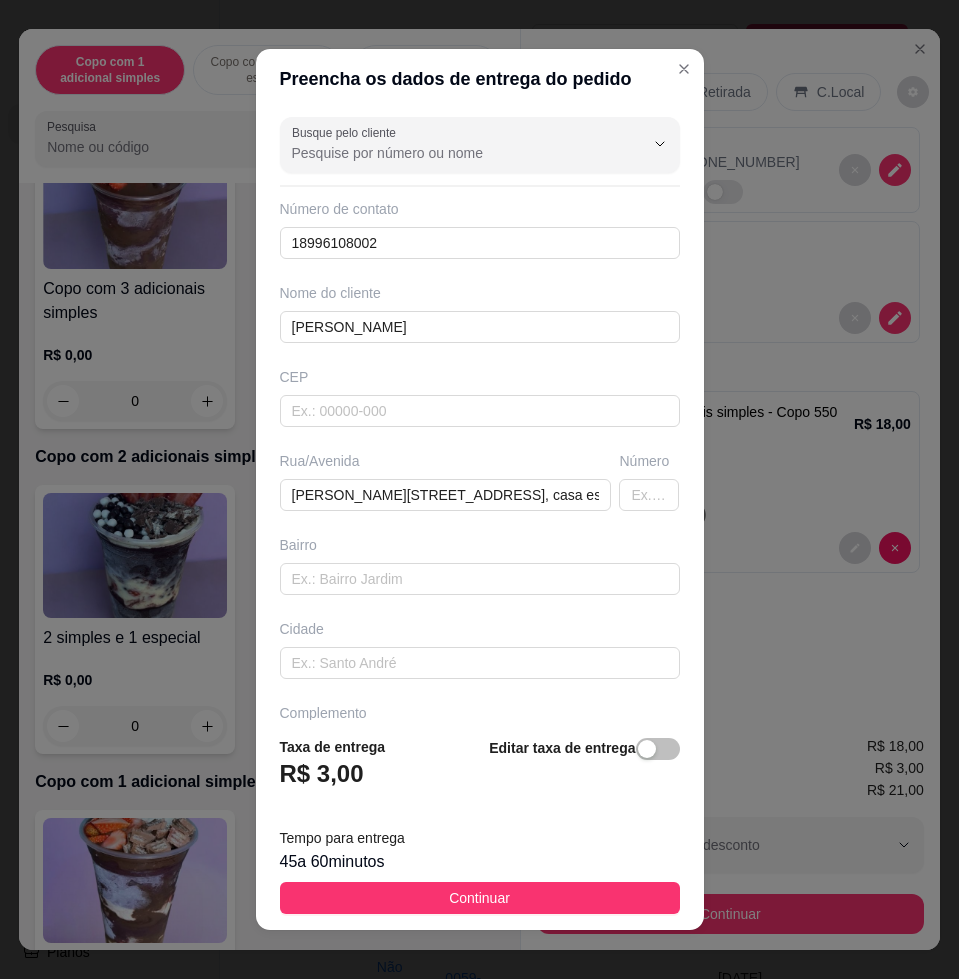 drag, startPoint x: 567, startPoint y: 910, endPoint x: 583, endPoint y: 885, distance: 29.681644 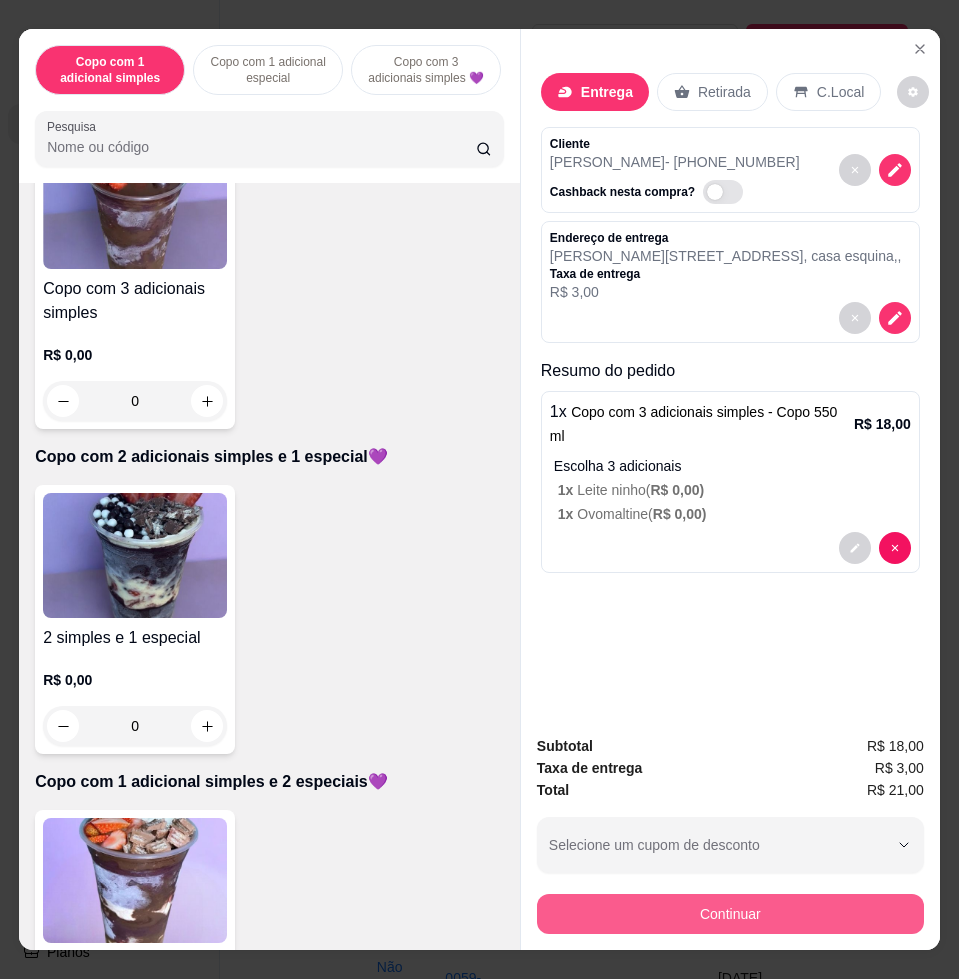 click on "Continuar" at bounding box center [730, 914] 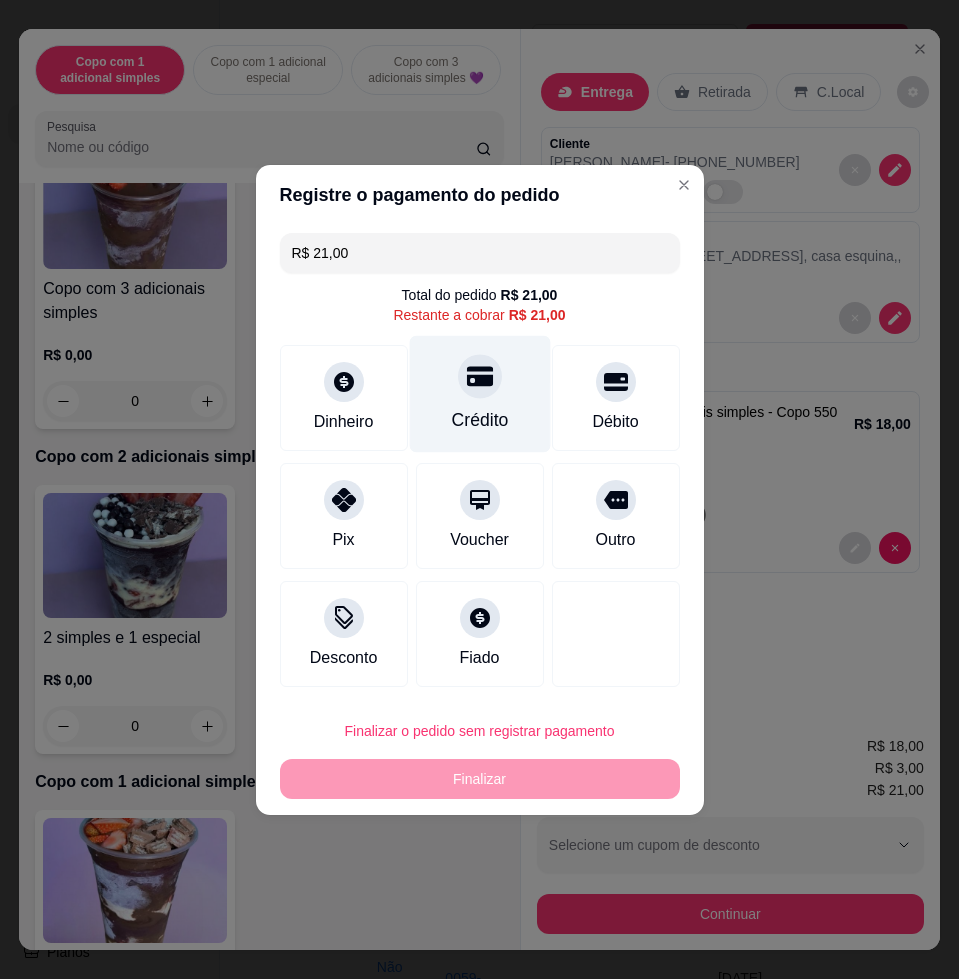 click at bounding box center (480, 376) 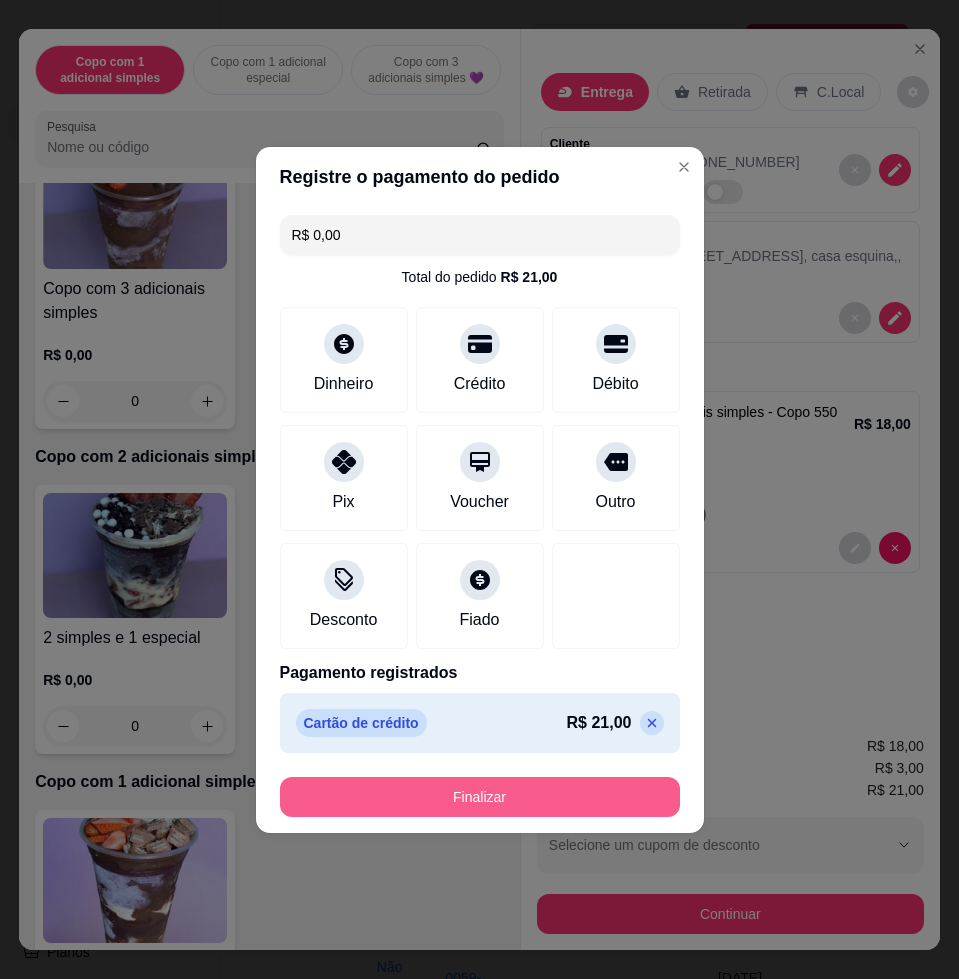 click on "Finalizar" at bounding box center (480, 797) 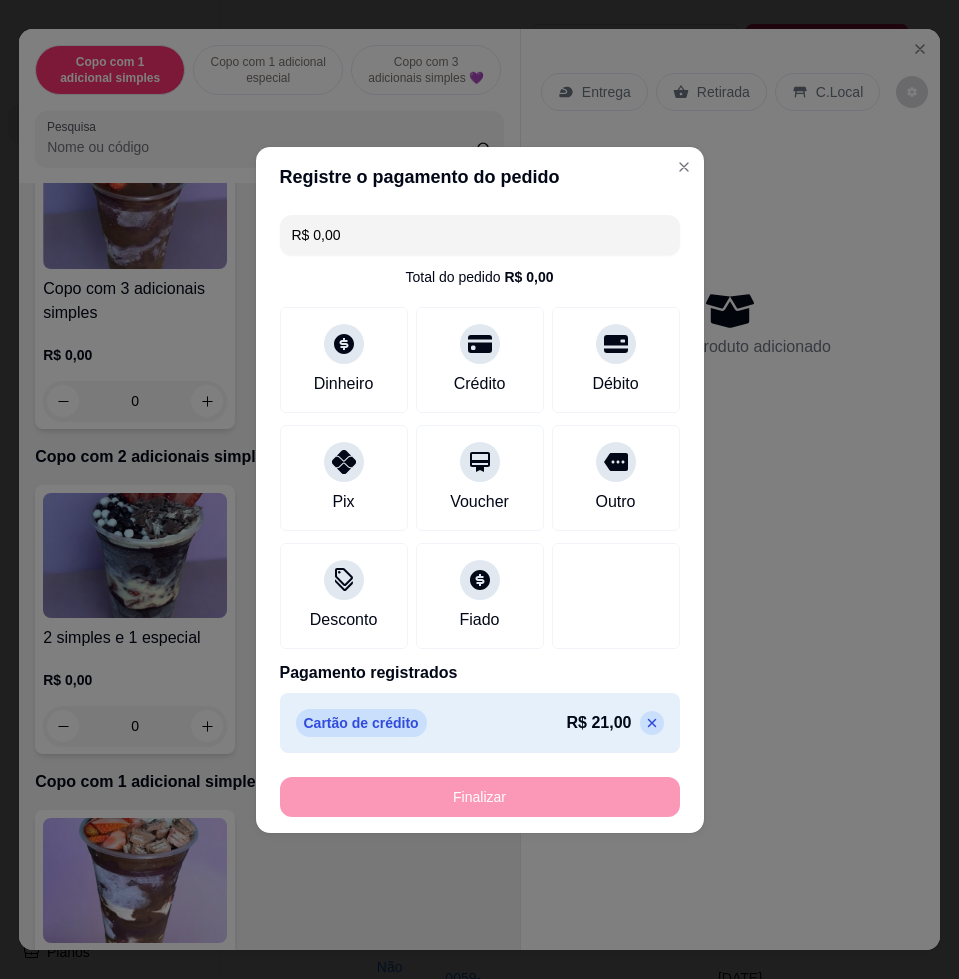 type on "-R$ 21,00" 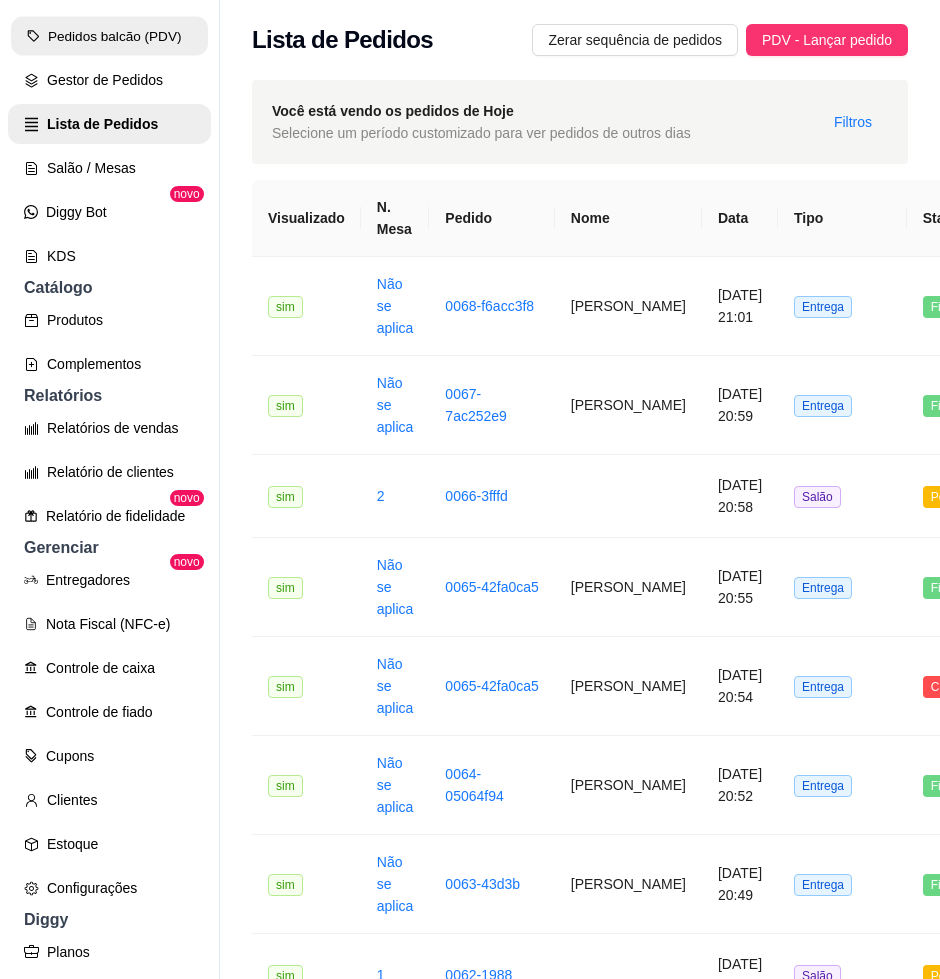 click on "Pedidos balcão (PDV)" at bounding box center (109, 36) 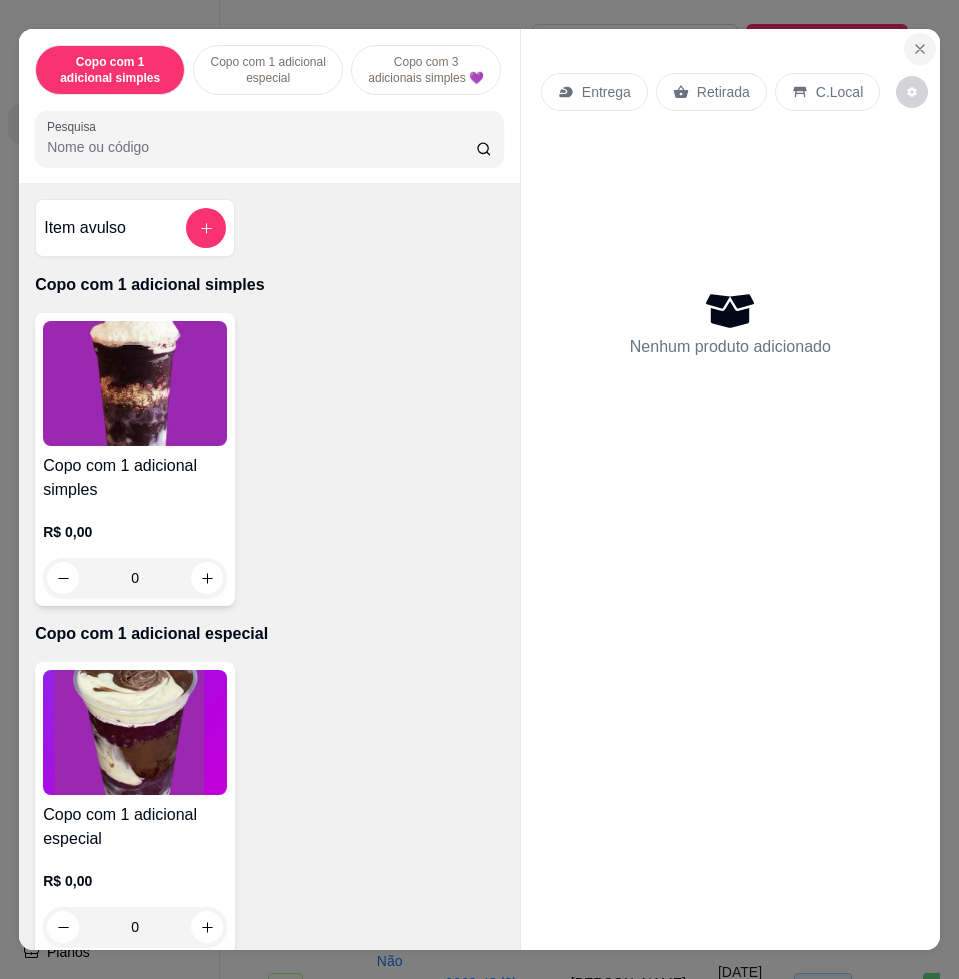 click 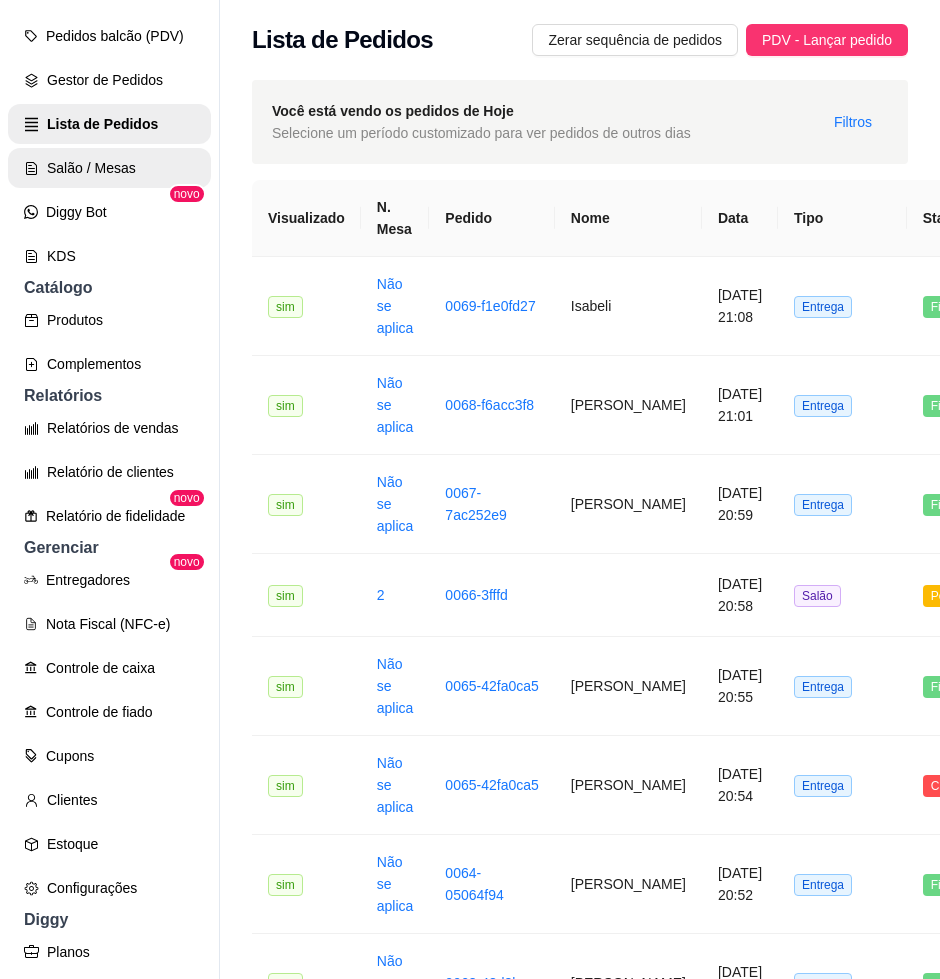 click on "Salão / Mesas" at bounding box center (109, 168) 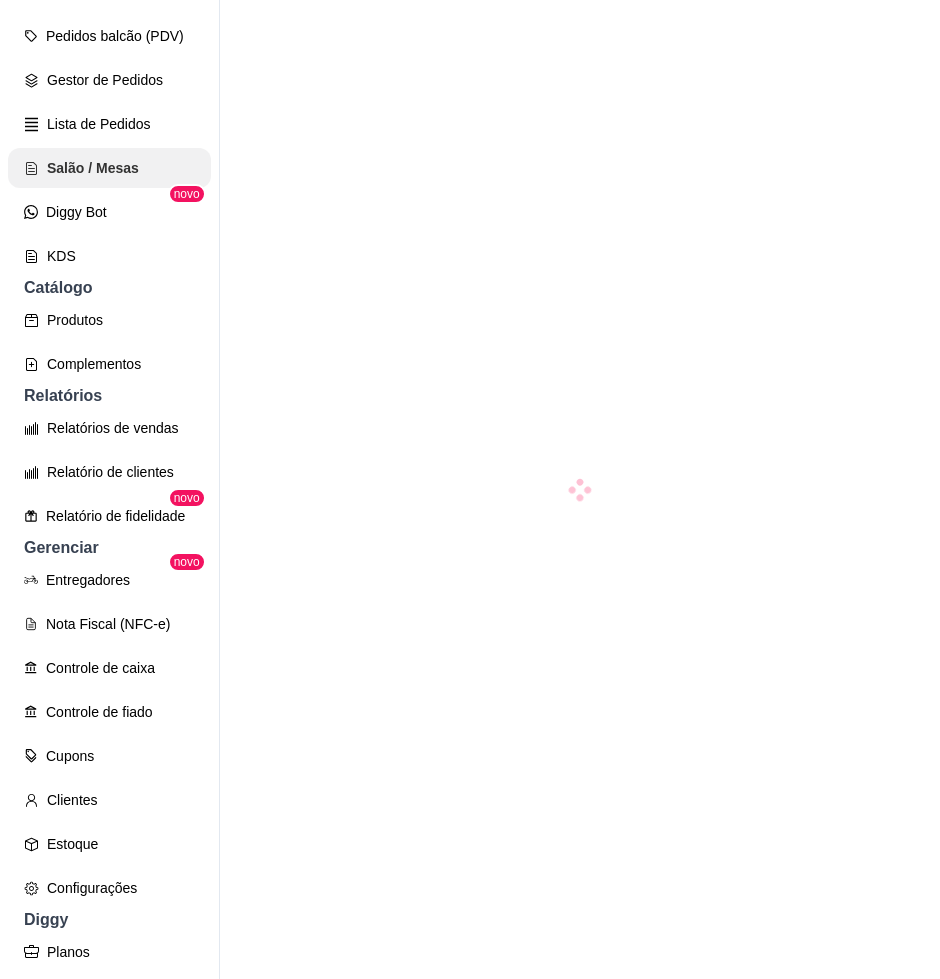 click on "Salão / Mesas" at bounding box center (109, 168) 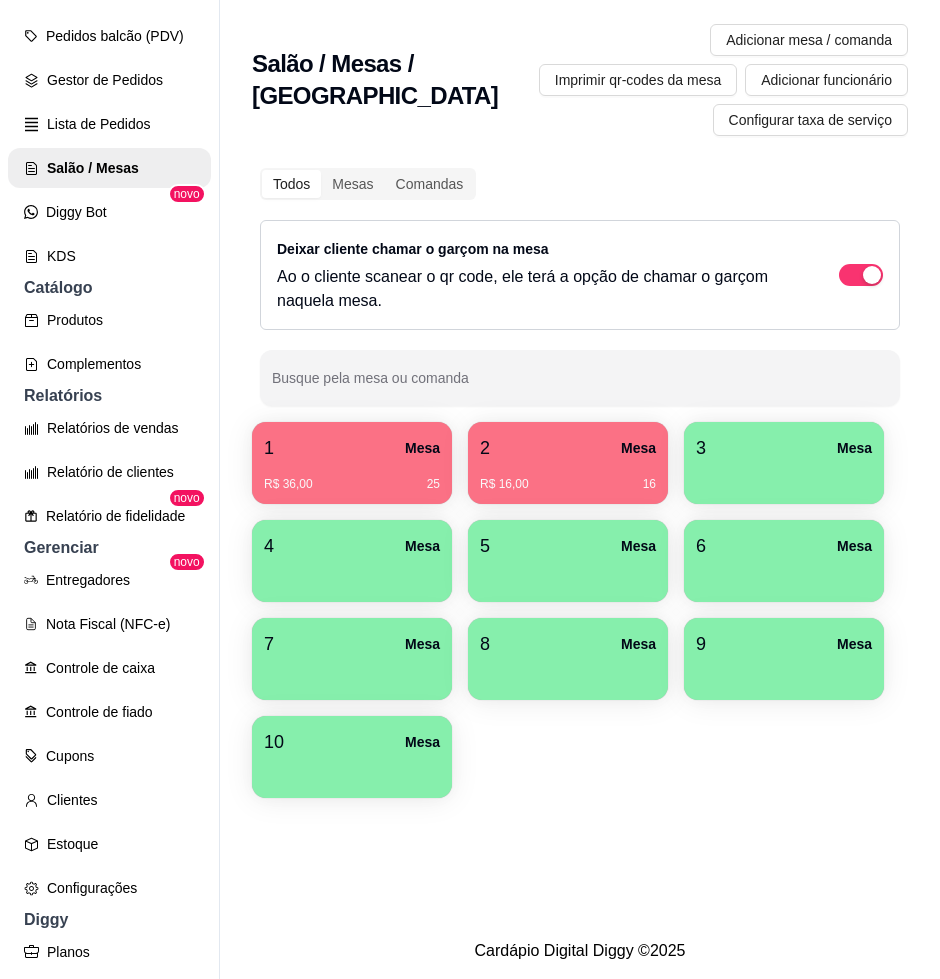 click on "2 Mesa" at bounding box center (568, 448) 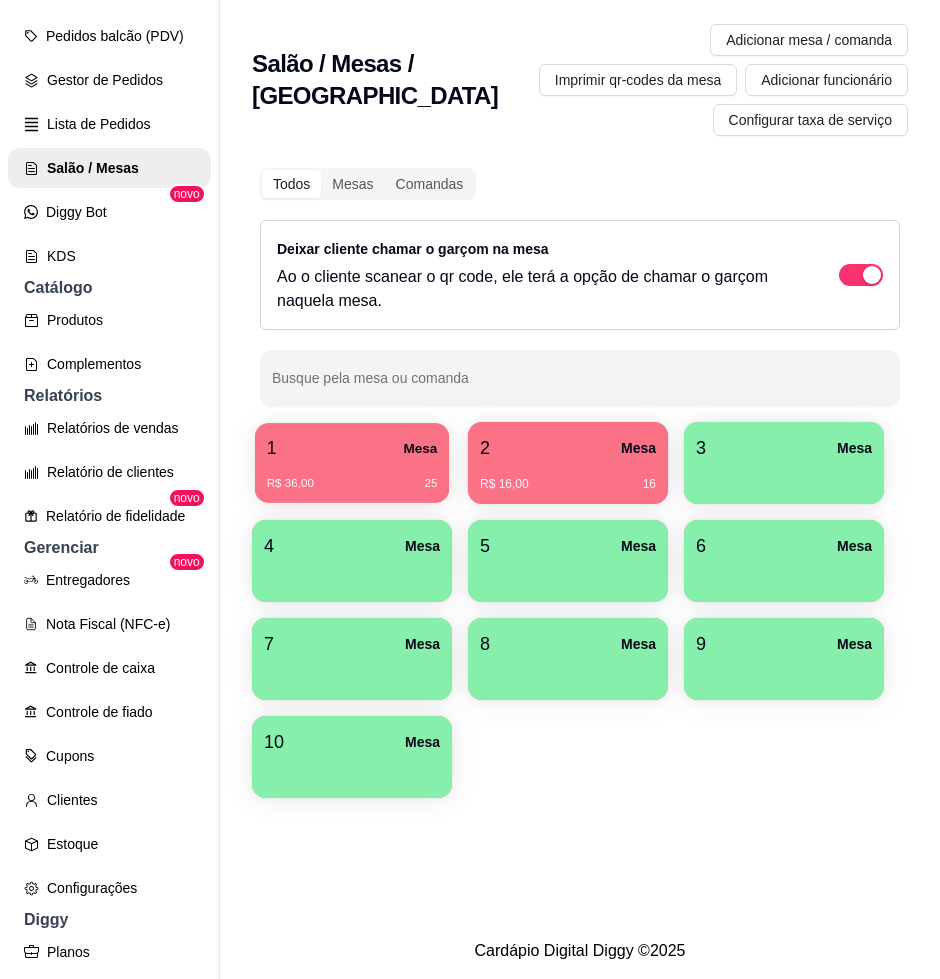 click on "R$ 36,00 25" at bounding box center [352, 484] 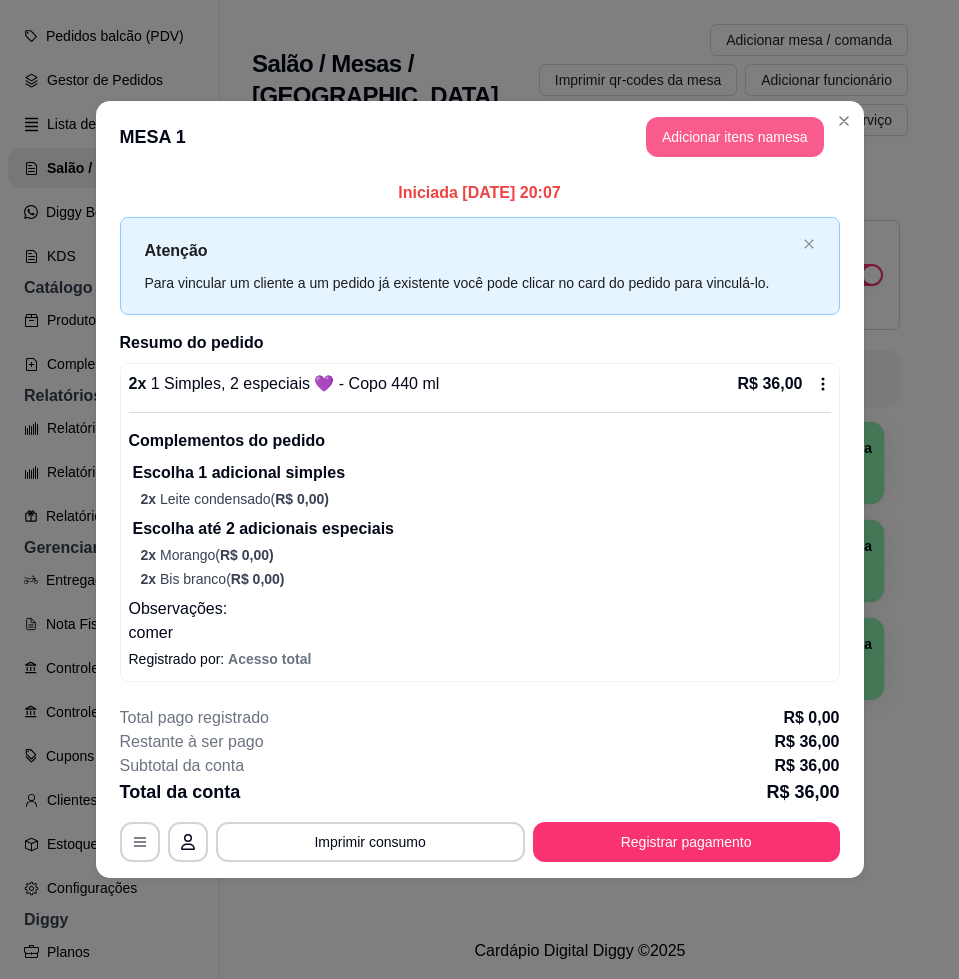 click on "Adicionar itens na  mesa" at bounding box center (735, 137) 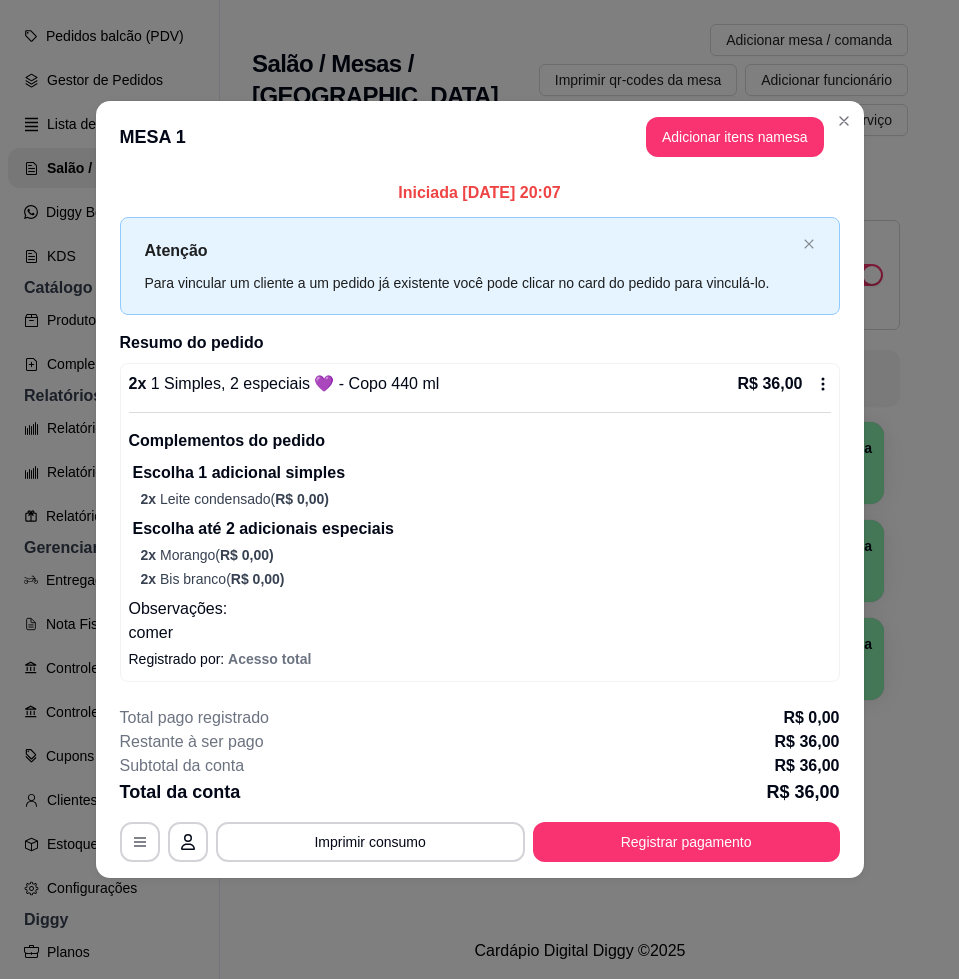 click on "Pesquisa" at bounding box center [269, 139] 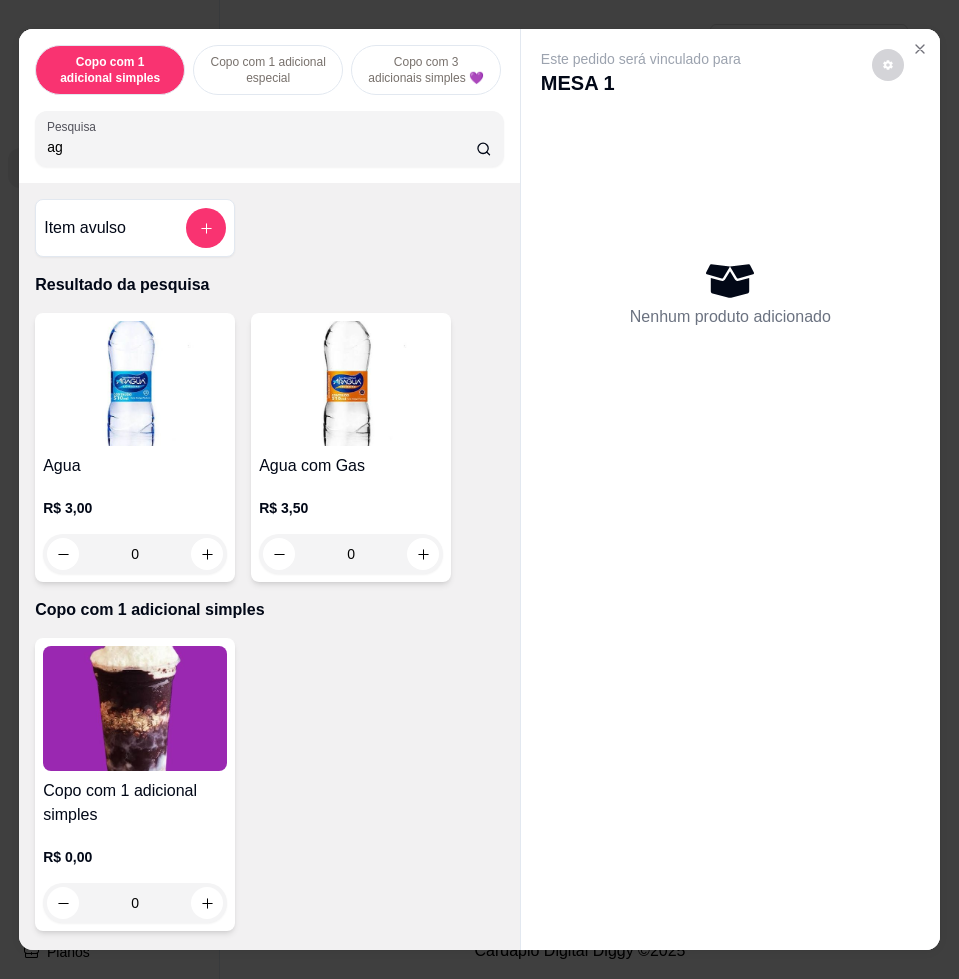 type on "ag" 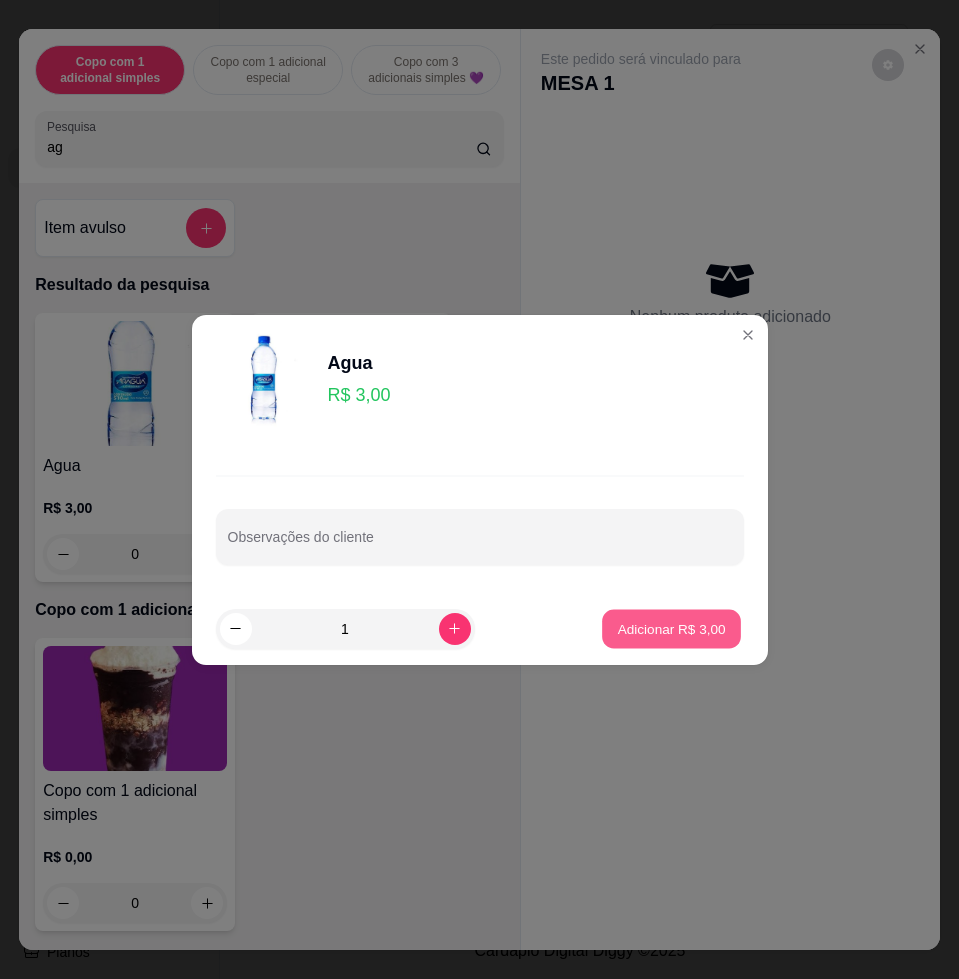 click on "Adicionar   R$ 3,00" at bounding box center [671, 628] 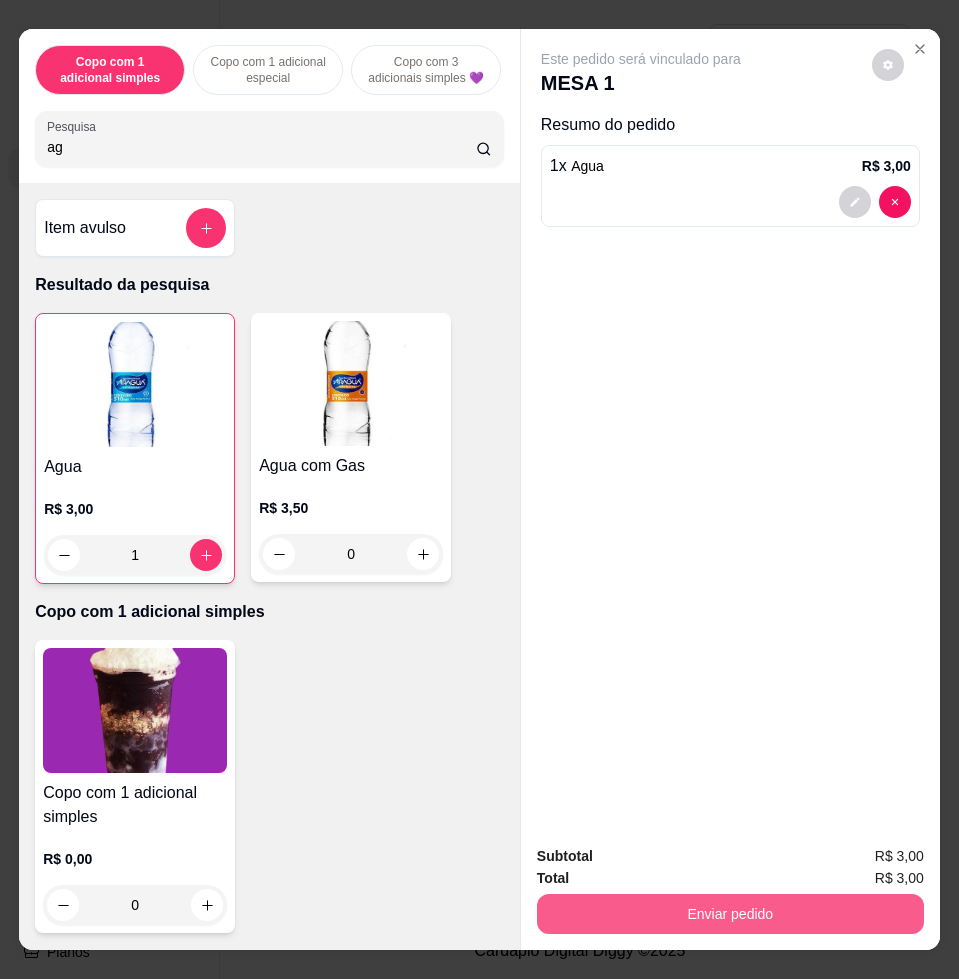 click on "Enviar pedido" at bounding box center (730, 911) 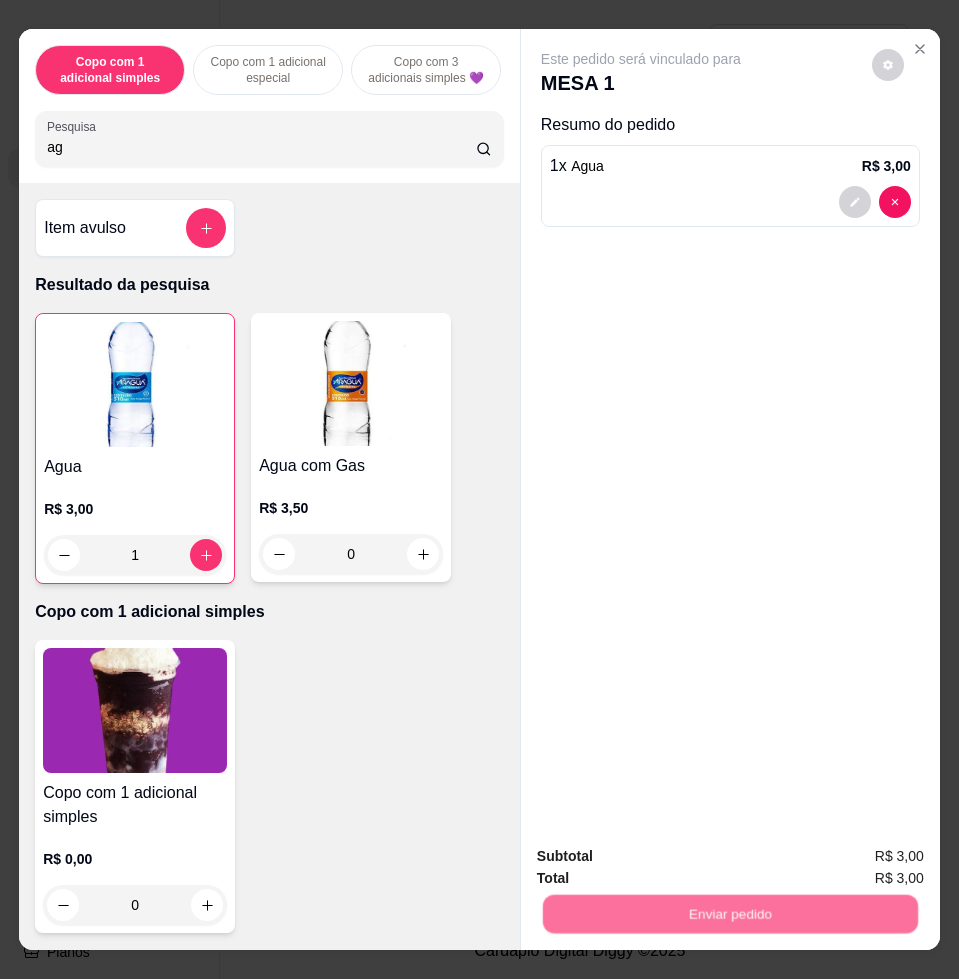 click on "Não registrar e enviar pedido" at bounding box center [662, 855] 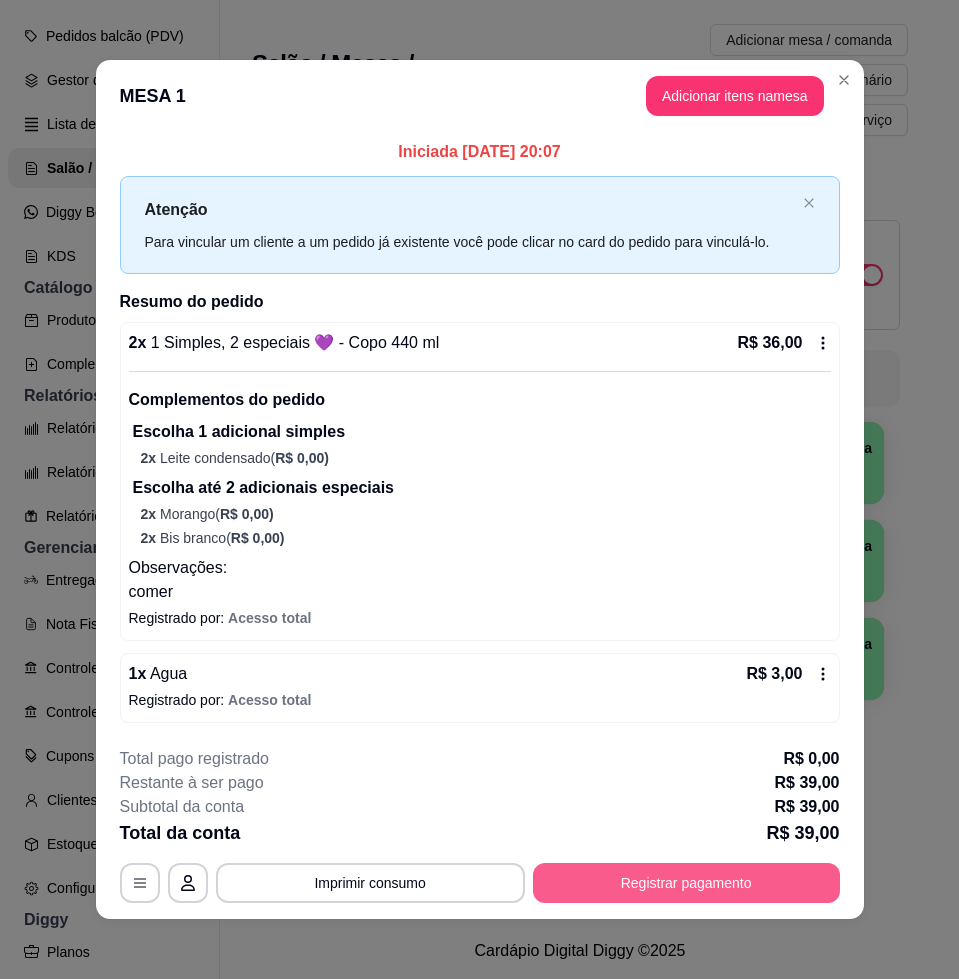 click on "Registrar pagamento" at bounding box center (686, 883) 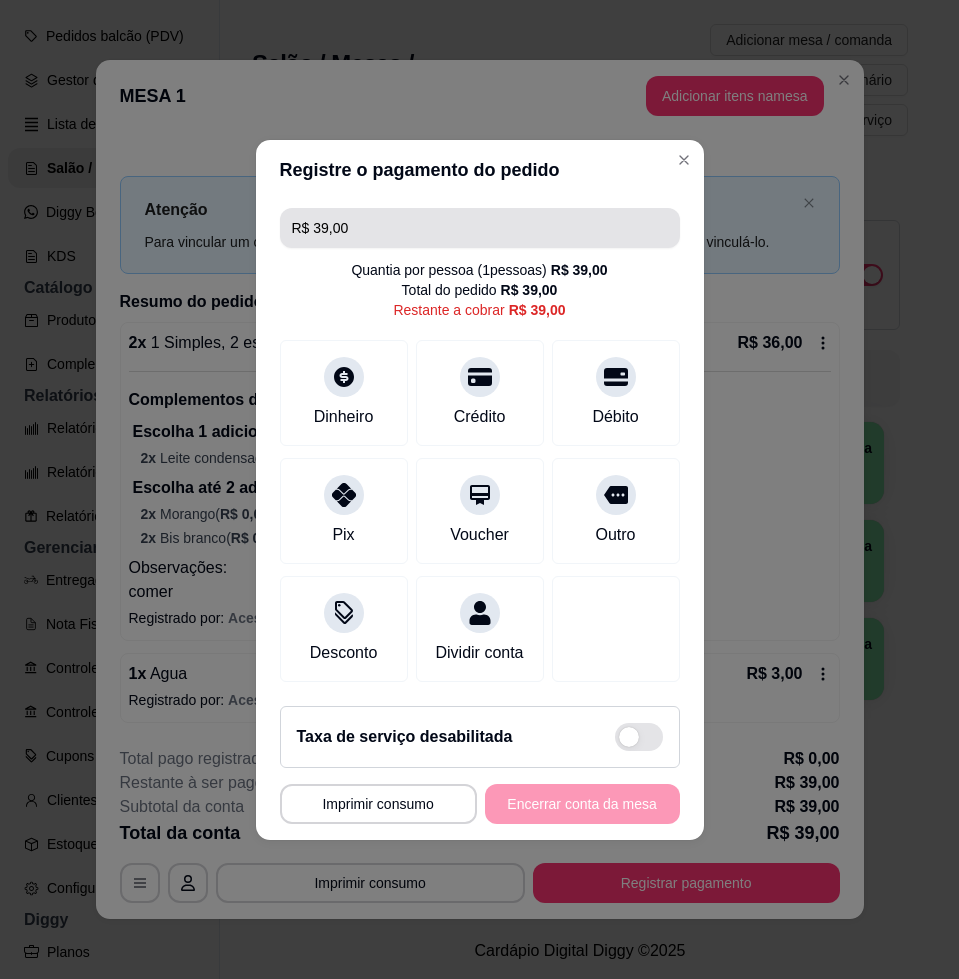 click on "R$ 39,00" at bounding box center [480, 228] 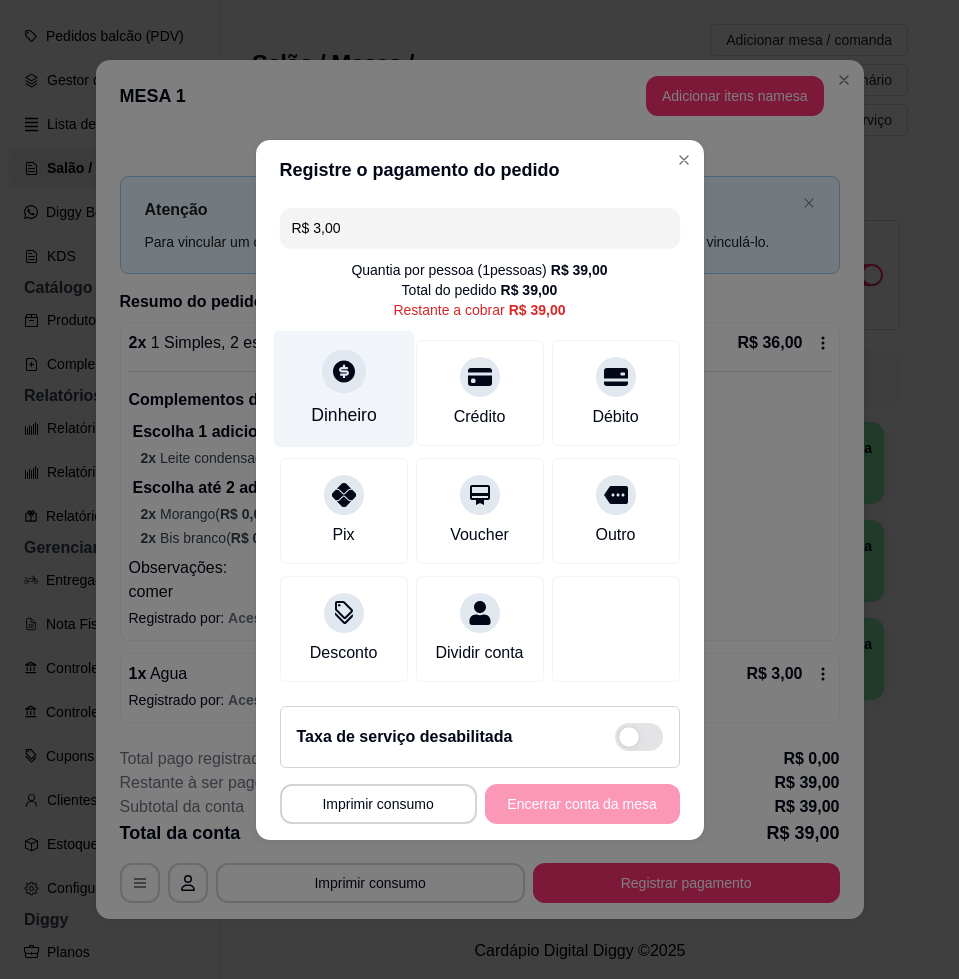 click on "Dinheiro" at bounding box center (344, 415) 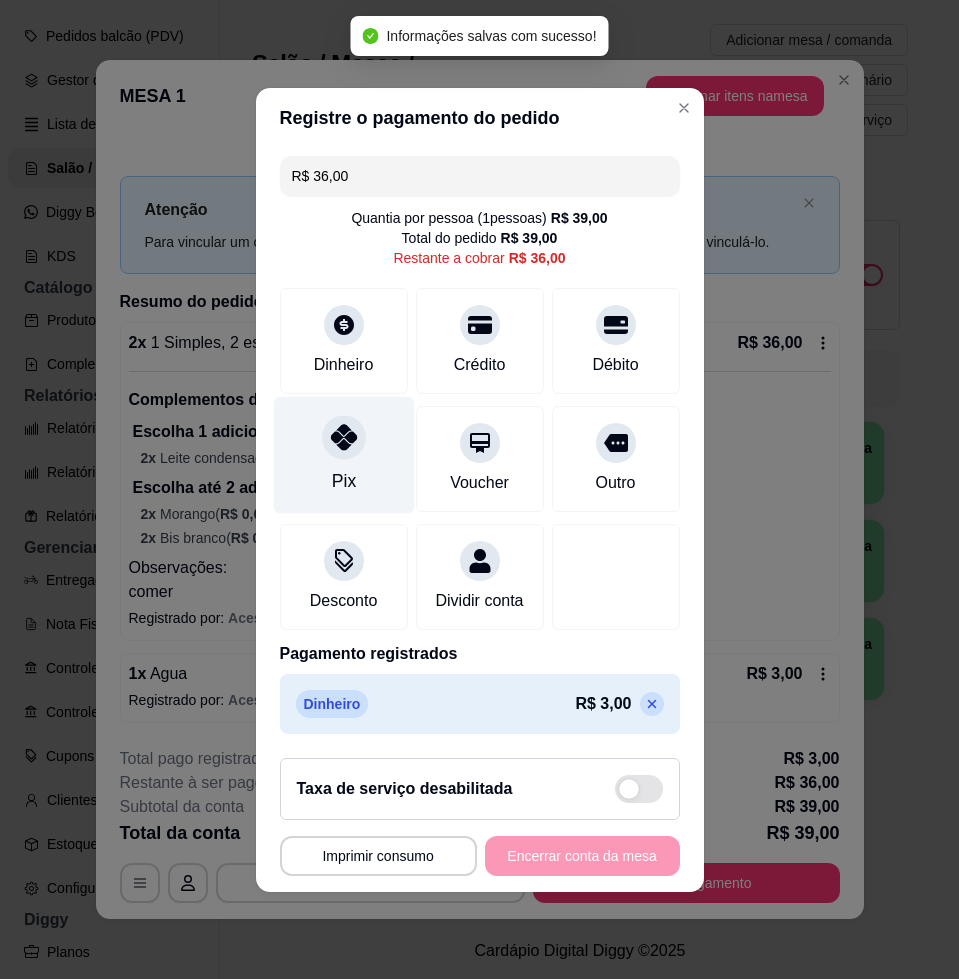 click on "Pix" at bounding box center (343, 454) 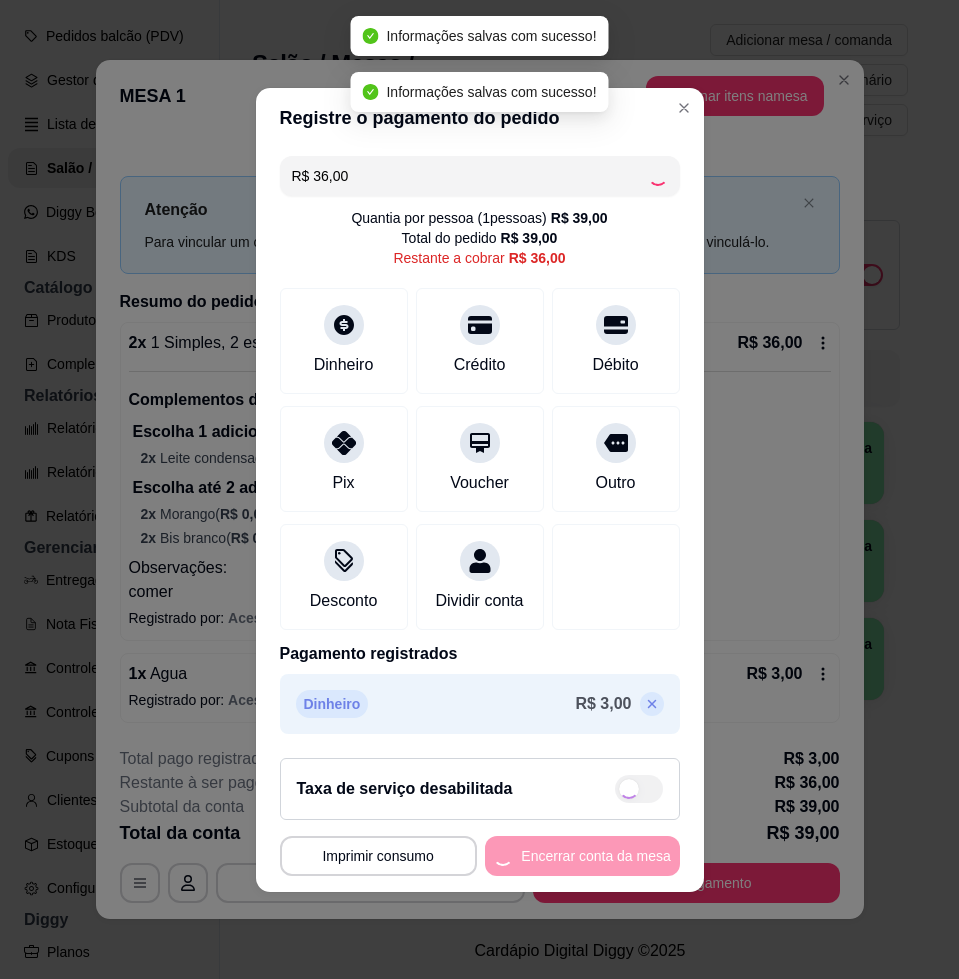 type on "R$ 0,00" 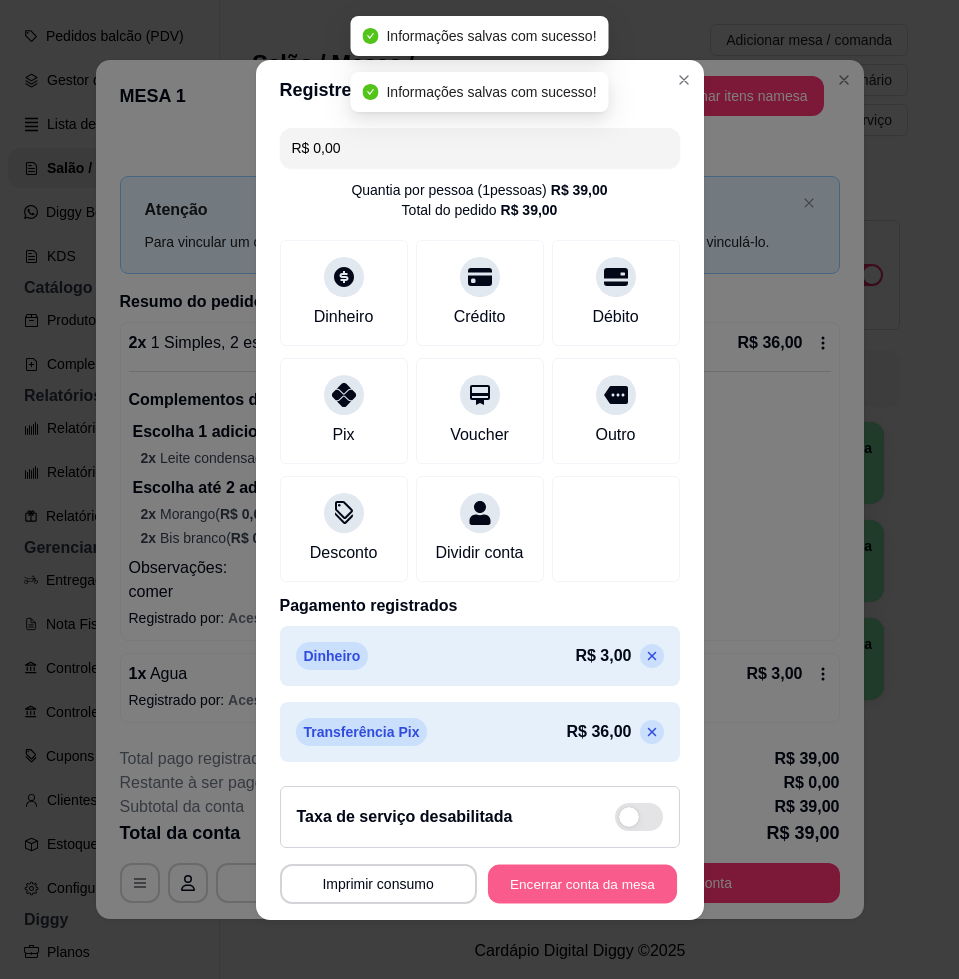 click on "Encerrar conta da mesa" at bounding box center [582, 883] 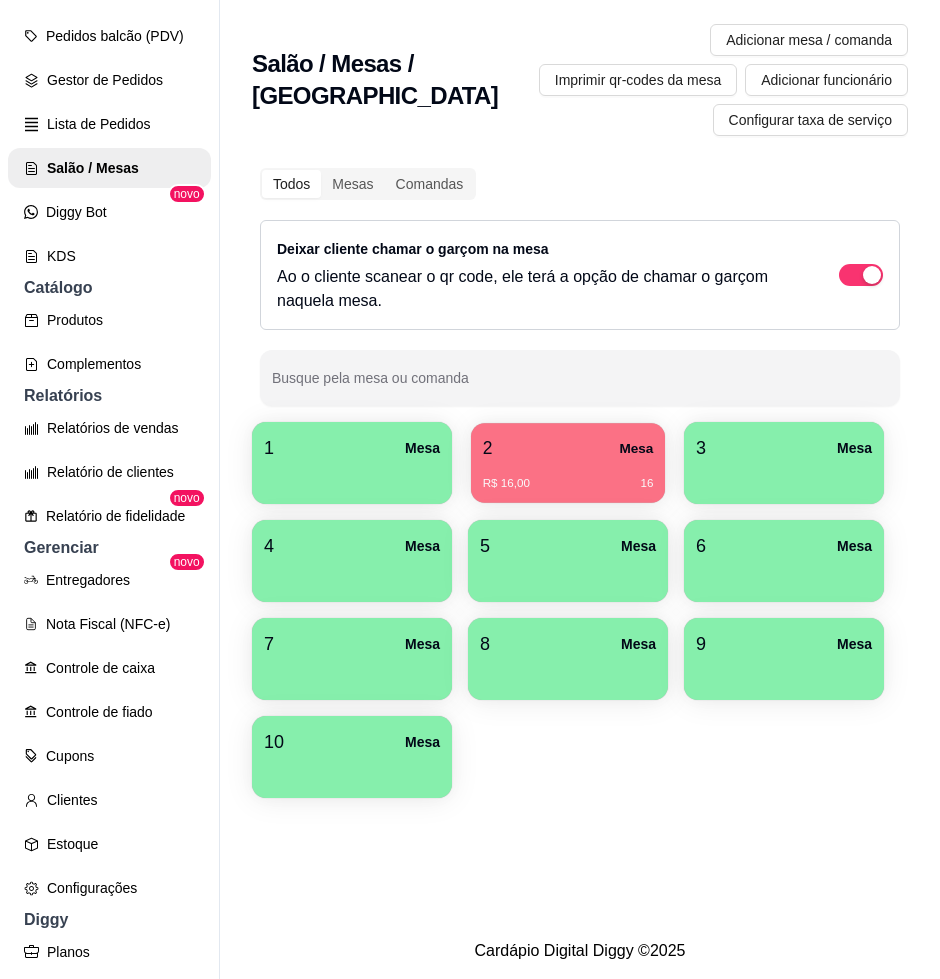 click on "Mesa" at bounding box center [636, 448] 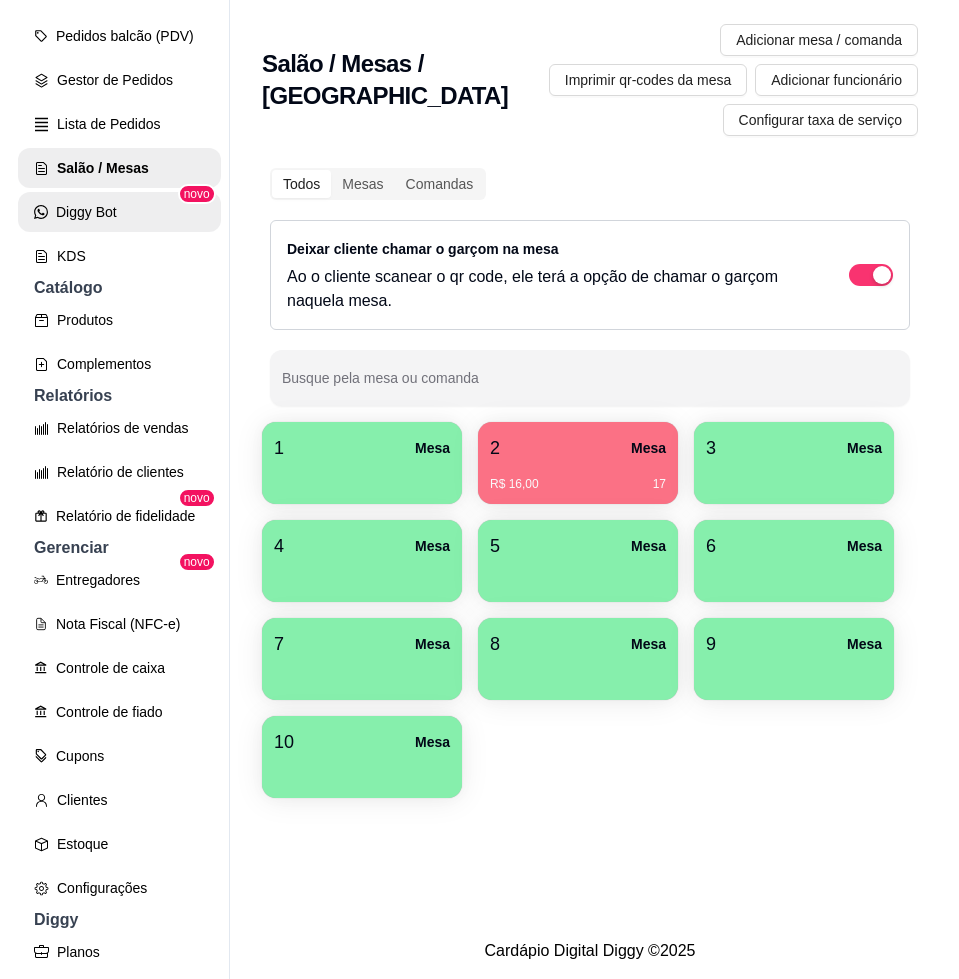 scroll, scrollTop: 125, scrollLeft: 0, axis: vertical 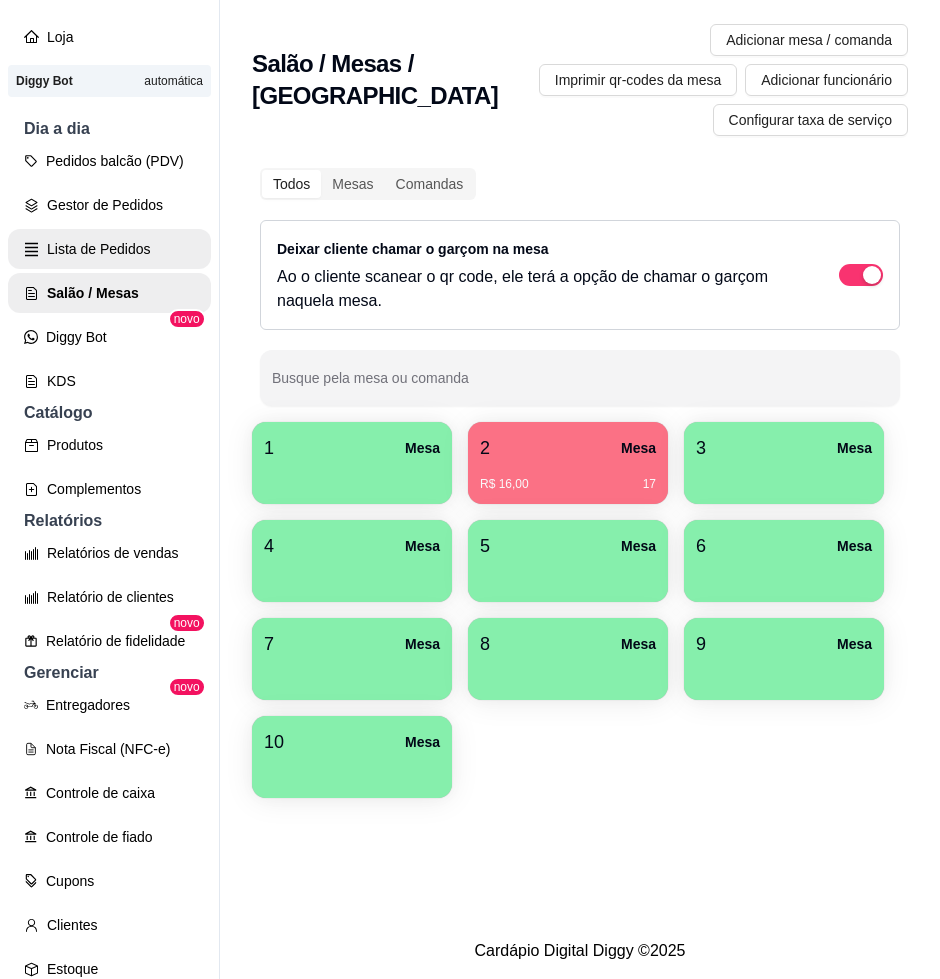 click on "Lista de Pedidos" at bounding box center (109, 249) 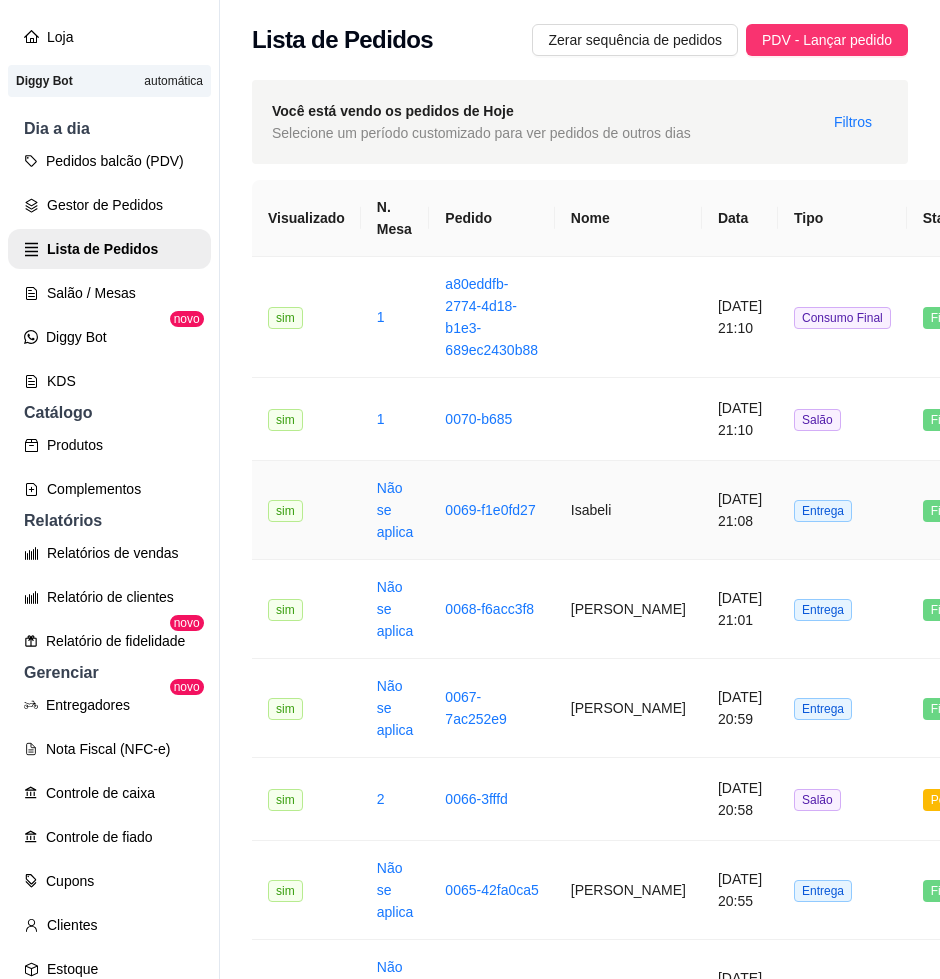 click on "Isabeli" at bounding box center (628, 510) 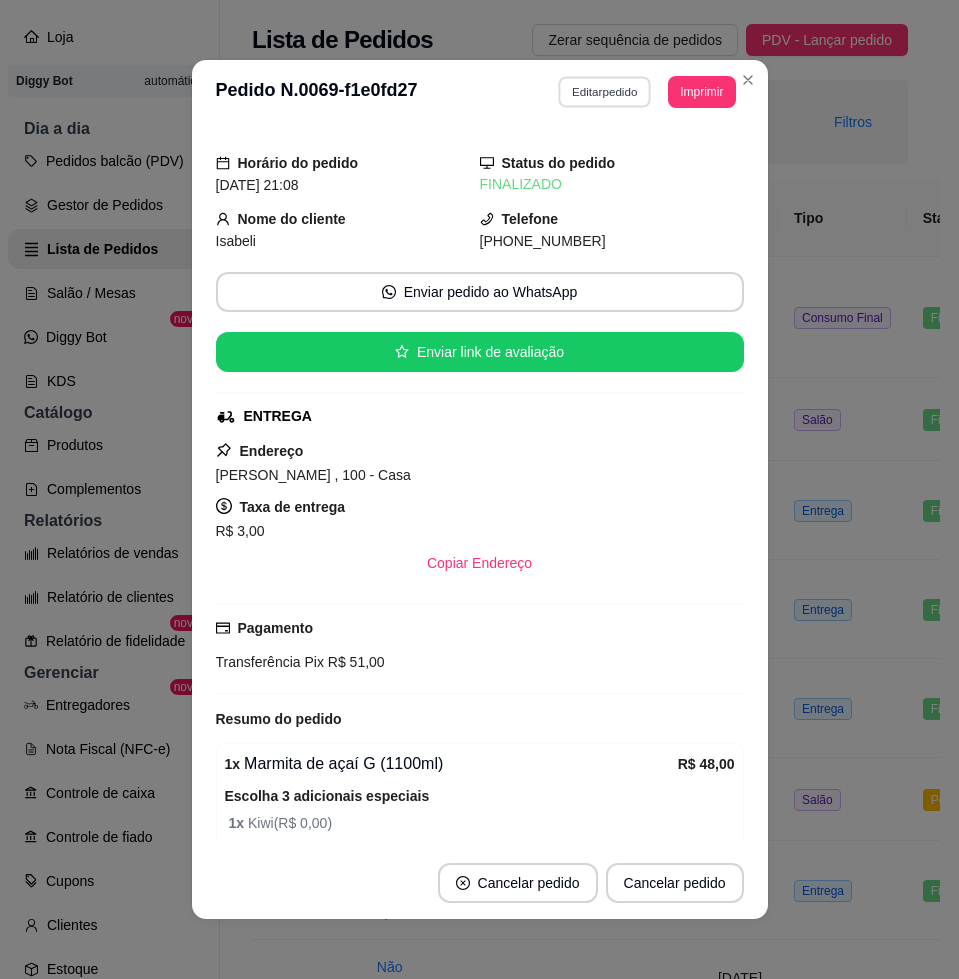 click on "Editar  pedido" at bounding box center [604, 91] 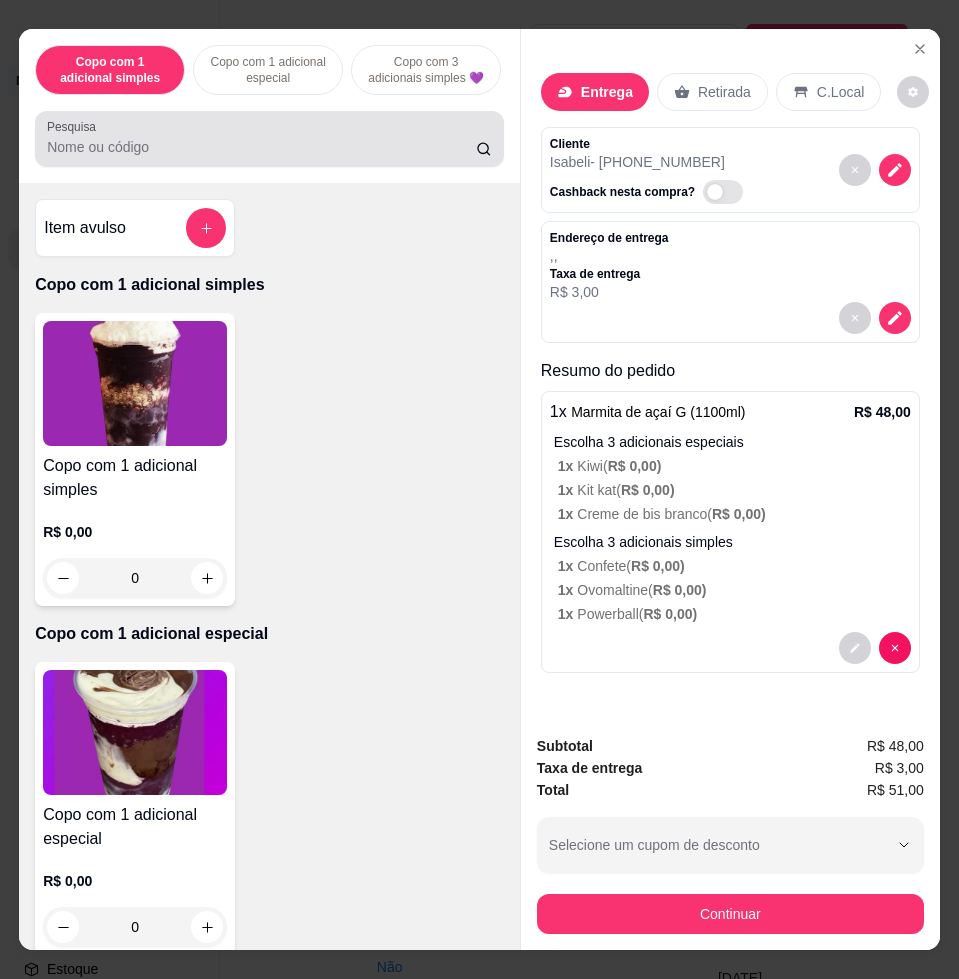 click at bounding box center [269, 139] 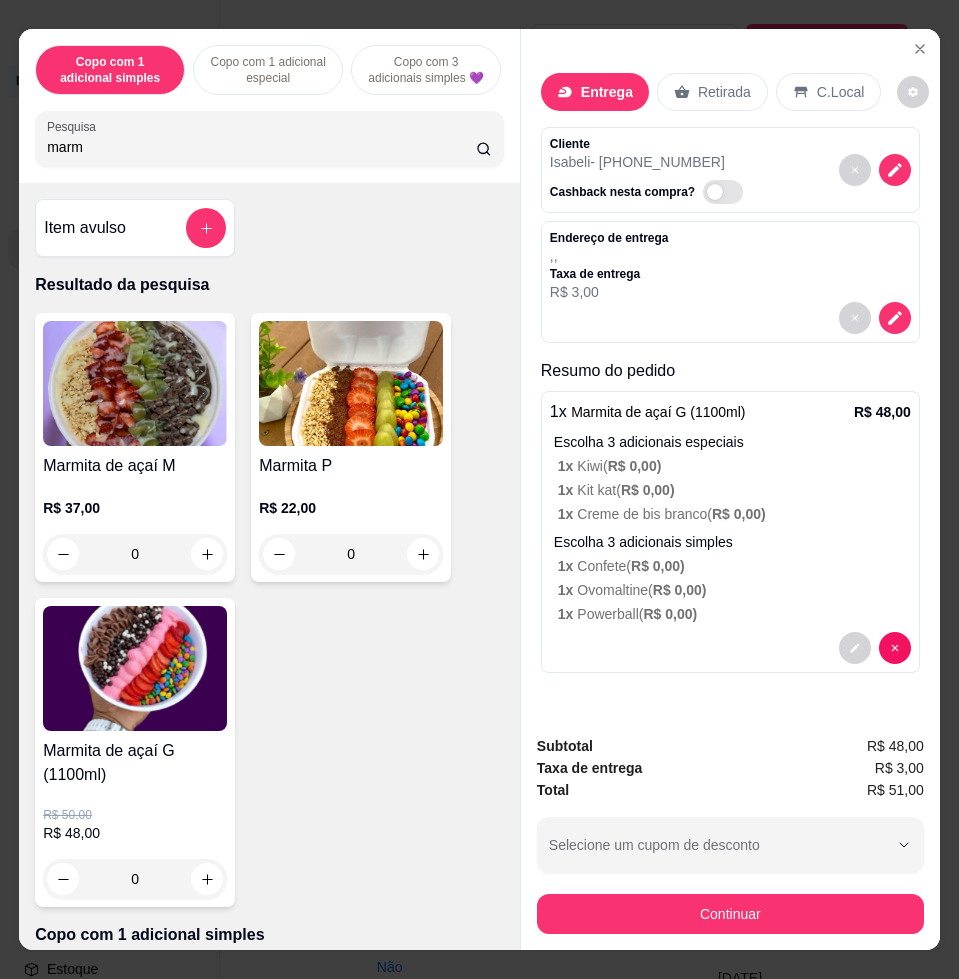 type on "marm" 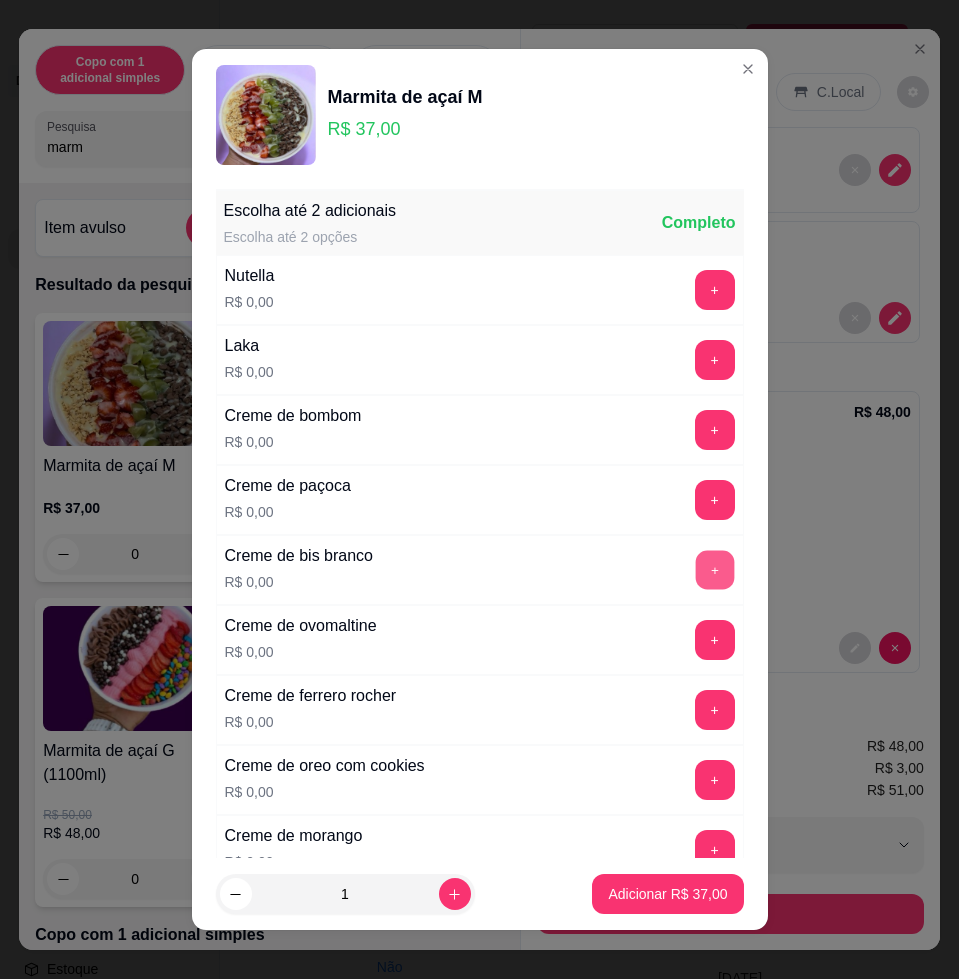click on "+" at bounding box center [714, 570] 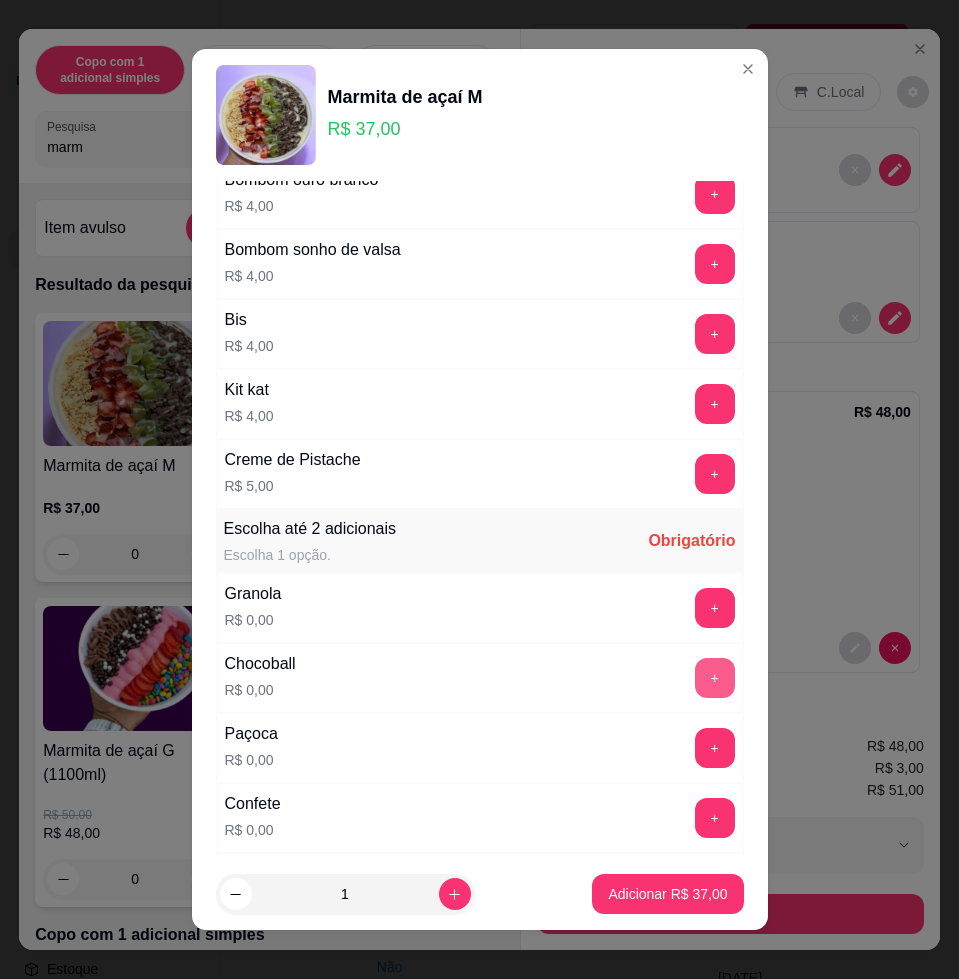 scroll, scrollTop: 2875, scrollLeft: 0, axis: vertical 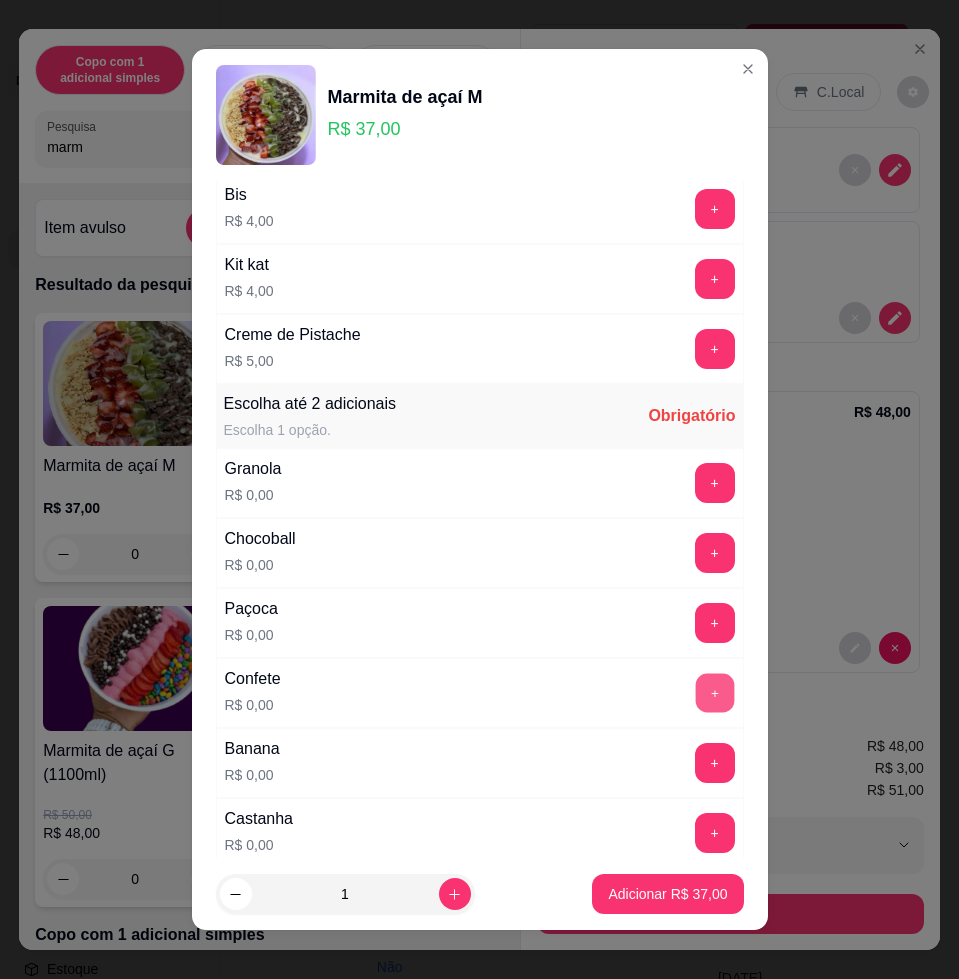 click on "+" at bounding box center [714, 693] 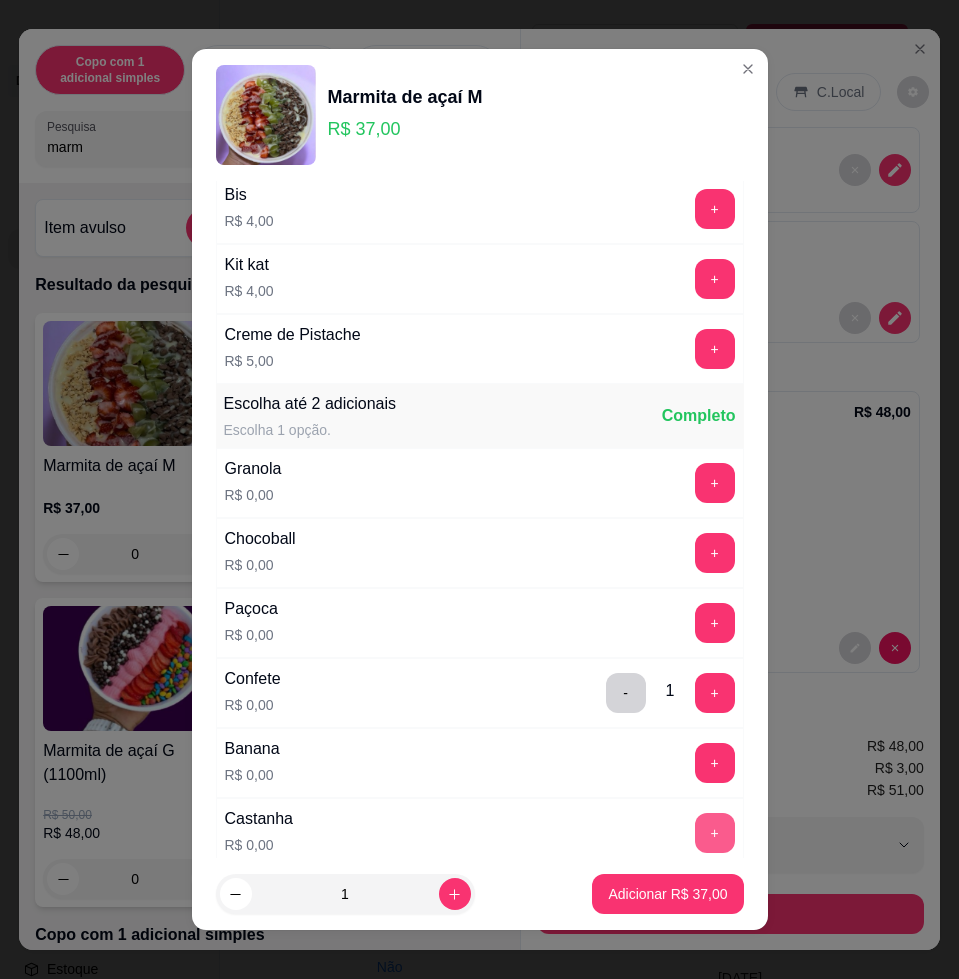 scroll, scrollTop: 3125, scrollLeft: 0, axis: vertical 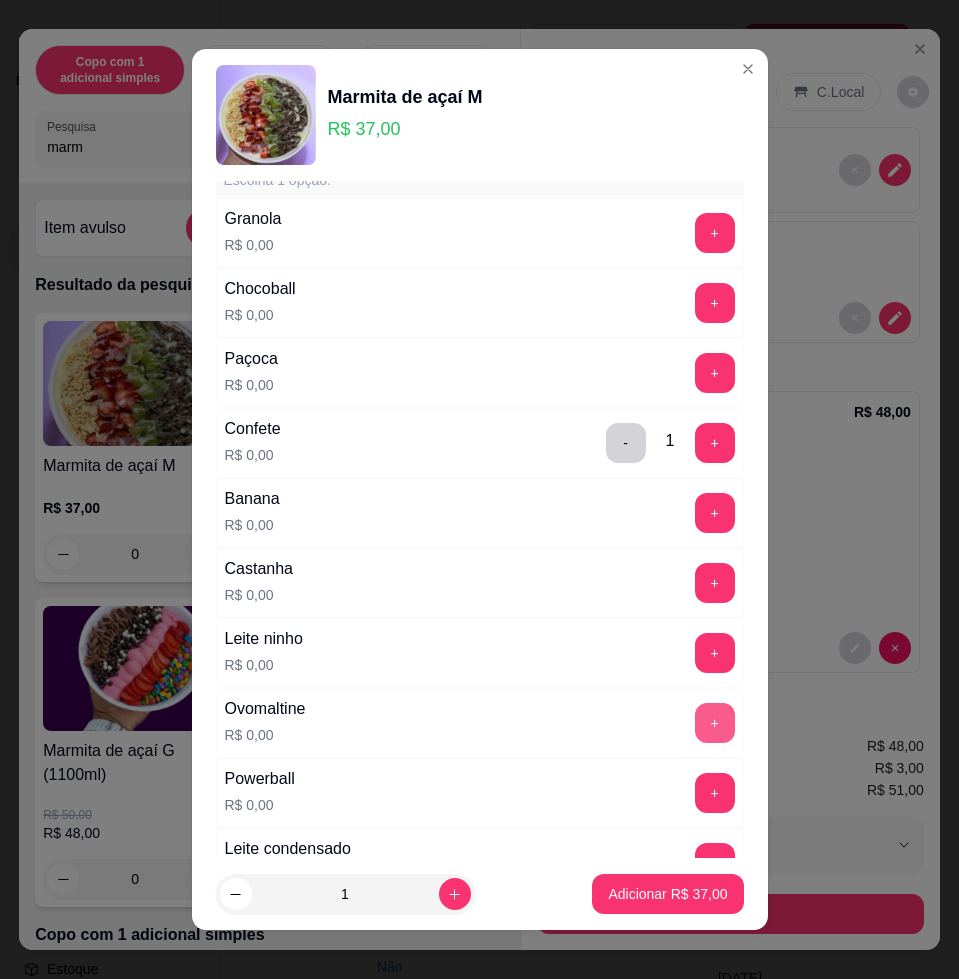 click on "+" at bounding box center (715, 723) 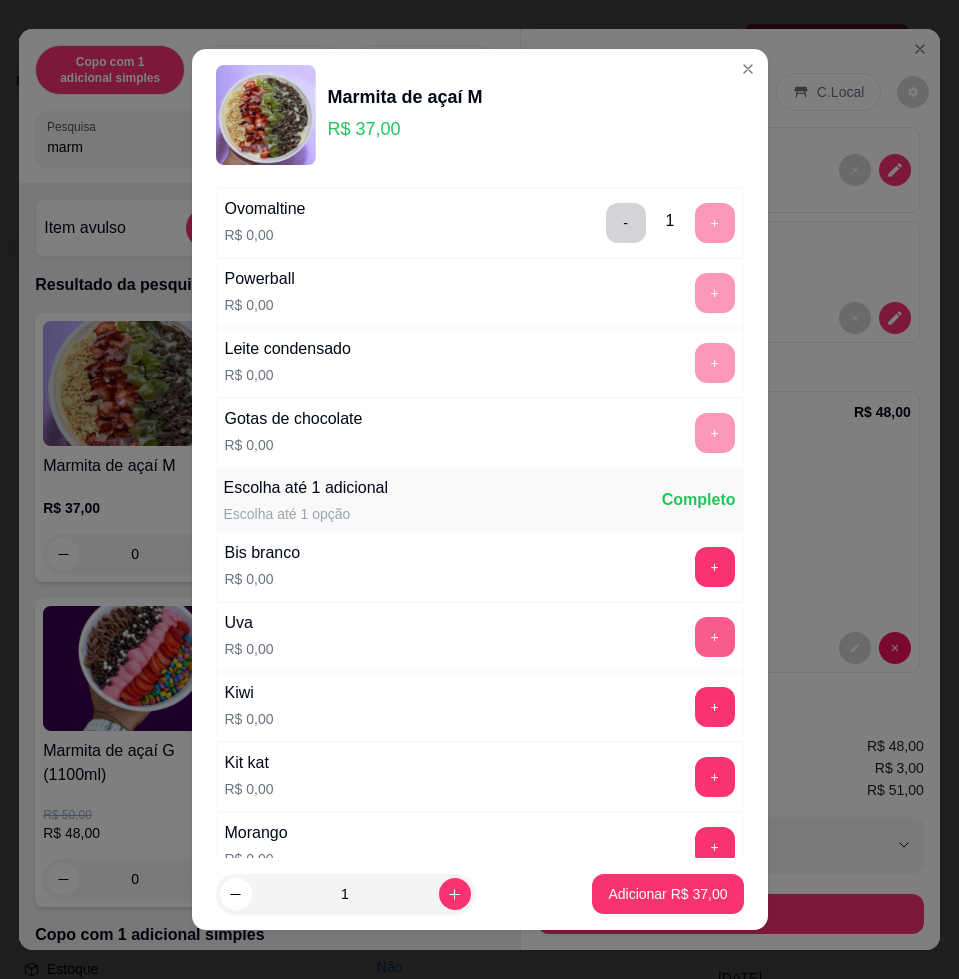 scroll, scrollTop: 3875, scrollLeft: 0, axis: vertical 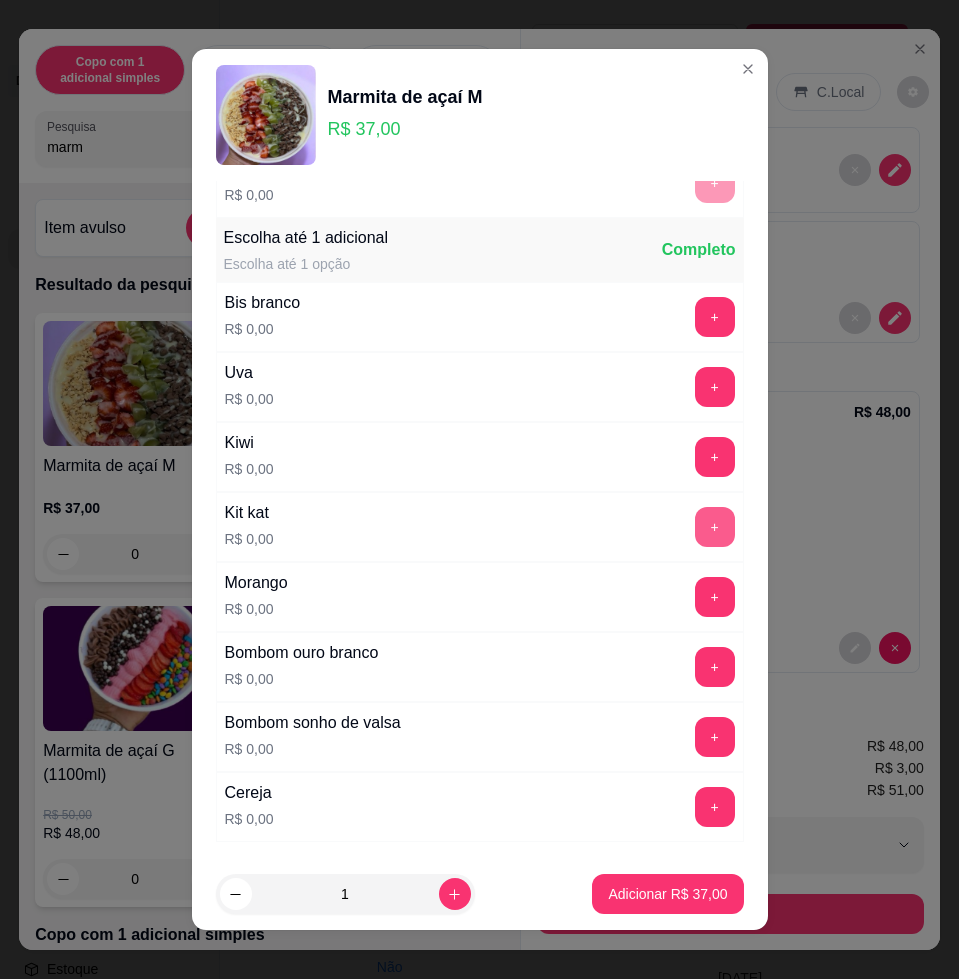 click on "+" at bounding box center [715, 527] 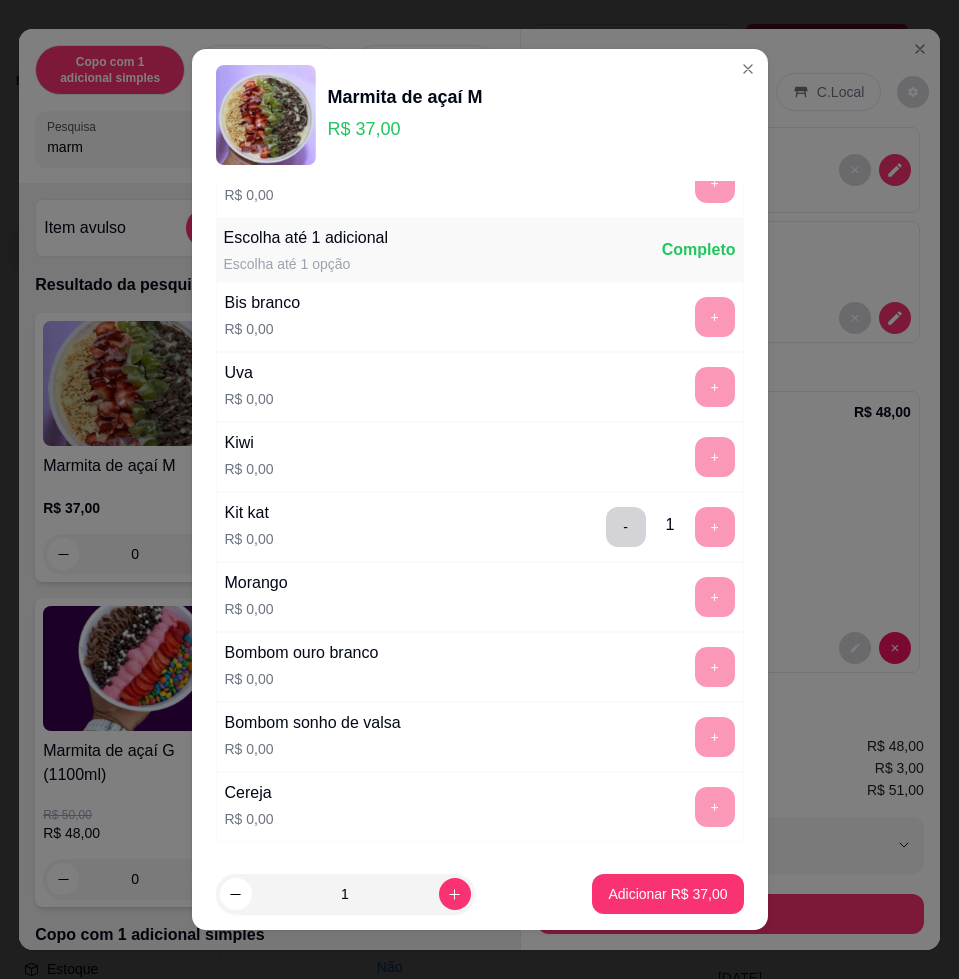 scroll, scrollTop: 4009, scrollLeft: 0, axis: vertical 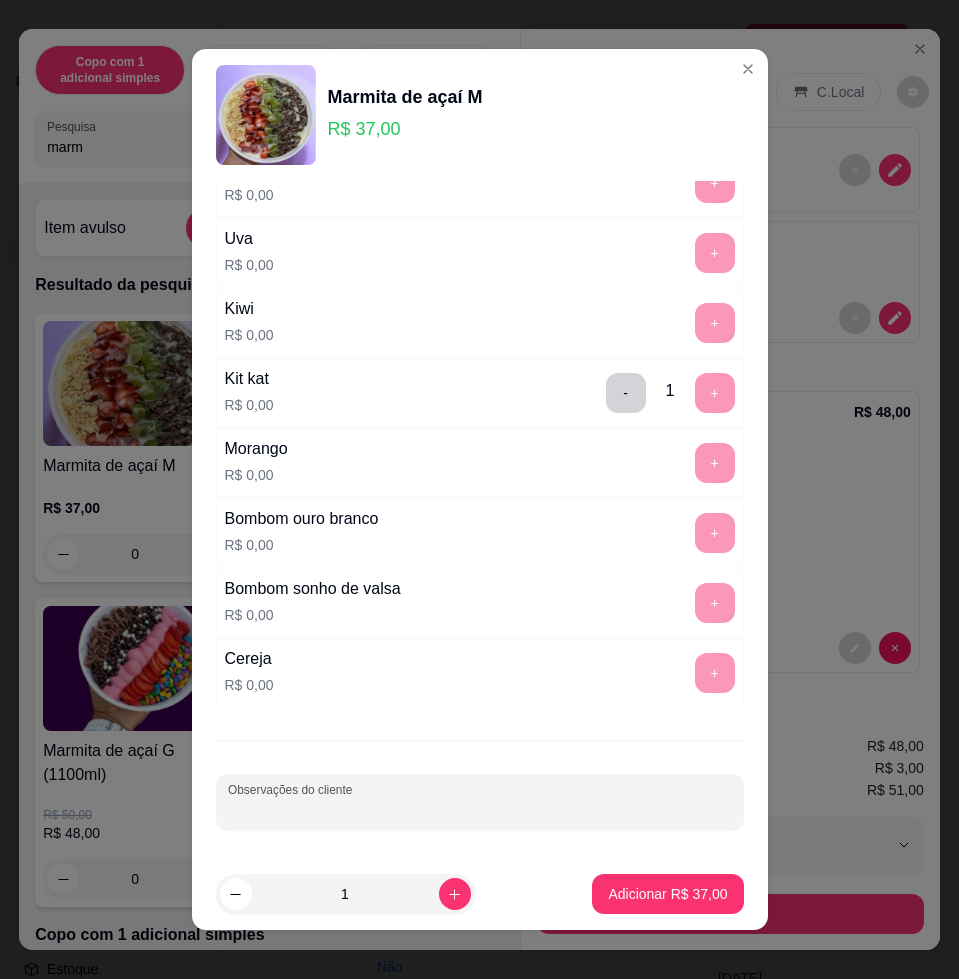 click on "Observações do cliente" at bounding box center [480, 810] 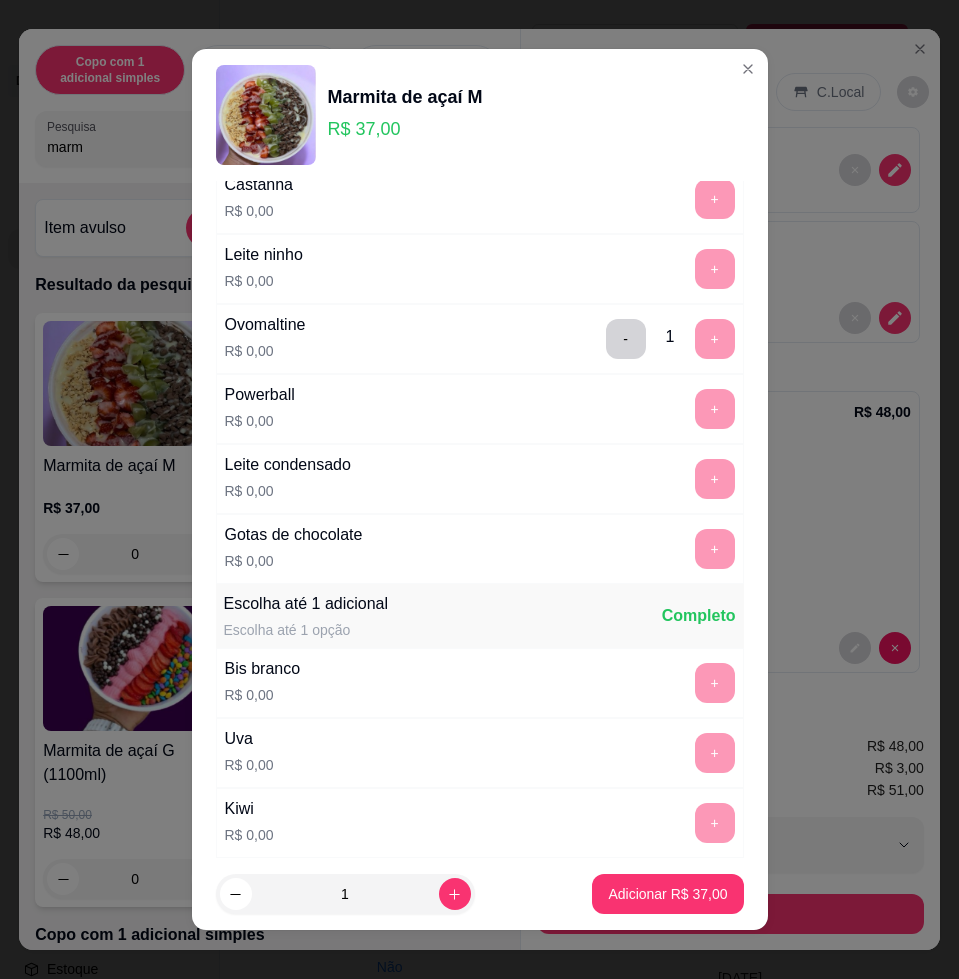 scroll, scrollTop: 4009, scrollLeft: 0, axis: vertical 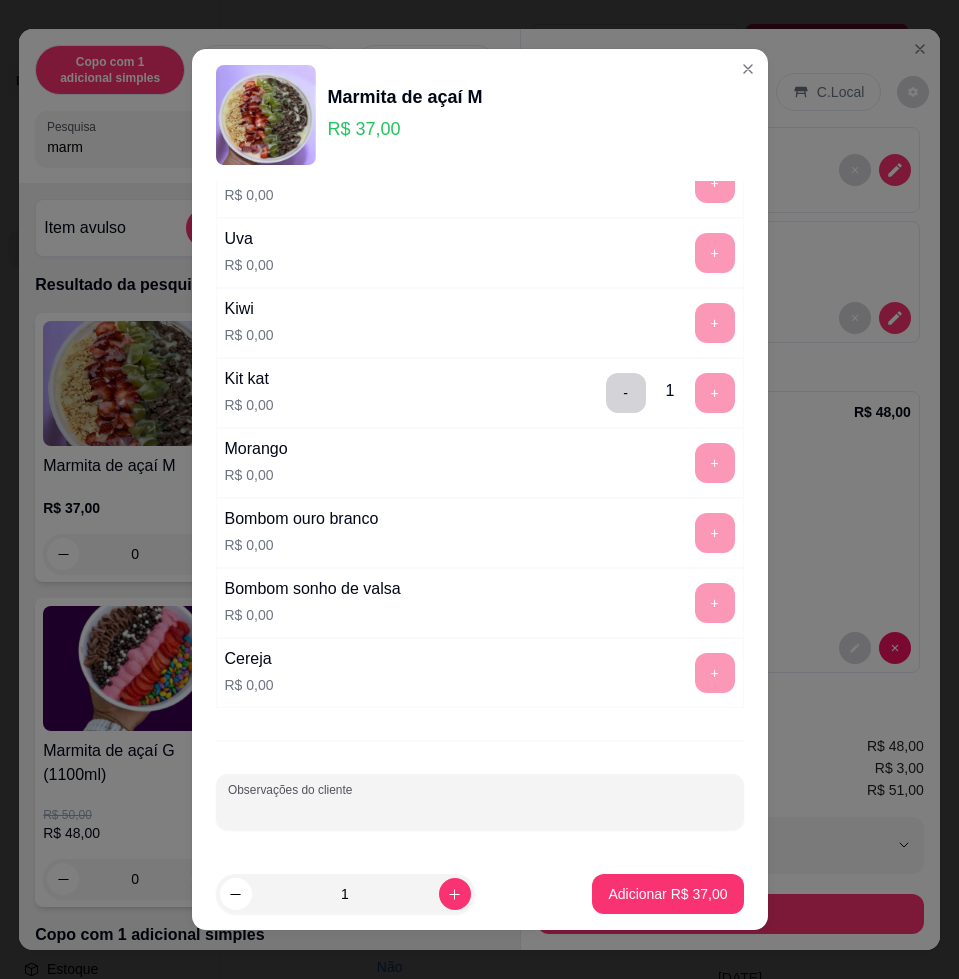 click on "Observações do cliente" at bounding box center (480, 810) 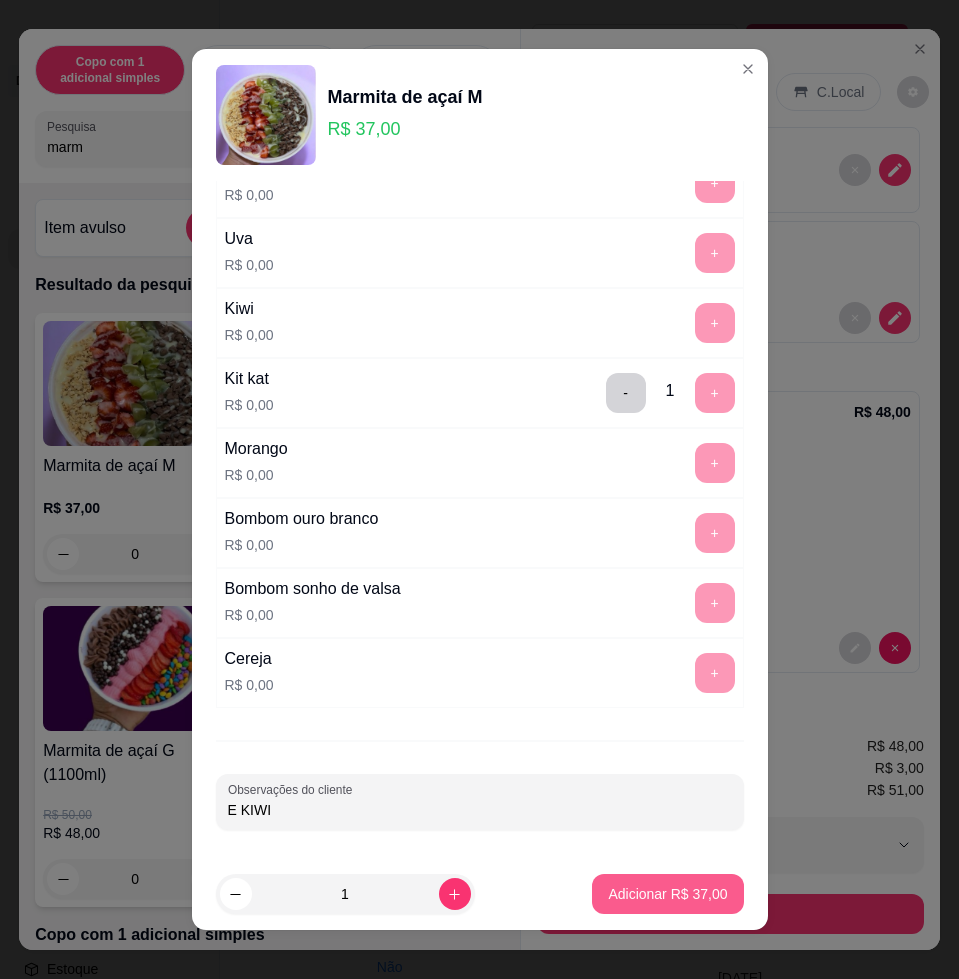 type on "E KIWI" 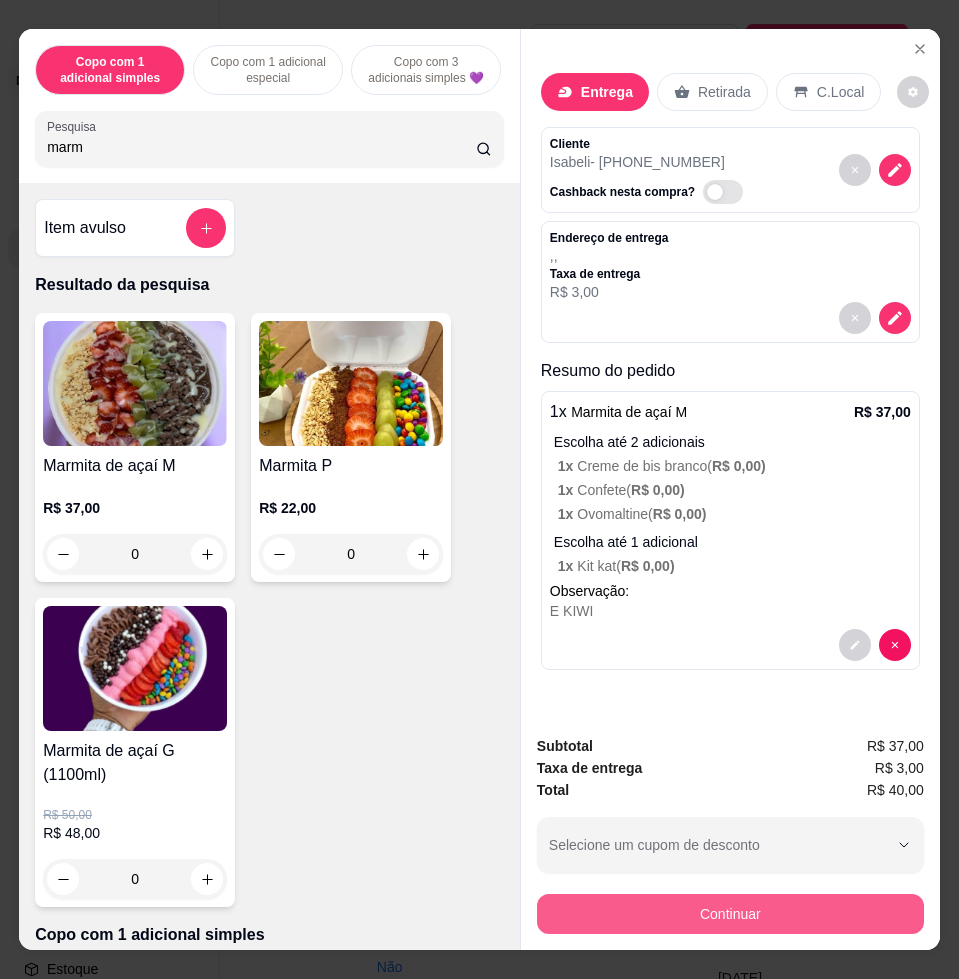click on "Continuar" at bounding box center (730, 914) 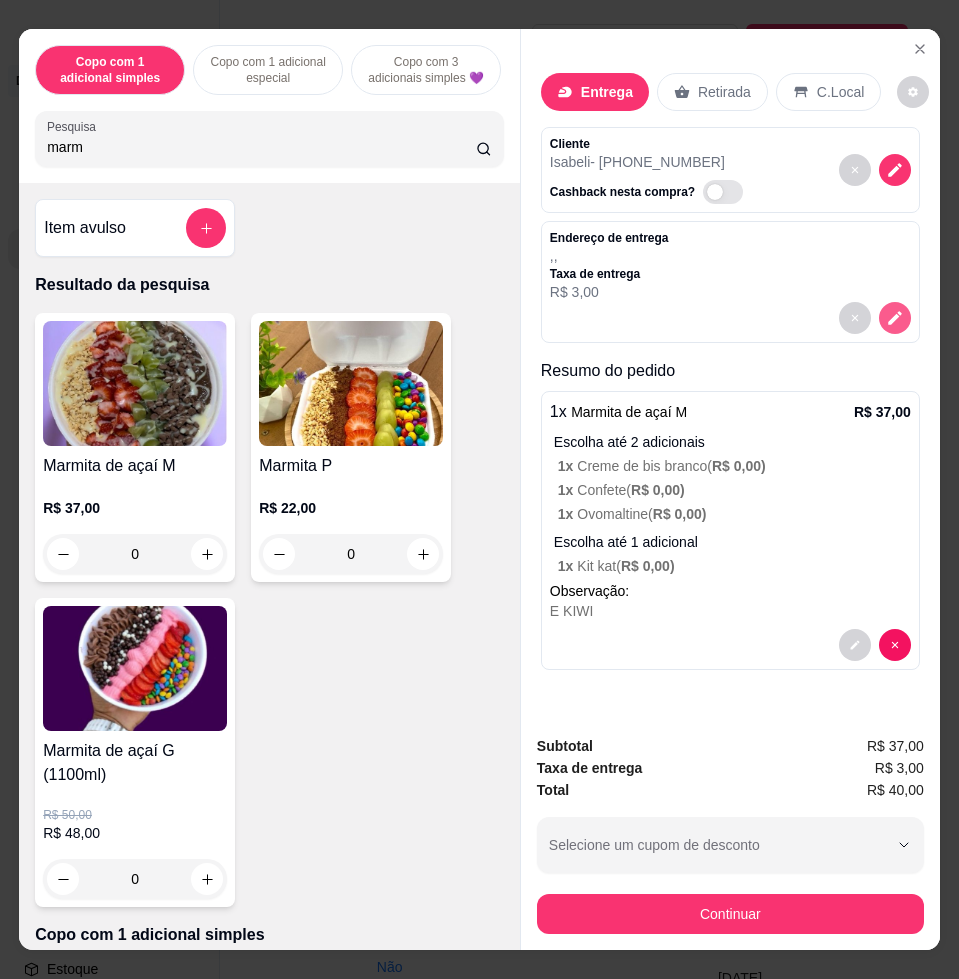 click 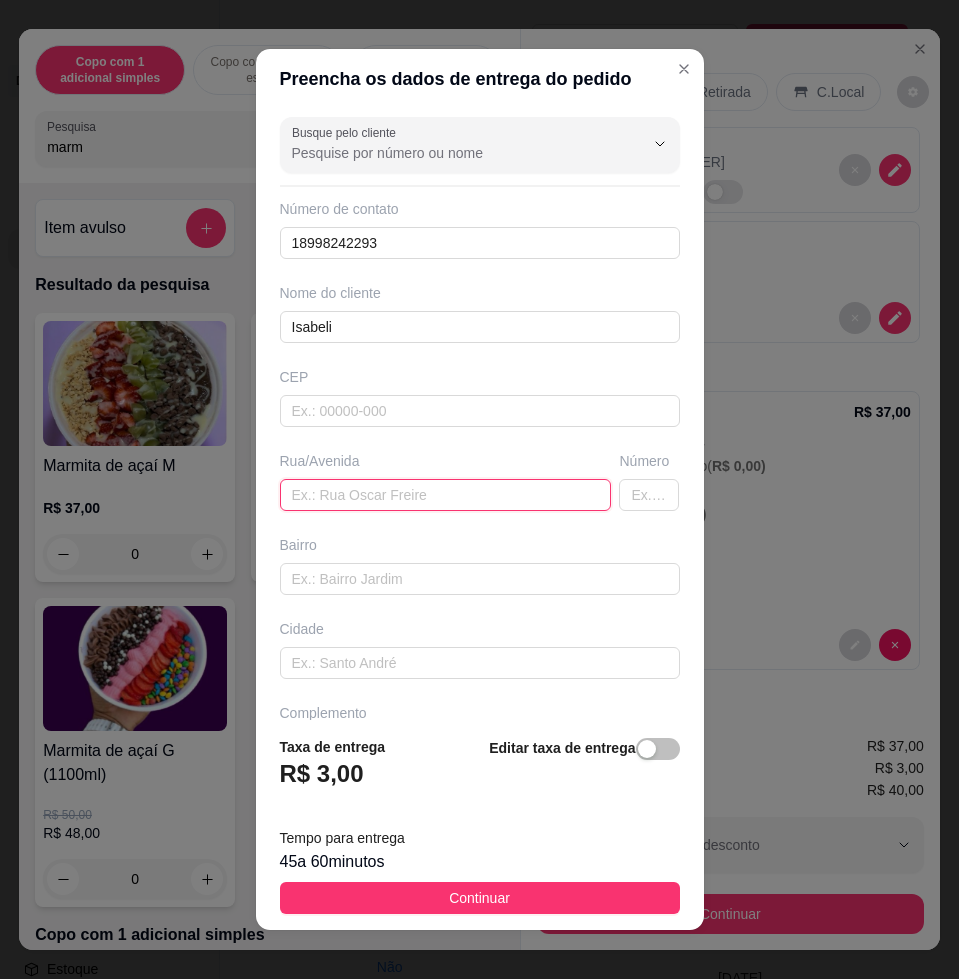 click at bounding box center (446, 495) 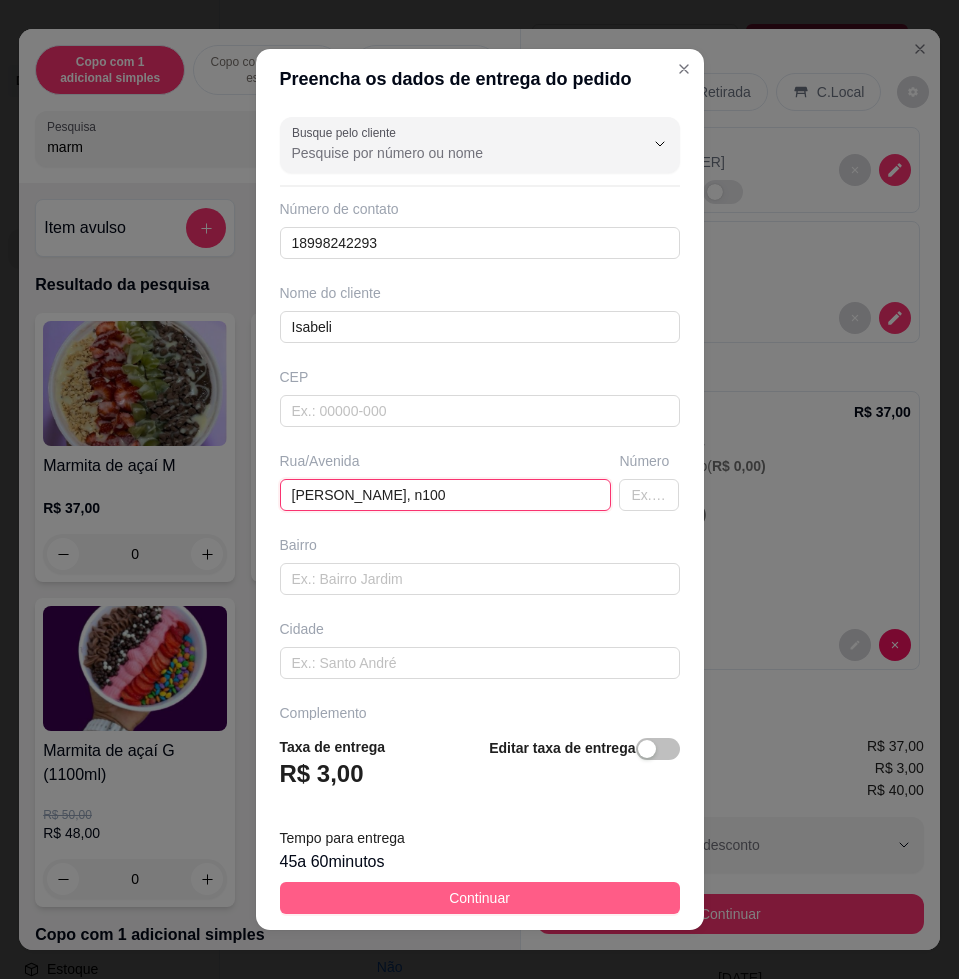 type on "[PERSON_NAME], n100" 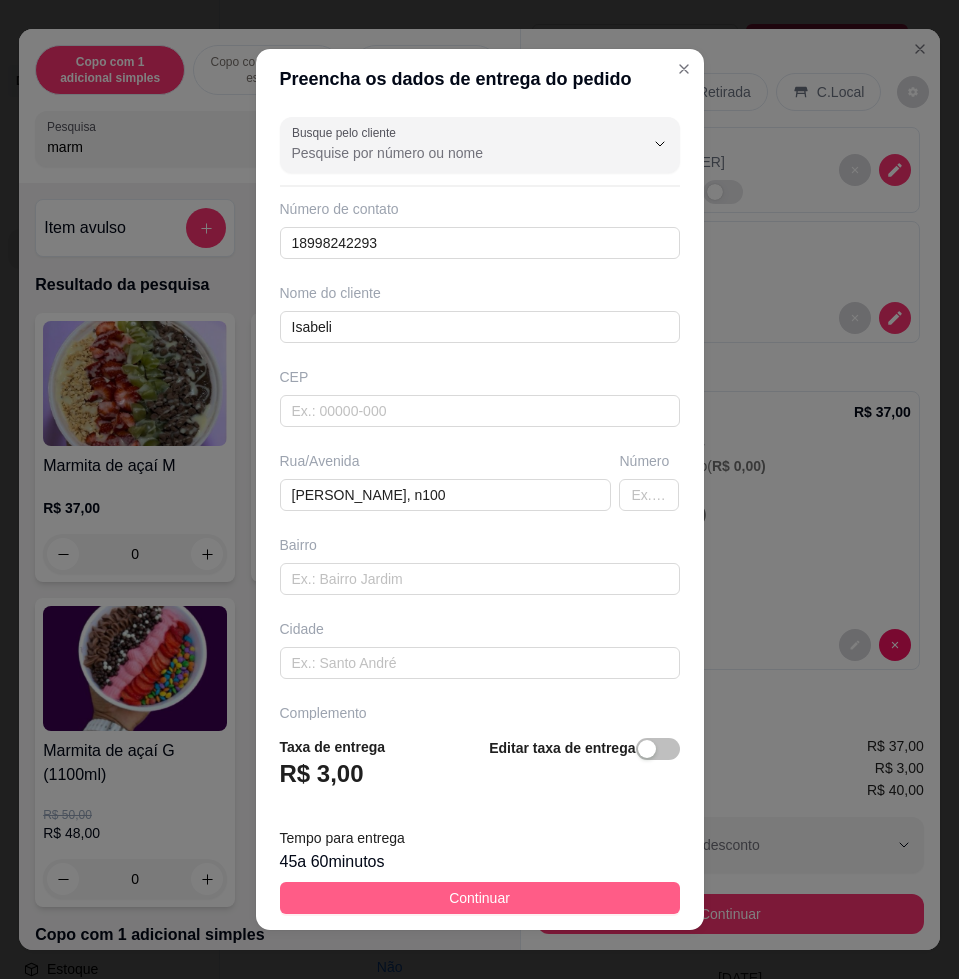 click on "Continuar" at bounding box center [480, 898] 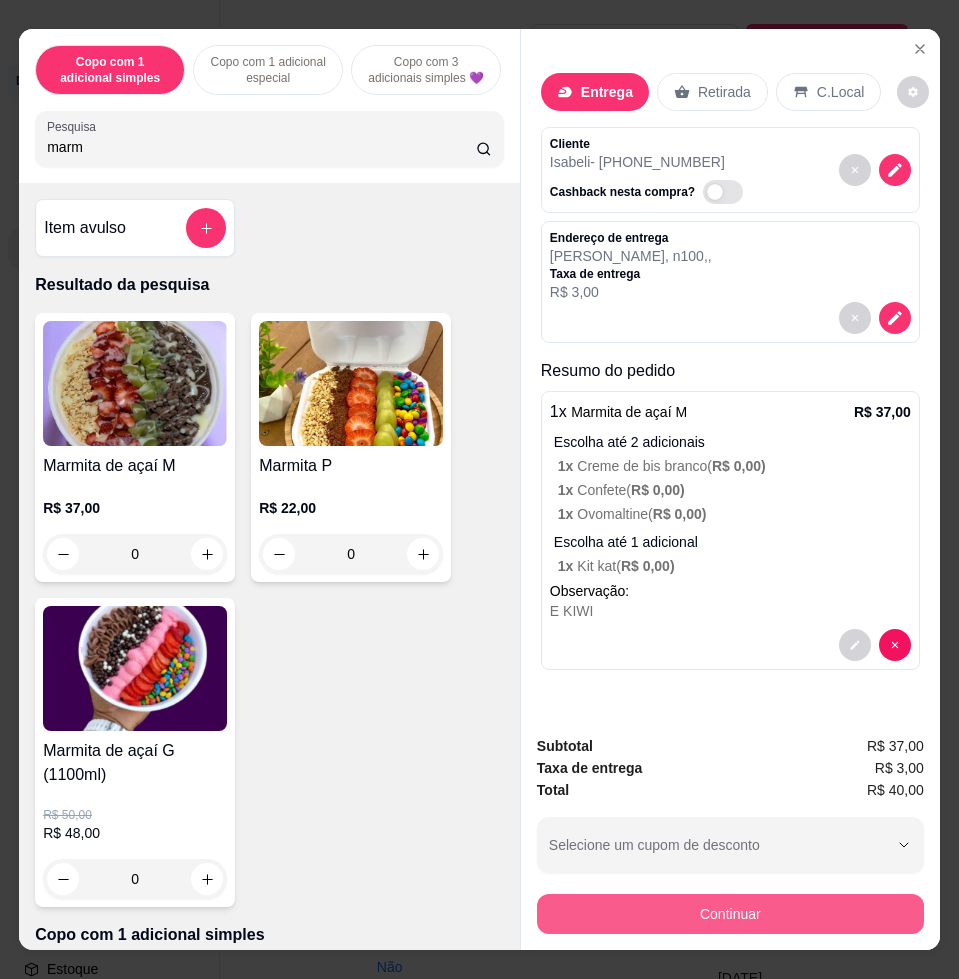 click on "Continuar" at bounding box center (730, 914) 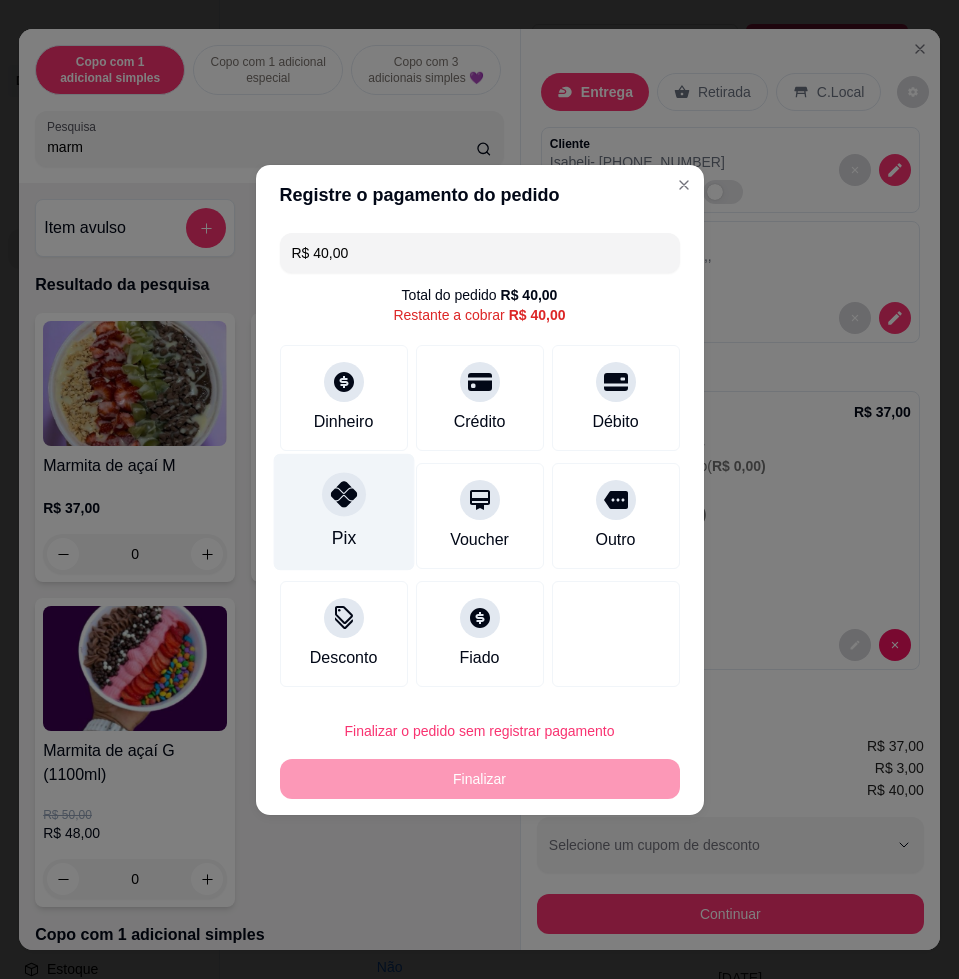 click 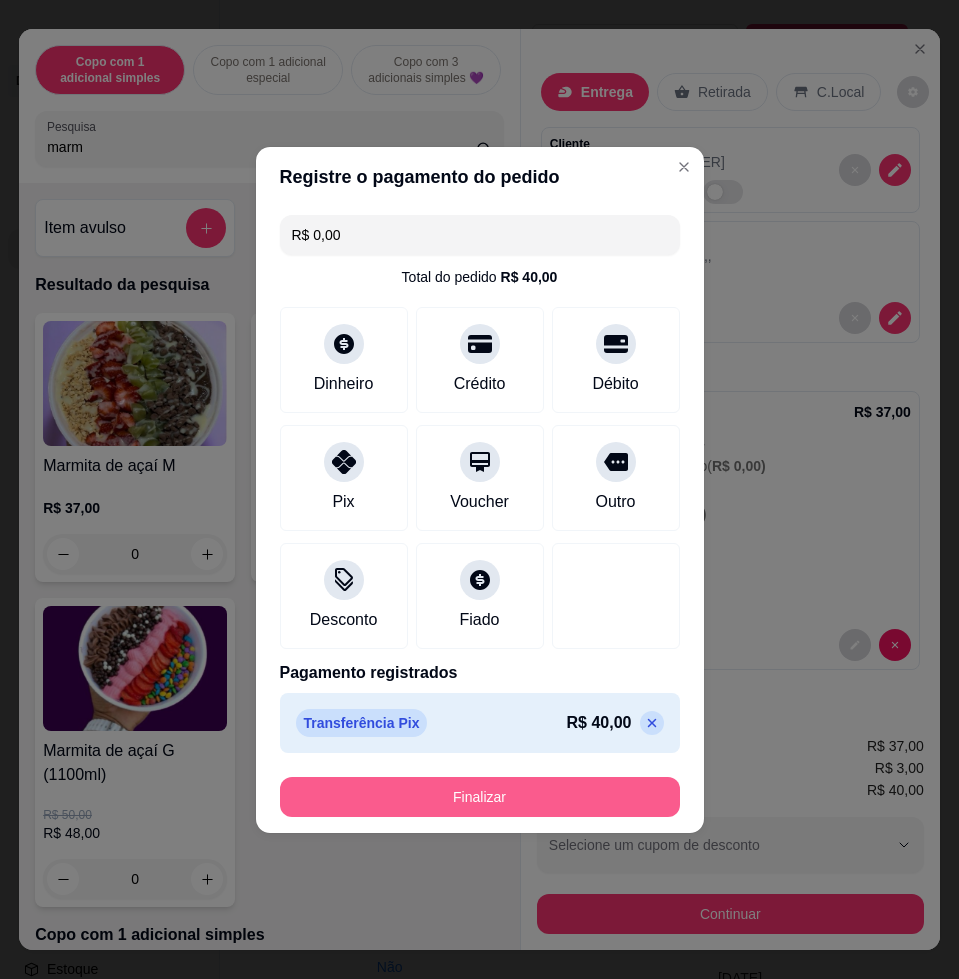 click on "Finalizar" at bounding box center [480, 797] 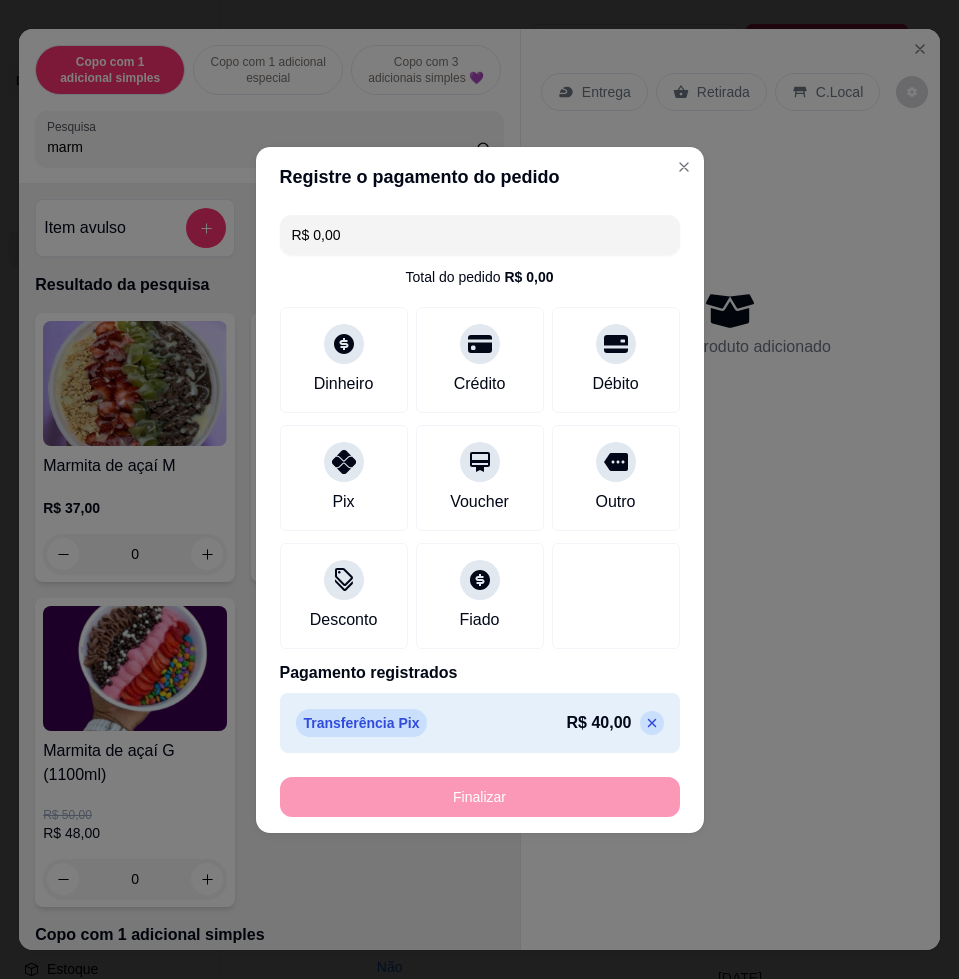 type on "-R$ 40,00" 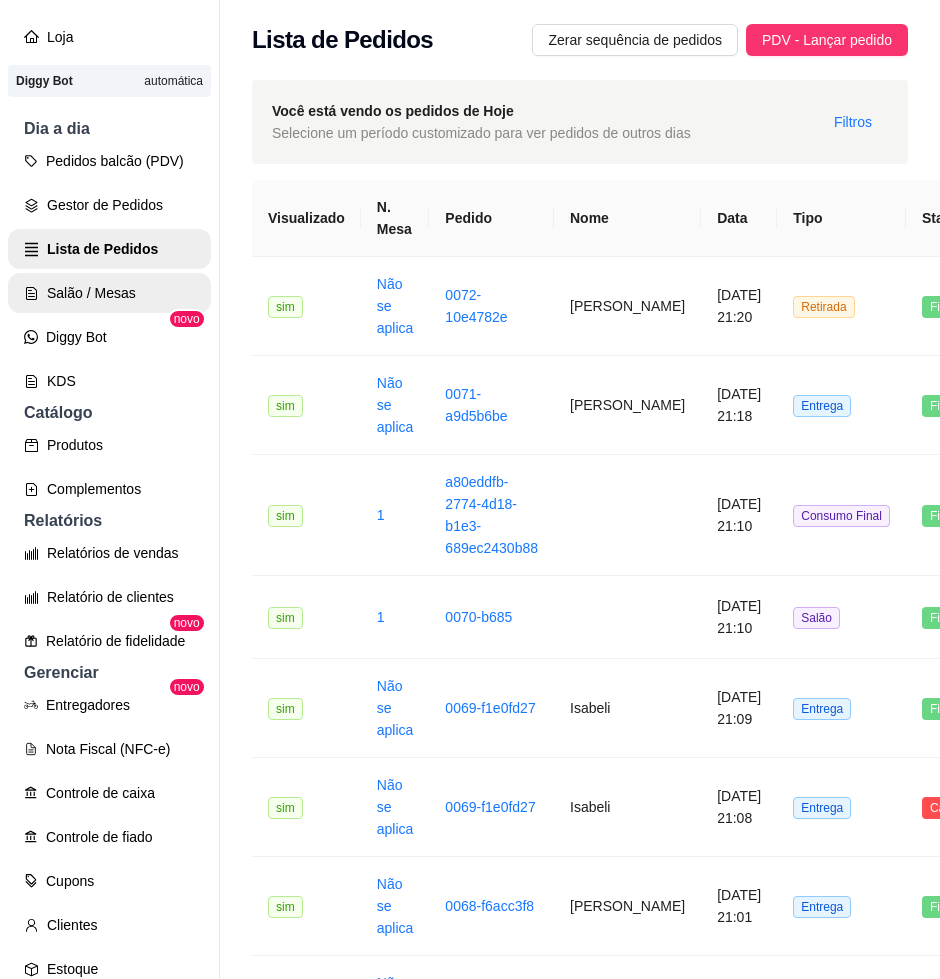 click on "Salão / Mesas" at bounding box center (109, 293) 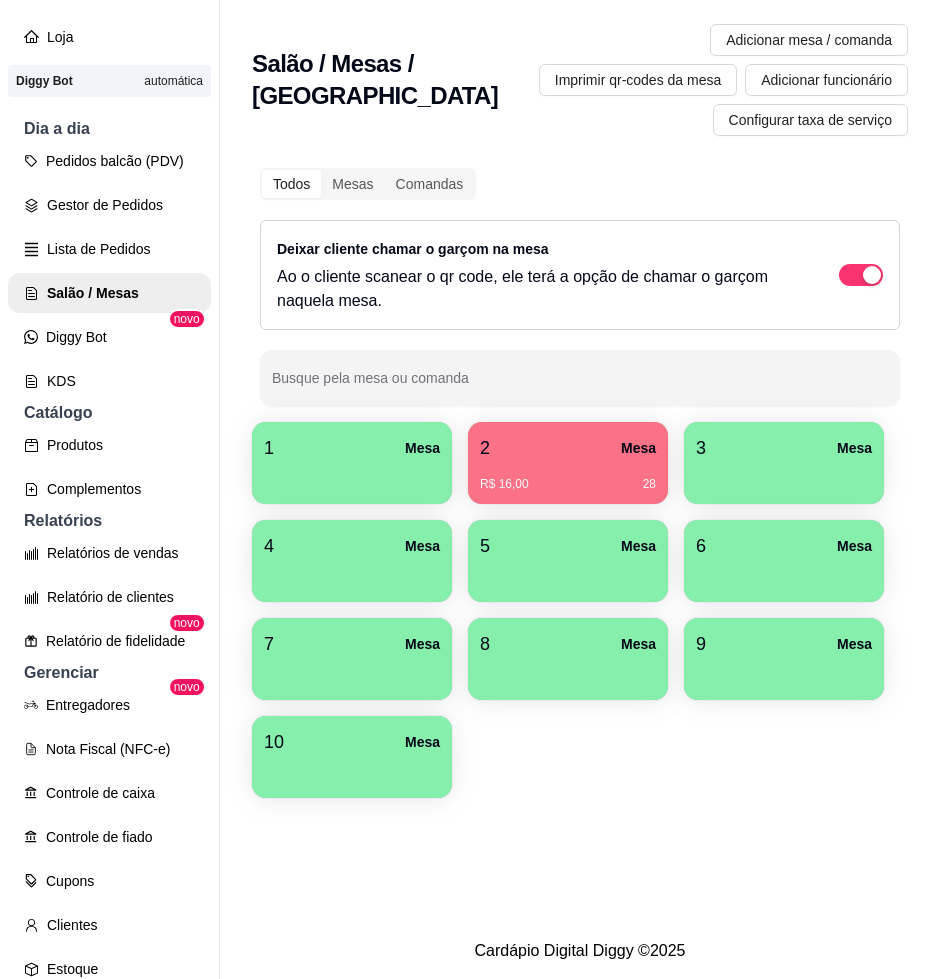 click at bounding box center [352, 477] 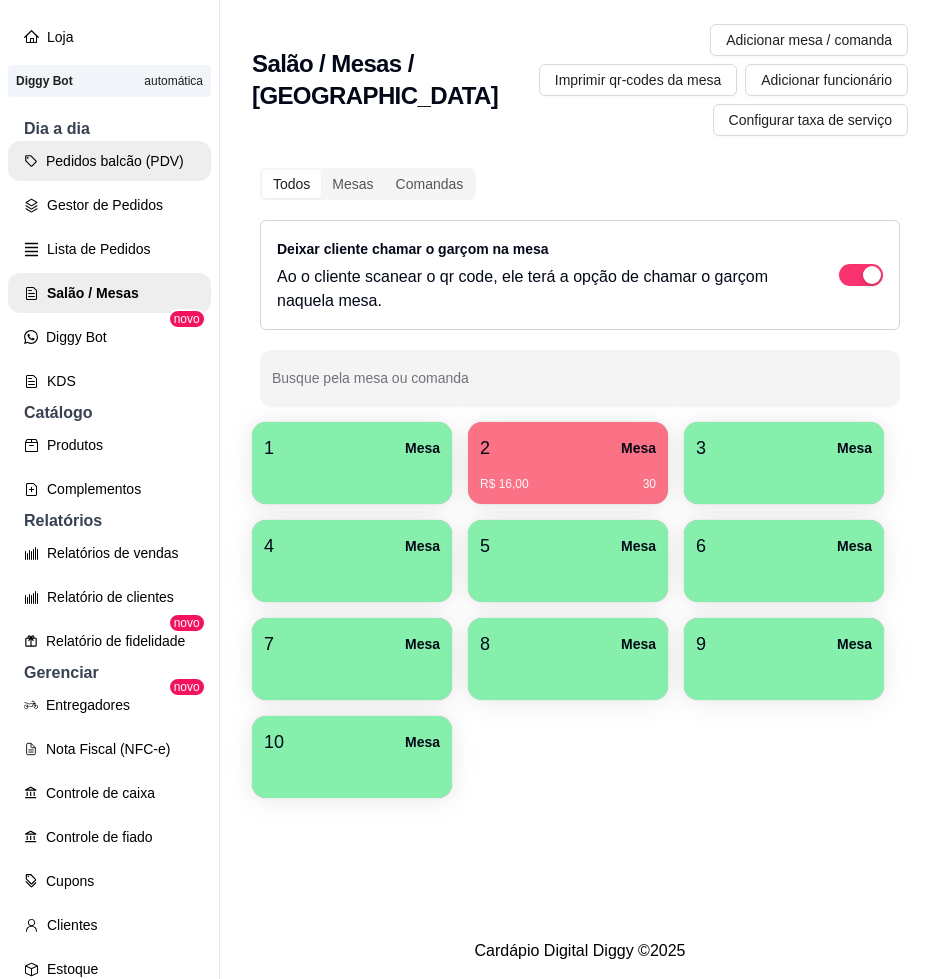 click on "Pedidos balcão (PDV)" at bounding box center (109, 161) 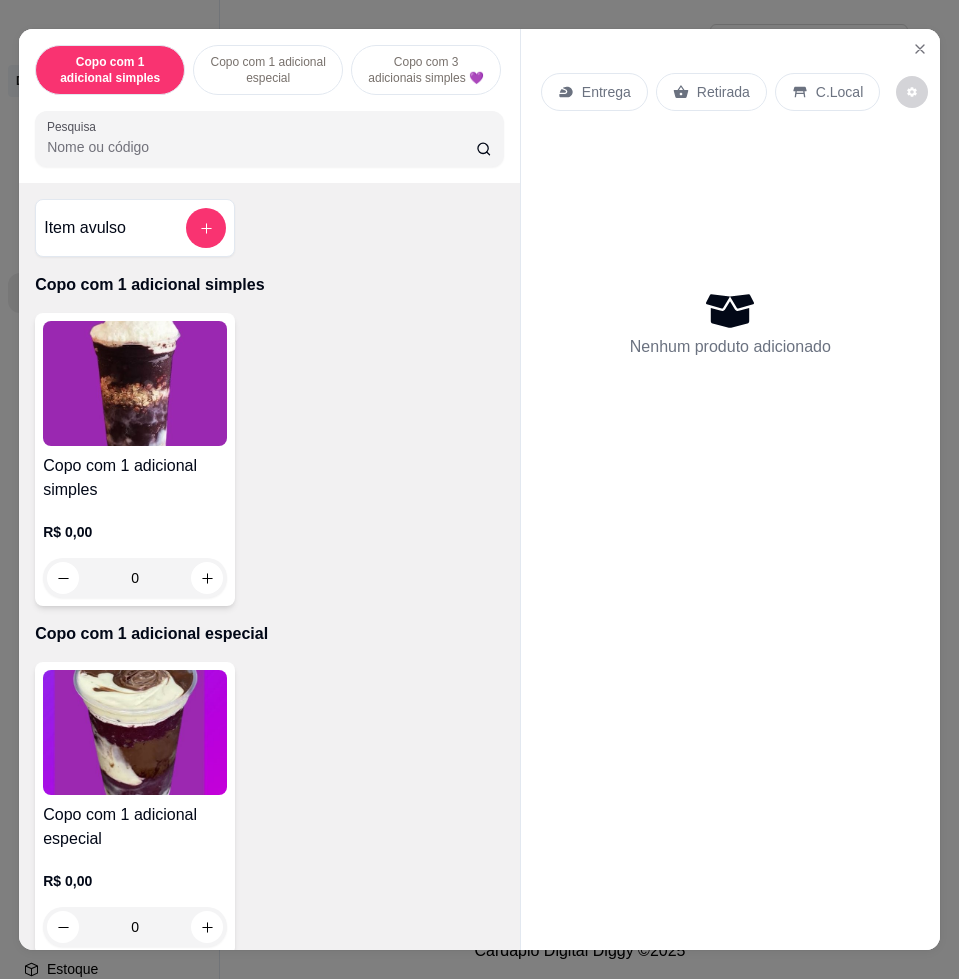 scroll, scrollTop: 375, scrollLeft: 0, axis: vertical 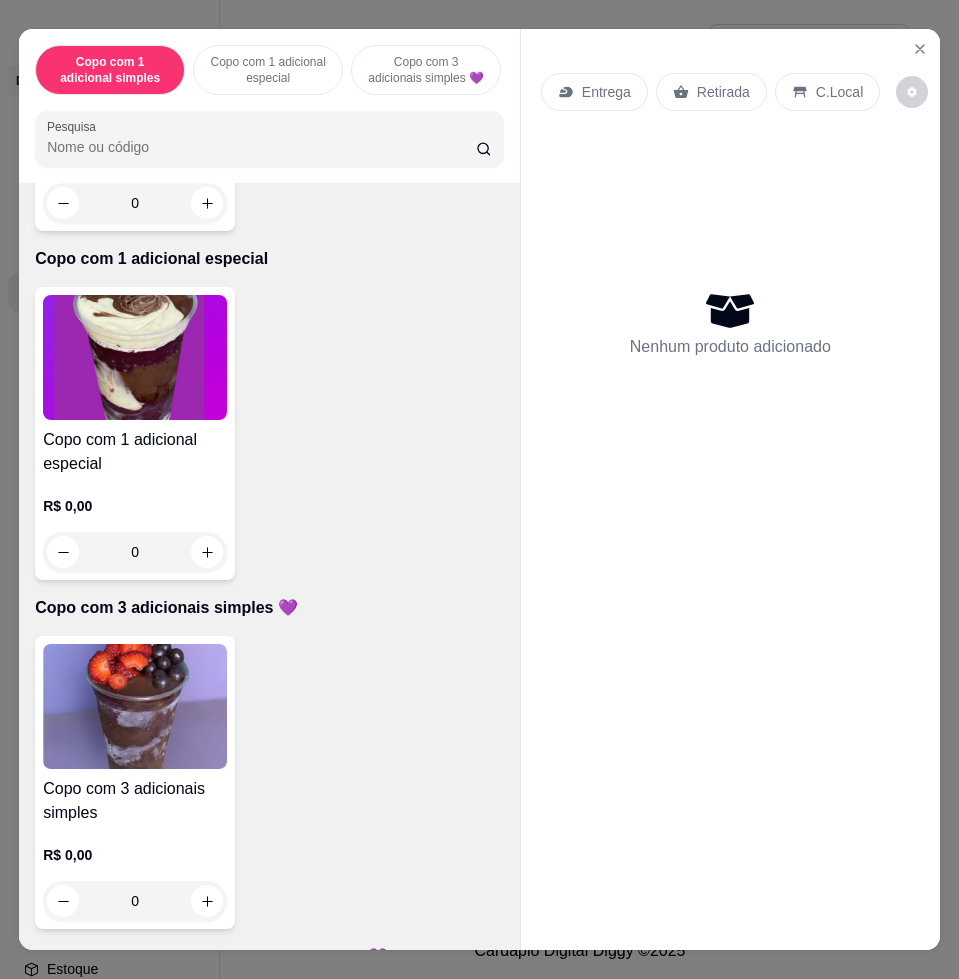 click at bounding box center (135, 706) 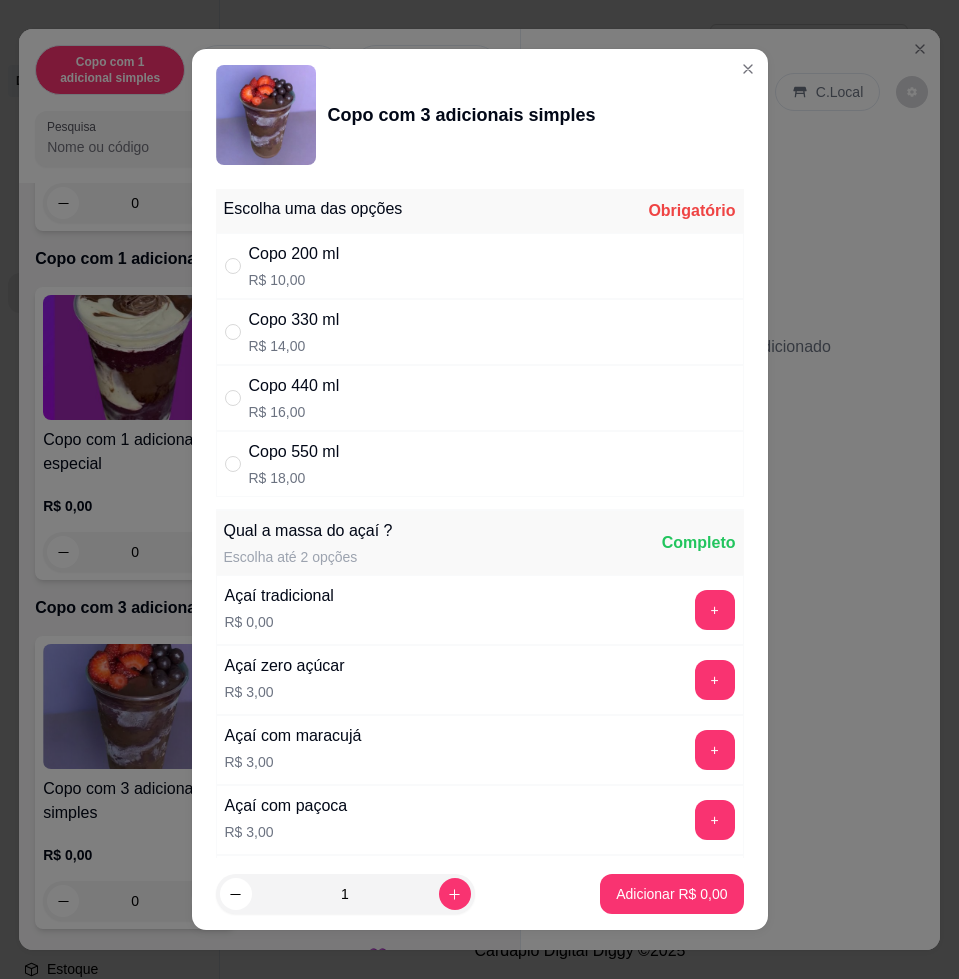 click on "Copo 440 ml R$ 16,00" at bounding box center [480, 398] 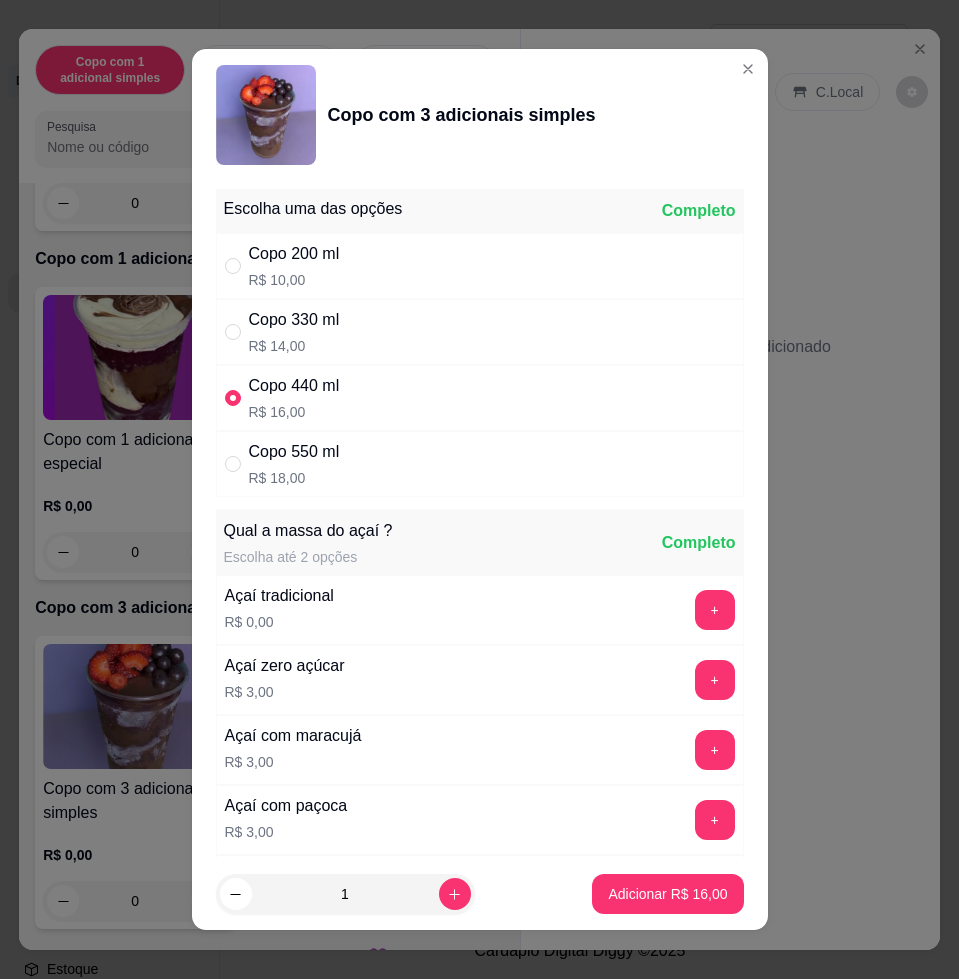 radio on "true" 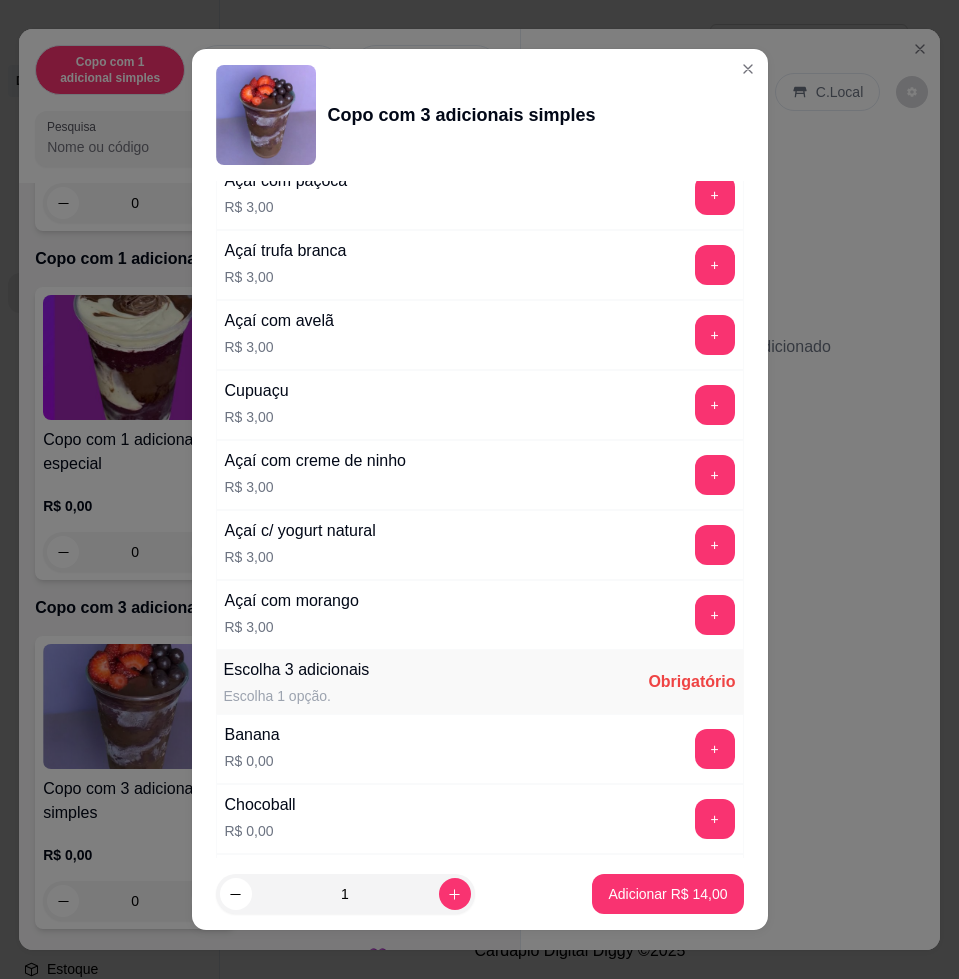scroll, scrollTop: 1125, scrollLeft: 0, axis: vertical 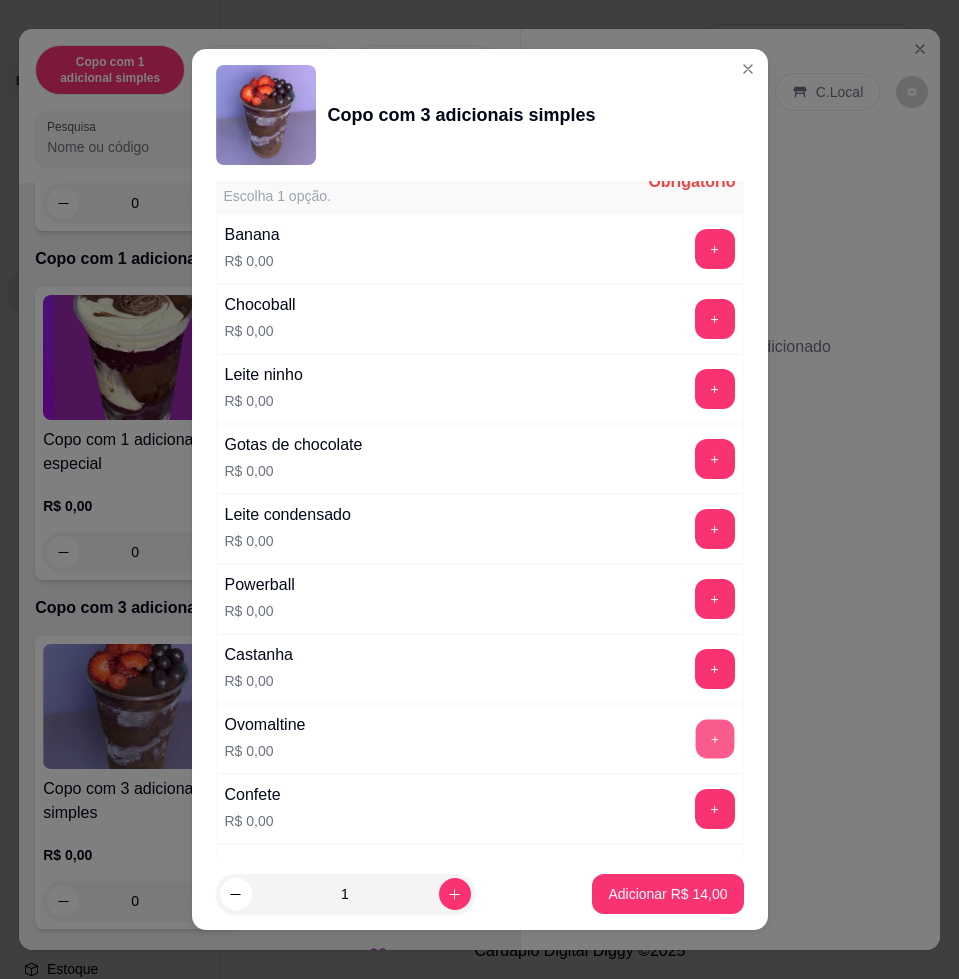 click on "+" at bounding box center [714, 739] 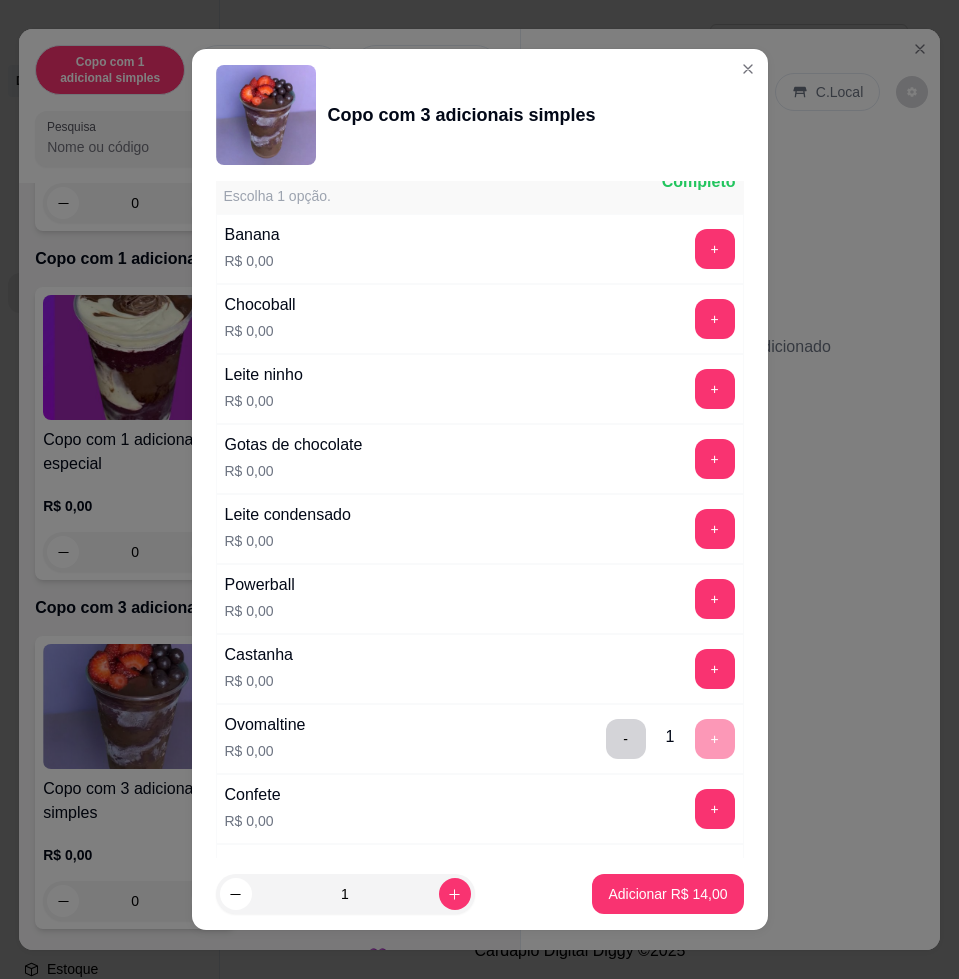 scroll, scrollTop: 1375, scrollLeft: 0, axis: vertical 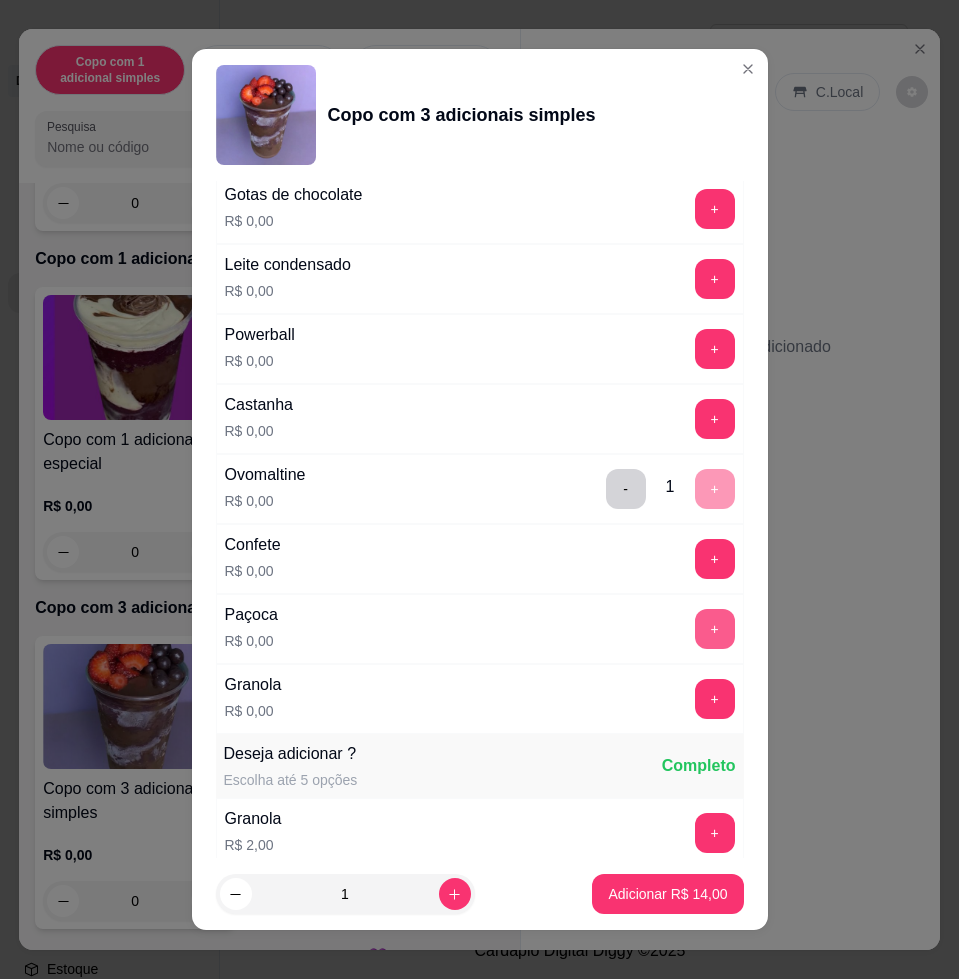 click on "+" at bounding box center [715, 629] 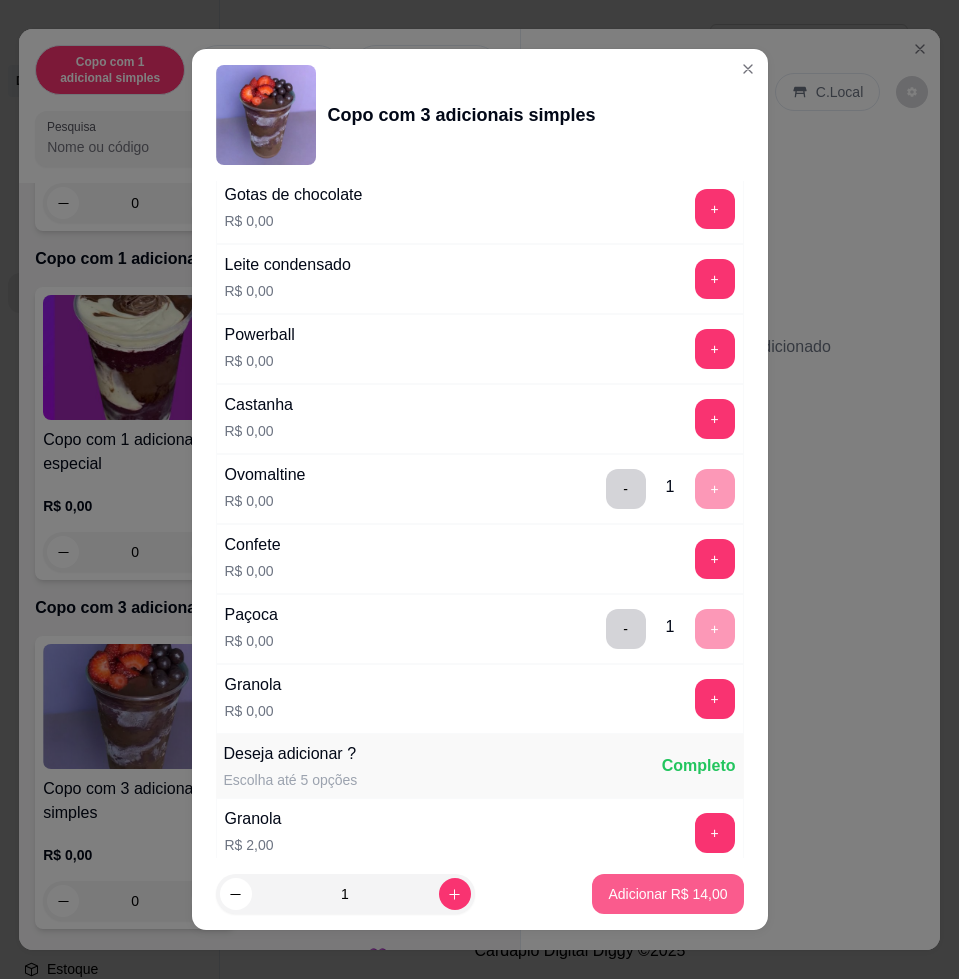 click on "Adicionar   R$ 14,00" at bounding box center (667, 894) 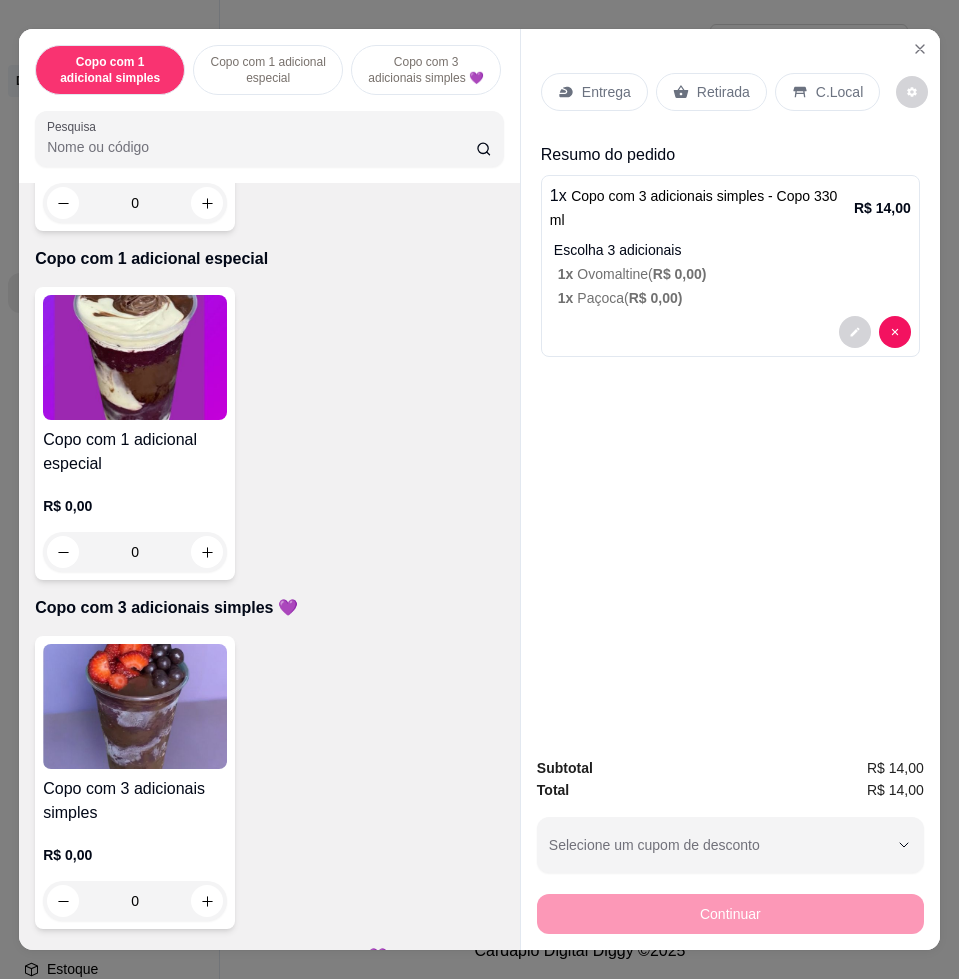 click on "Entrega" at bounding box center (594, 92) 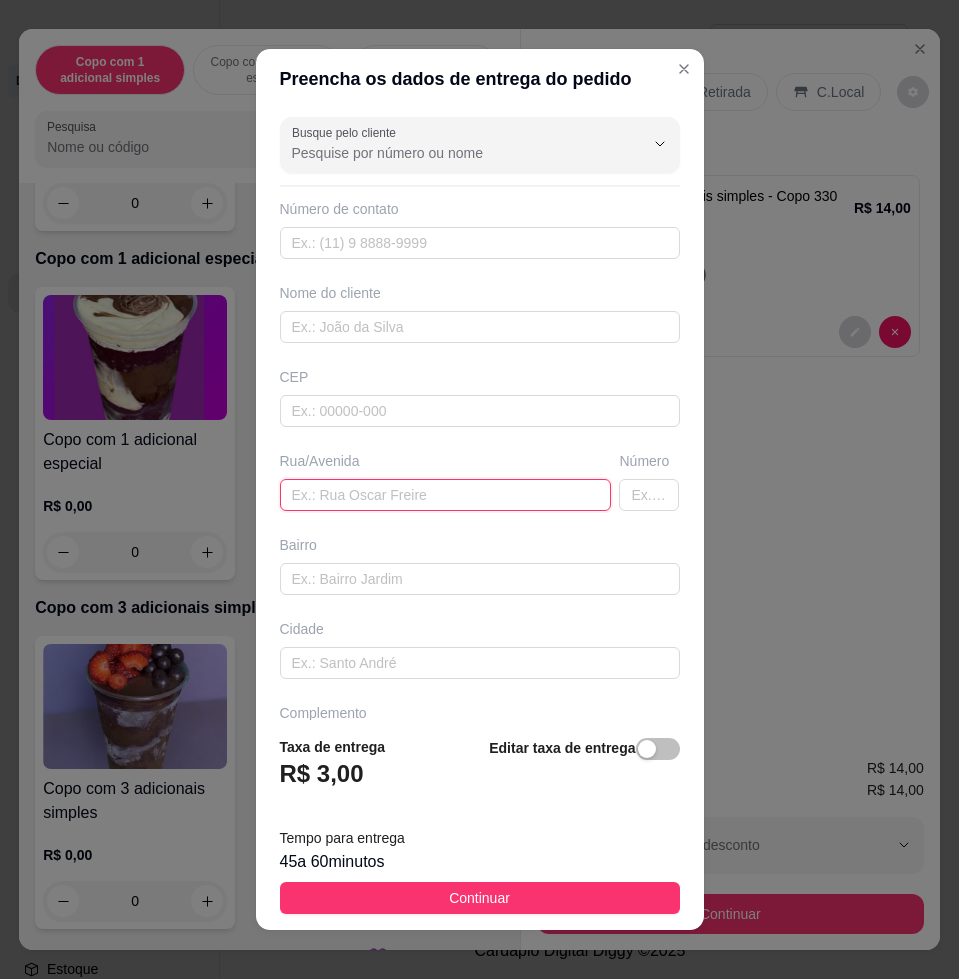 click at bounding box center (446, 495) 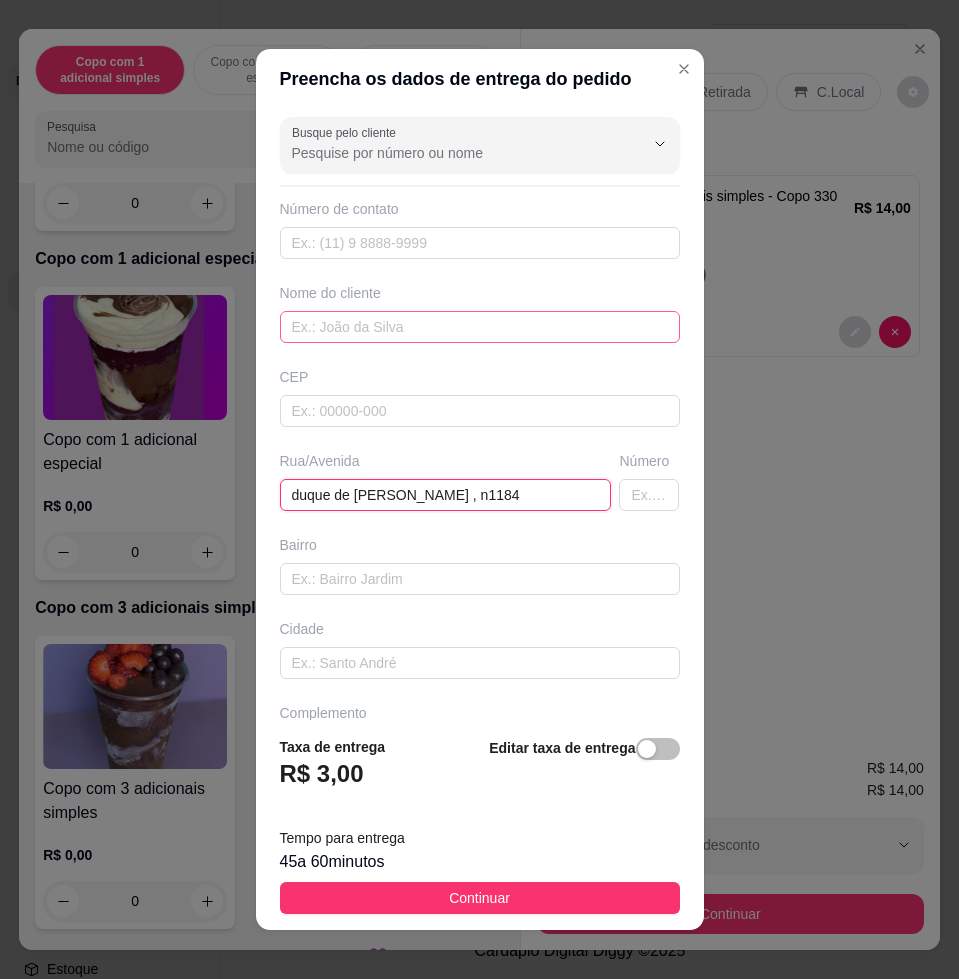 type on "duque de [PERSON_NAME] , n1184" 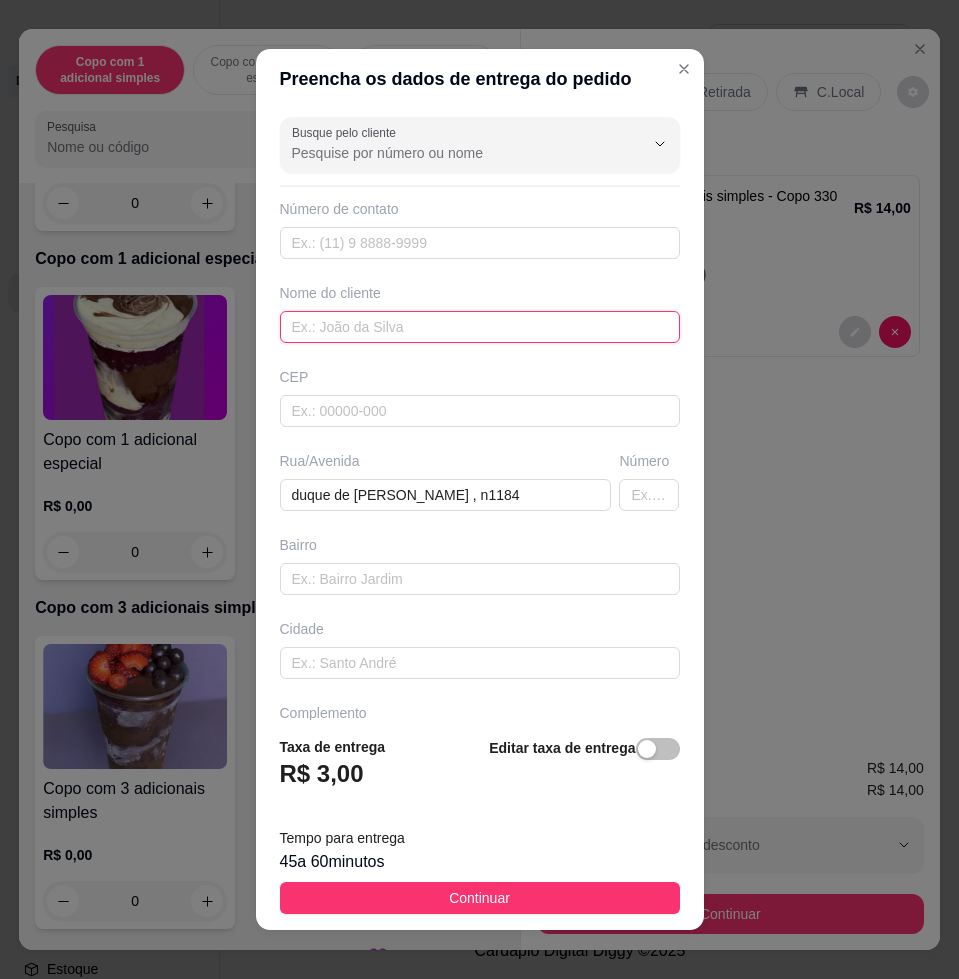 drag, startPoint x: 428, startPoint y: 316, endPoint x: 413, endPoint y: 319, distance: 15.297058 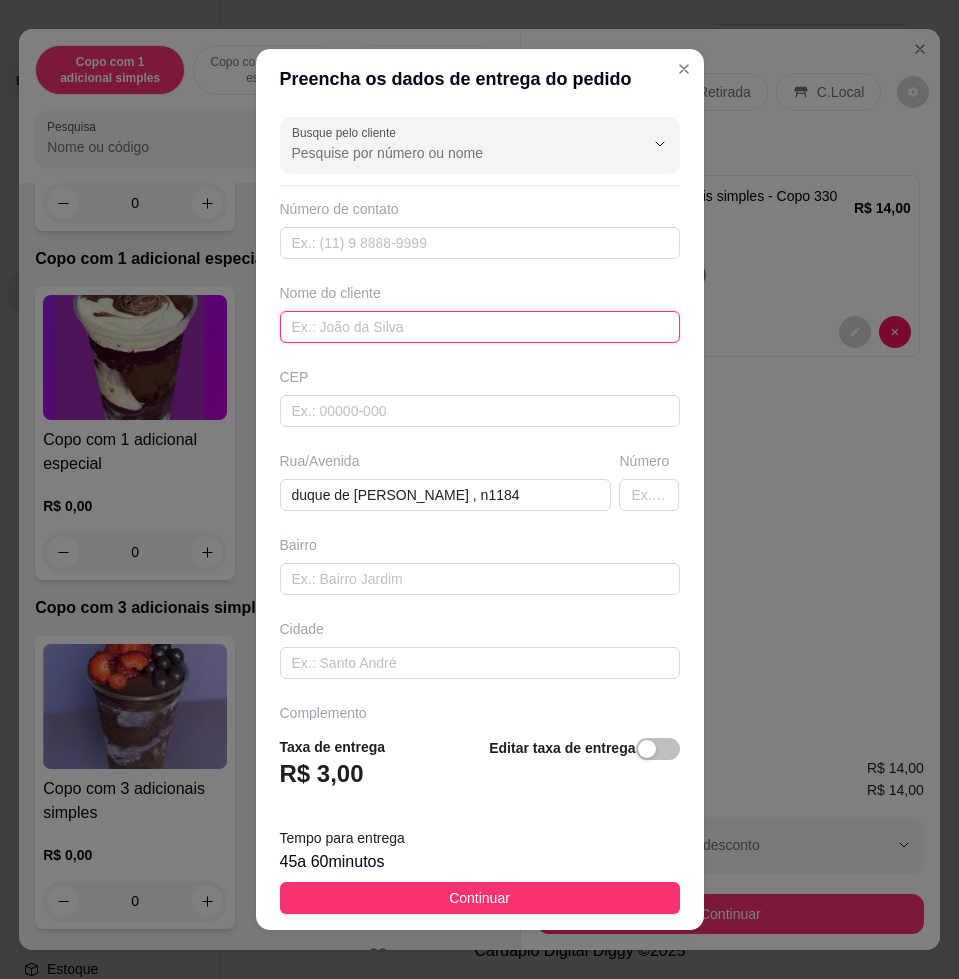 click at bounding box center (480, 327) 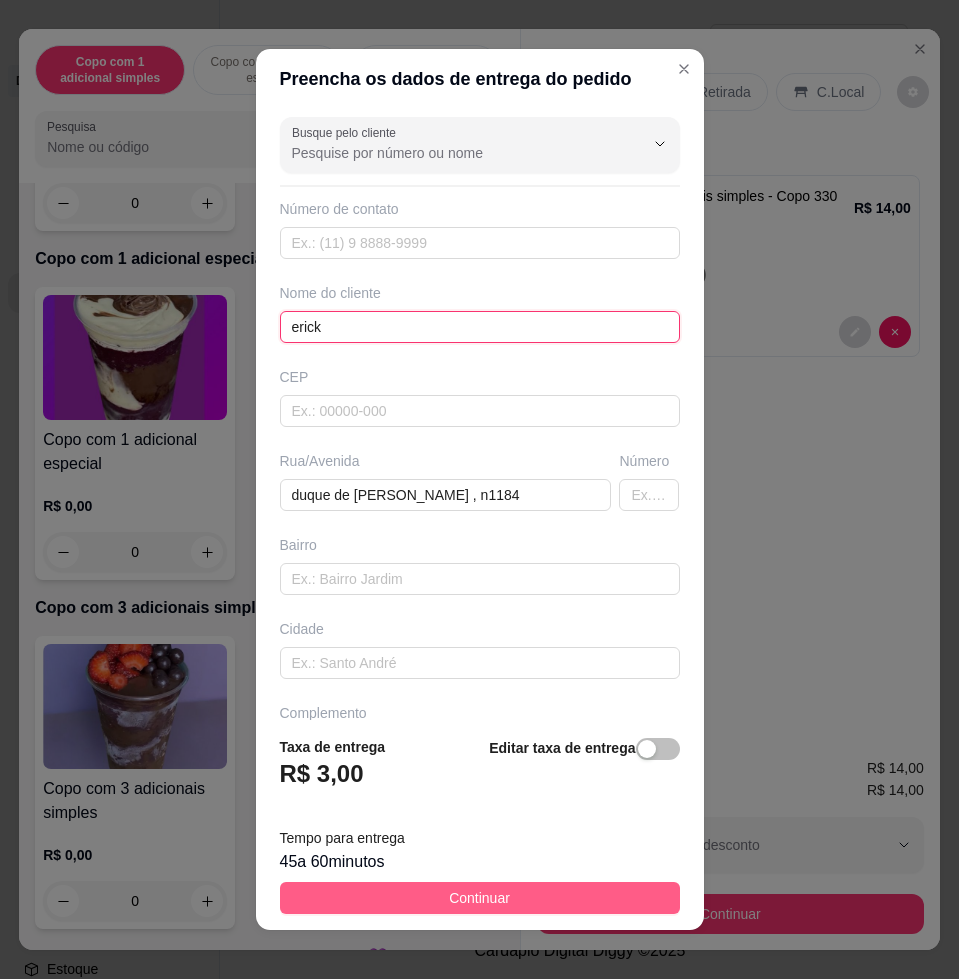 type on "erick" 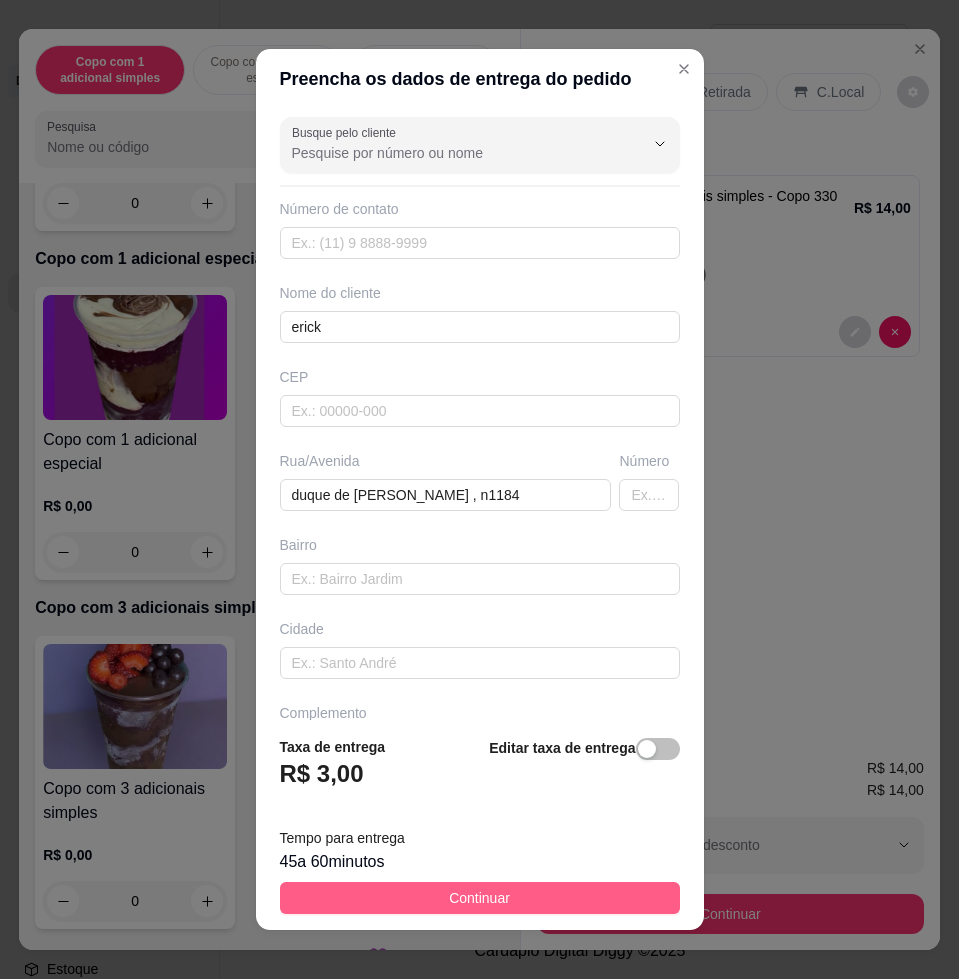 click on "Continuar" at bounding box center [479, 898] 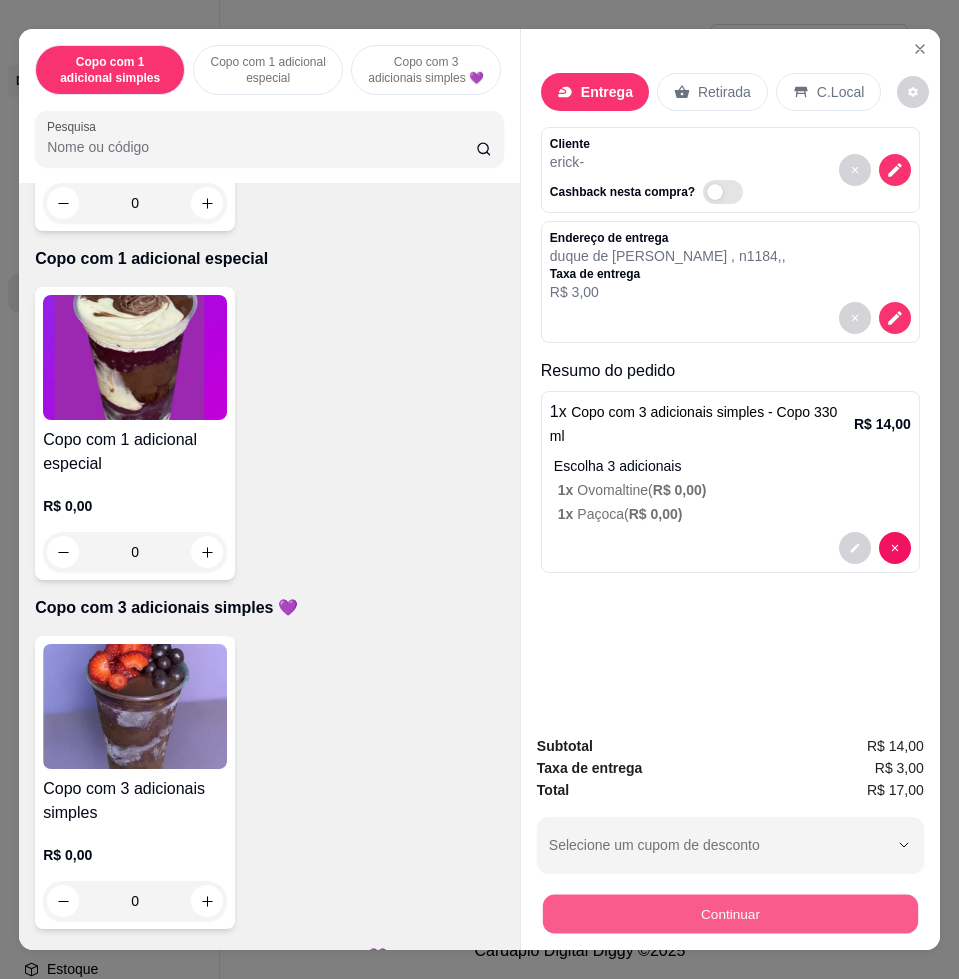 click on "Continuar" at bounding box center [730, 913] 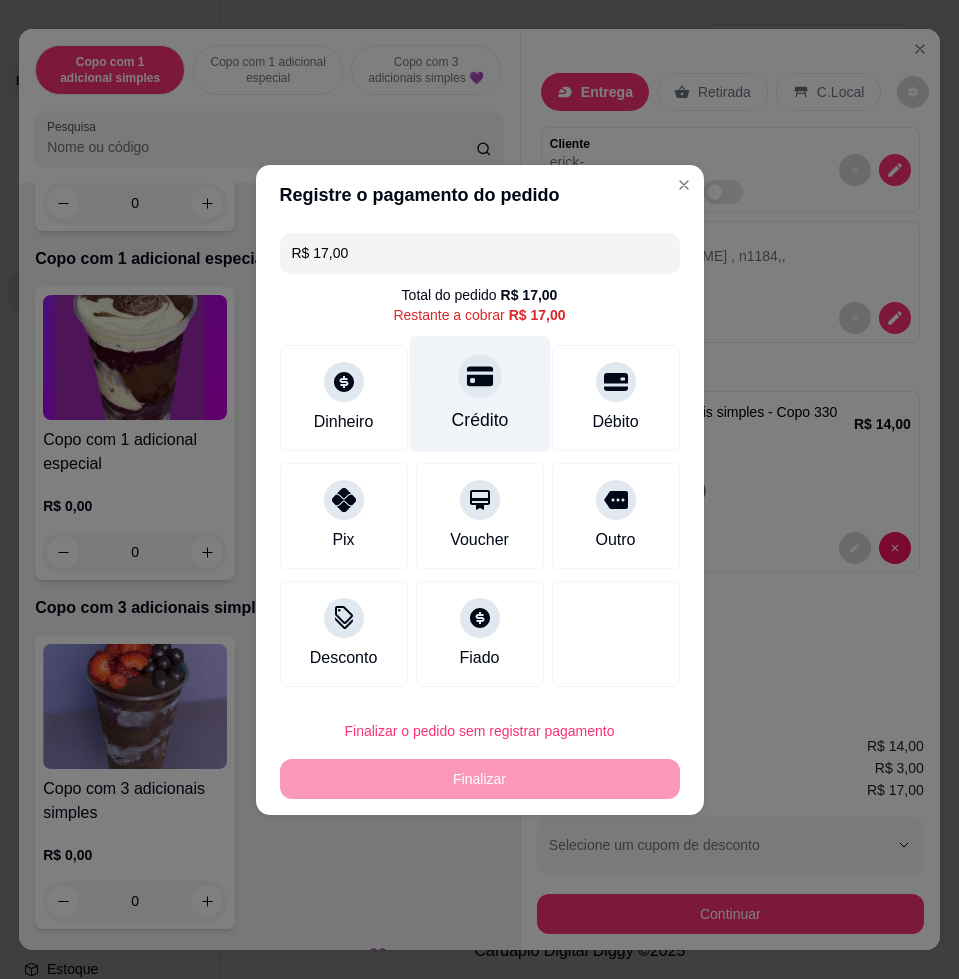 click on "Crédito" at bounding box center (479, 420) 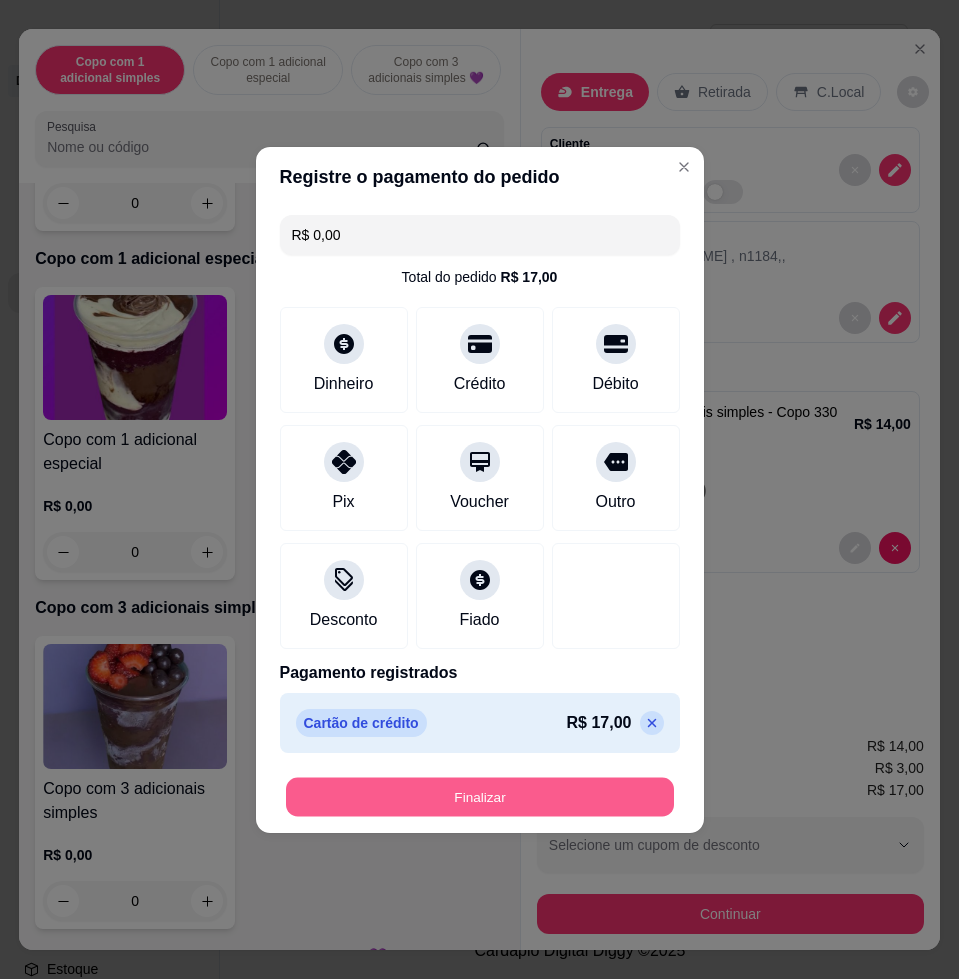 click on "Finalizar" at bounding box center [480, 796] 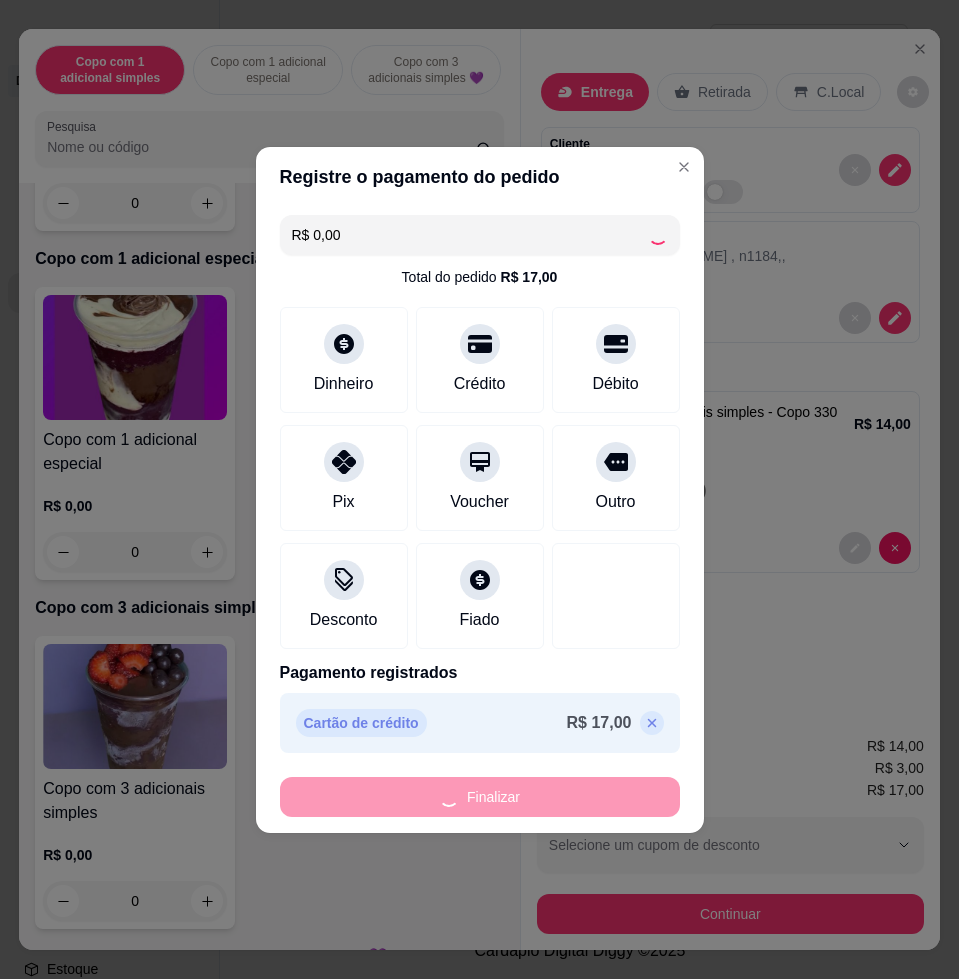 type on "-R$ 17,00" 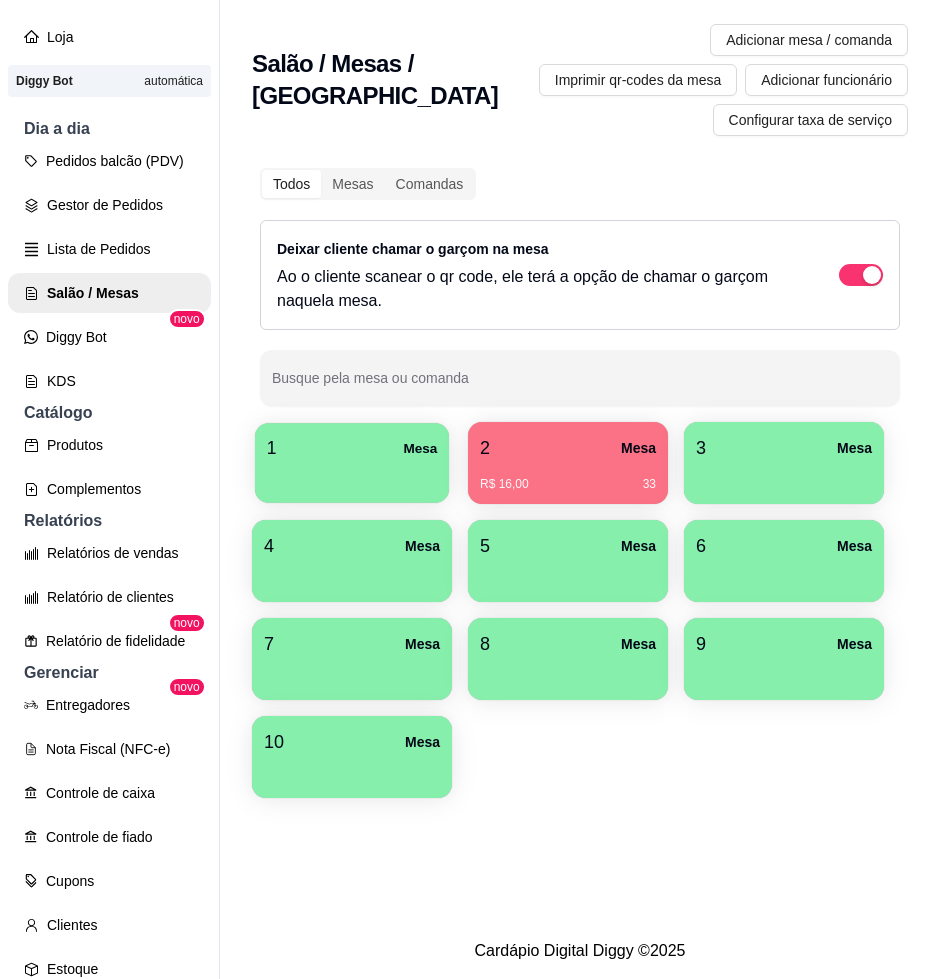 click at bounding box center [352, 476] 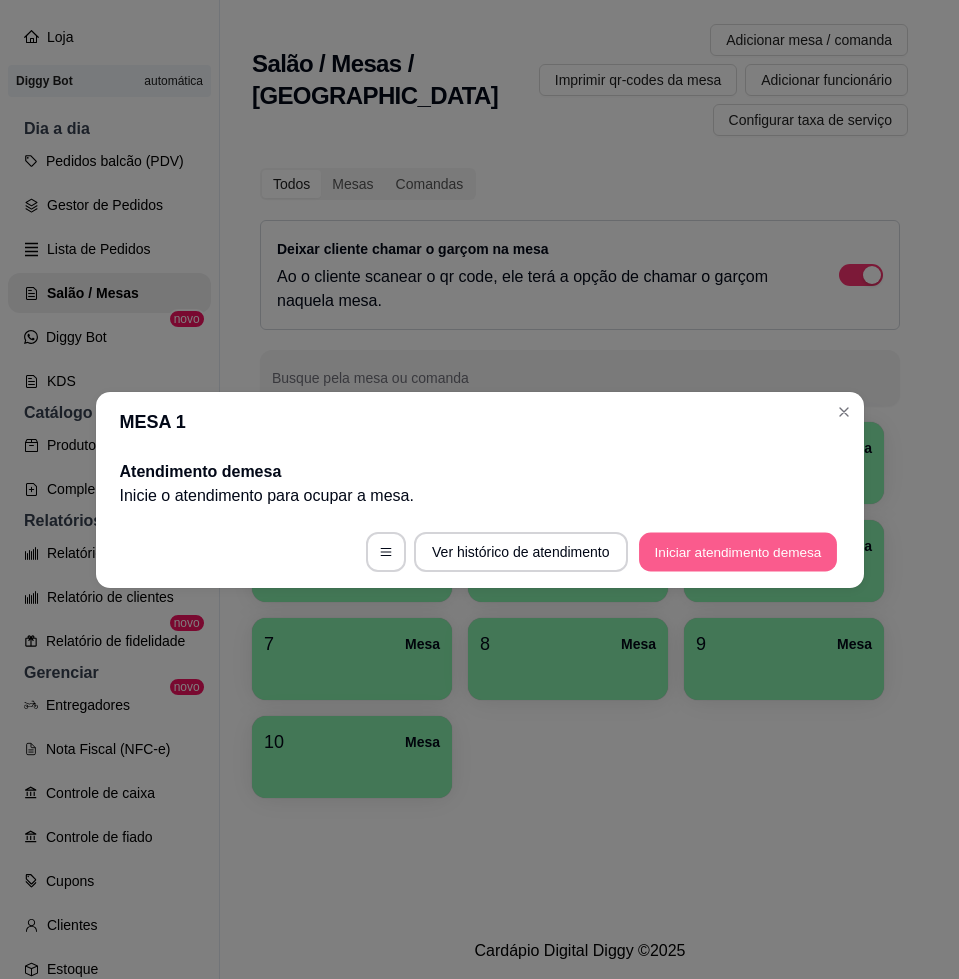 click on "Iniciar atendimento de  mesa" at bounding box center [738, 551] 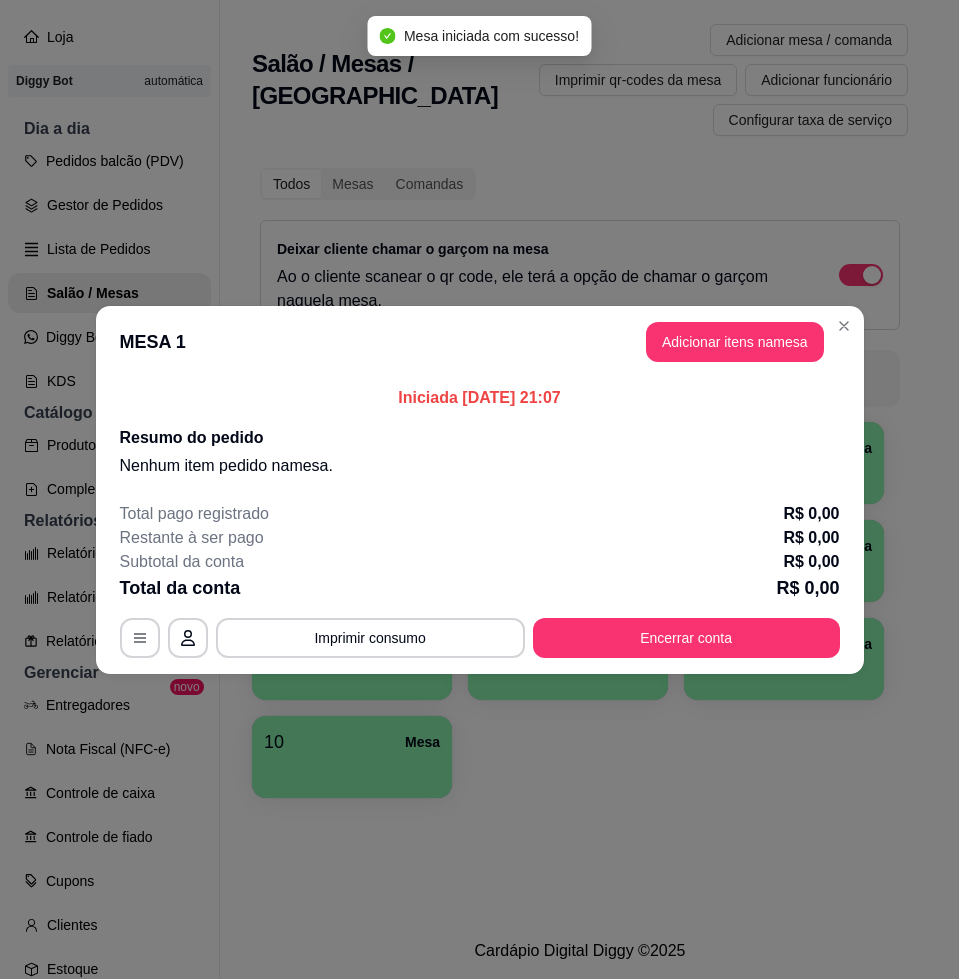 click on "MESA 1 Adicionar itens na  mesa" at bounding box center [480, 342] 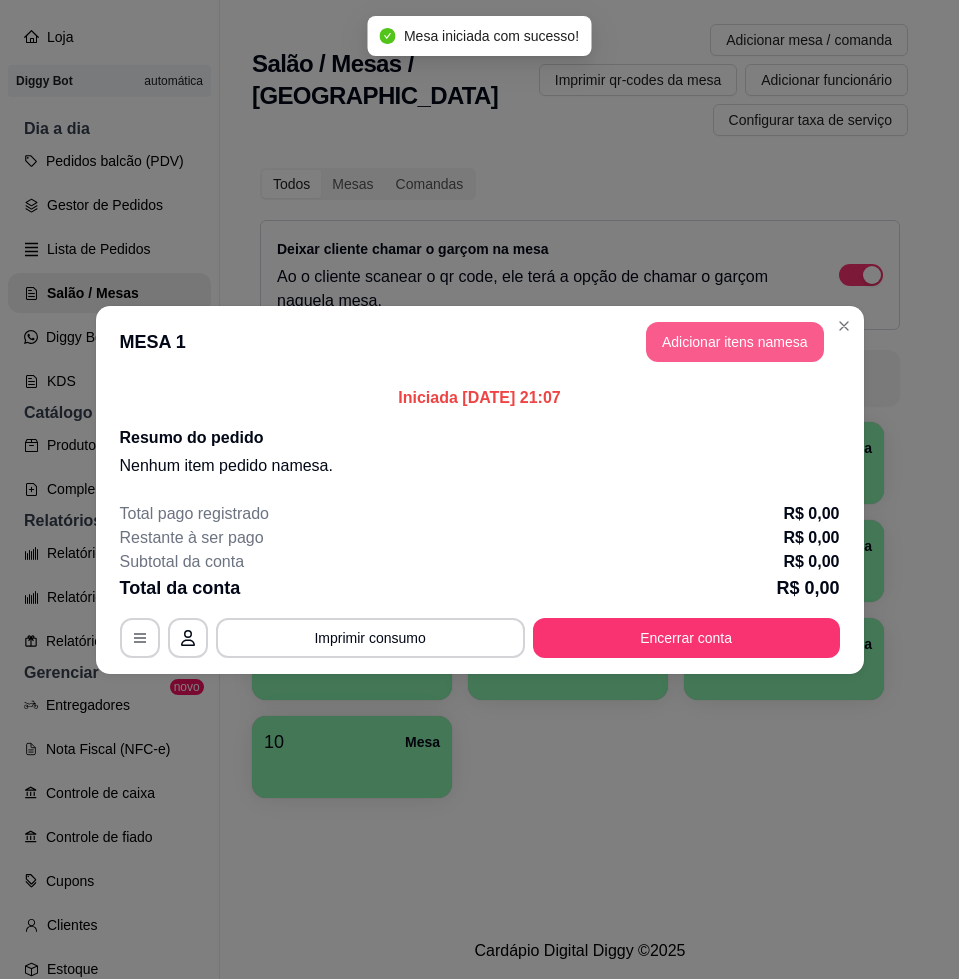 click on "Adicionar itens na  mesa" at bounding box center (735, 342) 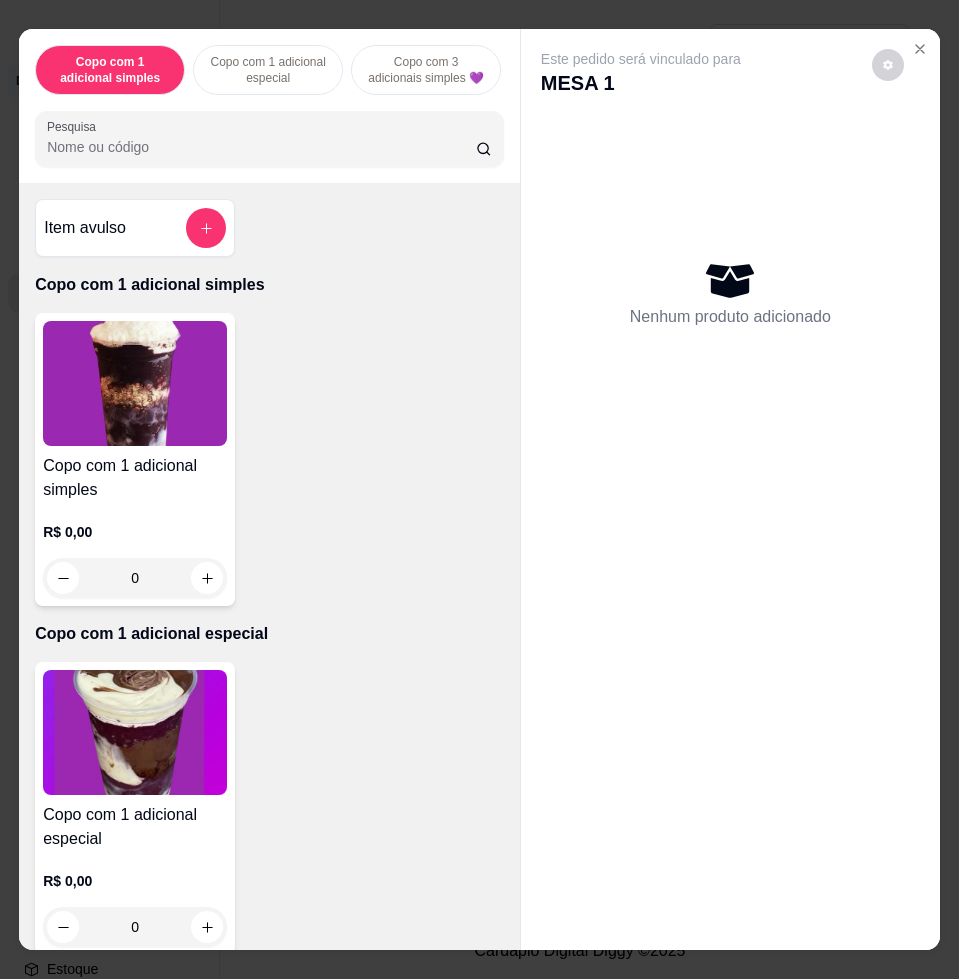 click on "Pesquisa" at bounding box center [261, 147] 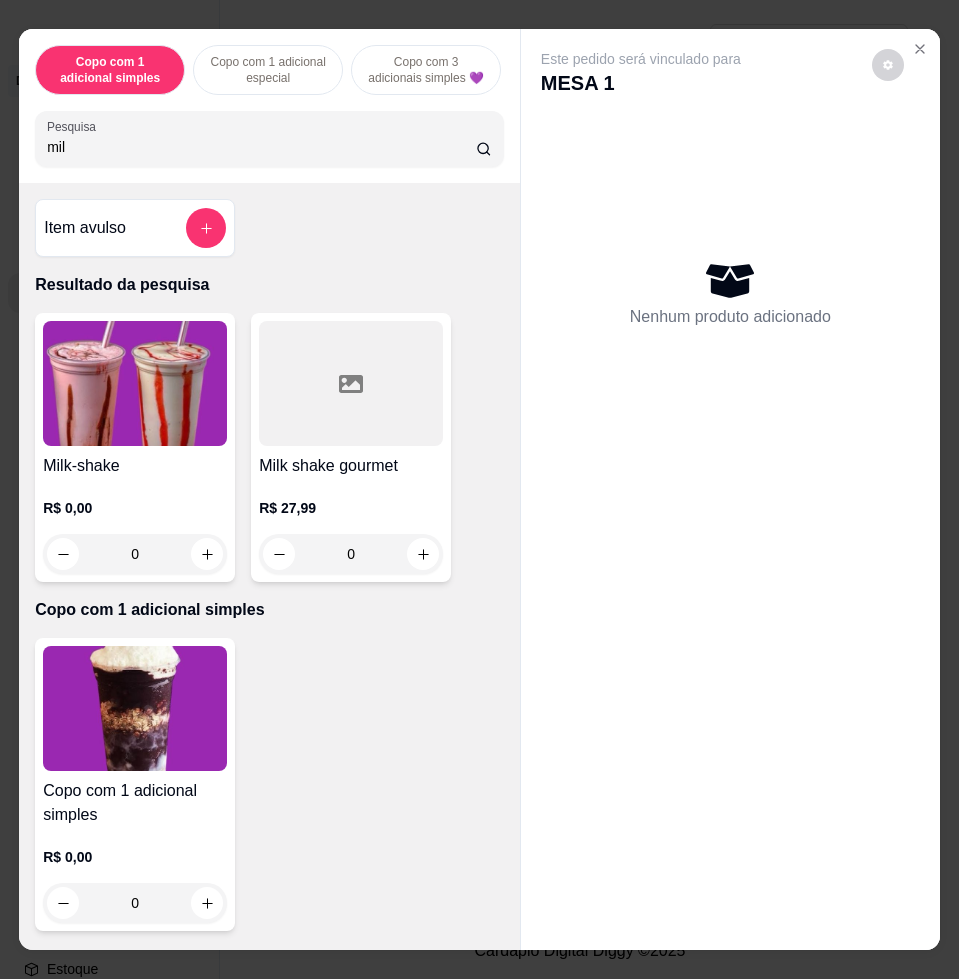 type on "mil" 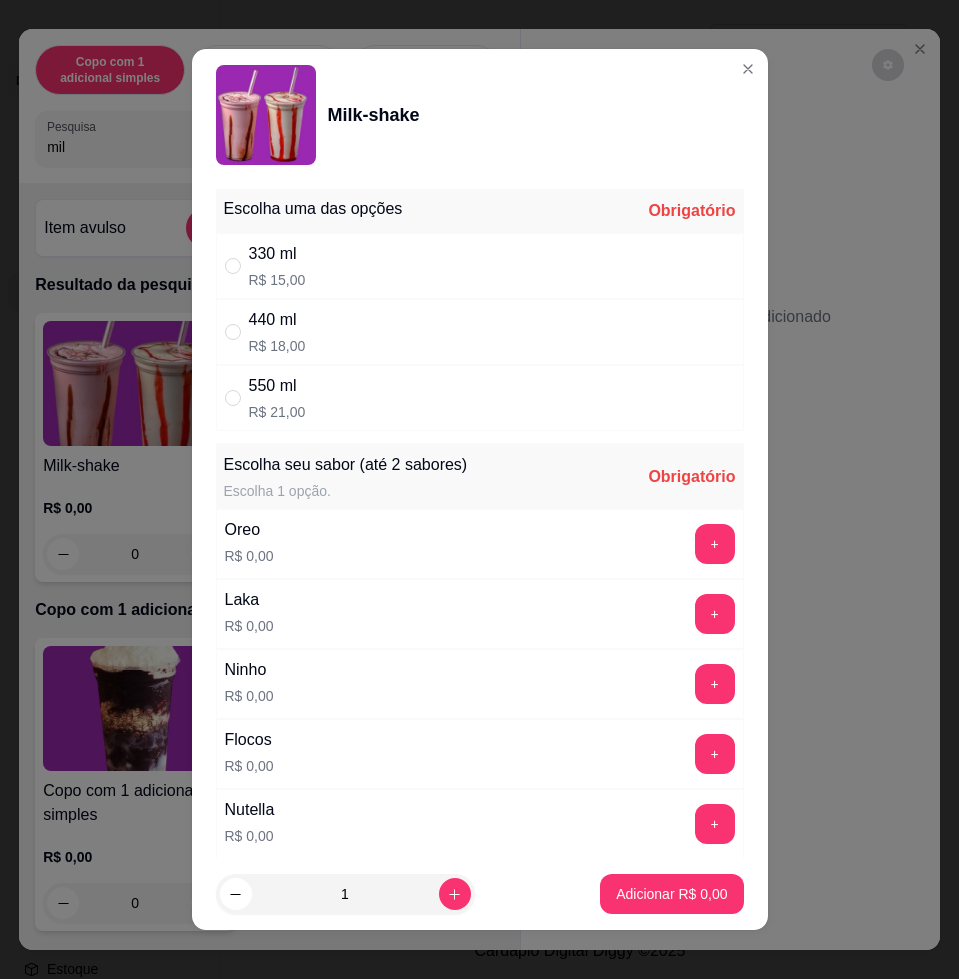 click on "330 ml R$ 15,00" at bounding box center (480, 266) 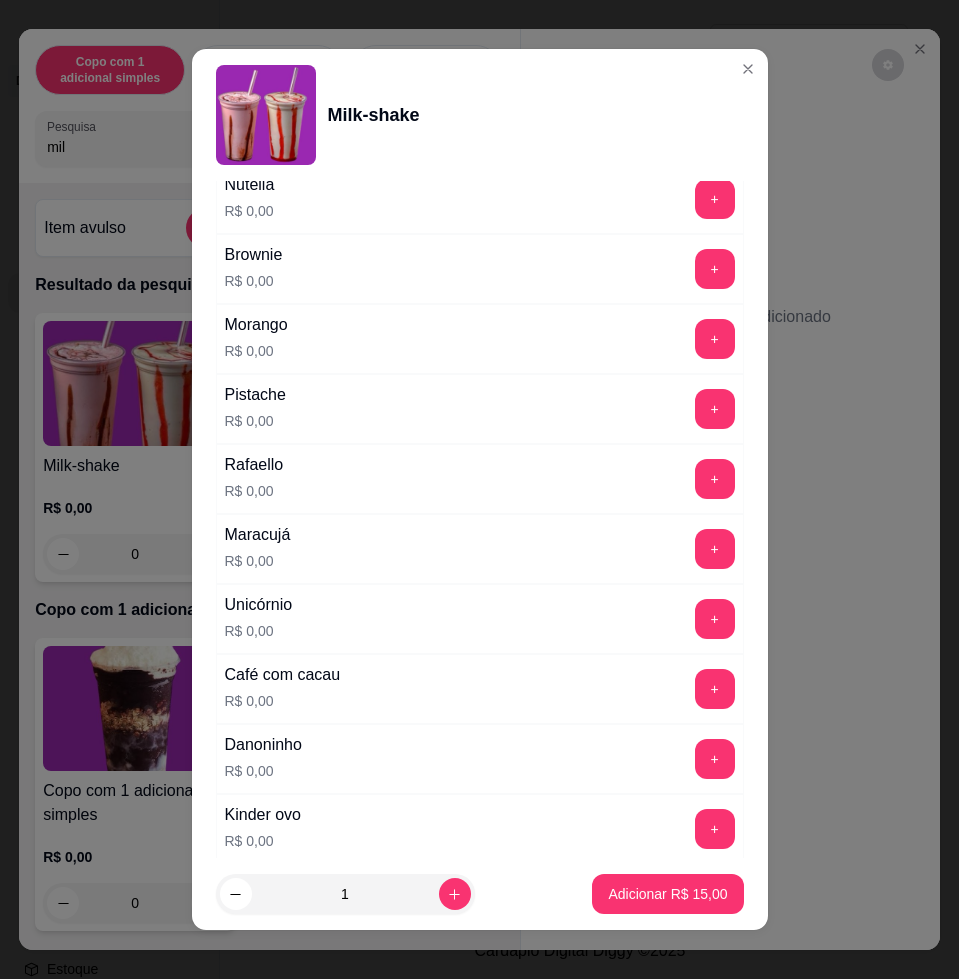 scroll, scrollTop: 1000, scrollLeft: 0, axis: vertical 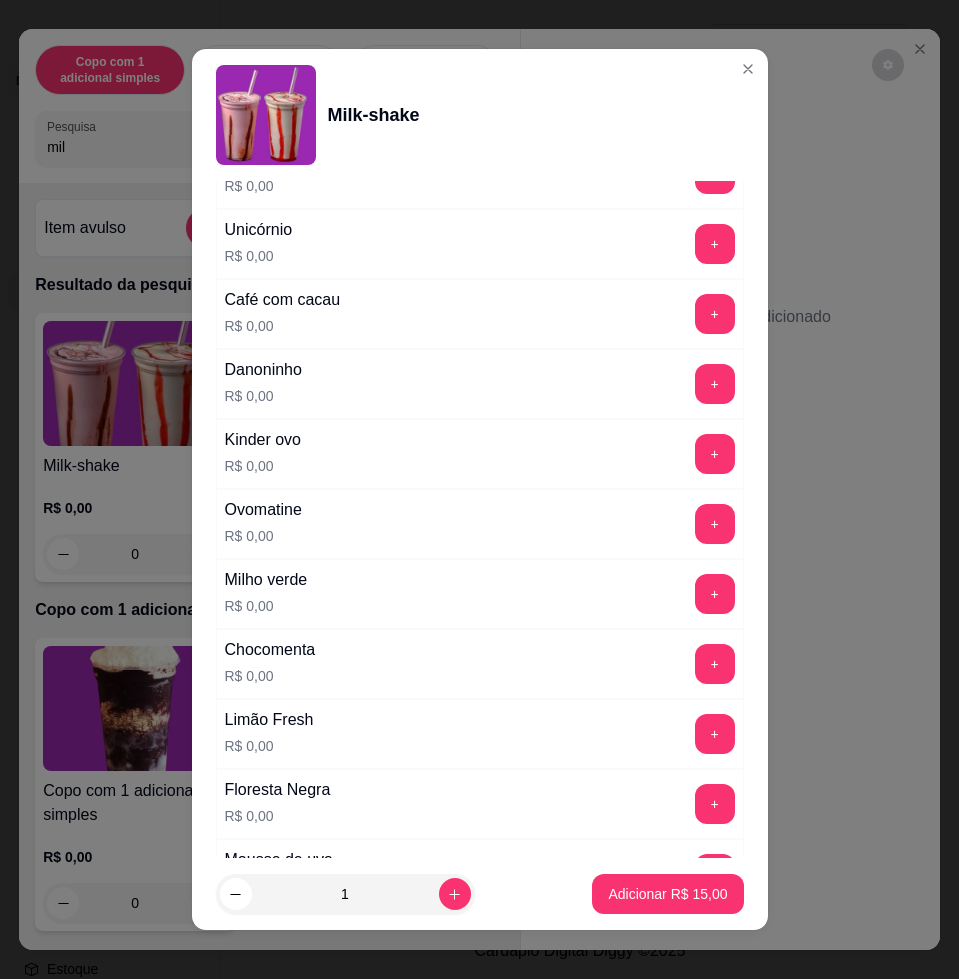 click on "+" at bounding box center (715, 804) 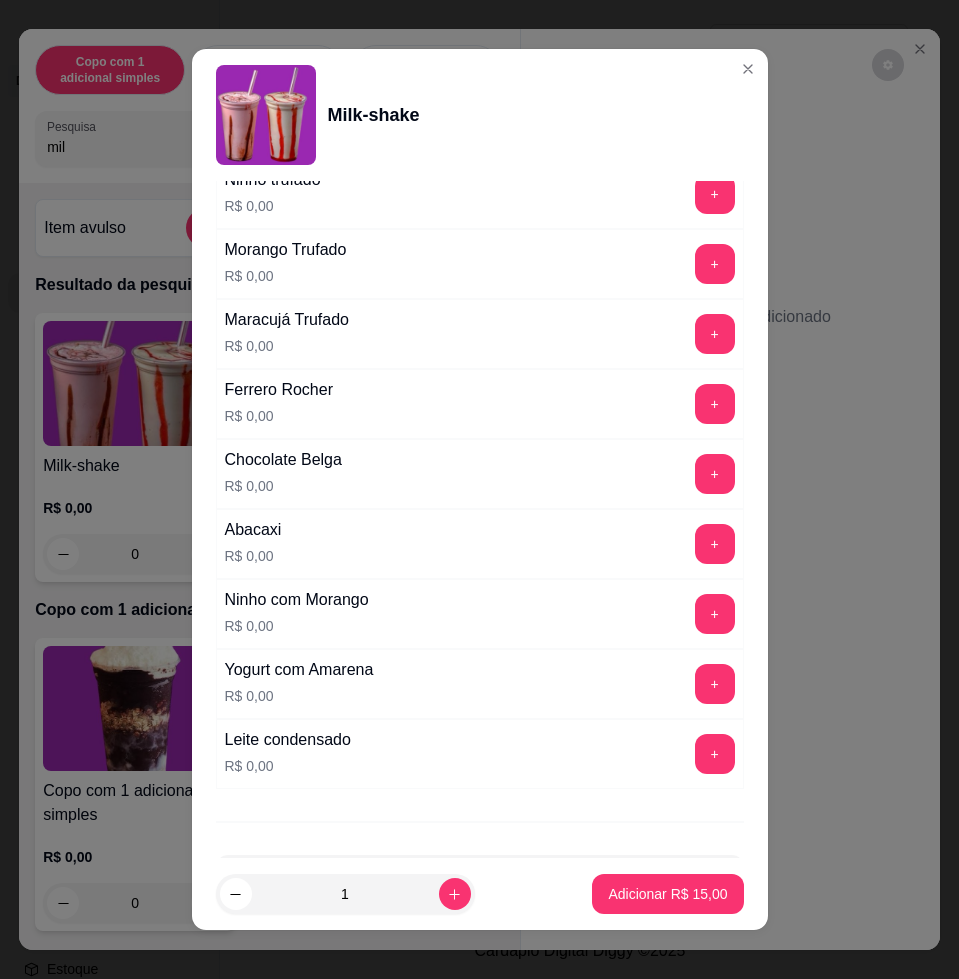 scroll, scrollTop: 1831, scrollLeft: 0, axis: vertical 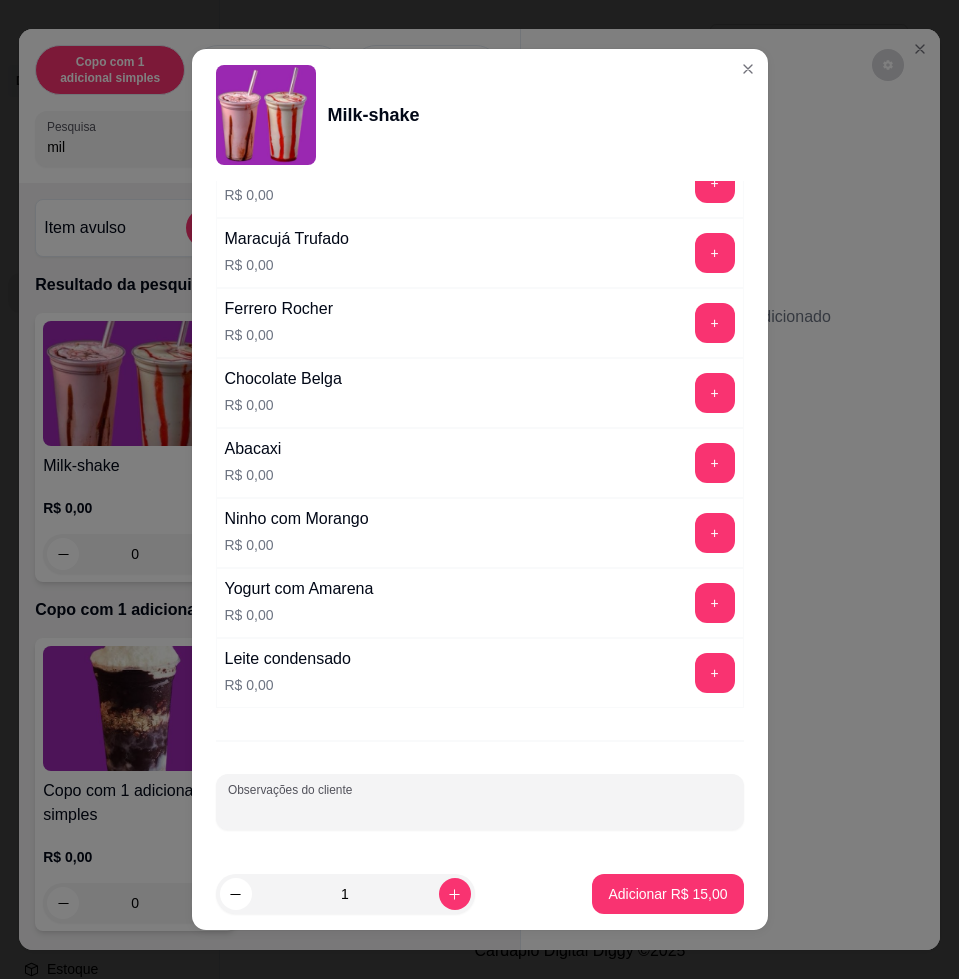 click on "Observações do cliente" at bounding box center (480, 810) 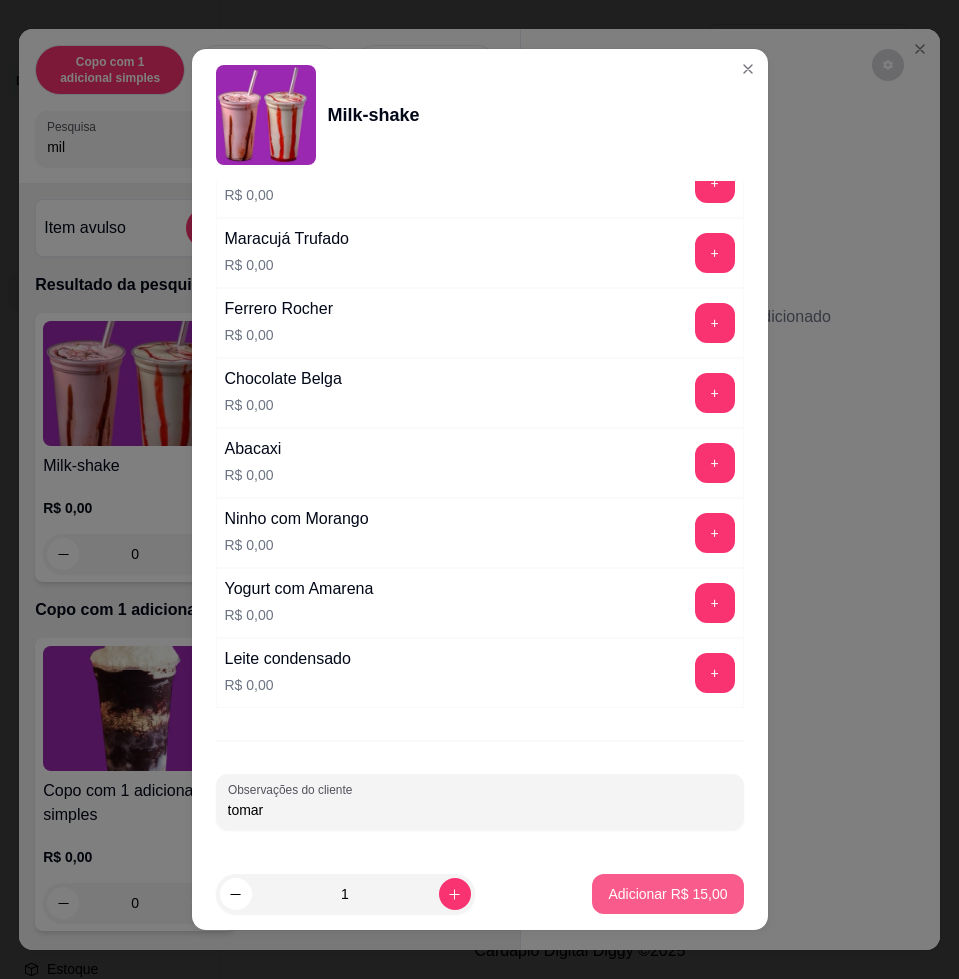 type on "tomar" 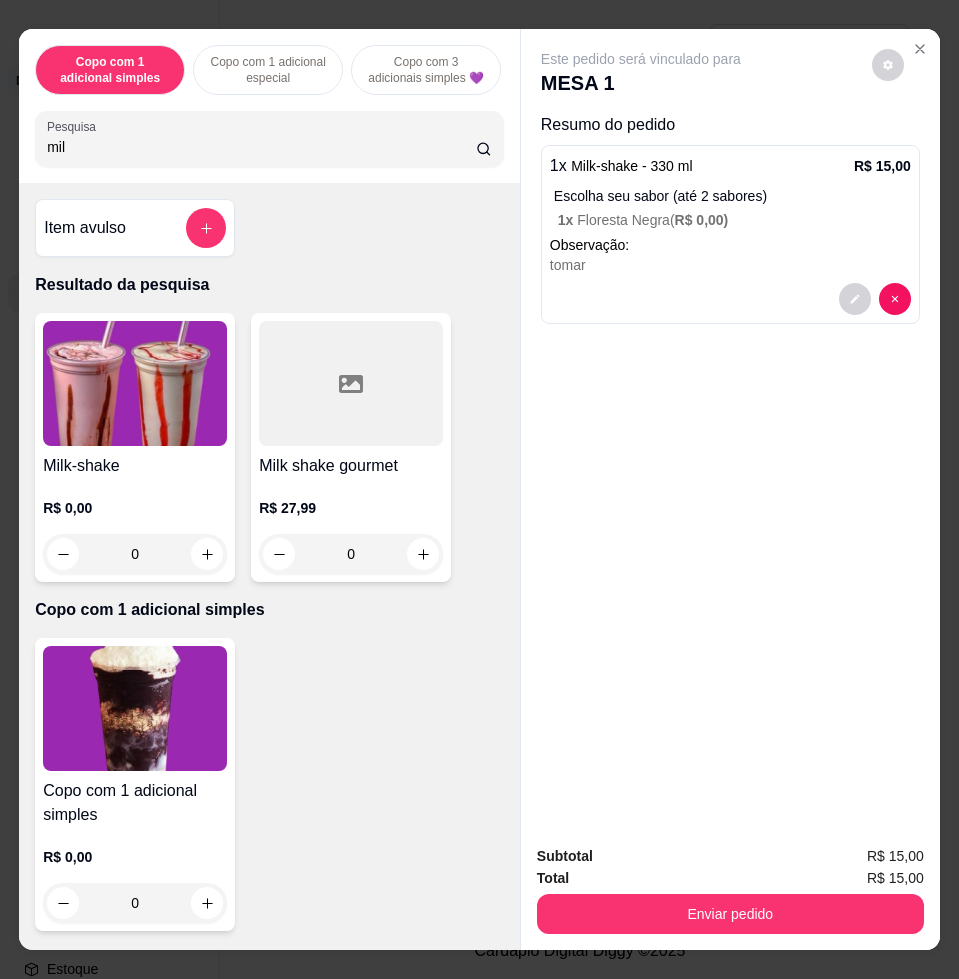 click on "mil" at bounding box center (261, 147) 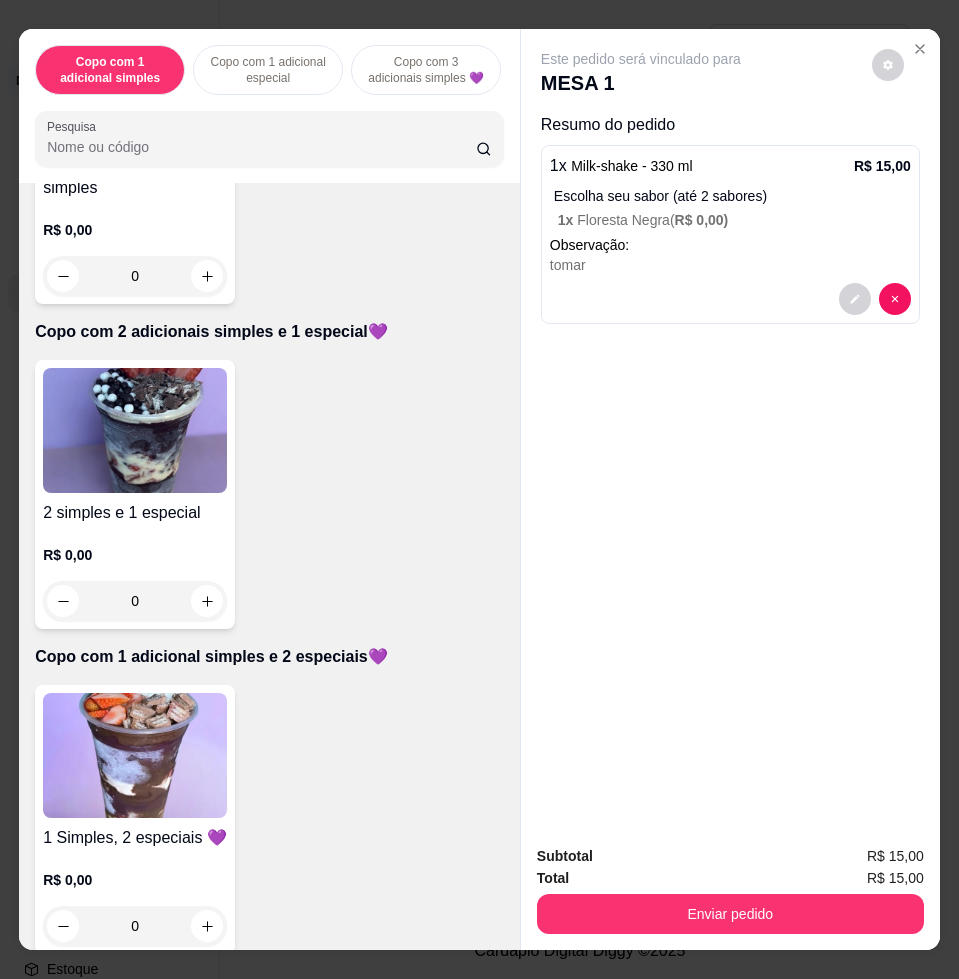 scroll, scrollTop: 1250, scrollLeft: 0, axis: vertical 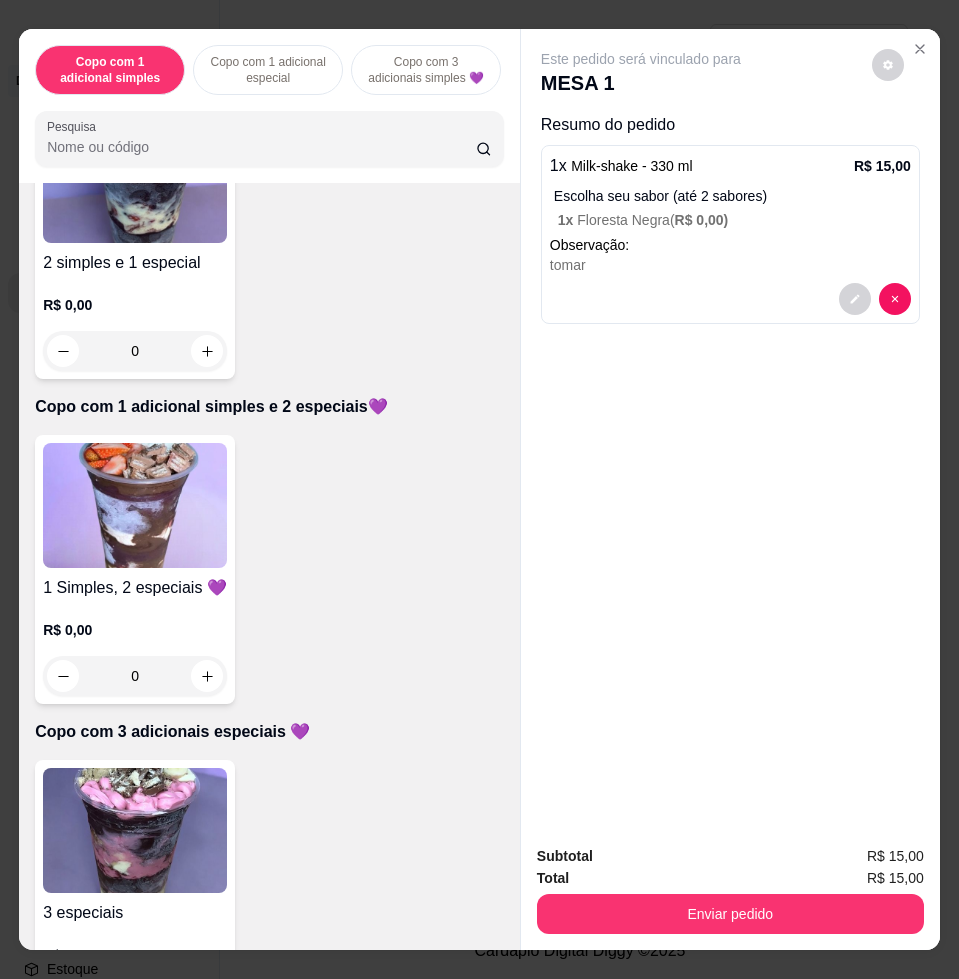 type 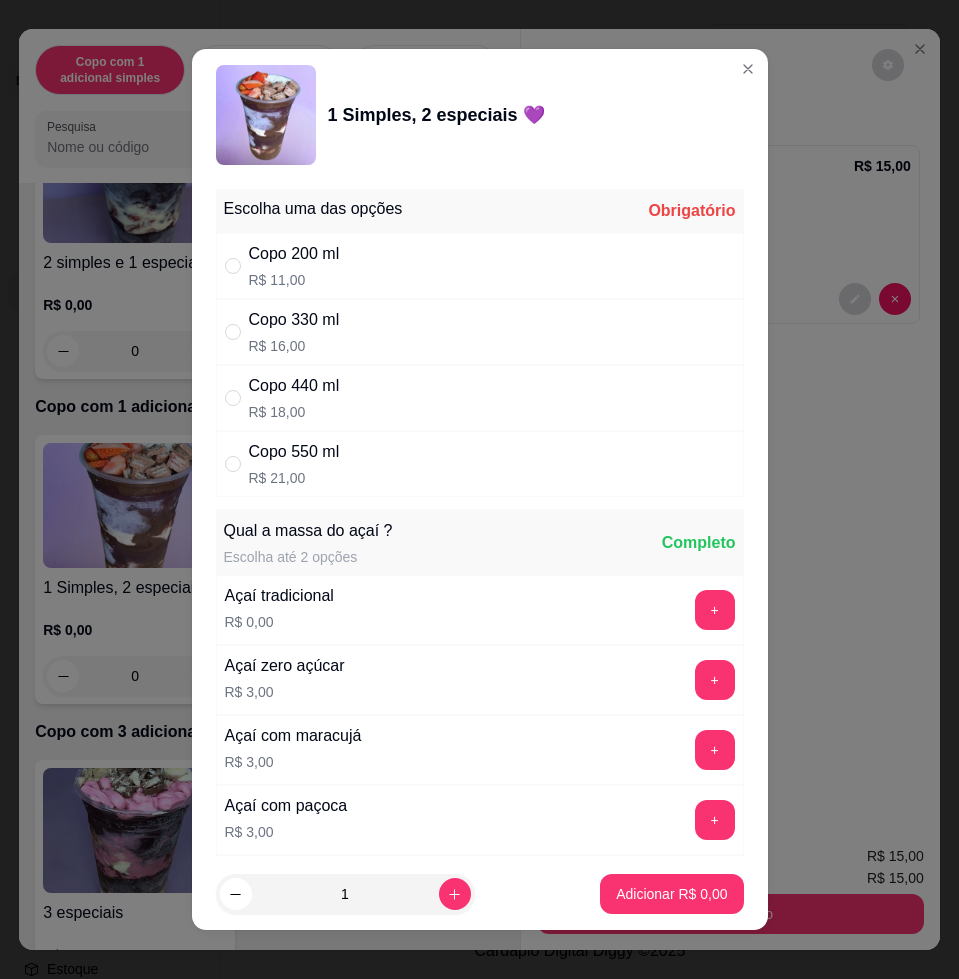click on "Copo 440 ml  R$ 18,00" at bounding box center (480, 398) 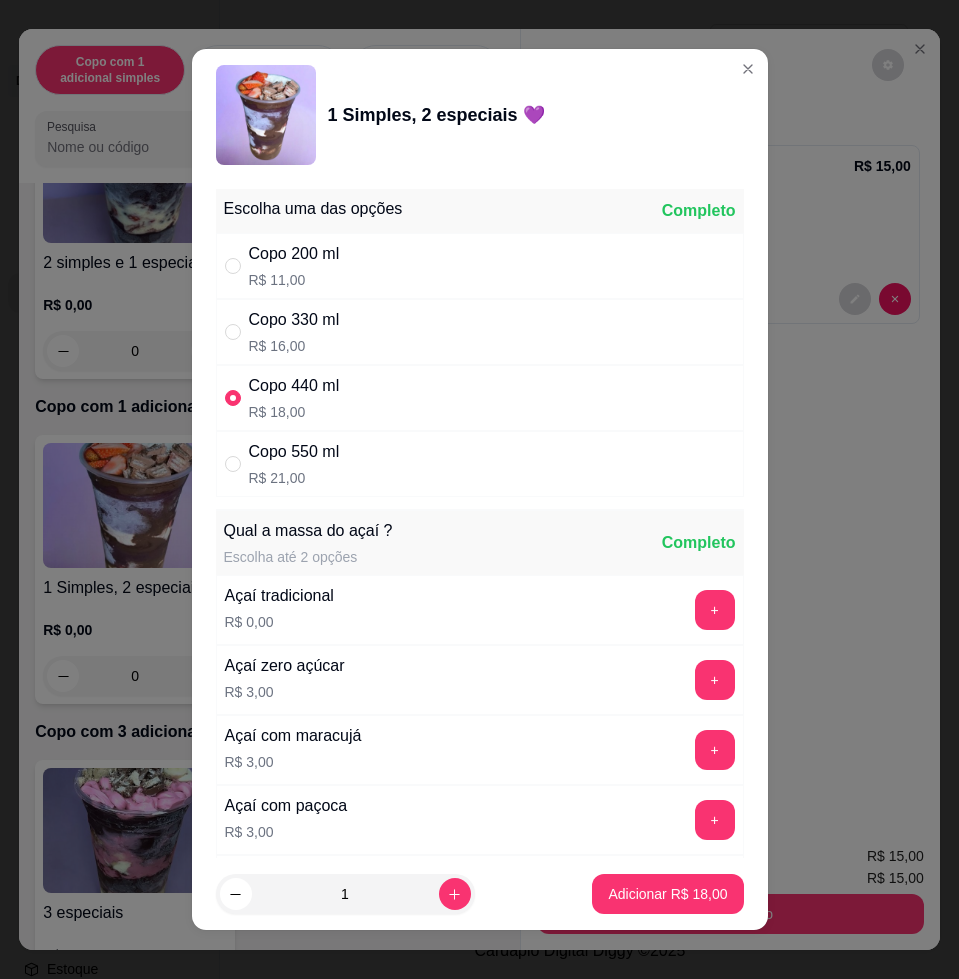 click on "Copo 330 ml R$ 16,00" at bounding box center (480, 332) 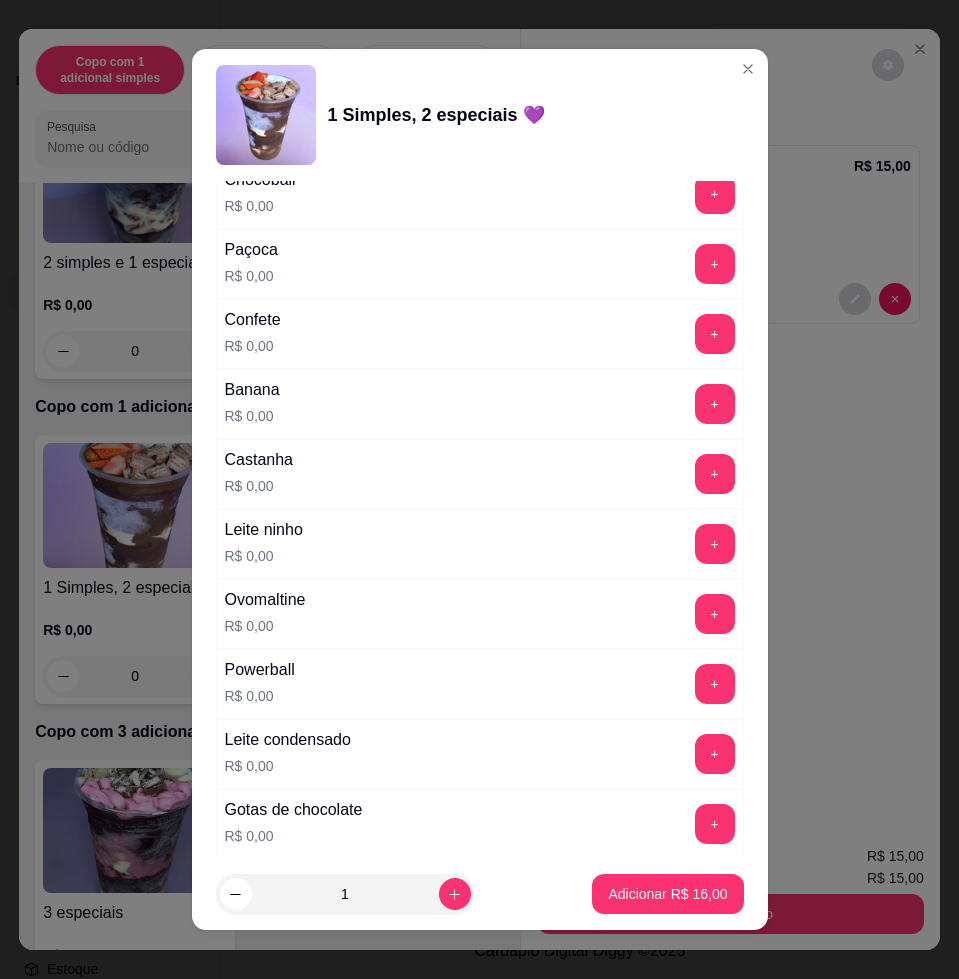 scroll, scrollTop: 1000, scrollLeft: 0, axis: vertical 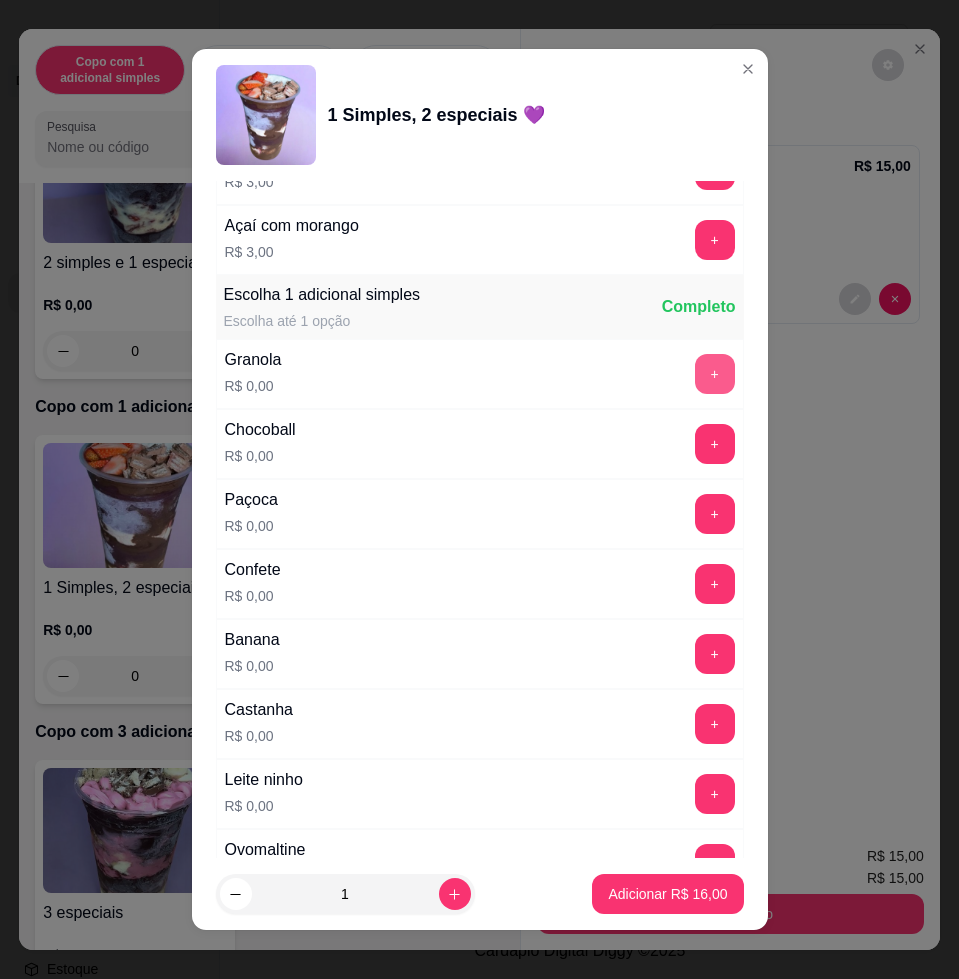 click on "+" at bounding box center (715, 374) 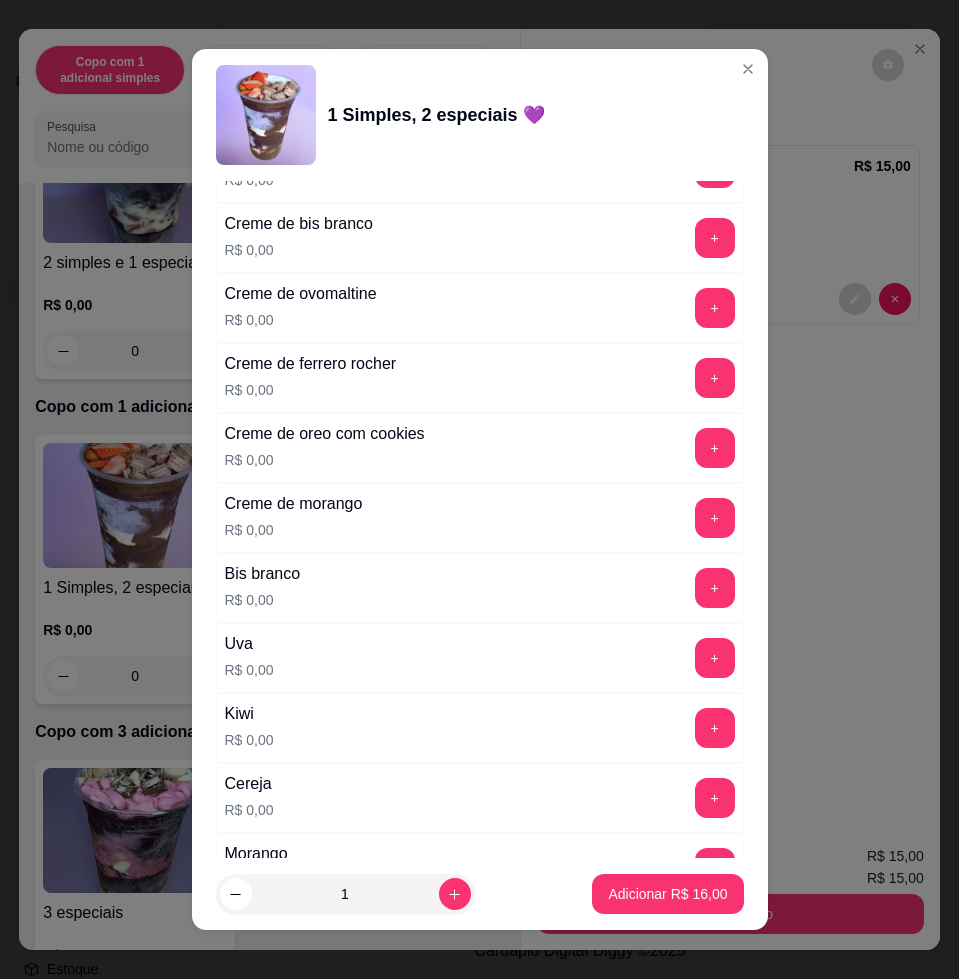 scroll, scrollTop: 1875, scrollLeft: 0, axis: vertical 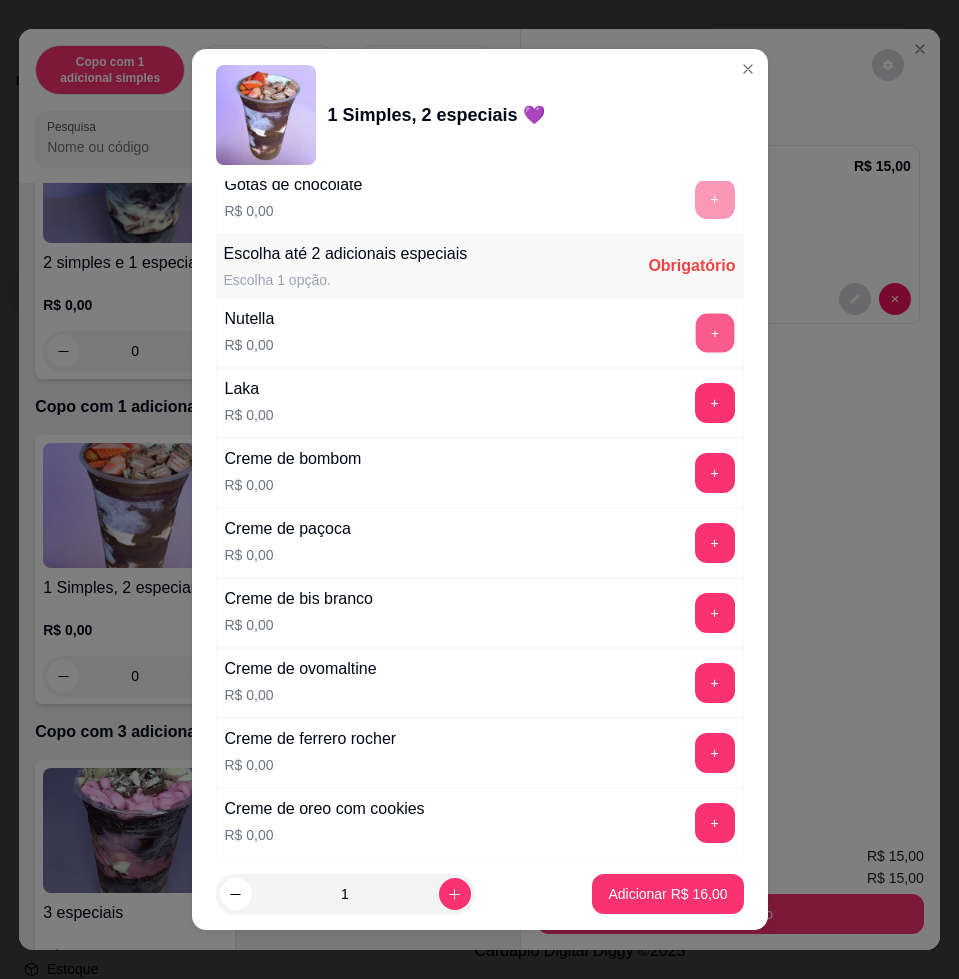 click on "+" at bounding box center [714, 333] 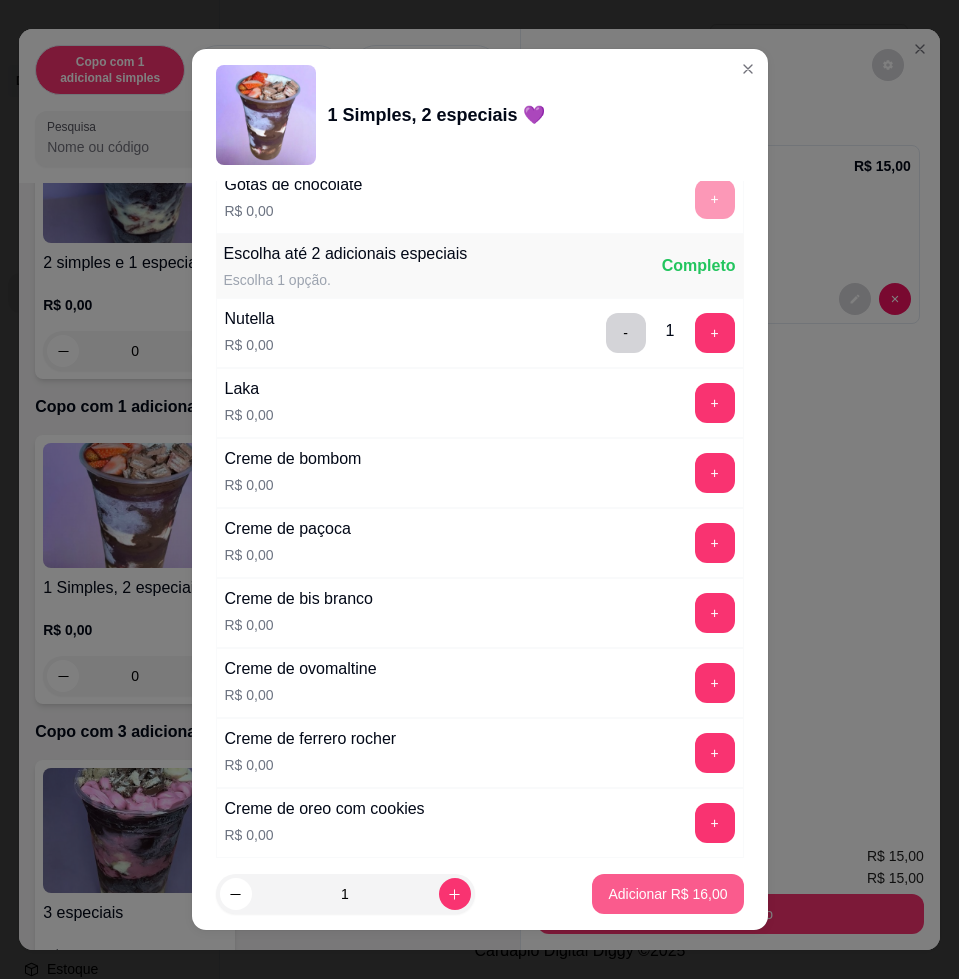 click on "Adicionar   R$ 16,00" at bounding box center [667, 894] 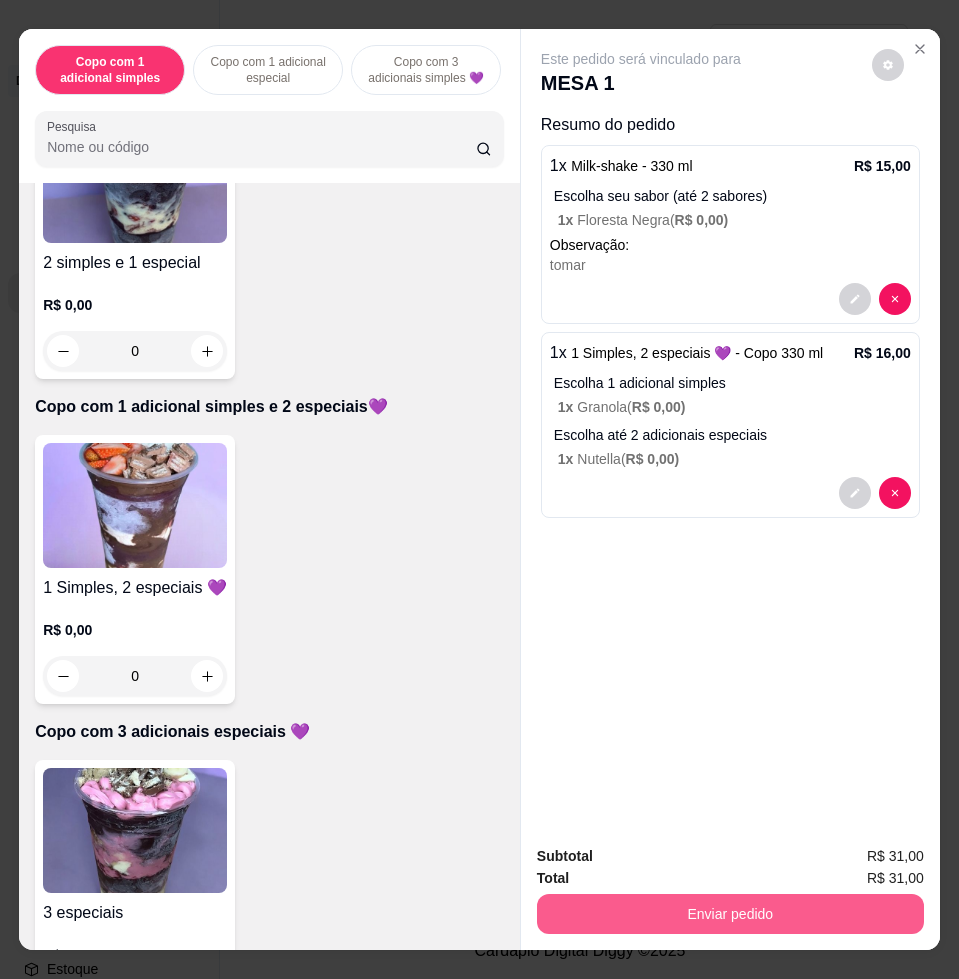 click on "Enviar pedido" at bounding box center (730, 914) 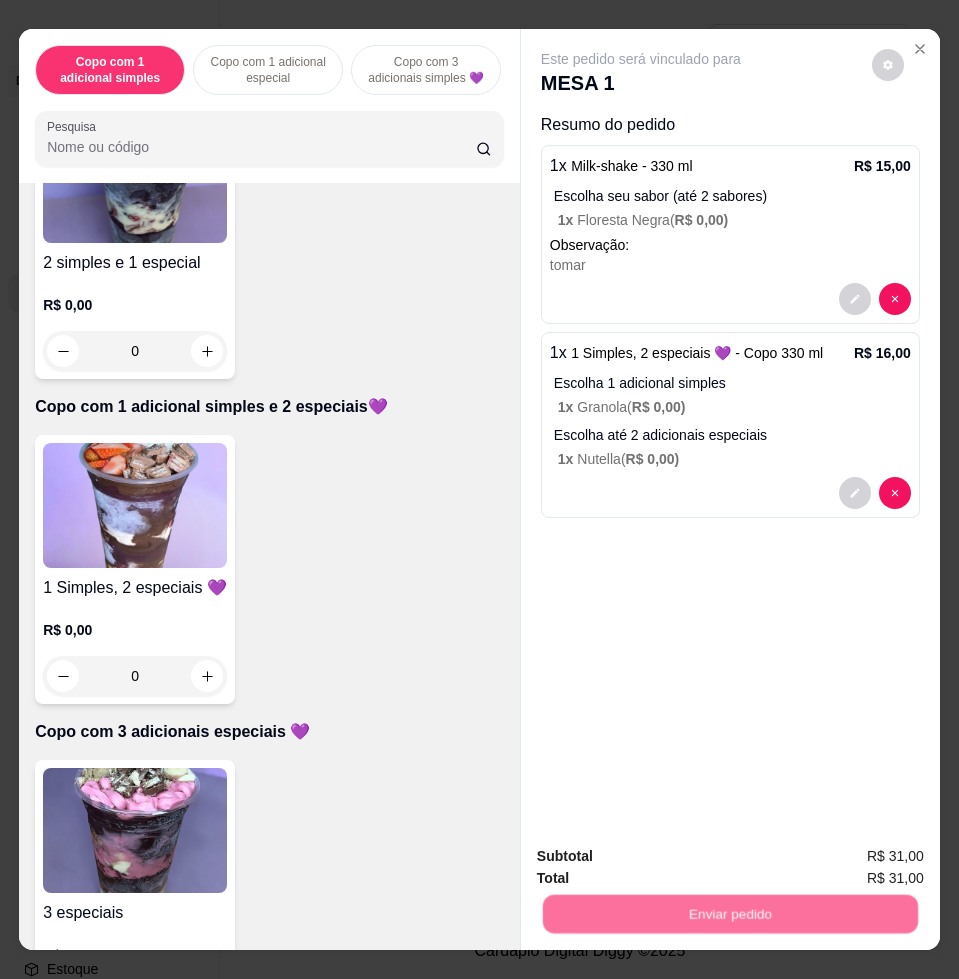 click on "Não registrar e enviar pedido" at bounding box center (662, 854) 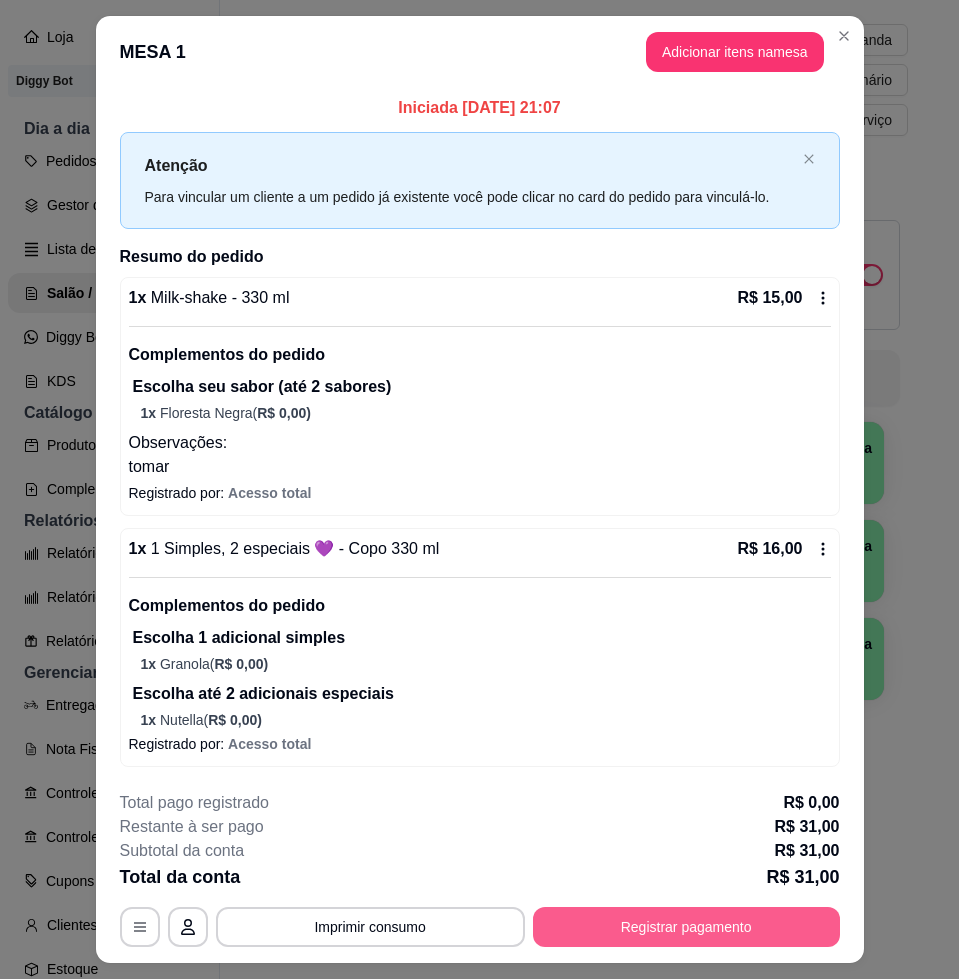 click on "Registrar pagamento" at bounding box center (686, 927) 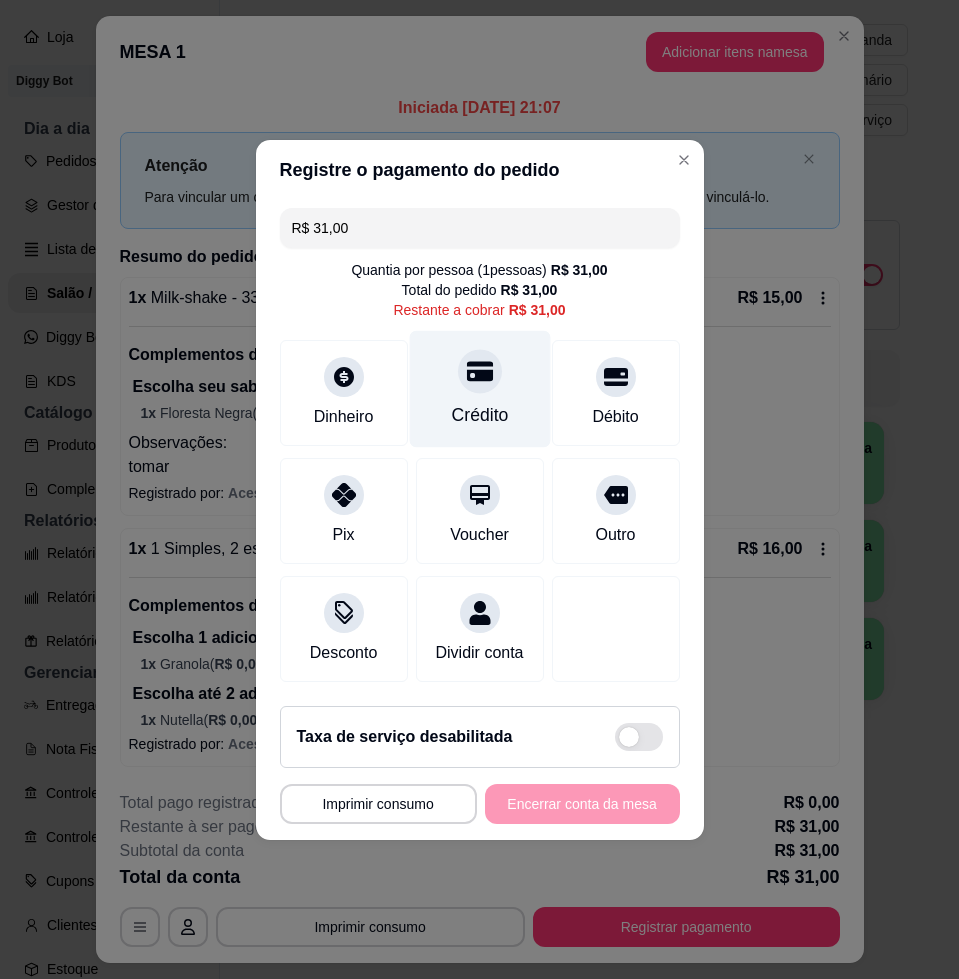 click on "Crédito" at bounding box center [479, 388] 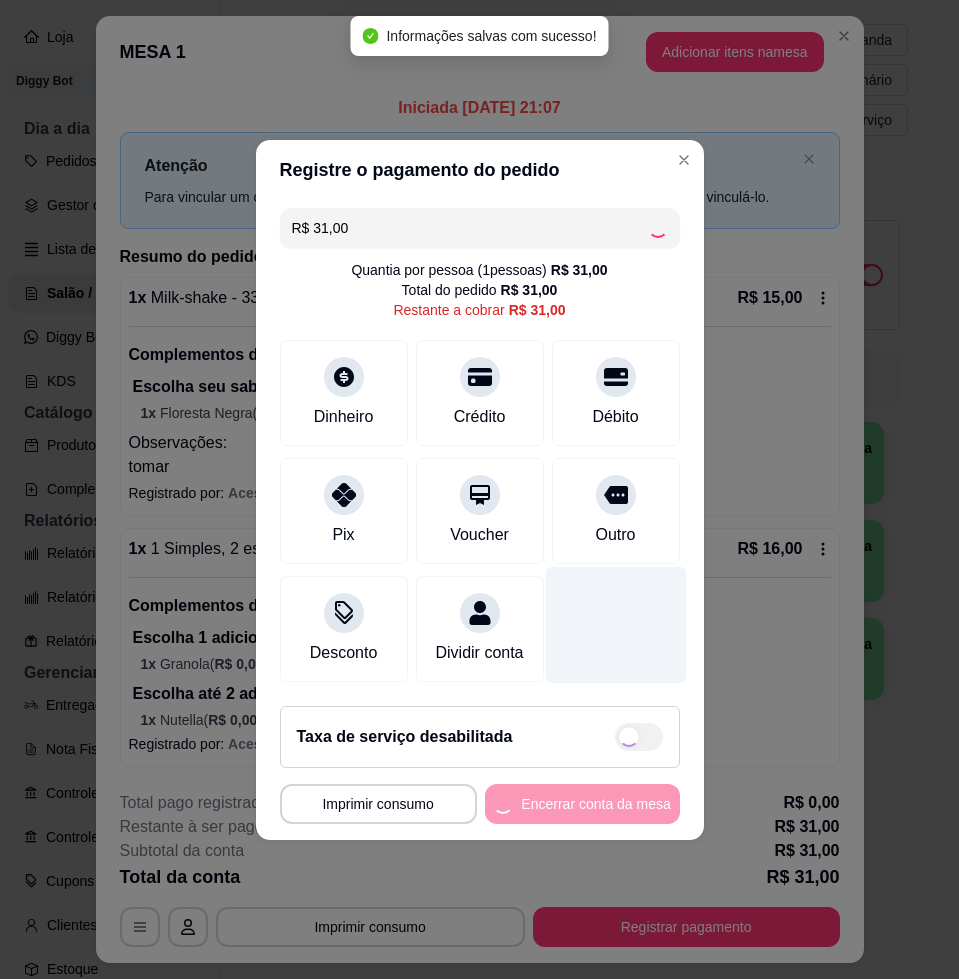 type on "R$ 0,00" 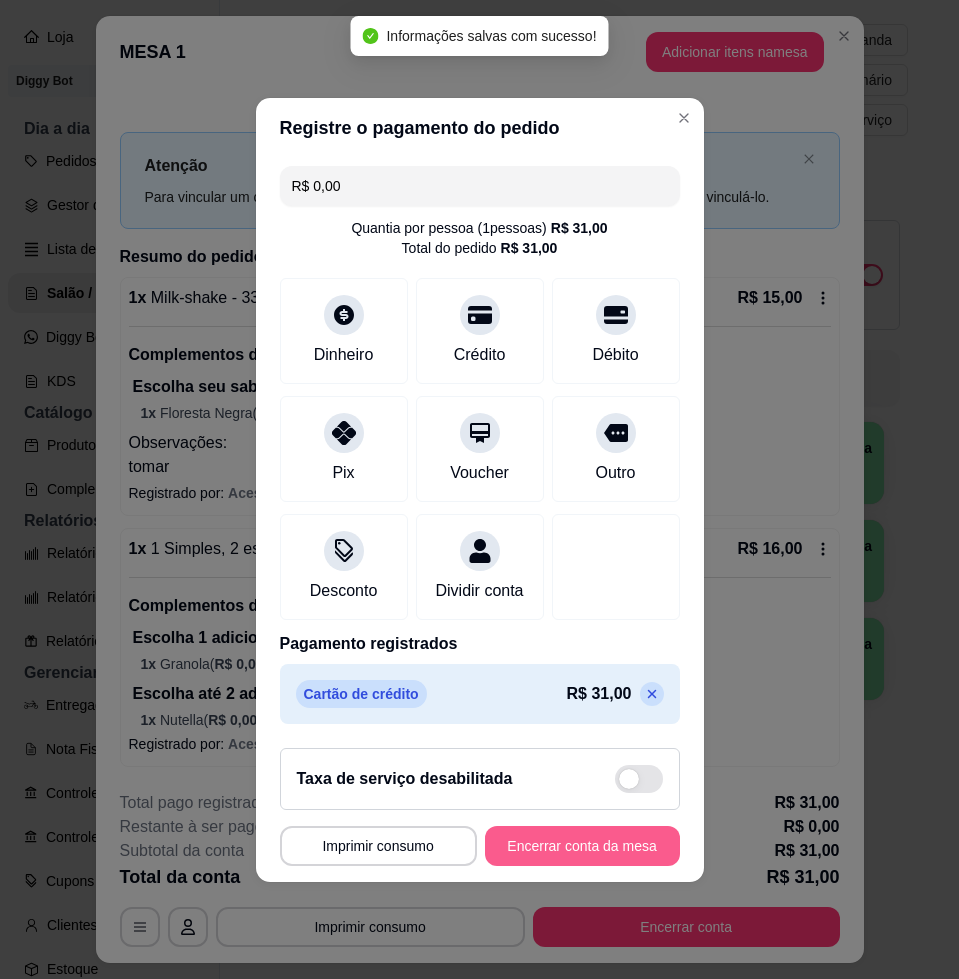 click on "Encerrar conta da mesa" at bounding box center (582, 846) 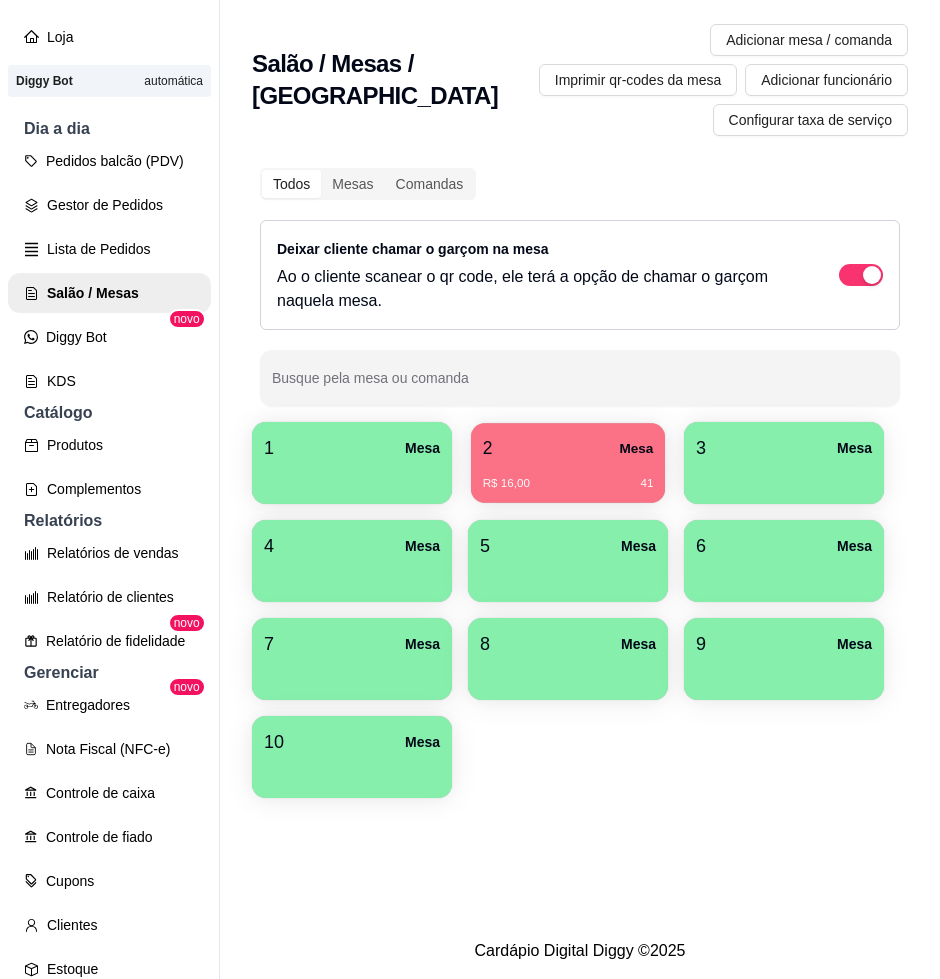 click on "R$ 16,00 41" at bounding box center (568, 476) 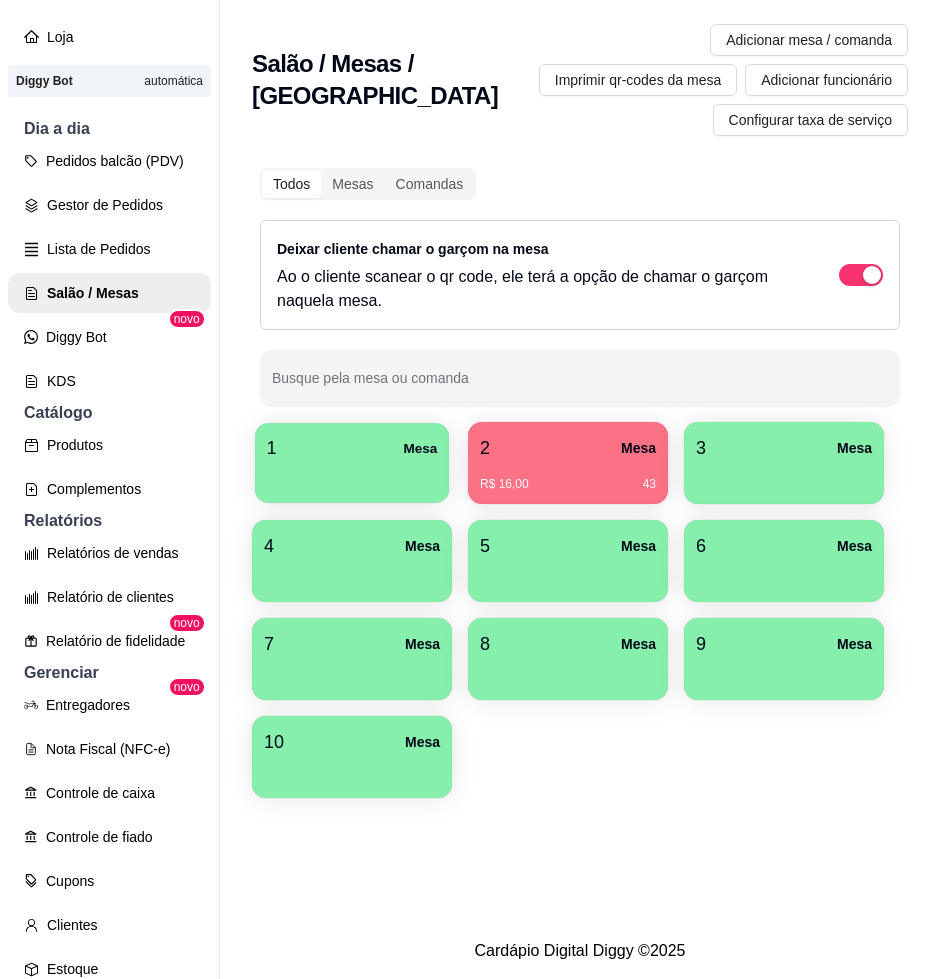 click on "1 Mesa" at bounding box center [352, 448] 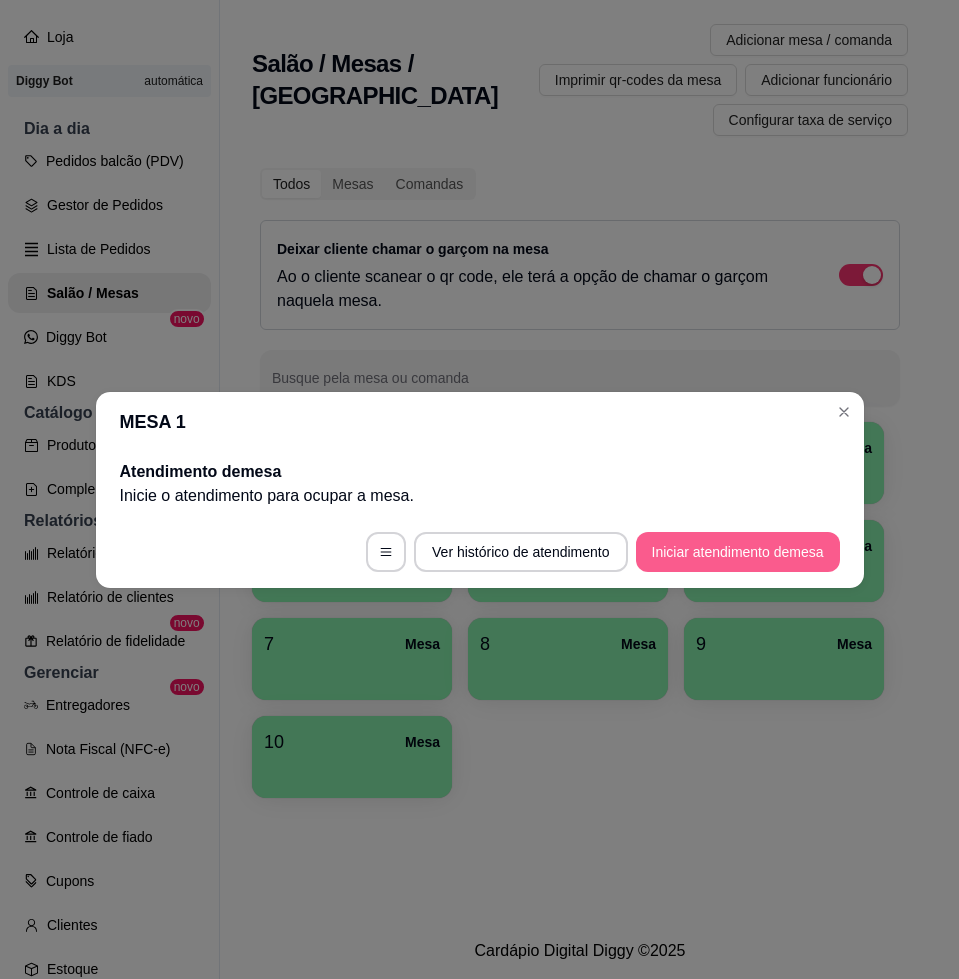 click on "Iniciar atendimento de  mesa" at bounding box center [738, 552] 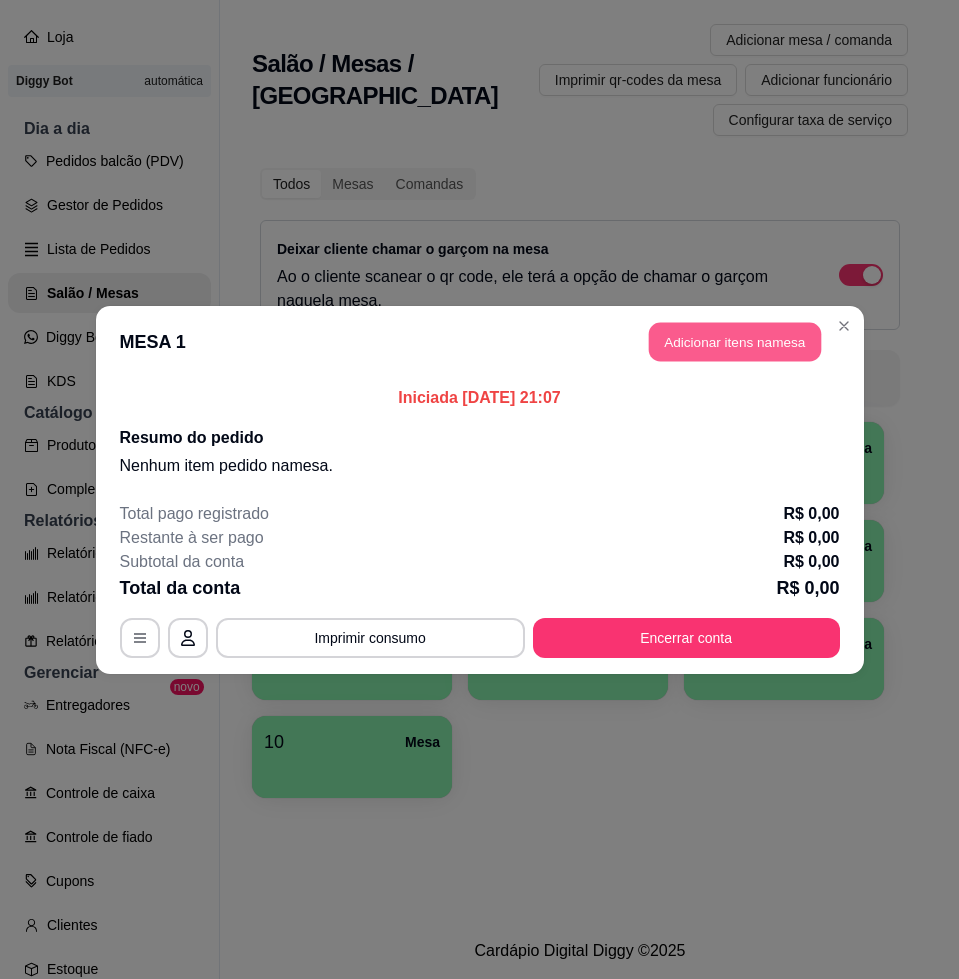 click on "Adicionar itens na  mesa" at bounding box center (735, 341) 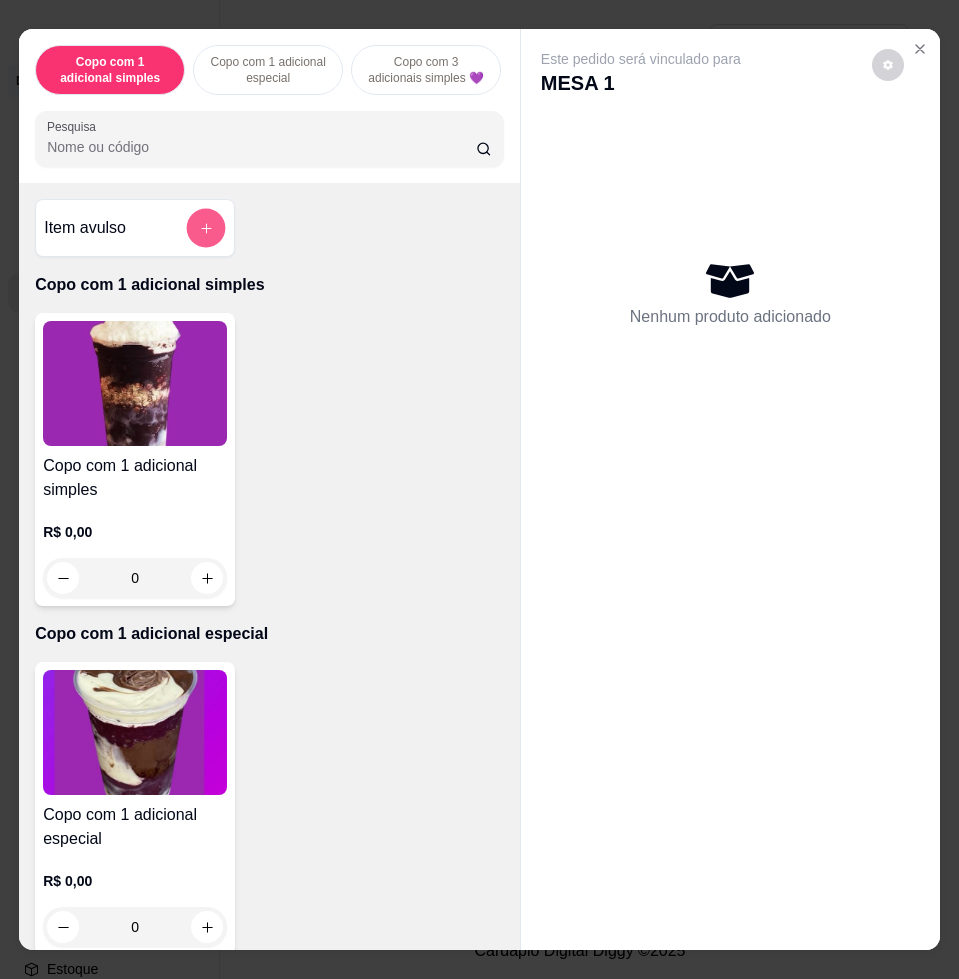 click 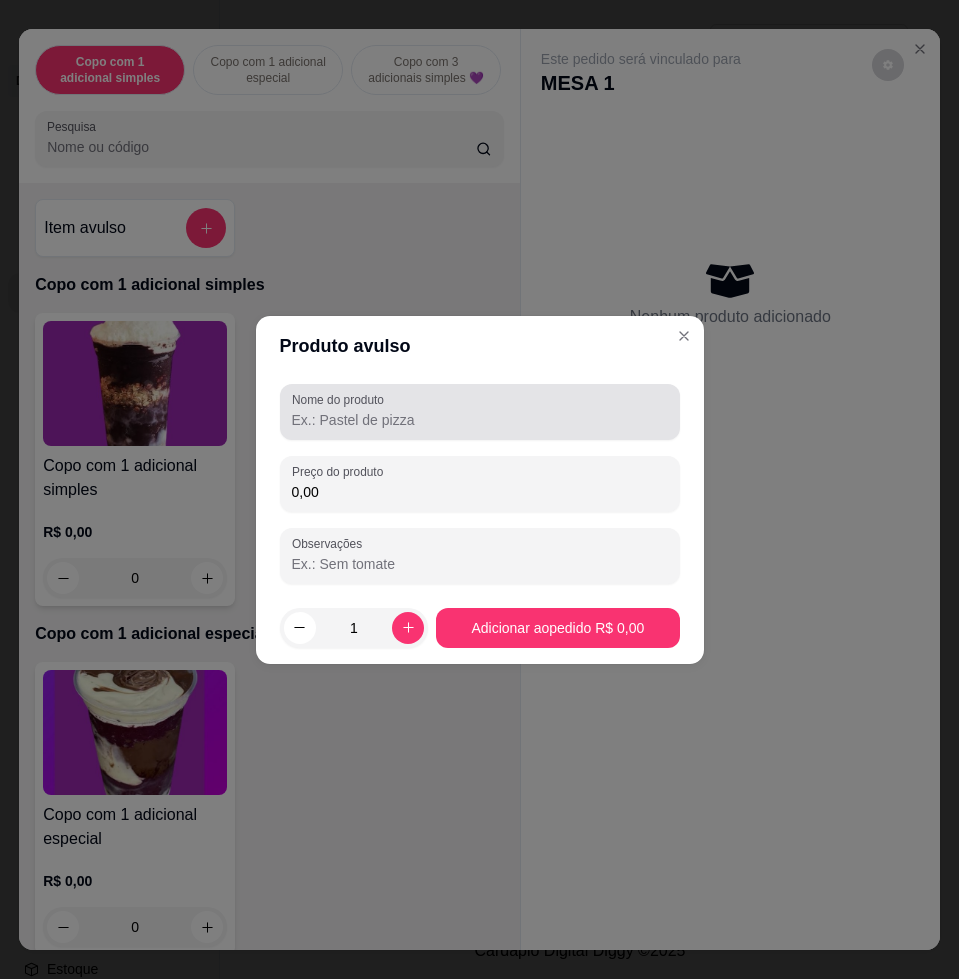 click on "Nome do produto" at bounding box center [341, 399] 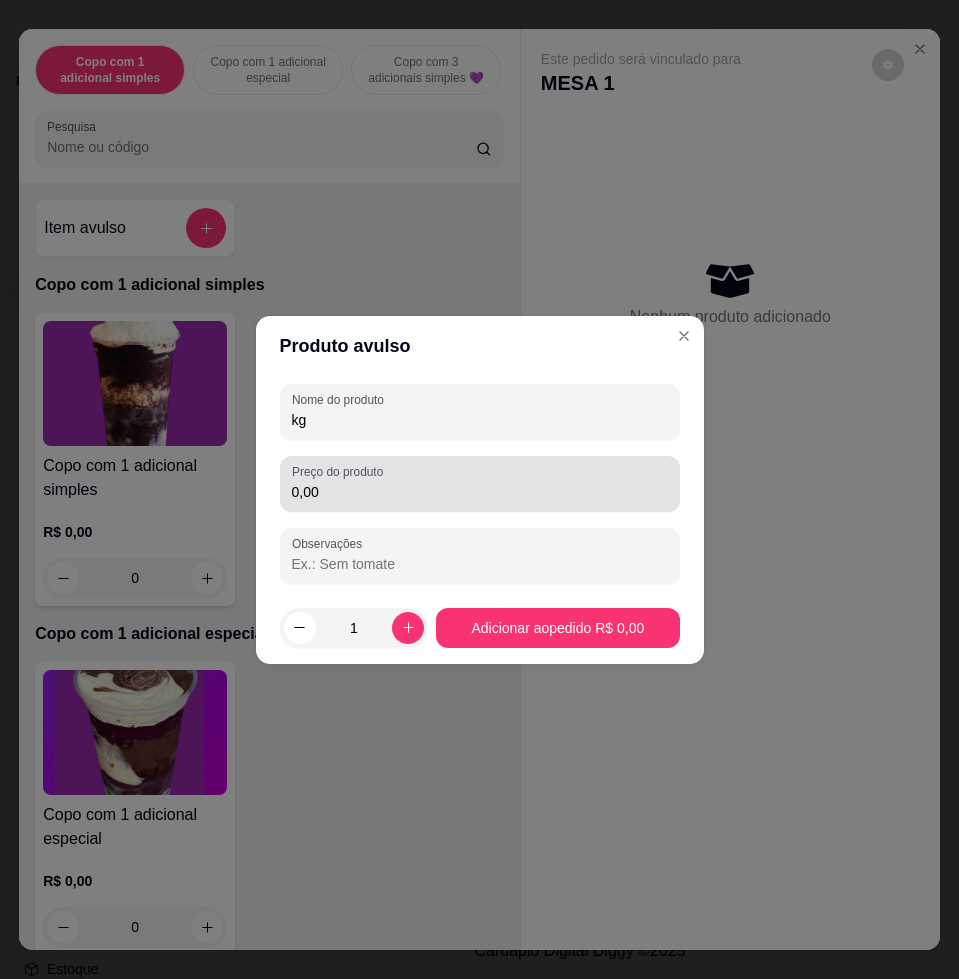 type on "kg" 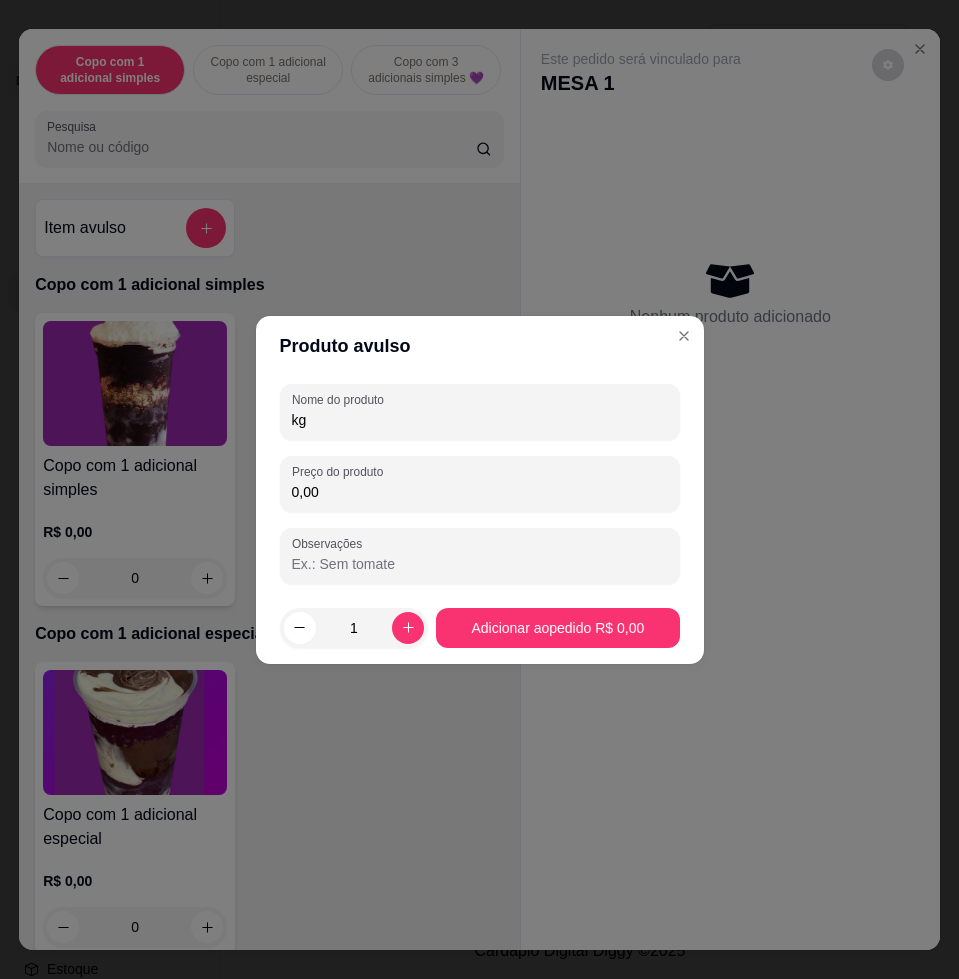 click on "0,00" at bounding box center [480, 492] 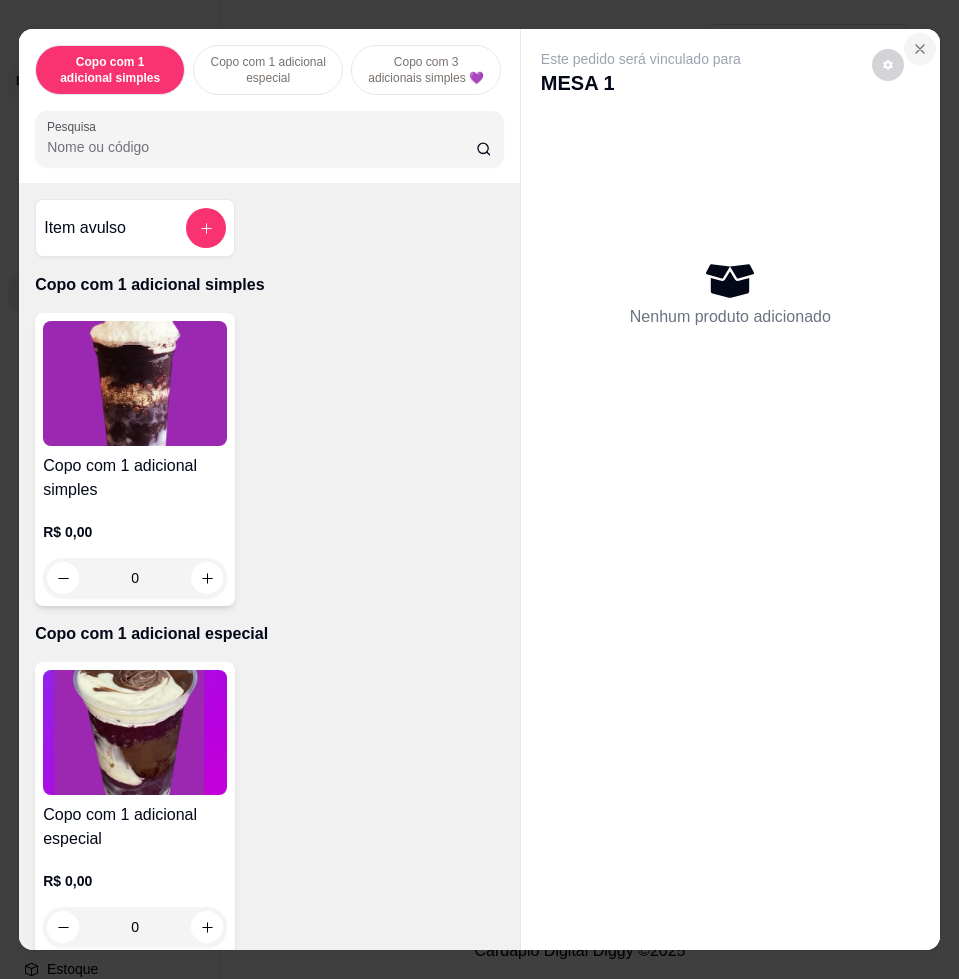click 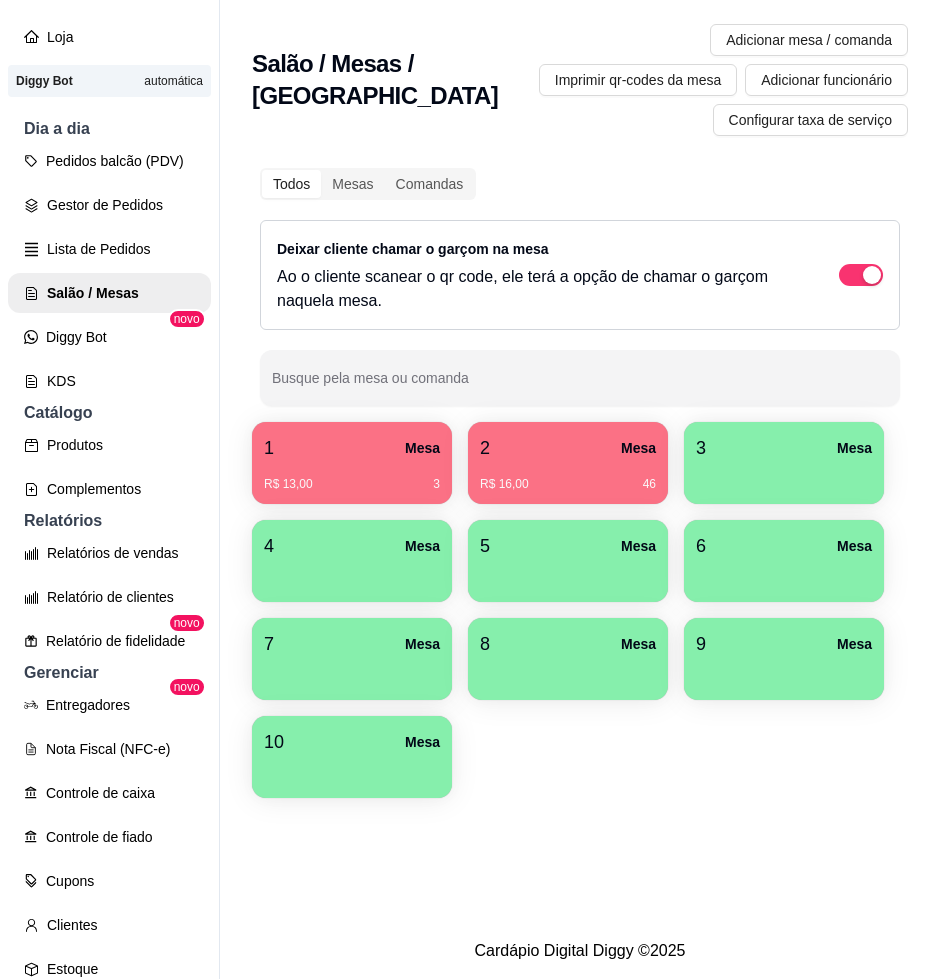 click on "3 Mesa" at bounding box center [784, 448] 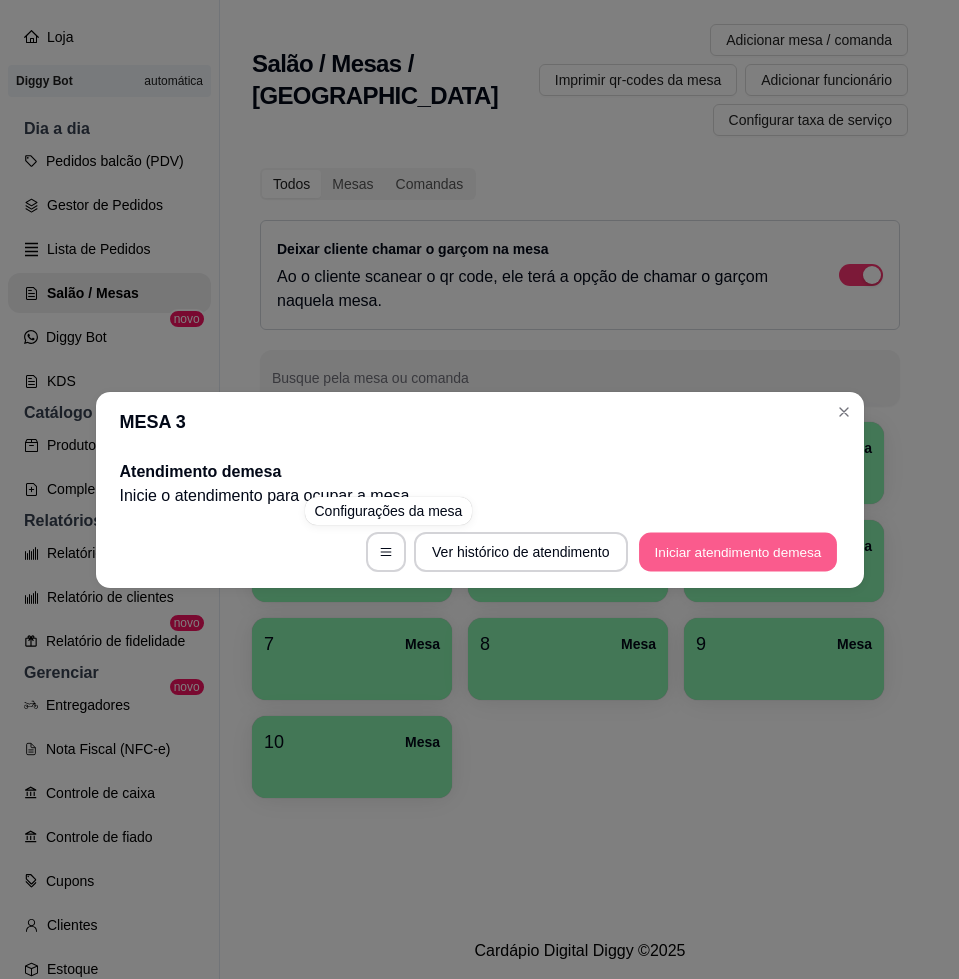 click on "Iniciar atendimento de  mesa" at bounding box center (738, 551) 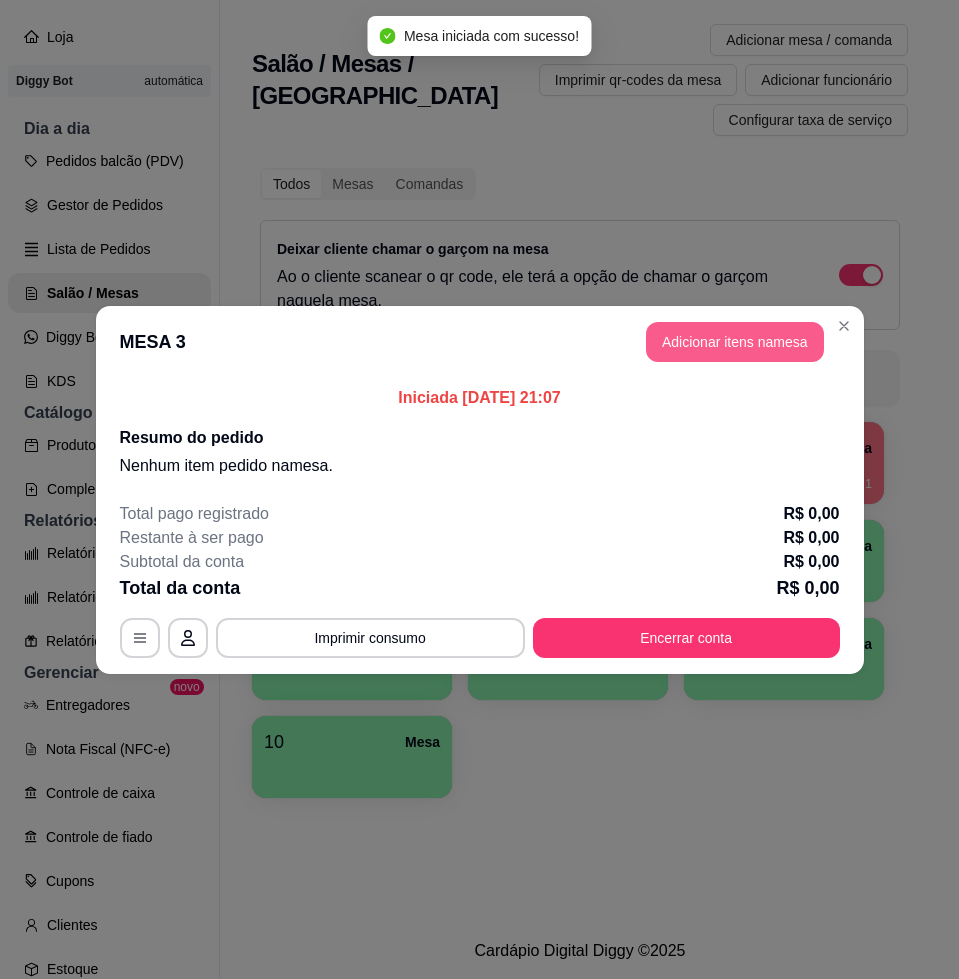 click on "Adicionar itens na  mesa" at bounding box center [735, 342] 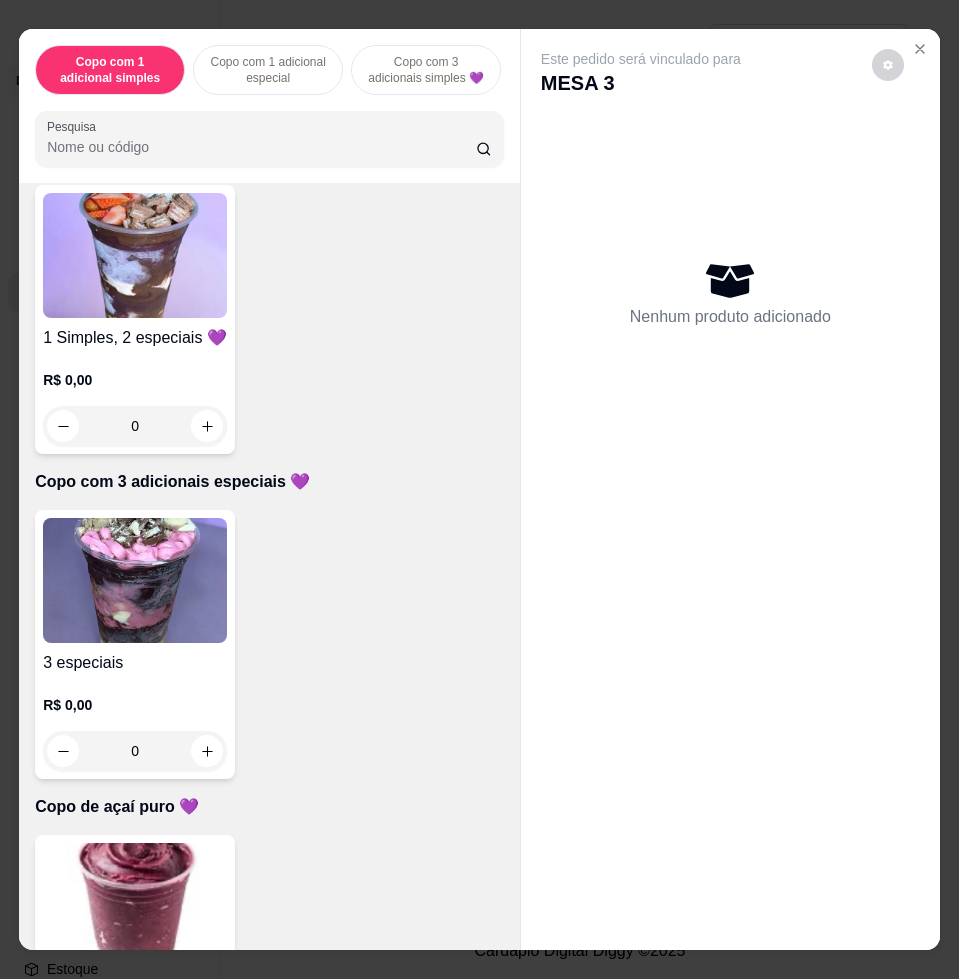 scroll, scrollTop: 1250, scrollLeft: 0, axis: vertical 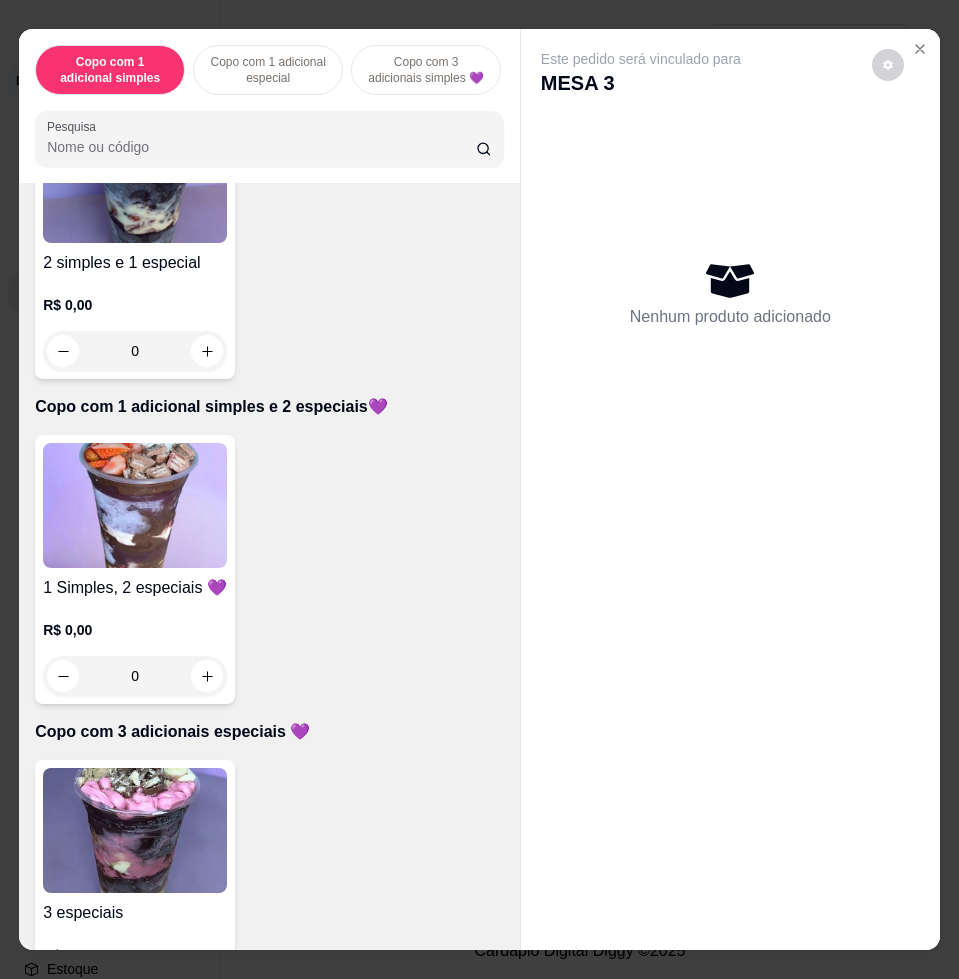click at bounding box center (135, 180) 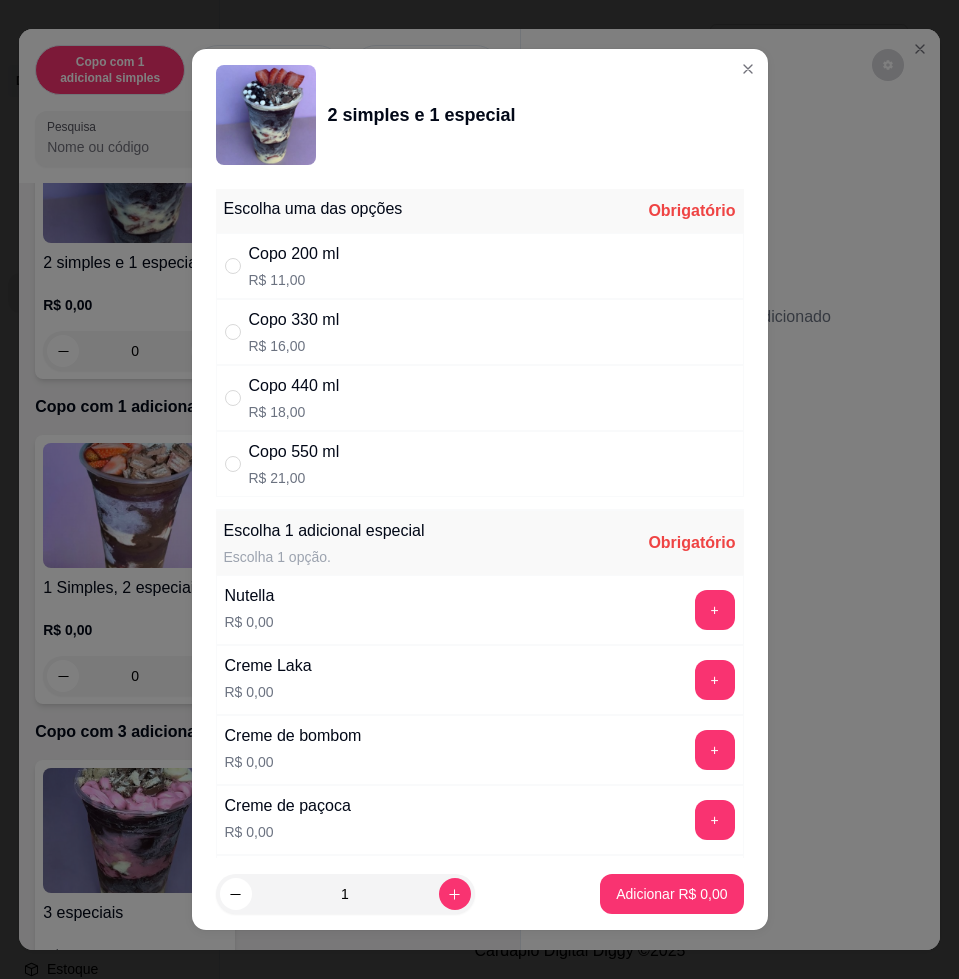 click on "Copo 330 ml R$ 16,00" at bounding box center (480, 332) 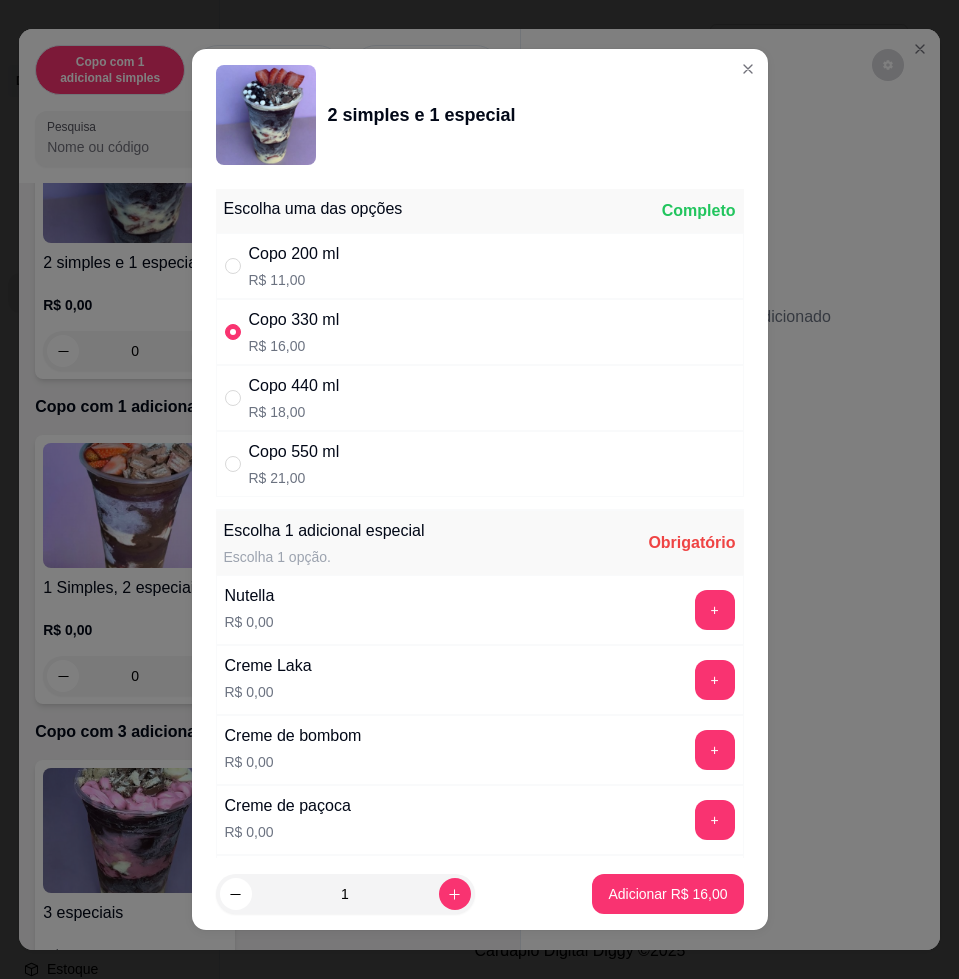 scroll, scrollTop: 625, scrollLeft: 0, axis: vertical 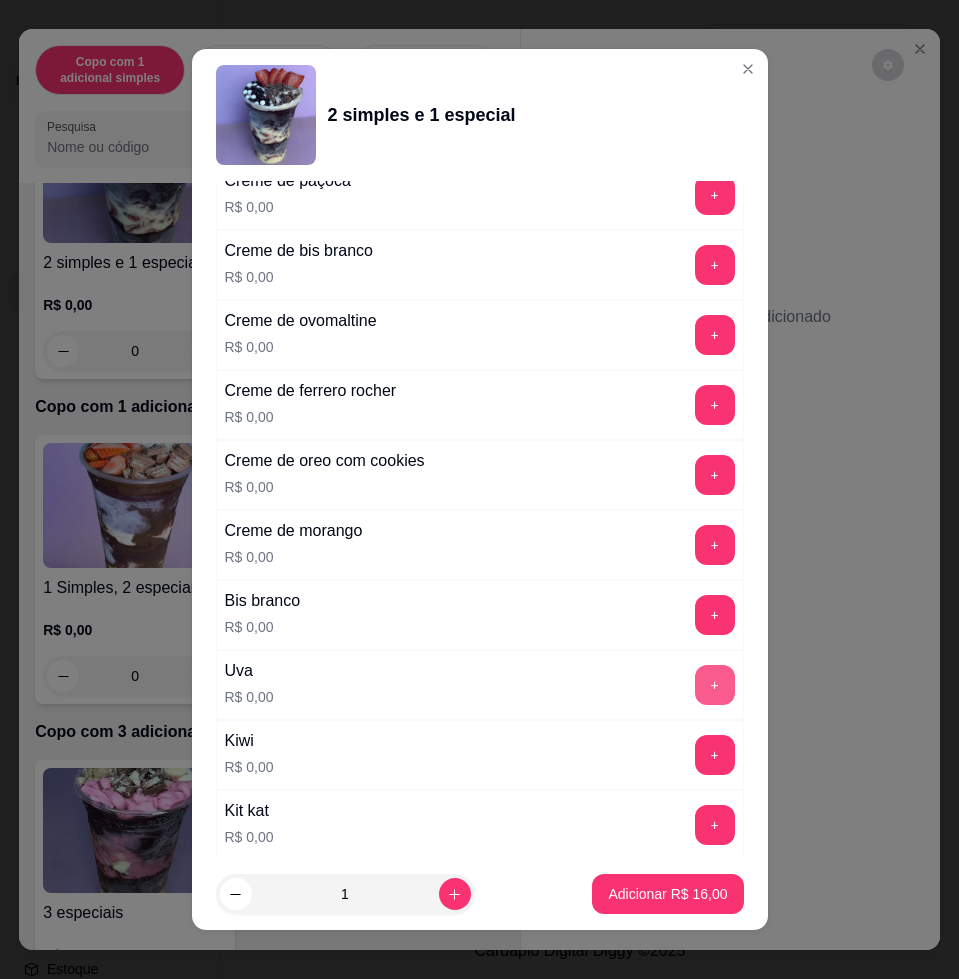click on "+" at bounding box center (715, 685) 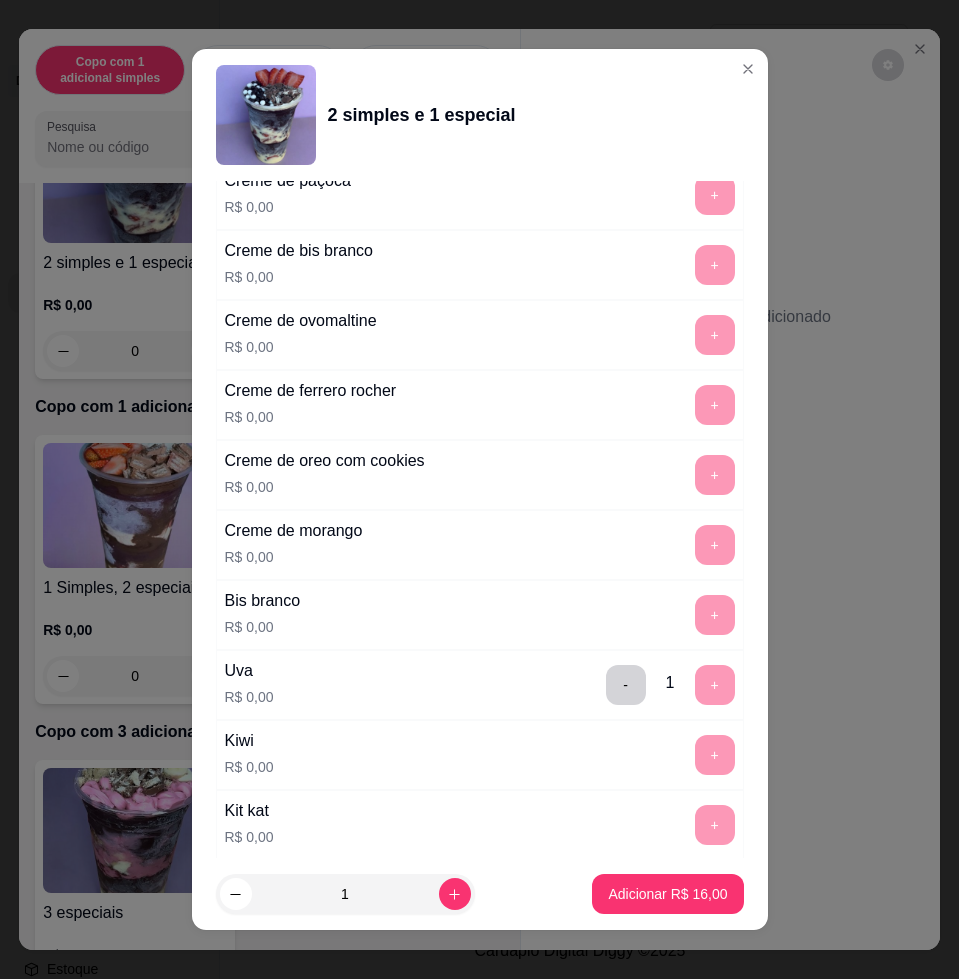 scroll, scrollTop: 1250, scrollLeft: 0, axis: vertical 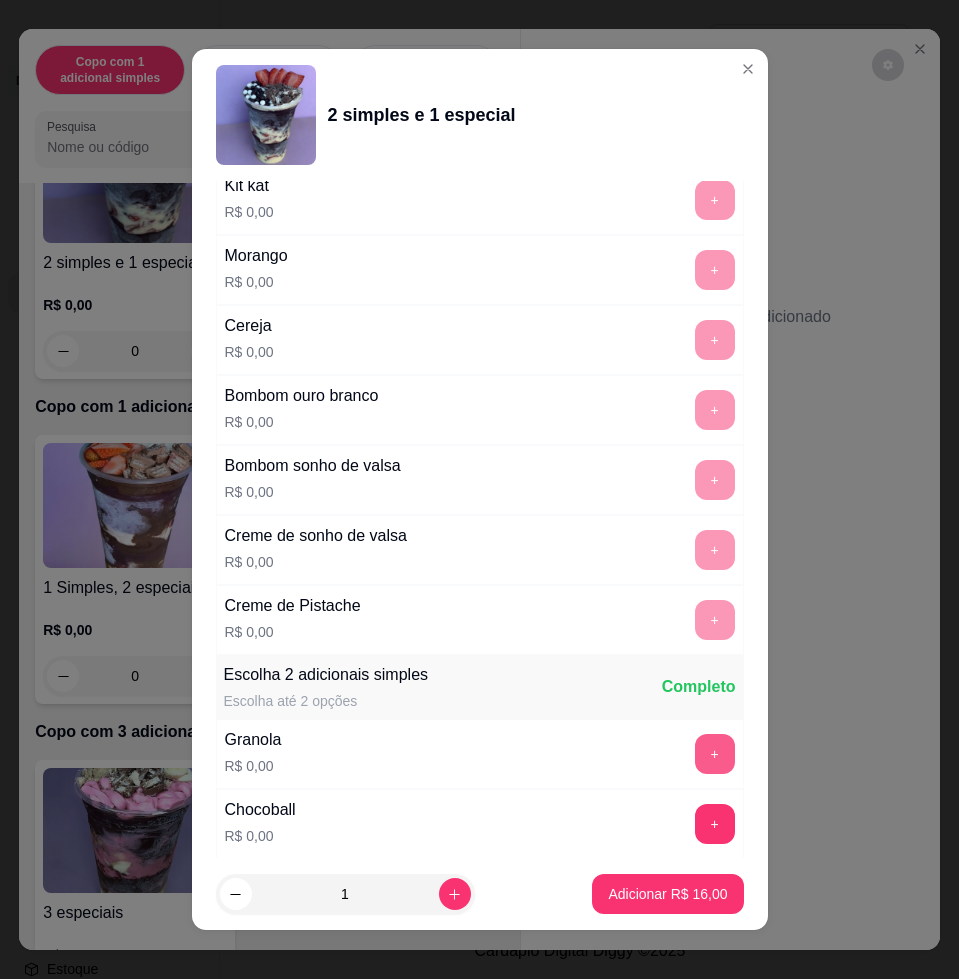 click on "+" at bounding box center (715, 754) 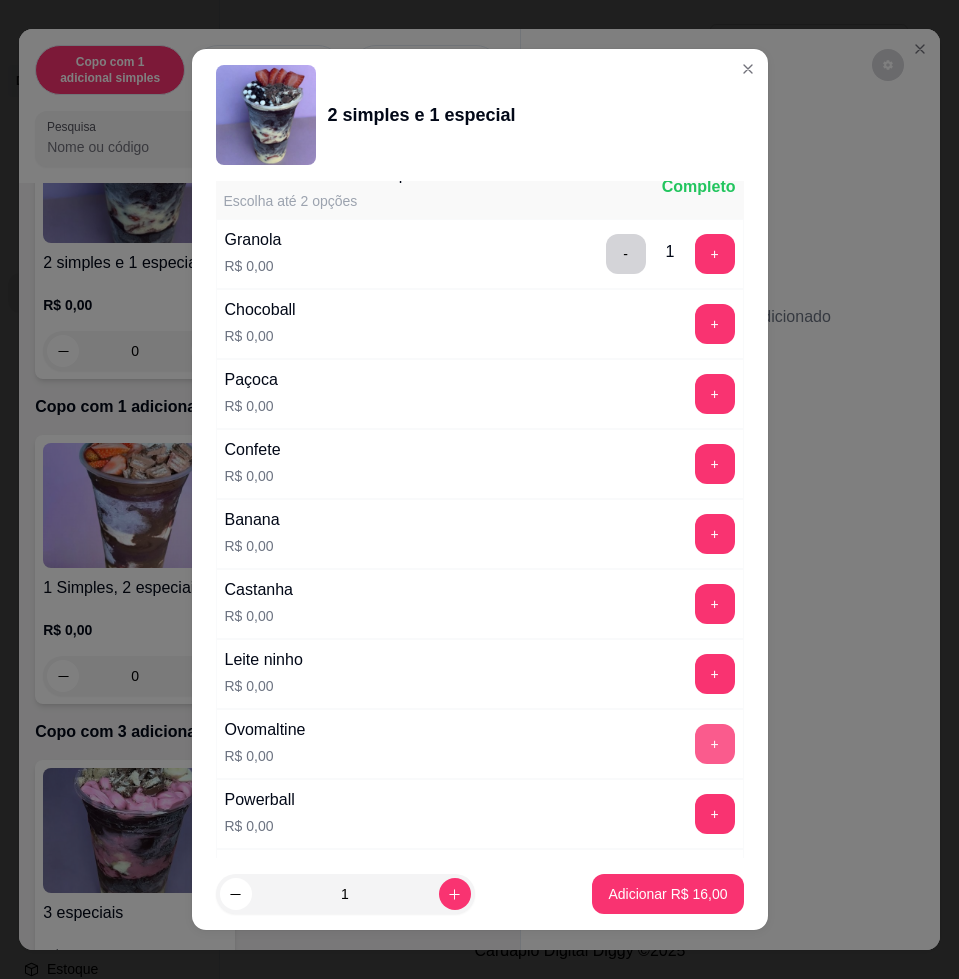 scroll, scrollTop: 2000, scrollLeft: 0, axis: vertical 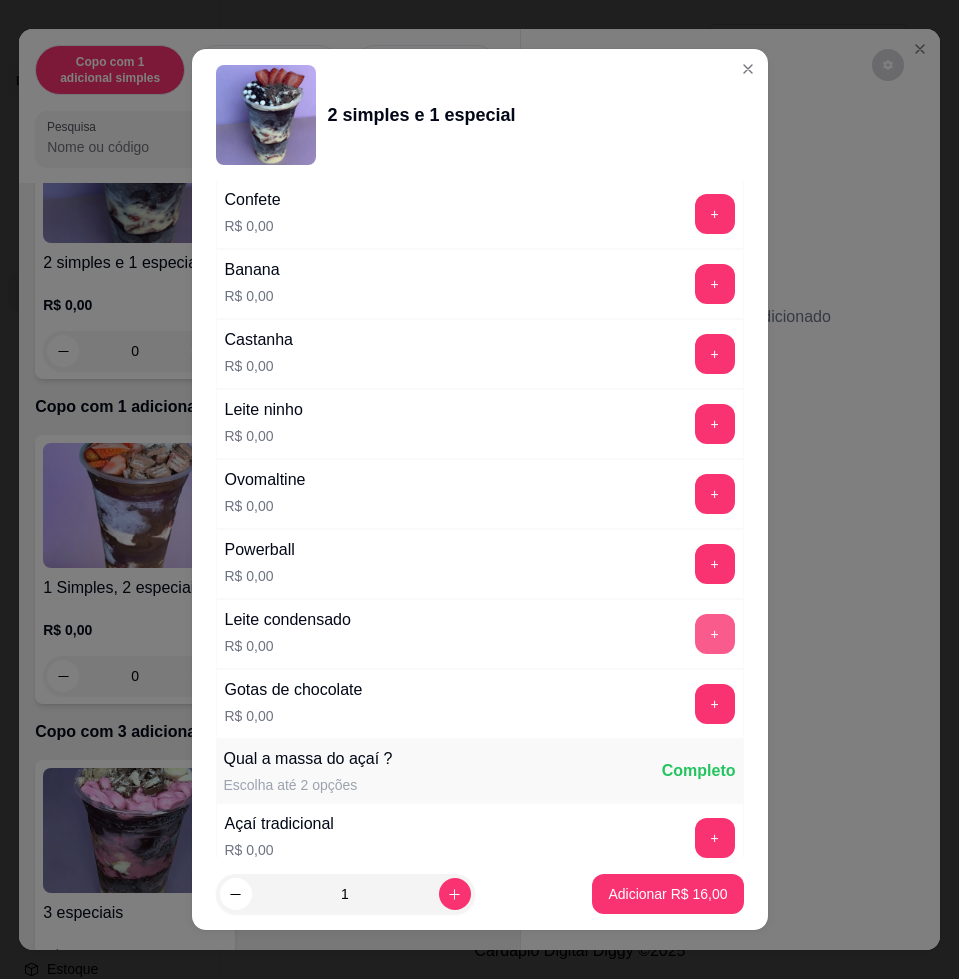 click on "+" at bounding box center [715, 634] 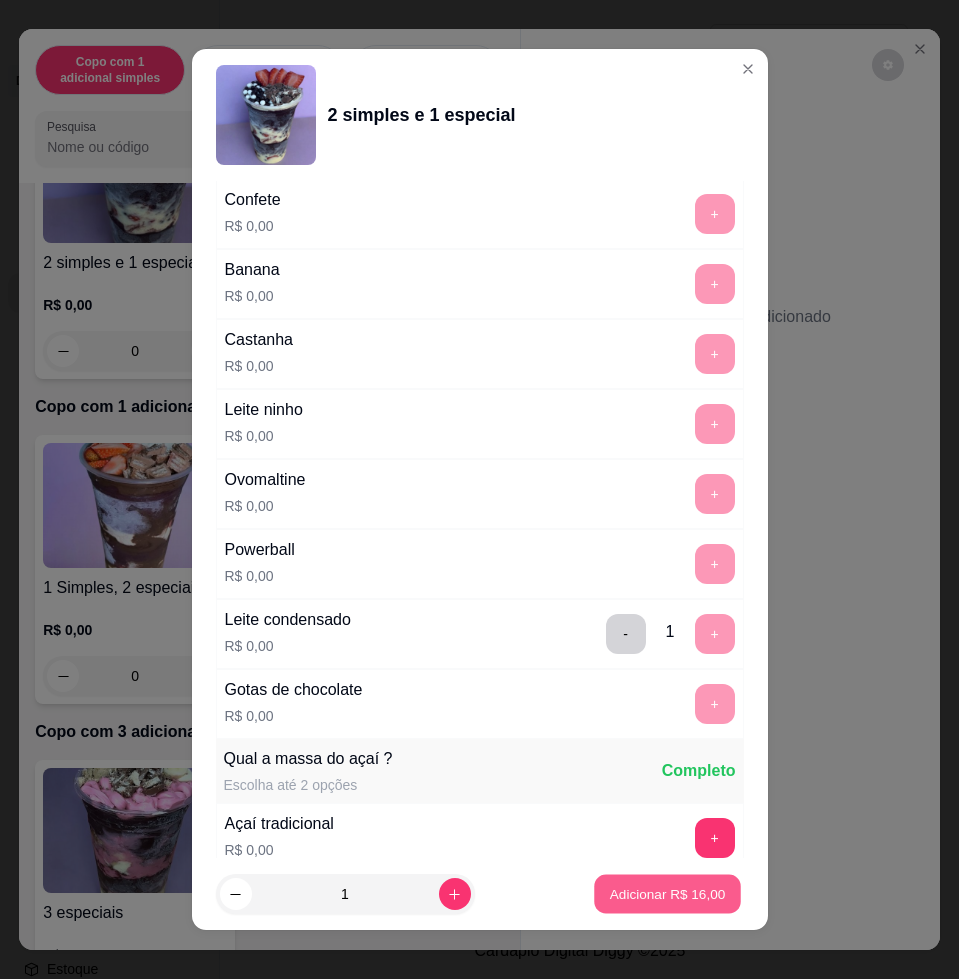 click on "Adicionar   R$ 16,00" at bounding box center [668, 893] 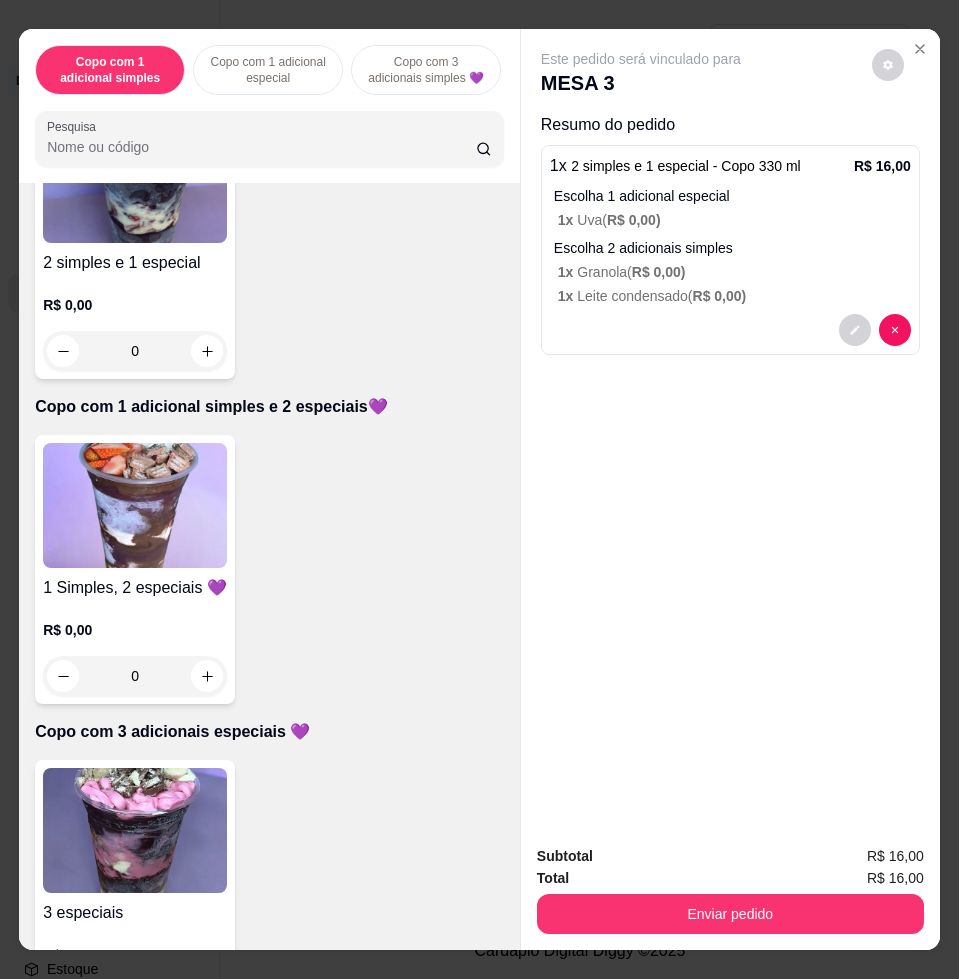 click at bounding box center [135, 180] 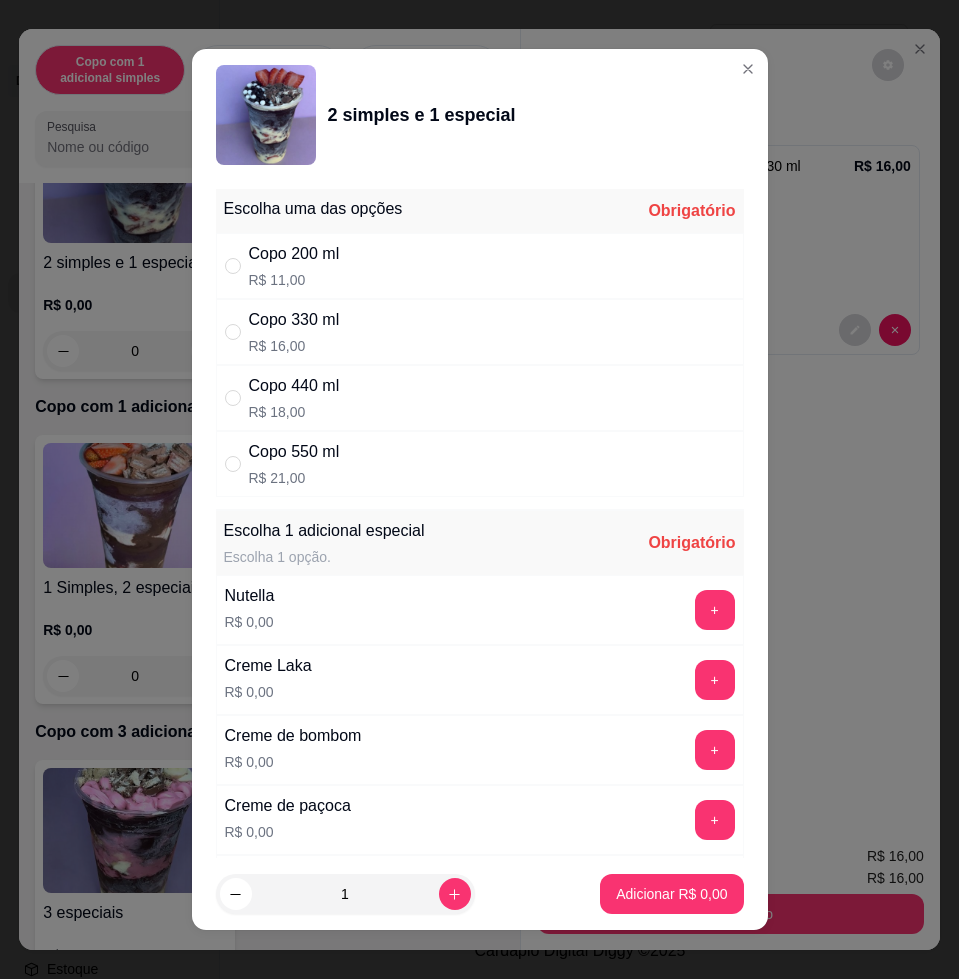 click on "Copo 330 ml R$ 16,00" at bounding box center (480, 332) 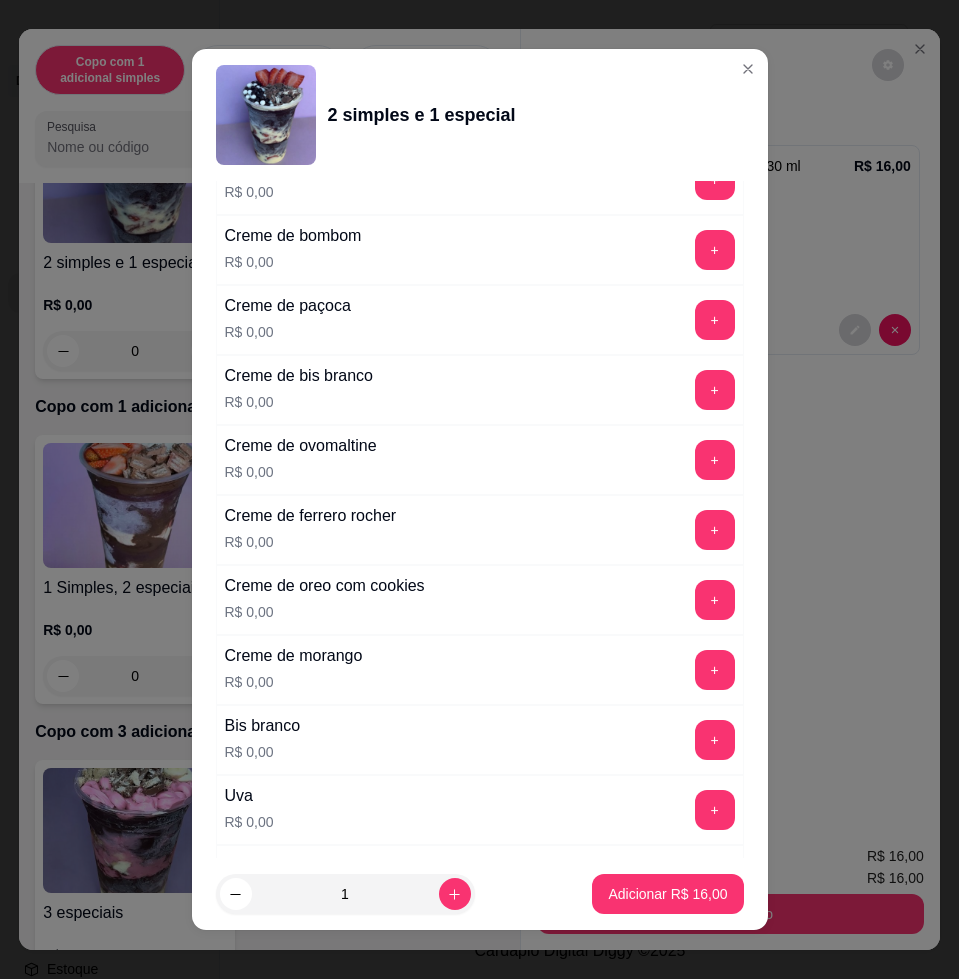 scroll, scrollTop: 875, scrollLeft: 0, axis: vertical 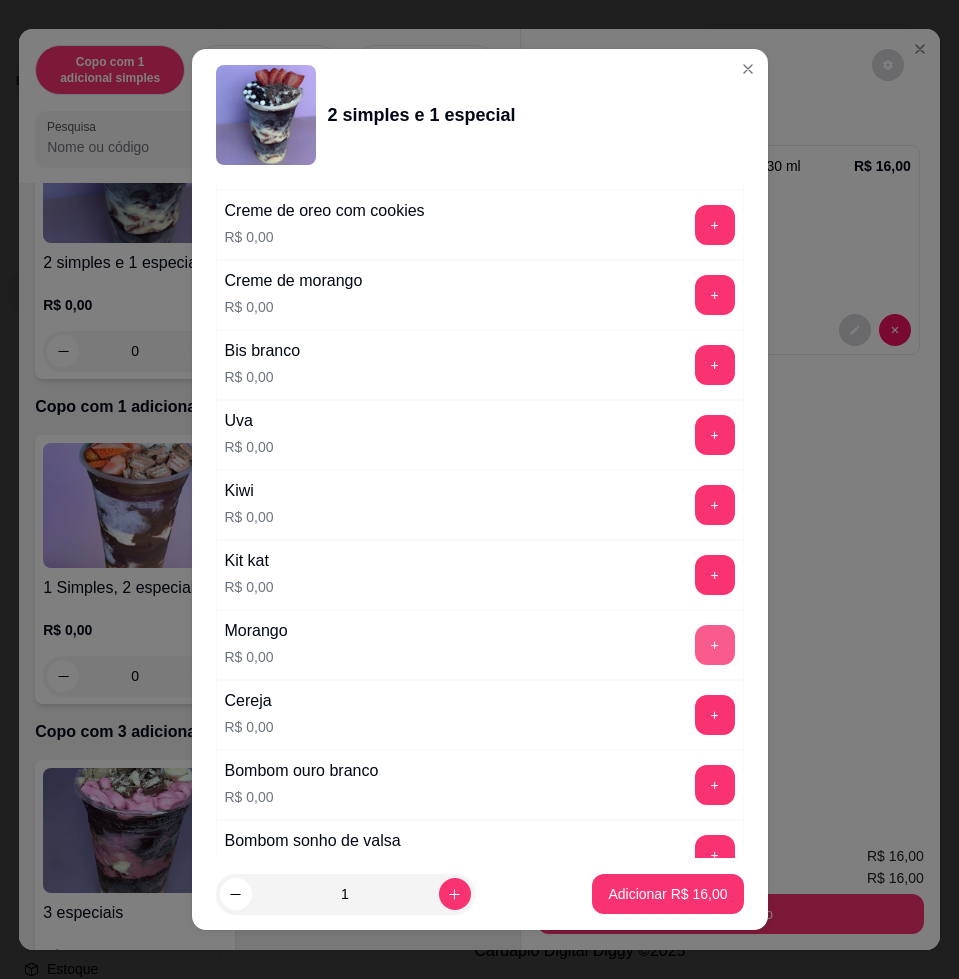 click on "+" at bounding box center [715, 645] 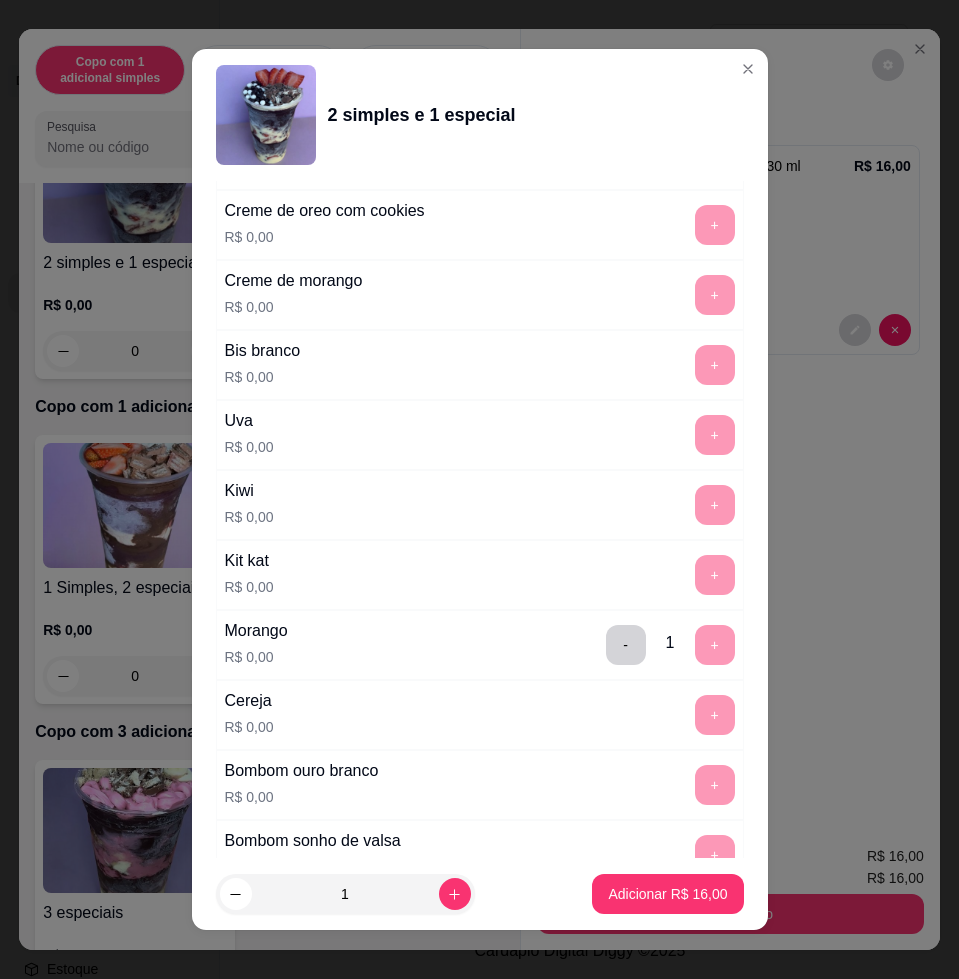 scroll, scrollTop: 1500, scrollLeft: 0, axis: vertical 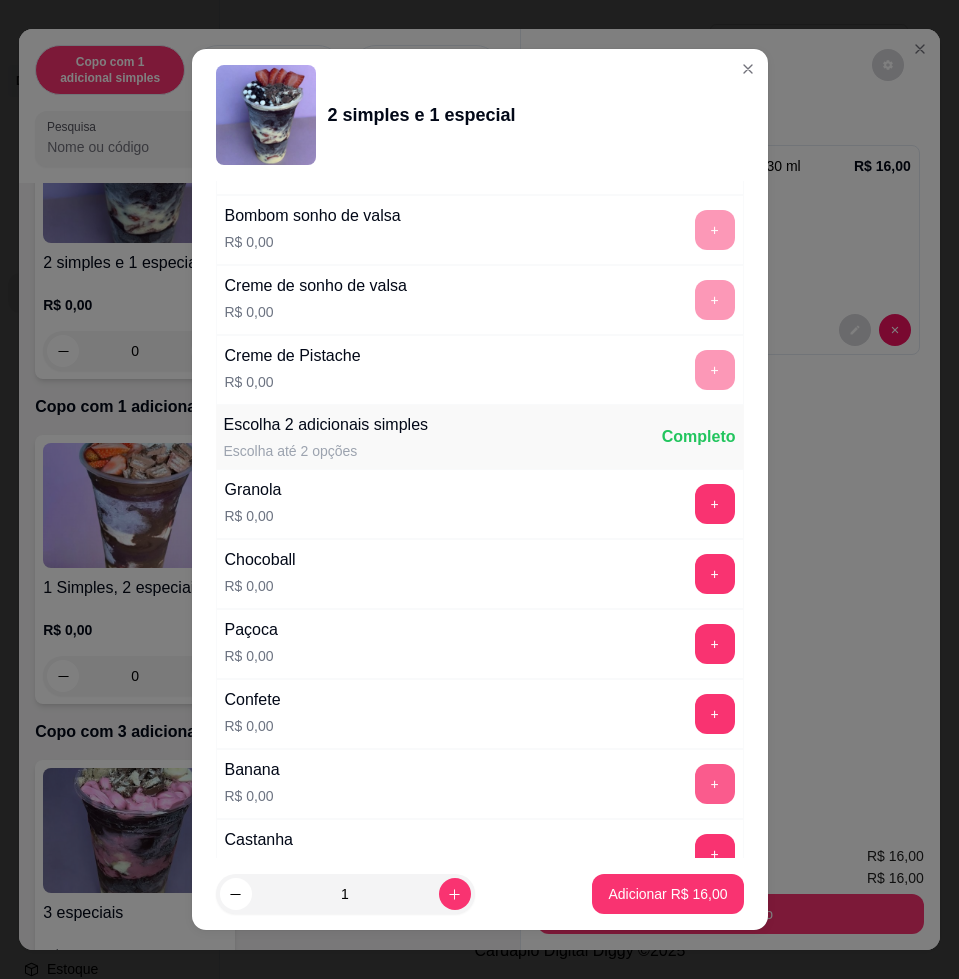 click on "+" at bounding box center (715, 784) 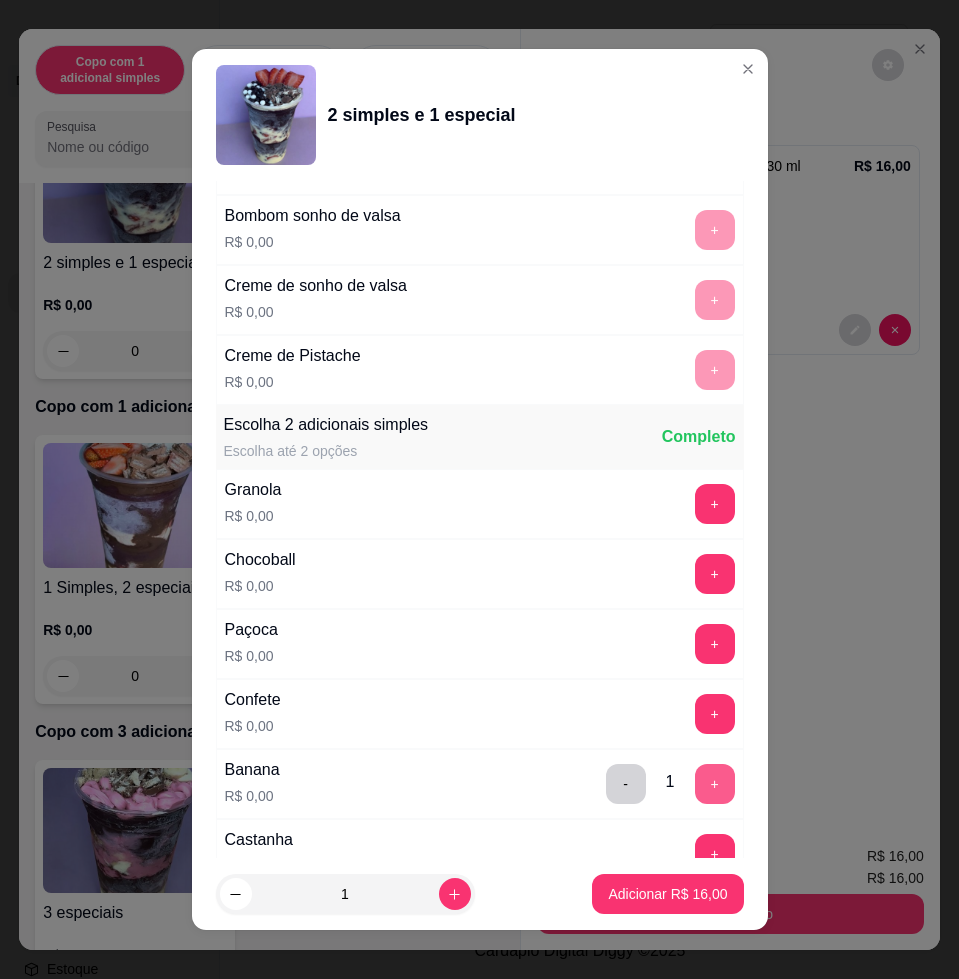 scroll, scrollTop: 1750, scrollLeft: 0, axis: vertical 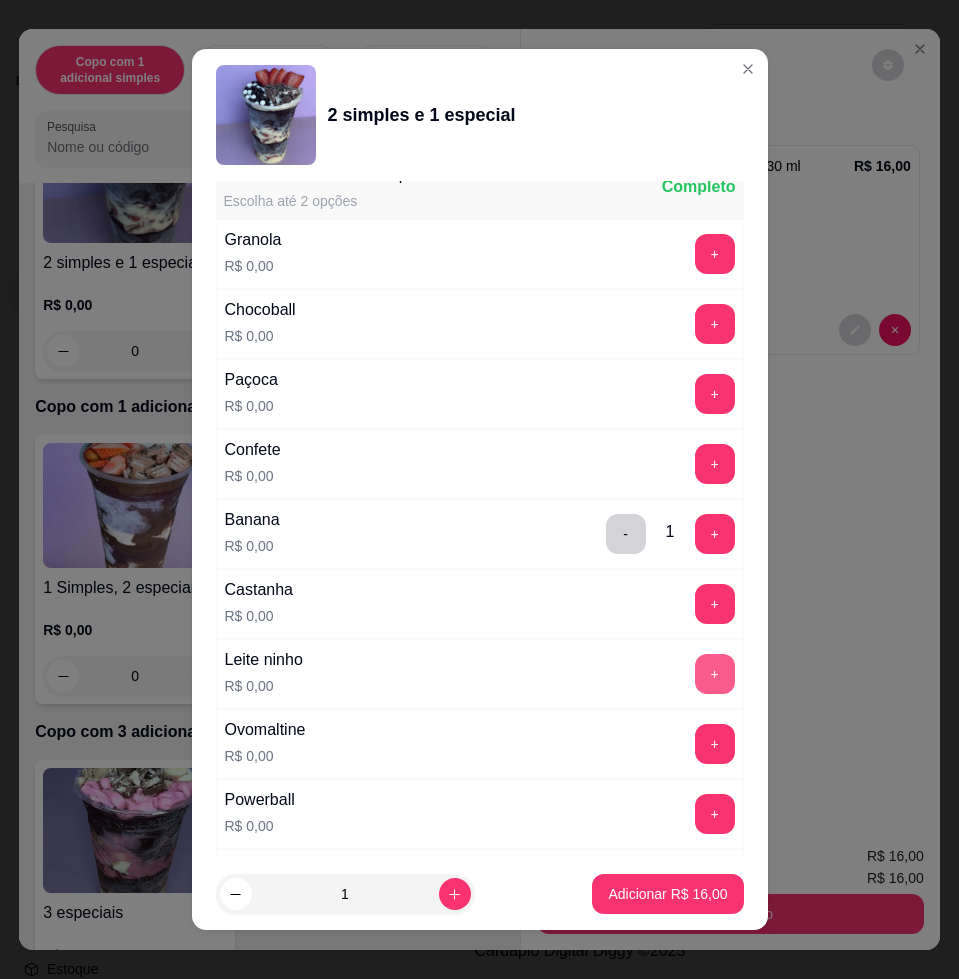 click on "+" at bounding box center [715, 674] 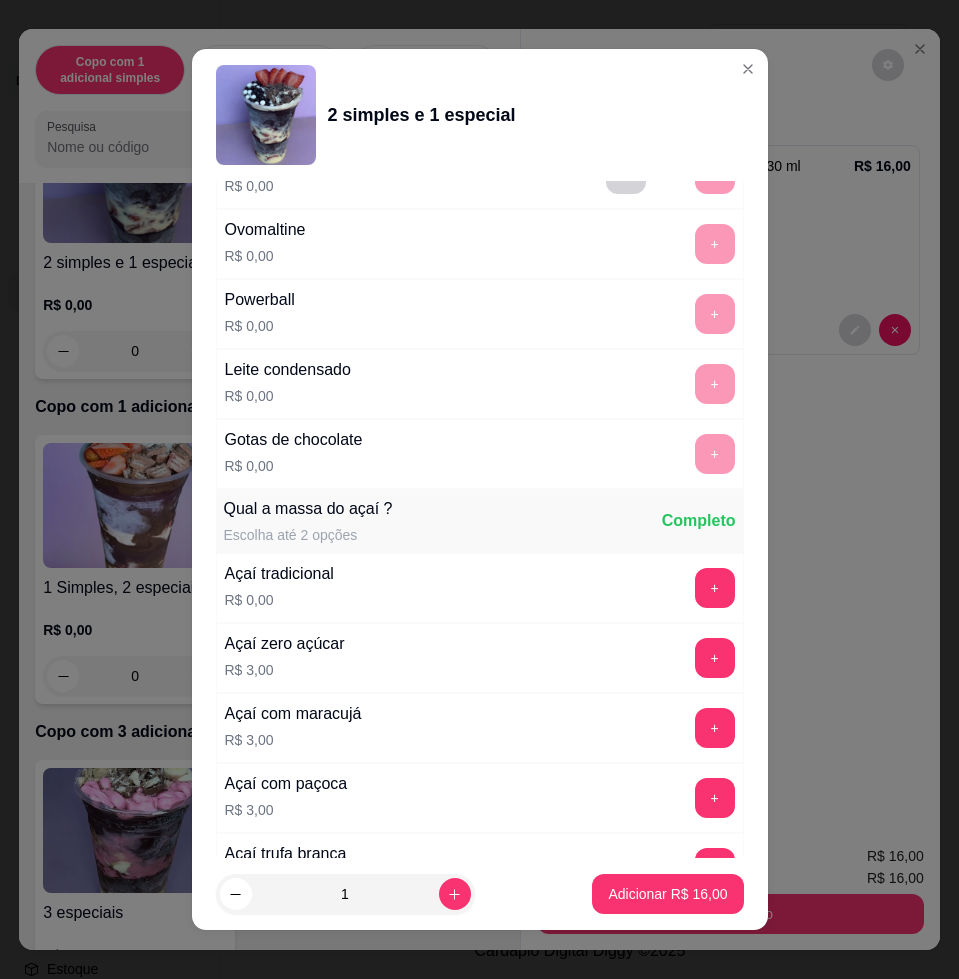 scroll, scrollTop: 2500, scrollLeft: 0, axis: vertical 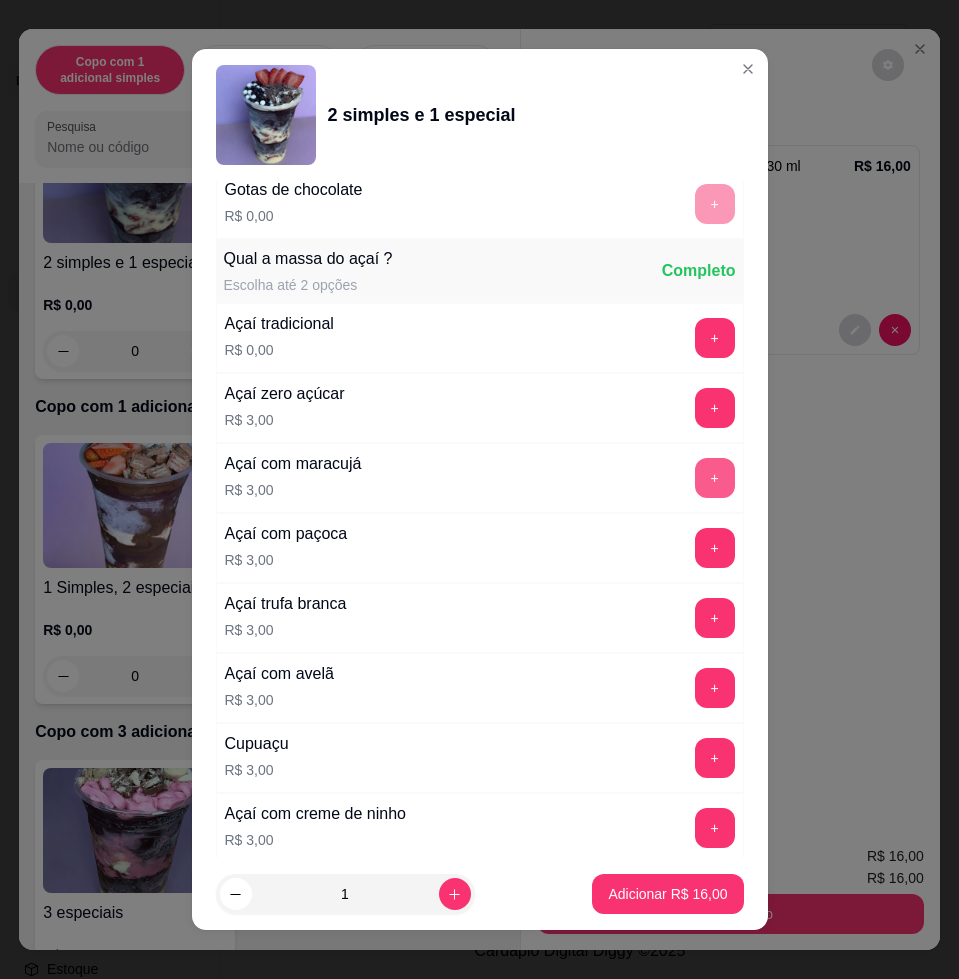 click on "+" at bounding box center [715, 478] 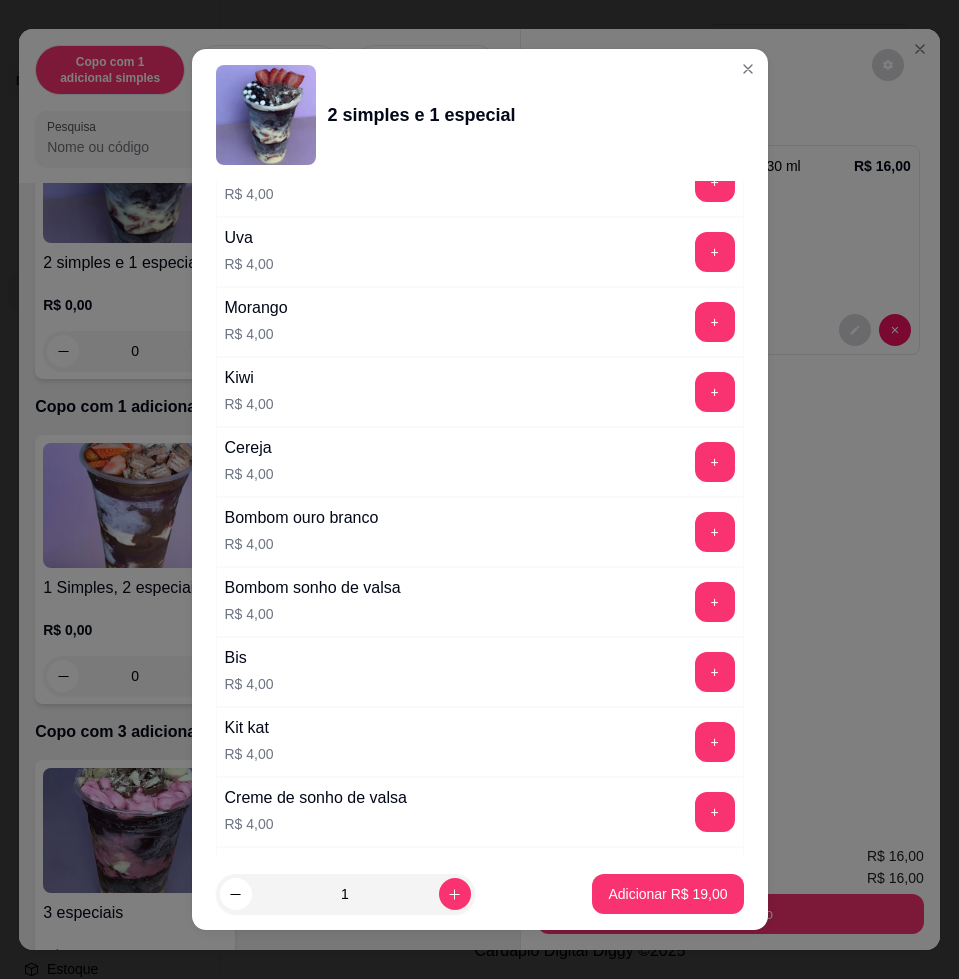 scroll, scrollTop: 4959, scrollLeft: 0, axis: vertical 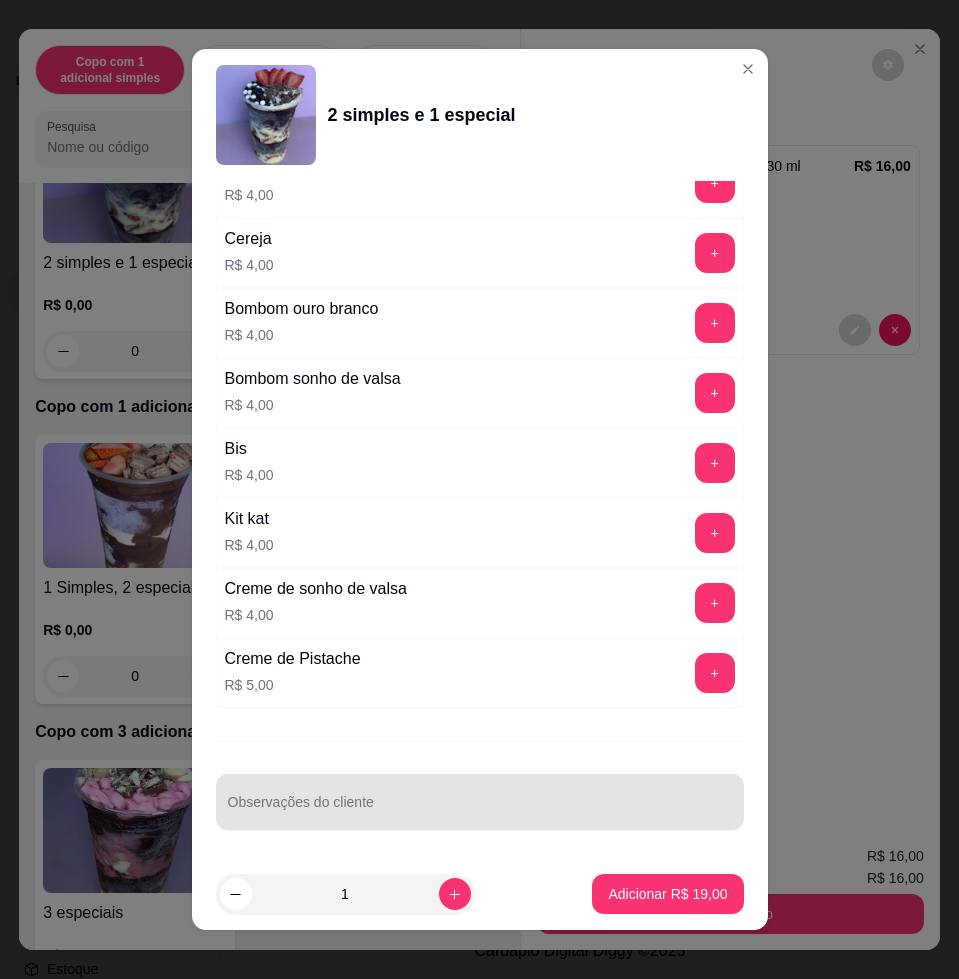 click on "Observações do cliente" at bounding box center (480, 810) 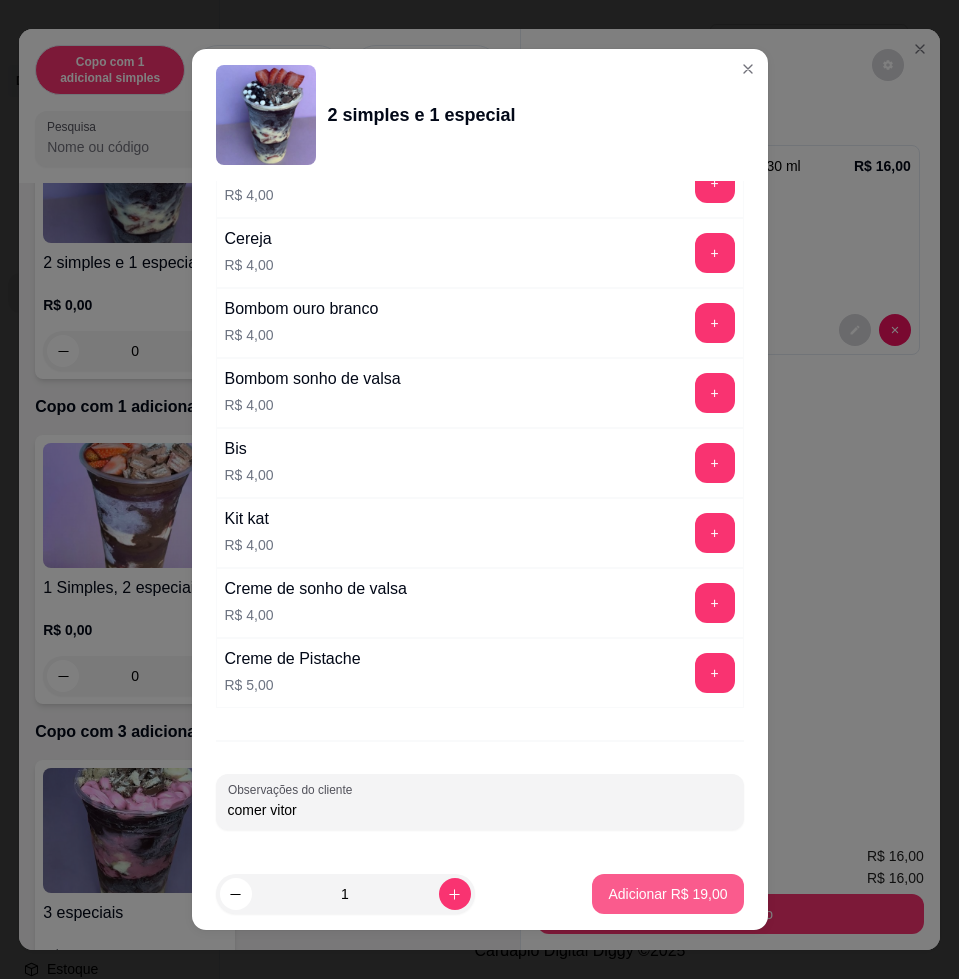 type on "comer vitor" 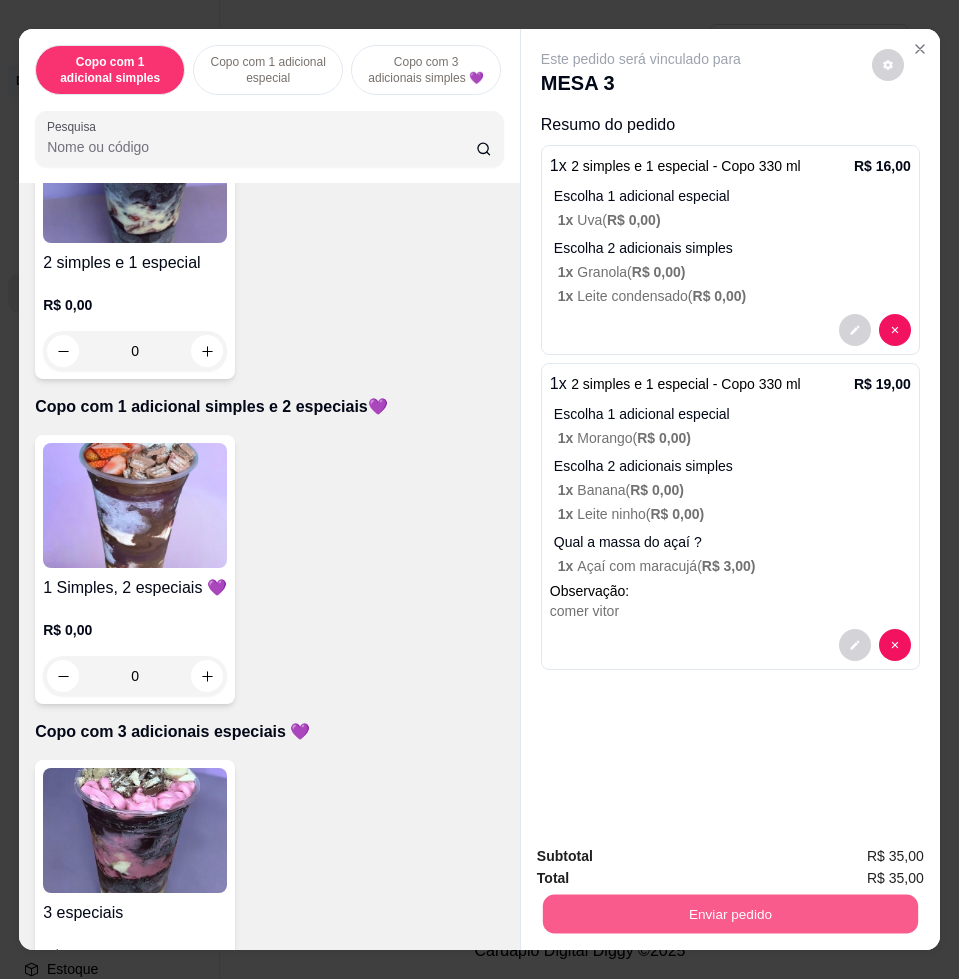 click on "Enviar pedido" at bounding box center (730, 913) 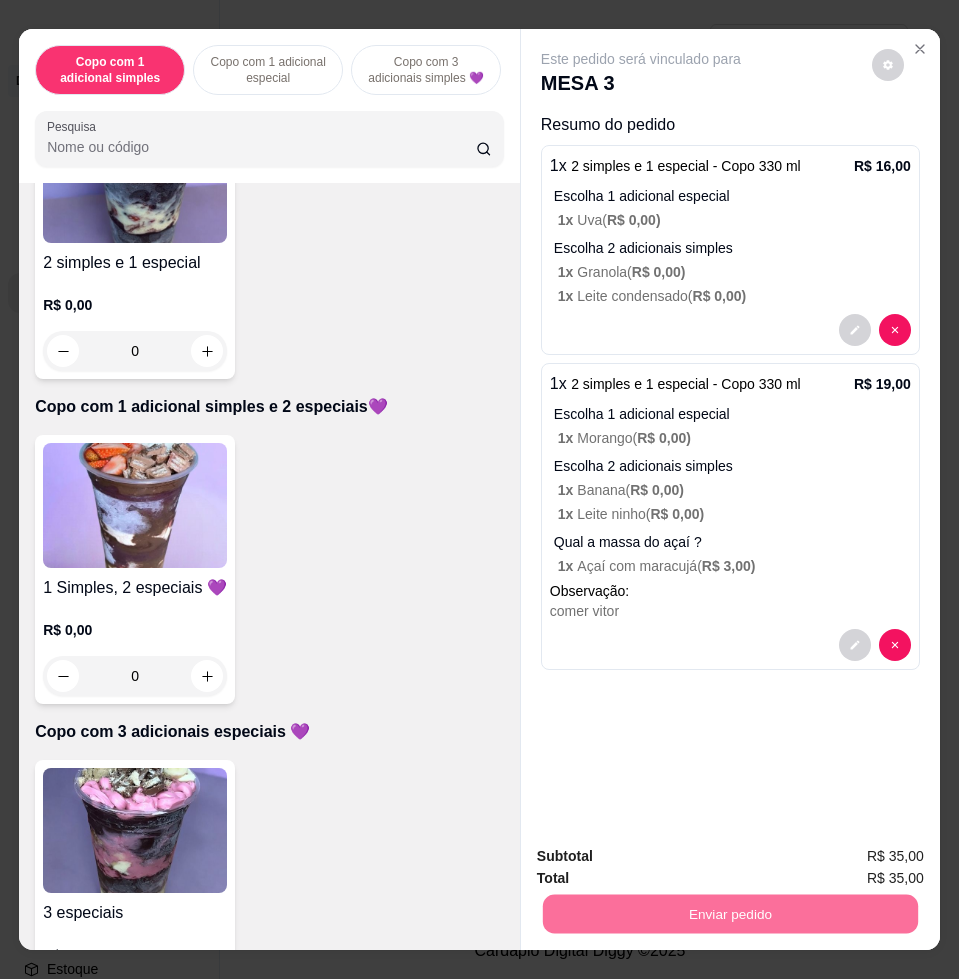 click on "Não registrar e enviar pedido" at bounding box center (662, 855) 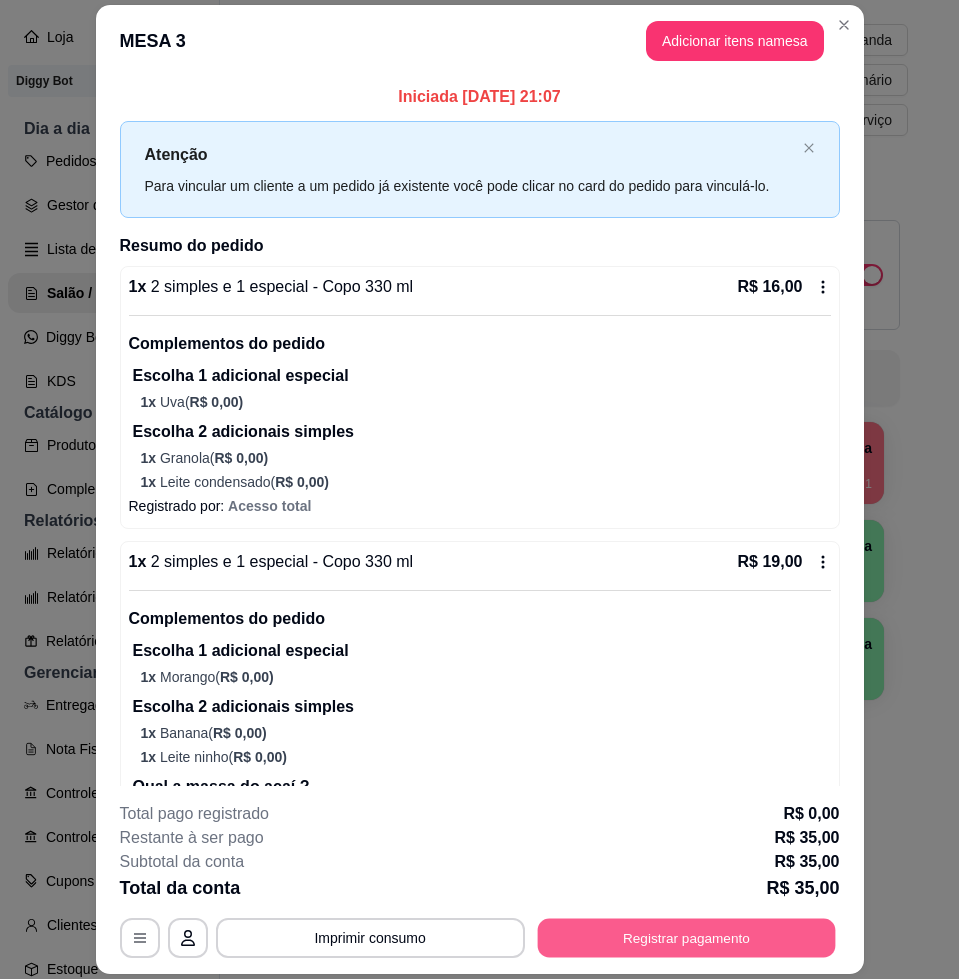 click on "Registrar pagamento" at bounding box center [686, 938] 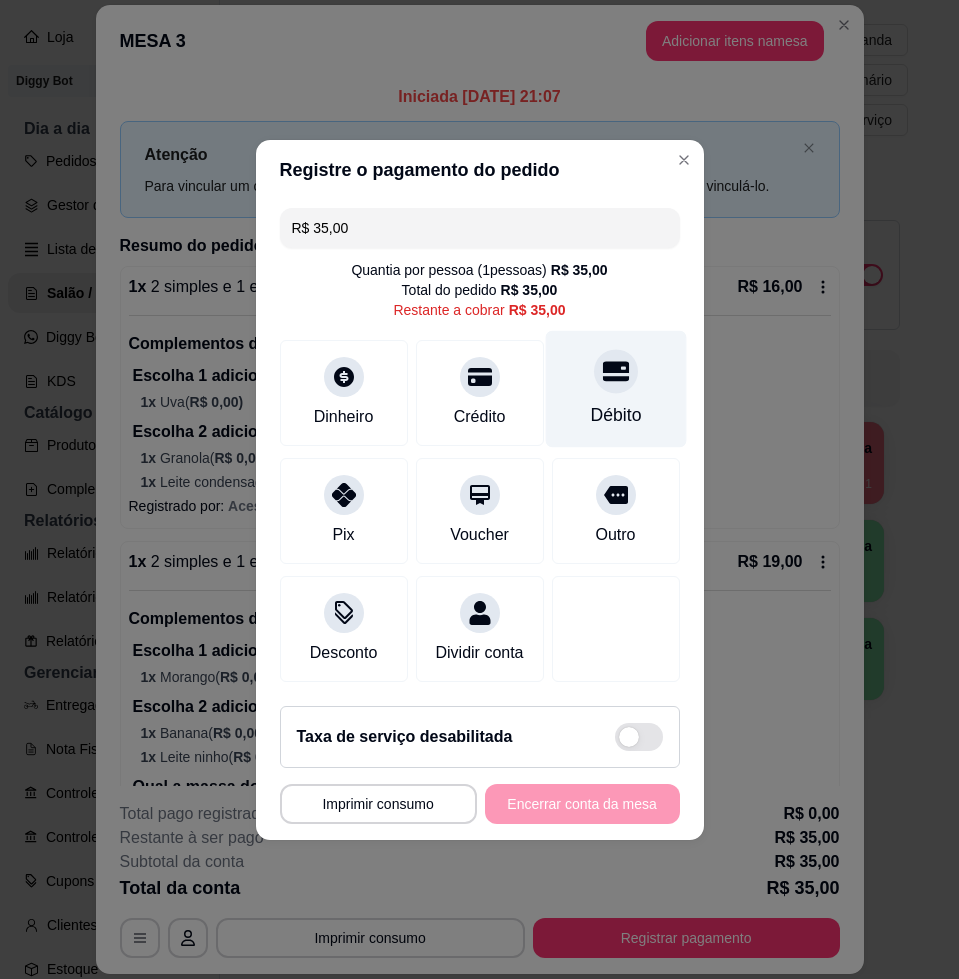 drag, startPoint x: 589, startPoint y: 378, endPoint x: 602, endPoint y: 385, distance: 14.764823 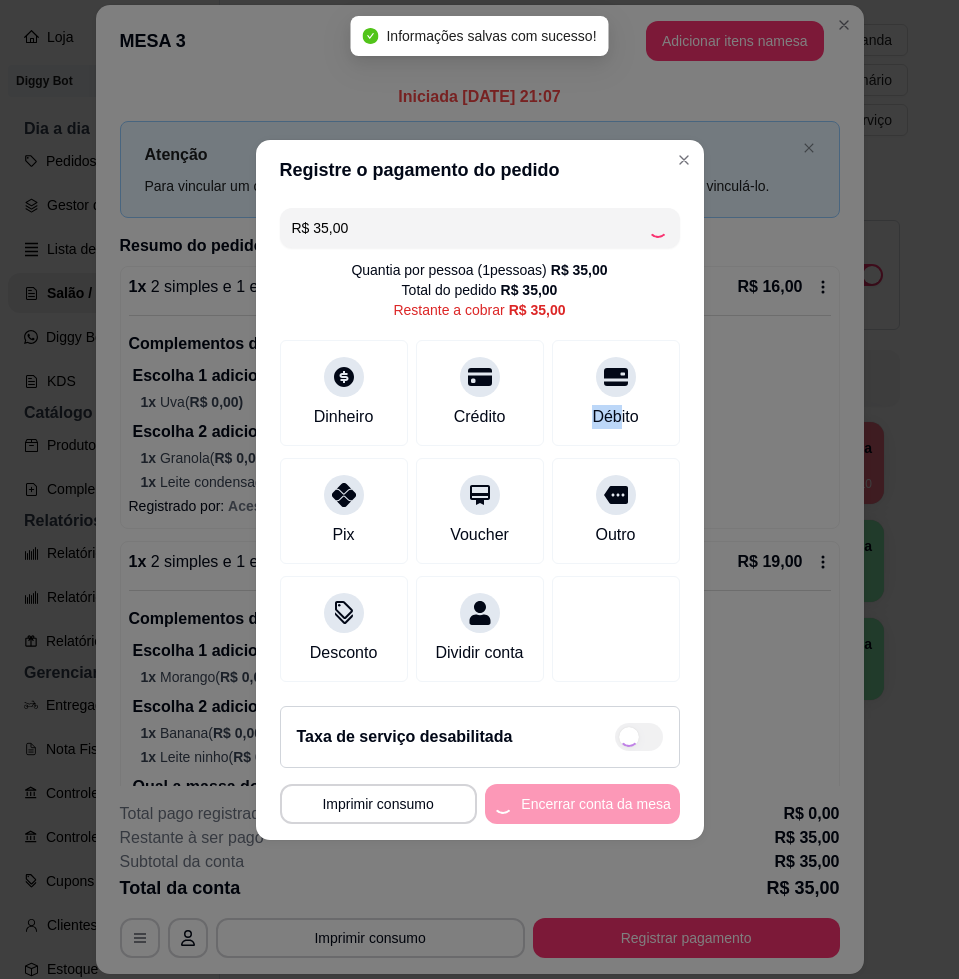 type on "R$ 0,00" 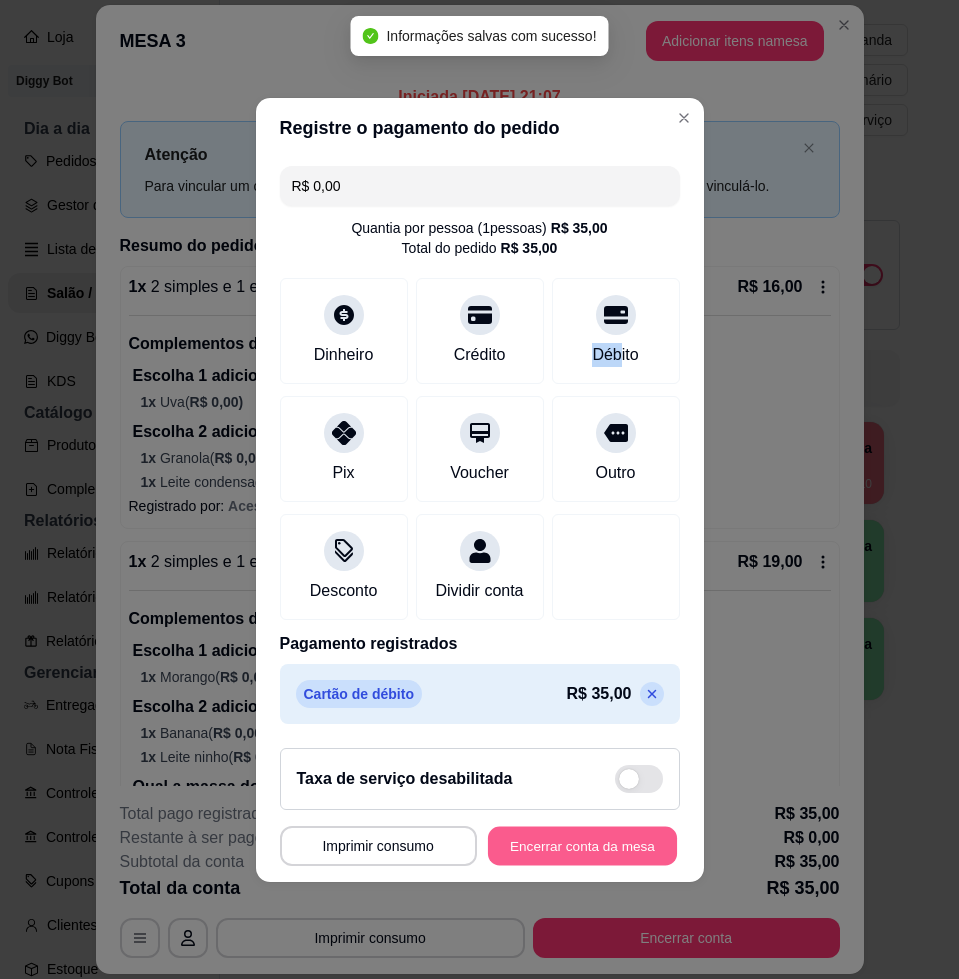 click on "Encerrar conta da mesa" at bounding box center [582, 845] 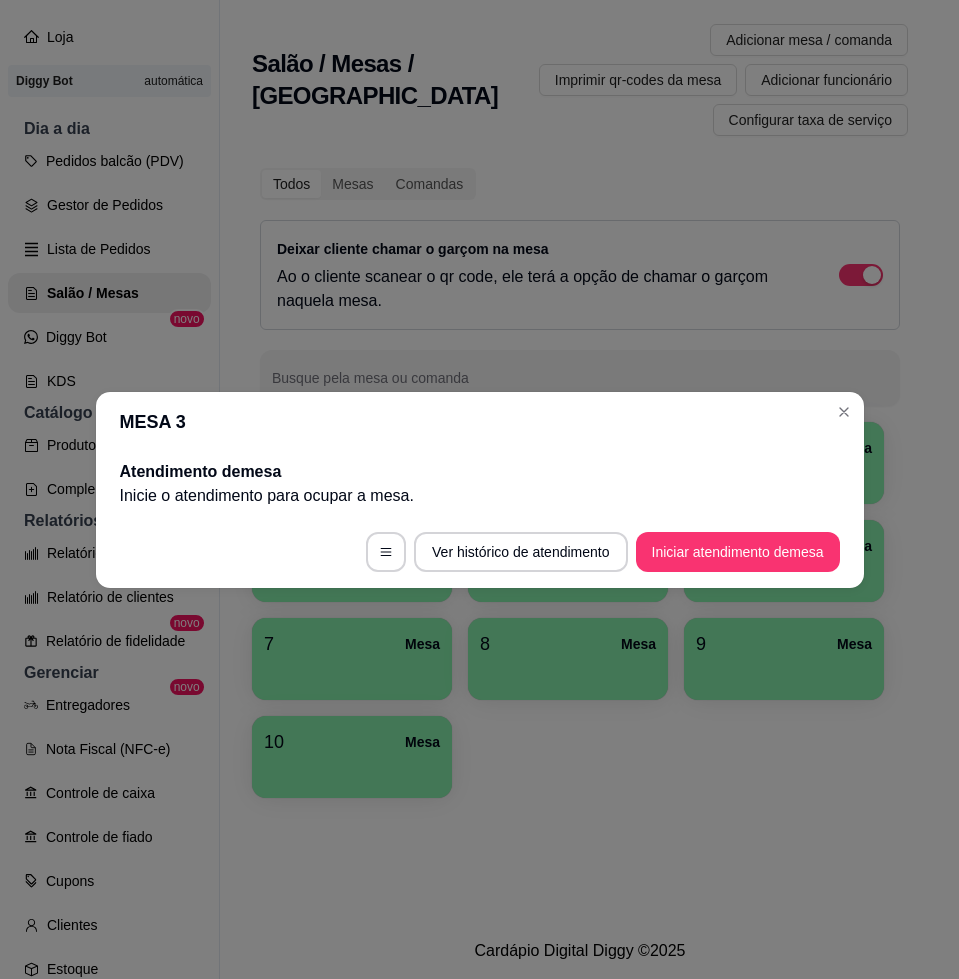click on "MESA 3 Atendimento de  mesa Inicie o atendimento para ocupar a   mesa . Ver histórico de atendimento Iniciar atendimento de  mesa" at bounding box center [479, 489] 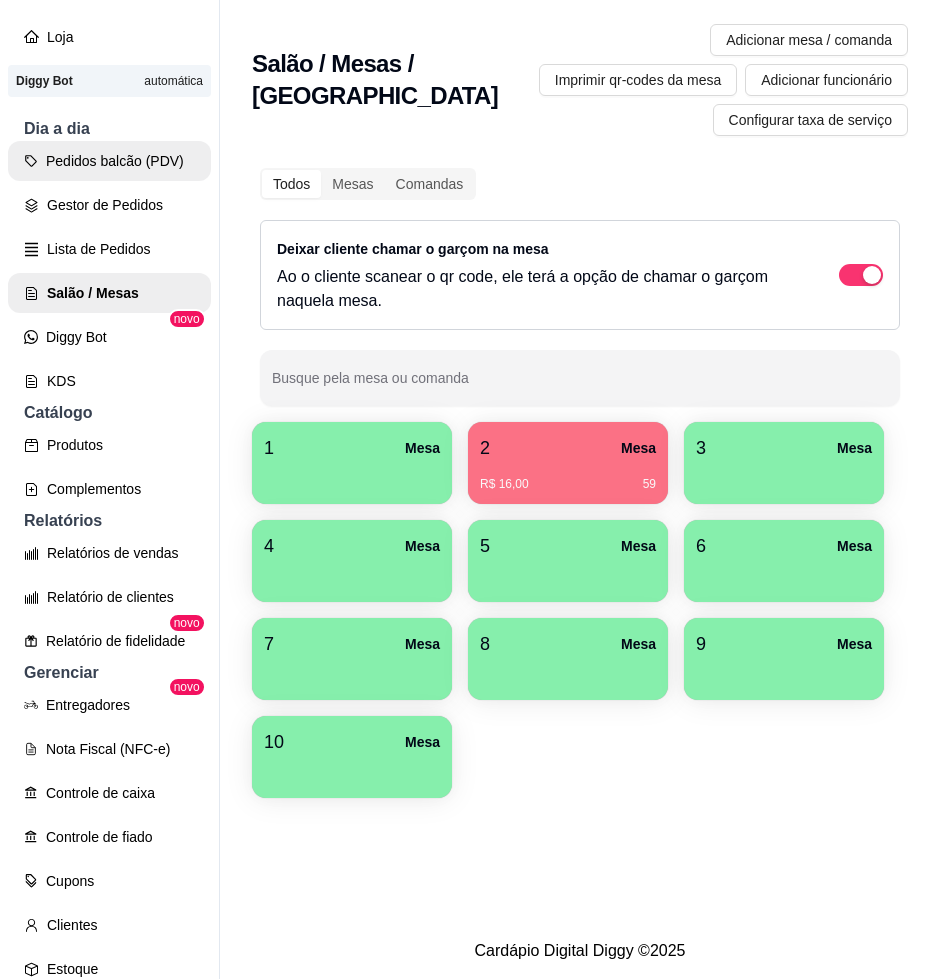 click on "Pedidos balcão (PDV)" at bounding box center [109, 161] 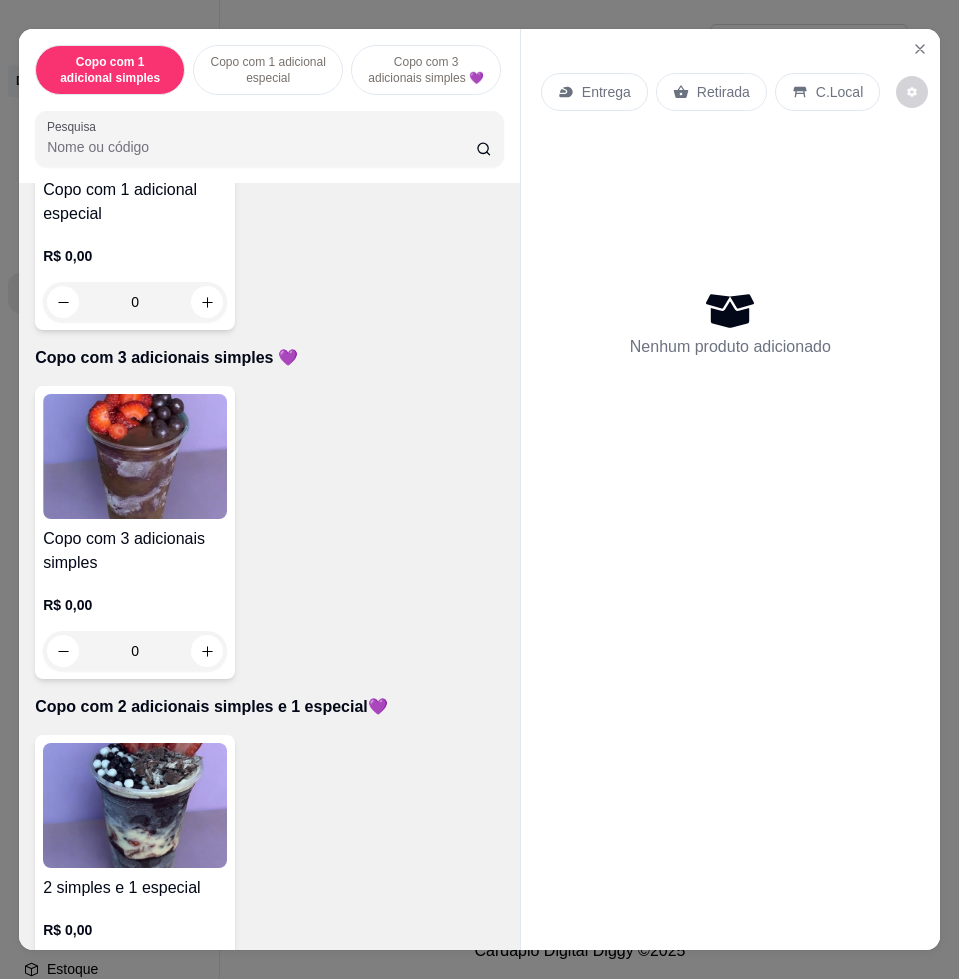scroll, scrollTop: 875, scrollLeft: 0, axis: vertical 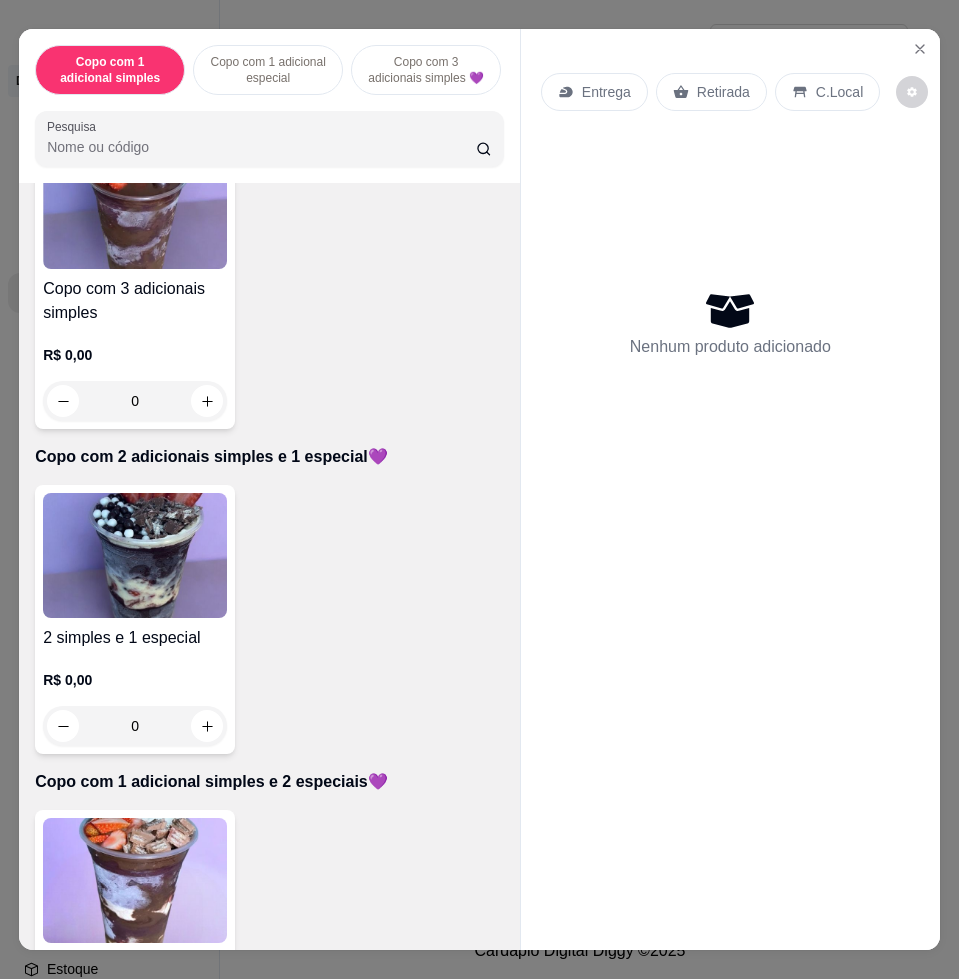 click at bounding box center [135, 880] 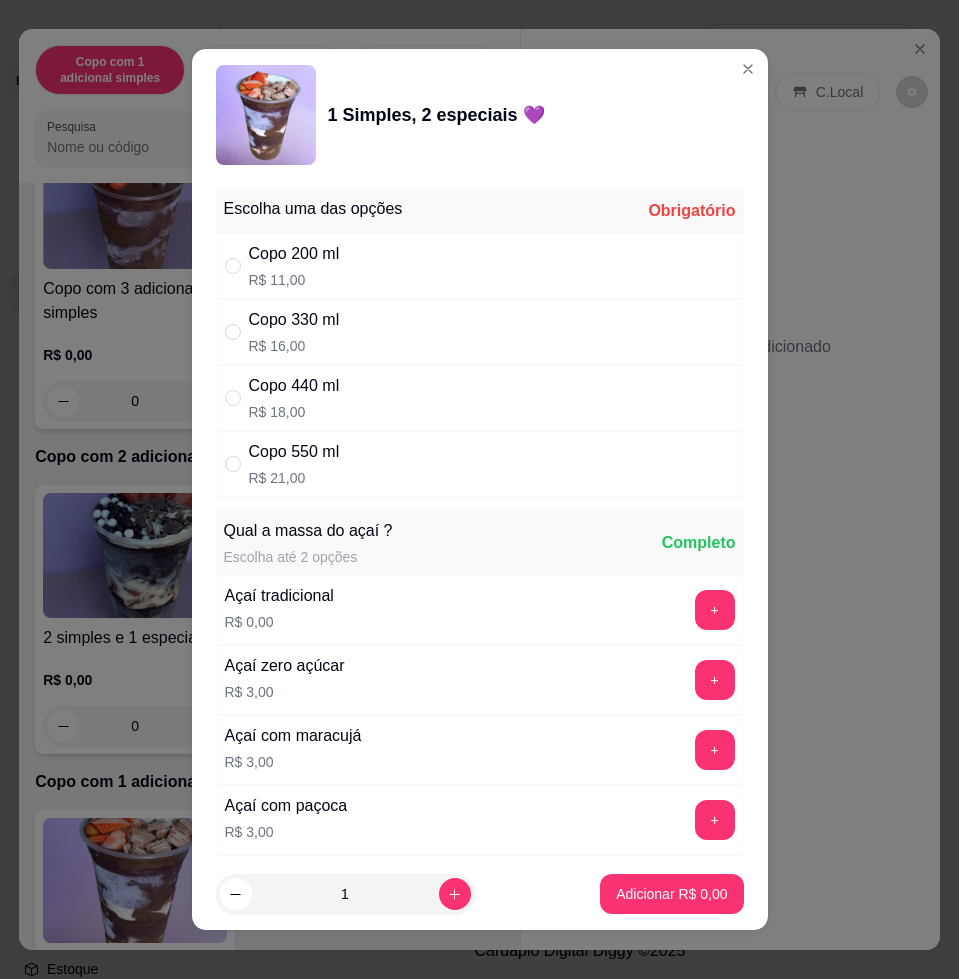 click on "Copo 330 ml R$ 16,00" at bounding box center [480, 332] 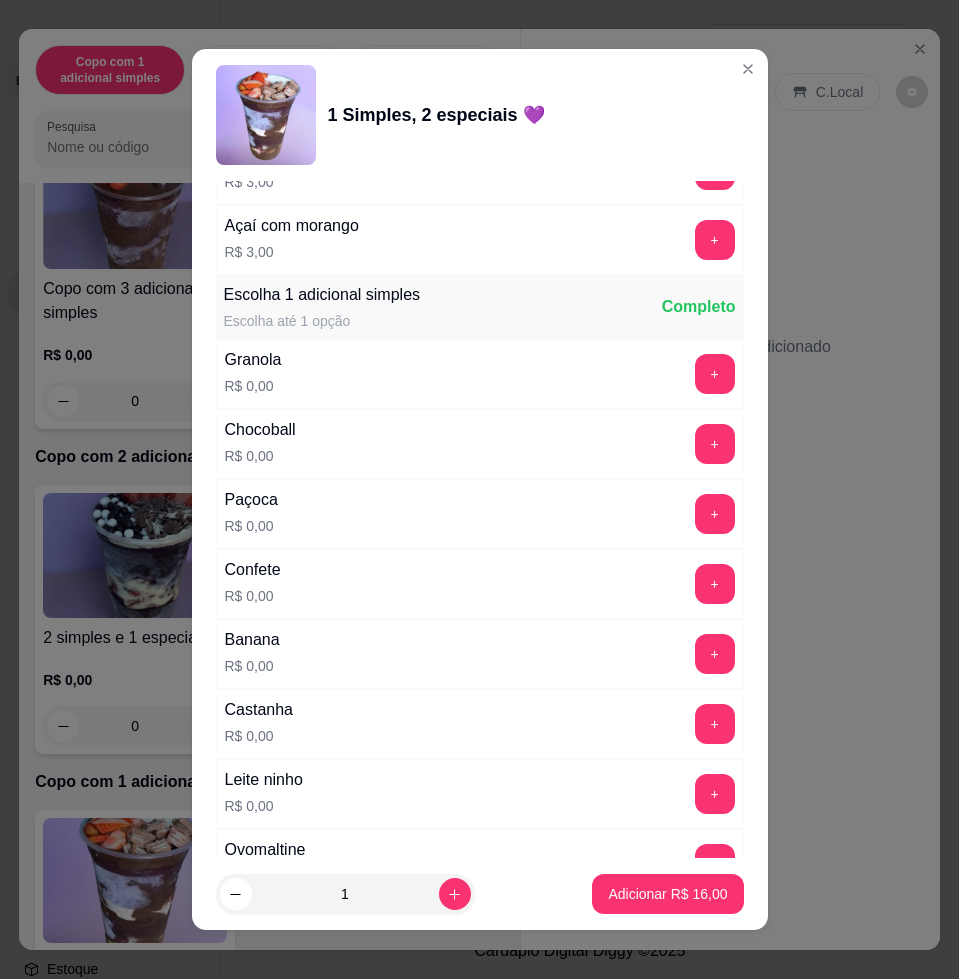 scroll, scrollTop: 1125, scrollLeft: 0, axis: vertical 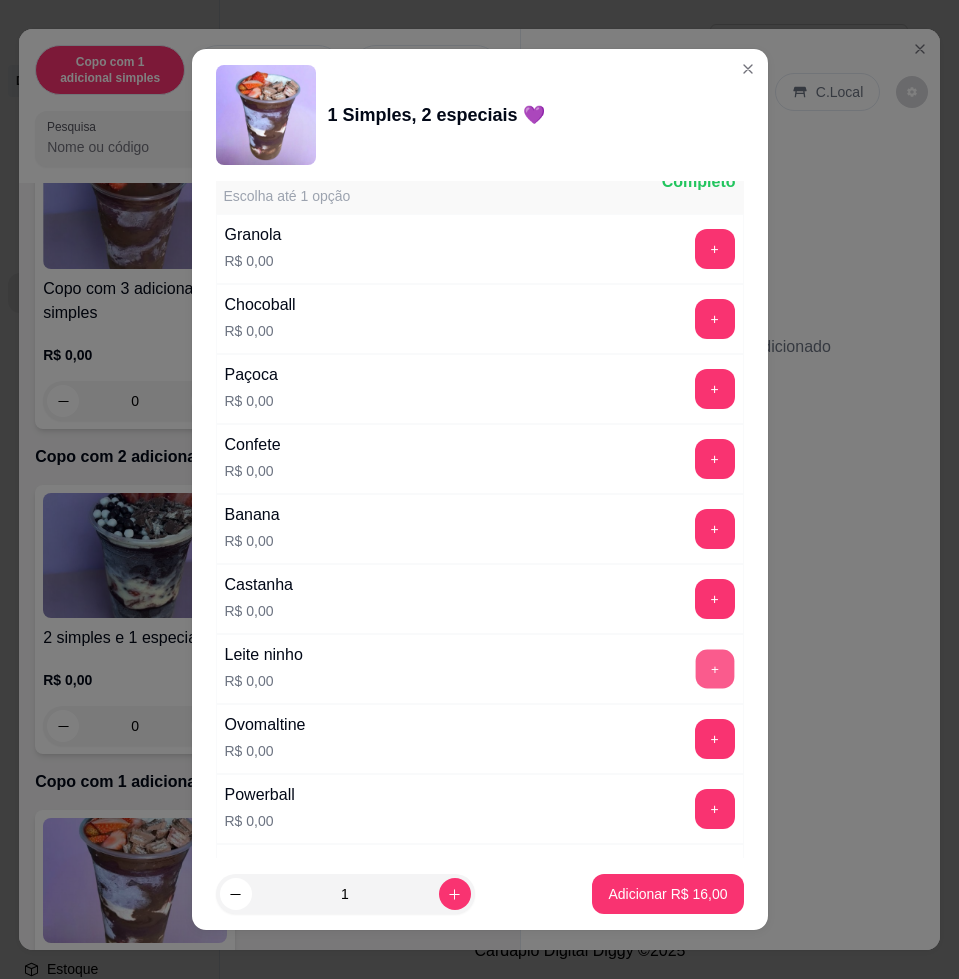 click on "+" at bounding box center [714, 669] 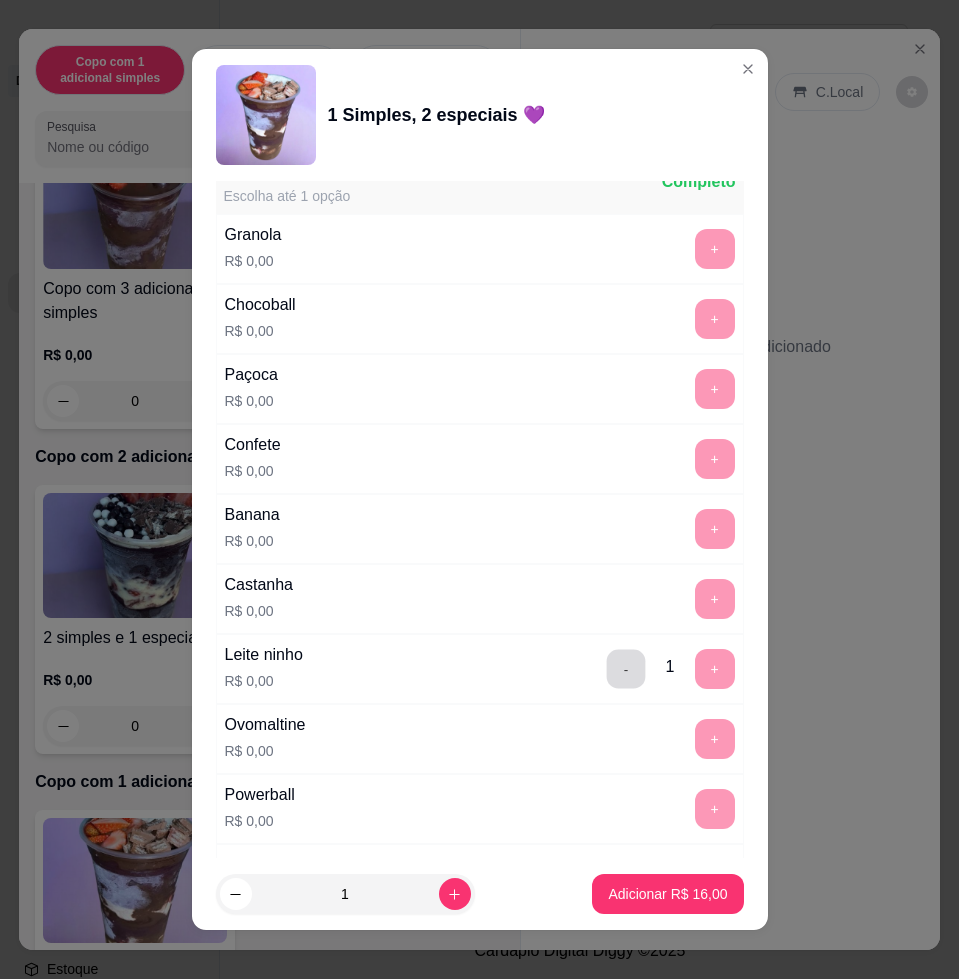 click on "-" at bounding box center (625, 669) 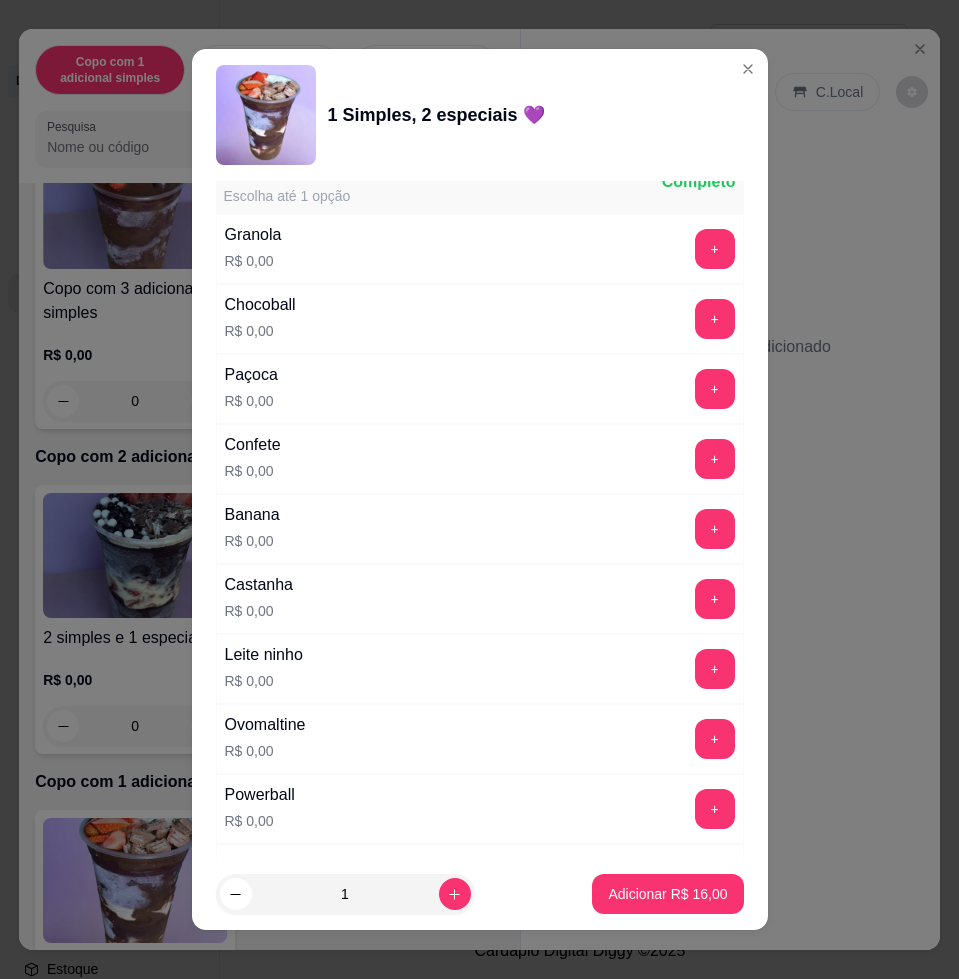 scroll, scrollTop: 1625, scrollLeft: 0, axis: vertical 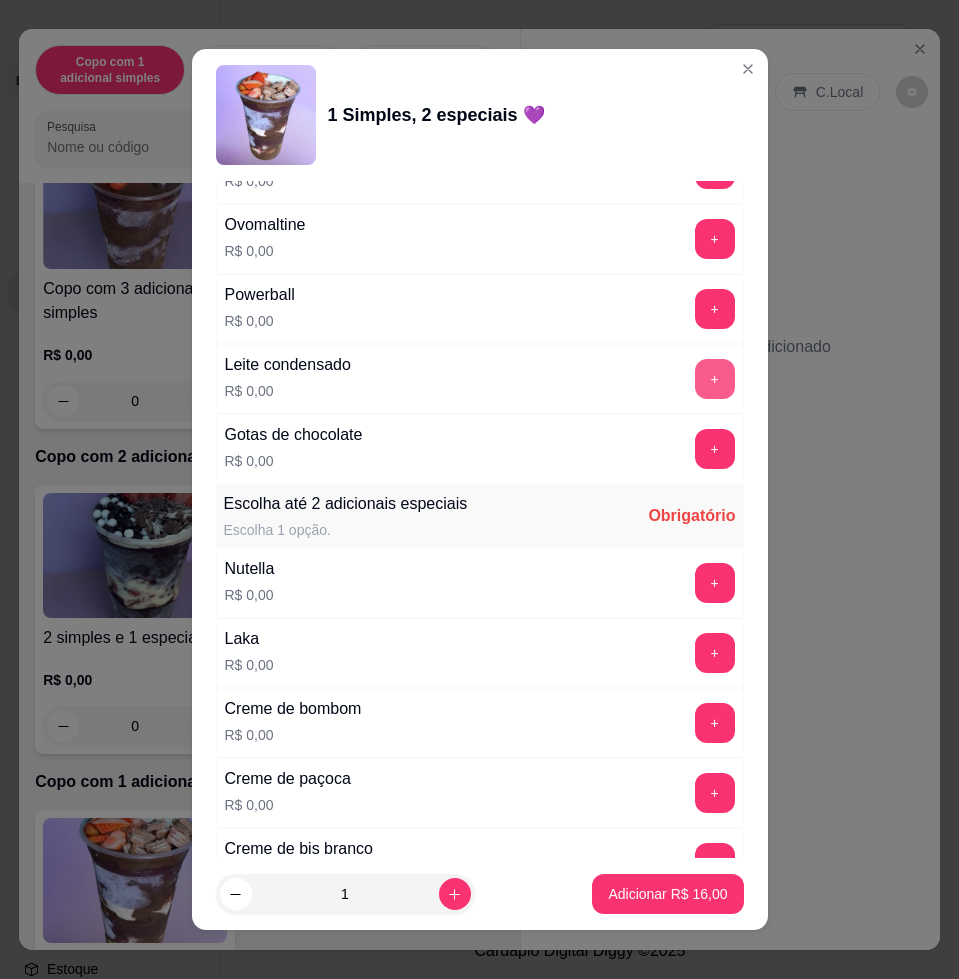 click on "+" at bounding box center [715, 379] 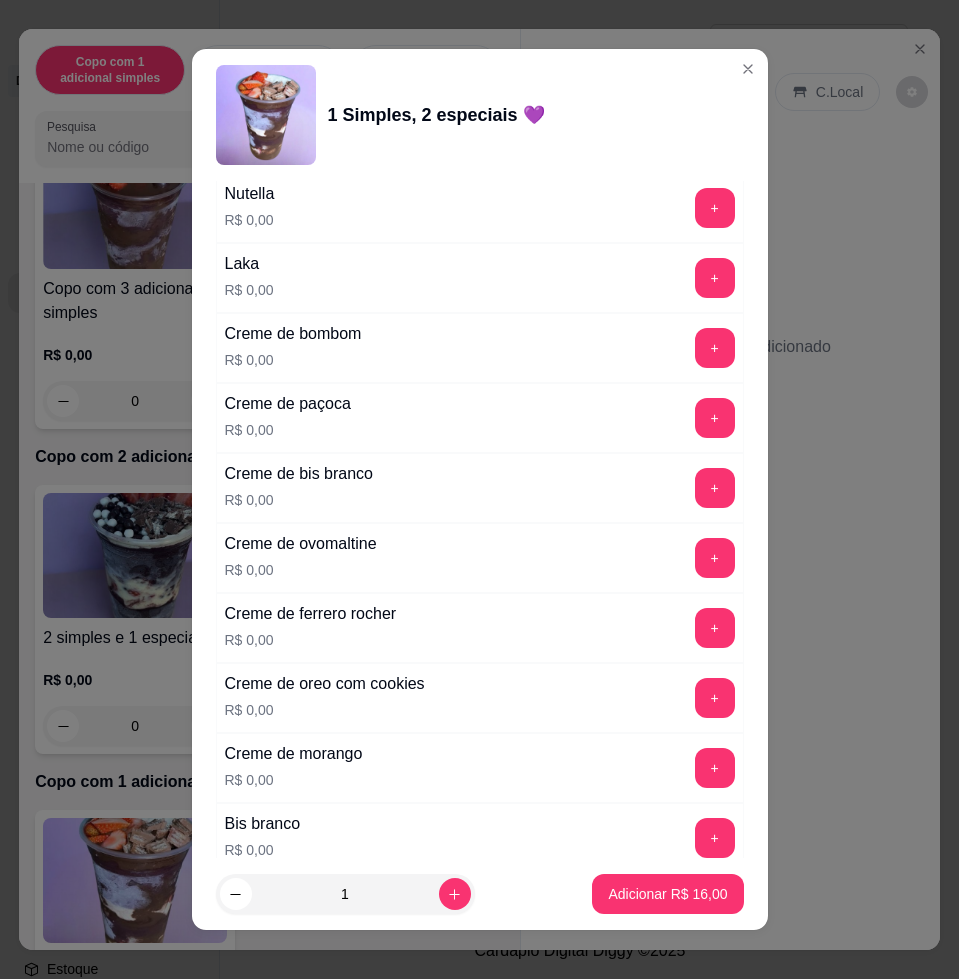scroll, scrollTop: 2250, scrollLeft: 0, axis: vertical 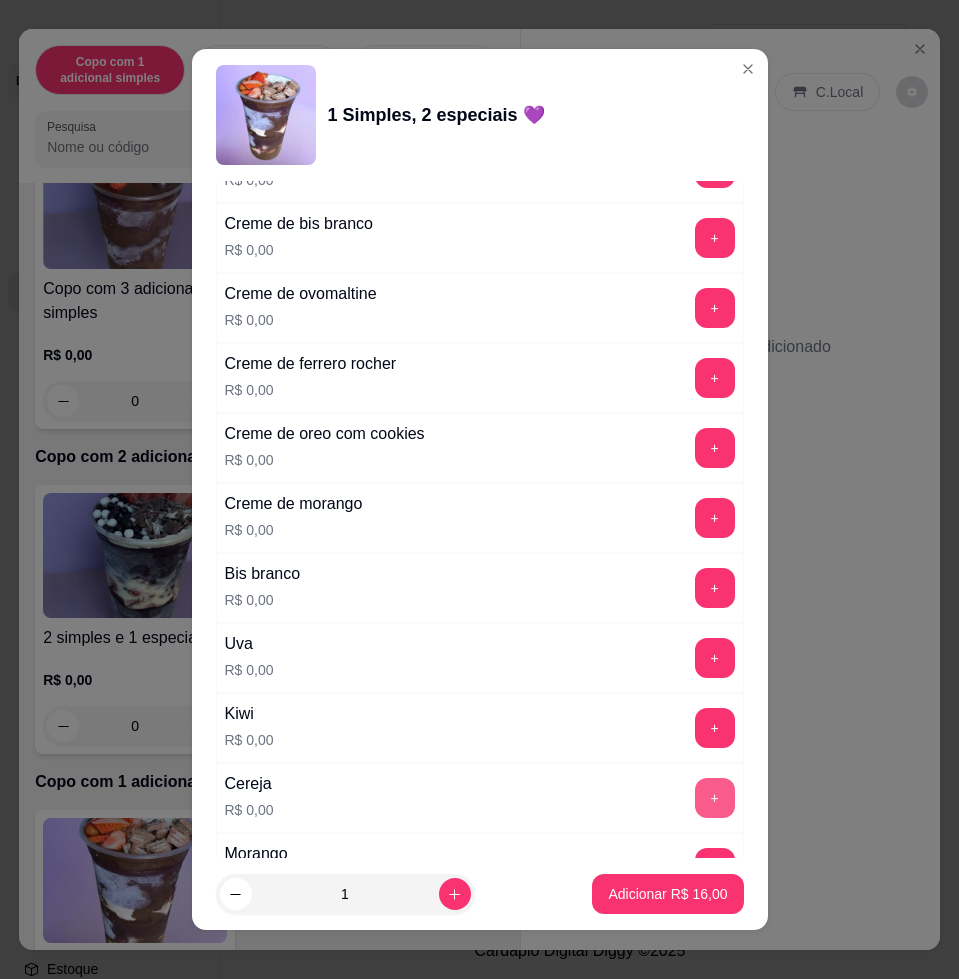 click on "+" at bounding box center (715, 798) 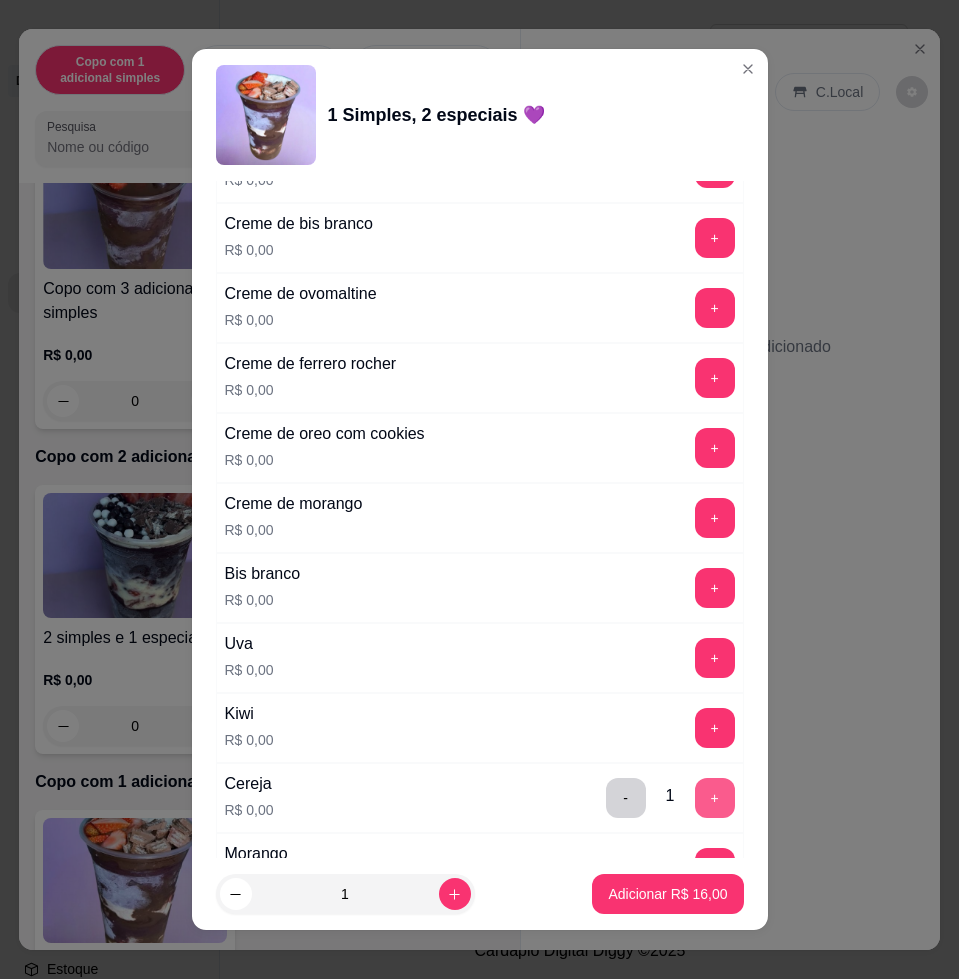 scroll, scrollTop: 2625, scrollLeft: 0, axis: vertical 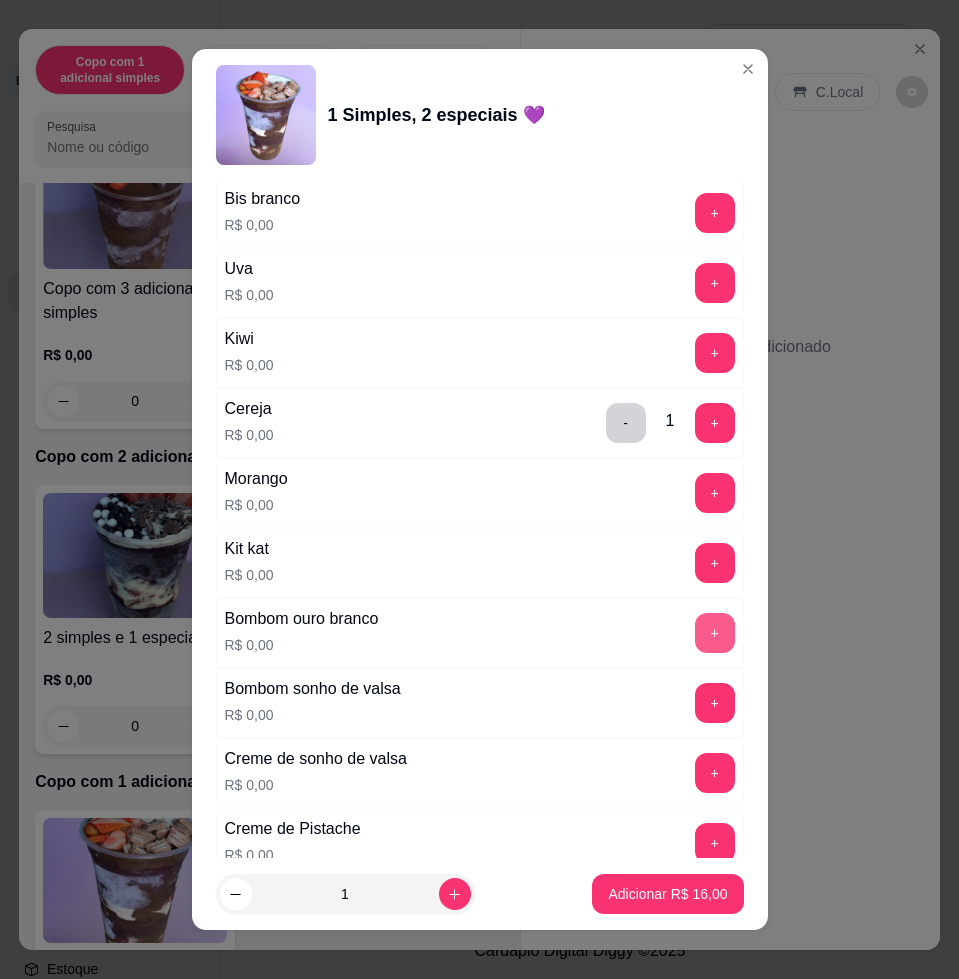 click on "+" at bounding box center [715, 633] 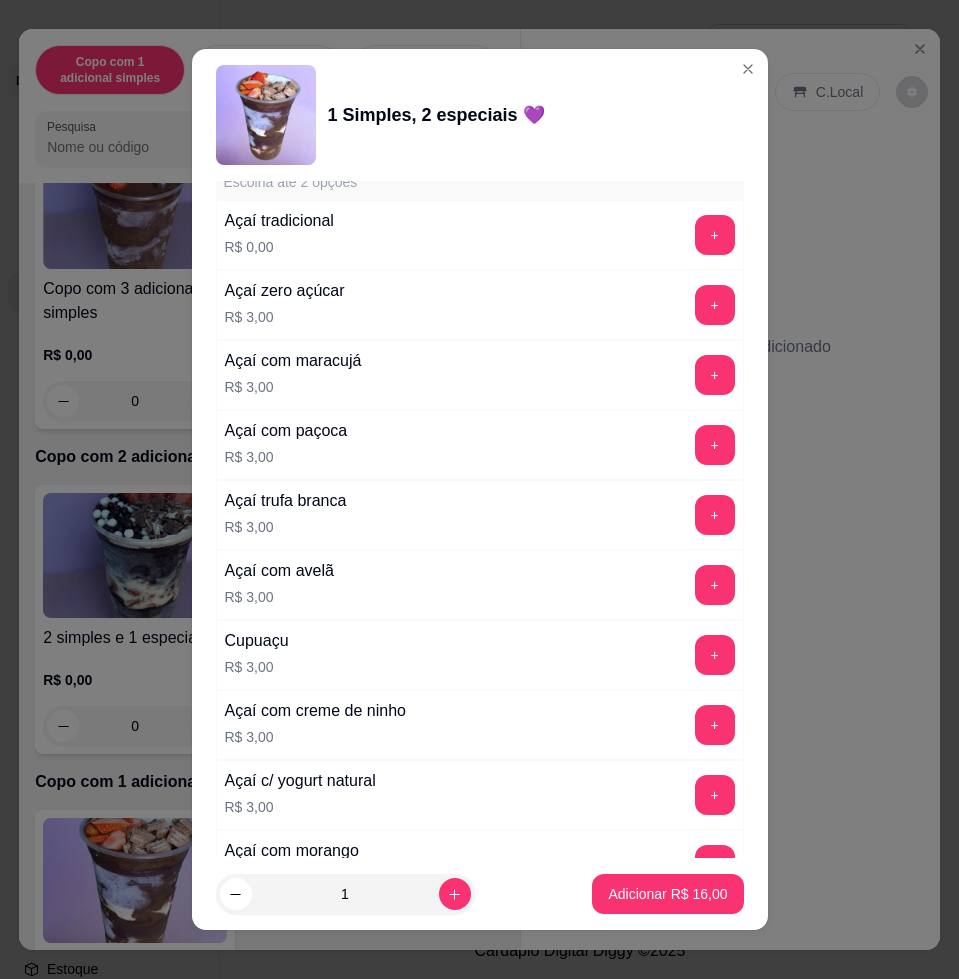 scroll, scrollTop: 250, scrollLeft: 0, axis: vertical 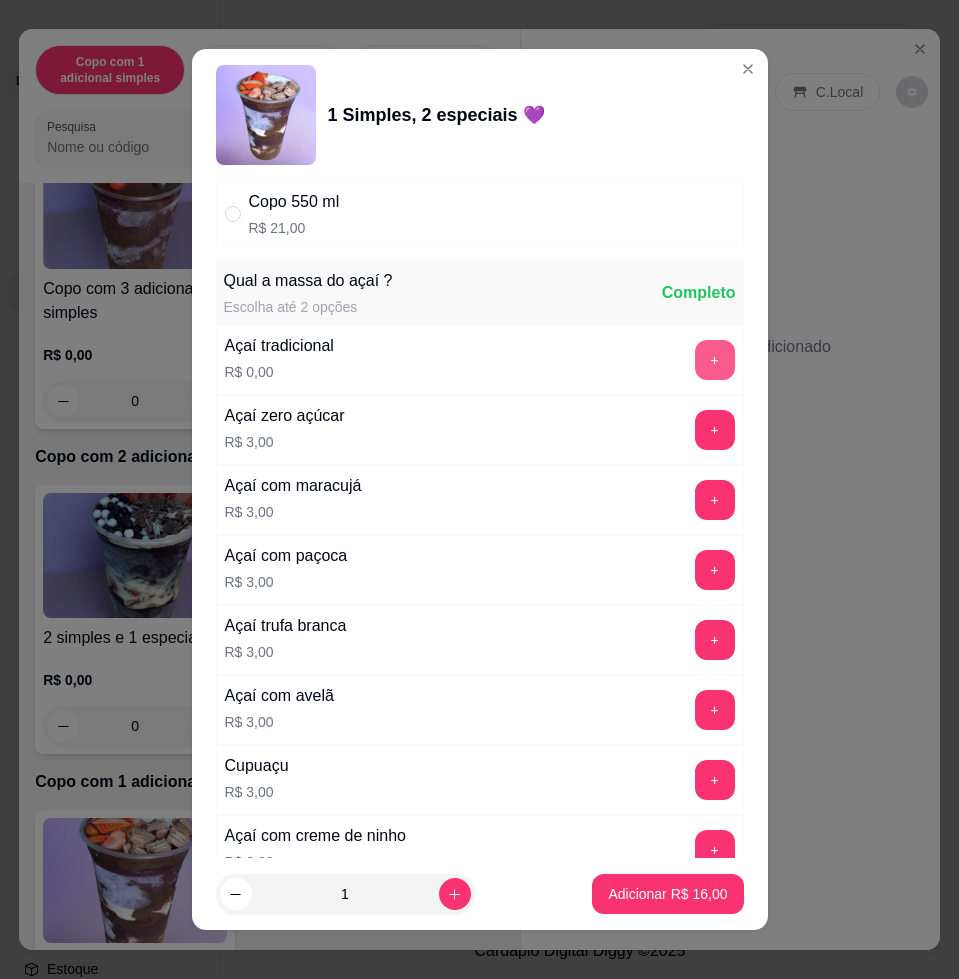 click on "+" at bounding box center (715, 360) 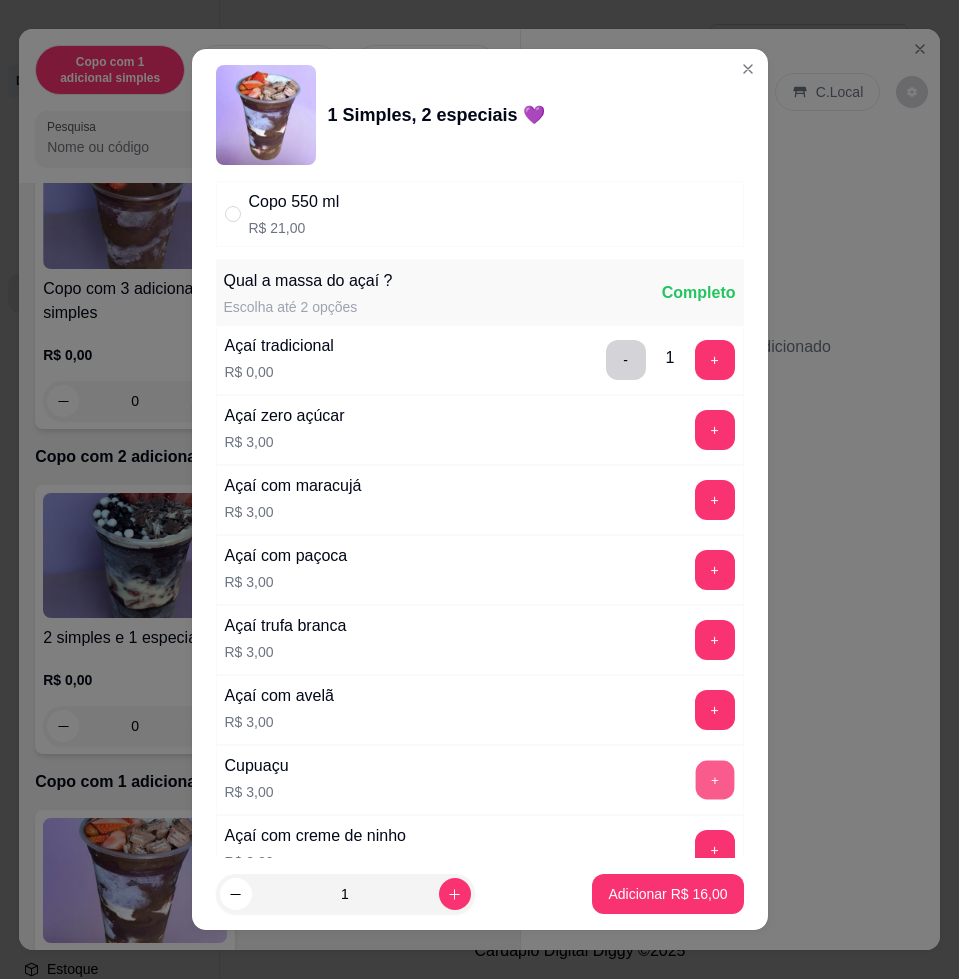 click on "+" at bounding box center [714, 780] 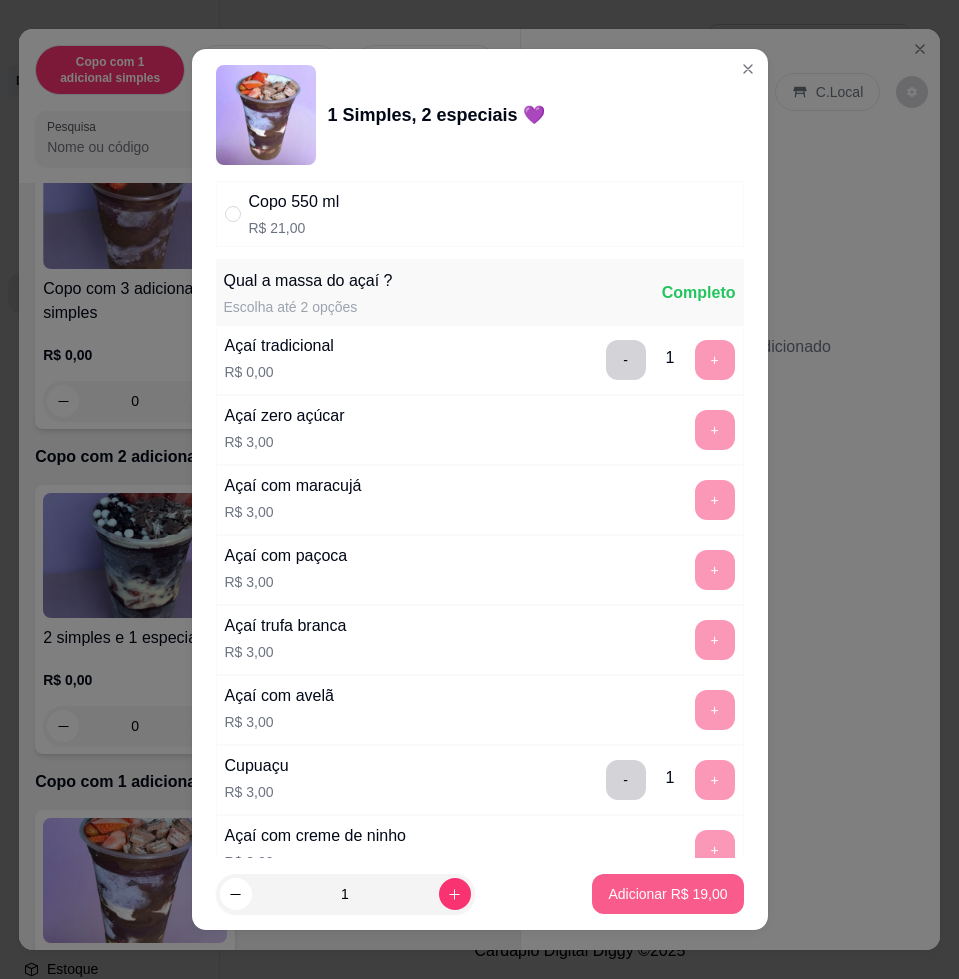 click on "Adicionar   R$ 19,00" at bounding box center [667, 894] 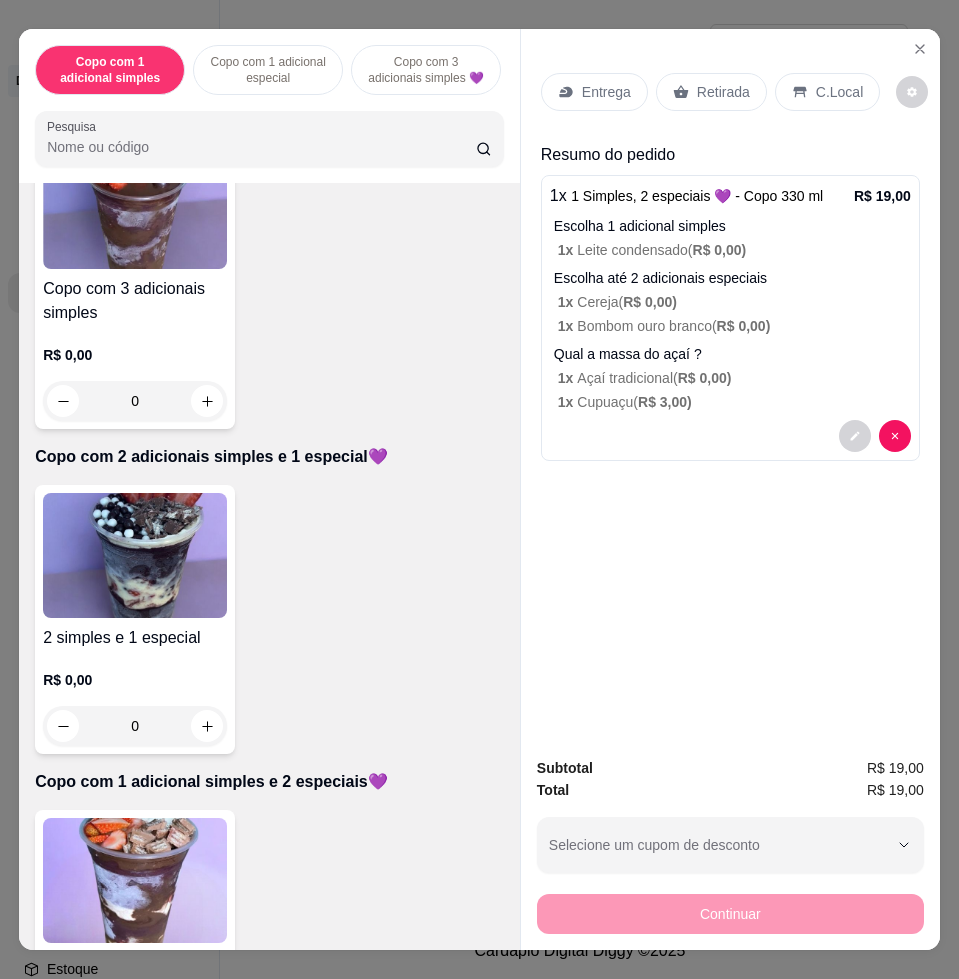 click on "Entrega" at bounding box center (606, 92) 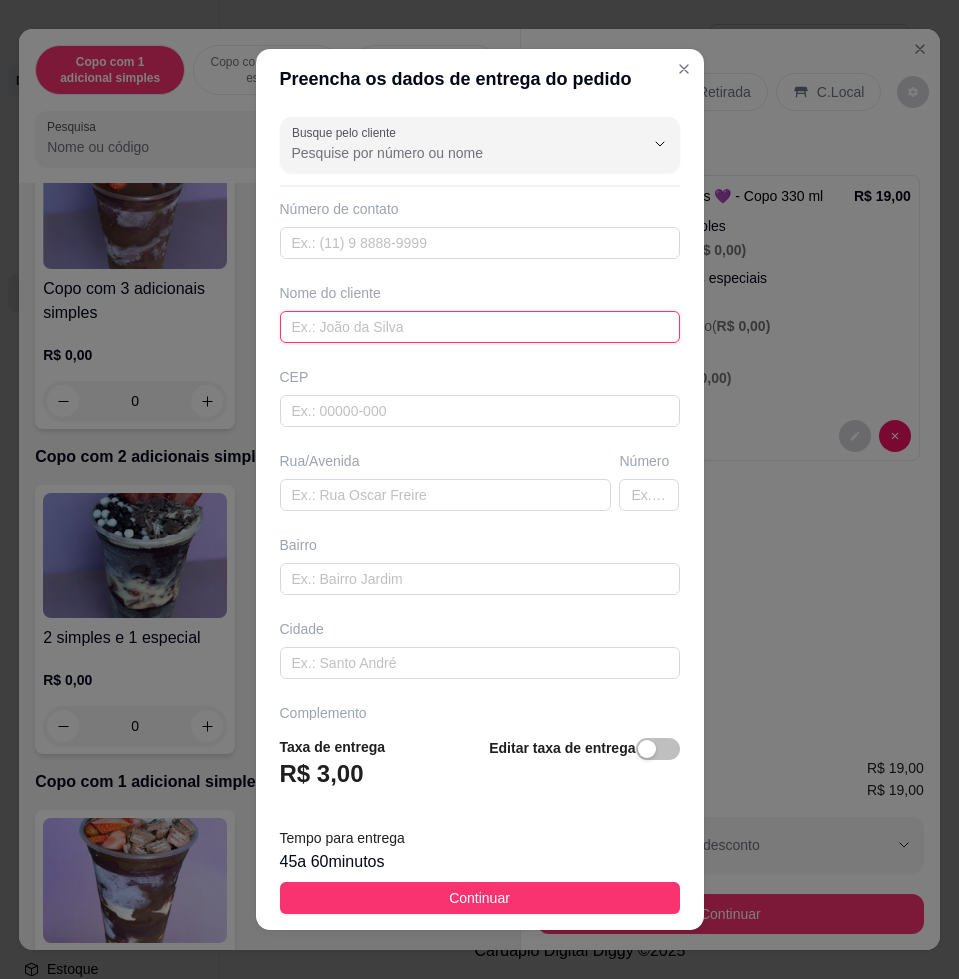 click at bounding box center [480, 327] 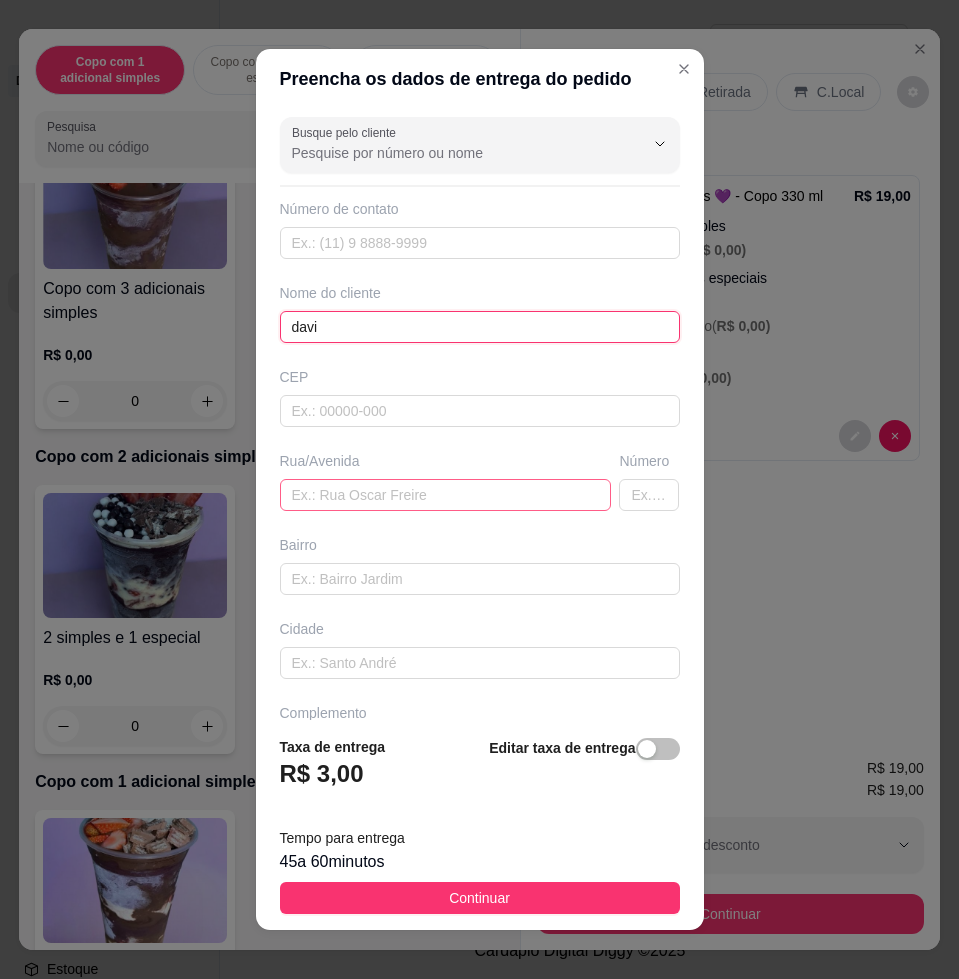 type on "davi" 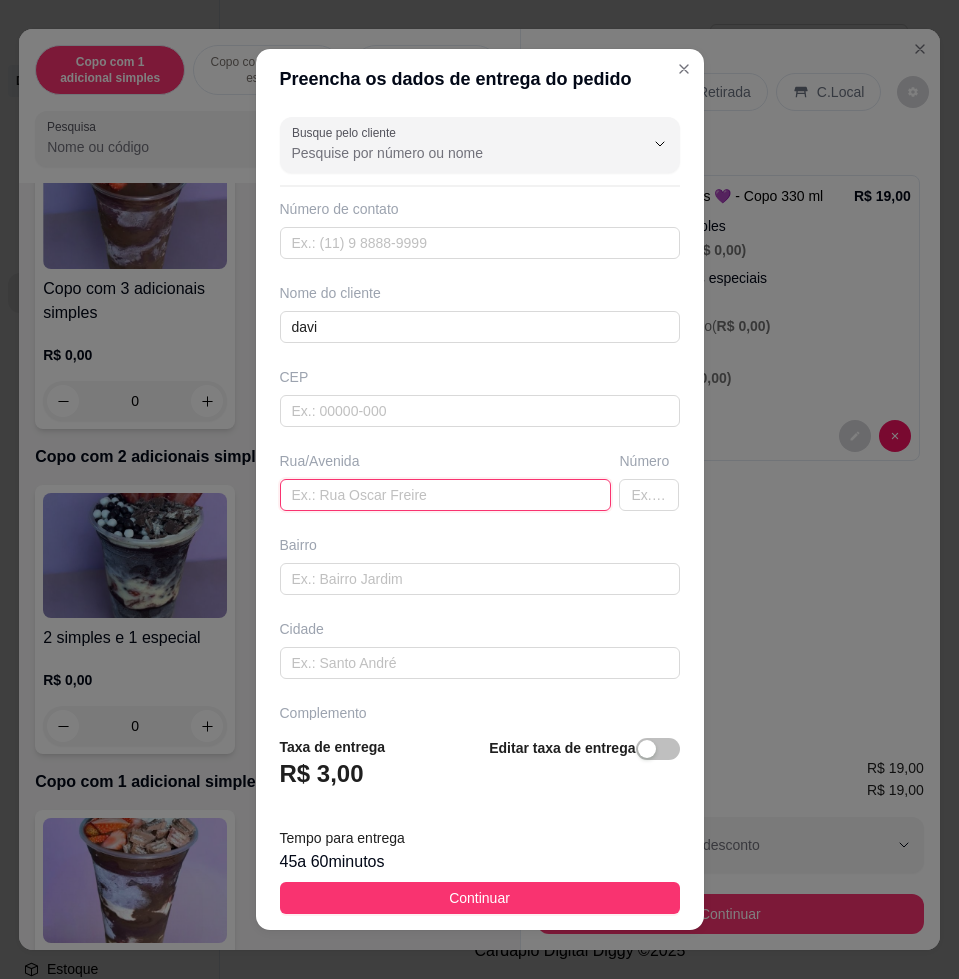 click at bounding box center (446, 495) 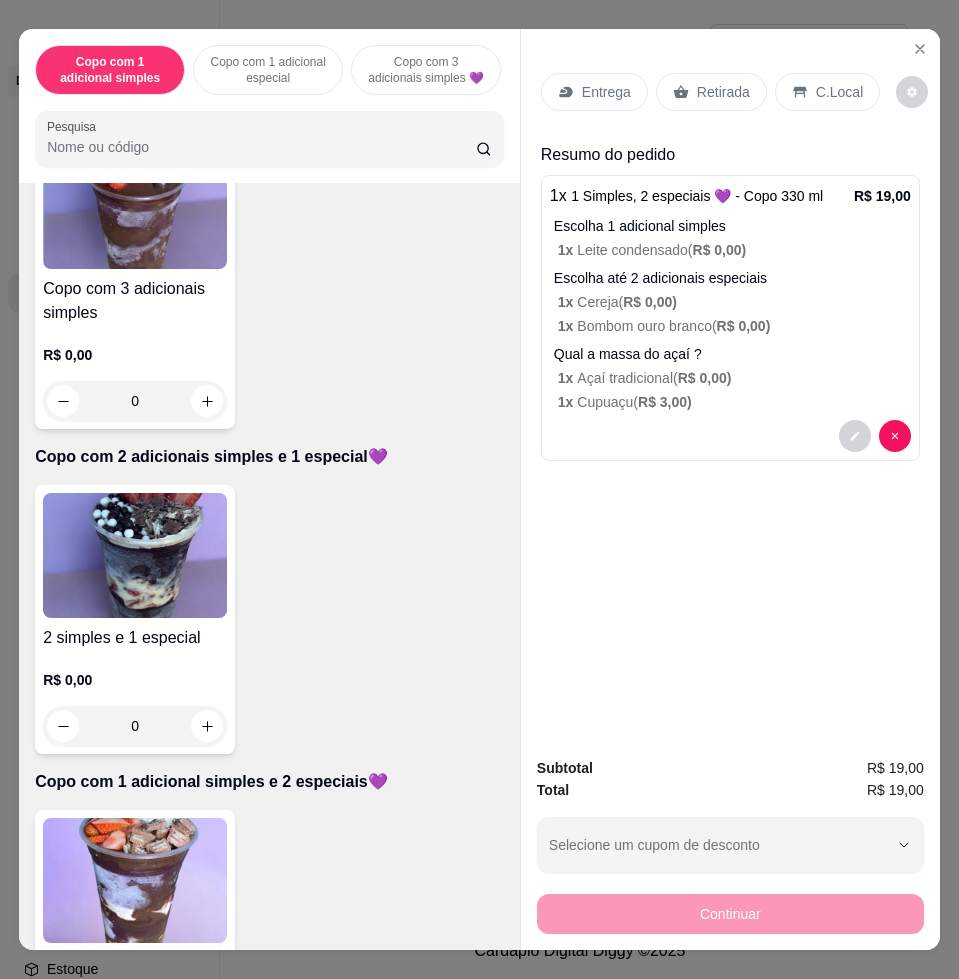 scroll, scrollTop: 1529, scrollLeft: 0, axis: vertical 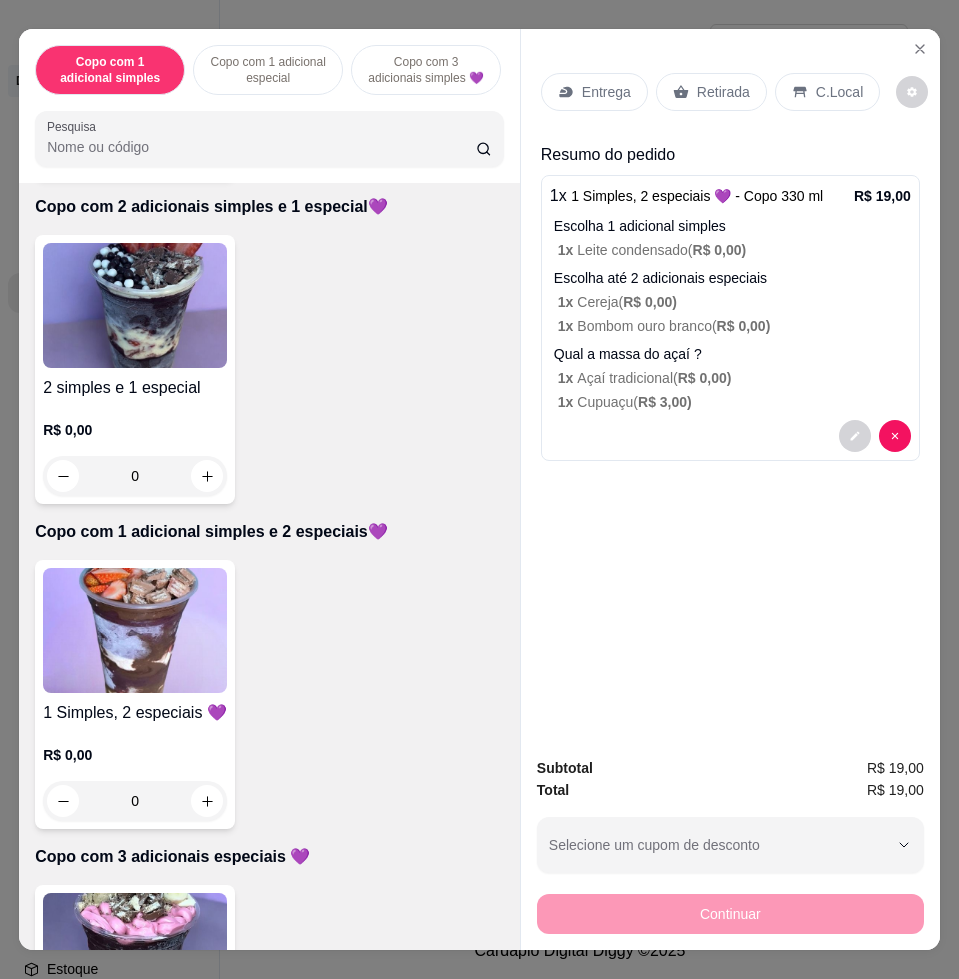 drag, startPoint x: 241, startPoint y: 586, endPoint x: 224, endPoint y: 586, distance: 17 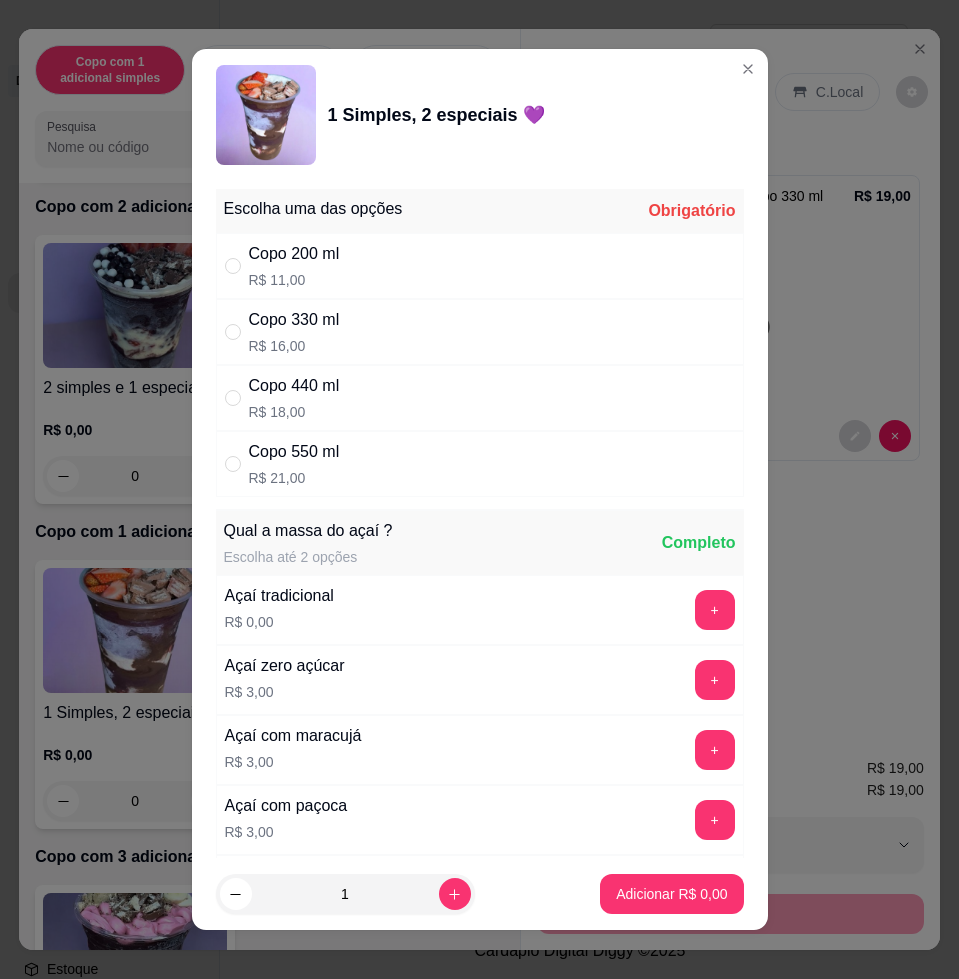 click on "Copo 440 ml  R$ 18,00" at bounding box center (480, 398) 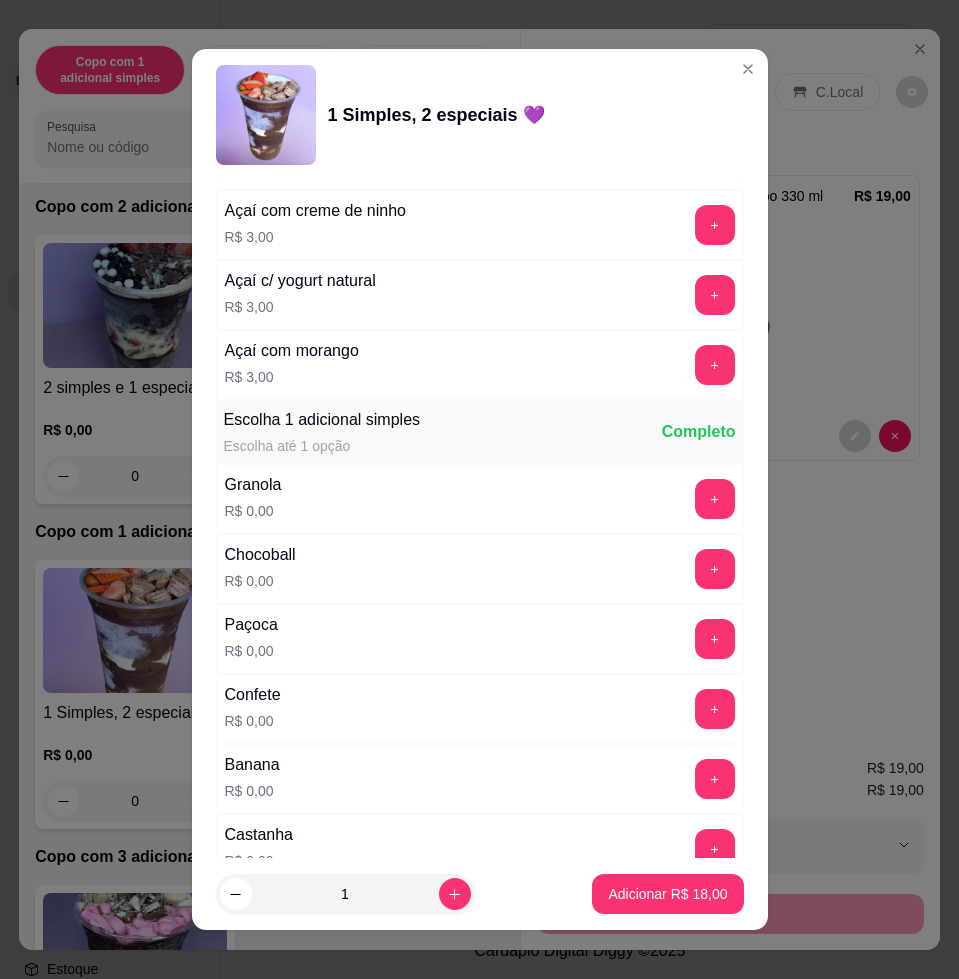 scroll, scrollTop: 1250, scrollLeft: 0, axis: vertical 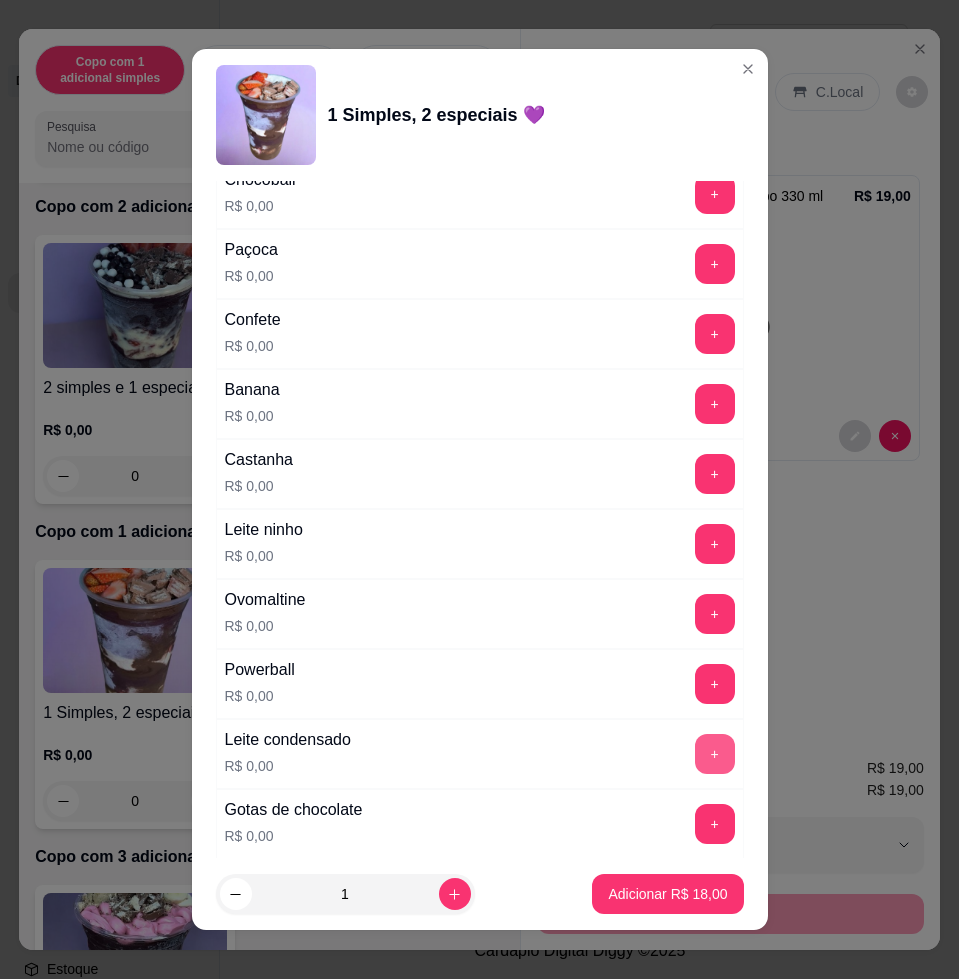 click on "+" at bounding box center (715, 754) 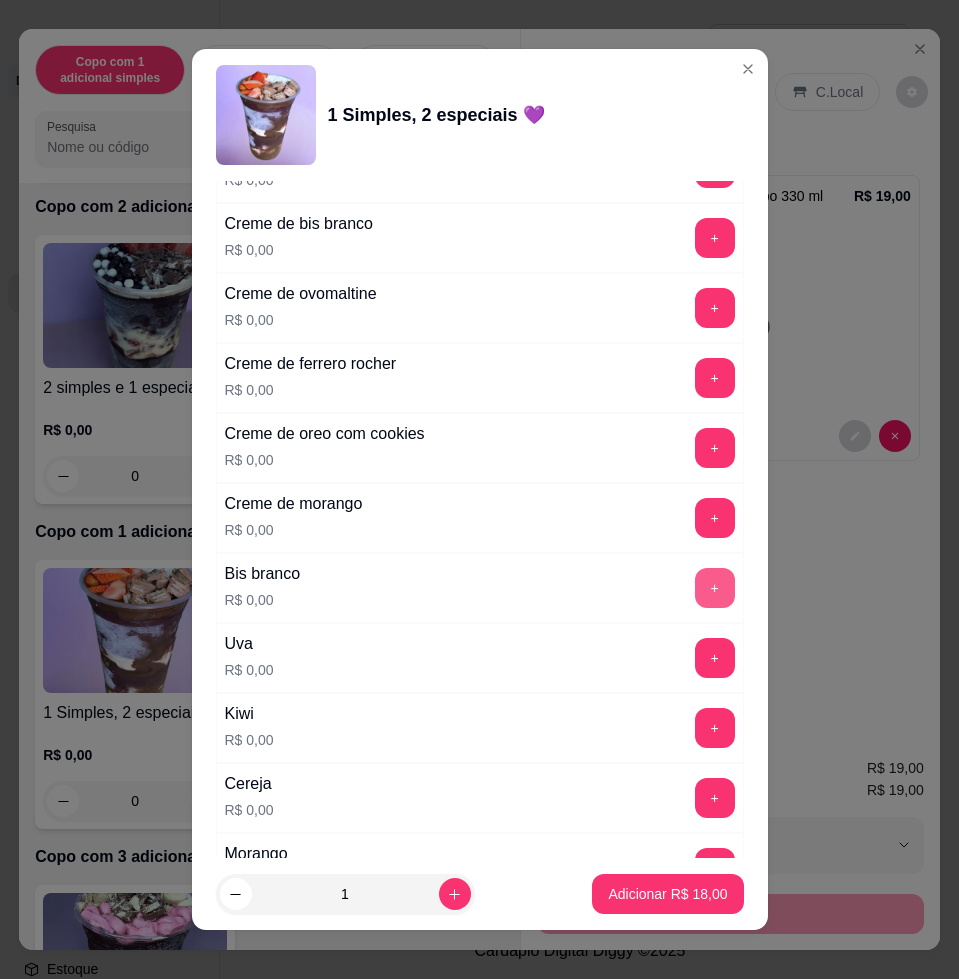 scroll, scrollTop: 2625, scrollLeft: 0, axis: vertical 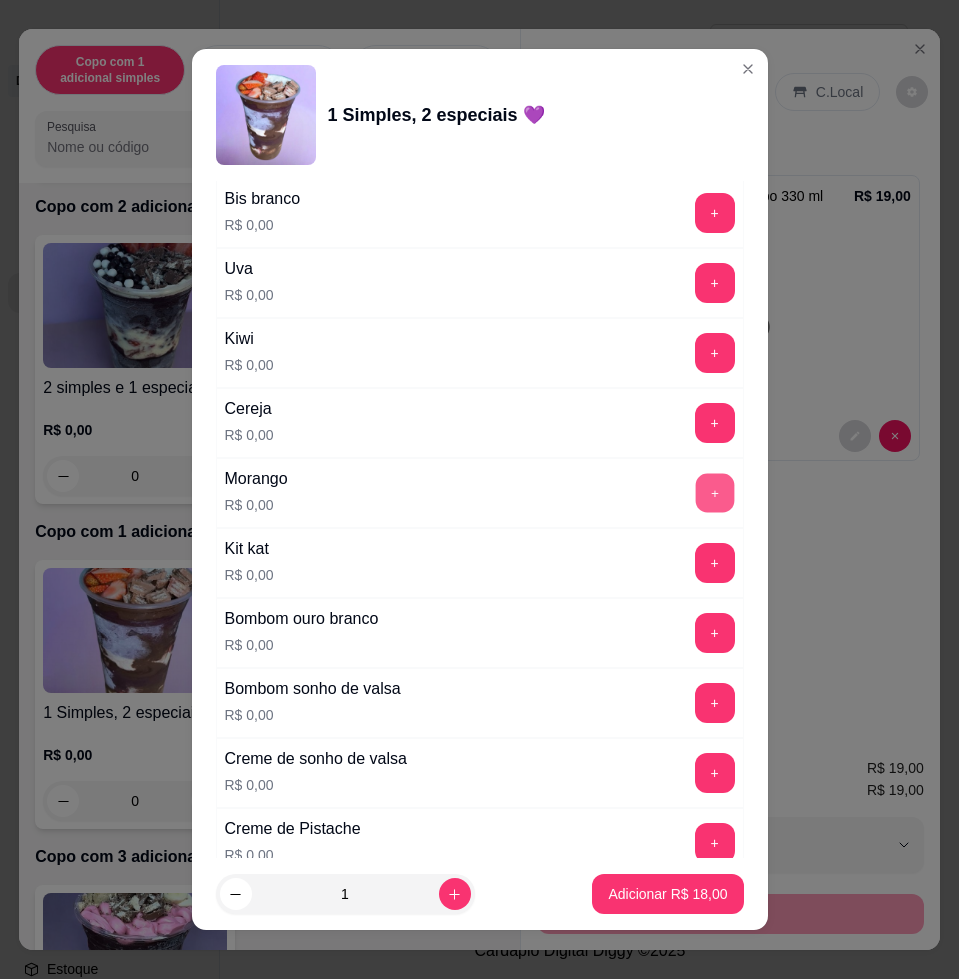 click on "+" at bounding box center [714, 493] 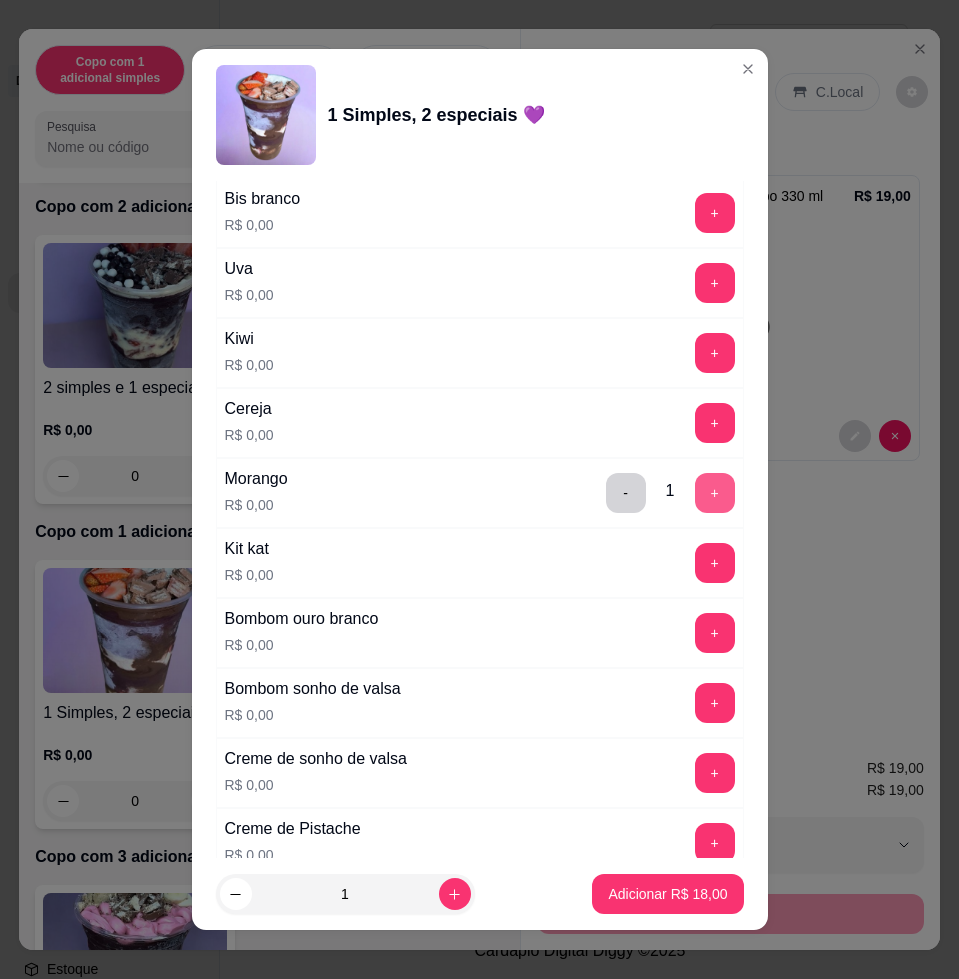 scroll, scrollTop: 2375, scrollLeft: 0, axis: vertical 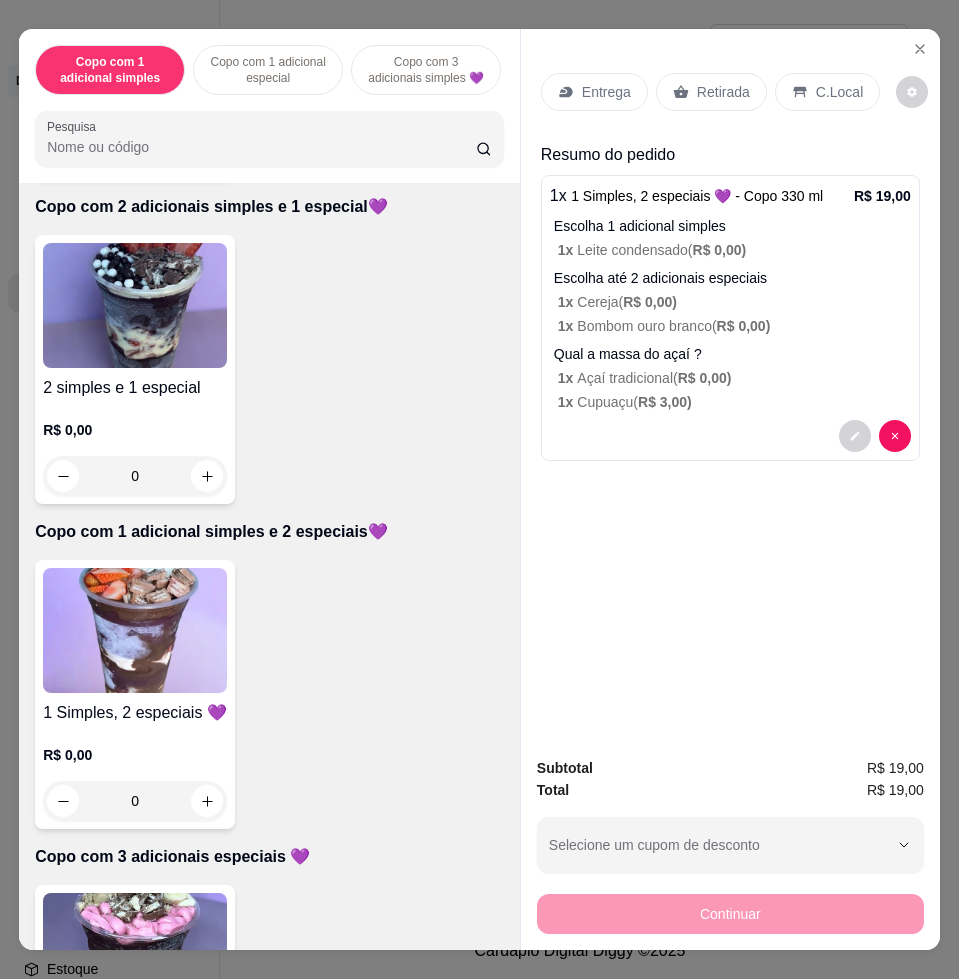 click at bounding box center (135, 305) 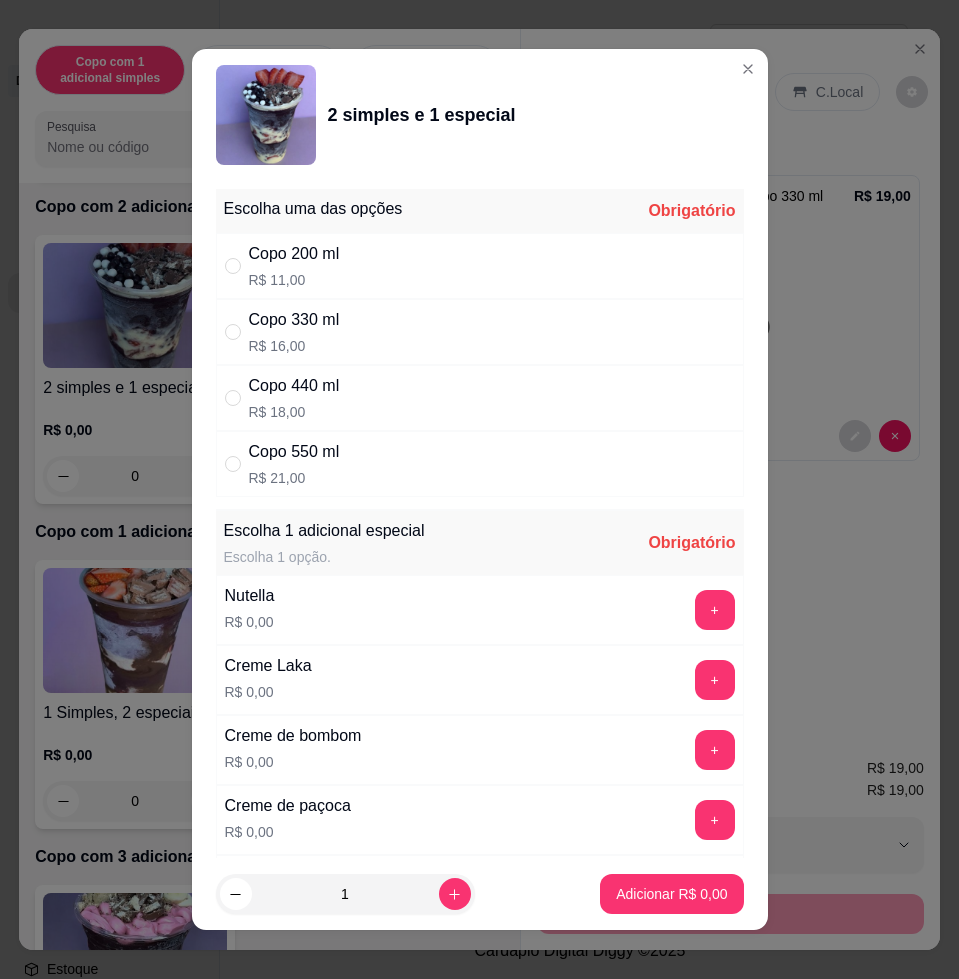 click on "Copo 440 ml  R$ 18,00" at bounding box center [480, 398] 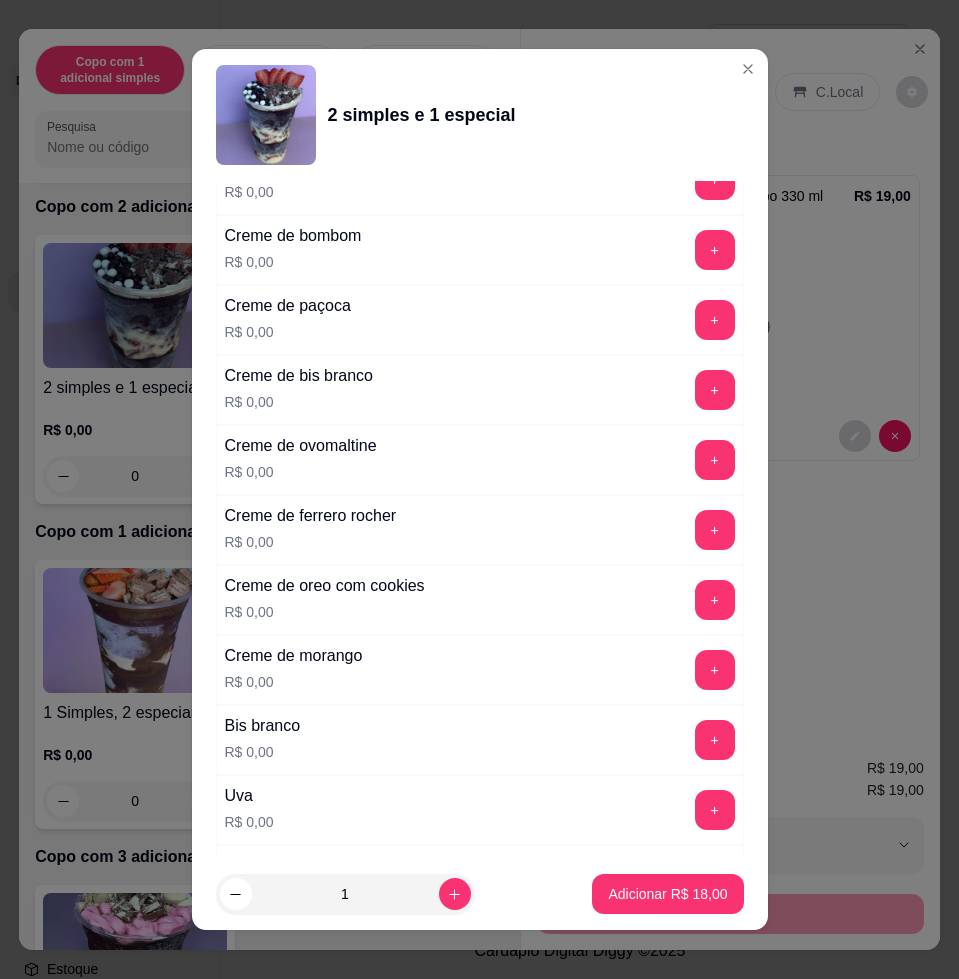 scroll, scrollTop: 875, scrollLeft: 0, axis: vertical 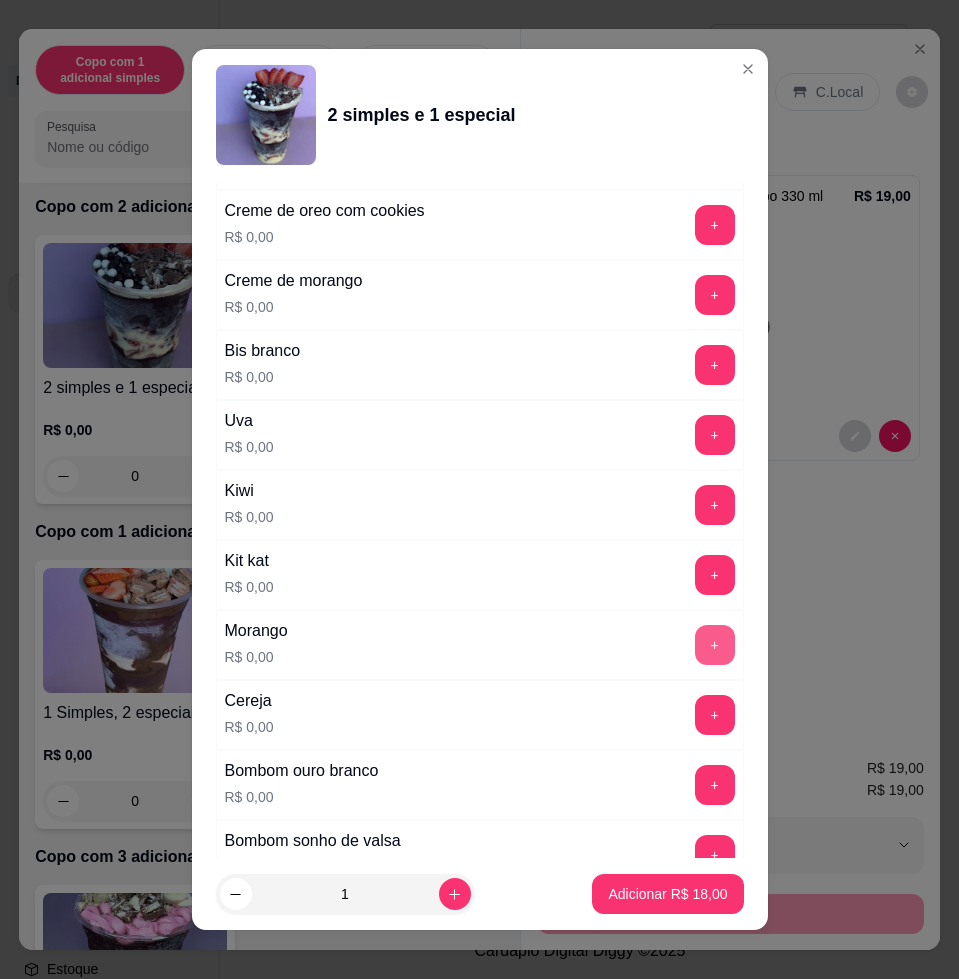 click on "+" at bounding box center (715, 645) 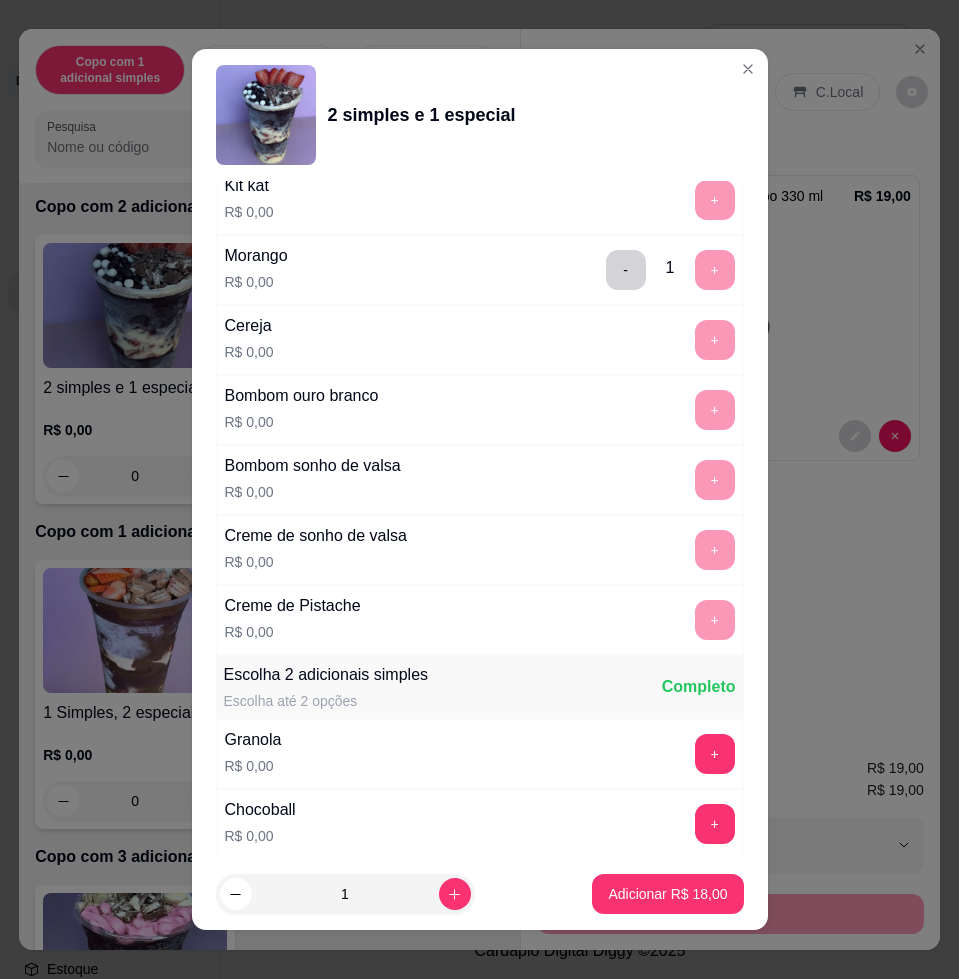 scroll, scrollTop: 1500, scrollLeft: 0, axis: vertical 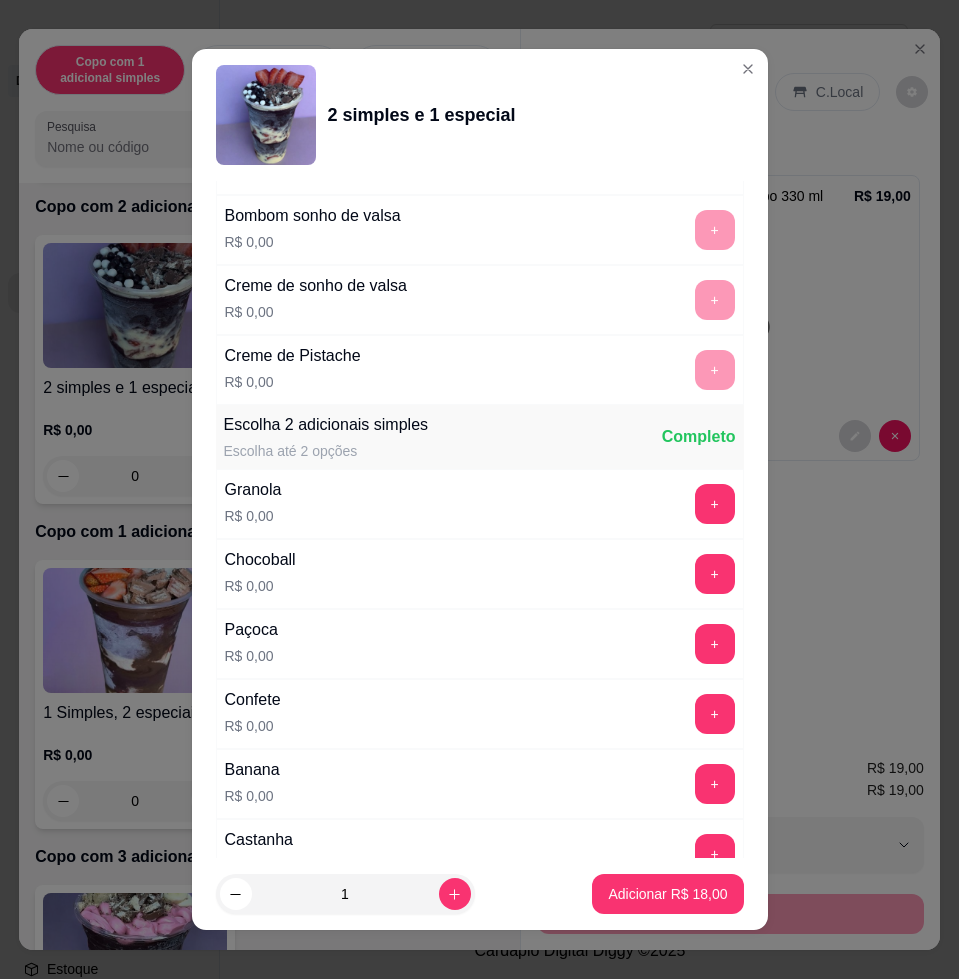 click on "Granola  R$ 0,00 +" at bounding box center [480, 504] 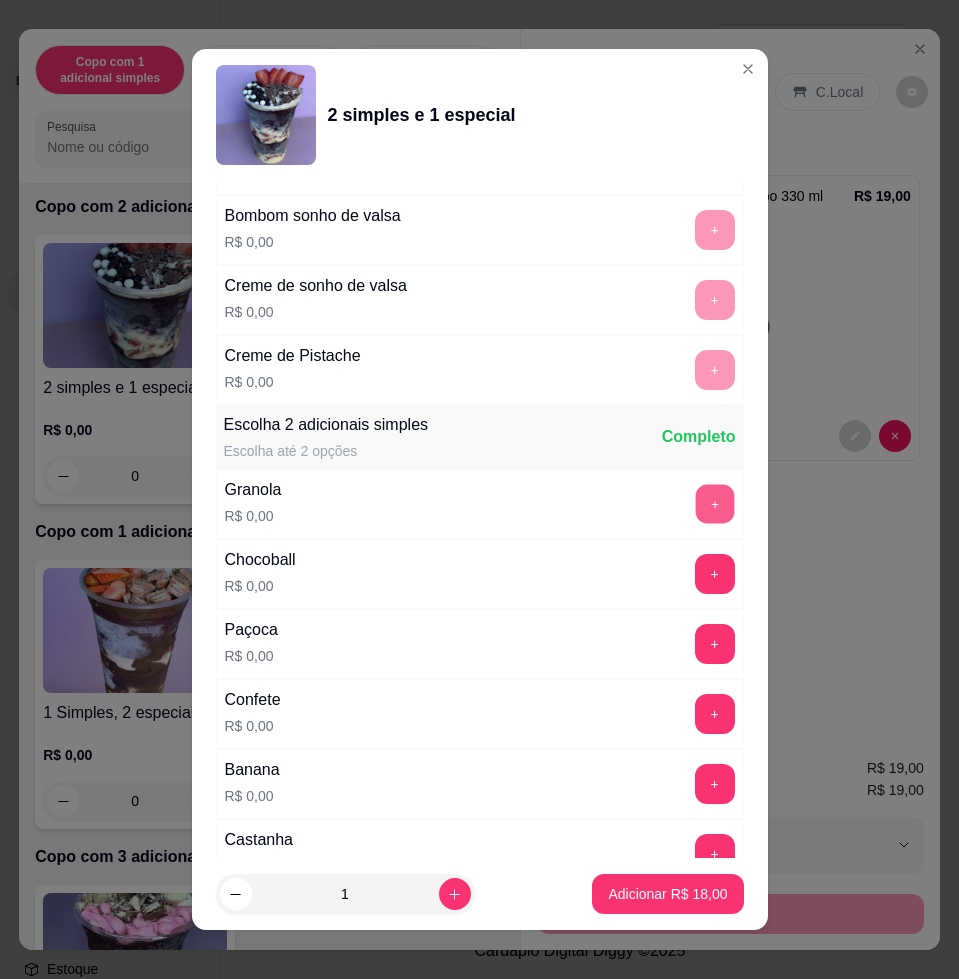 click on "+" at bounding box center (714, 504) 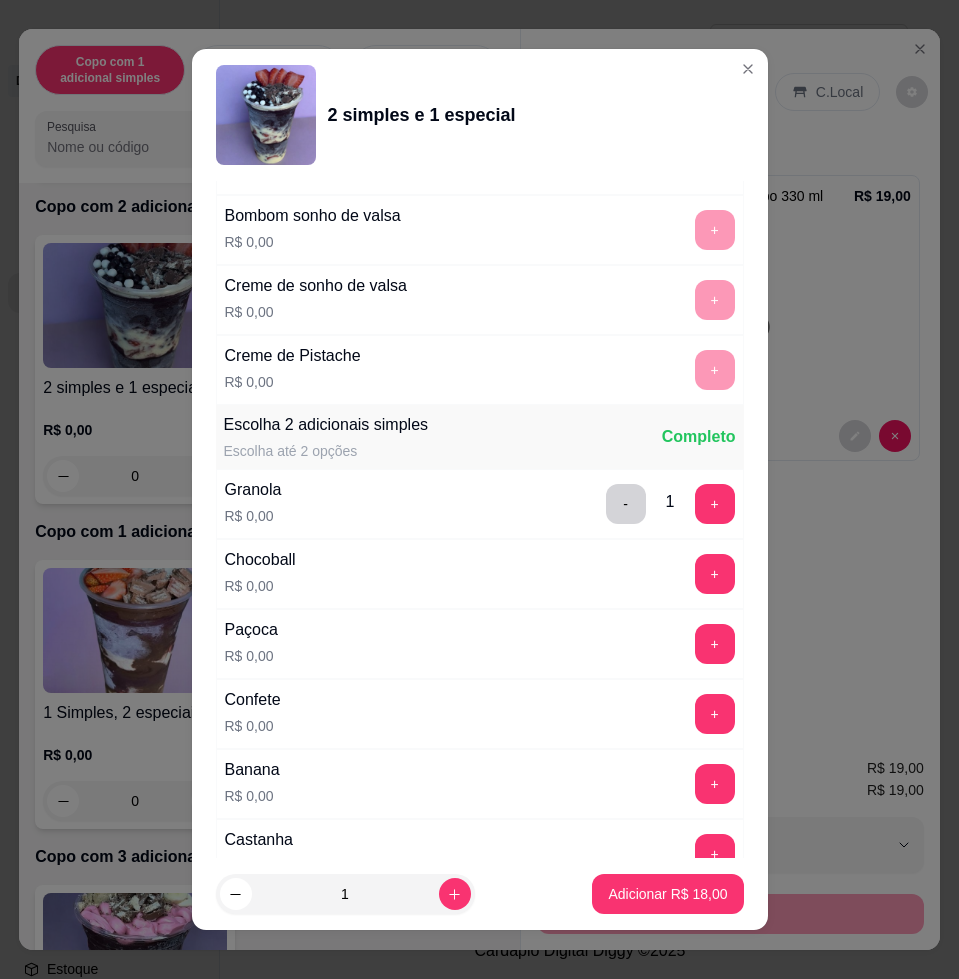 scroll, scrollTop: 1875, scrollLeft: 0, axis: vertical 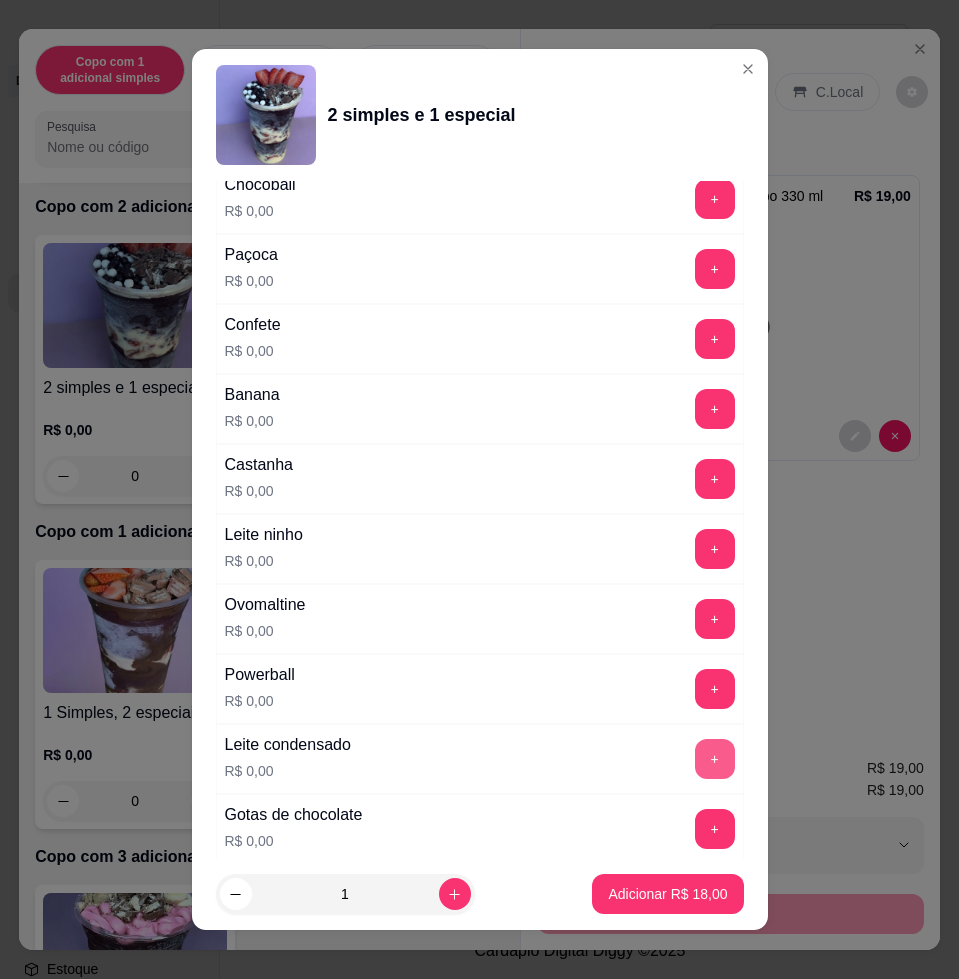 click on "+" at bounding box center (715, 759) 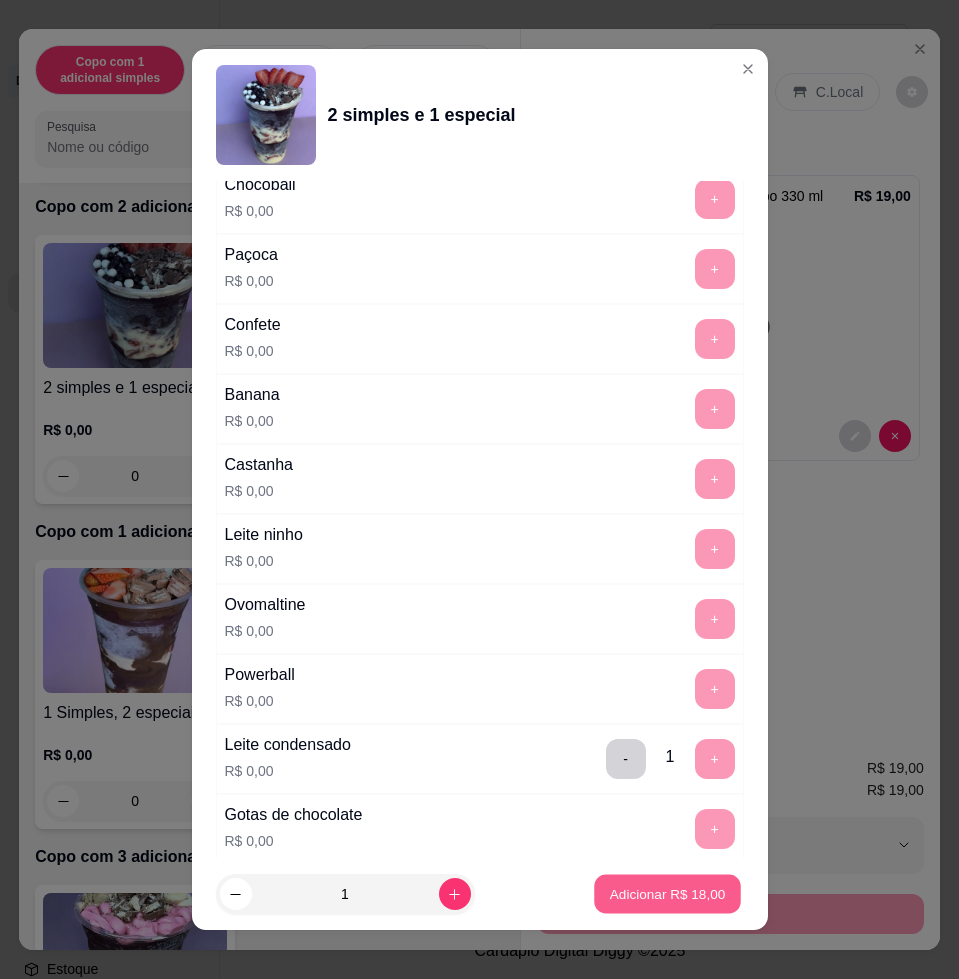 click on "Adicionar   R$ 18,00" at bounding box center [668, 894] 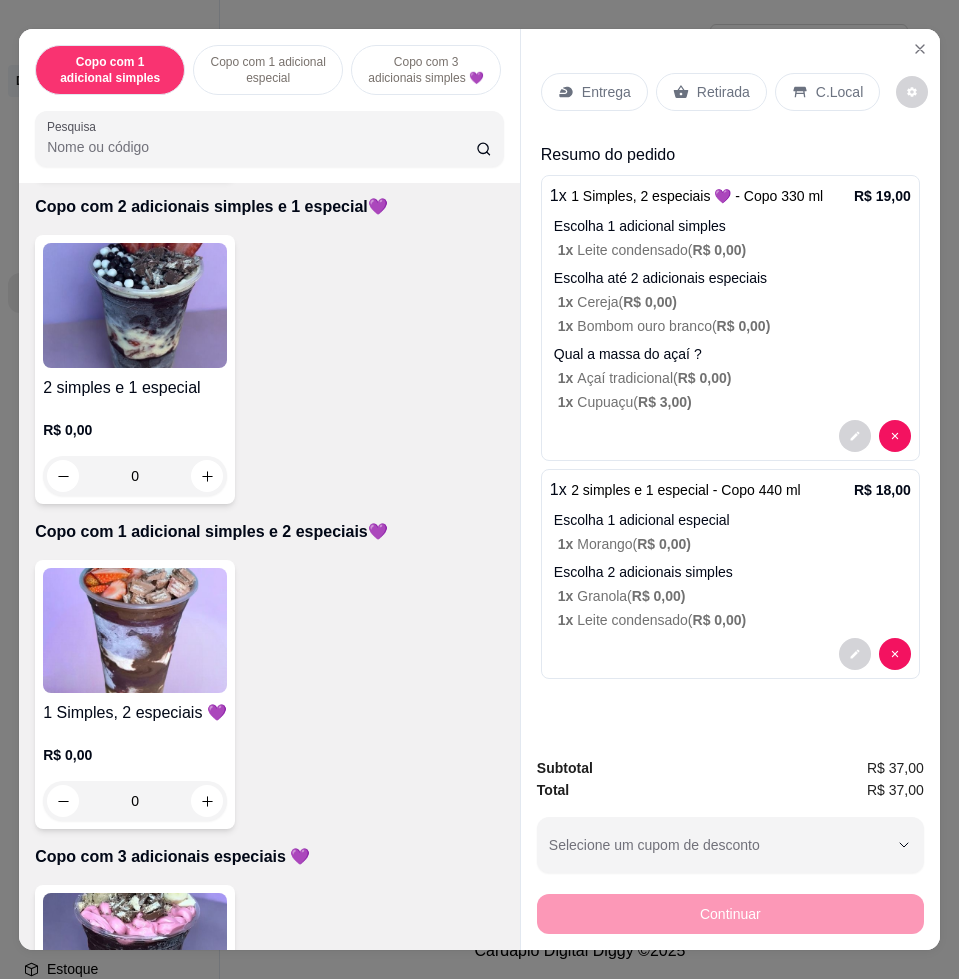 click on "Entrega" at bounding box center (606, 92) 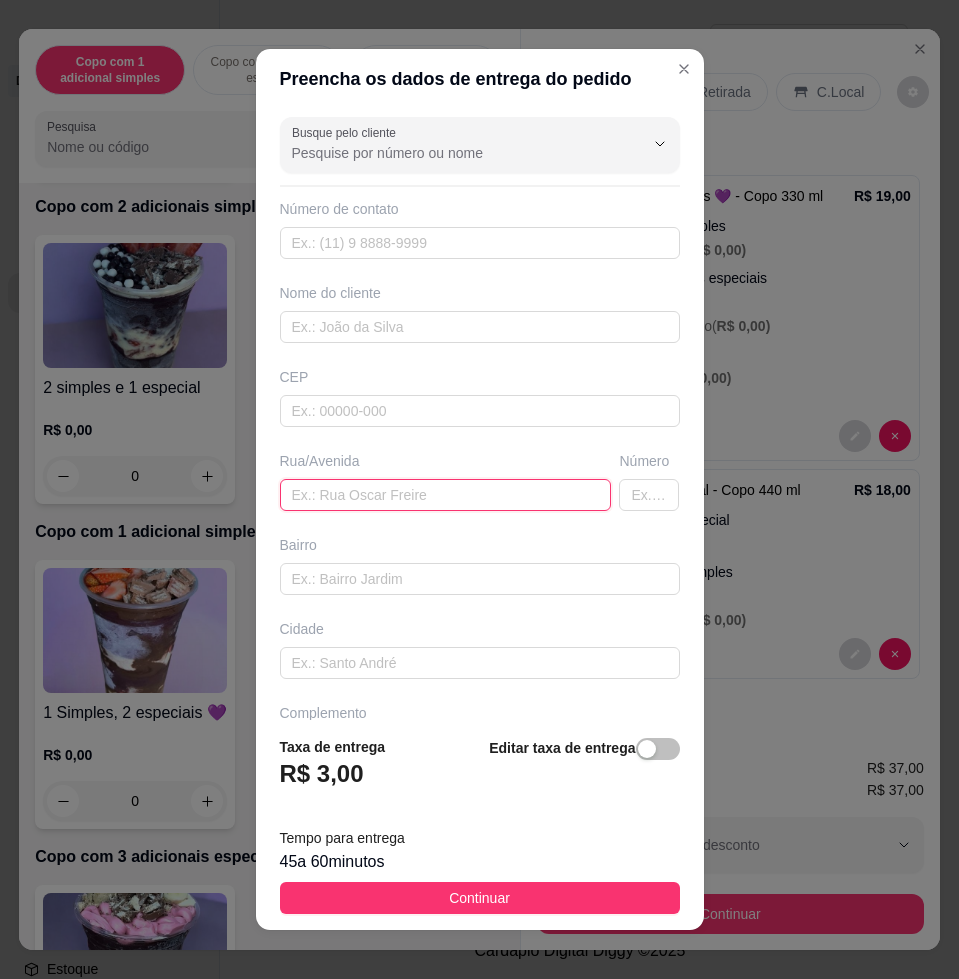 click at bounding box center [446, 495] 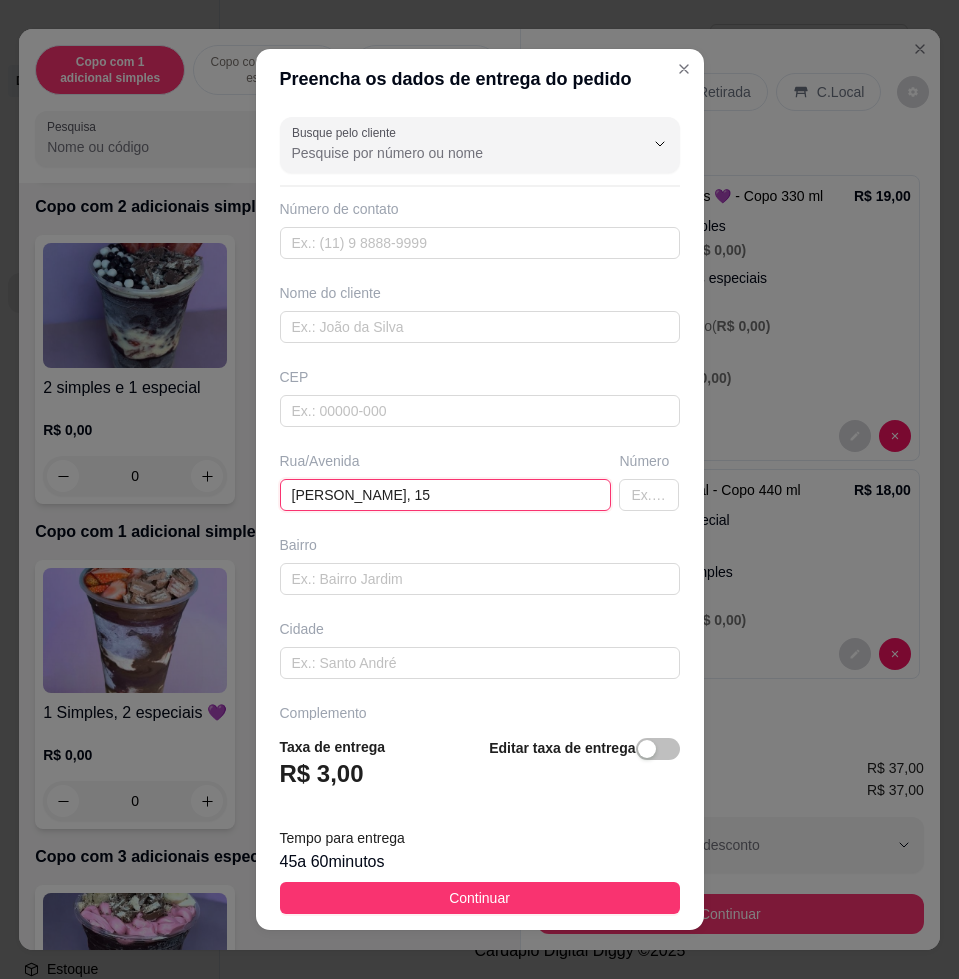 type on "[PERSON_NAME], 15" 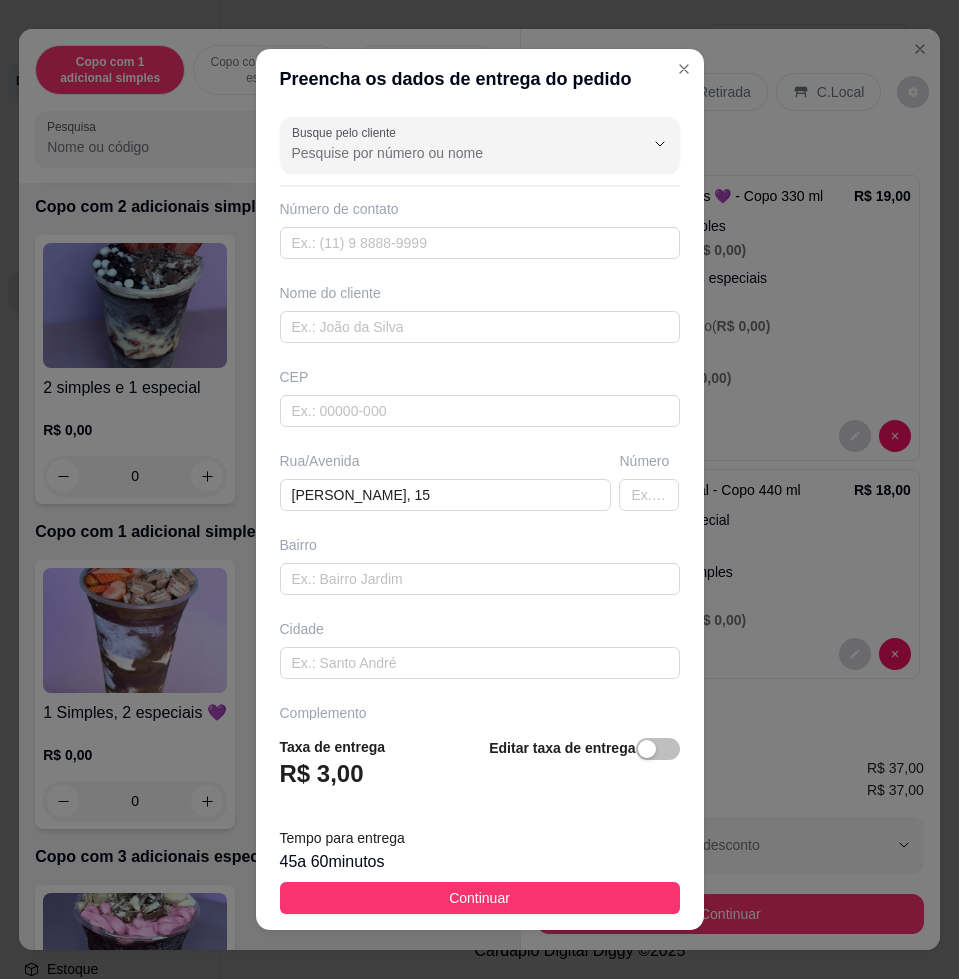 click on "Busque pelo cliente Número de contato Nome do cliente CEP Rua/[STREET_ADDRESS][PERSON_NAME][GEOGRAPHIC_DATA]" at bounding box center [480, 414] 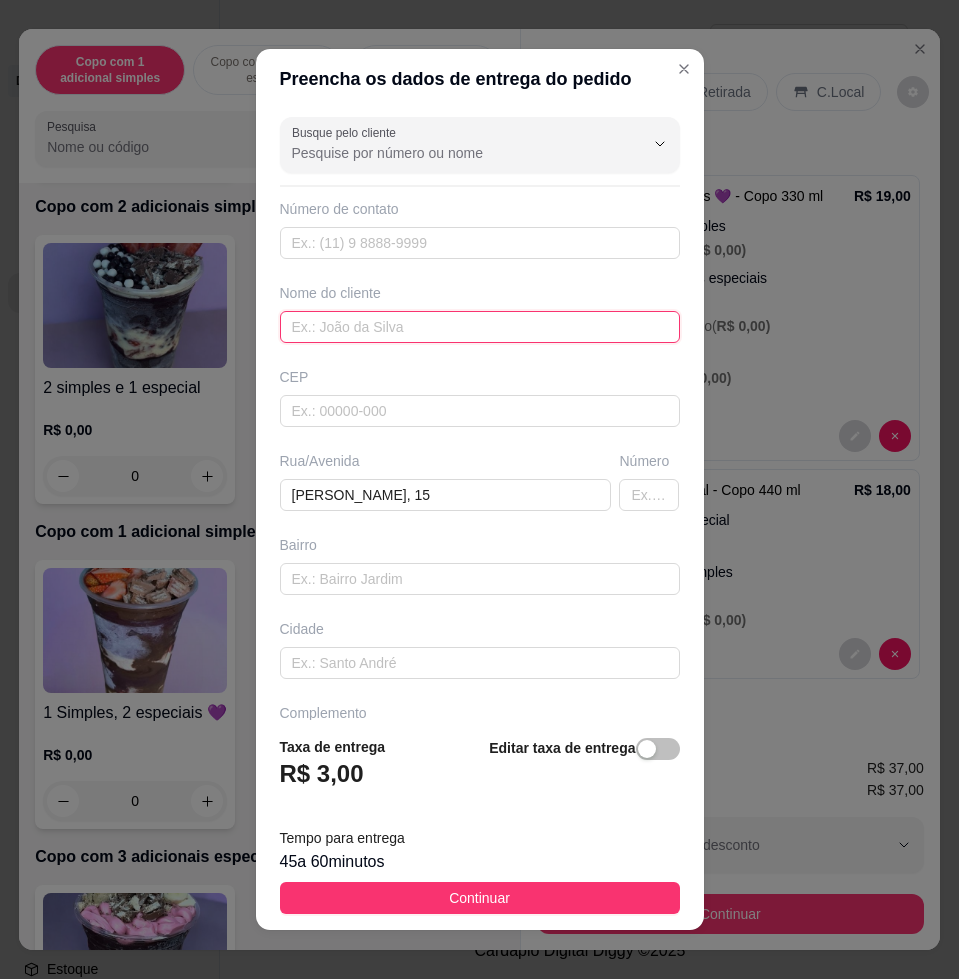 click at bounding box center [480, 327] 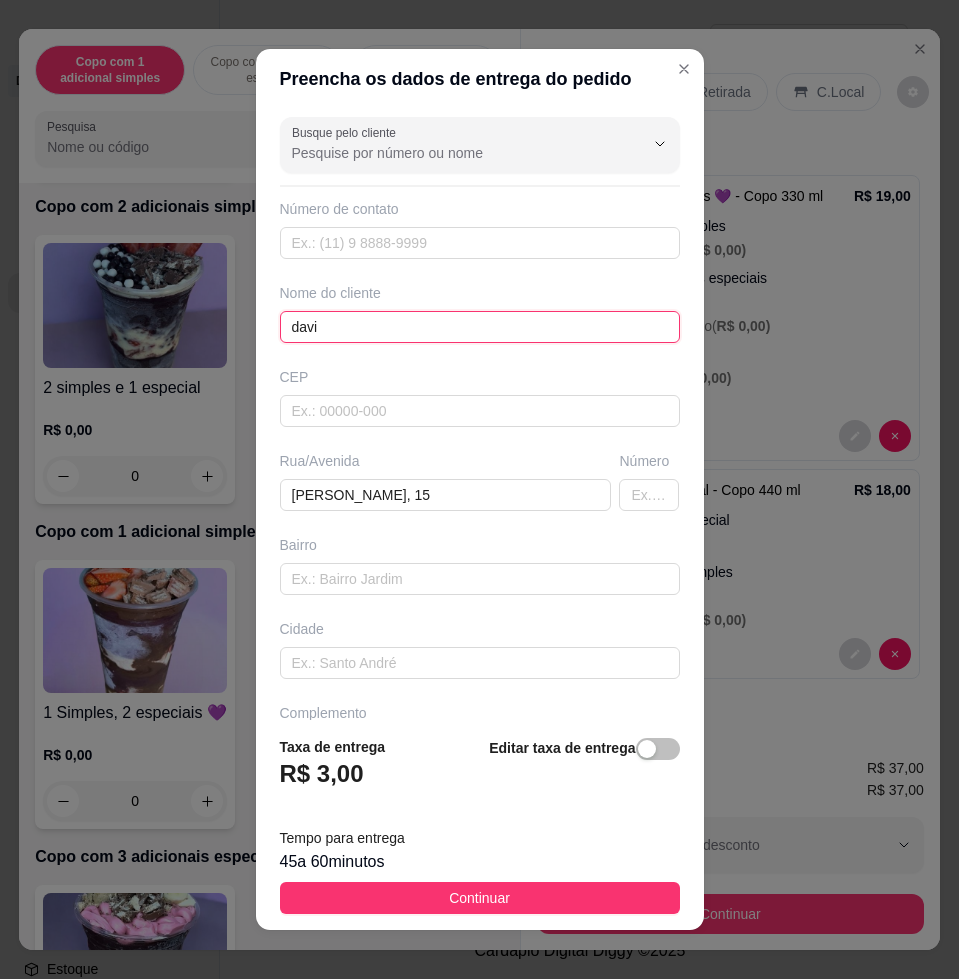 type on "davi" 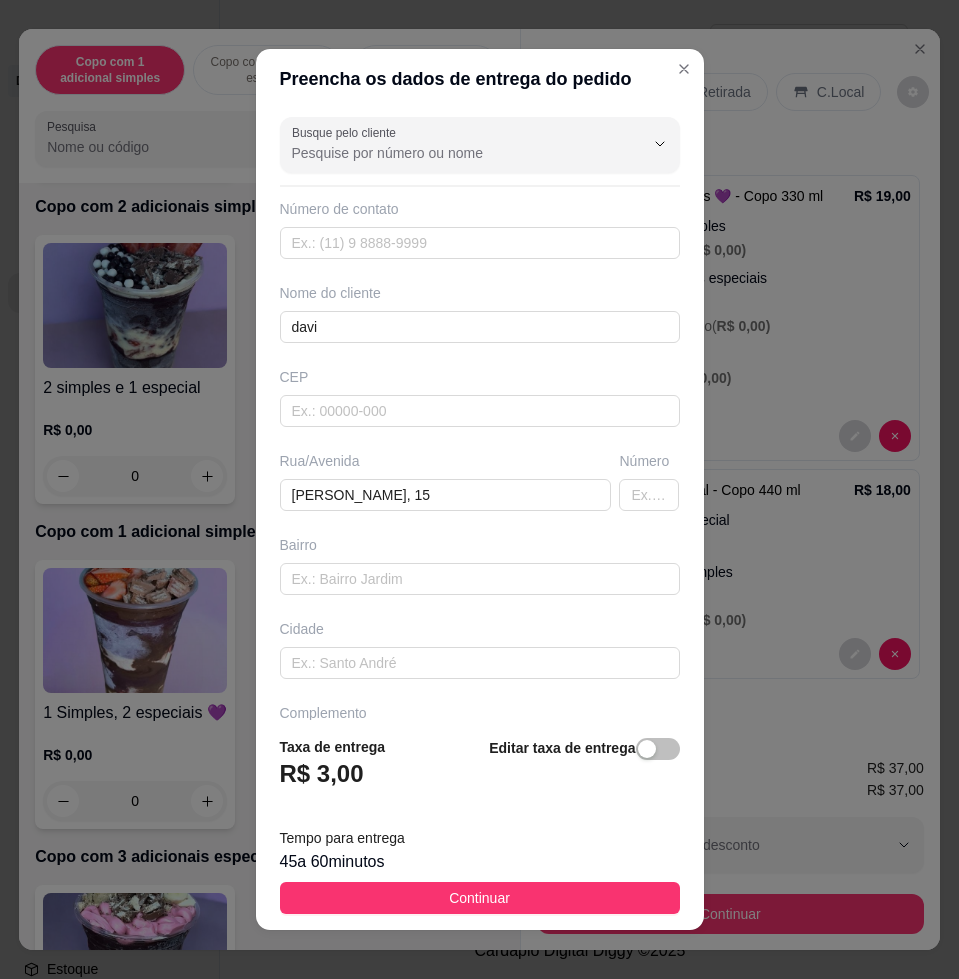 drag, startPoint x: 478, startPoint y: 289, endPoint x: 539, endPoint y: 889, distance: 603.09283 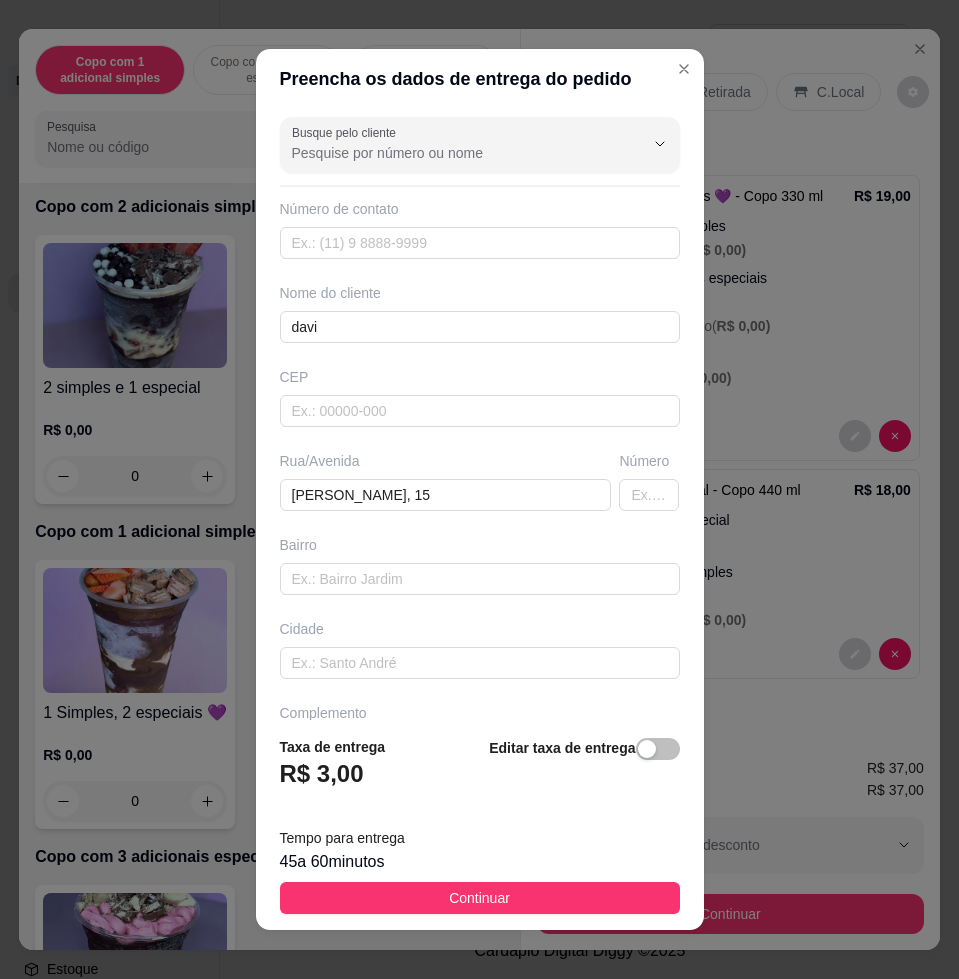 click on "Continuar" at bounding box center [480, 898] 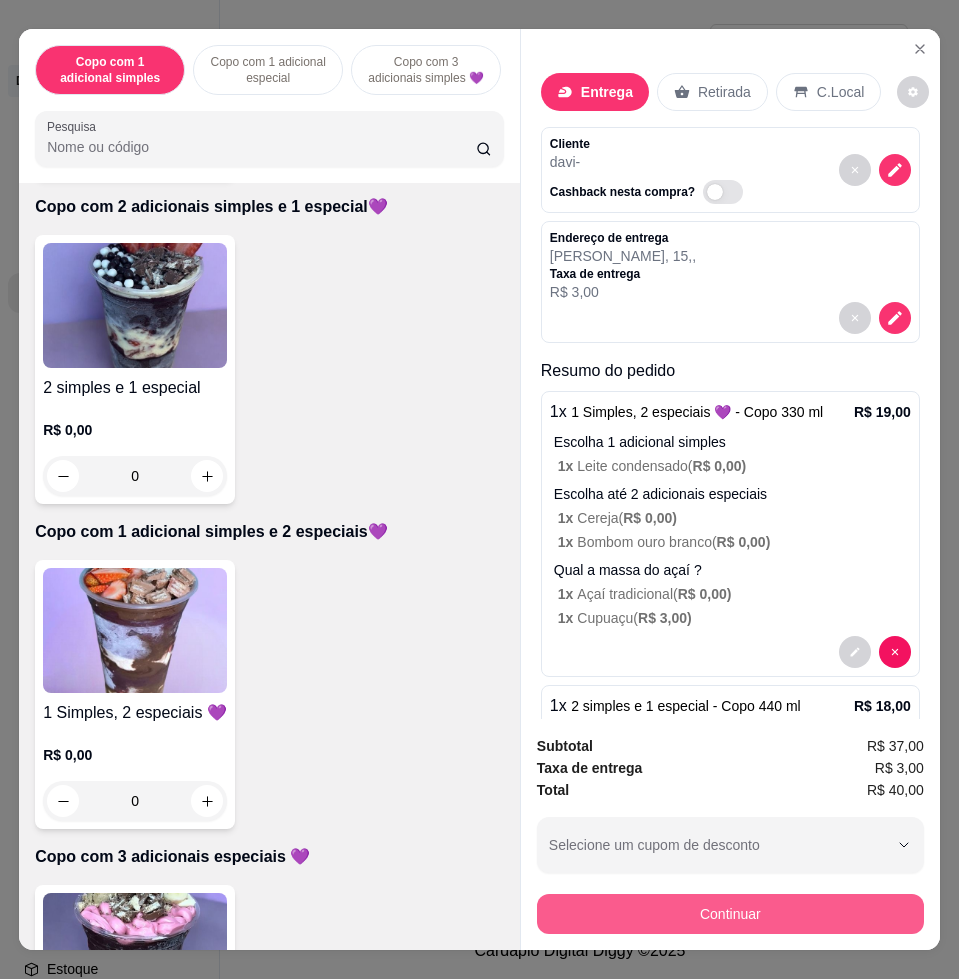 click on "Continuar" at bounding box center [730, 914] 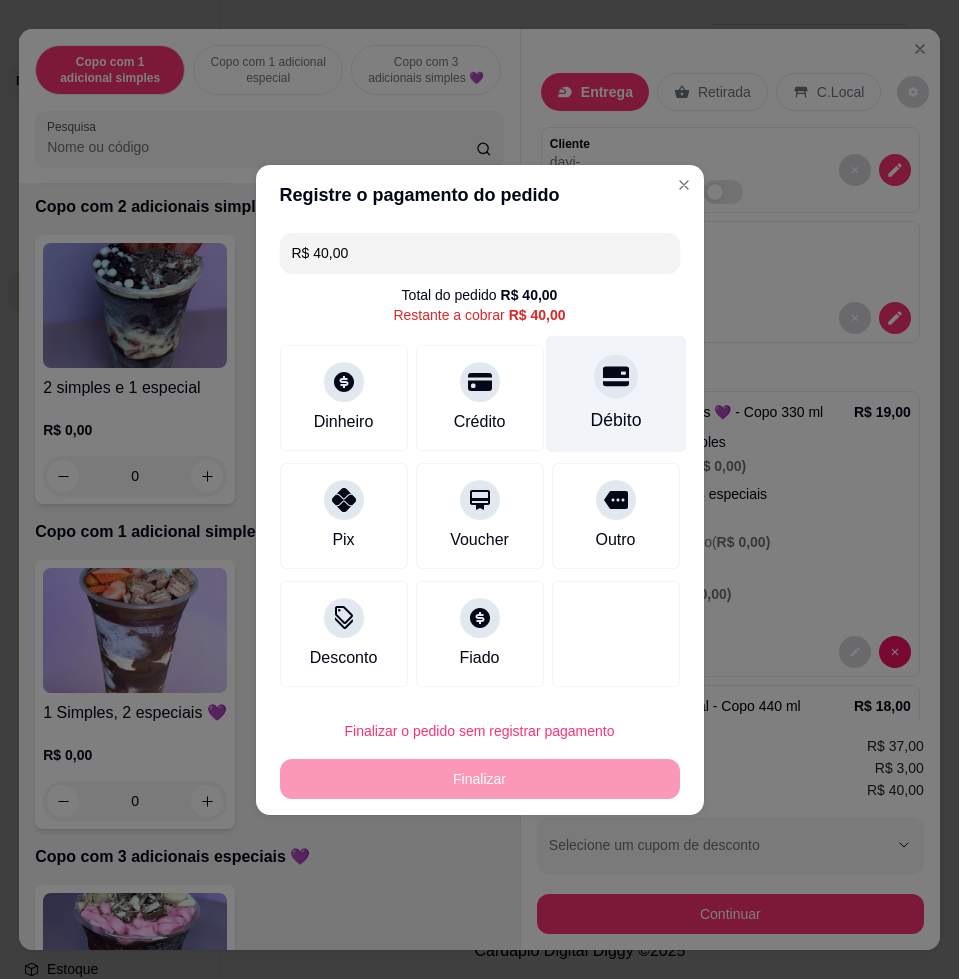 click on "Débito" at bounding box center [615, 393] 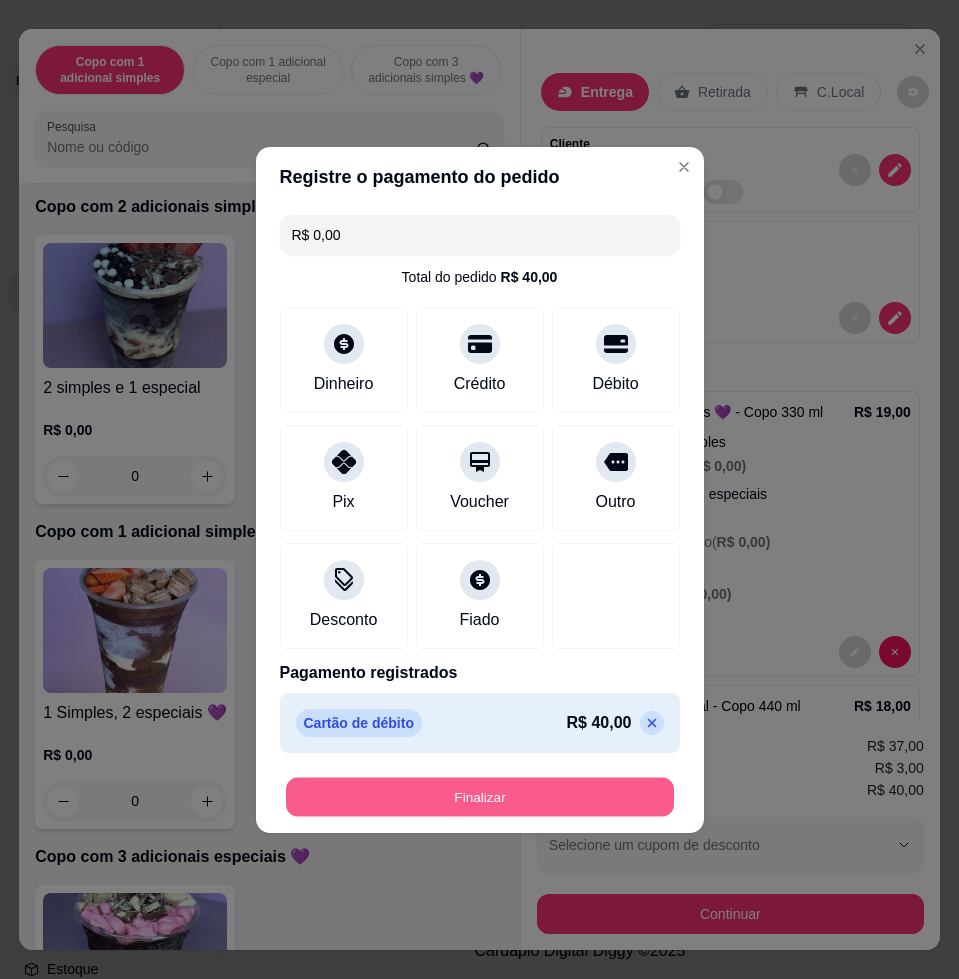 click on "Finalizar" at bounding box center [480, 796] 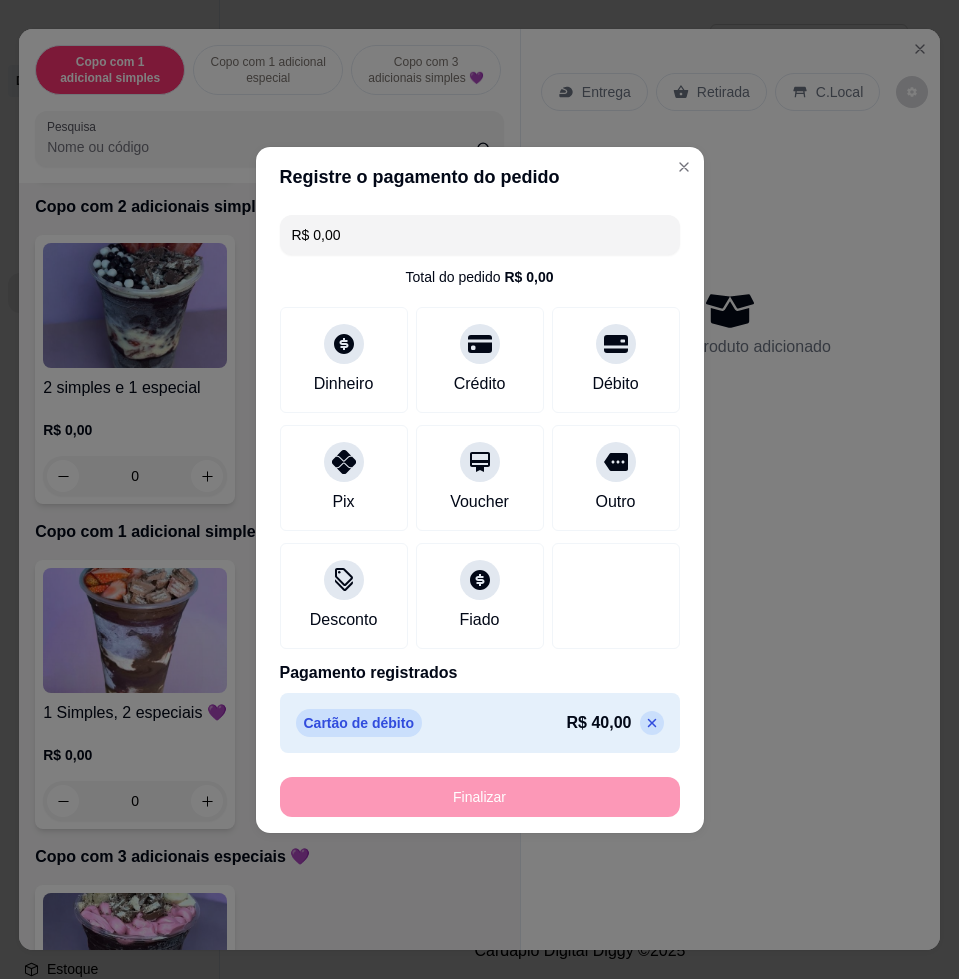 type on "-R$ 40,00" 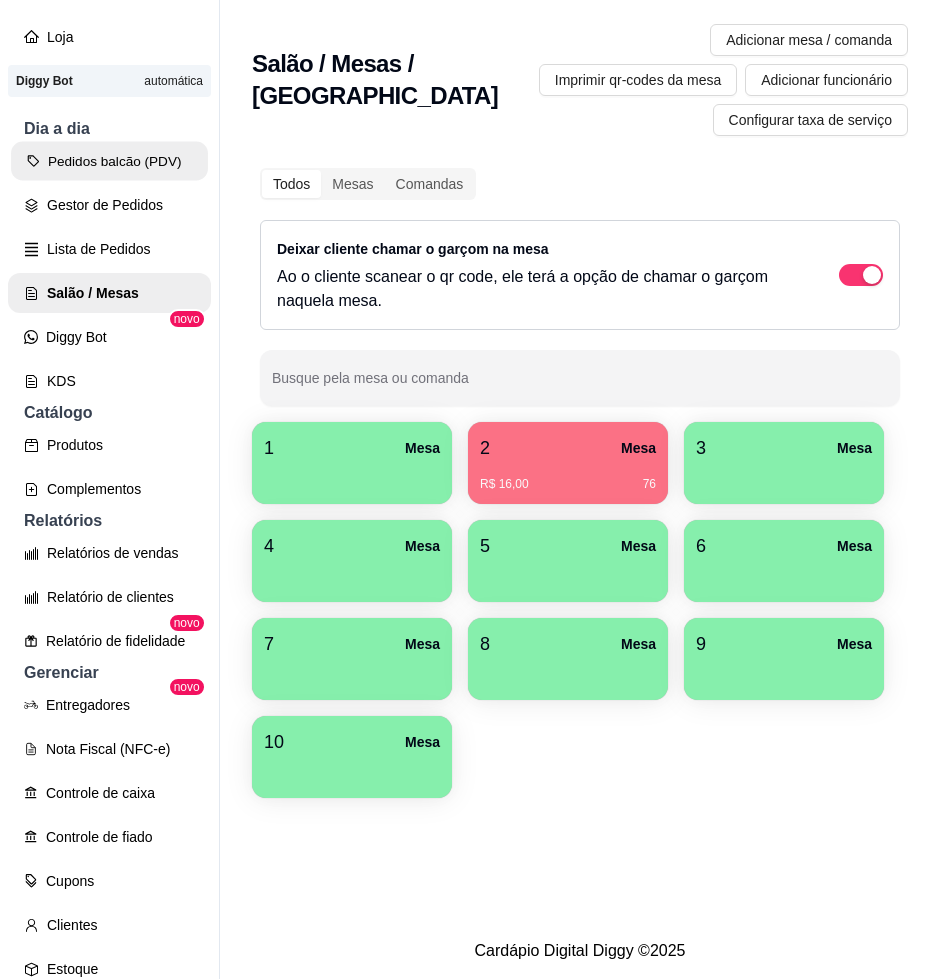 click on "Pedidos balcão (PDV)" at bounding box center (109, 161) 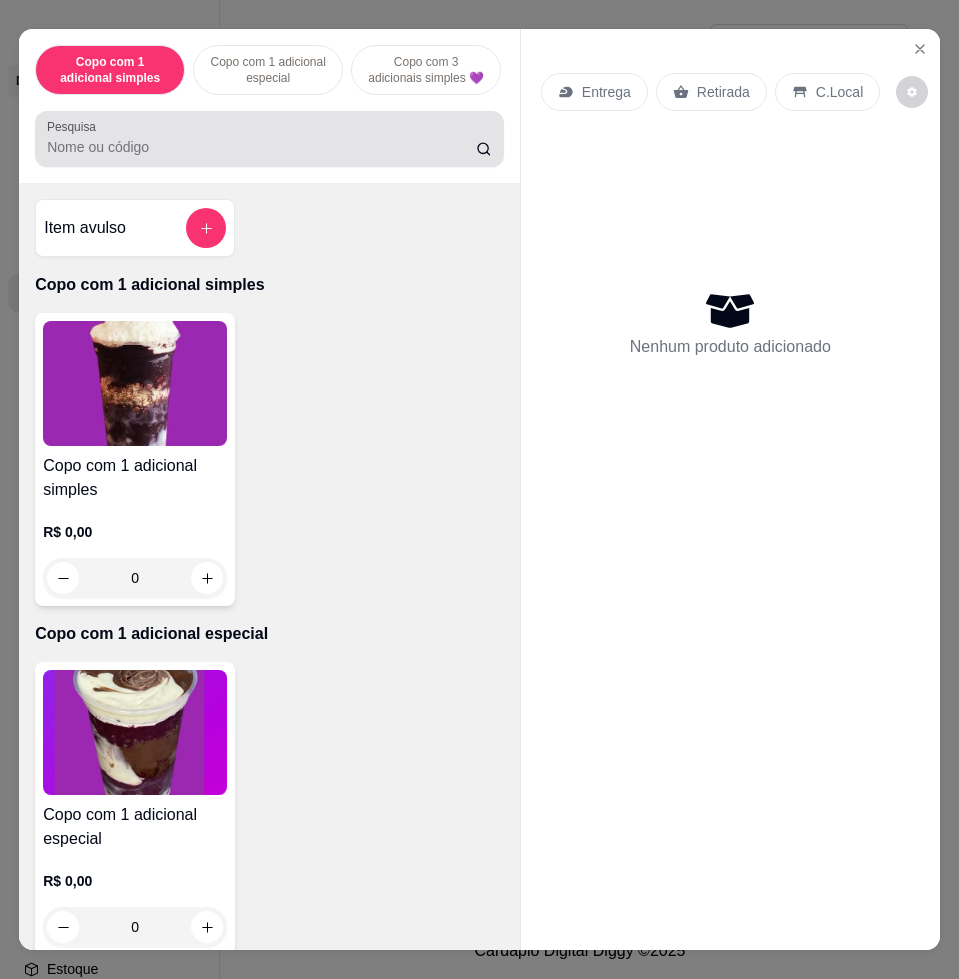 click at bounding box center (269, 139) 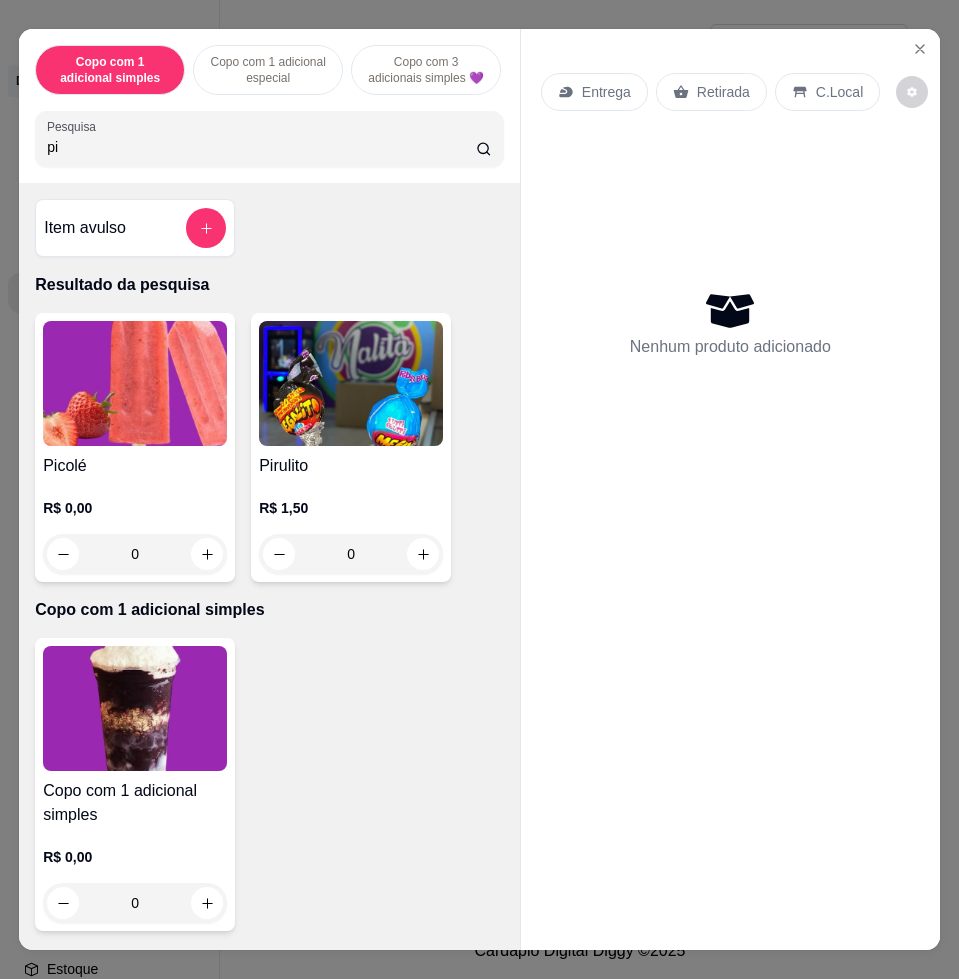 type on "pi" 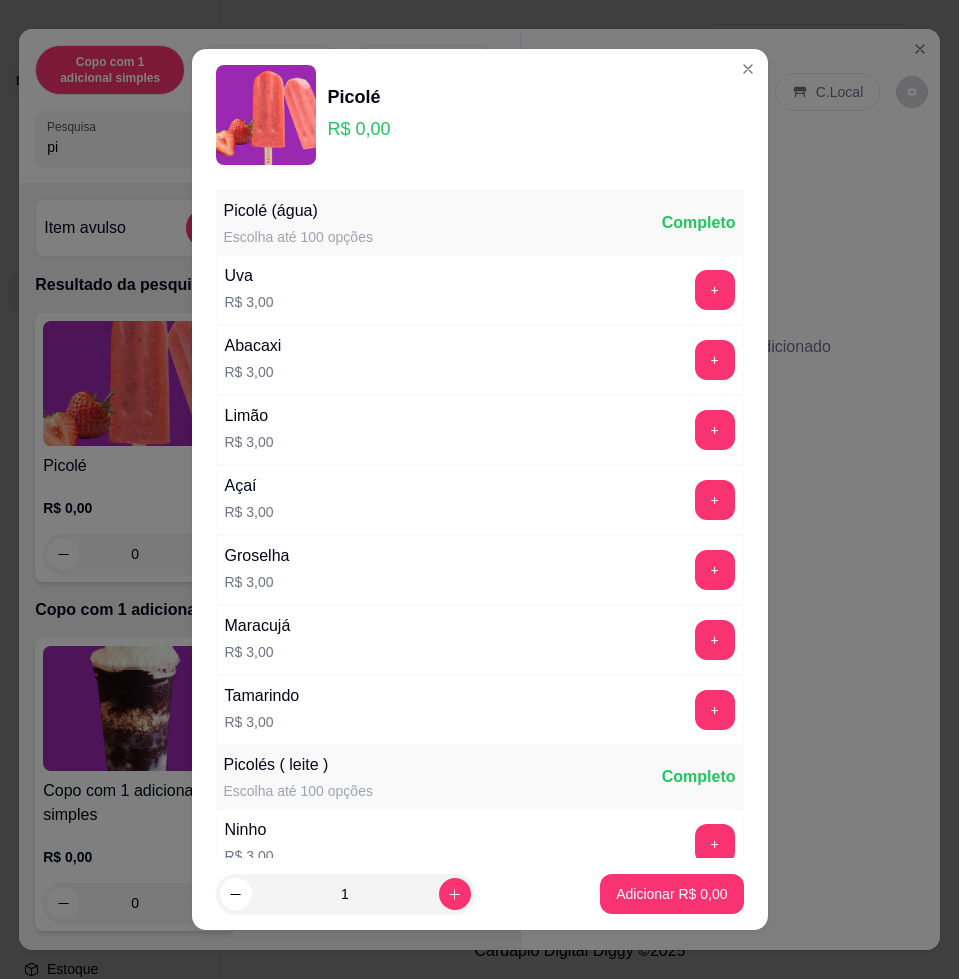 click on "+" at bounding box center (715, 290) 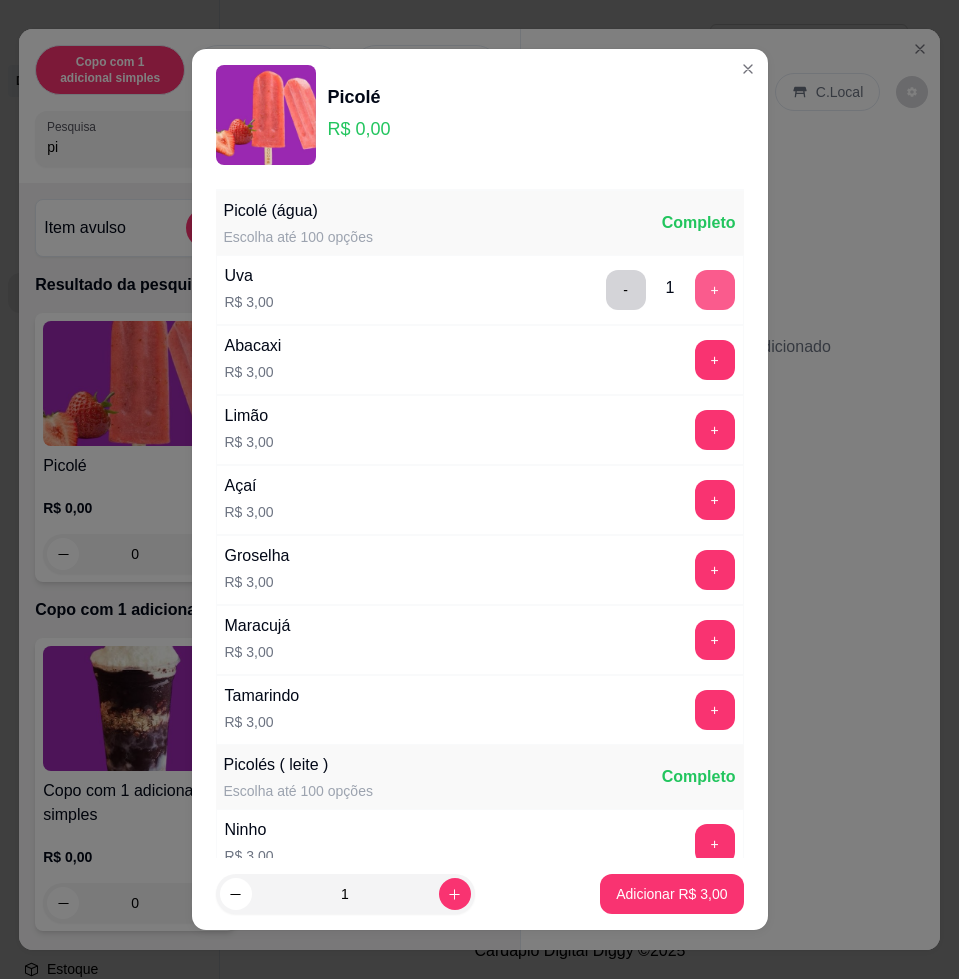 click on "+" at bounding box center [715, 290] 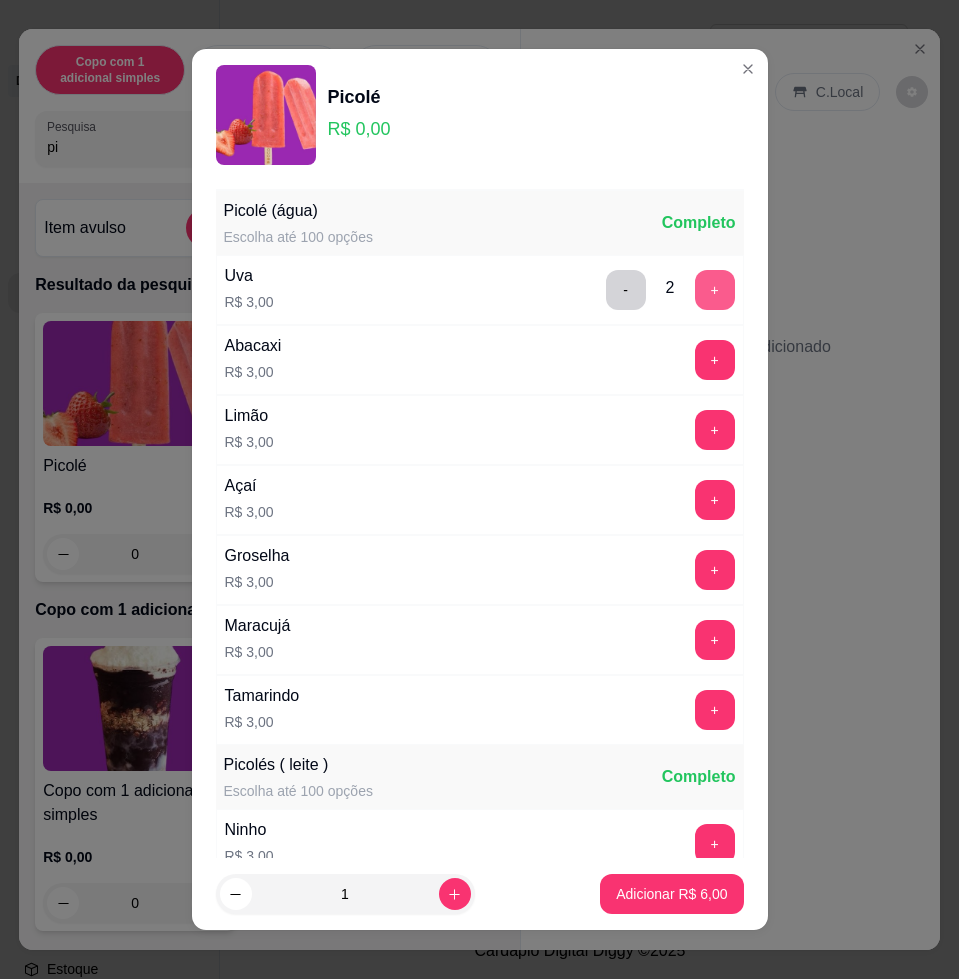 click on "+" at bounding box center (715, 290) 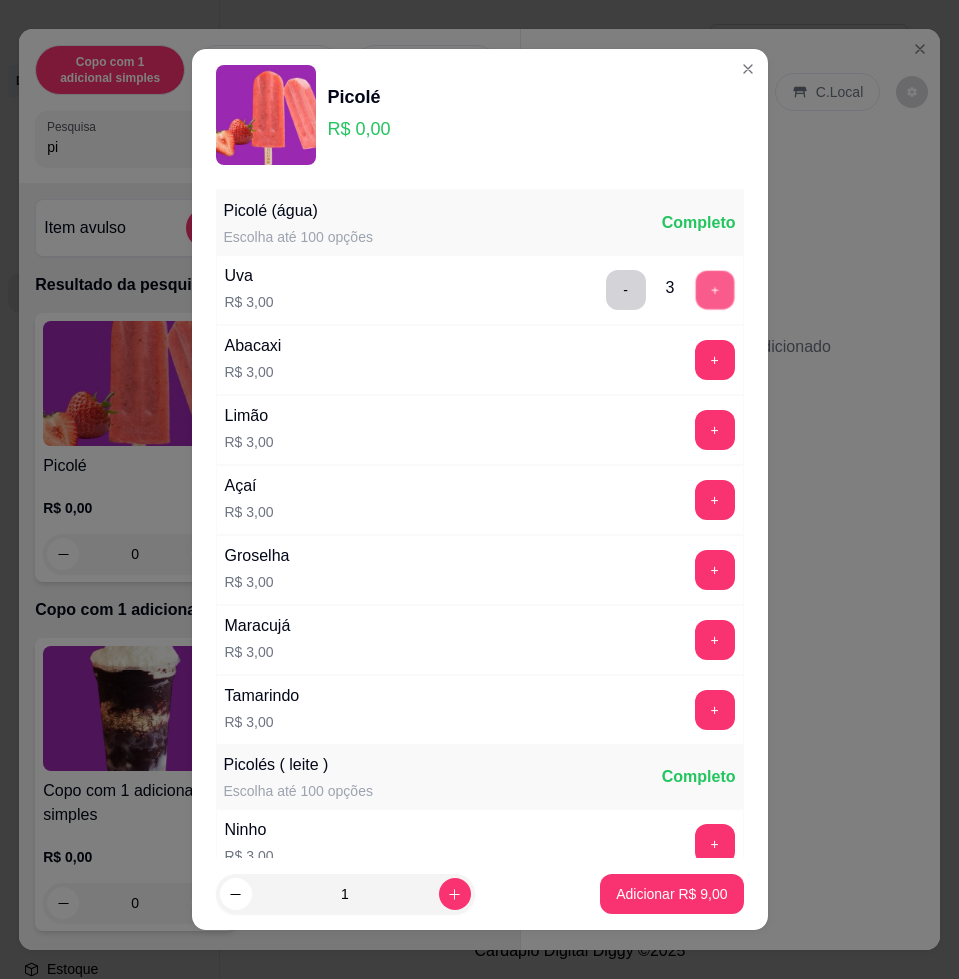 click on "+" at bounding box center (714, 290) 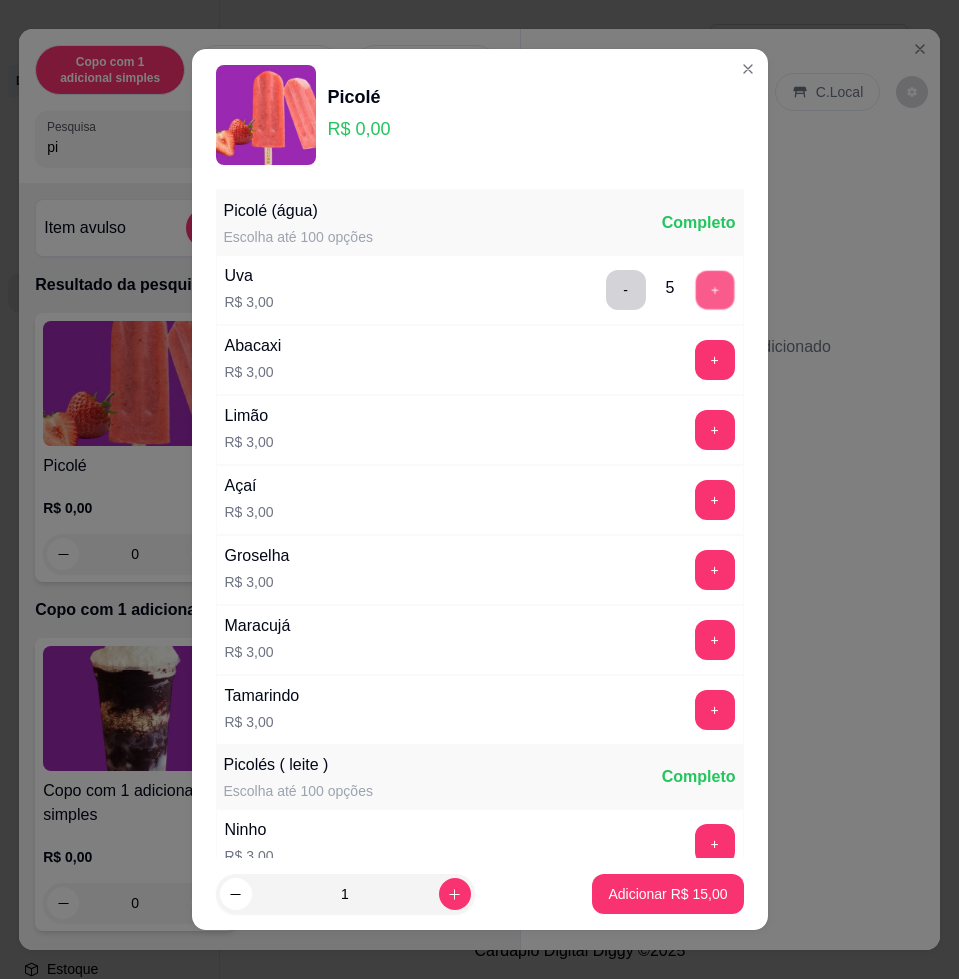 click on "+" at bounding box center [714, 290] 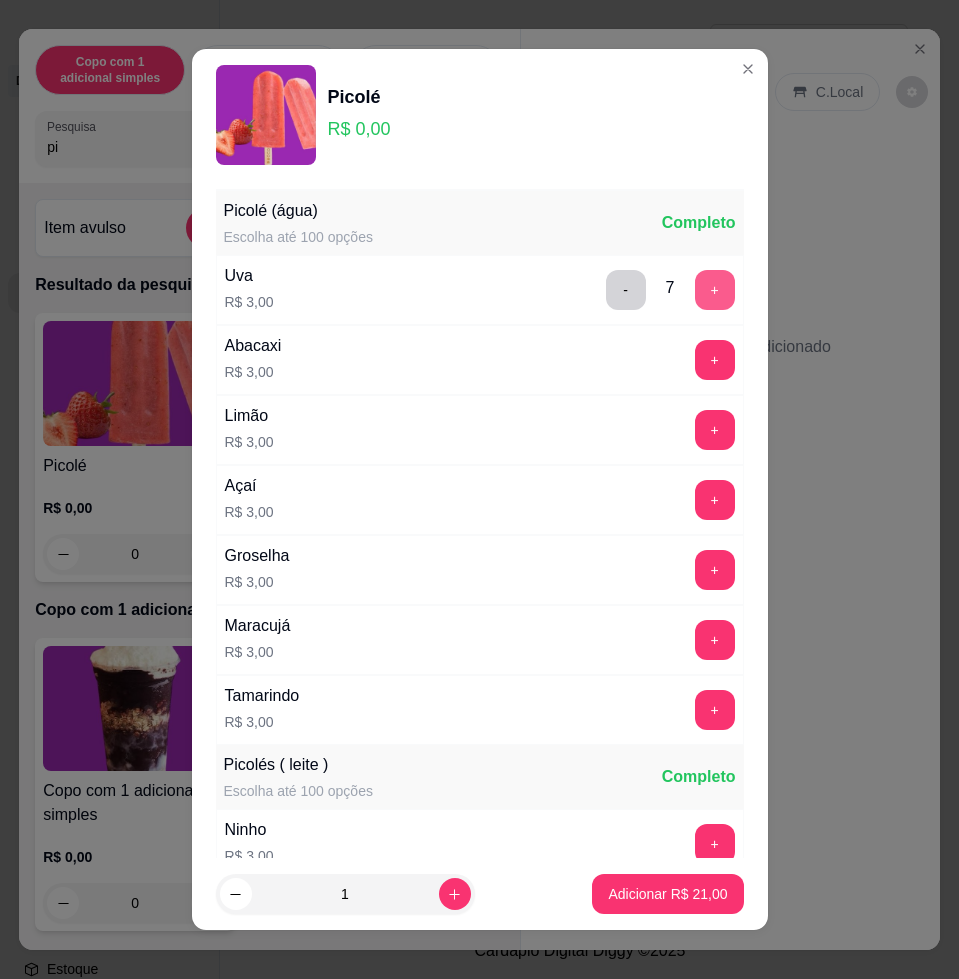 click on "+" at bounding box center (715, 290) 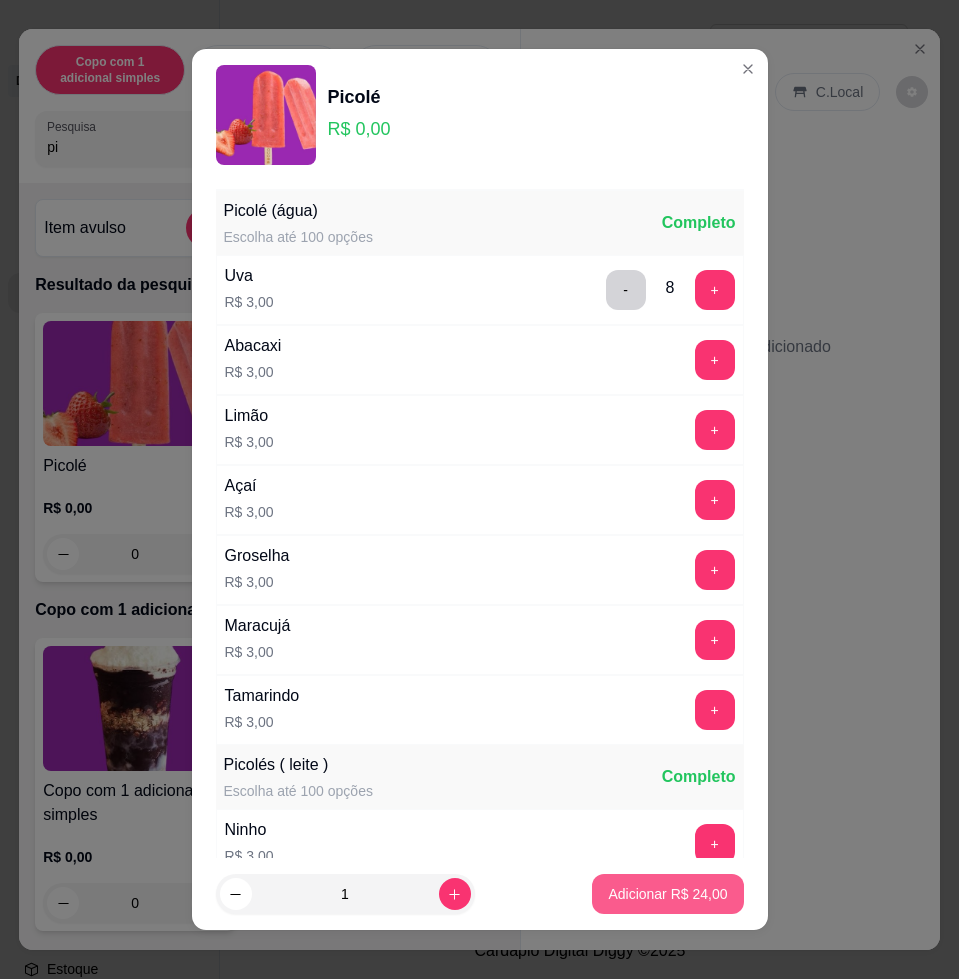 click on "Adicionar   R$ 24,00" at bounding box center [667, 894] 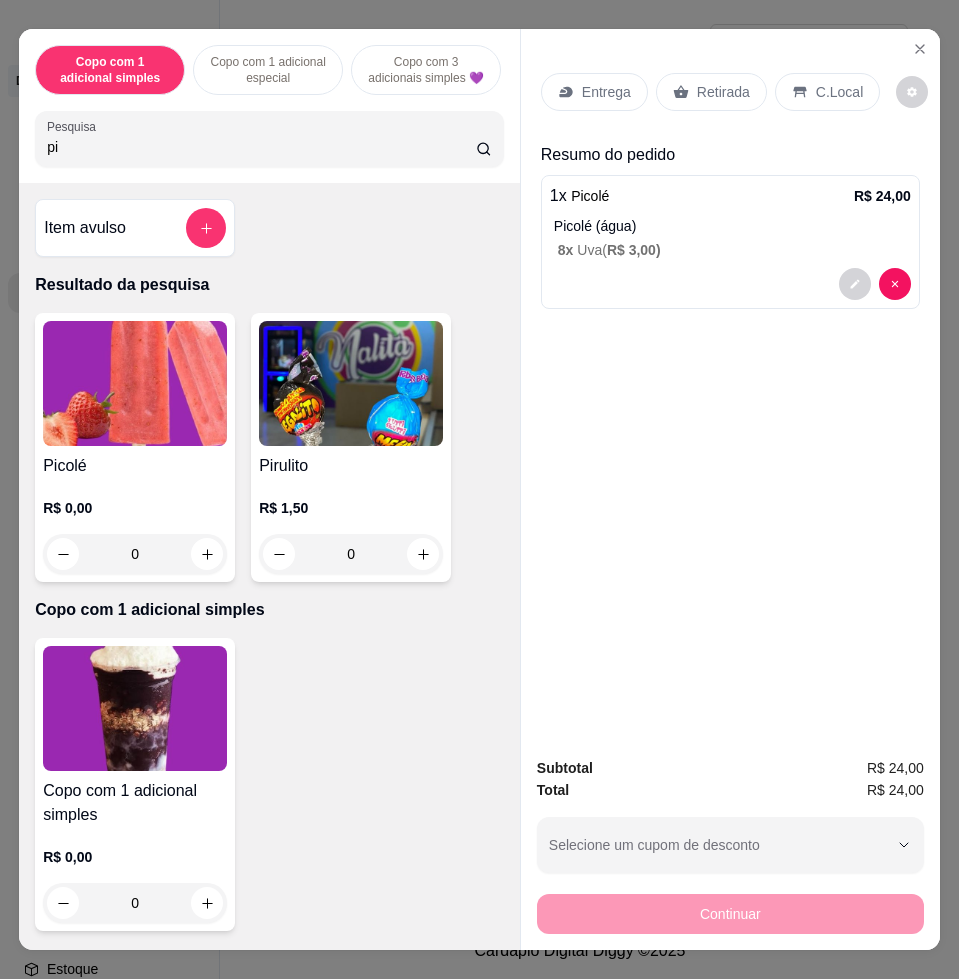 click on "C.Local" at bounding box center [839, 92] 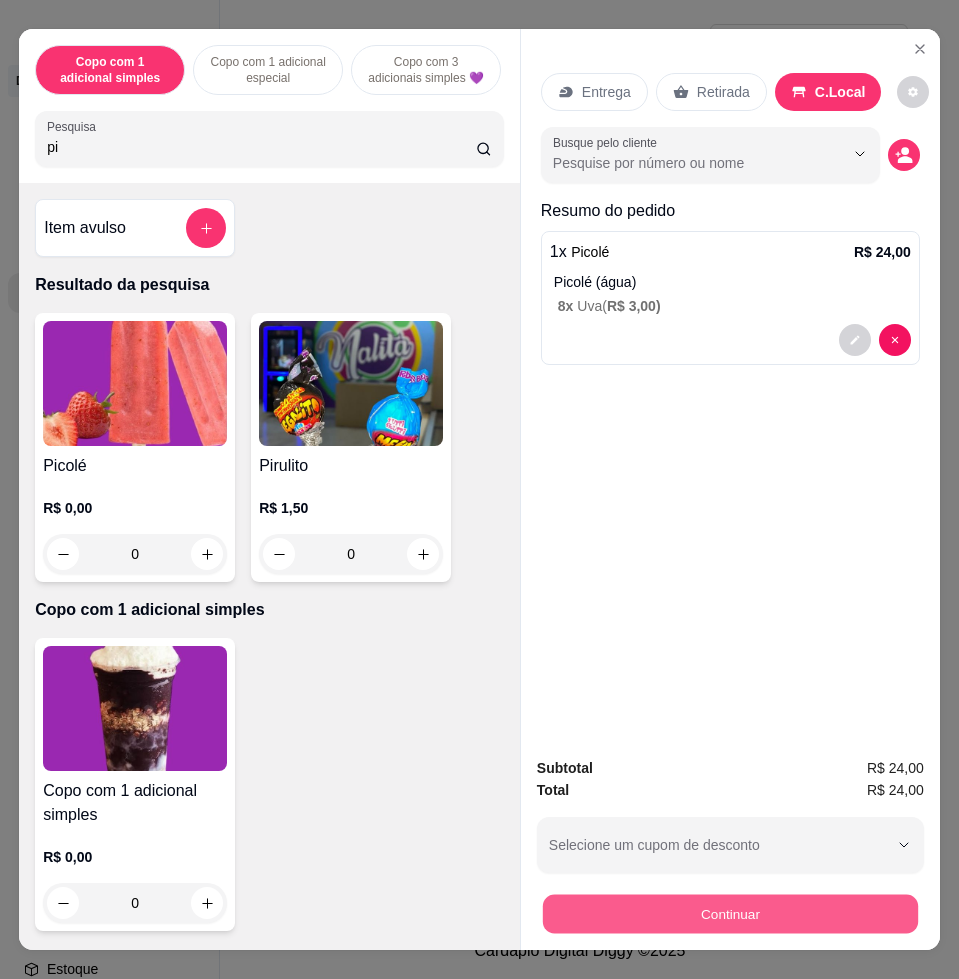 click on "Continuar" at bounding box center [730, 913] 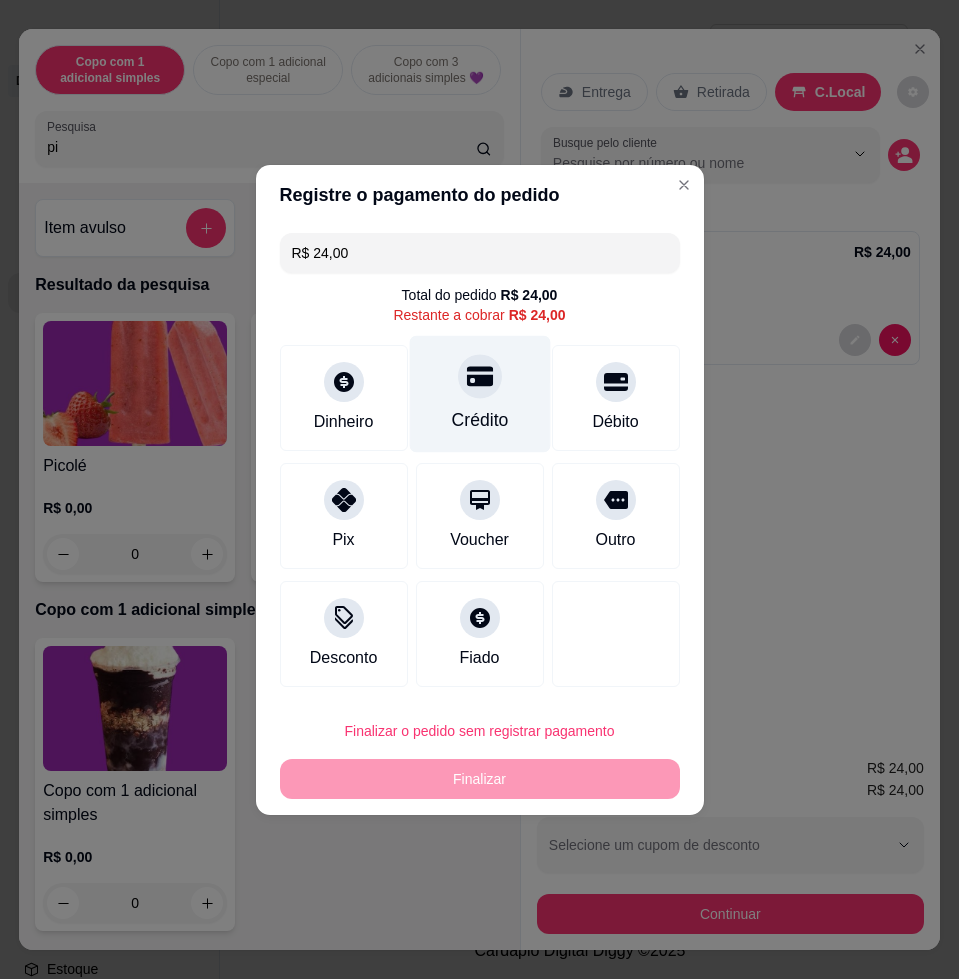 click on "Crédito" at bounding box center (479, 393) 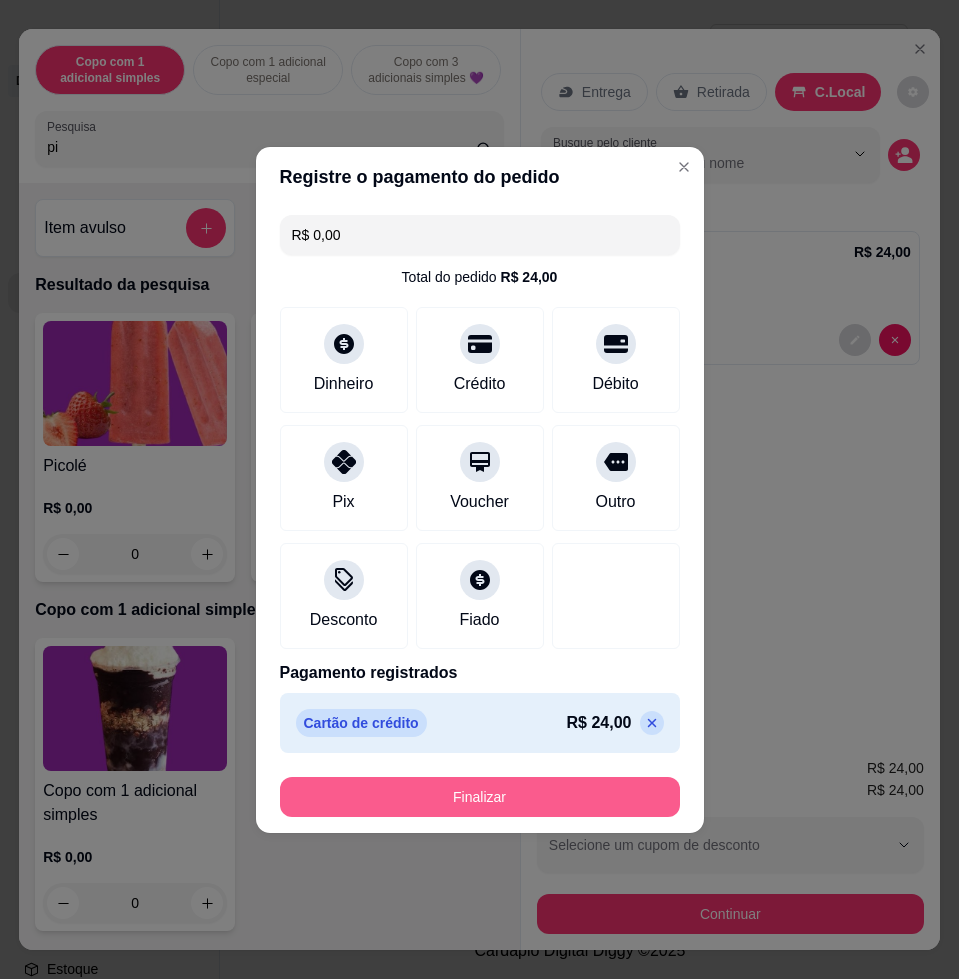 click on "Finalizar" at bounding box center (480, 797) 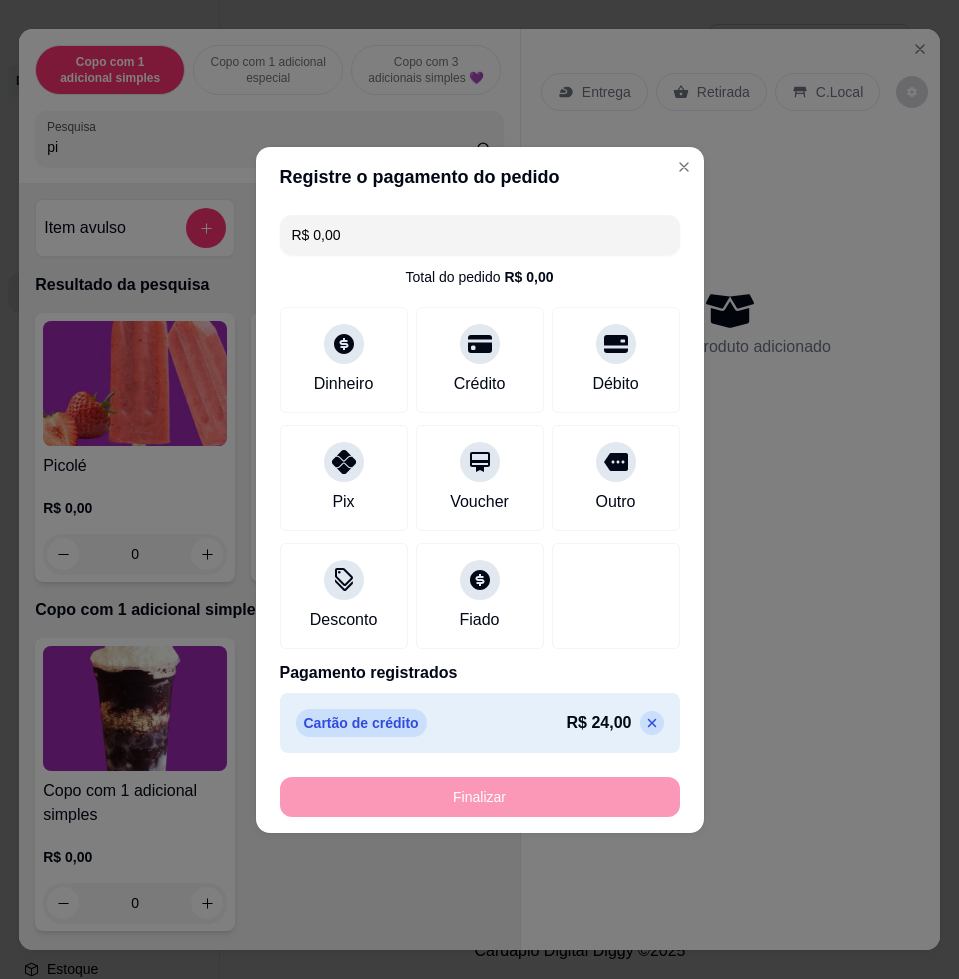 type on "-R$ 24,00" 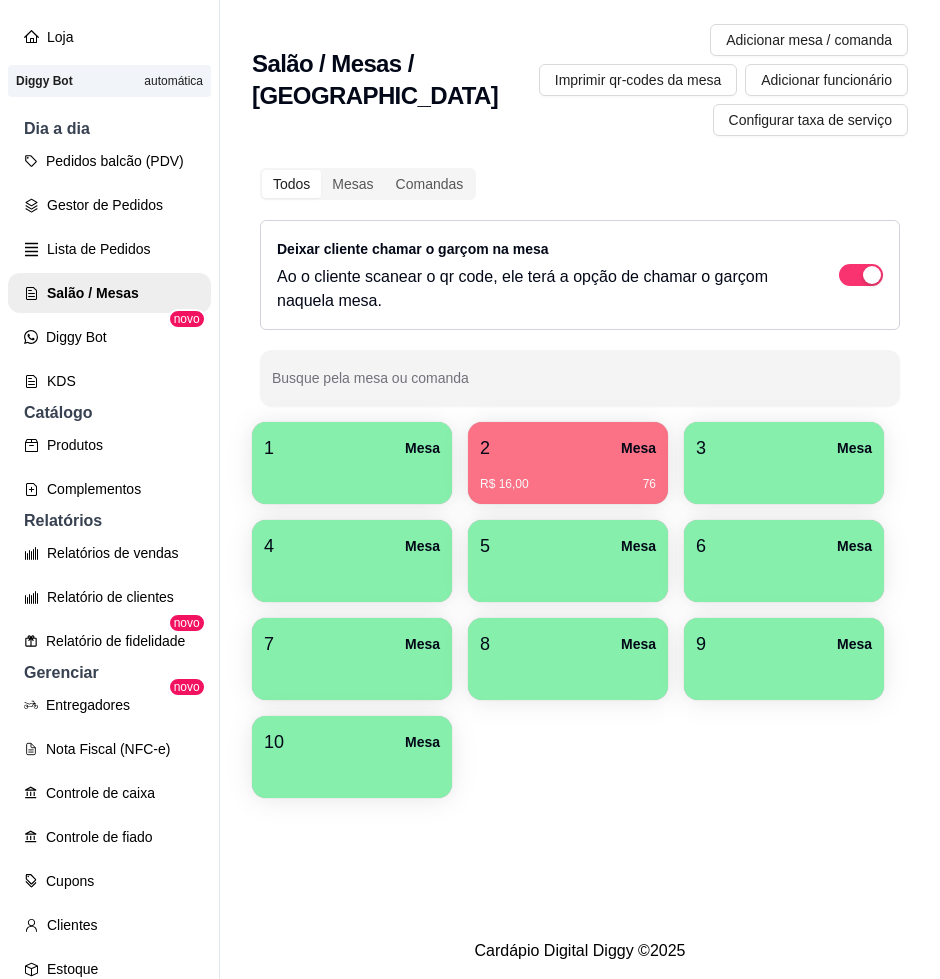 click on "1 Mesa" at bounding box center [352, 448] 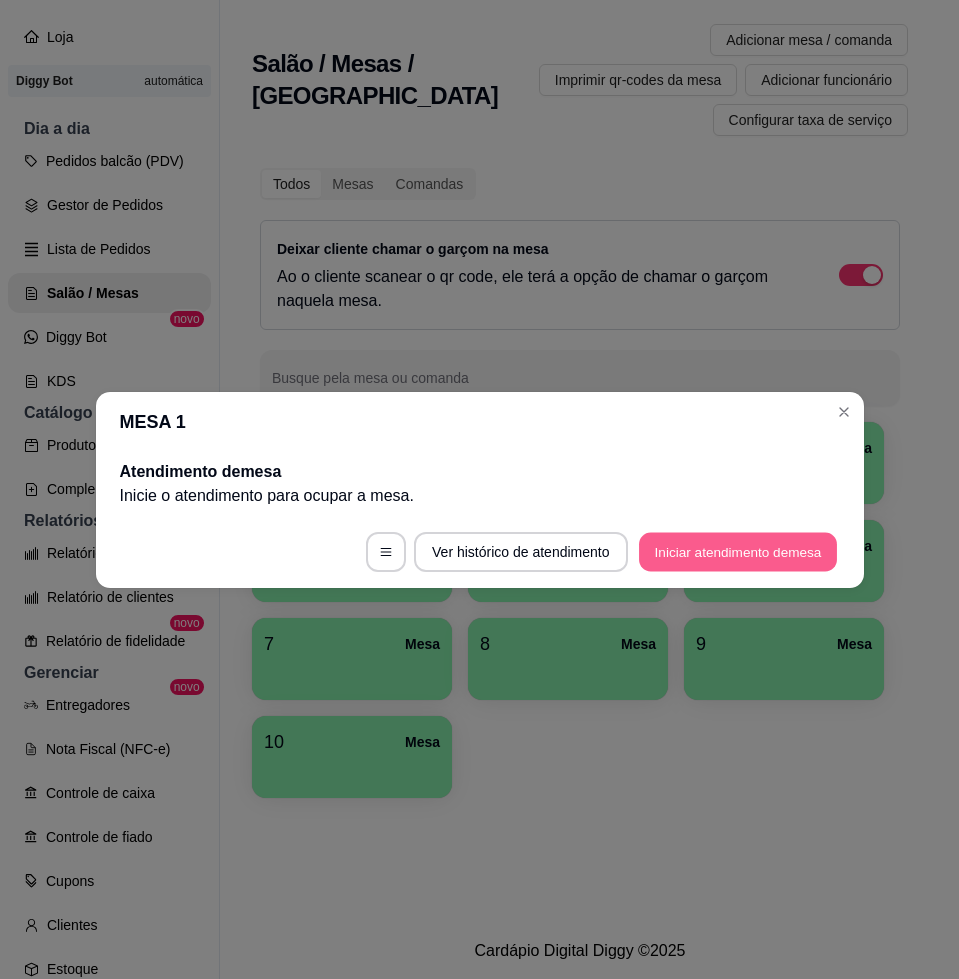 click on "Iniciar atendimento de  mesa" at bounding box center [738, 551] 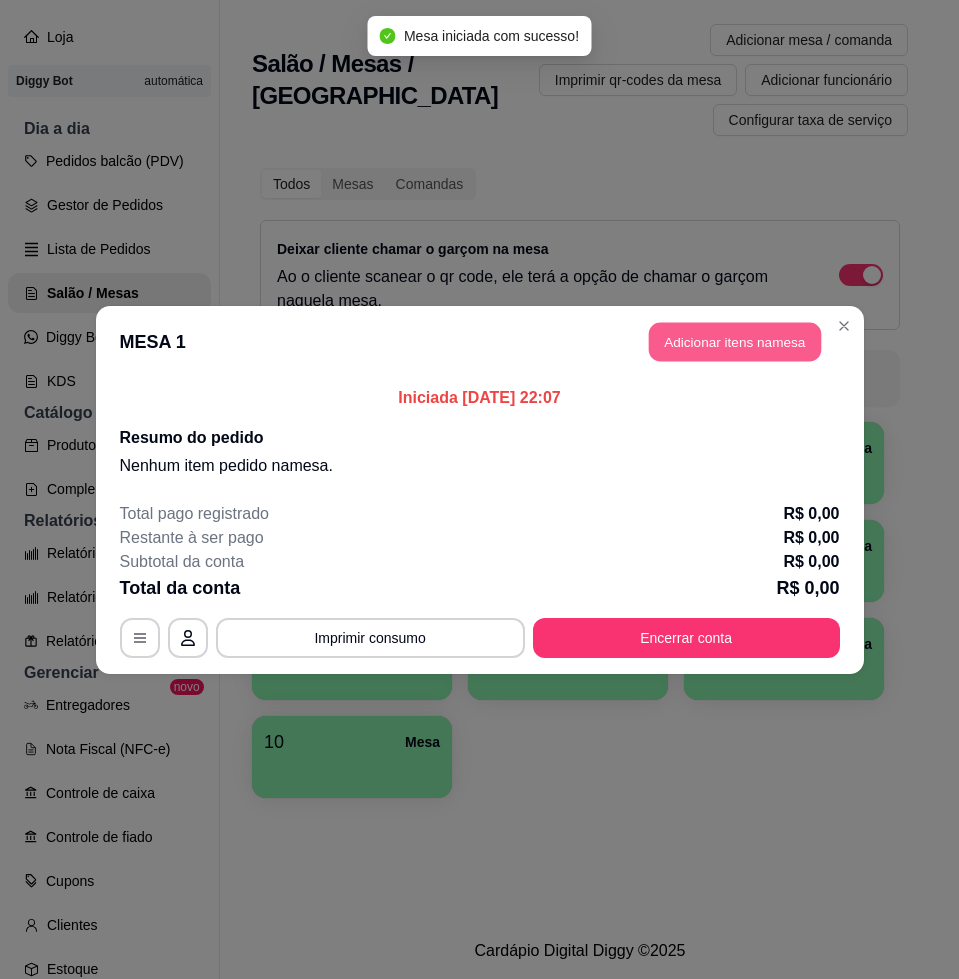 click on "Adicionar itens na  mesa" at bounding box center (735, 341) 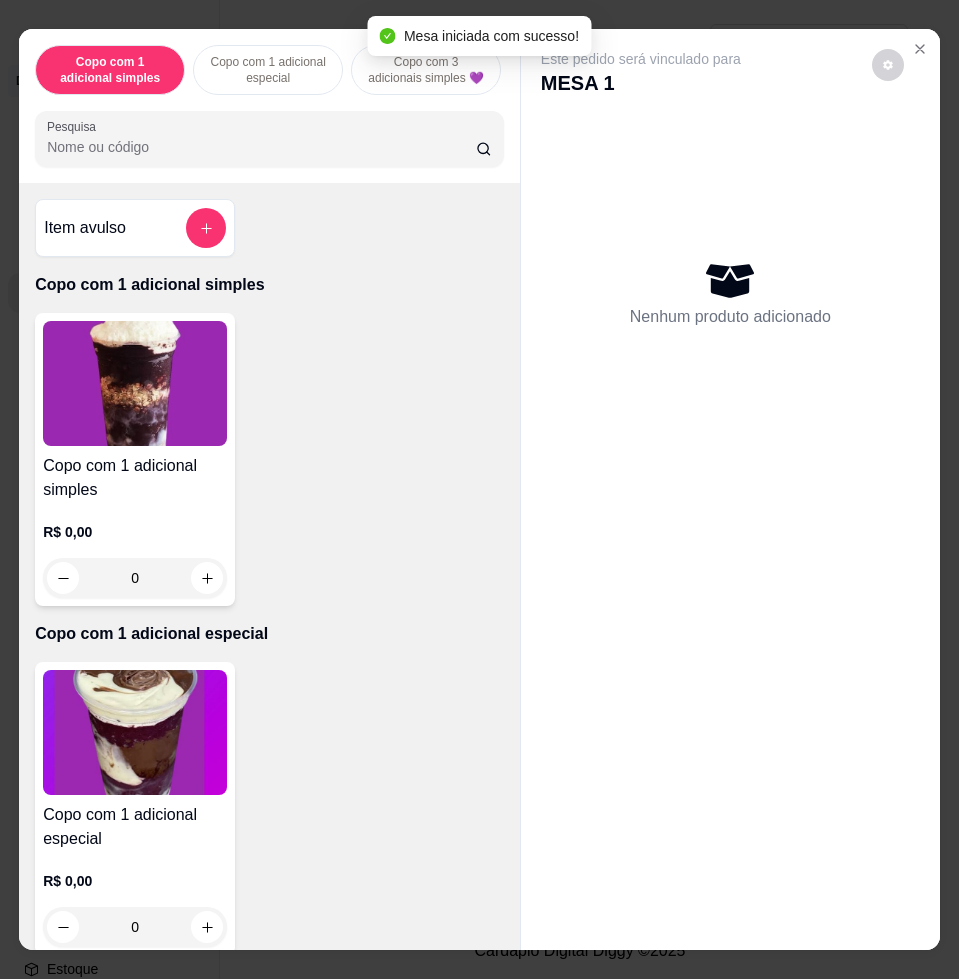 click at bounding box center (135, 383) 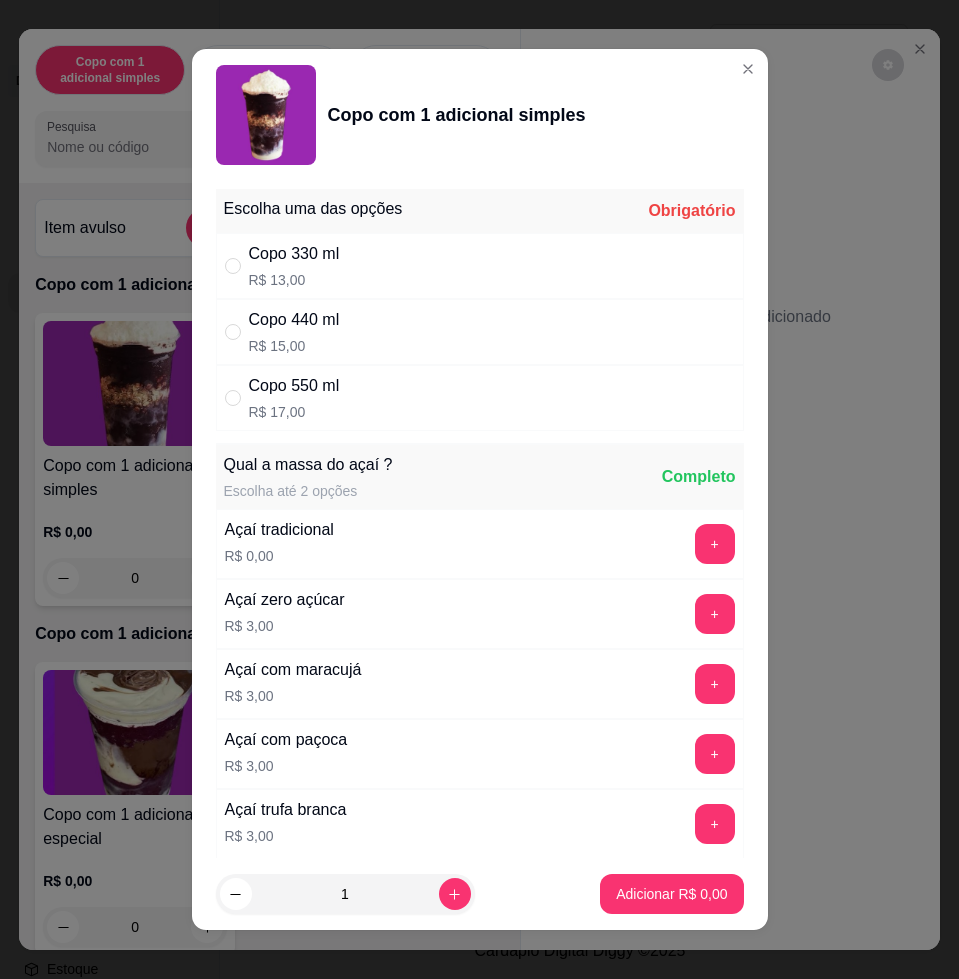 click on "Copo 550 ml R$ 17,00" at bounding box center [480, 398] 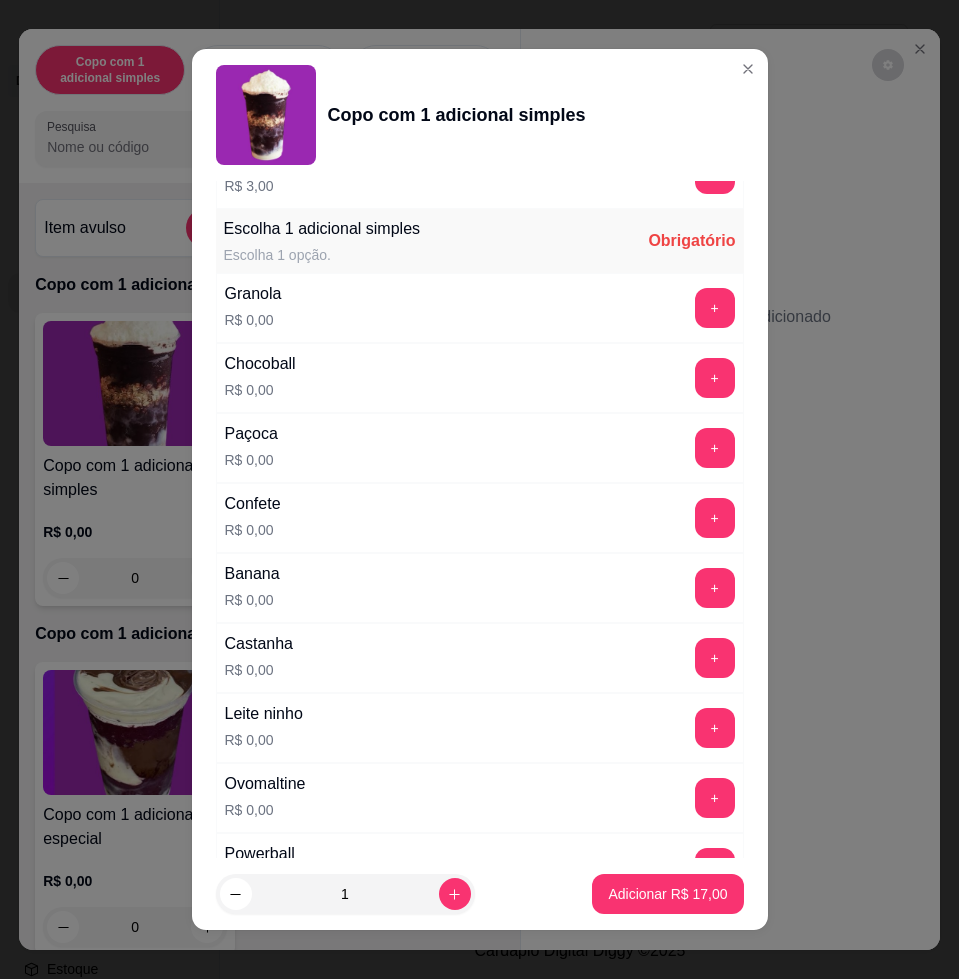 scroll, scrollTop: 1335, scrollLeft: 0, axis: vertical 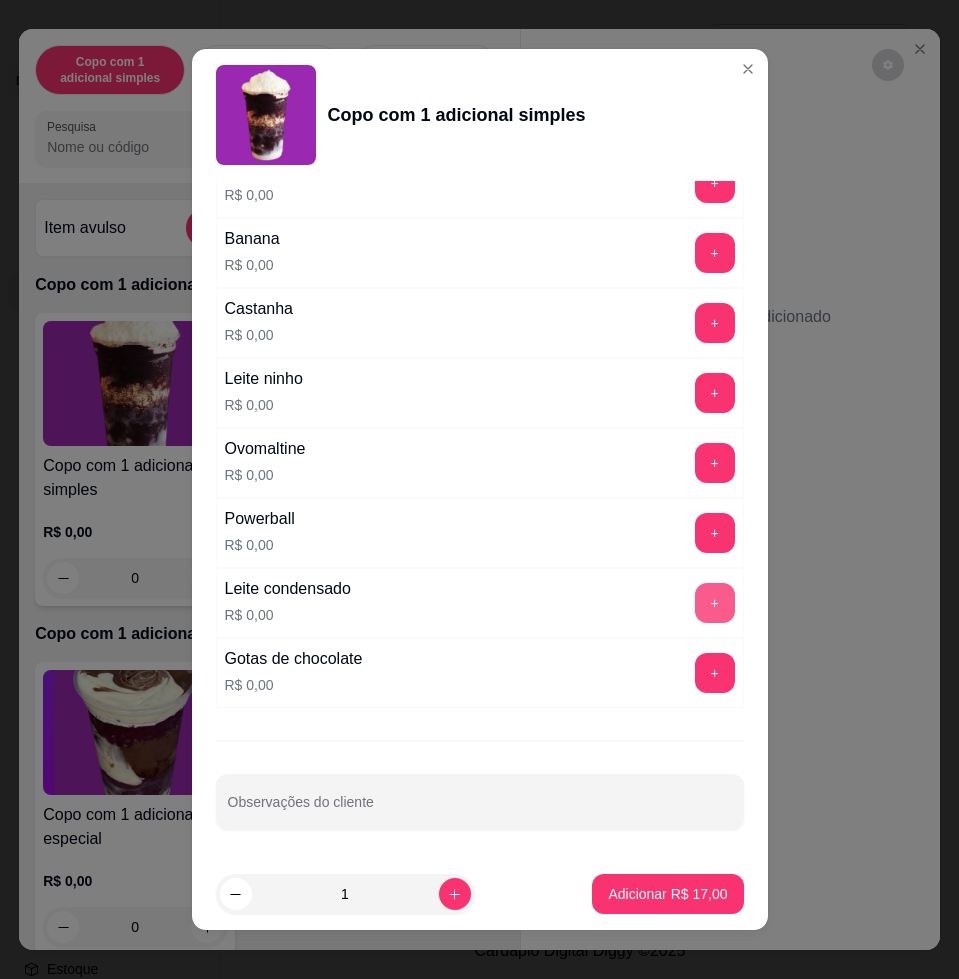 click on "+" at bounding box center (715, 603) 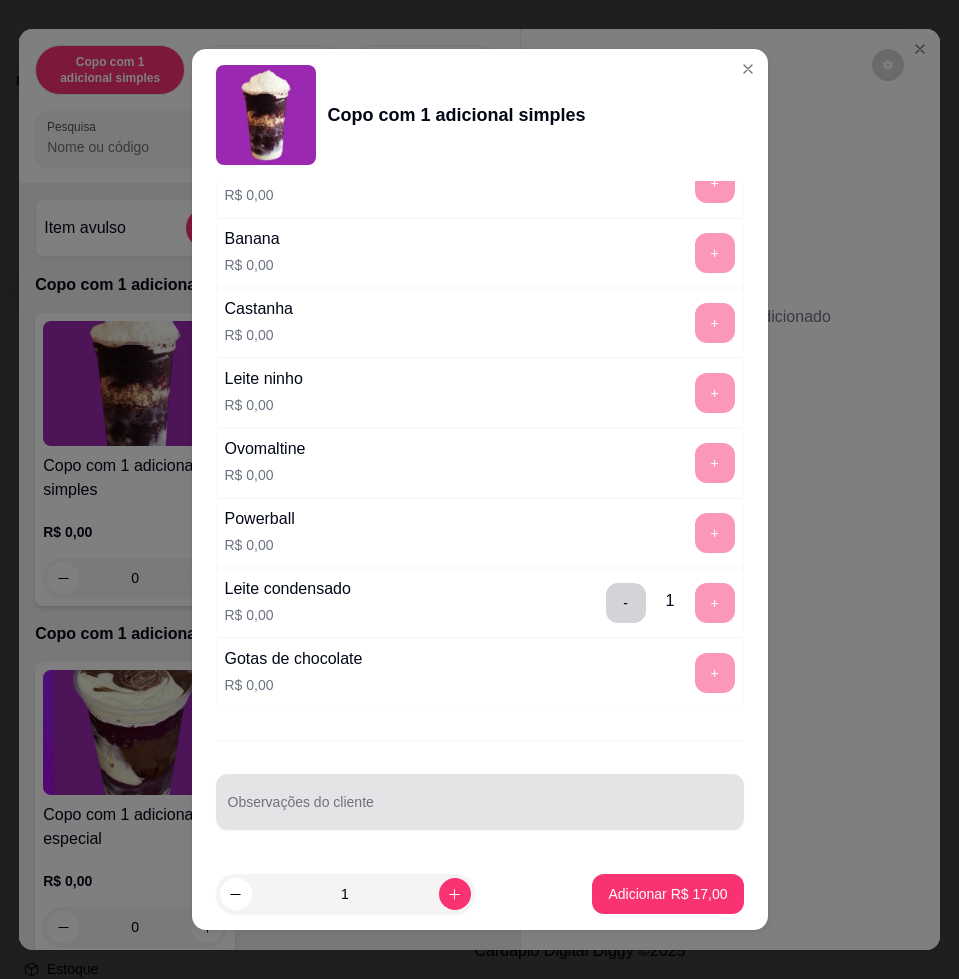 click on "Observações do cliente" at bounding box center [480, 810] 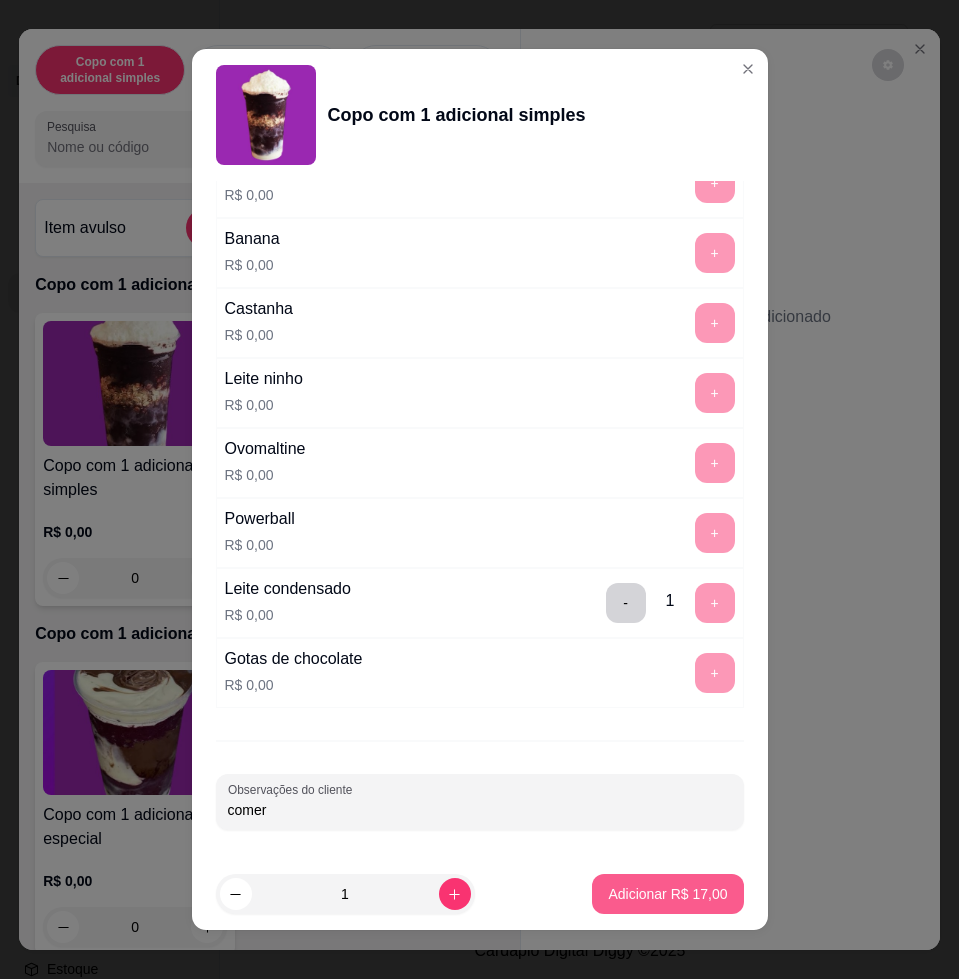 type on "comer" 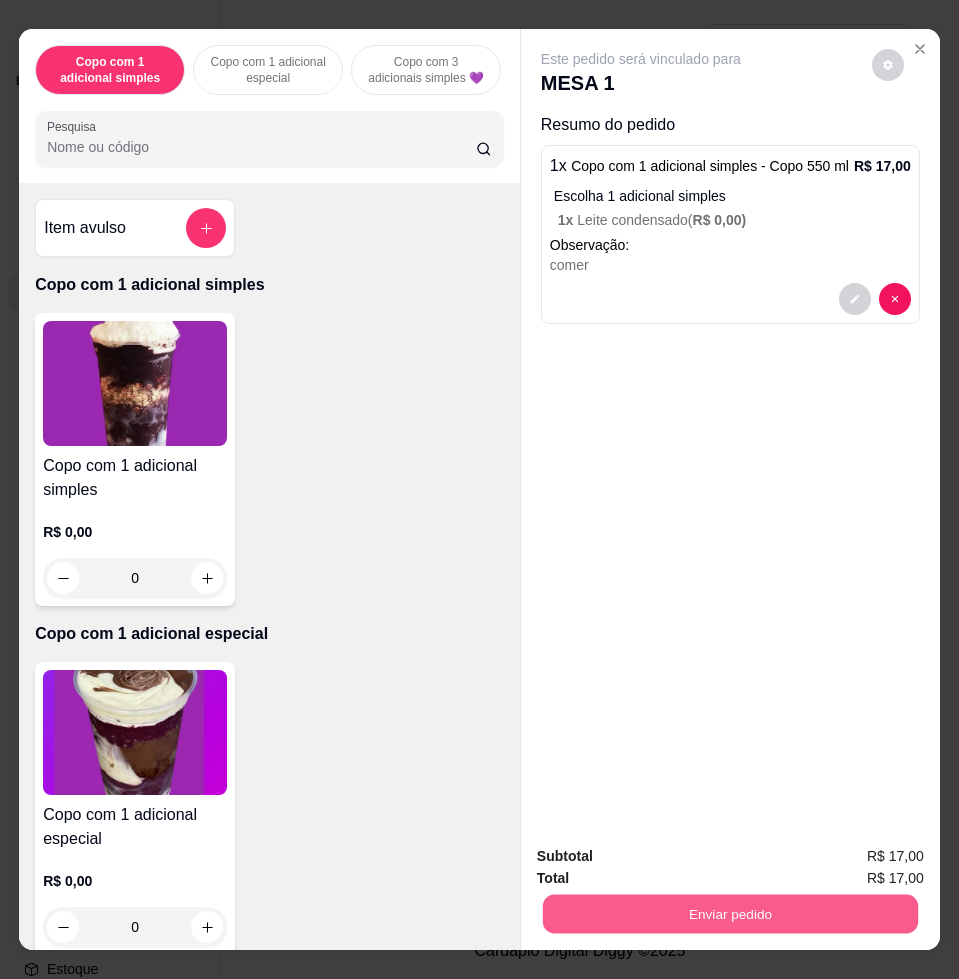 click on "Enviar pedido" at bounding box center (730, 913) 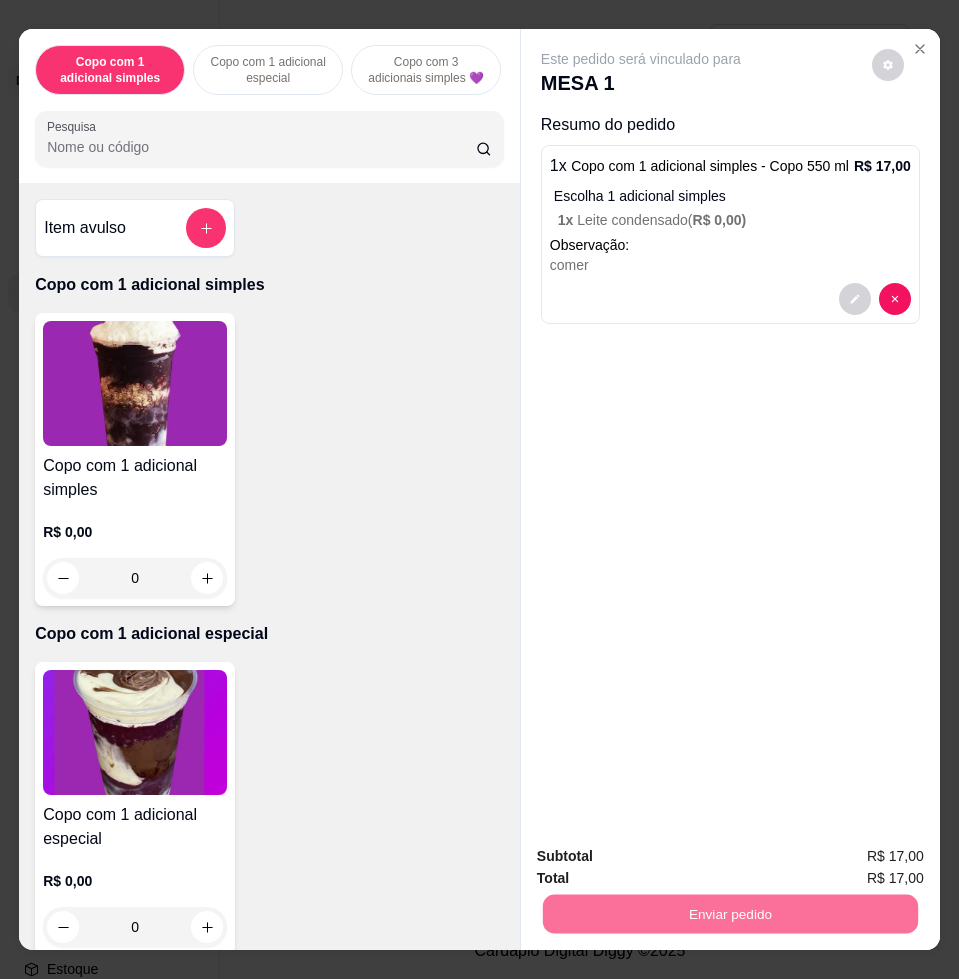 click on "Não registrar e enviar pedido" at bounding box center [662, 854] 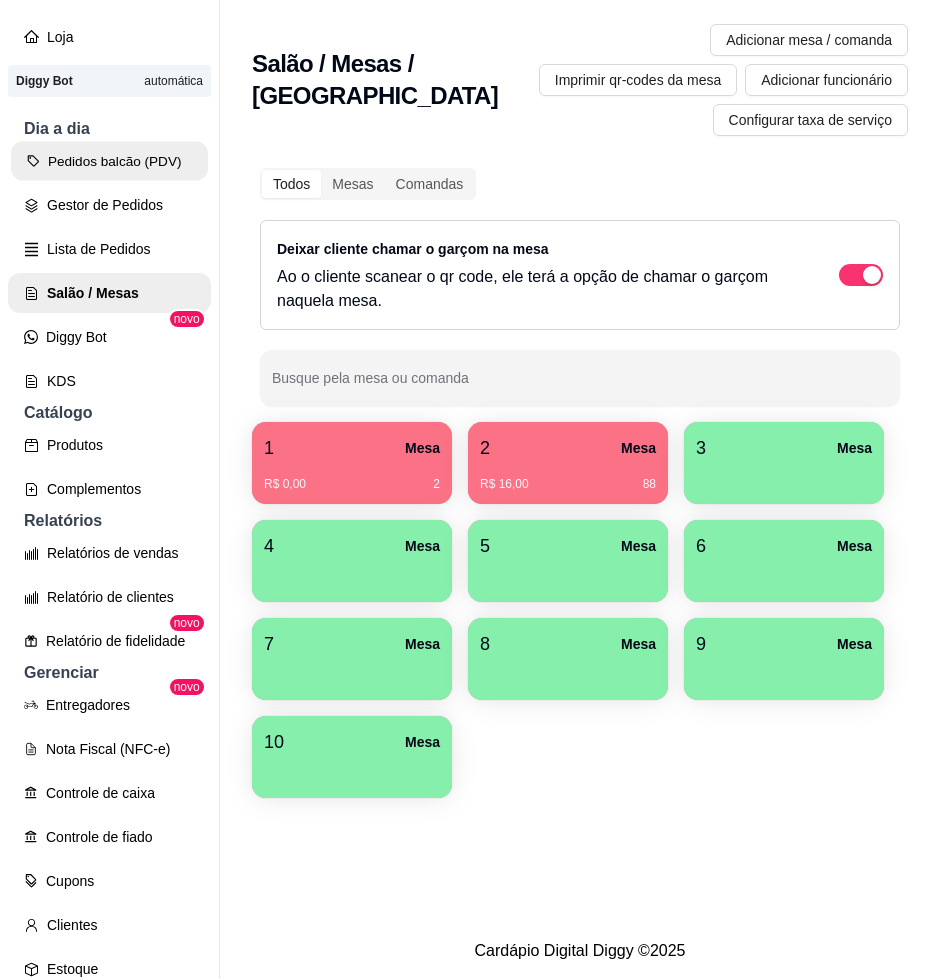 click on "Pedidos balcão (PDV)" at bounding box center (109, 161) 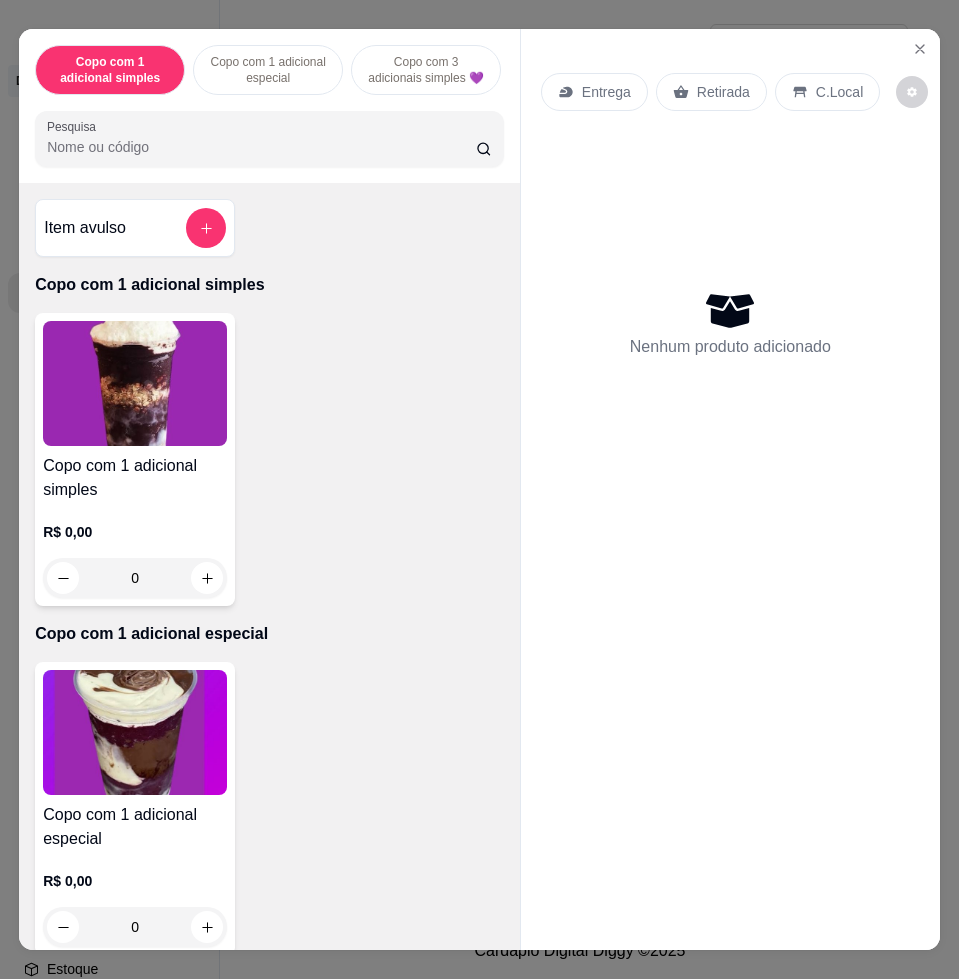 scroll, scrollTop: 750, scrollLeft: 0, axis: vertical 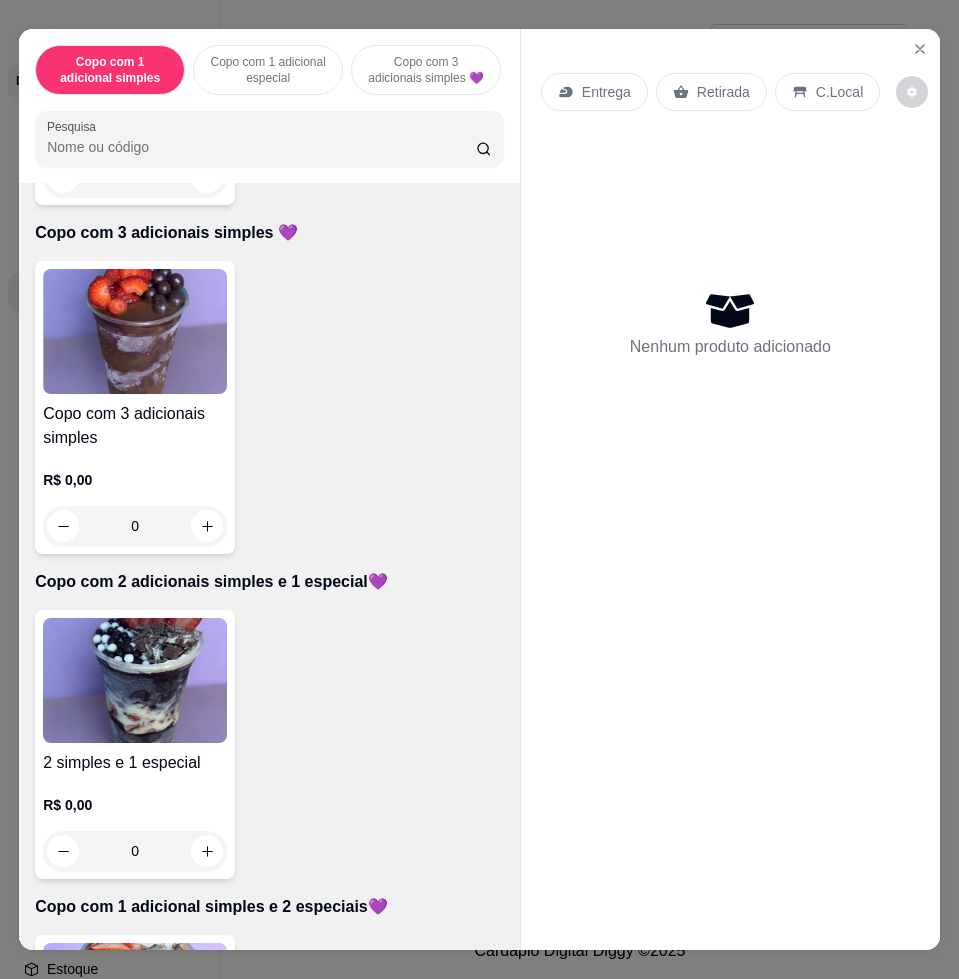 click at bounding box center (135, 680) 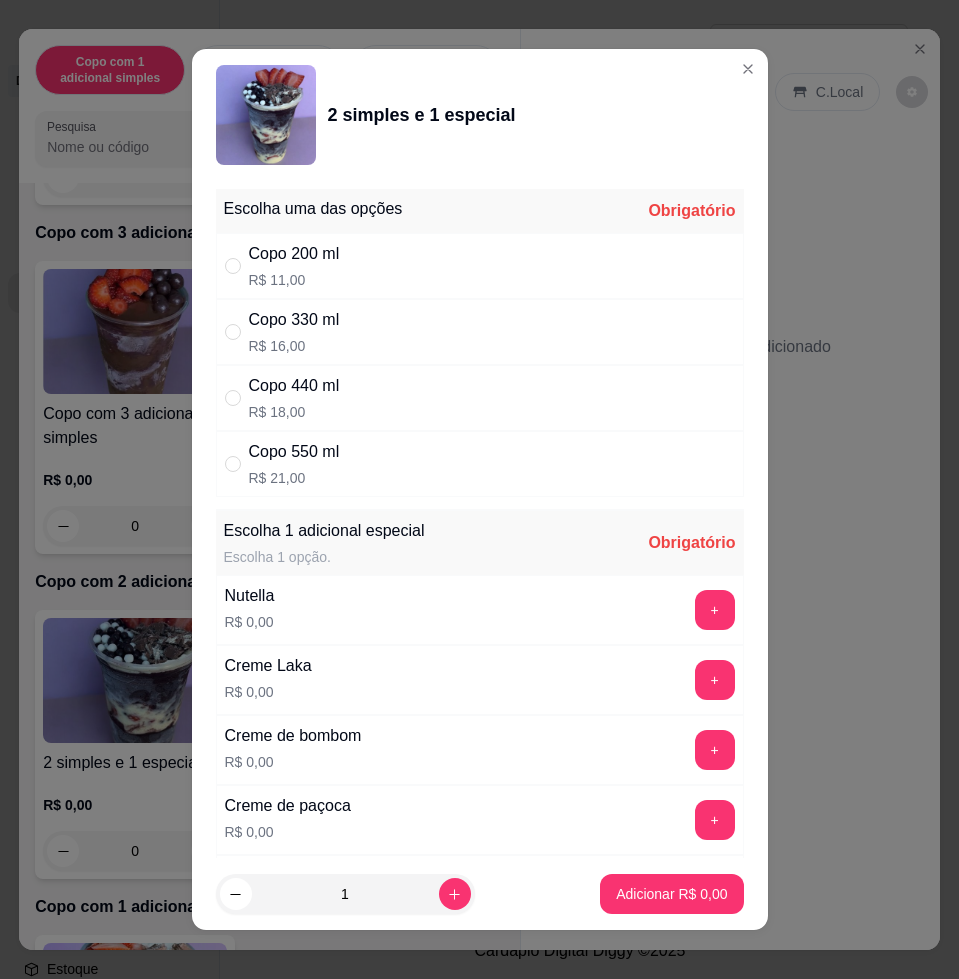 drag, startPoint x: 458, startPoint y: 477, endPoint x: 458, endPoint y: 453, distance: 24 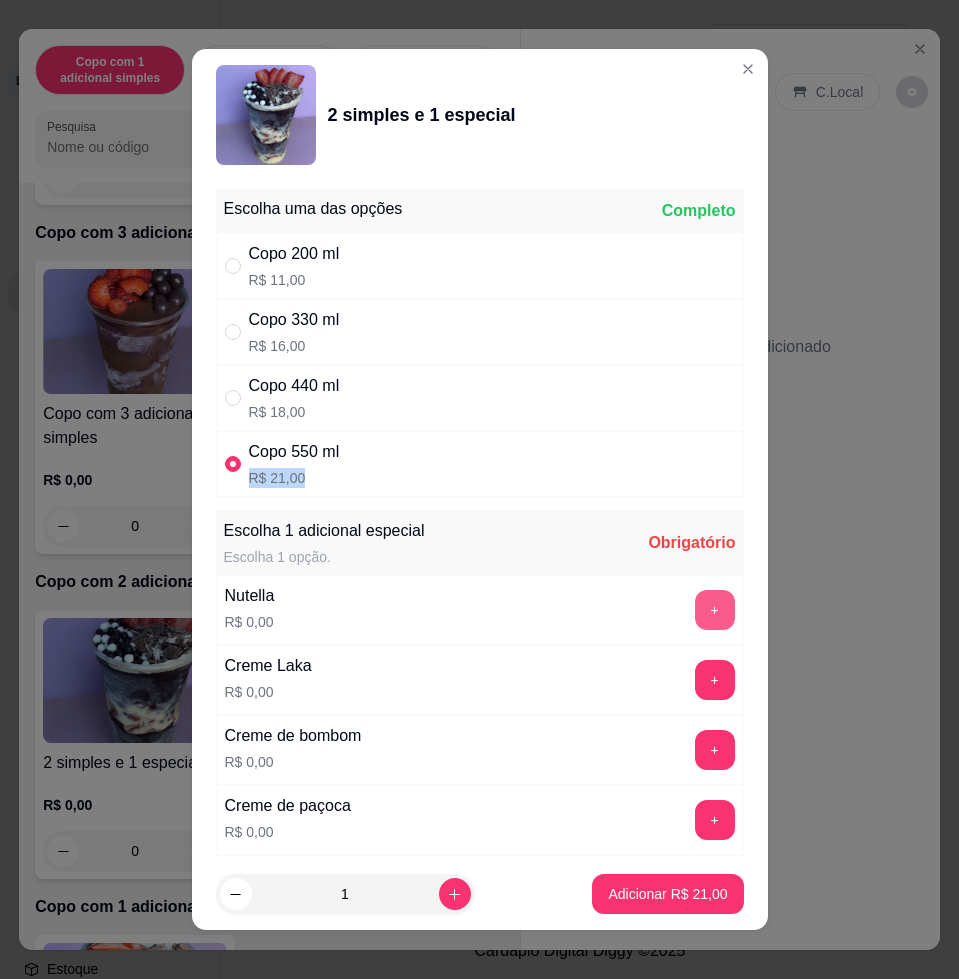 click on "+" at bounding box center [715, 610] 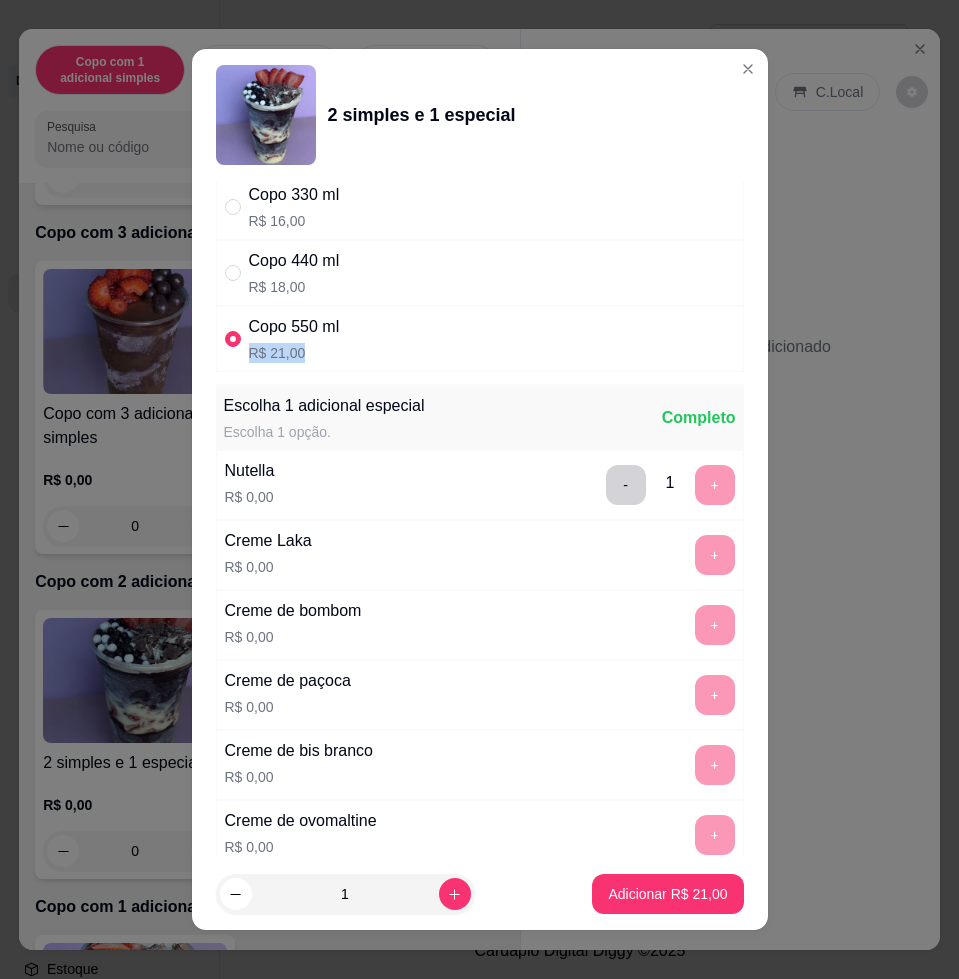 scroll, scrollTop: 250, scrollLeft: 0, axis: vertical 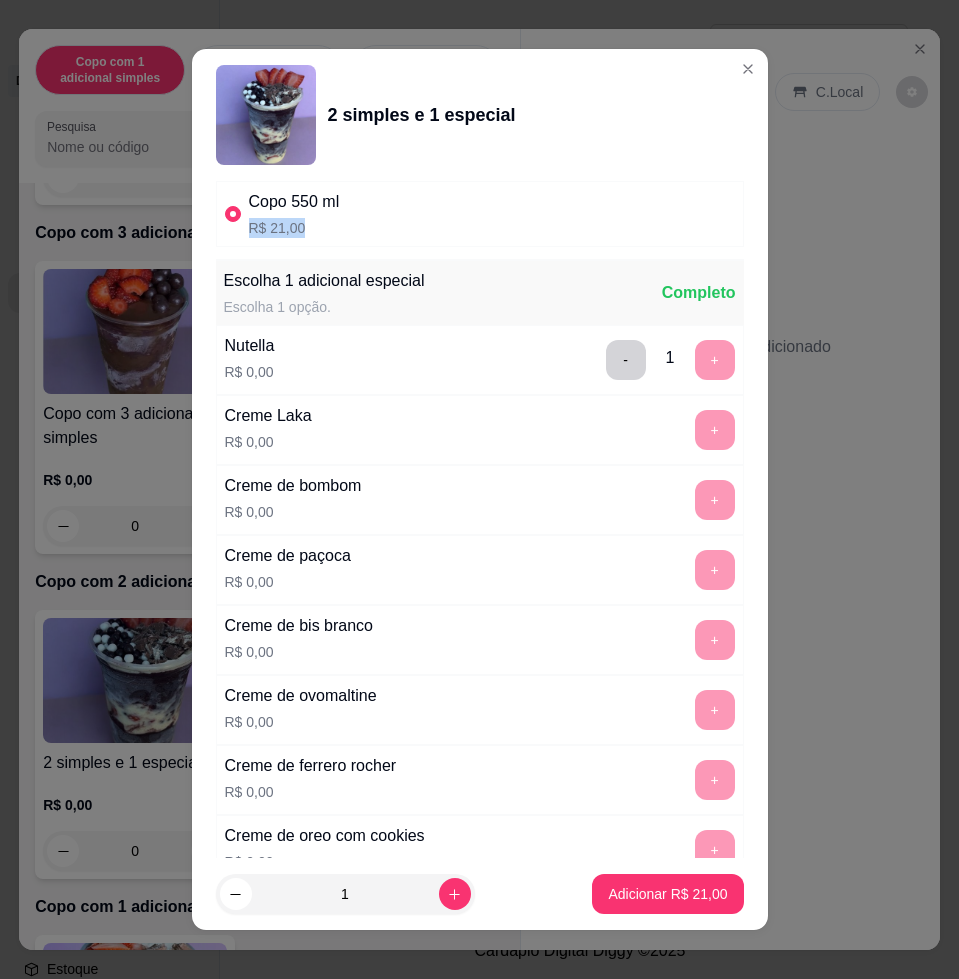 click on "Copo 550 ml R$ 21,00" at bounding box center [480, 214] 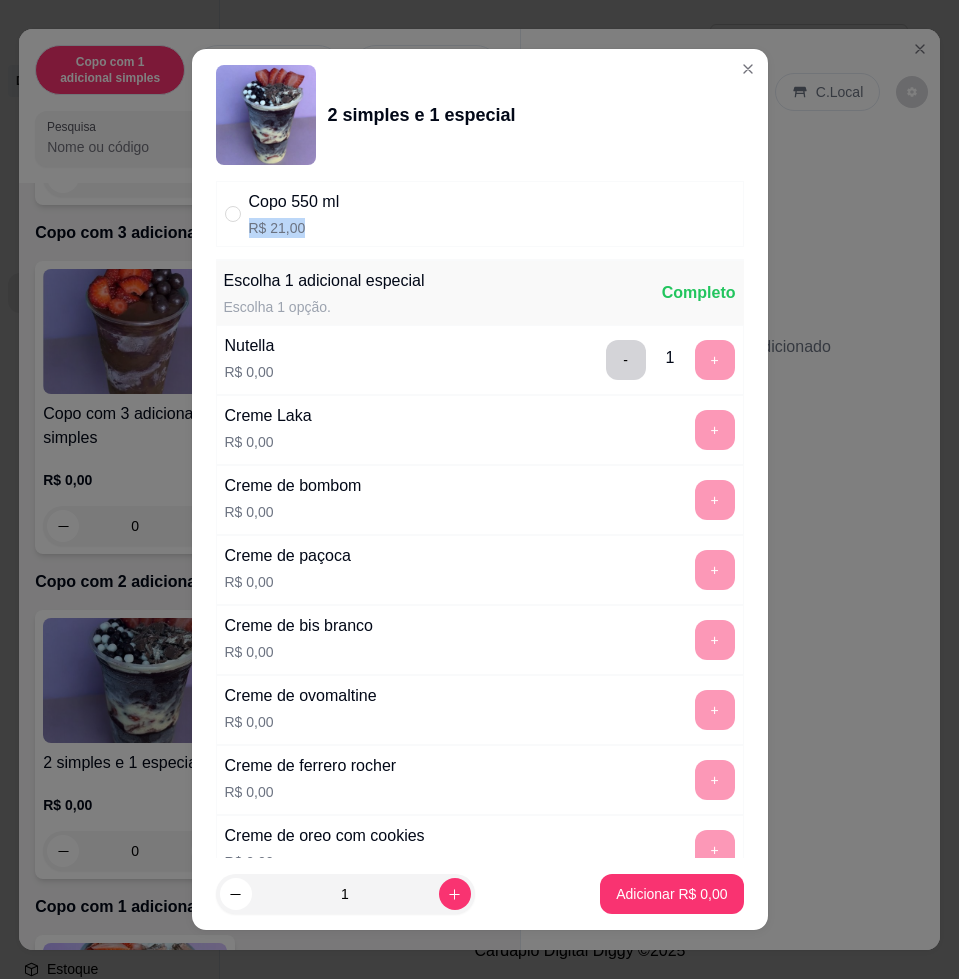 click at bounding box center (237, 214) 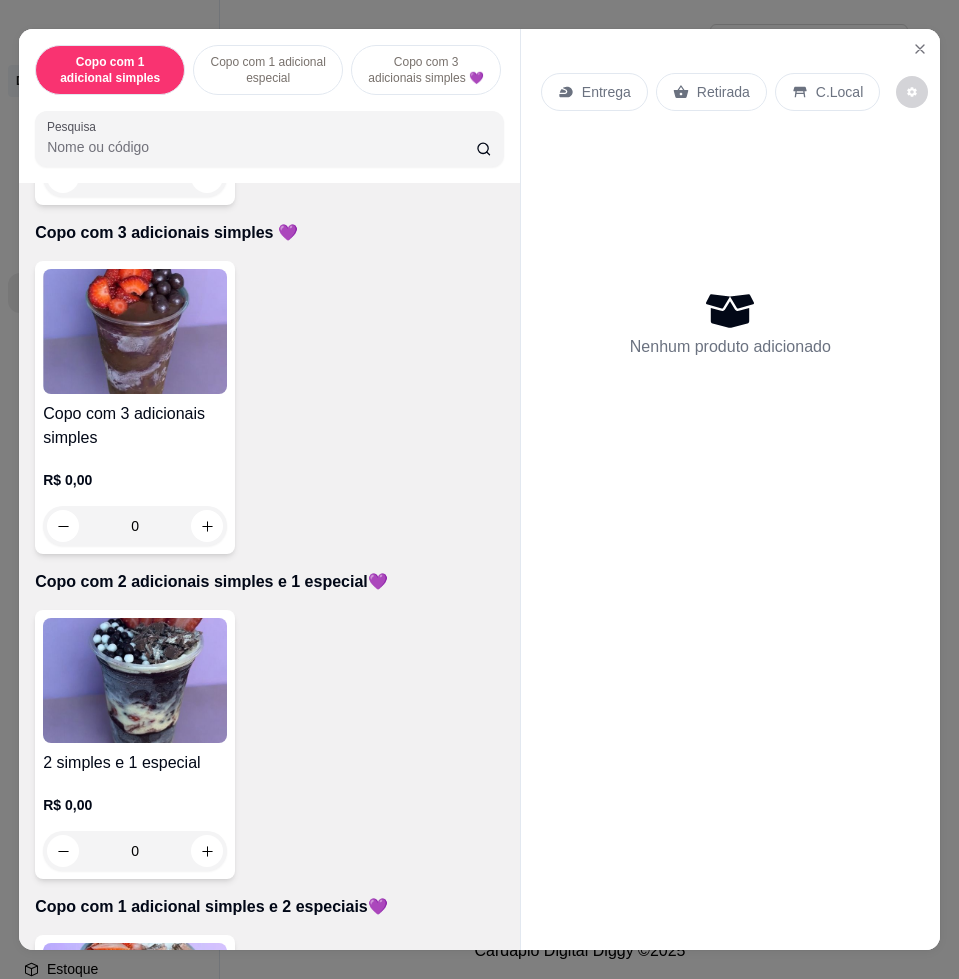 click at bounding box center (135, 680) 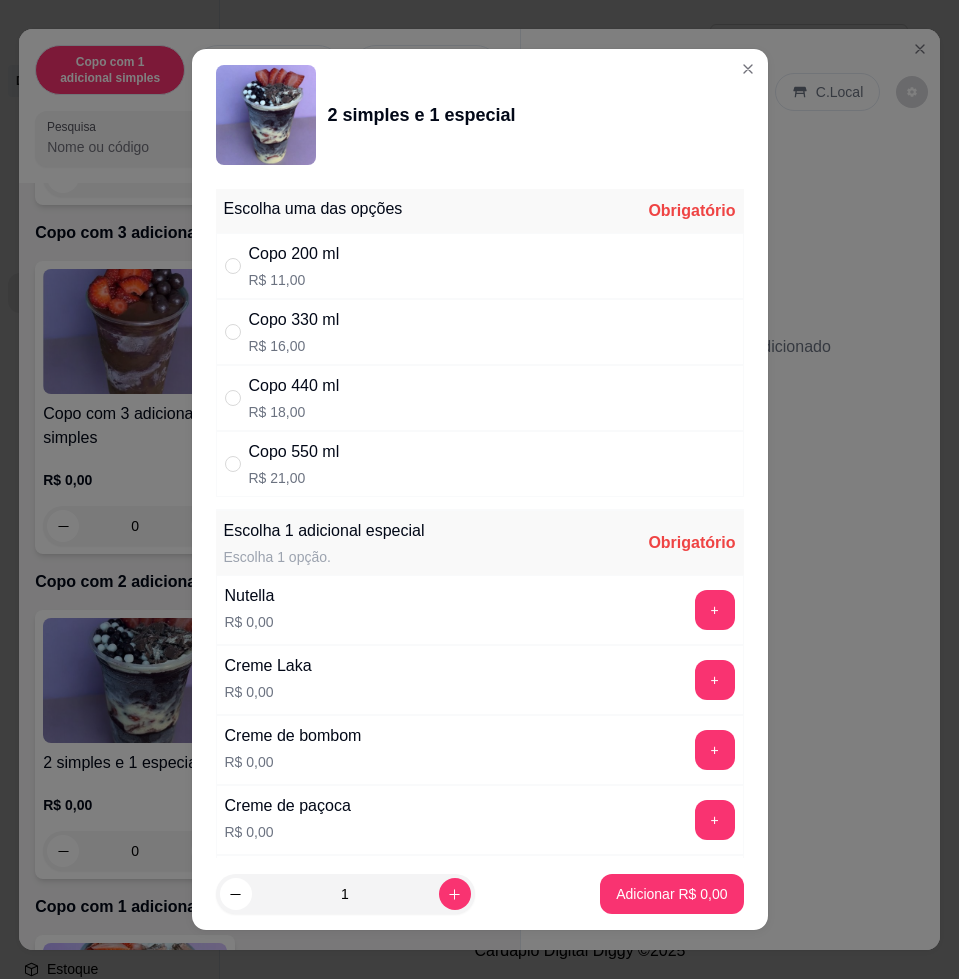 click on "Copo 550 ml R$ 21,00" at bounding box center (480, 464) 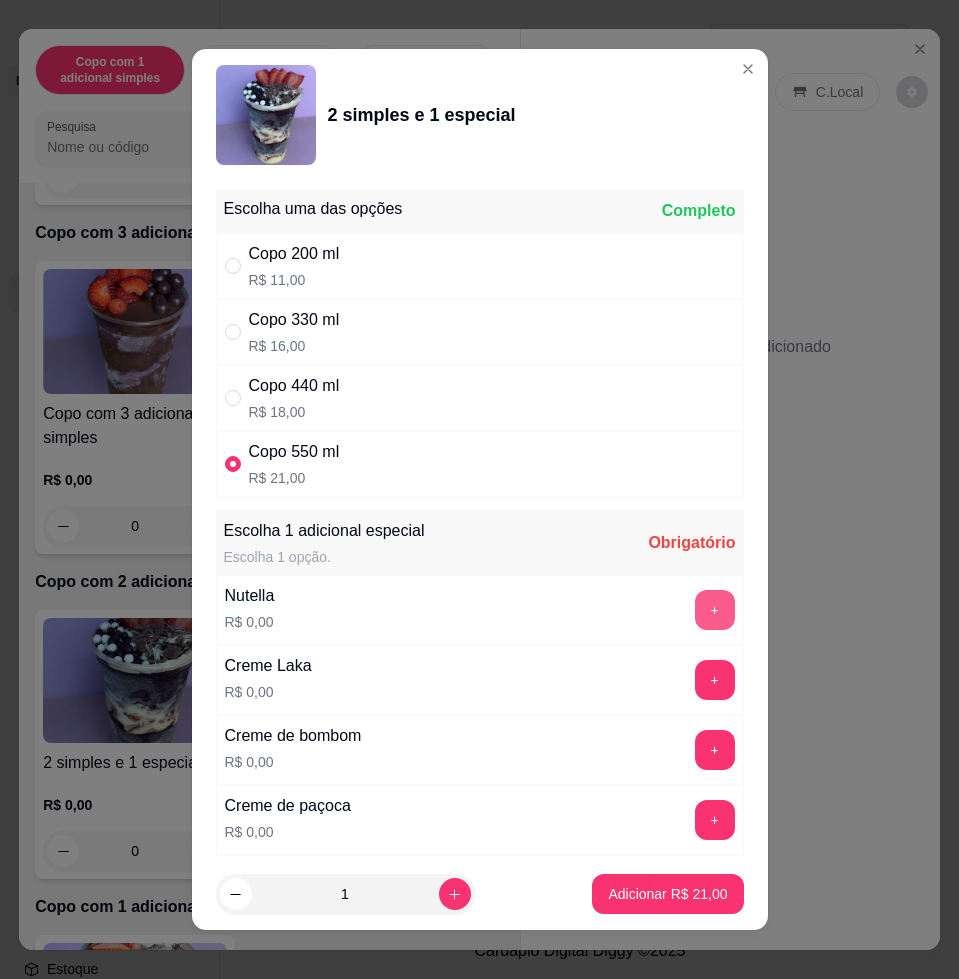 click on "+" at bounding box center (715, 610) 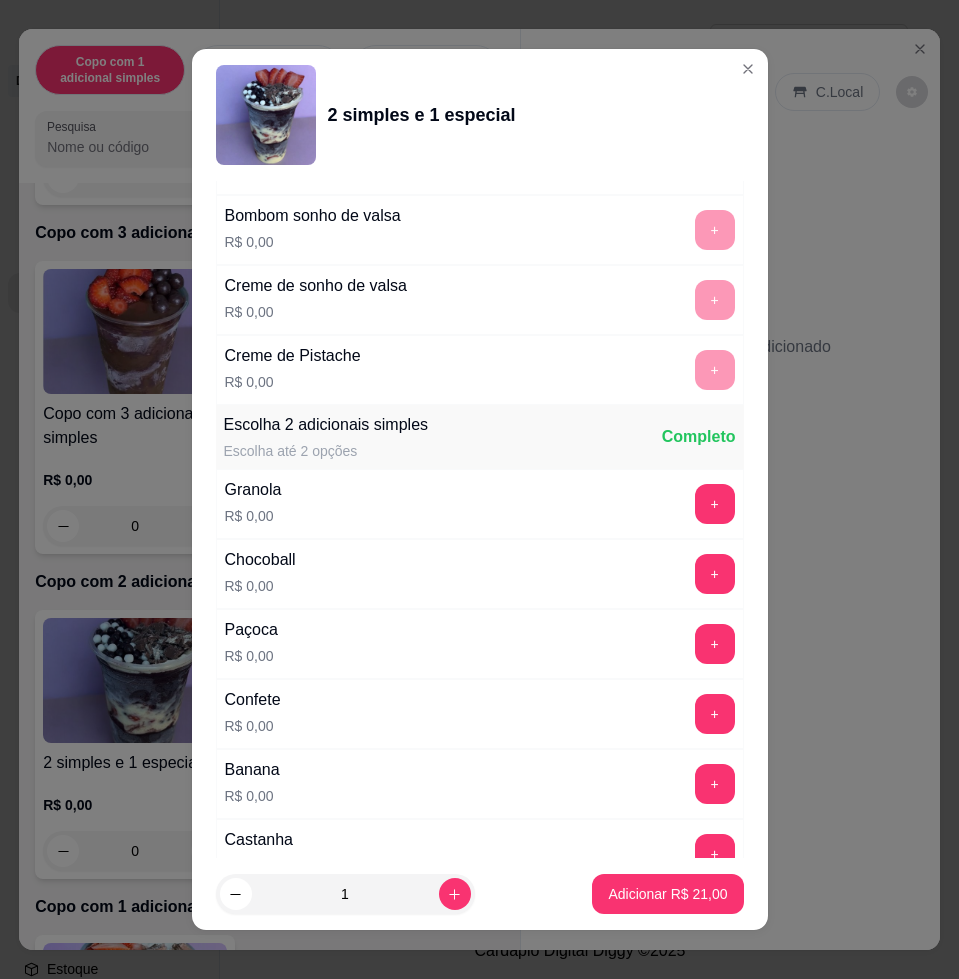 scroll, scrollTop: 1625, scrollLeft: 0, axis: vertical 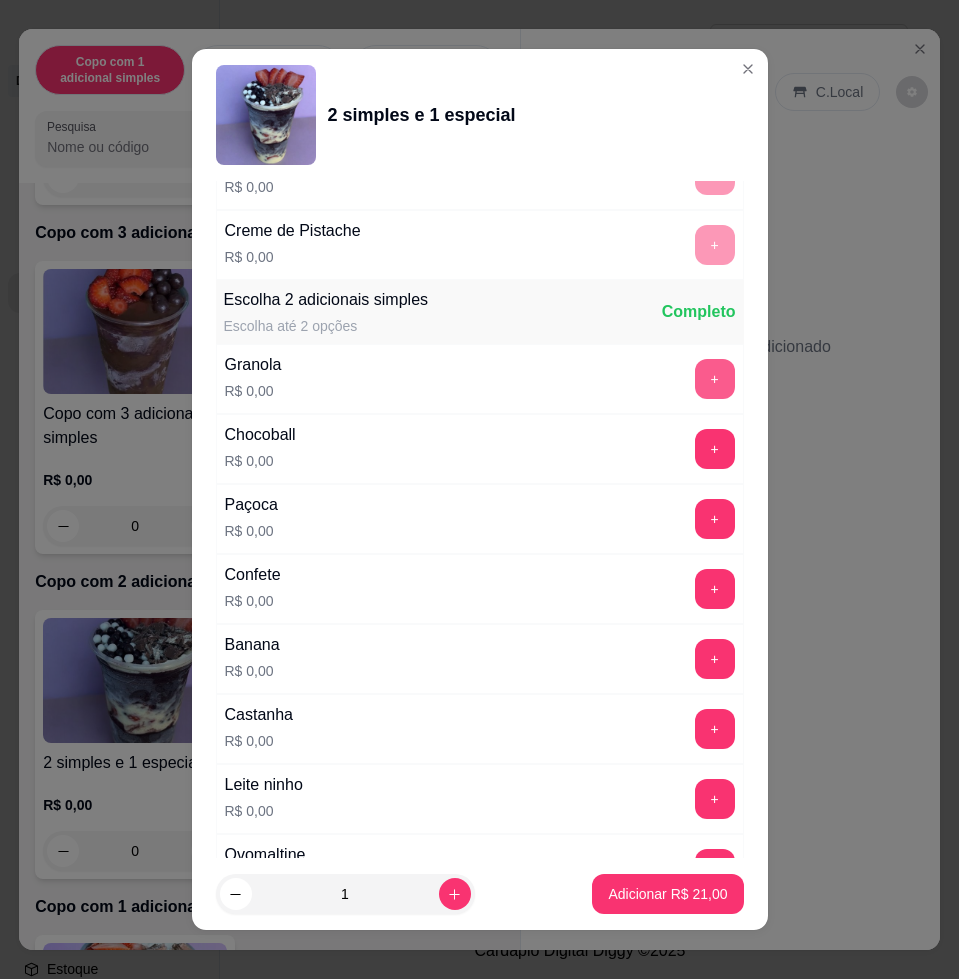 click on "+" at bounding box center [715, 379] 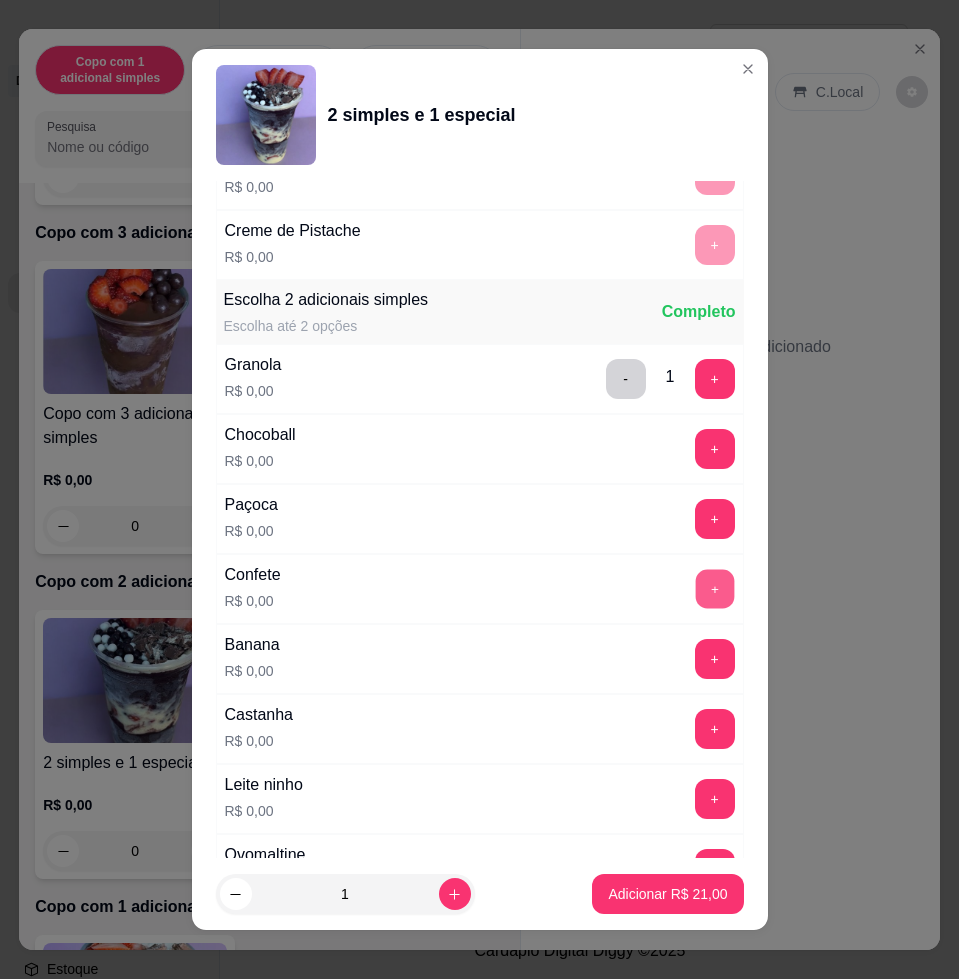 click on "+" at bounding box center [714, 589] 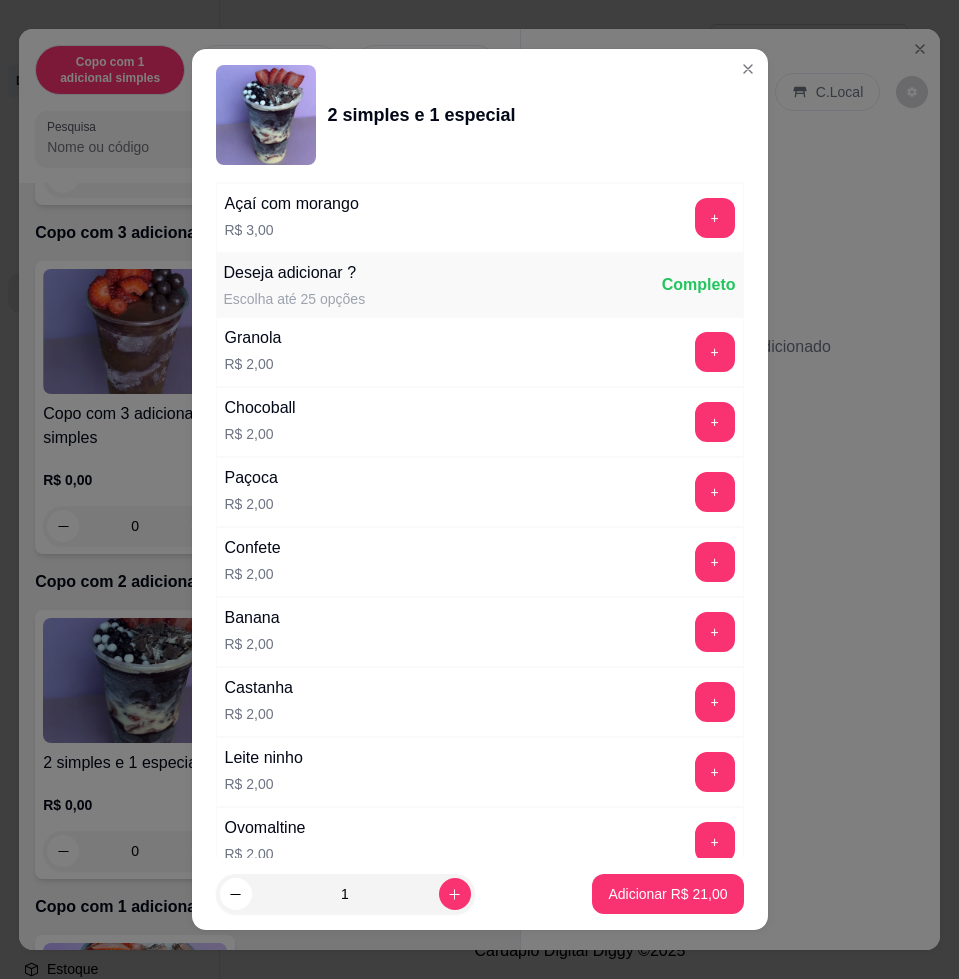 scroll, scrollTop: 3375, scrollLeft: 0, axis: vertical 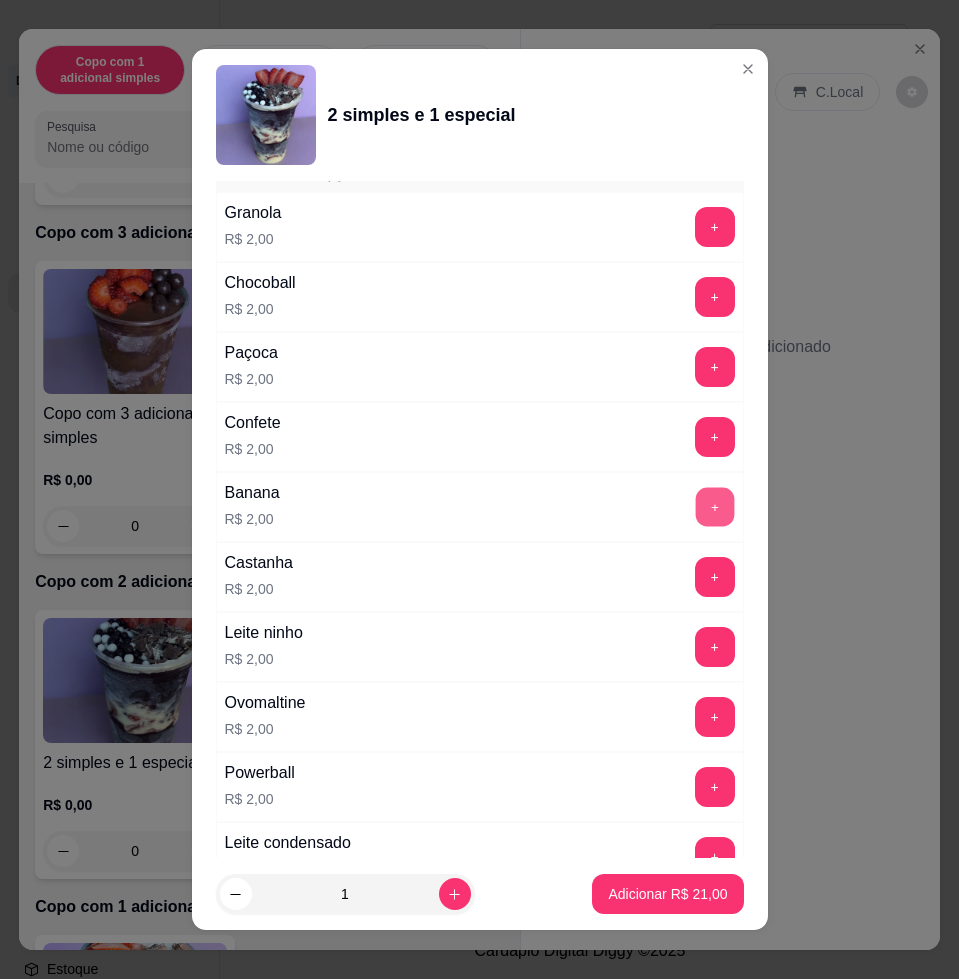 click on "+" at bounding box center [714, 507] 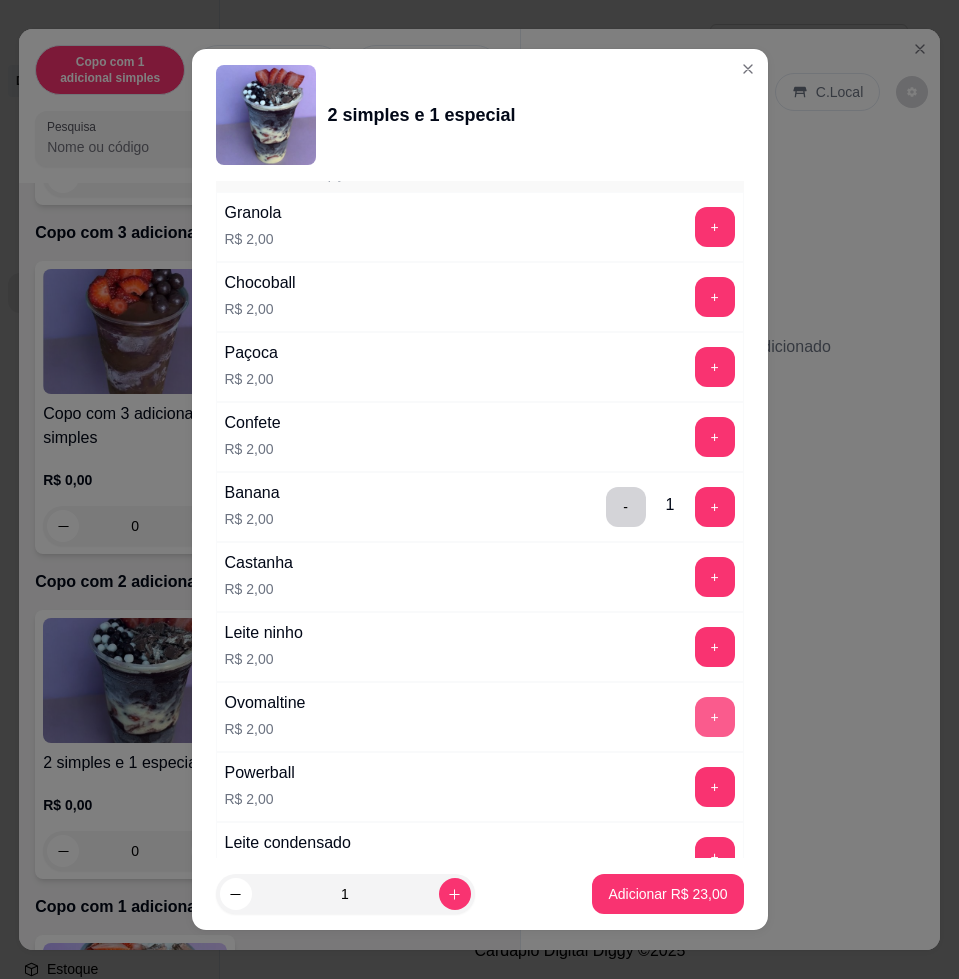 click on "+" at bounding box center (715, 717) 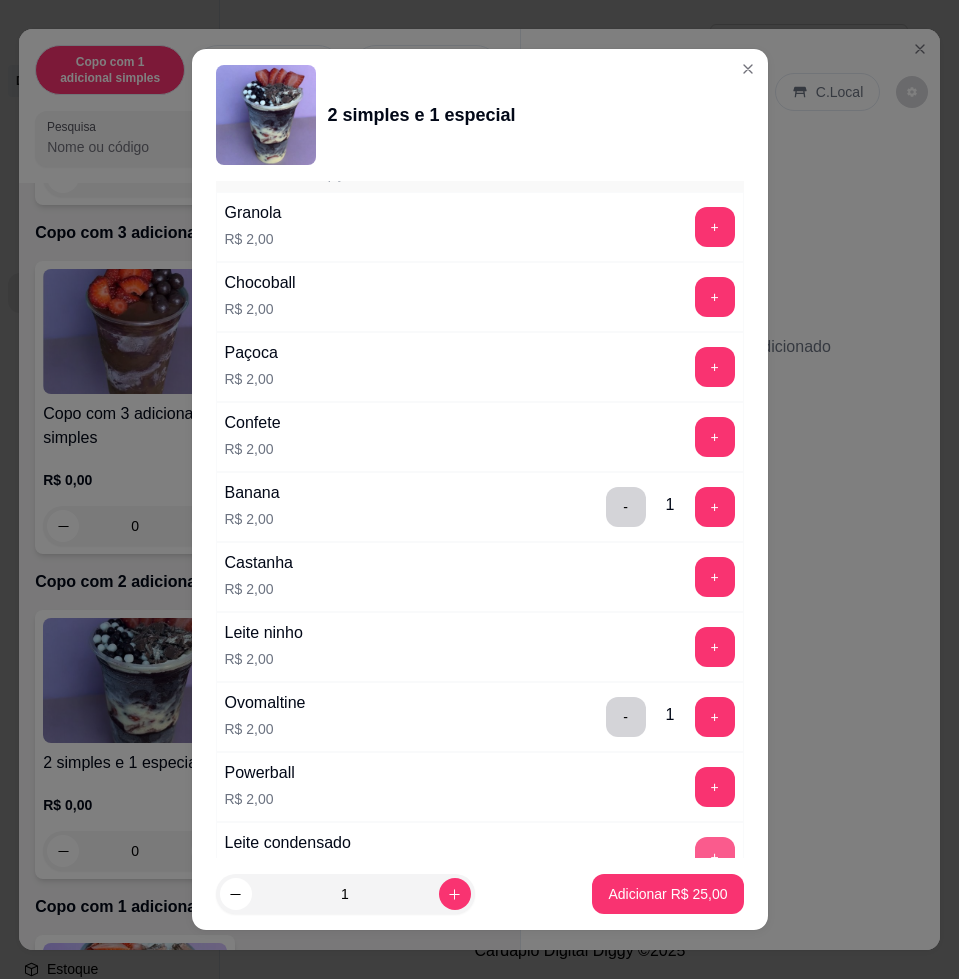 click on "+" at bounding box center (715, 857) 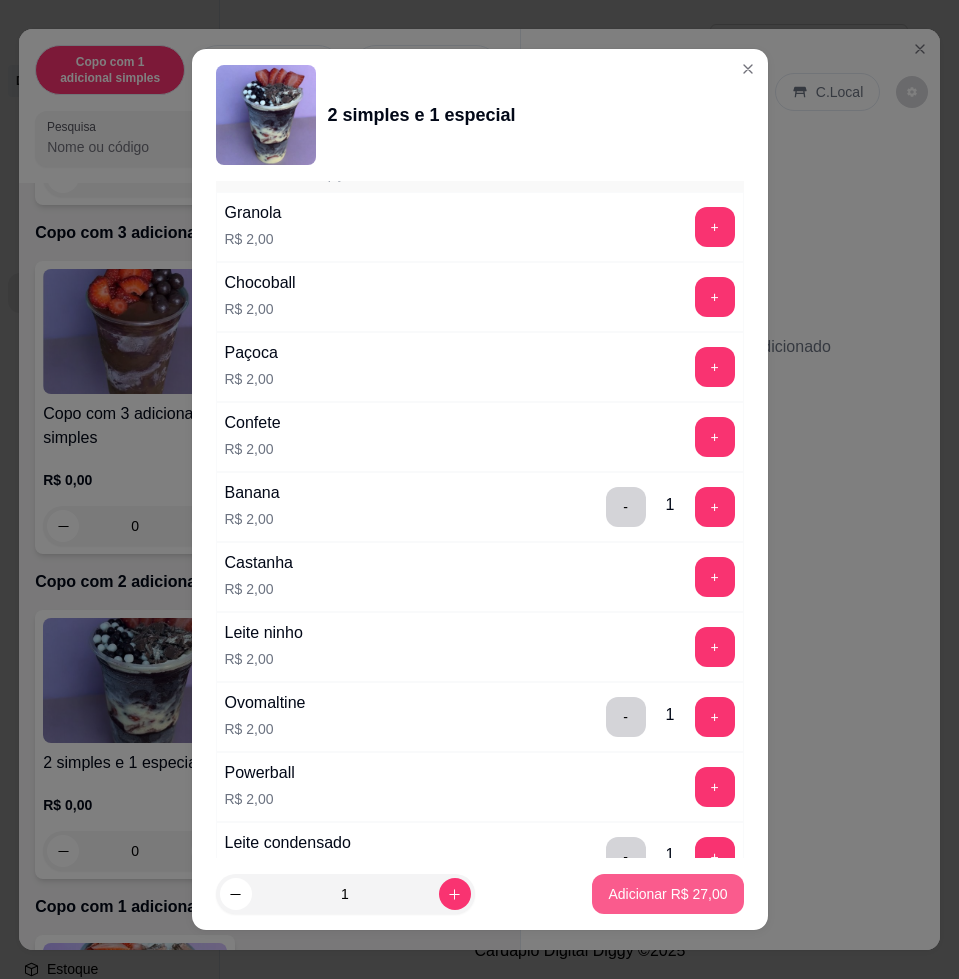 click on "Adicionar   R$ 27,00" at bounding box center [667, 894] 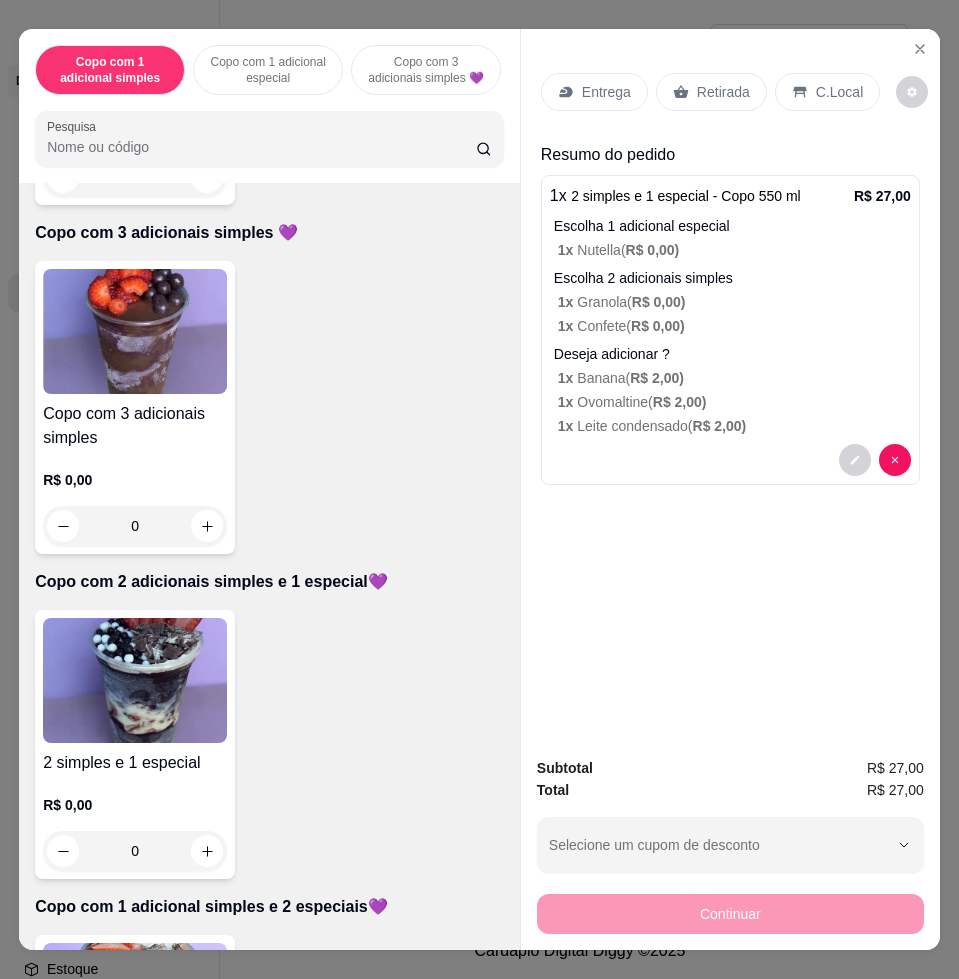 click on "Entrega" at bounding box center [606, 92] 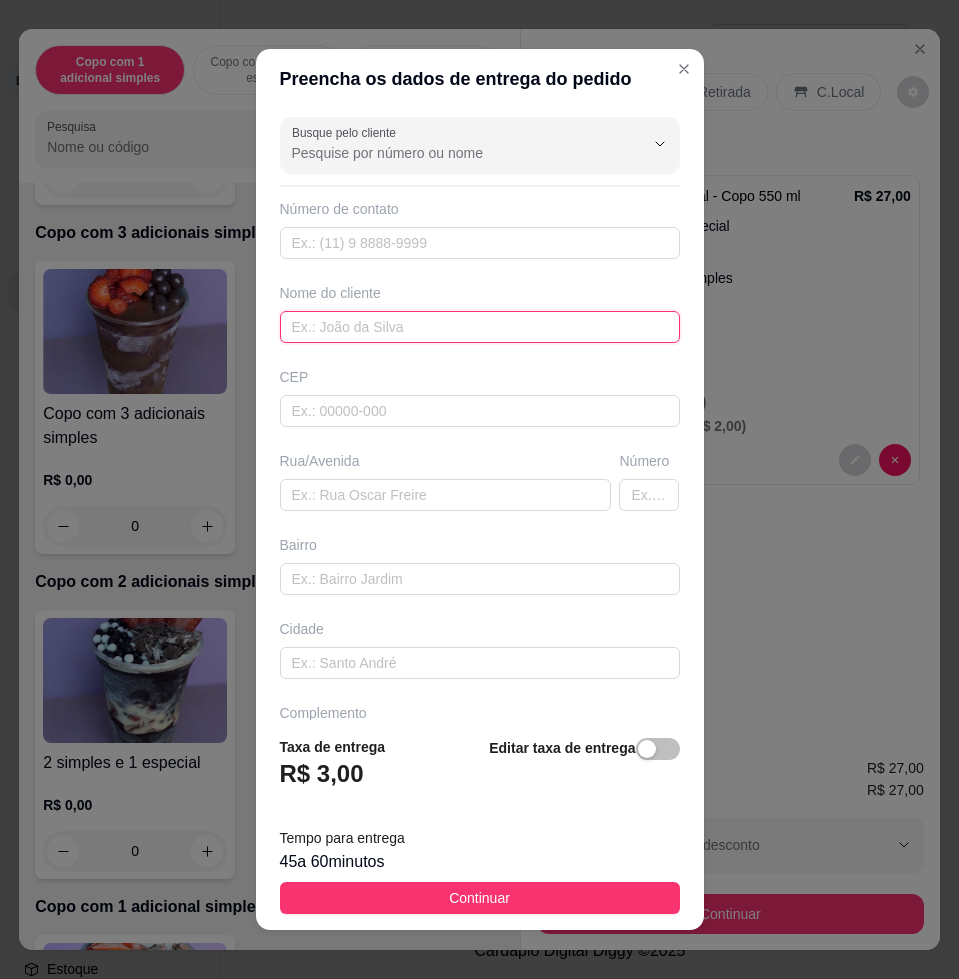 click at bounding box center [480, 327] 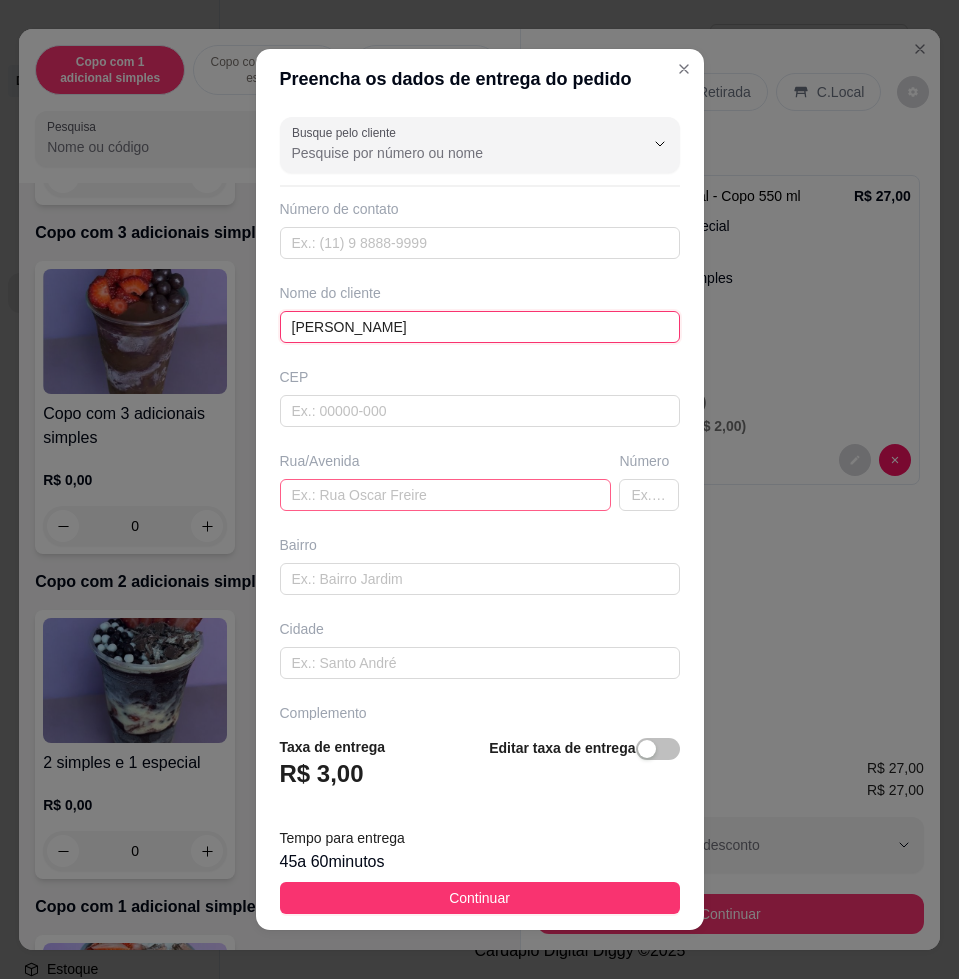 type on "[PERSON_NAME]" 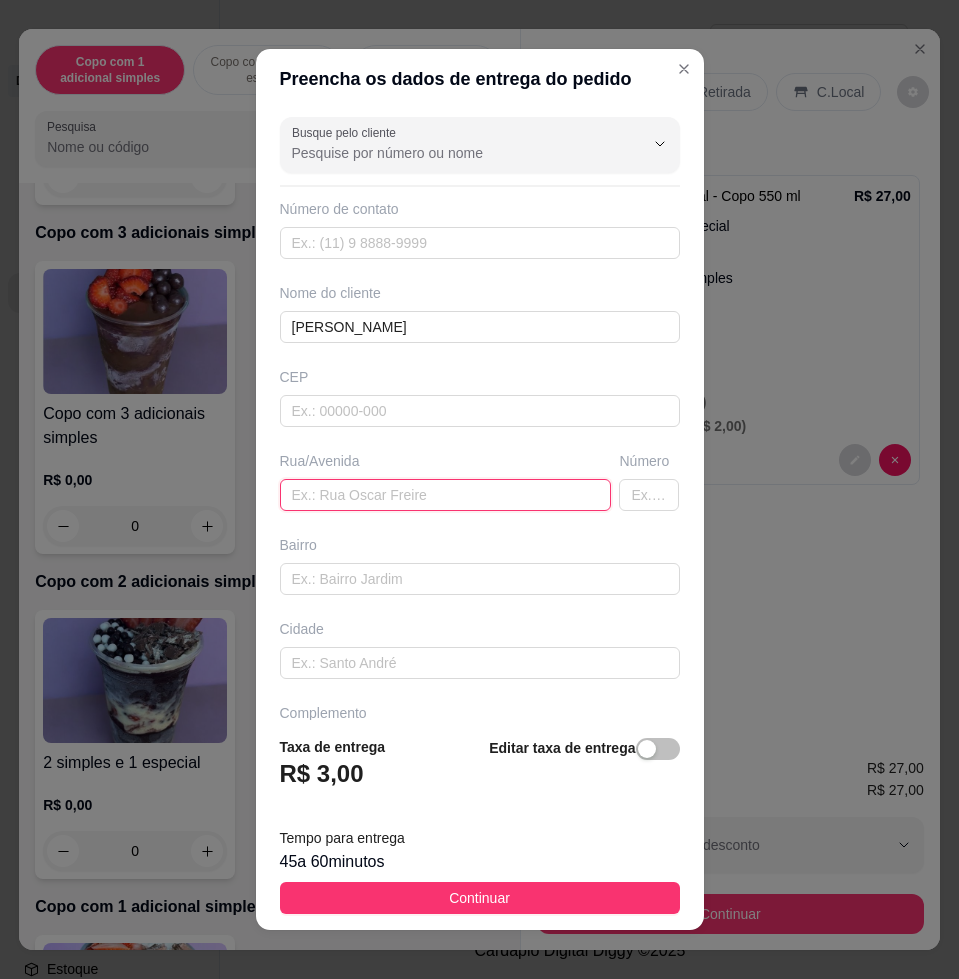 click at bounding box center (446, 495) 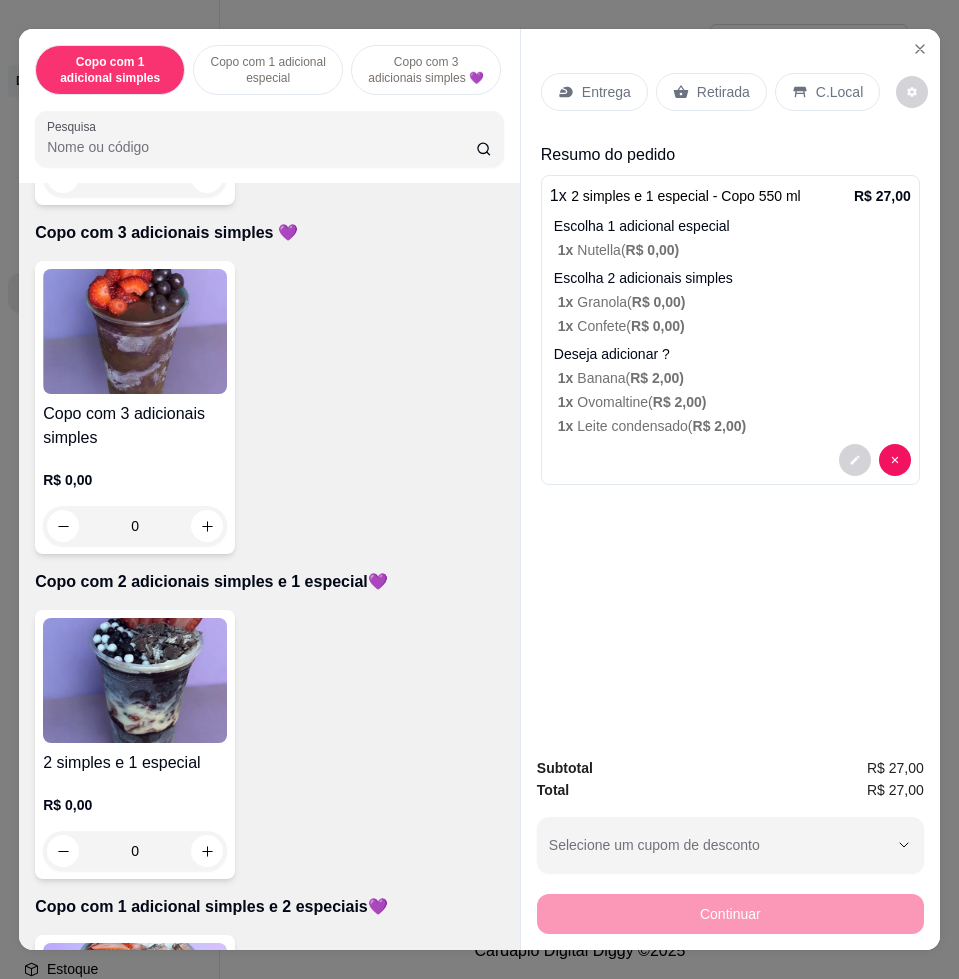 scroll, scrollTop: 1125, scrollLeft: 0, axis: vertical 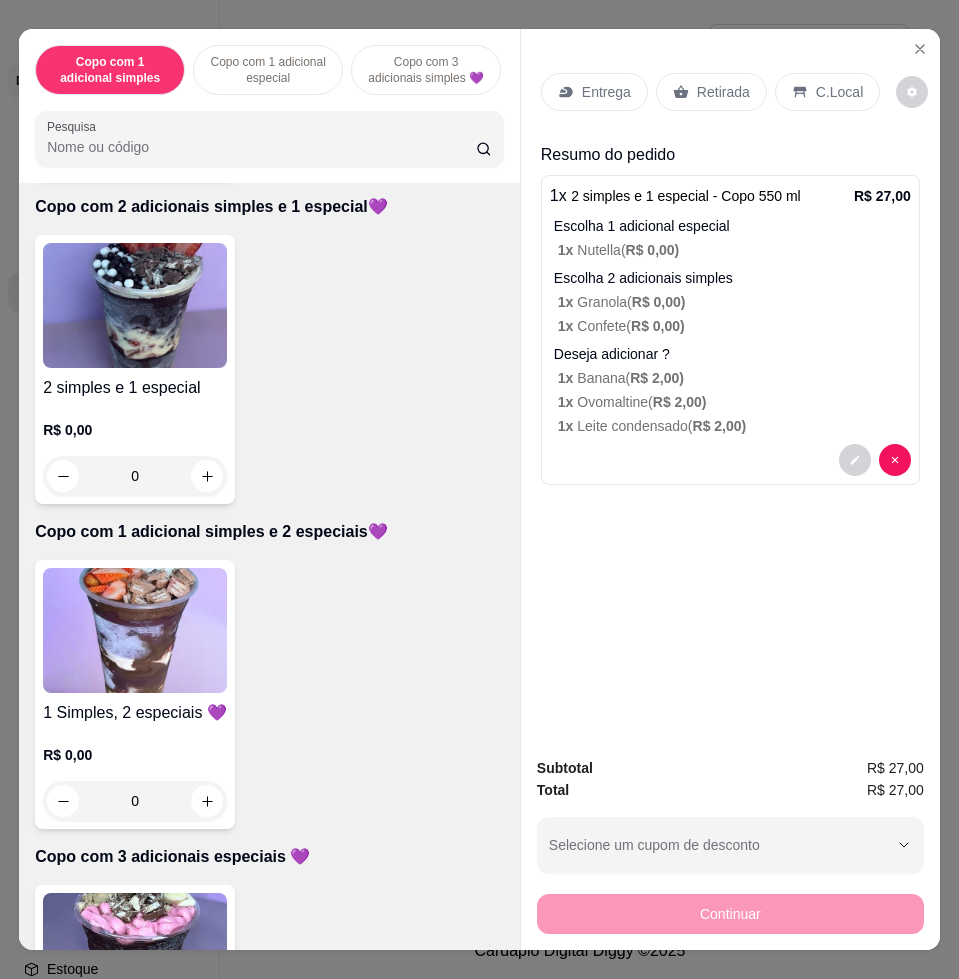 click at bounding box center (135, 630) 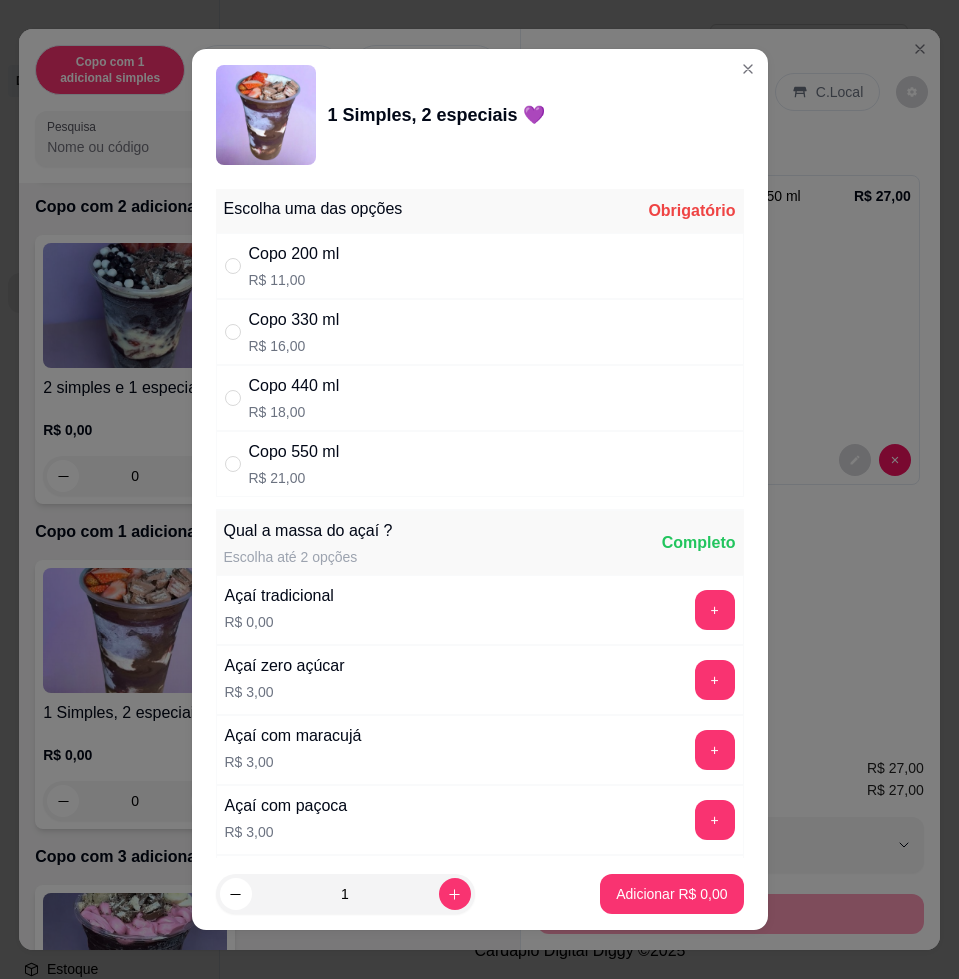 click on "Copo 440 ml  R$ 18,00" at bounding box center [480, 398] 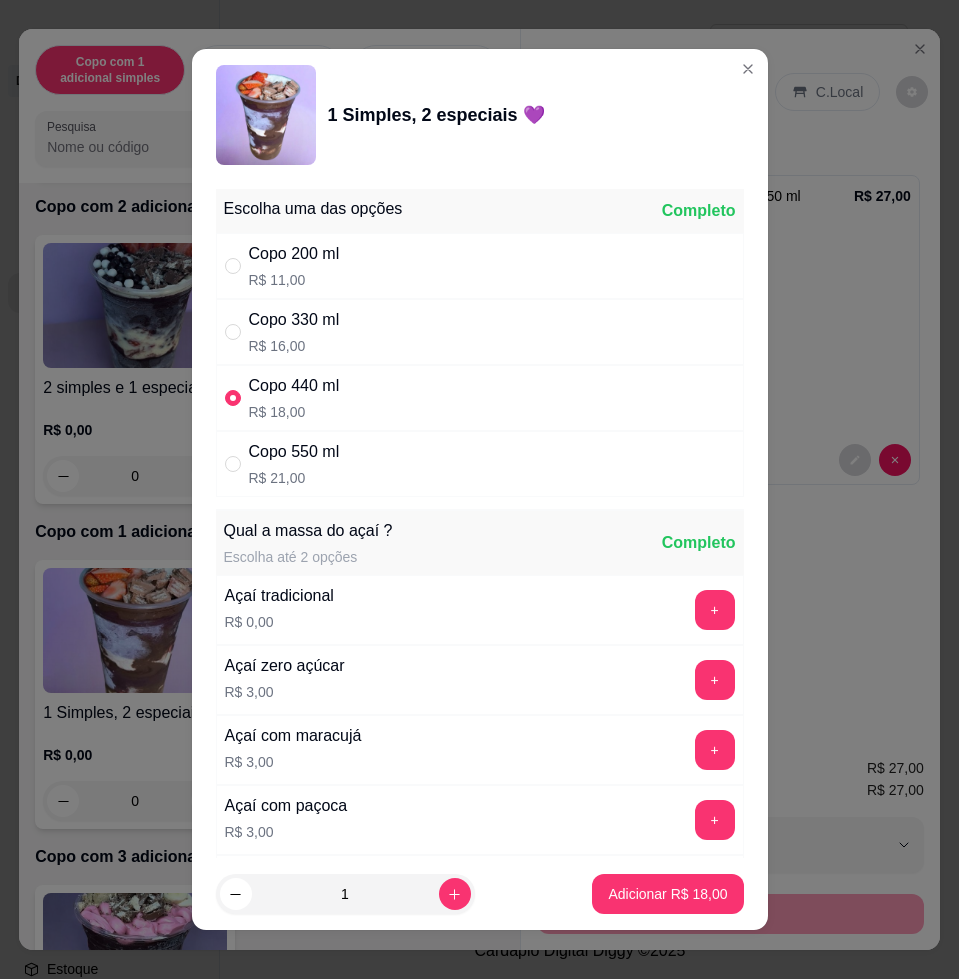 click on "Copo 550 ml R$ 21,00" at bounding box center [480, 464] 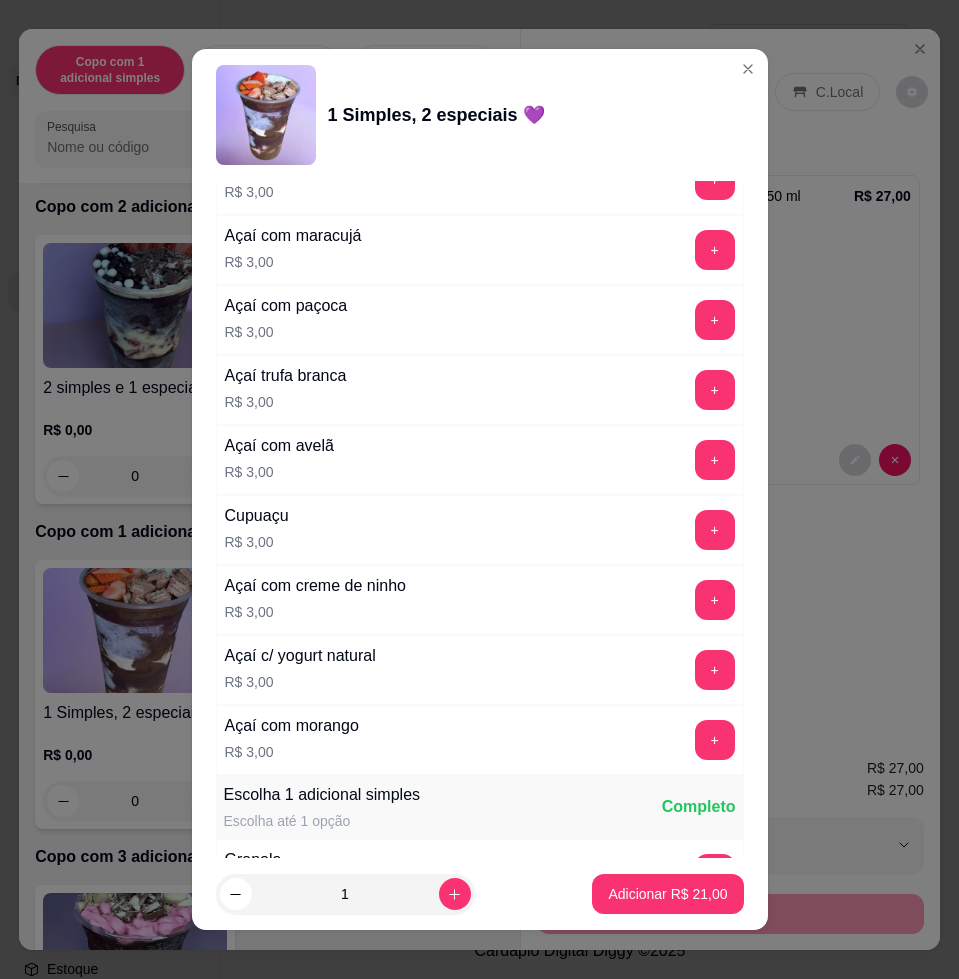 scroll, scrollTop: 1000, scrollLeft: 0, axis: vertical 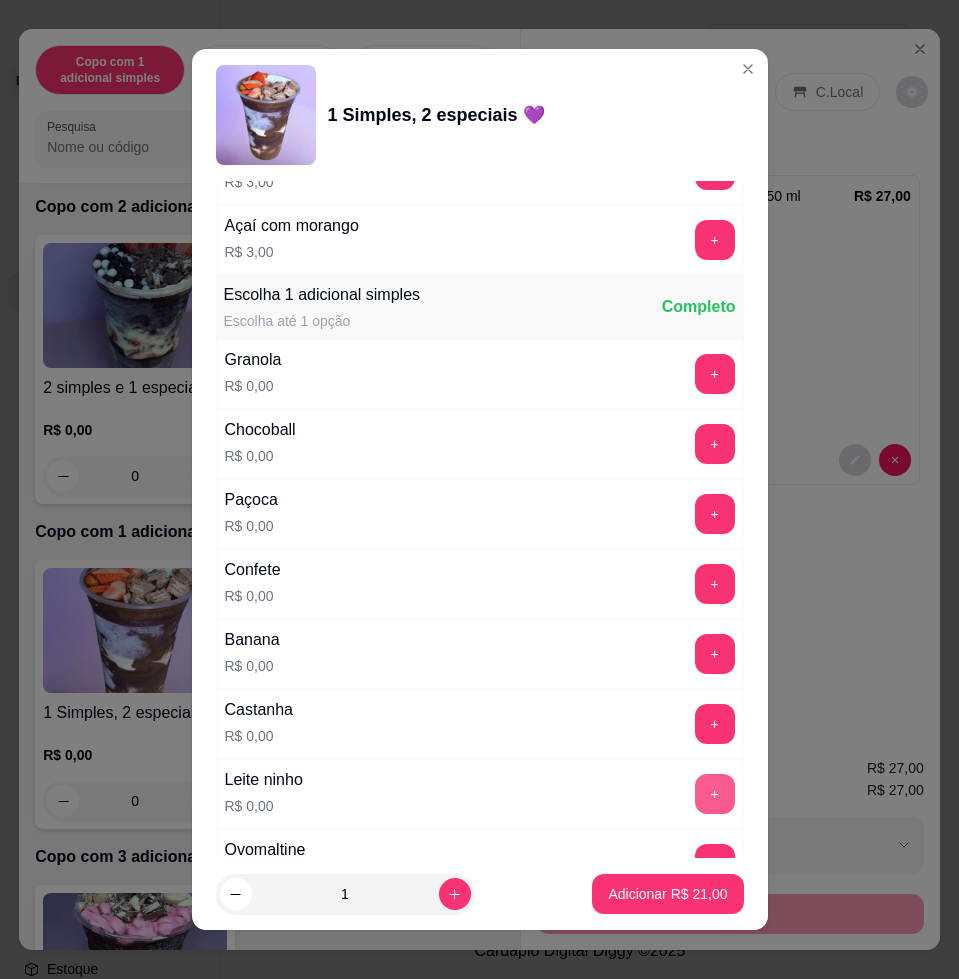 click on "+" at bounding box center (715, 794) 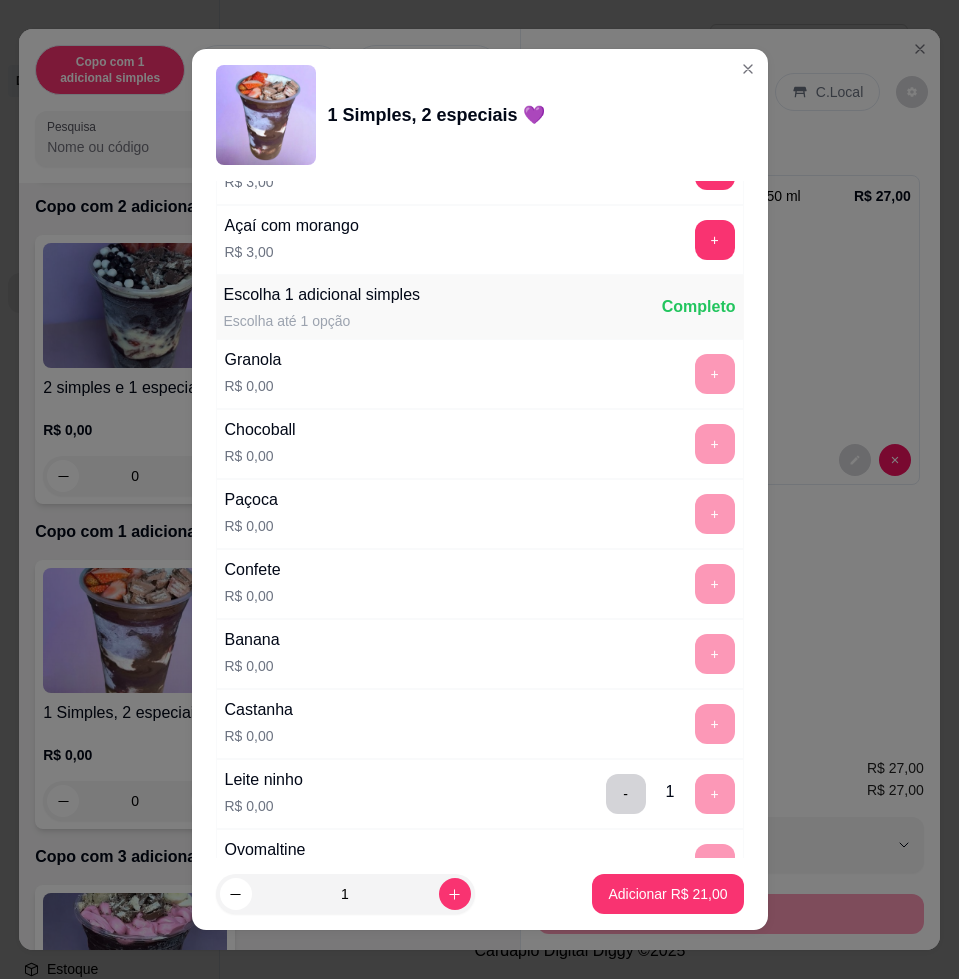scroll, scrollTop: 1500, scrollLeft: 0, axis: vertical 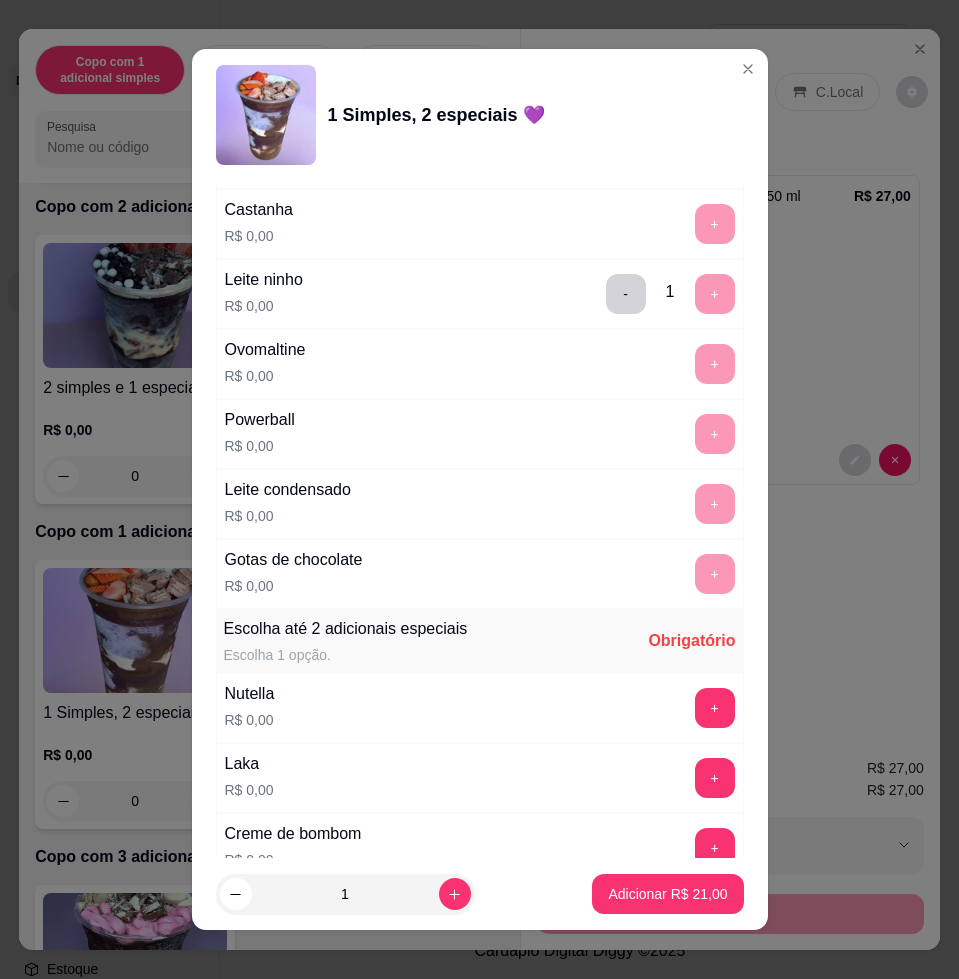 click on "+" at bounding box center [715, 708] 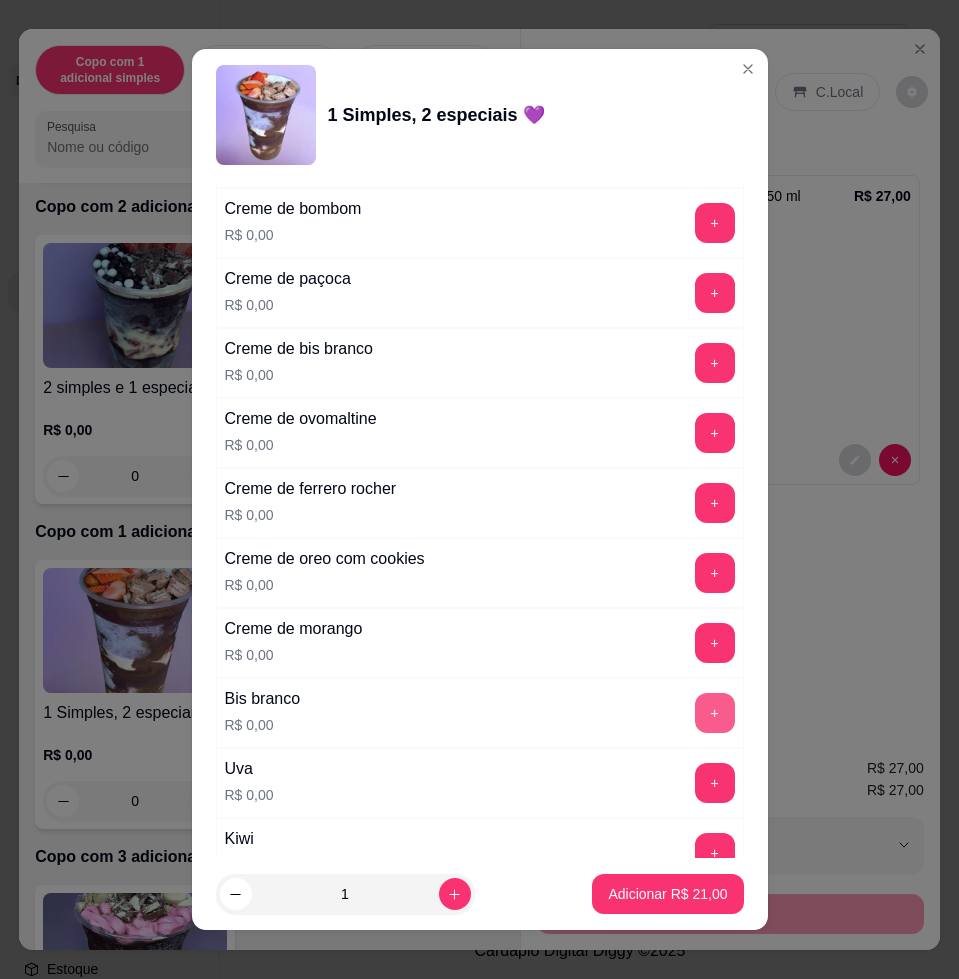 scroll, scrollTop: 2625, scrollLeft: 0, axis: vertical 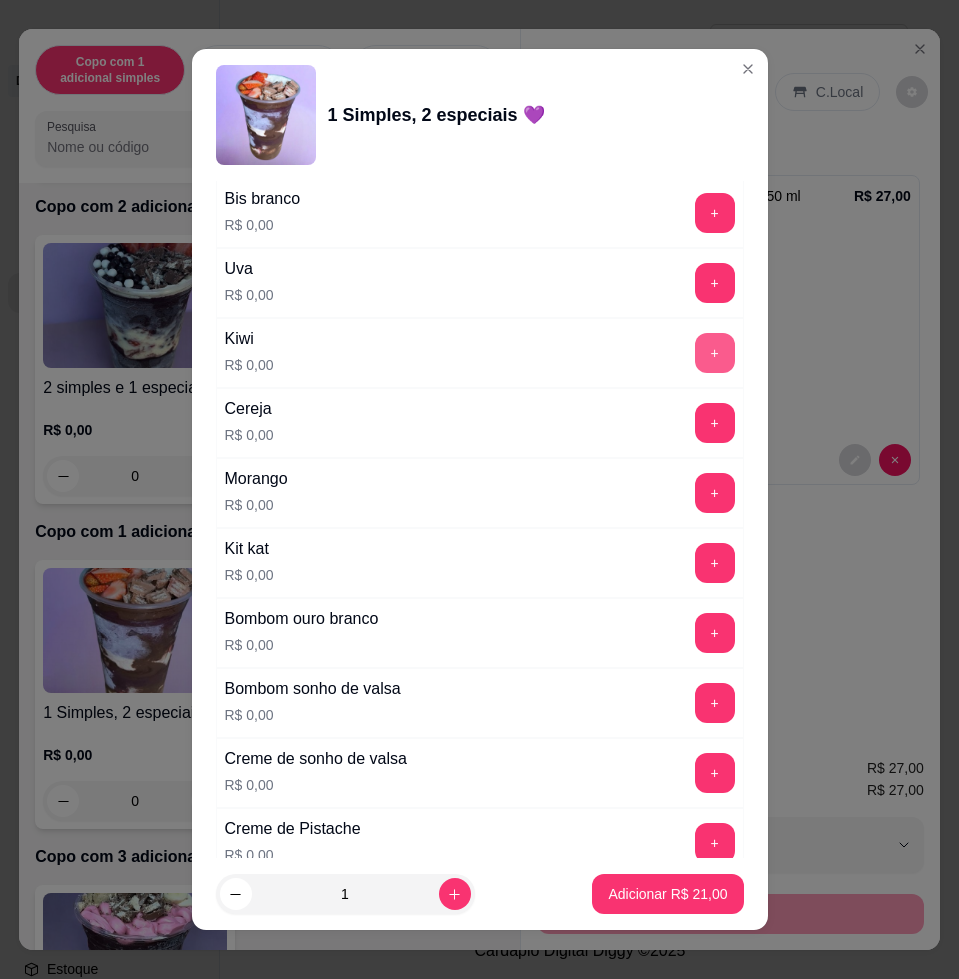 click on "+" at bounding box center [715, 353] 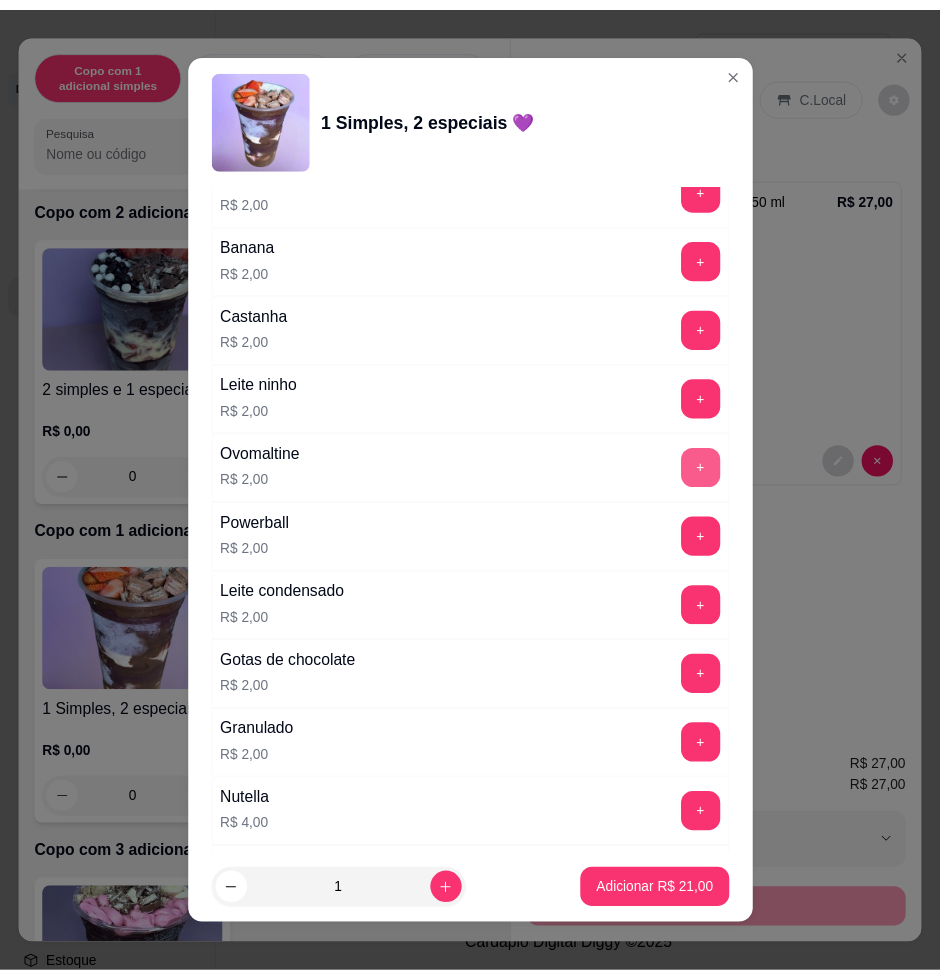 scroll, scrollTop: 3750, scrollLeft: 0, axis: vertical 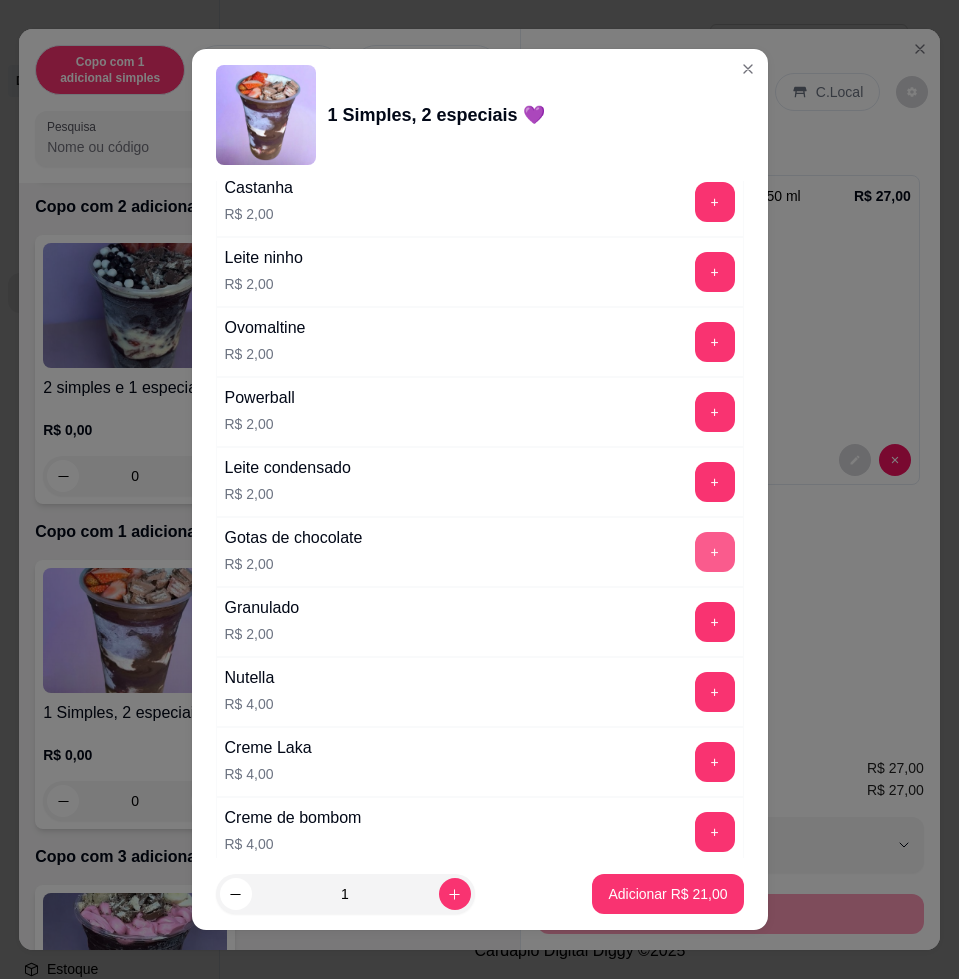 click on "+" at bounding box center [715, 552] 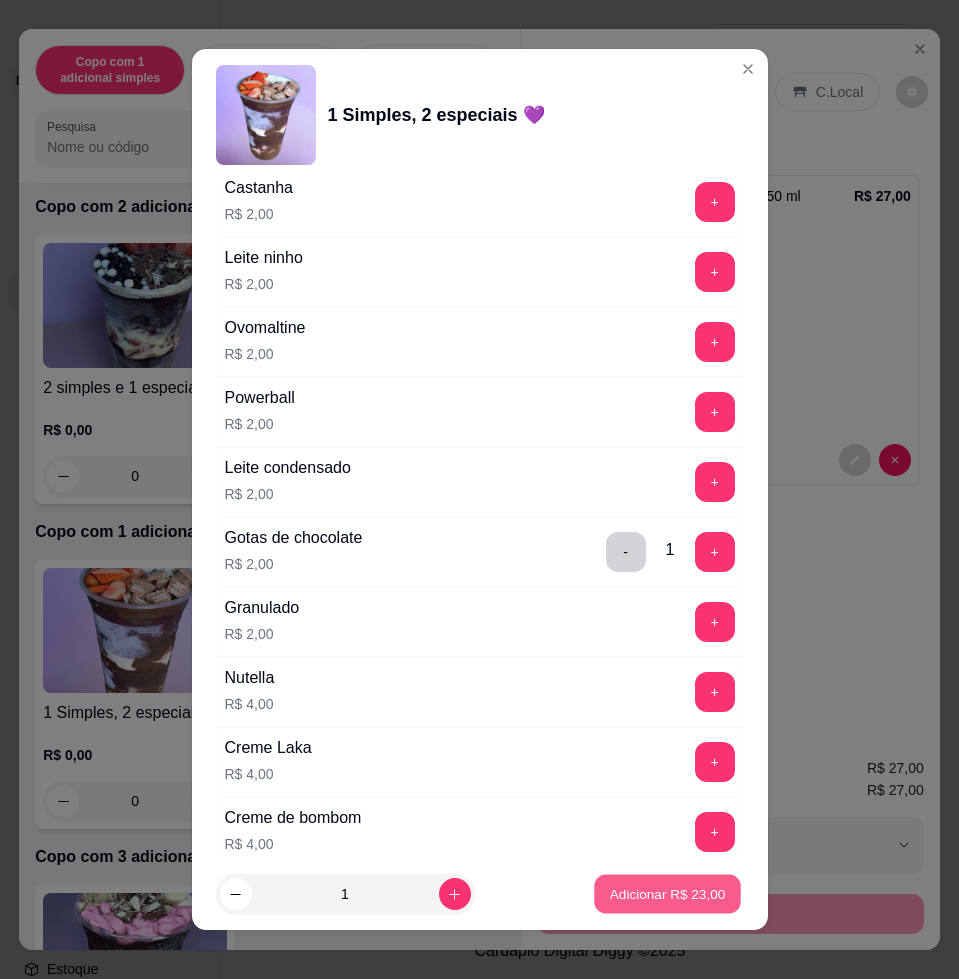 click on "Adicionar   R$ 23,00" at bounding box center (668, 894) 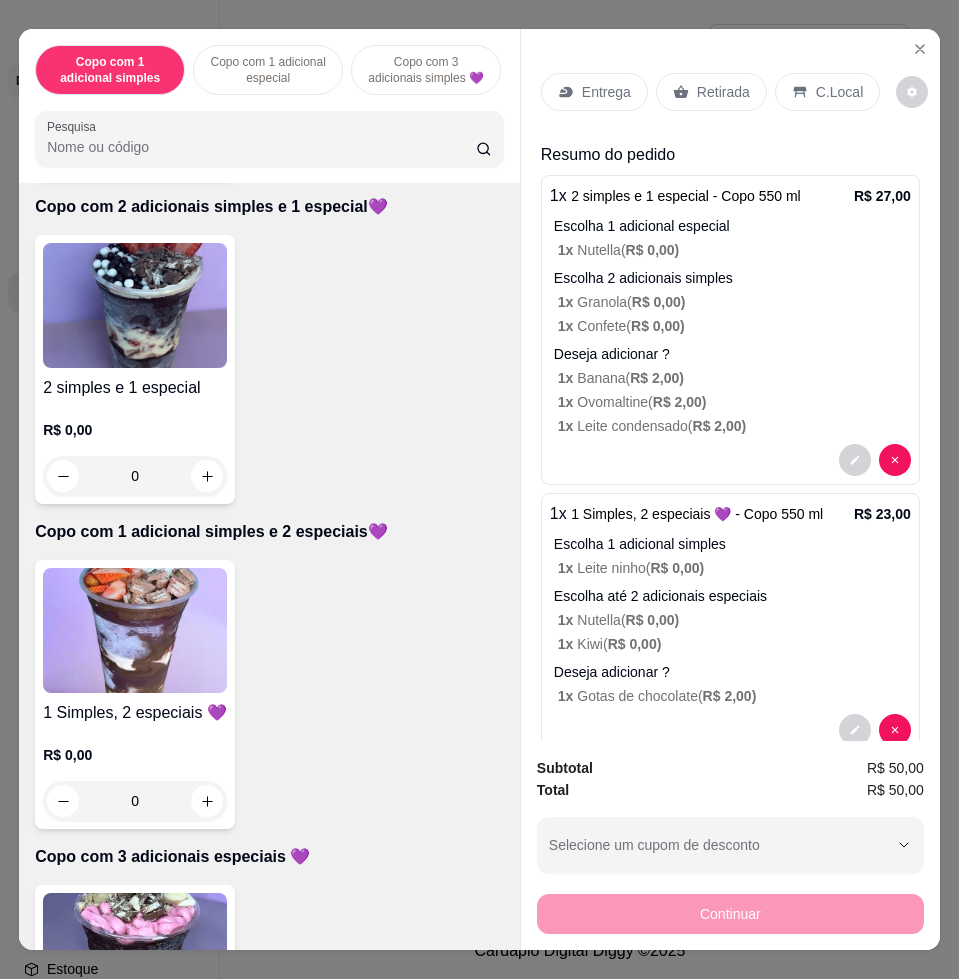 click on "Entrega" at bounding box center [594, 92] 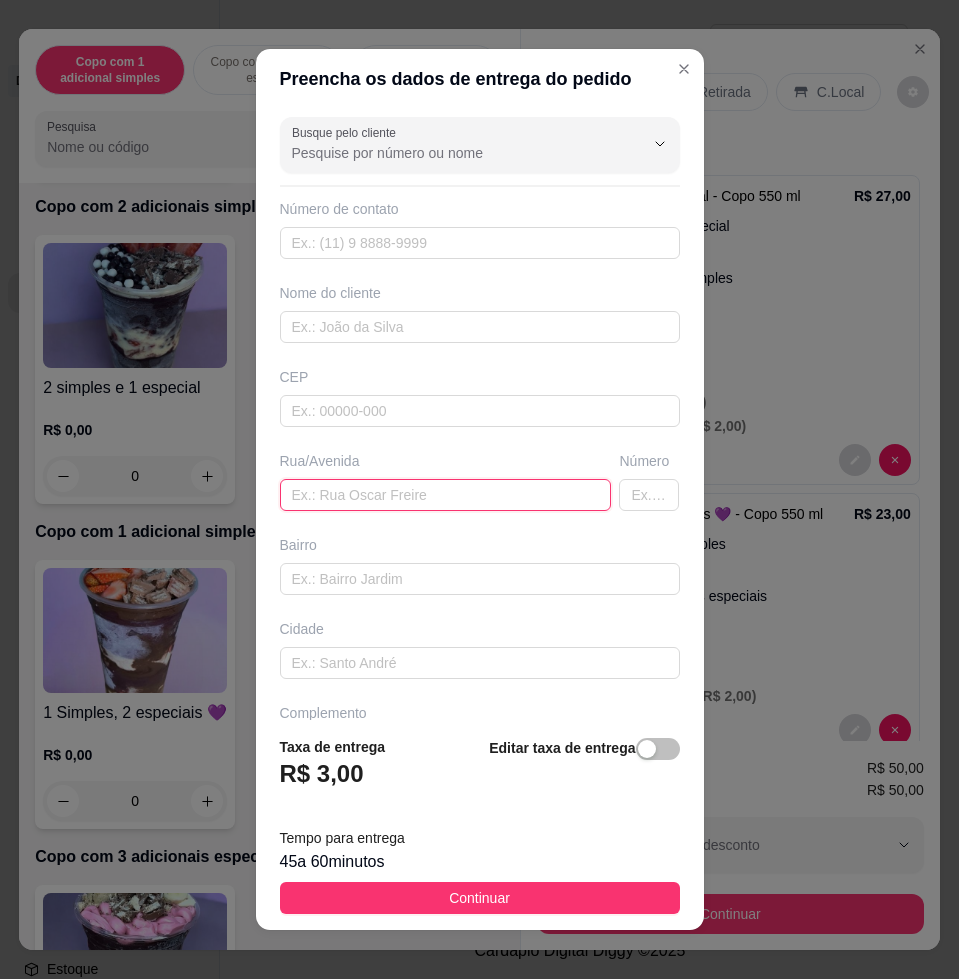 click at bounding box center [446, 495] 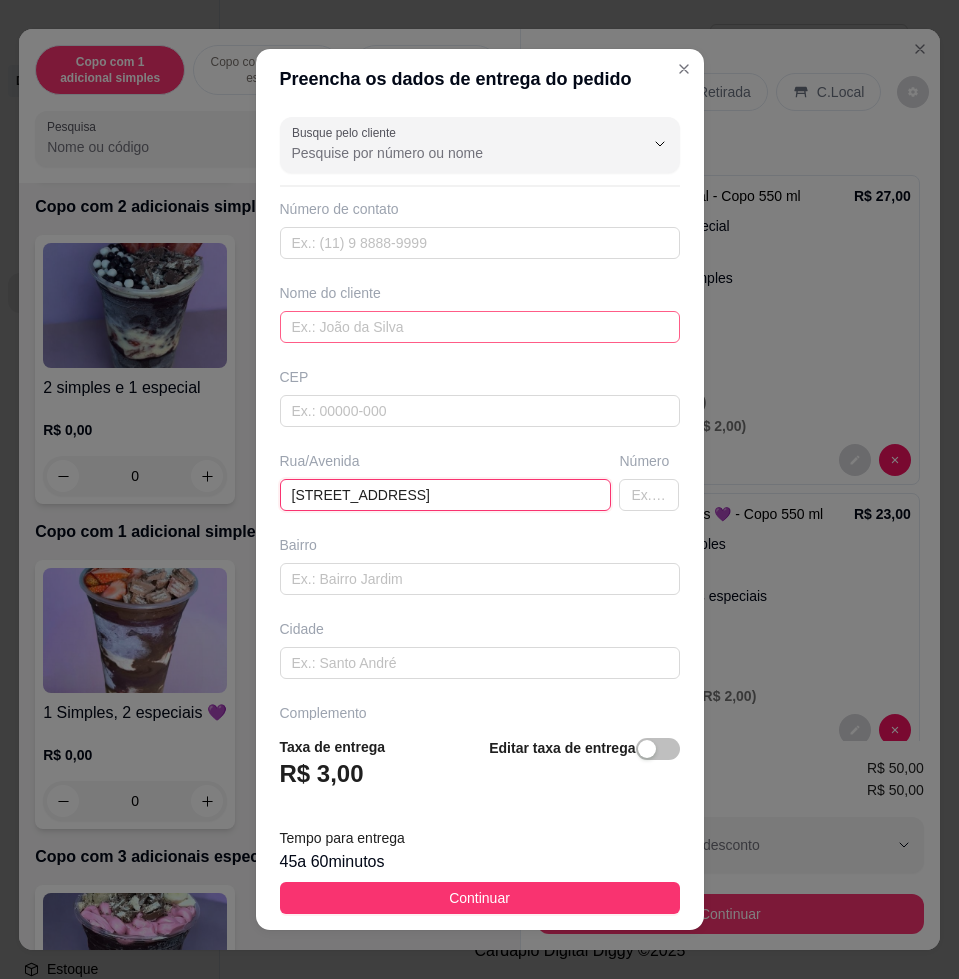 type on "[STREET_ADDRESS]" 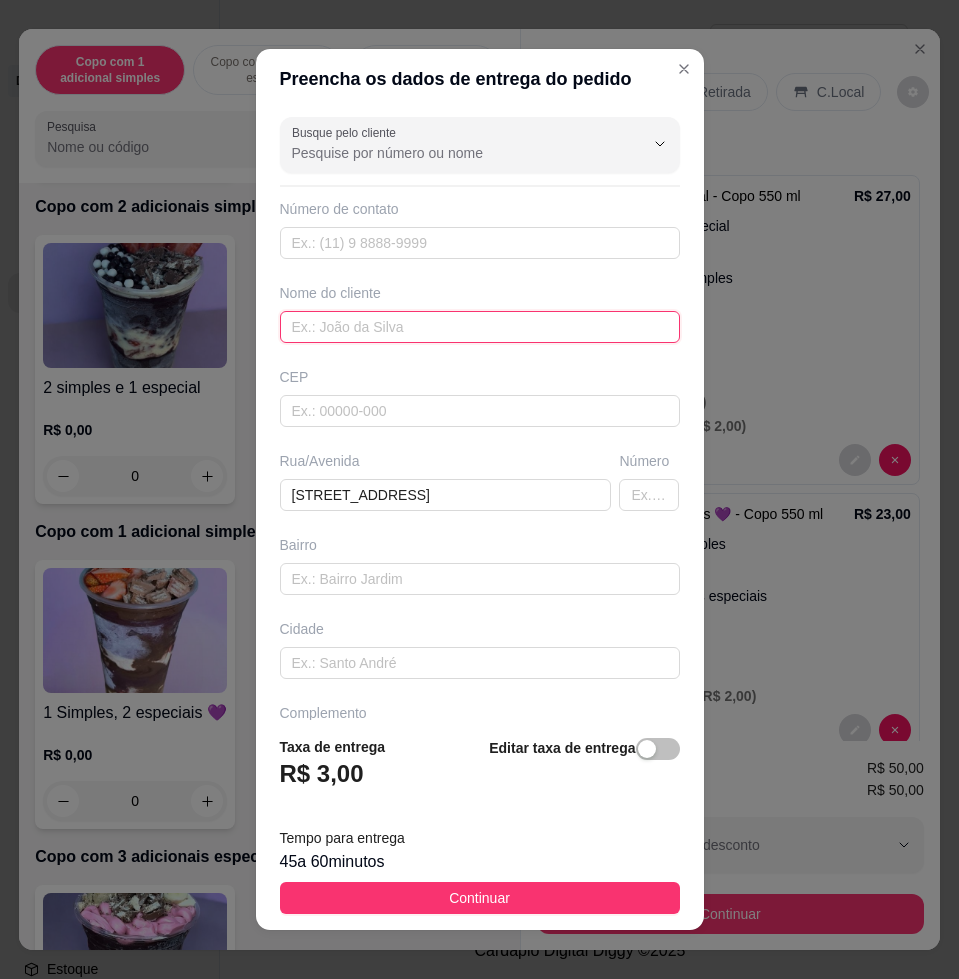 click at bounding box center (480, 327) 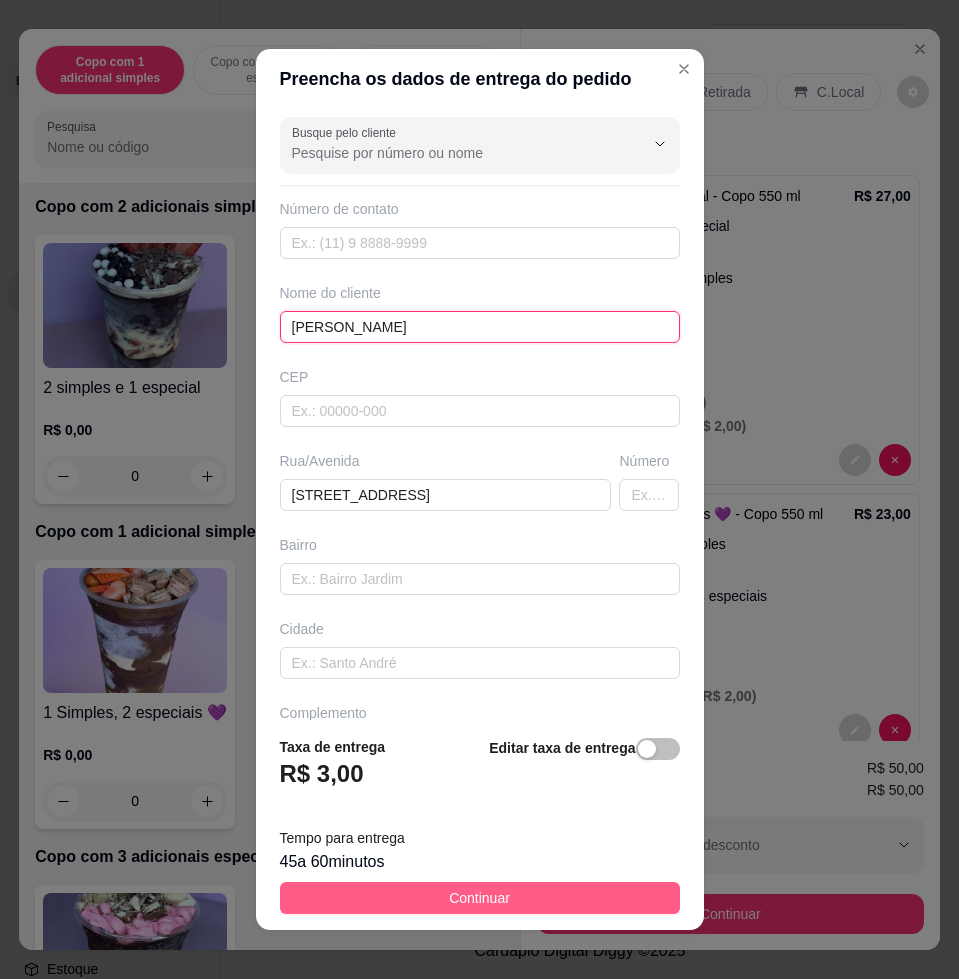 type on "[PERSON_NAME]" 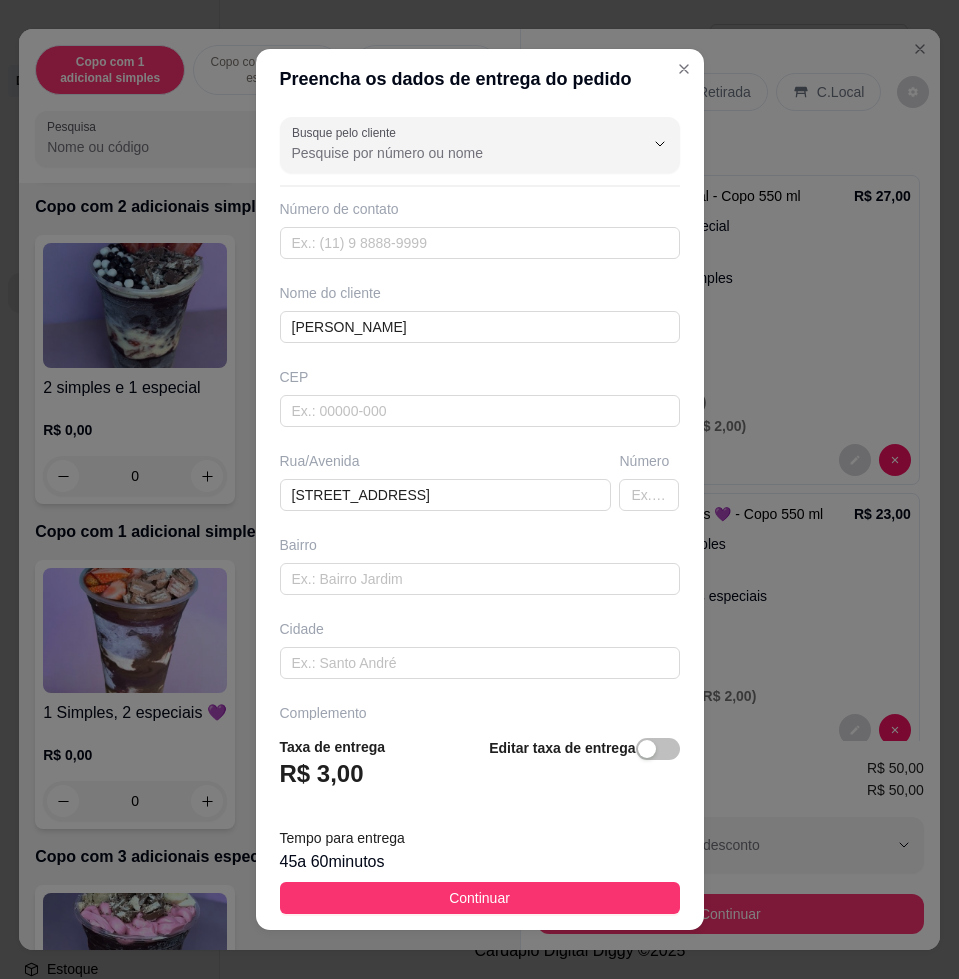 click on "Continuar" at bounding box center (479, 898) 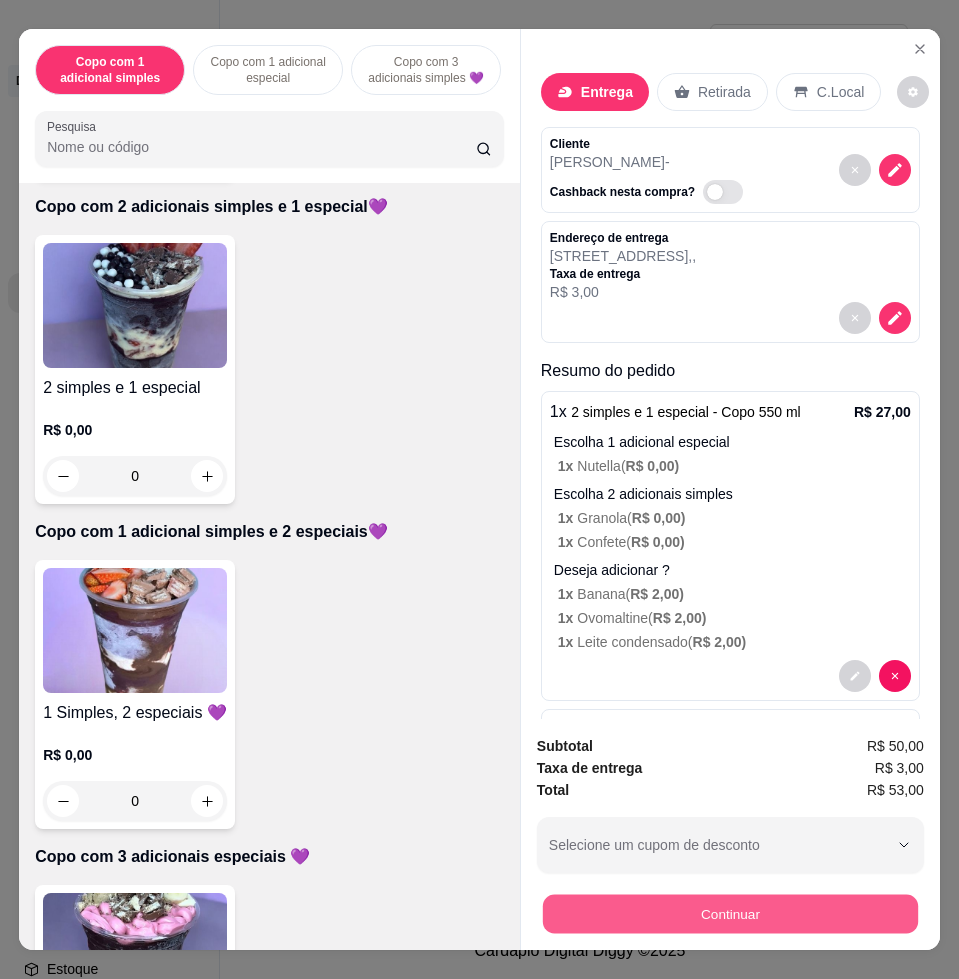 click on "Continuar" at bounding box center [730, 913] 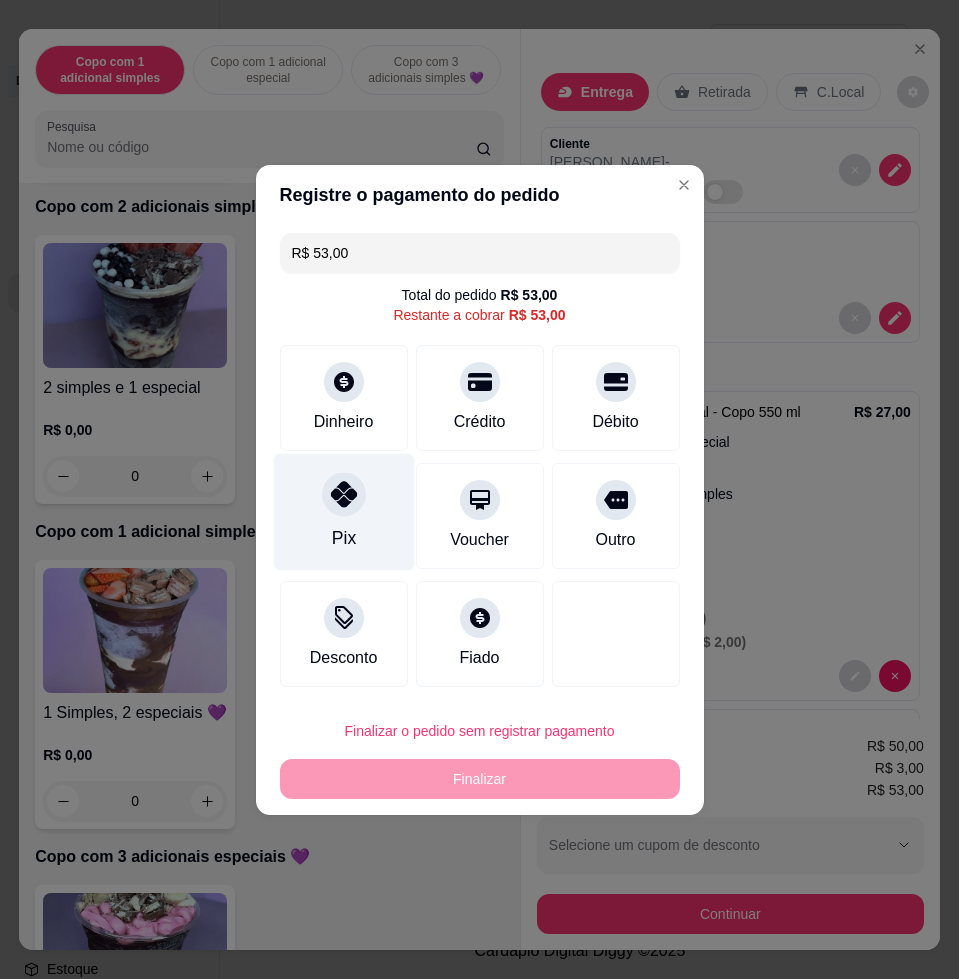 click at bounding box center (344, 494) 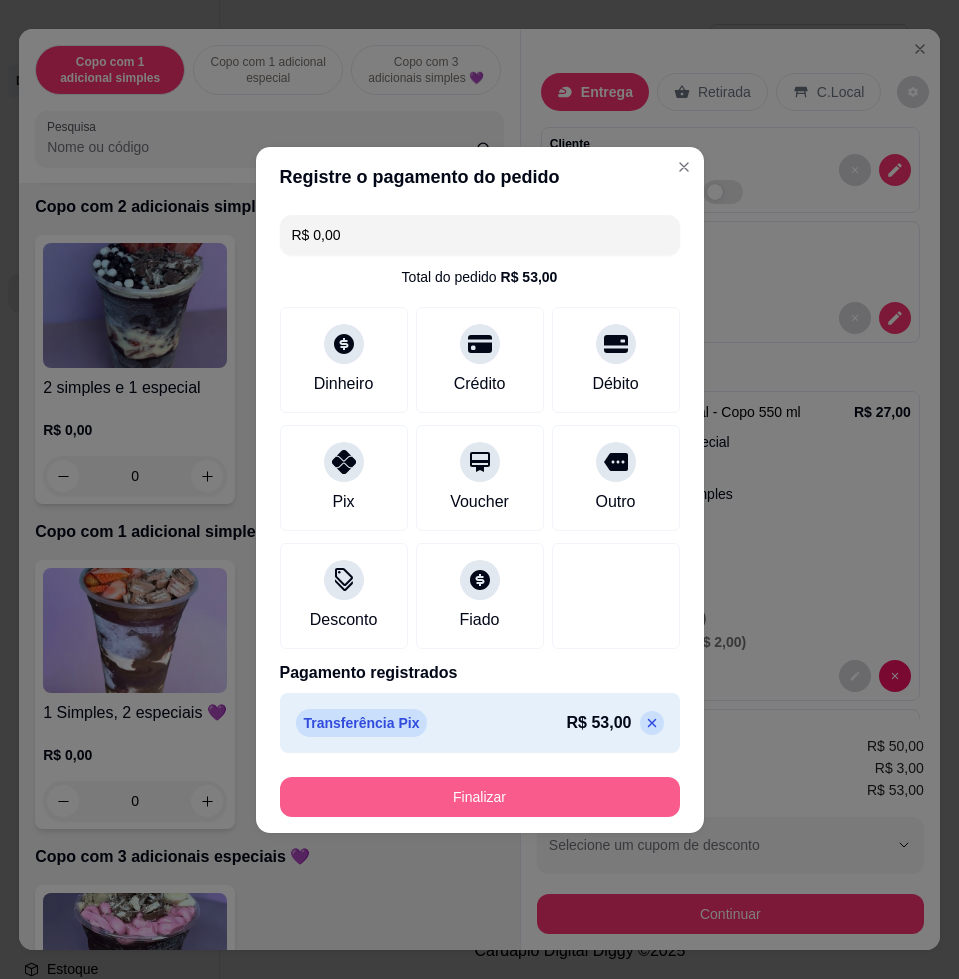 click on "Finalizar" at bounding box center [480, 797] 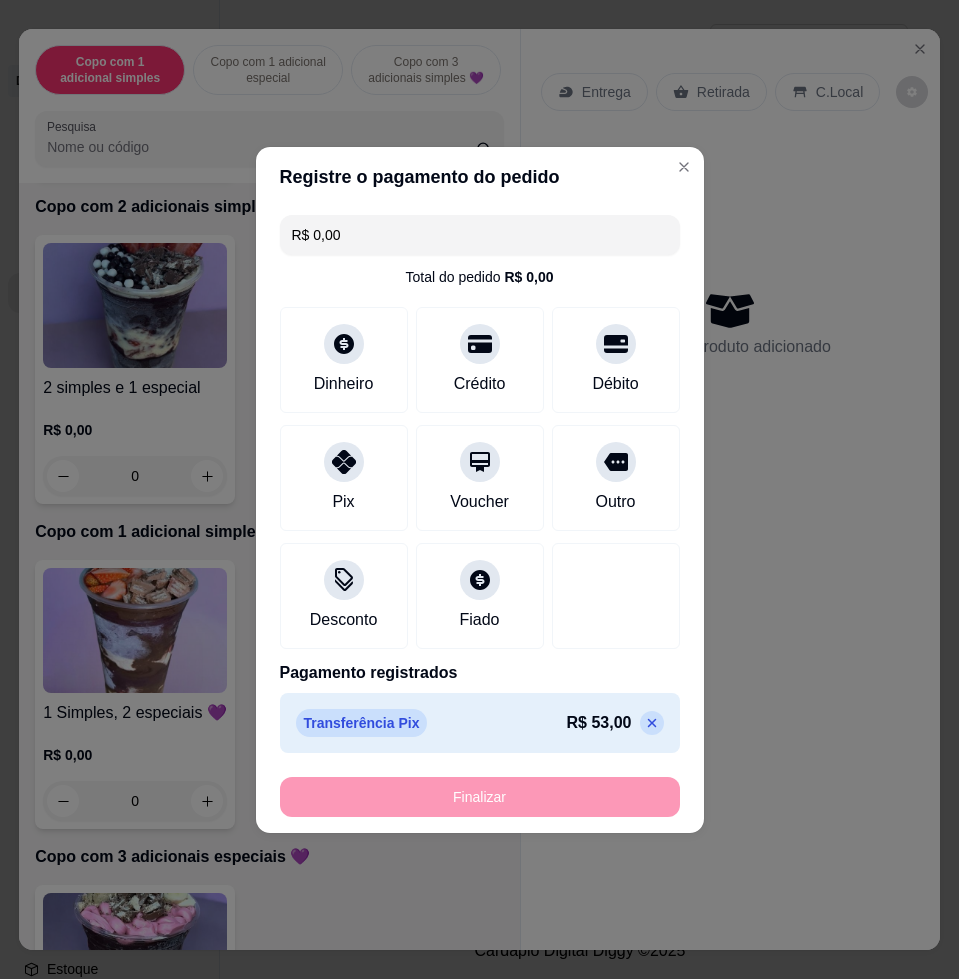 type on "-R$ 53,00" 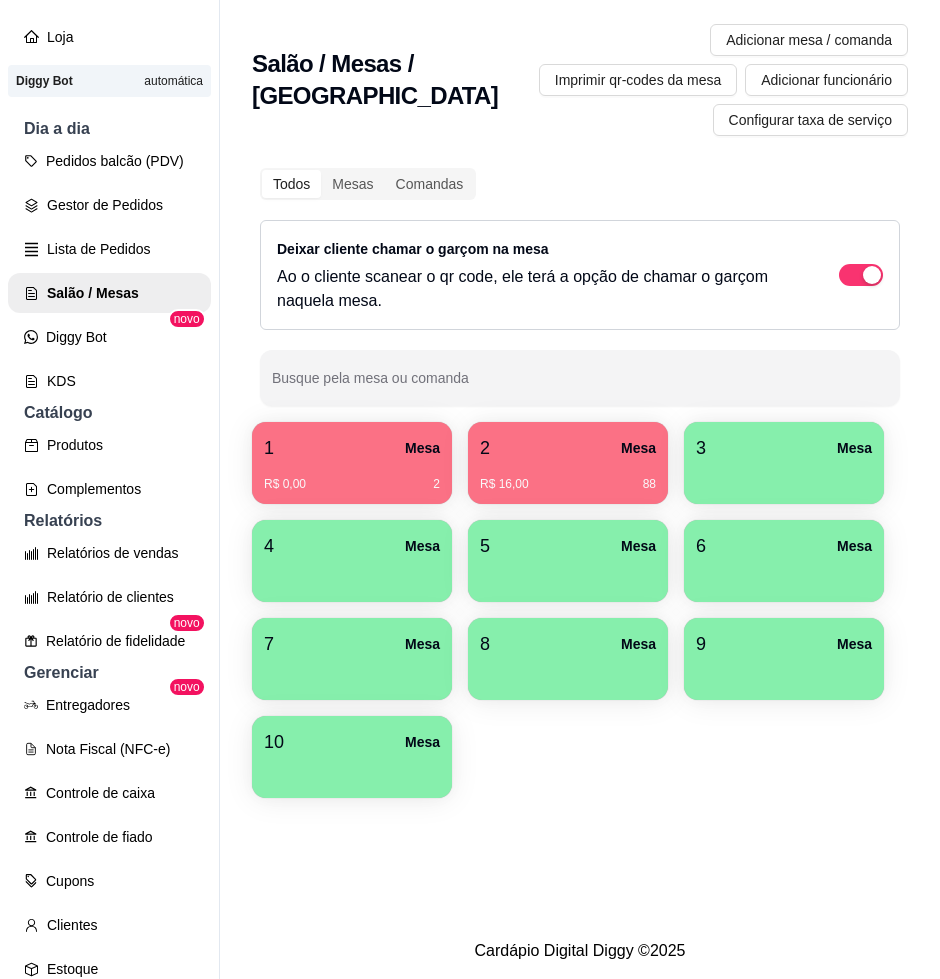 click on "N Nalita Açaite ... Loja Aberta Loja Diggy Bot automática   Dia a dia Pedidos balcão (PDV) Gestor de Pedidos Lista de Pedidos Salão / Mesas Diggy Bot novo KDS Catálogo Produtos Complementos Relatórios Relatórios de vendas Relatório de clientes Relatório de fidelidade novo Gerenciar Entregadores novo Nota Fiscal (NFC-e) Controle de caixa Controle de fiado Cupons Clientes Estoque Configurações Diggy Planos Precisa de ajuda? Sair" at bounding box center (110, 505) 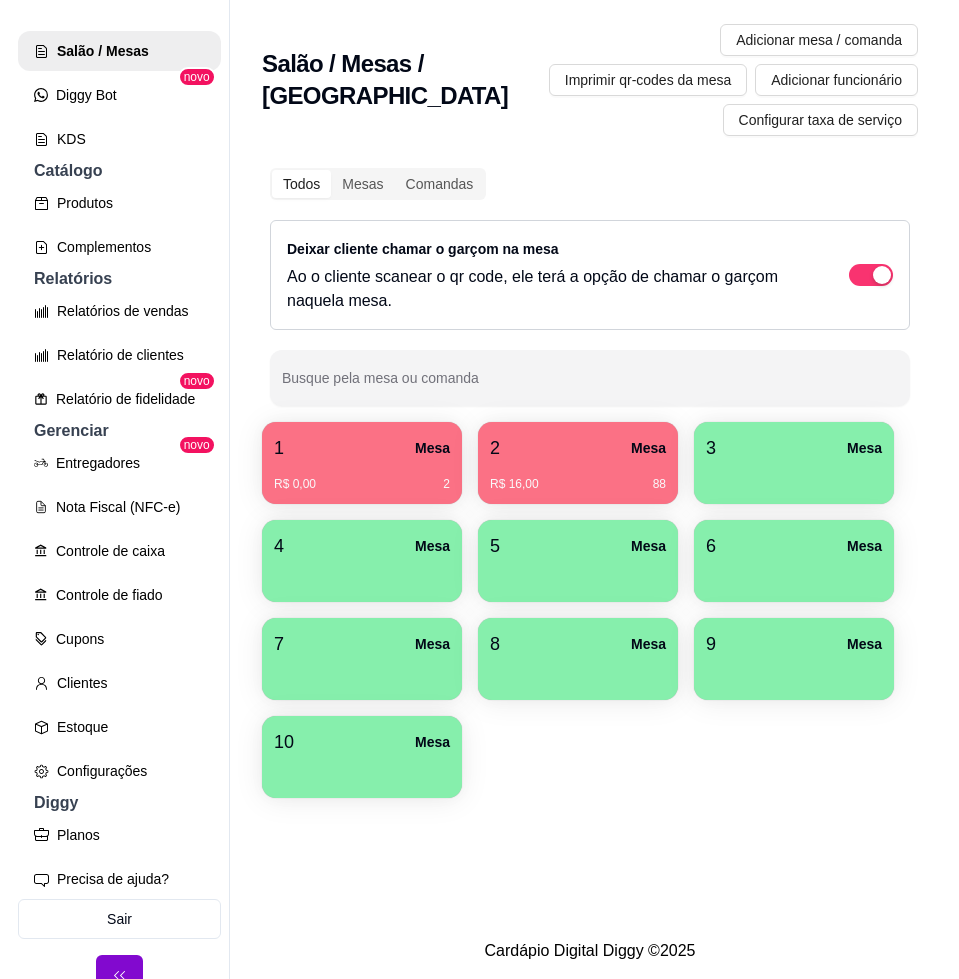 scroll, scrollTop: 0, scrollLeft: 0, axis: both 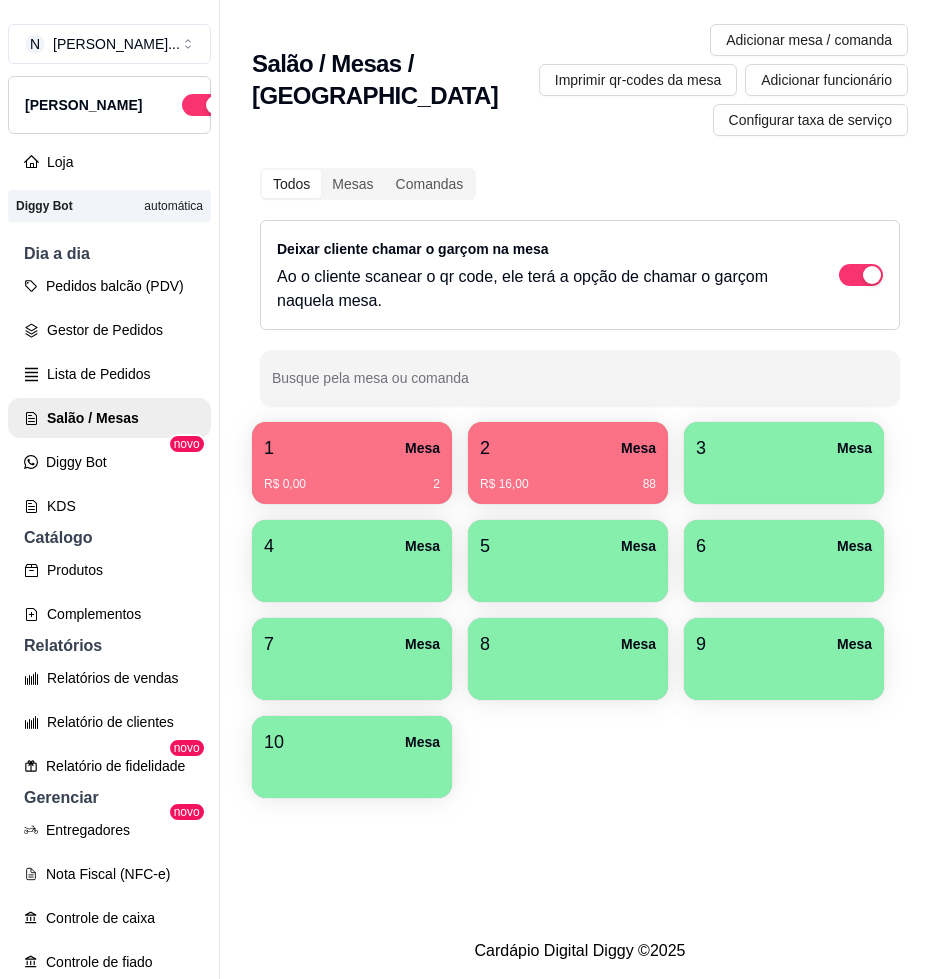click on "Salão / Mesas / Comandas Adicionar mesa / comanda Imprimir qr-codes da mesa Adicionar funcionário Configurar taxa de serviço Todos Mesas Comandas Deixar cliente chamar o garçom na mesa Ao o cliente scanear o qr code, ele terá a opção de chamar o garçom naquela mesa. Busque pela mesa ou comanda
1 Mesa R$ 0,00 2 2 Mesa R$ 16,00 88 3 Mesa 4 Mesa 5 Mesa 6 Mesa 7 [GEOGRAPHIC_DATA]" at bounding box center (580, 461) 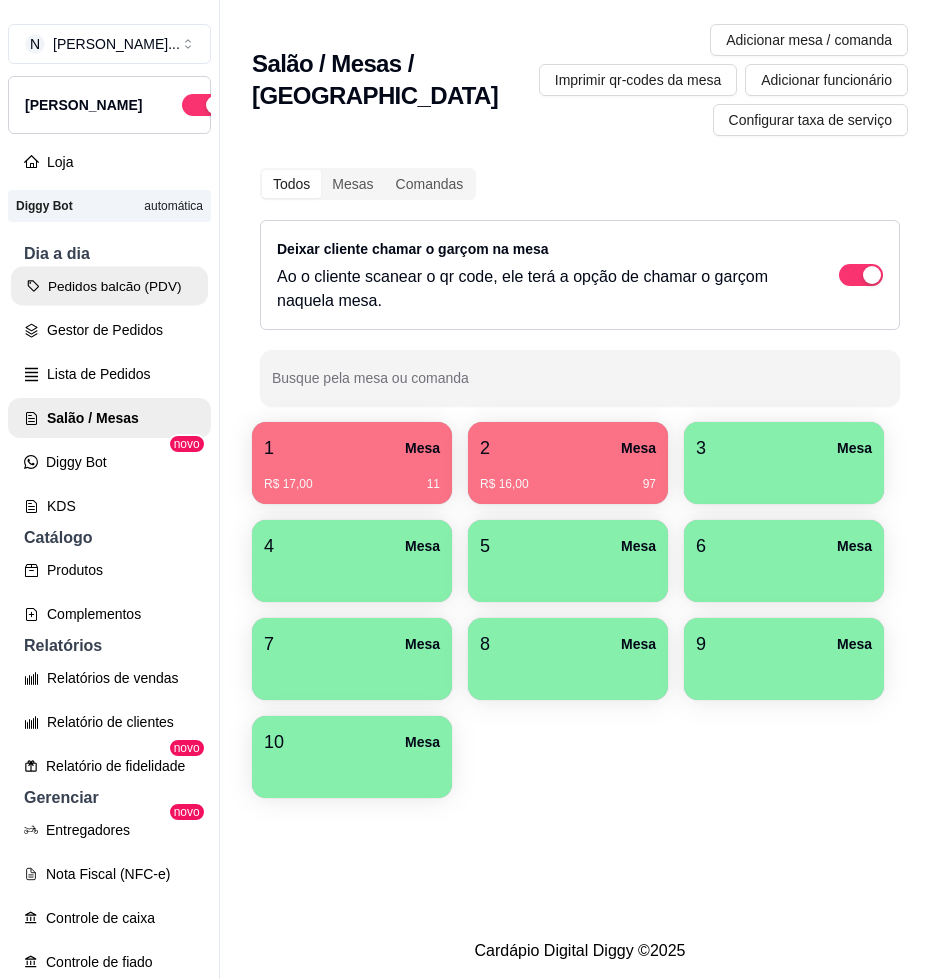 click on "Pedidos balcão (PDV)" at bounding box center [109, 286] 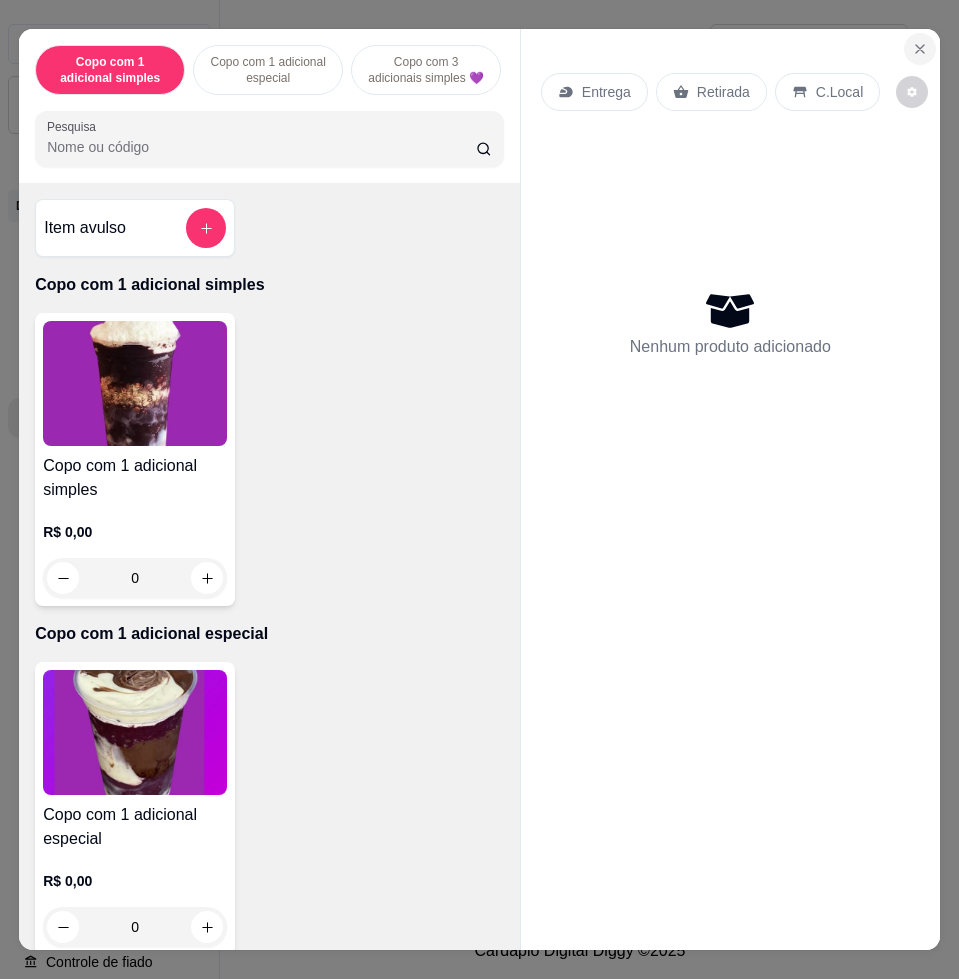 click at bounding box center (920, 49) 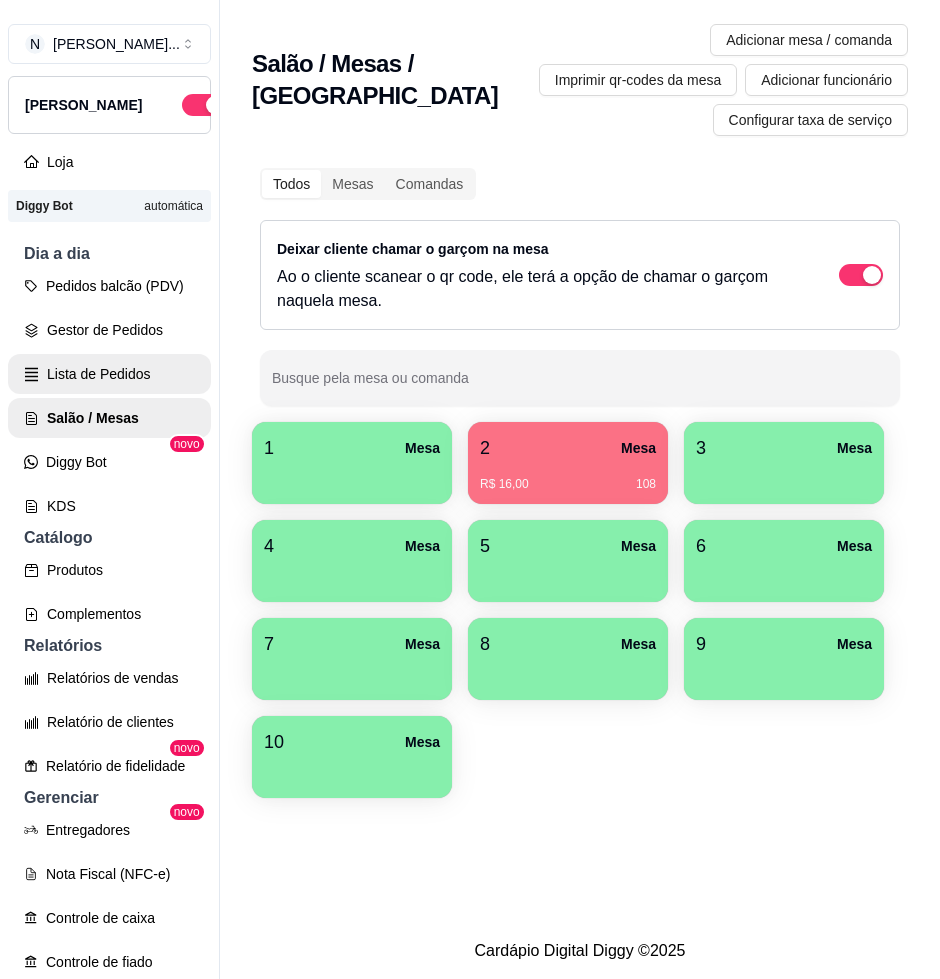 click on "Lista de Pedidos" at bounding box center (109, 374) 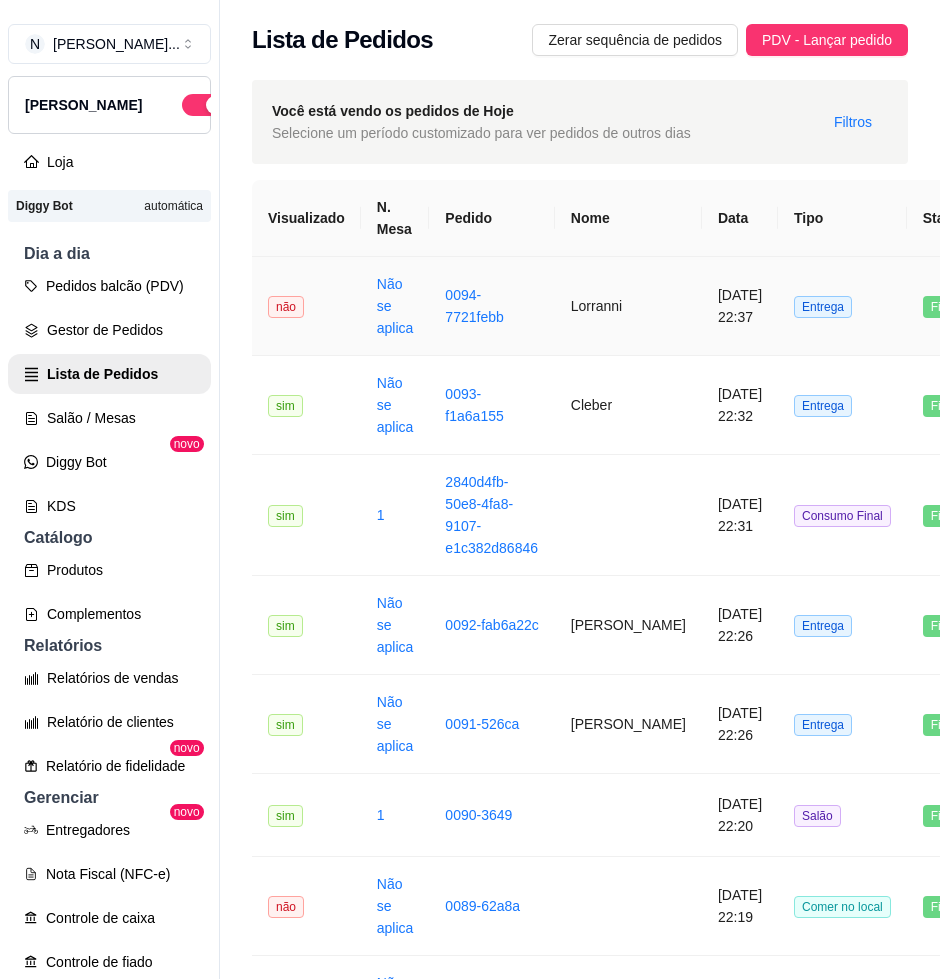 click on "Lorranni" at bounding box center [628, 306] 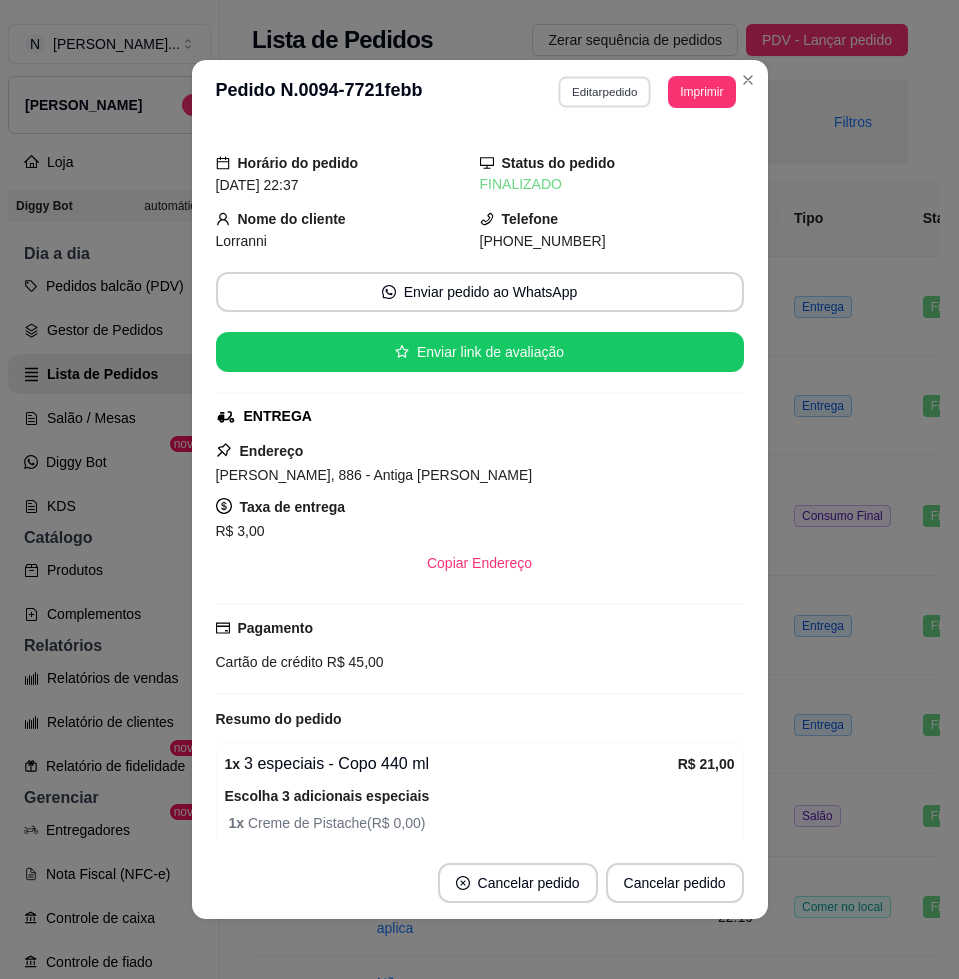 click on "Editar  pedido" at bounding box center (604, 91) 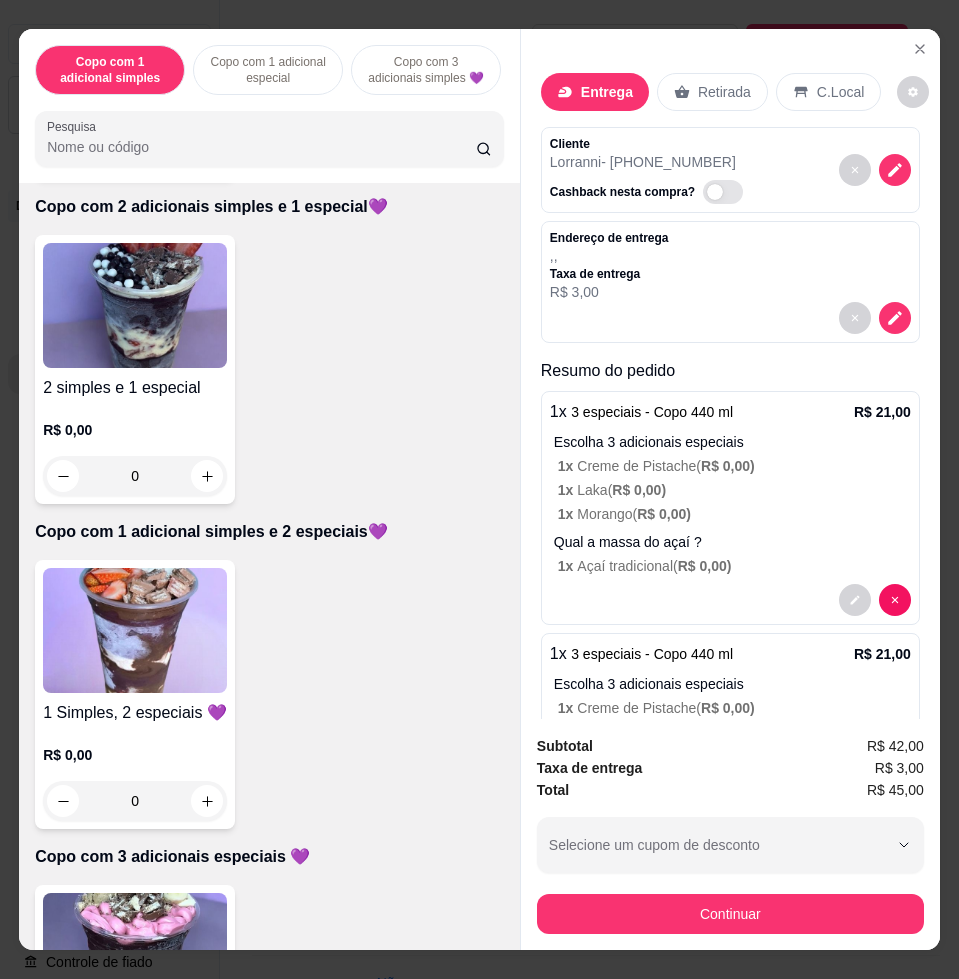 scroll, scrollTop: 1250, scrollLeft: 0, axis: vertical 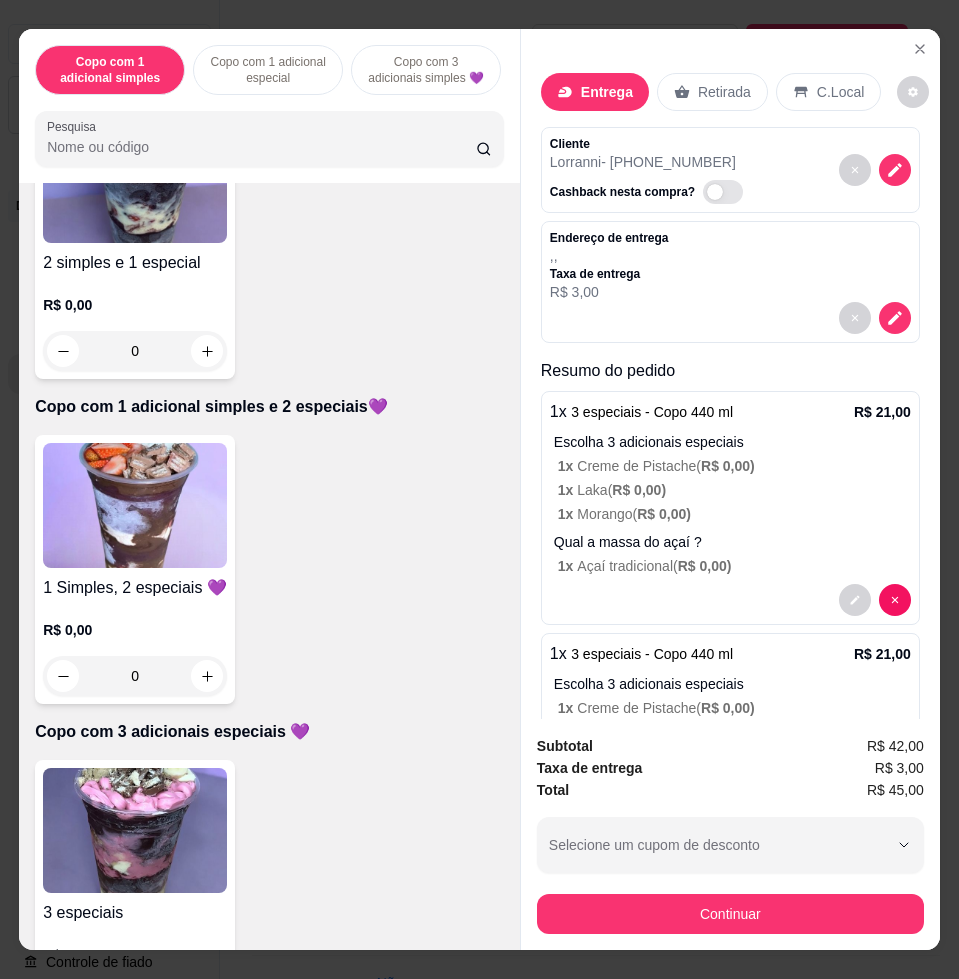 click on "1 Simples, 2 especiais 💜   R$ 0,00 0" at bounding box center [269, 569] 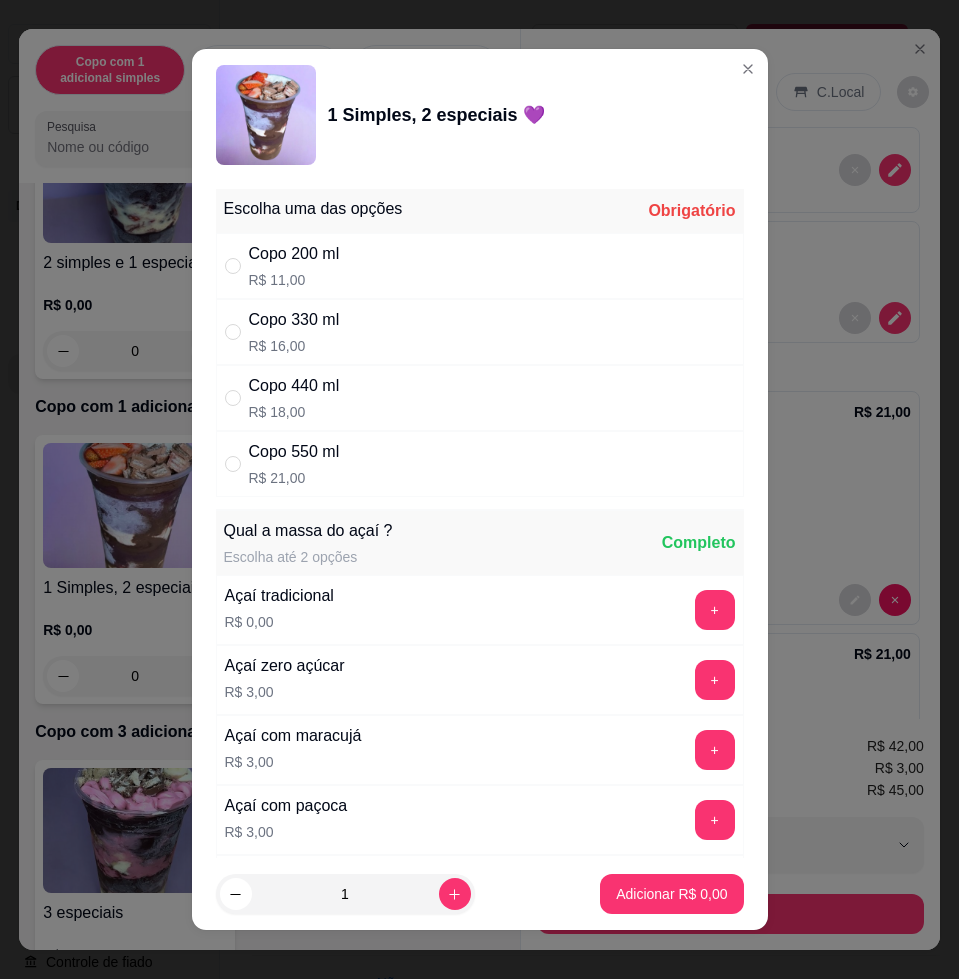 click on "Copo 330 ml R$ 16,00" at bounding box center [480, 332] 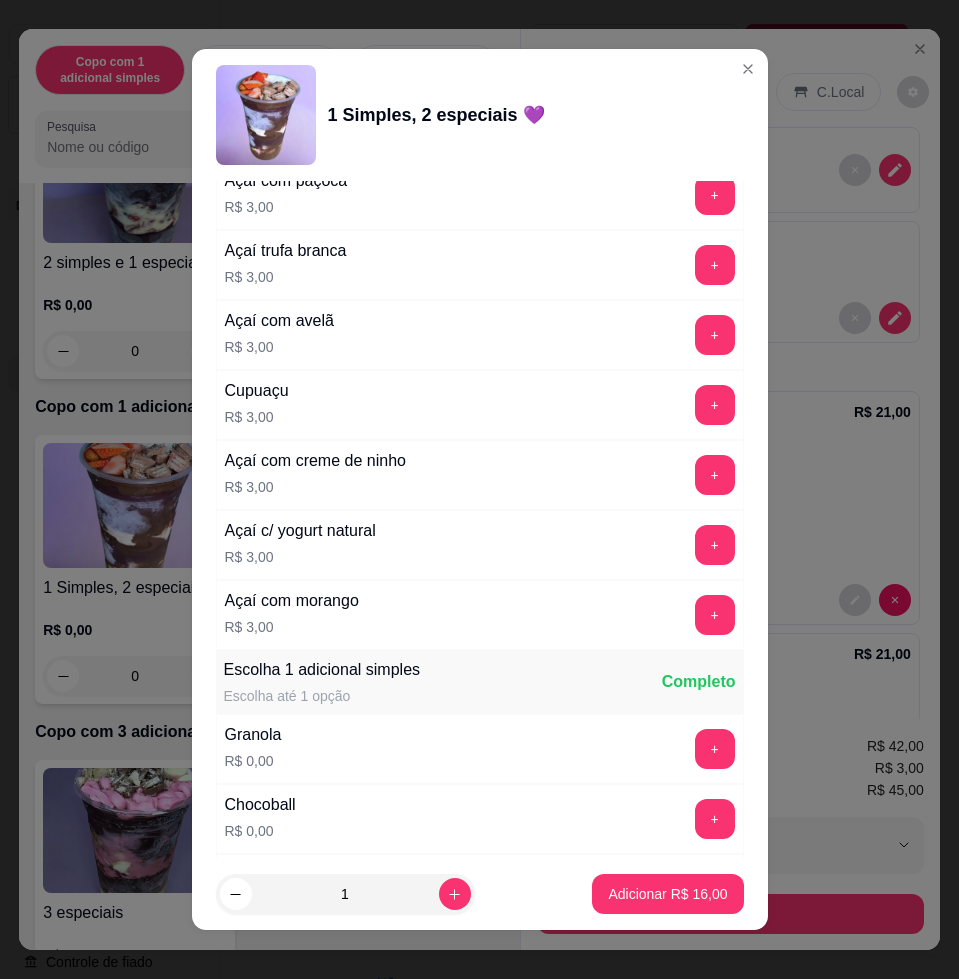scroll, scrollTop: 1125, scrollLeft: 0, axis: vertical 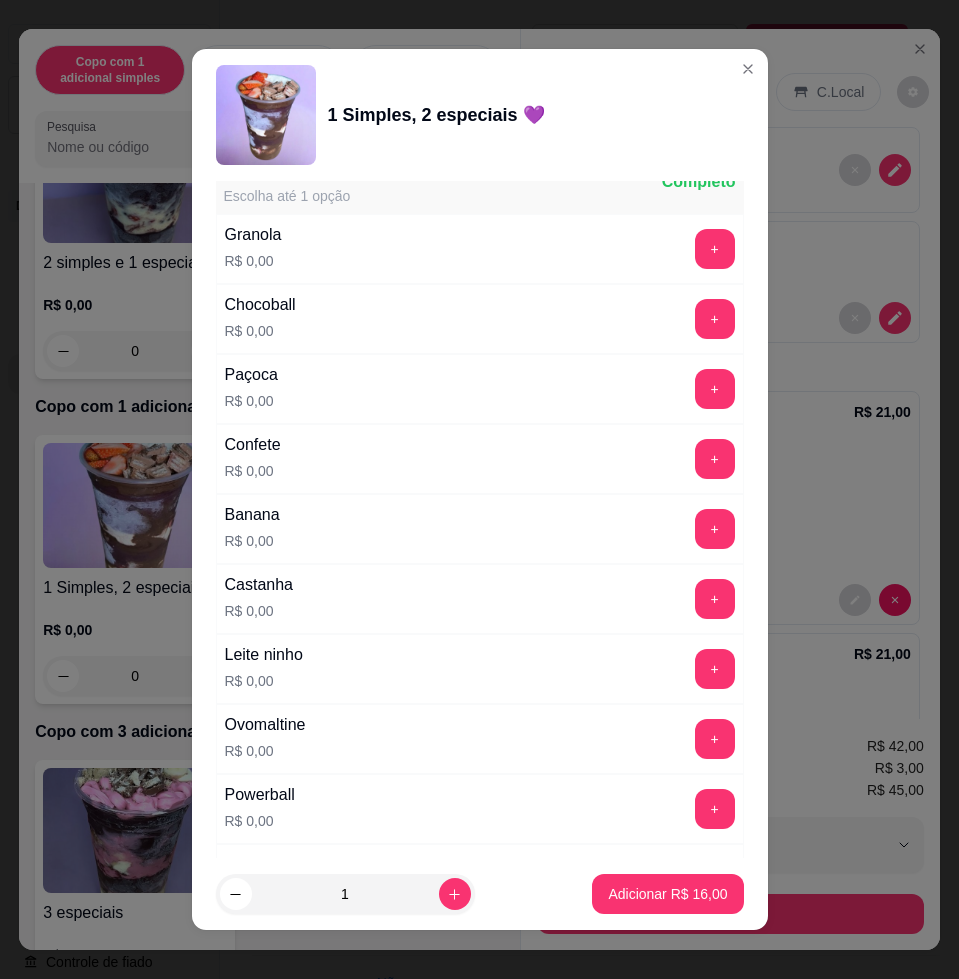 drag, startPoint x: 646, startPoint y: 592, endPoint x: 658, endPoint y: 601, distance: 15 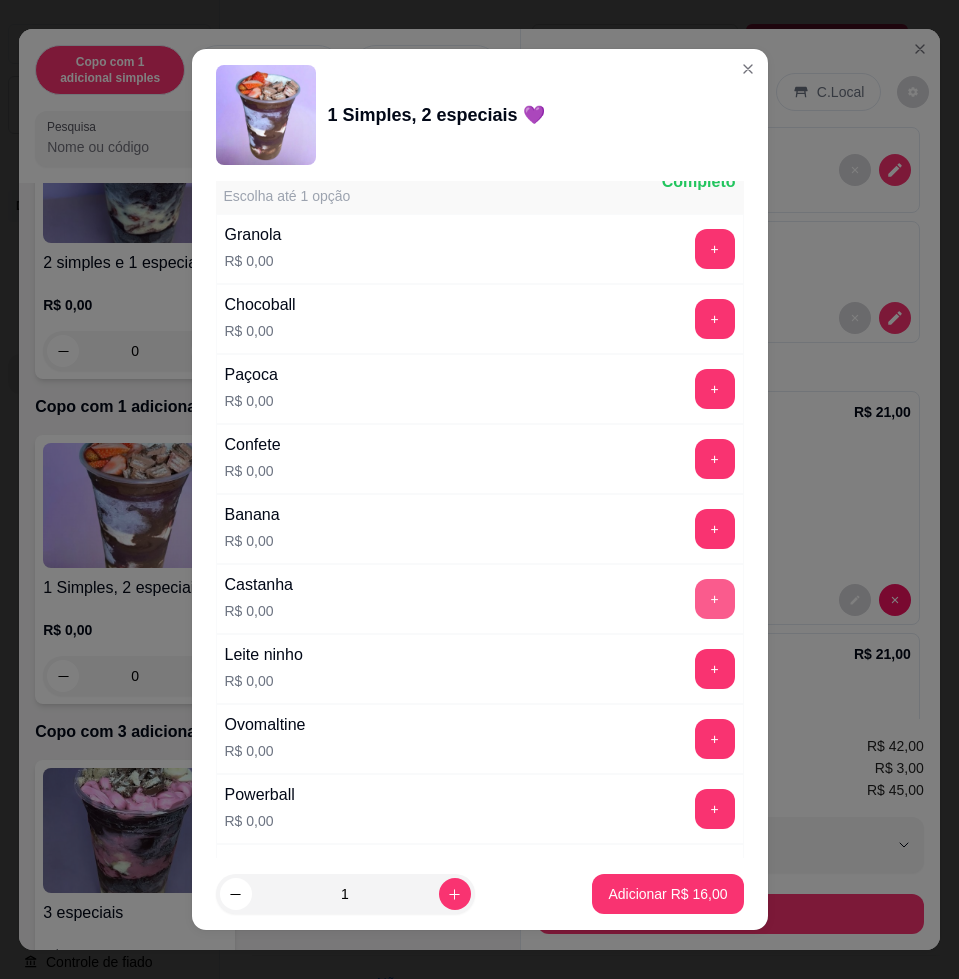 click on "+" at bounding box center [715, 599] 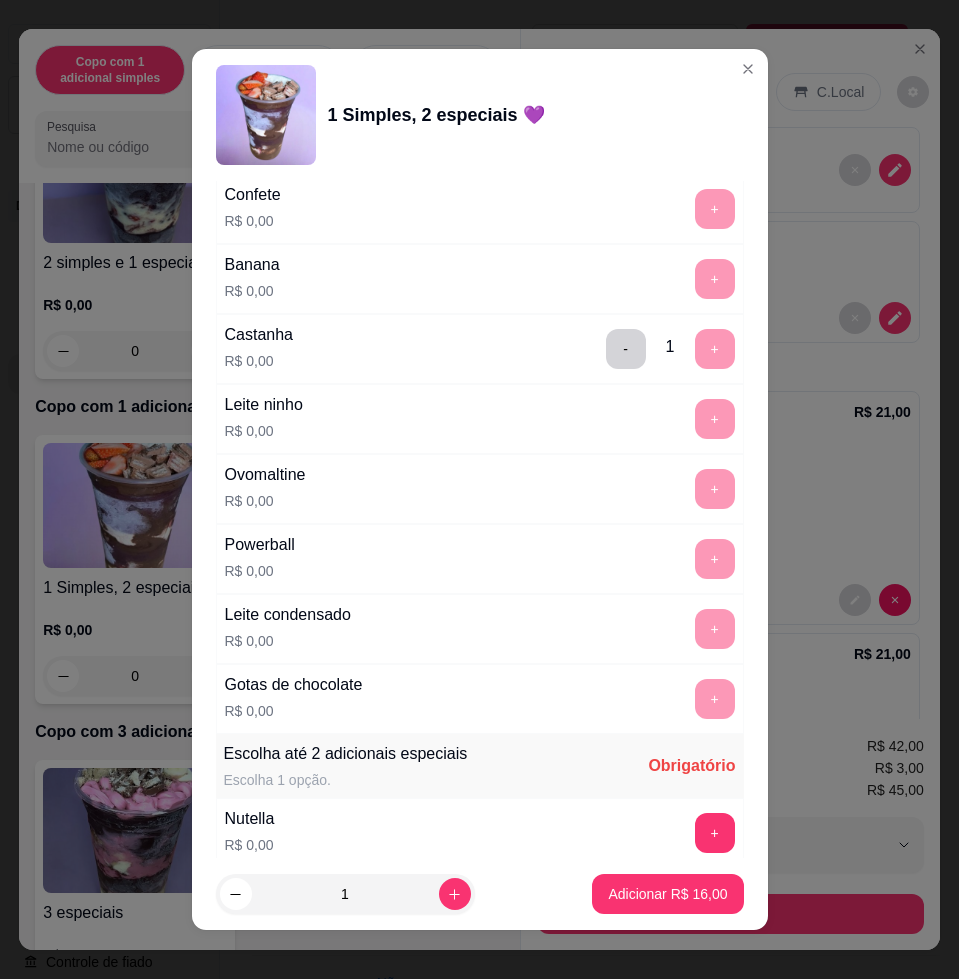scroll, scrollTop: 1500, scrollLeft: 0, axis: vertical 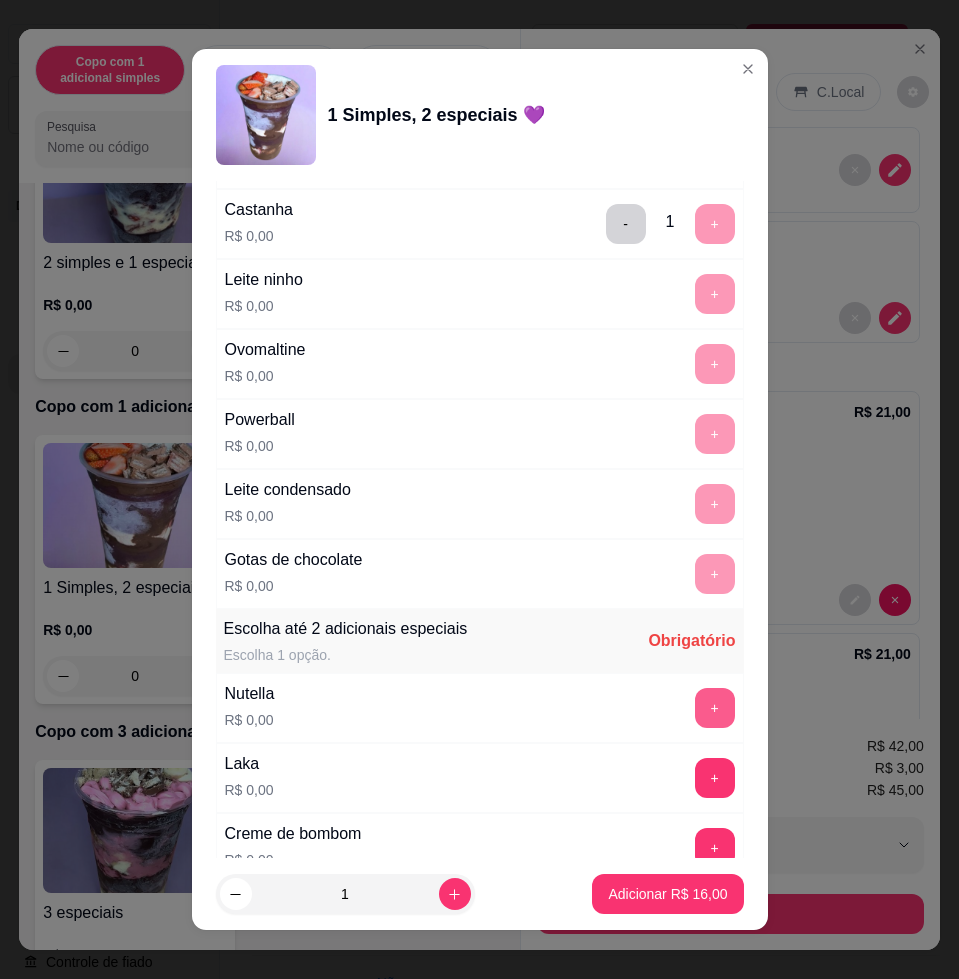 click on "+" at bounding box center (715, 708) 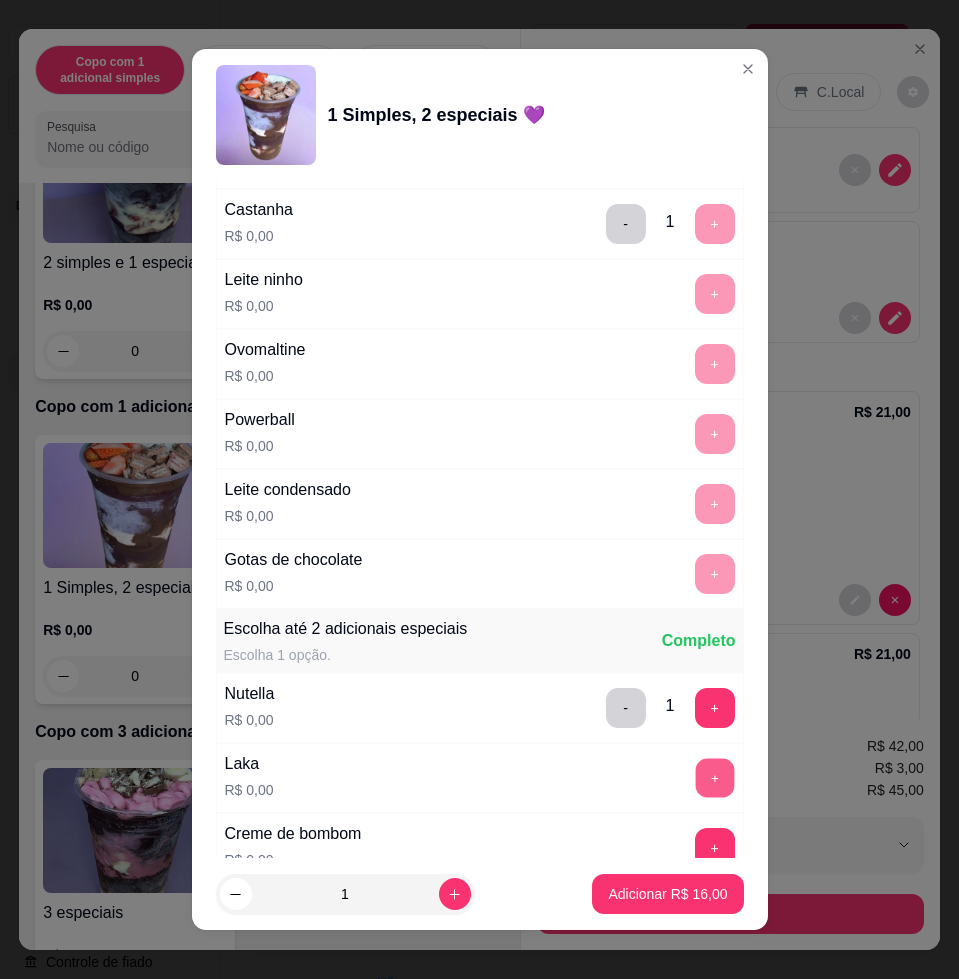 click on "+" at bounding box center (714, 778) 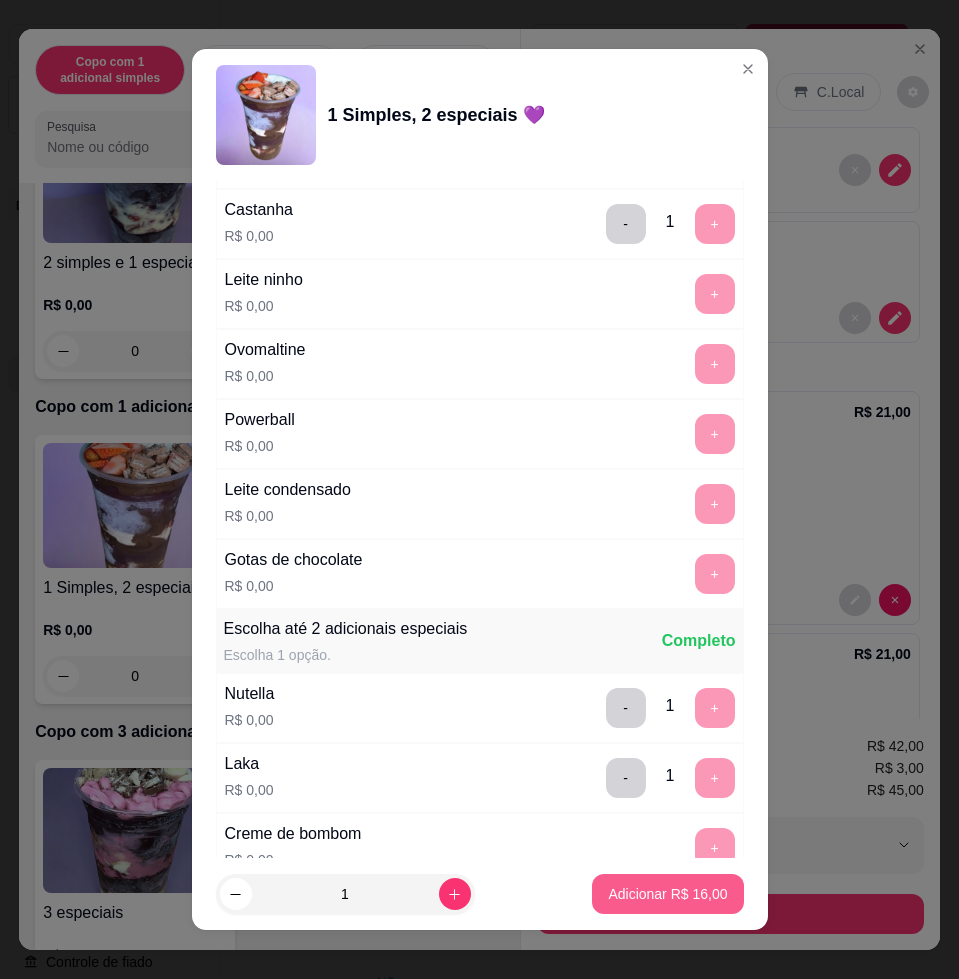 click on "Adicionar   R$ 16,00" at bounding box center [667, 894] 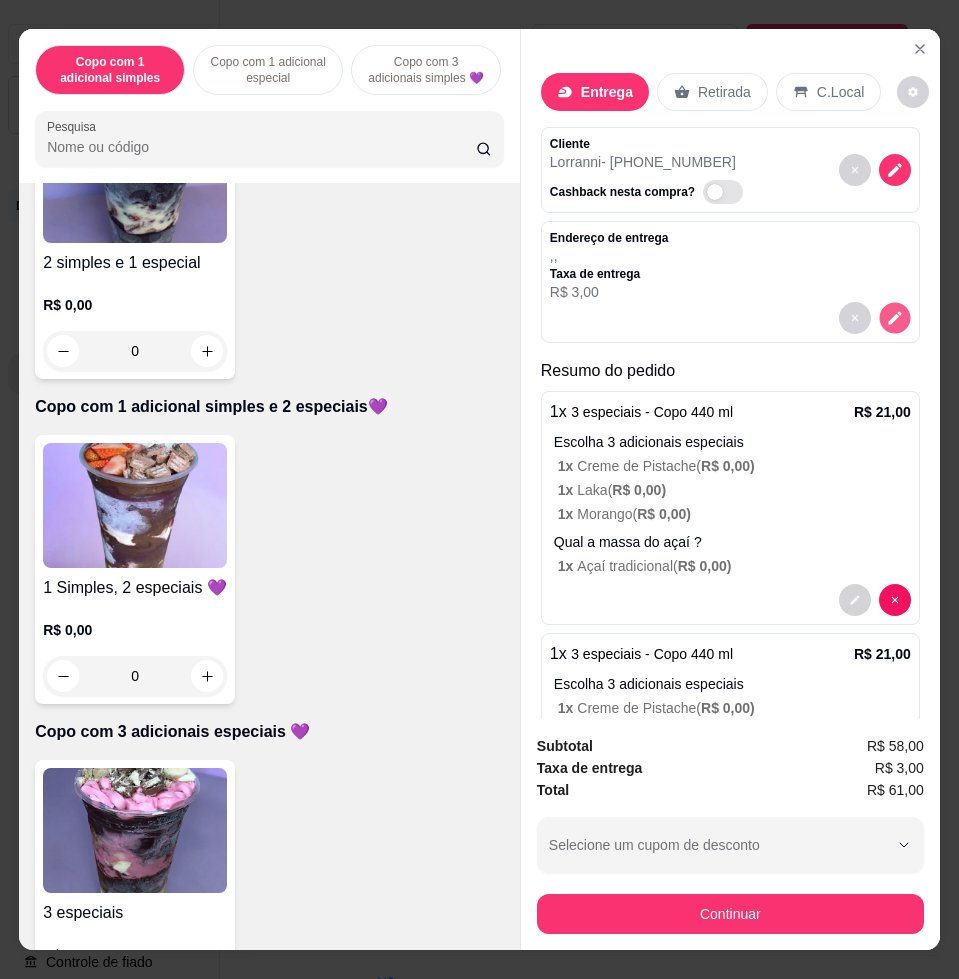 click at bounding box center [894, 318] 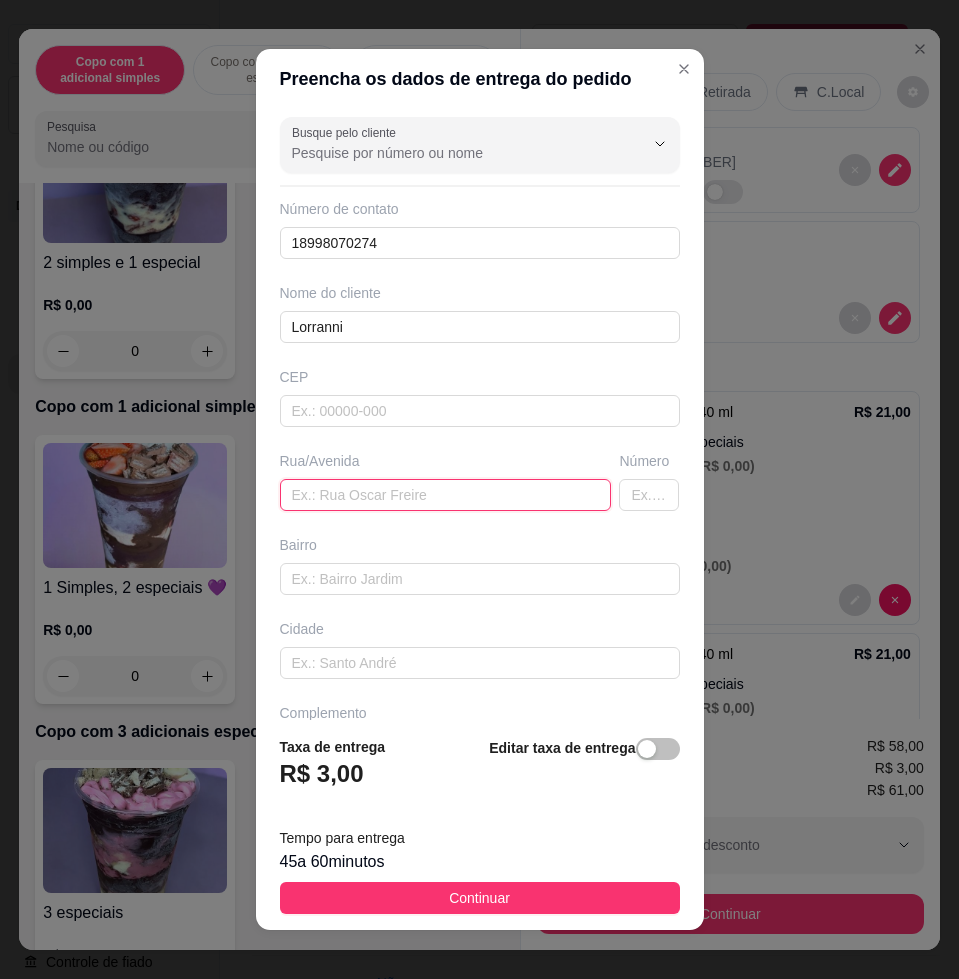 click at bounding box center [446, 495] 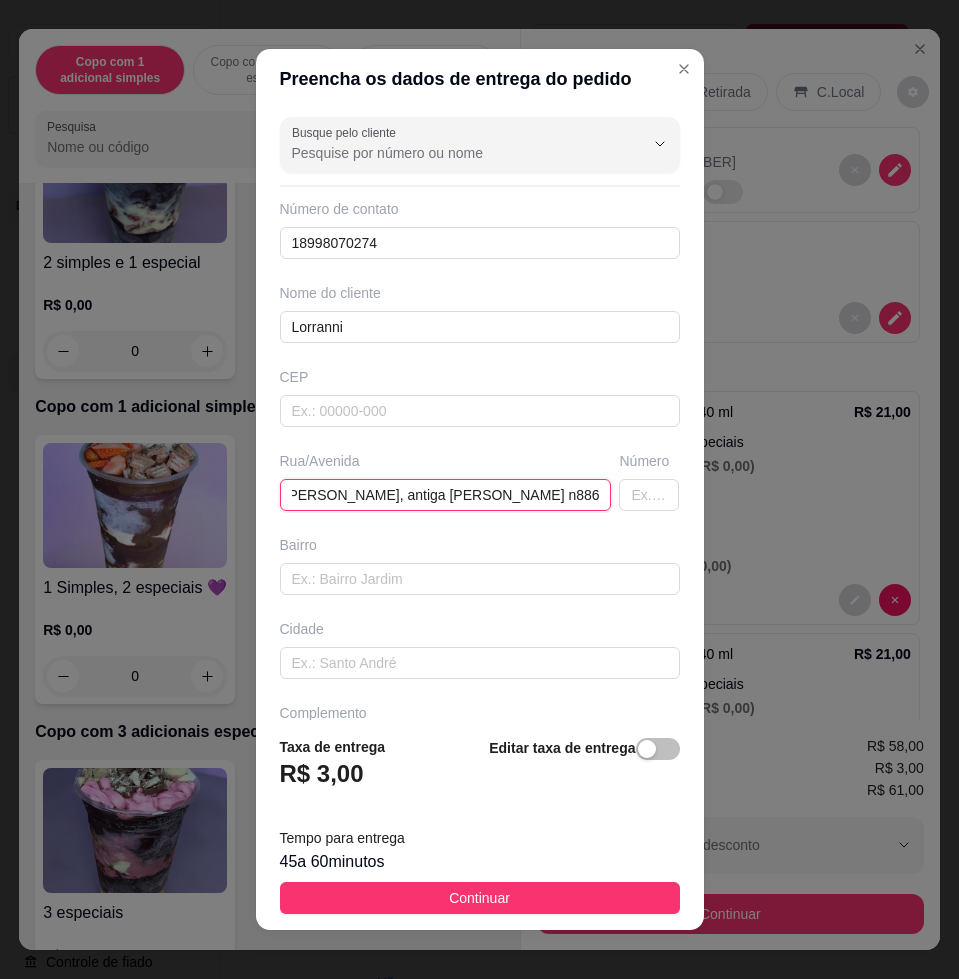 scroll, scrollTop: 0, scrollLeft: 61, axis: horizontal 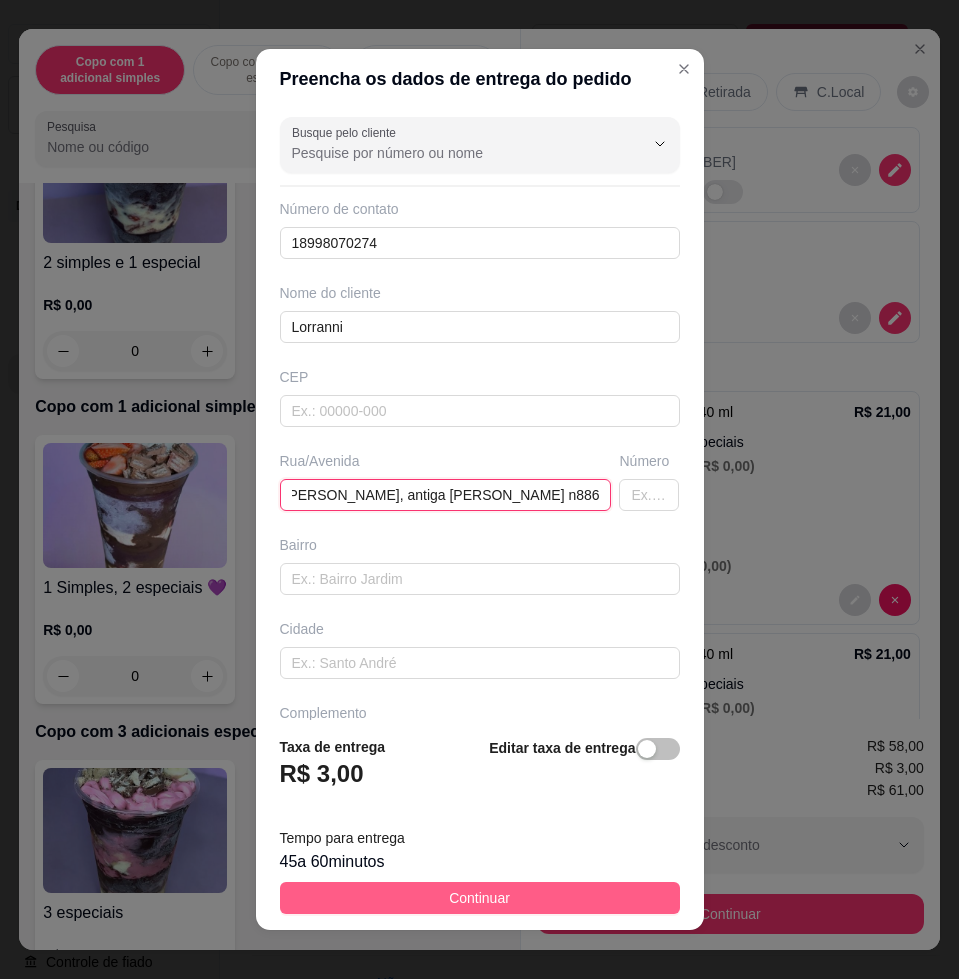 type on "[PERSON_NAME], antiga [PERSON_NAME] n886" 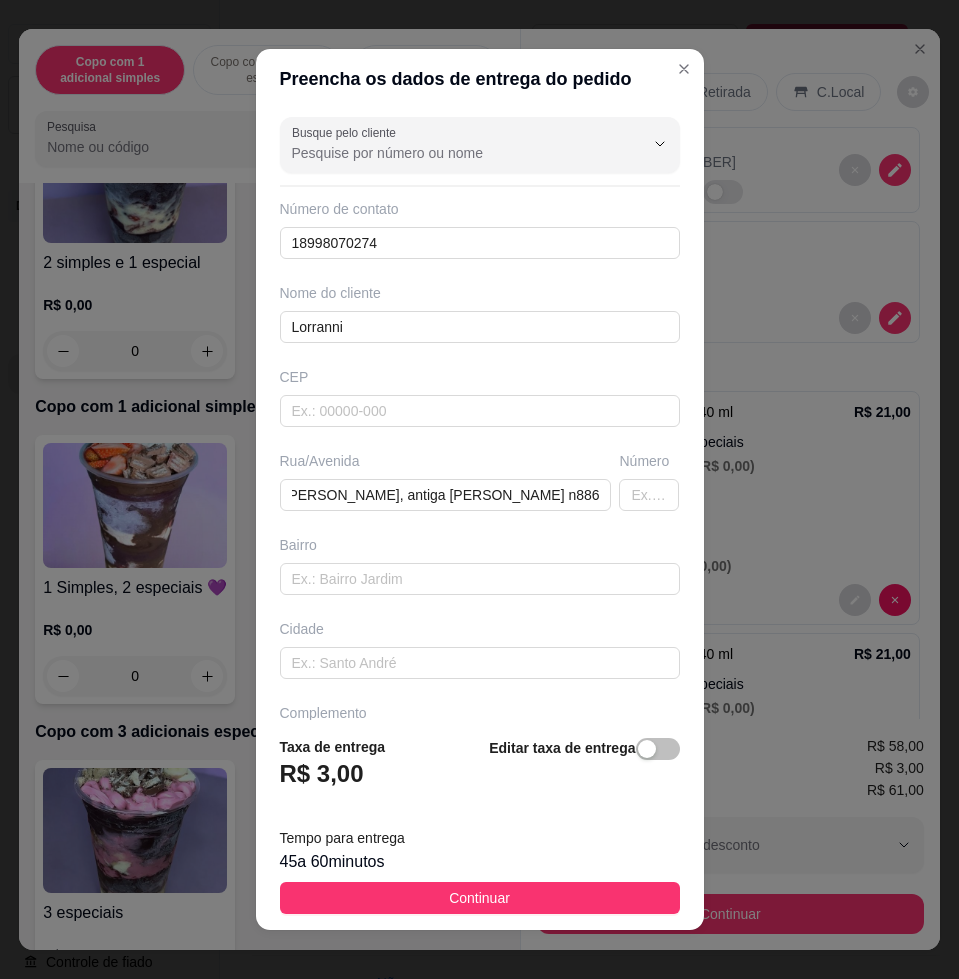drag, startPoint x: 603, startPoint y: 898, endPoint x: 626, endPoint y: 894, distance: 23.345236 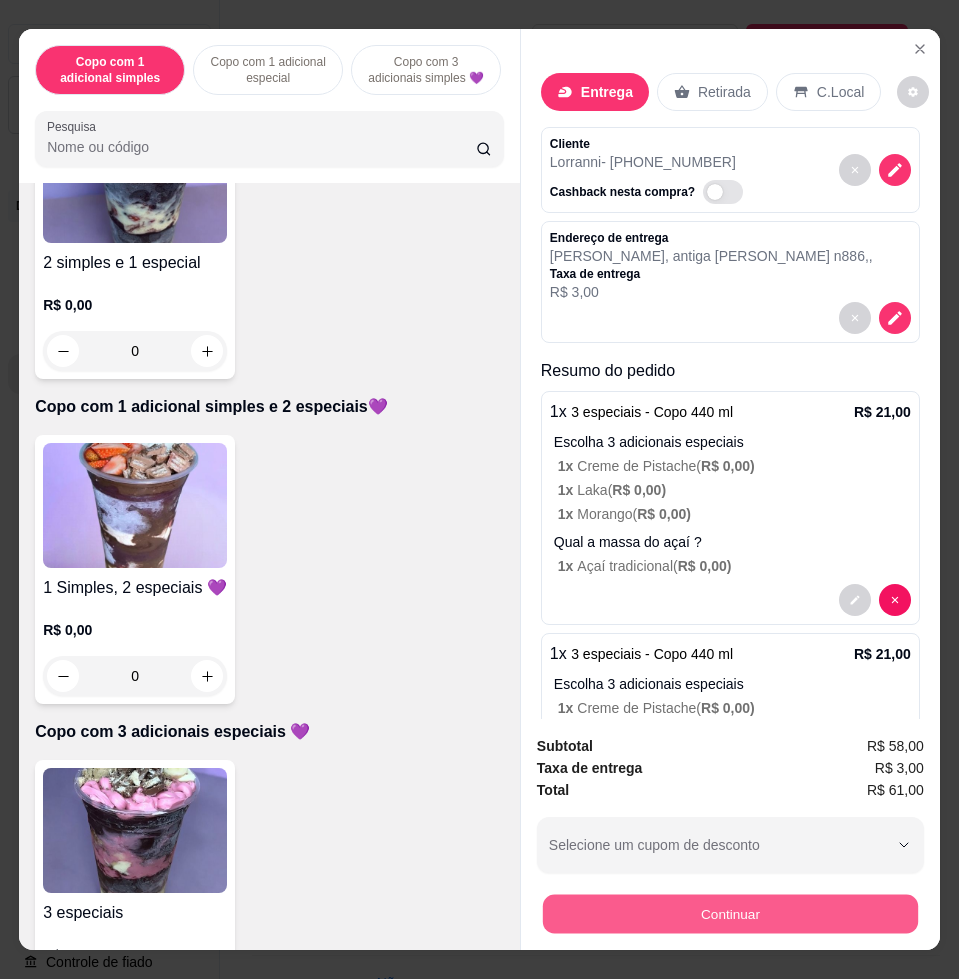 click on "Continuar" at bounding box center [730, 913] 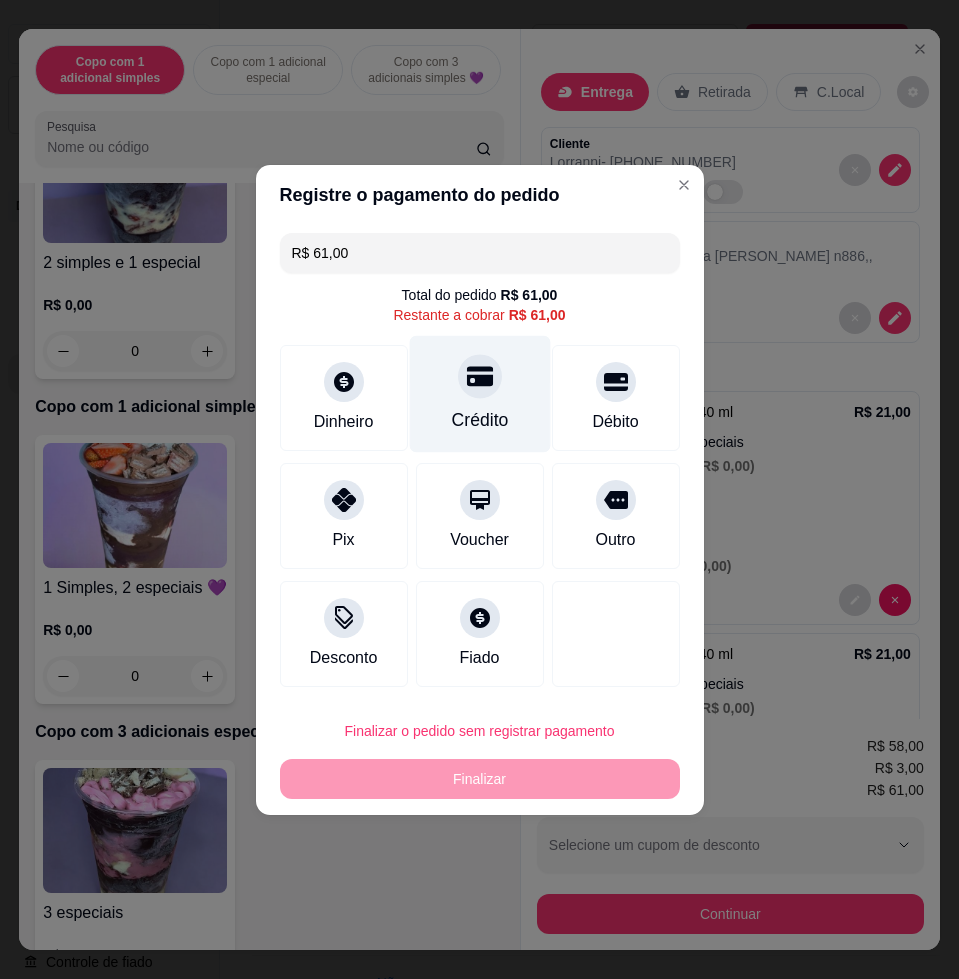 click on "Crédito" at bounding box center (479, 420) 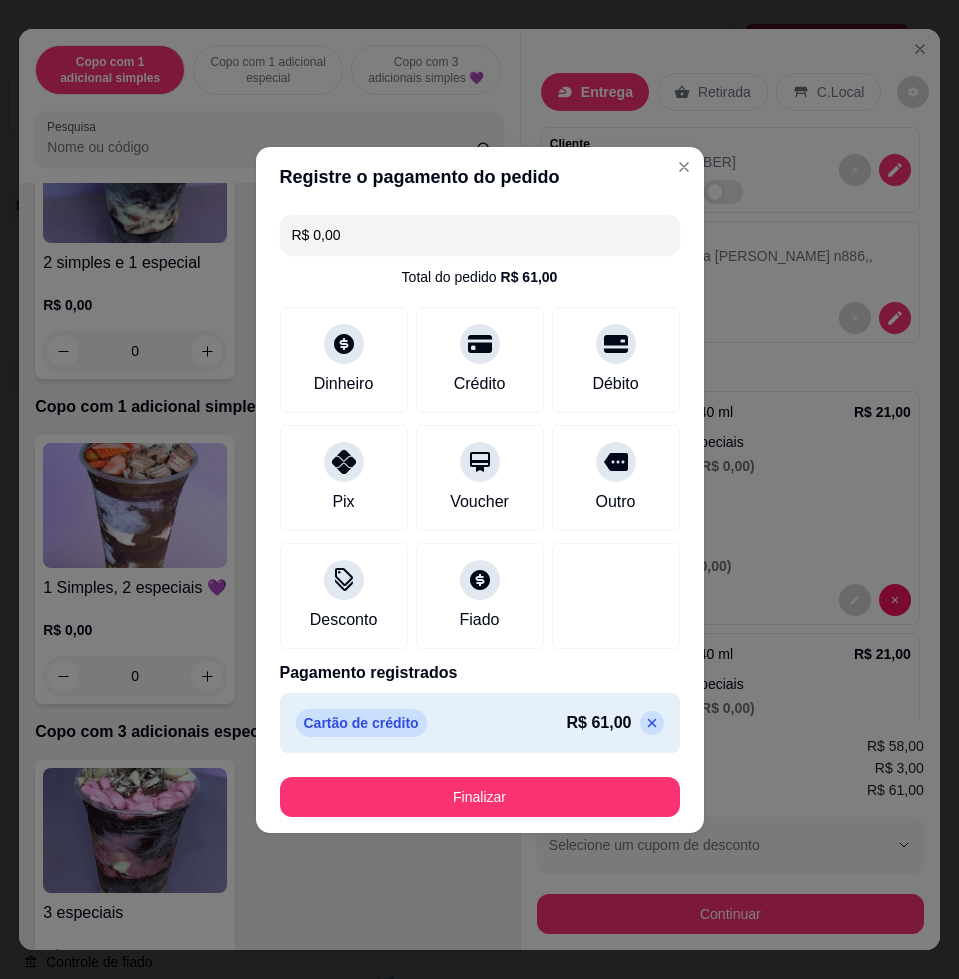 click on "Finalizar" at bounding box center (480, 797) 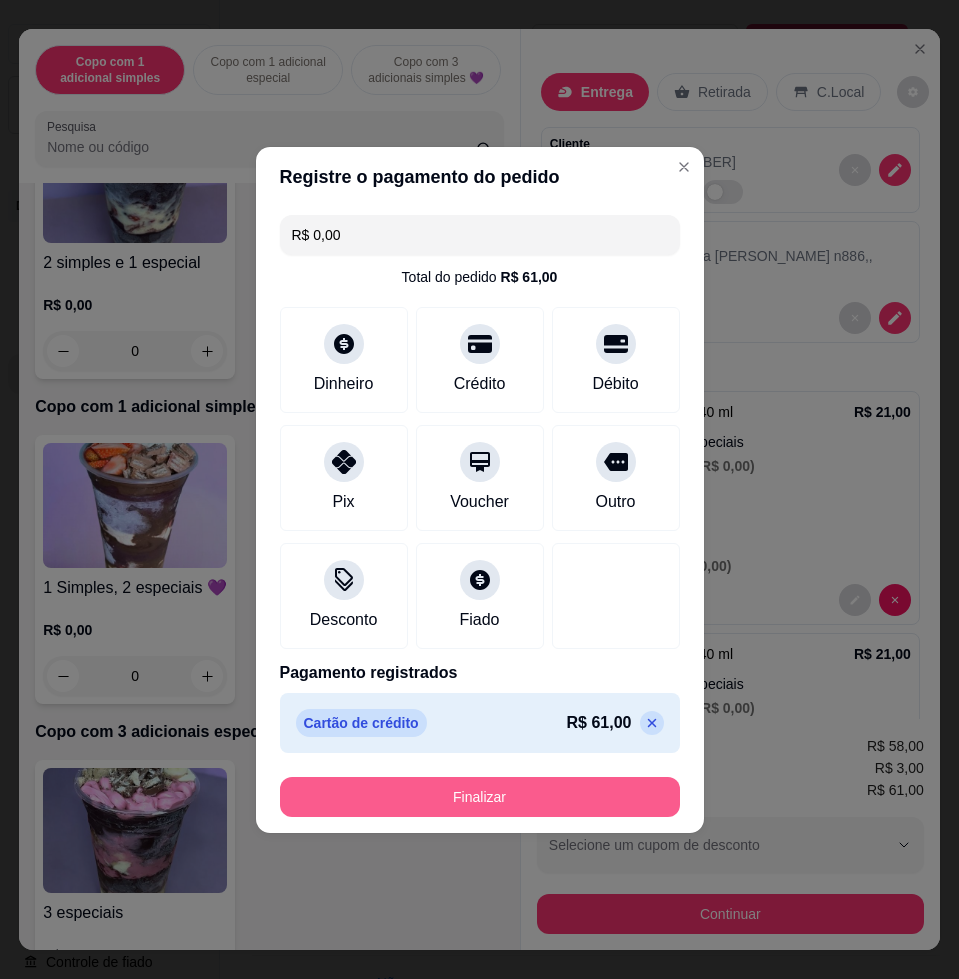click on "Finalizar" at bounding box center (480, 797) 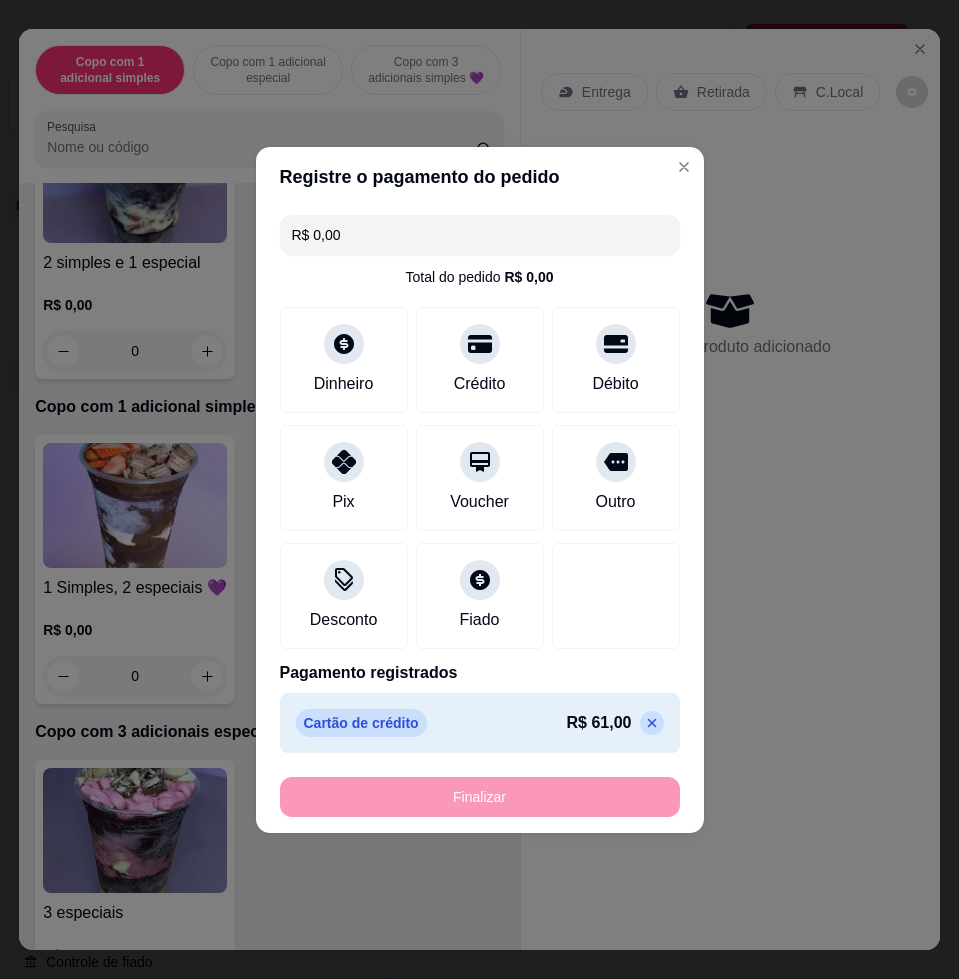 type on "-R$ 61,00" 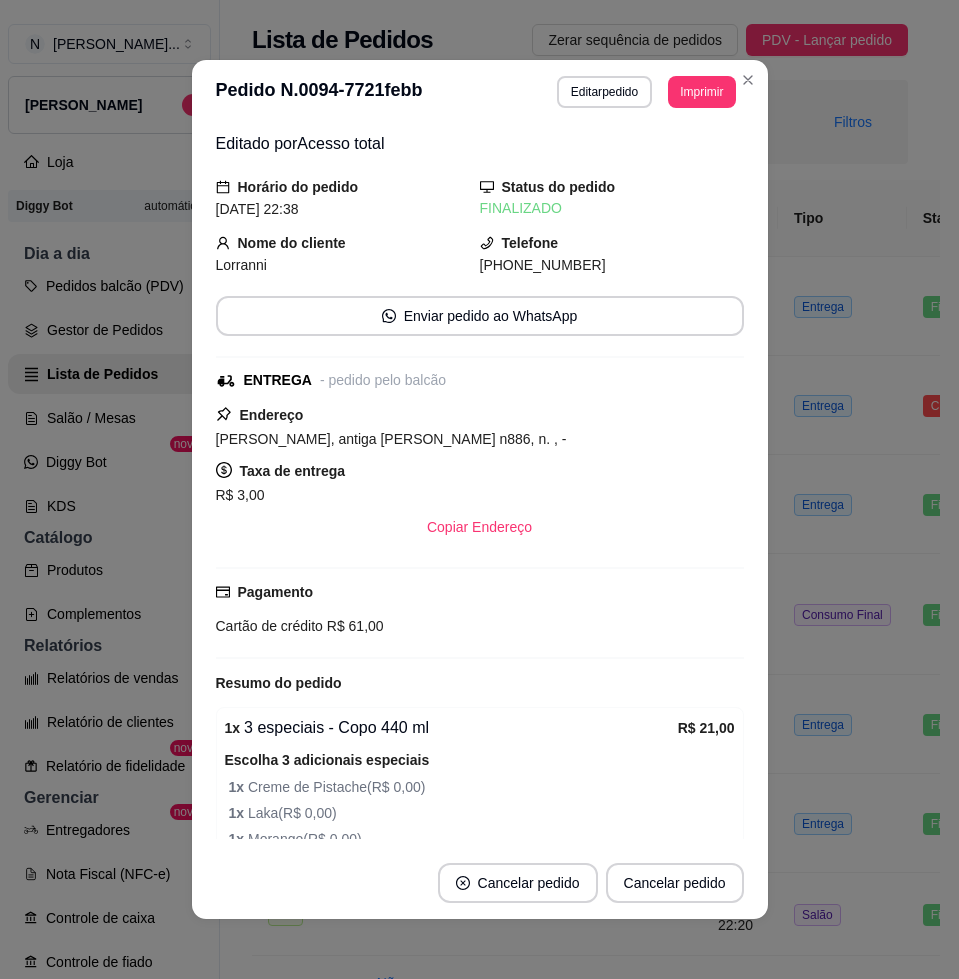 click on "N Nalita Açaite ... Loja Aberta Loja Diggy Bot automática   Dia a dia Pedidos balcão (PDV) Gestor de Pedidos Lista de Pedidos Salão / Mesas Diggy Bot novo KDS Catálogo Produtos Complementos Relatórios Relatórios de vendas Relatório de clientes Relatório de fidelidade novo Gerenciar Entregadores novo Nota Fiscal (NFC-e) Controle de caixa Controle de fiado Cupons Clientes Estoque Configurações Diggy Planos Precisa de ajuda? Sair Lista de Pedidos Zerar sequência de pedidos PDV - Lançar pedido Você está vendo os pedidos de   Hoje Selecione um período customizado para ver pedidos de outros dias Filtros Visualizado N. Mesa Pedido Nome Data Tipo Status Valor Pagamento Plataforma Ações não Não se aplica 0094-7721febb Lorranni [DATE] 22:38 Entrega Finalizado R$ 61,00 Cartão de crédito Pedido  0094-7721febb Entrega Data do Pedido:   [DATE] as 22:38 Cliente:   Lorranni Telefone:   [PHONE_NUMBER] ** ITENS DO PEDIDO ** Produto Qtd Preco 3 especiais  - Copo 440 ml 1 R$ 21,00 *  1 R$ 0,00 1" at bounding box center (479, 489) 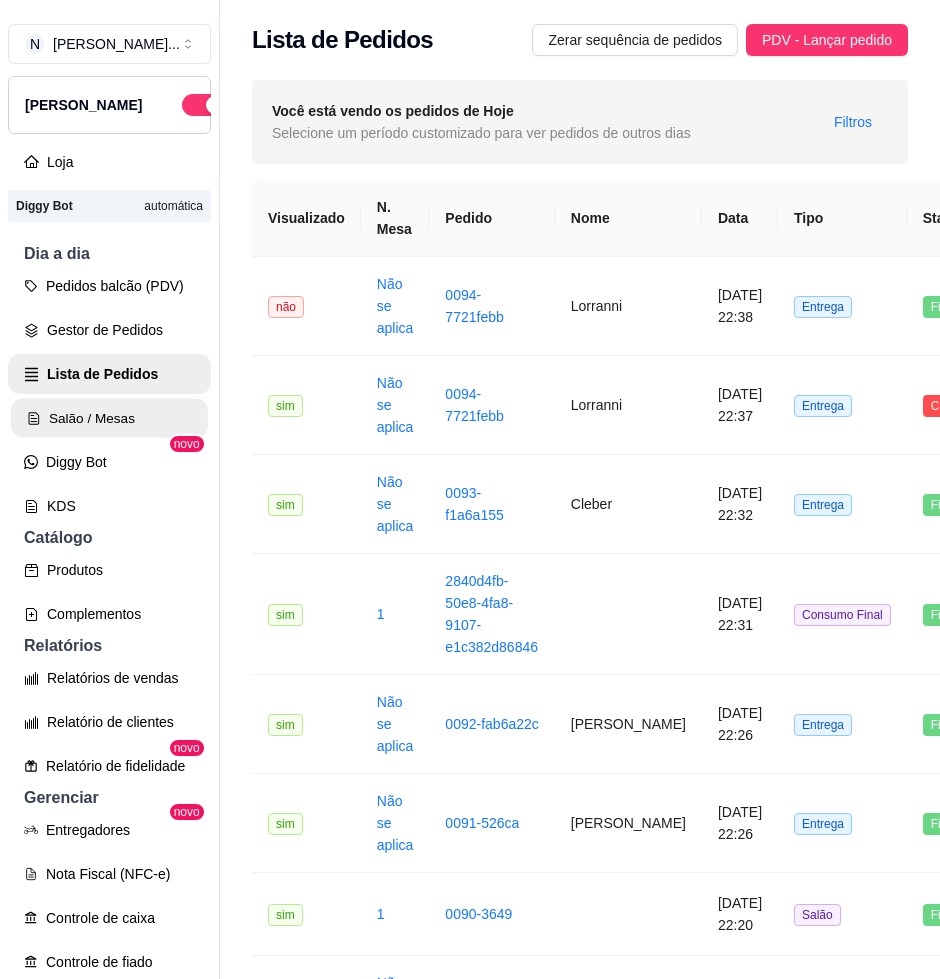 click on "Salão / Mesas" at bounding box center [109, 418] 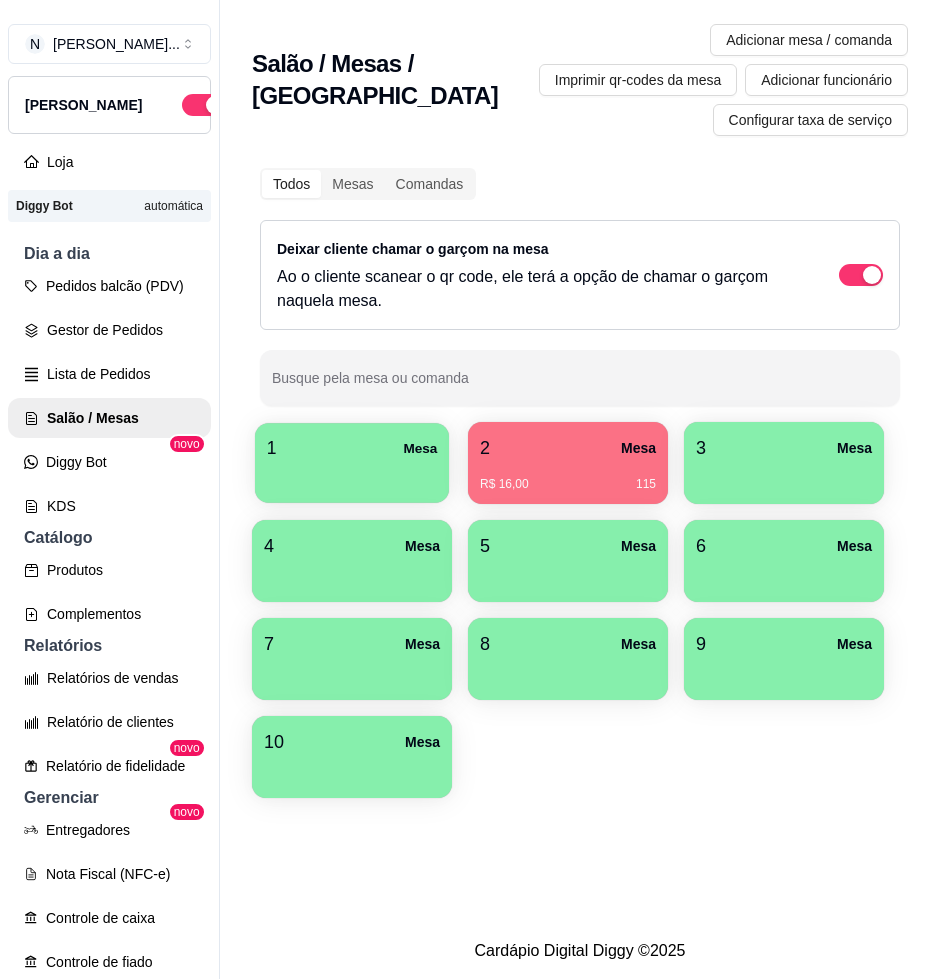 click at bounding box center [352, 476] 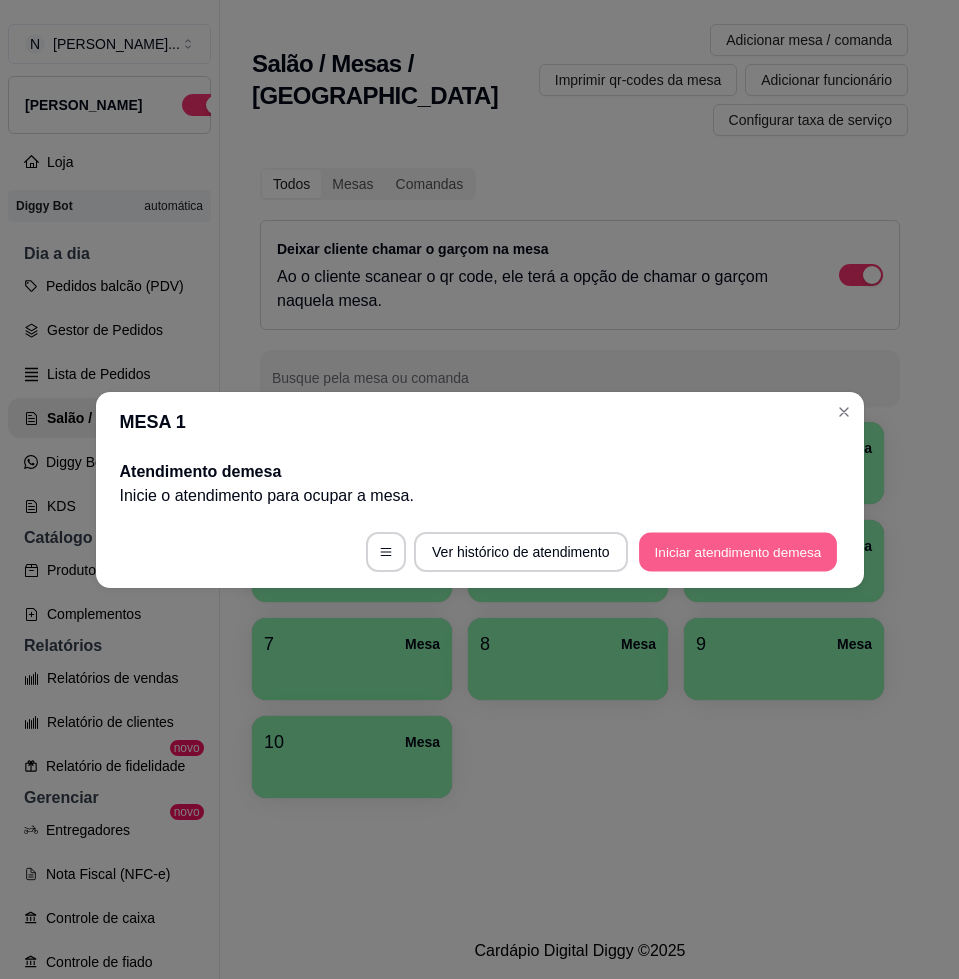 click on "Iniciar atendimento de  mesa" at bounding box center [738, 551] 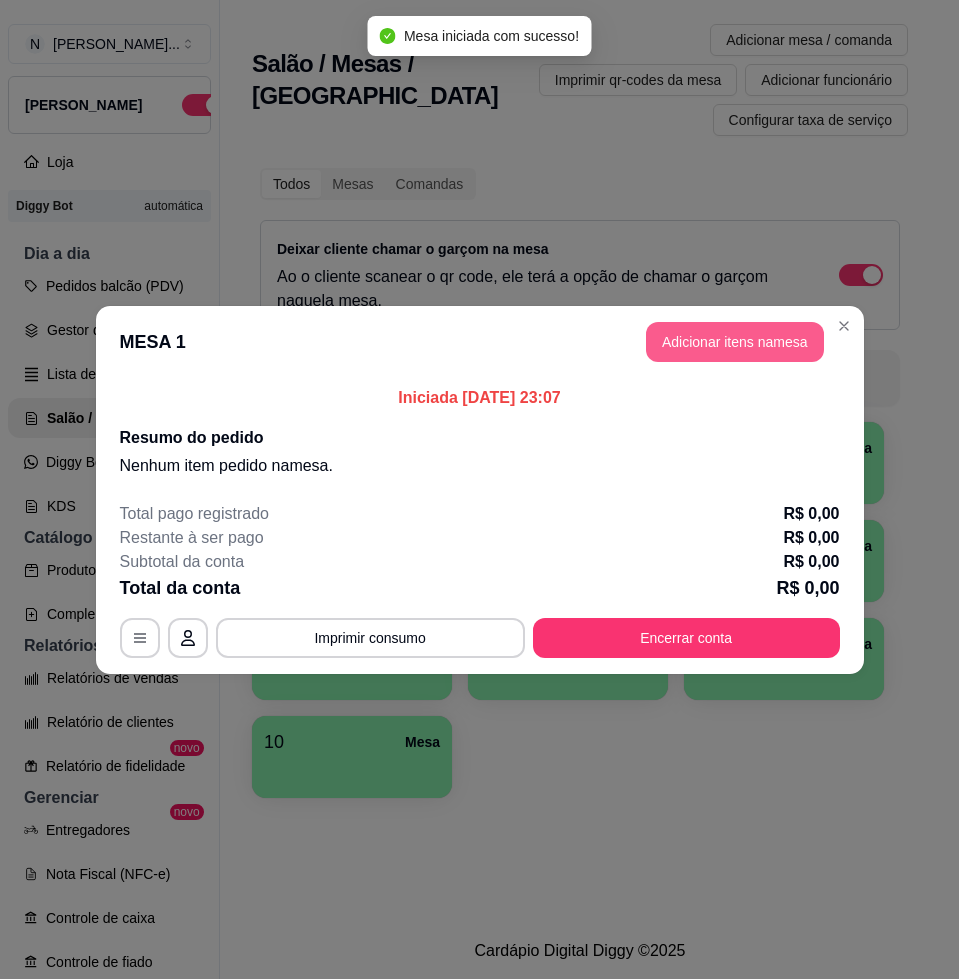 click on "Adicionar itens na  mesa" at bounding box center (735, 342) 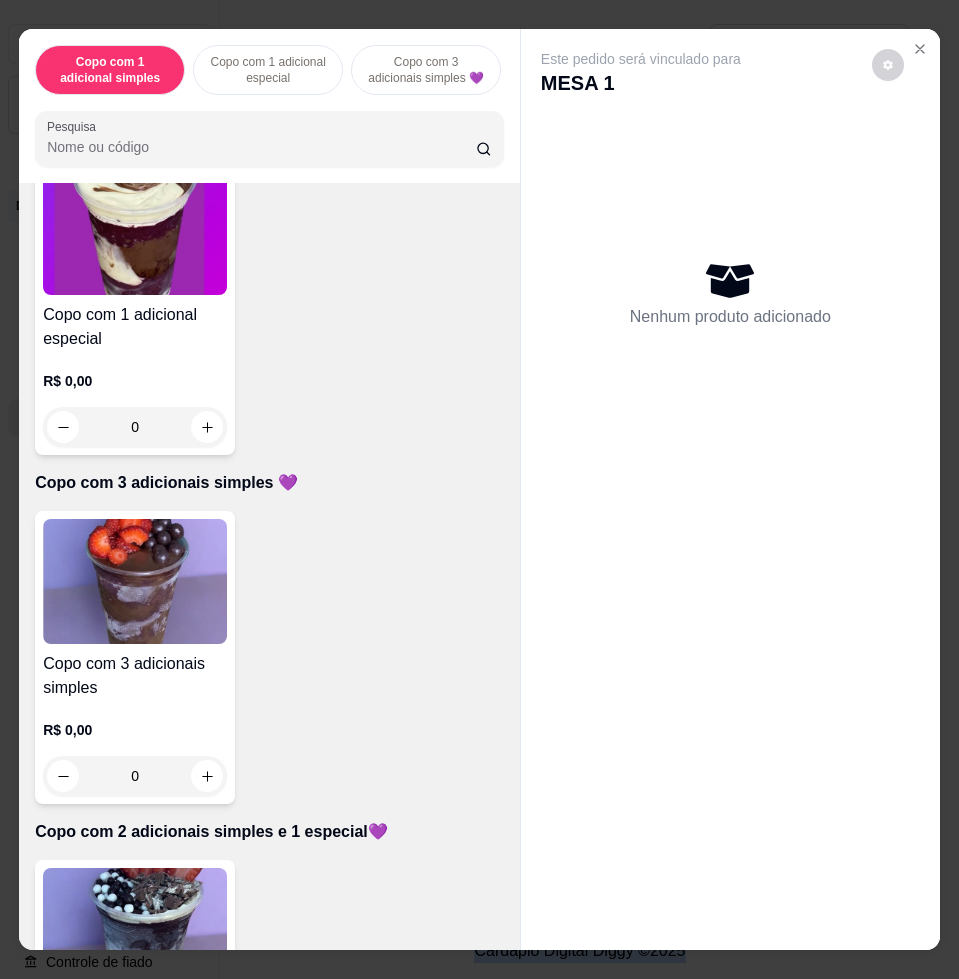 scroll, scrollTop: 1000, scrollLeft: 0, axis: vertical 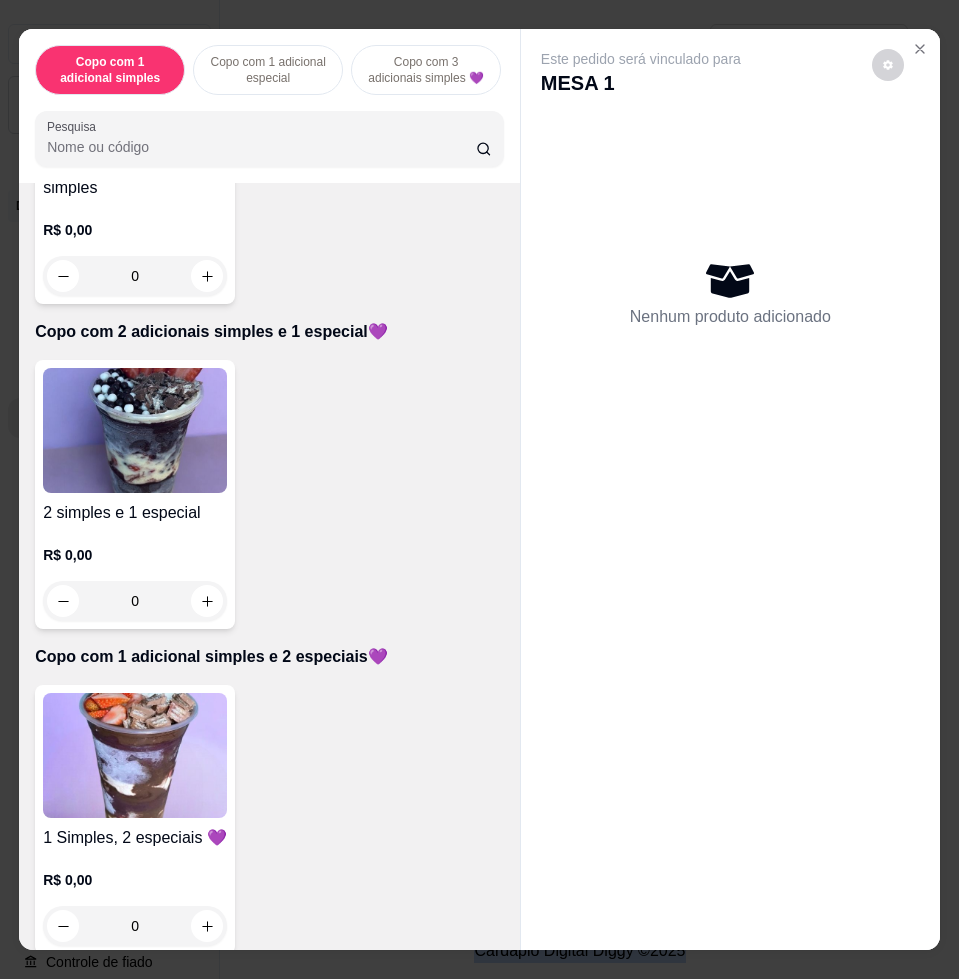 click at bounding box center (135, 430) 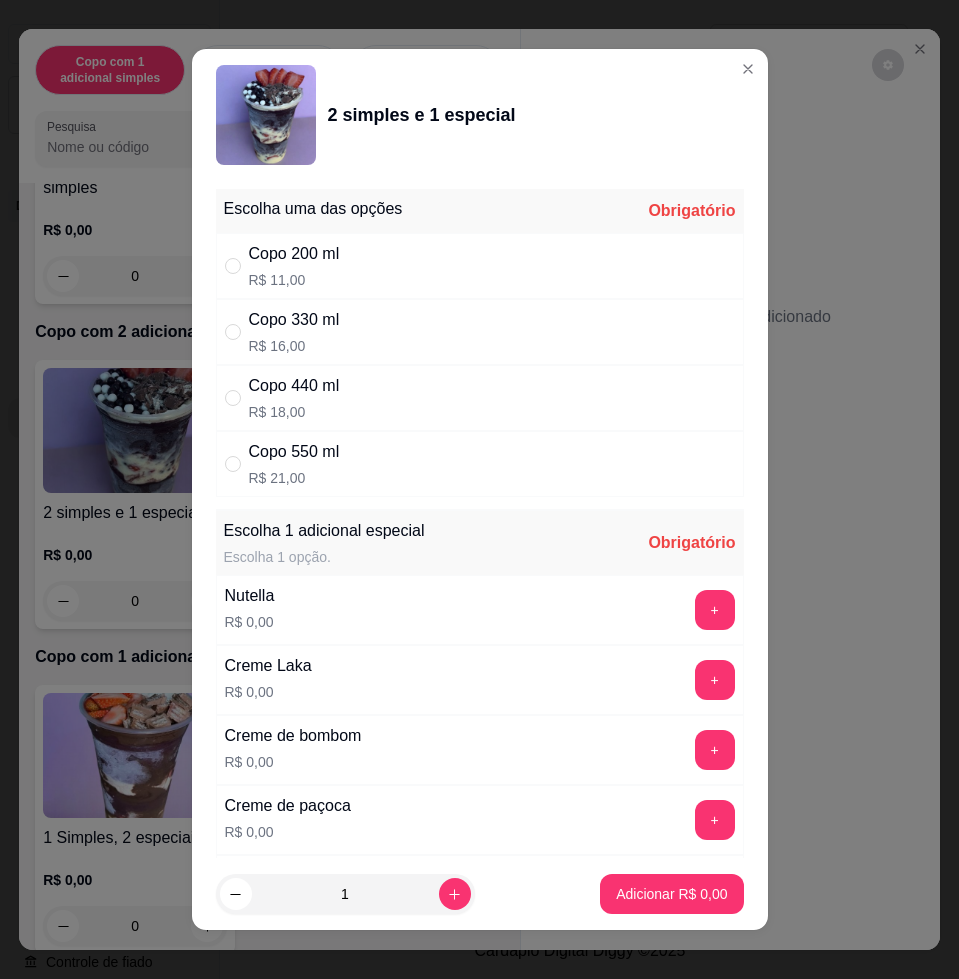 click on "Nutella R$ 0,00 +" at bounding box center [480, 610] 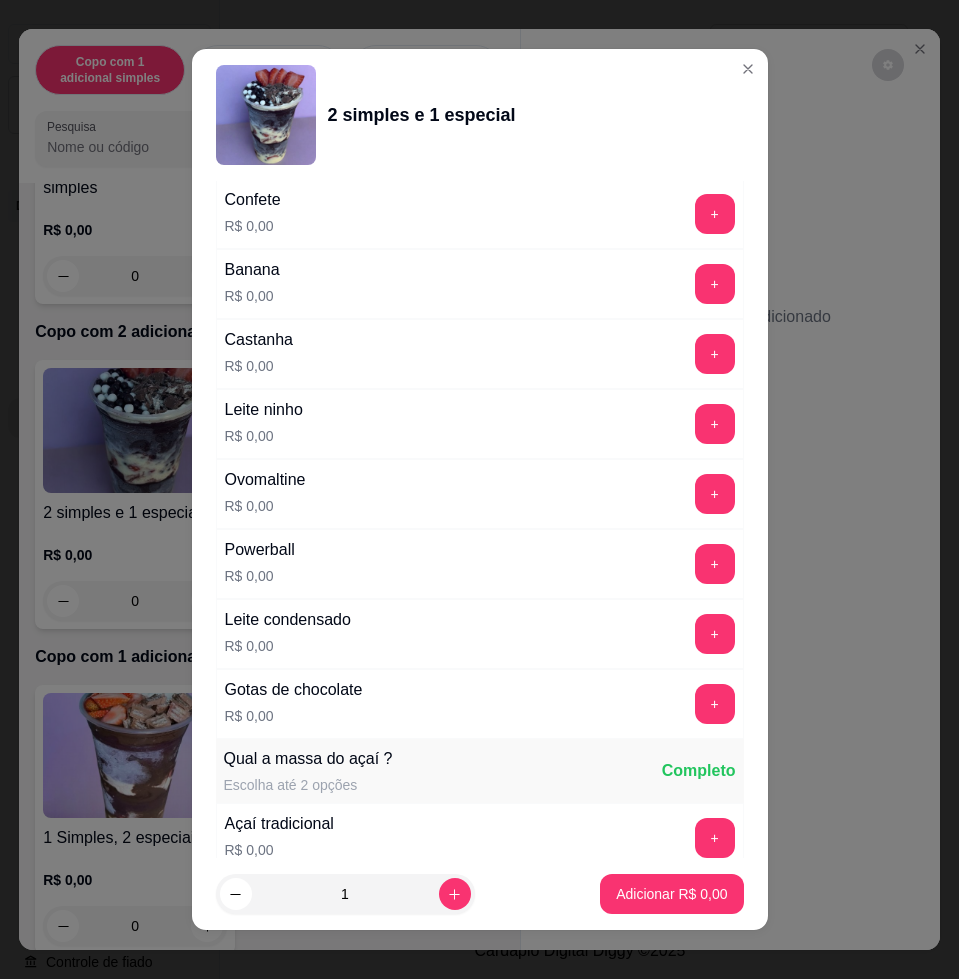 scroll, scrollTop: 2125, scrollLeft: 0, axis: vertical 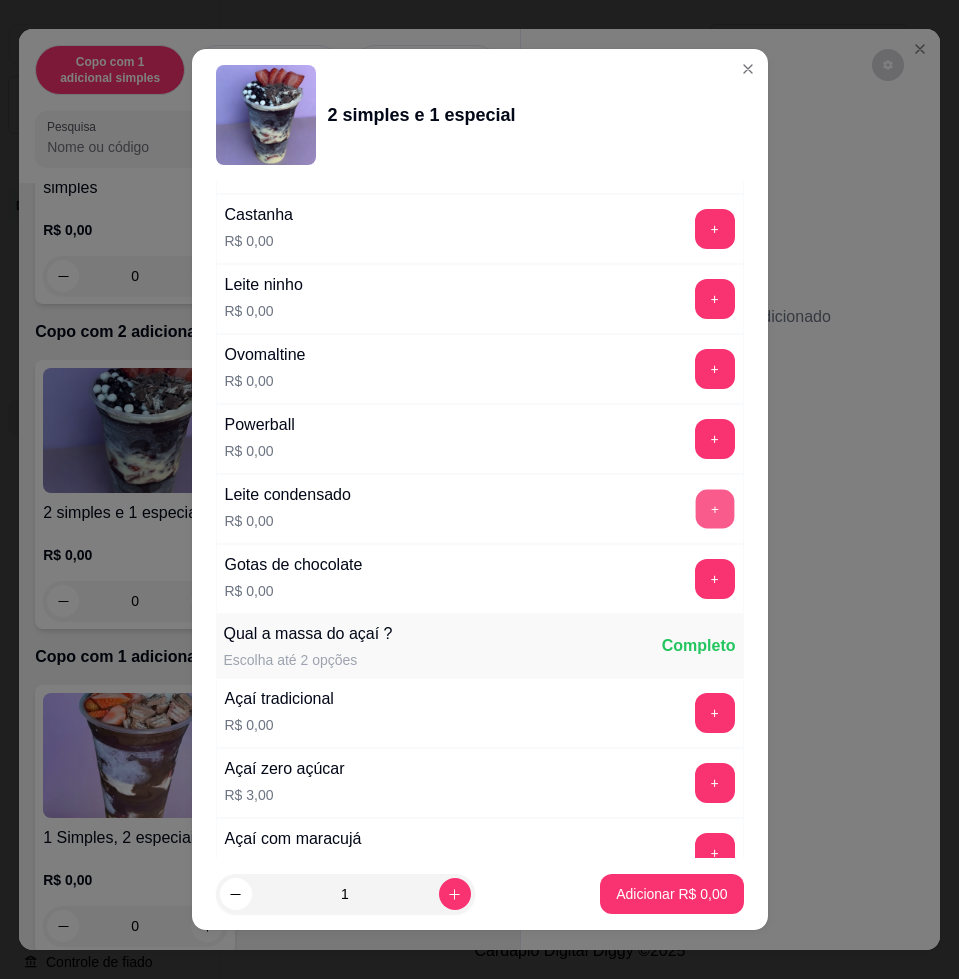 click on "+" at bounding box center (714, 509) 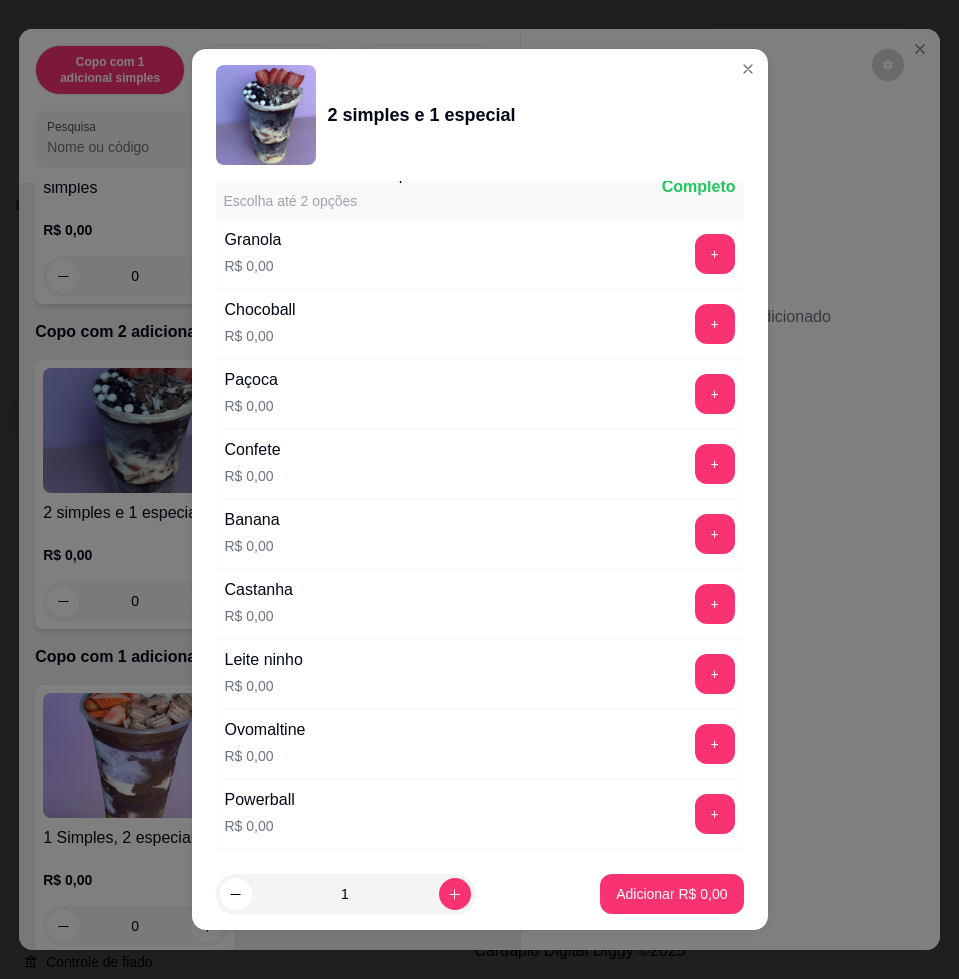 scroll, scrollTop: 1625, scrollLeft: 0, axis: vertical 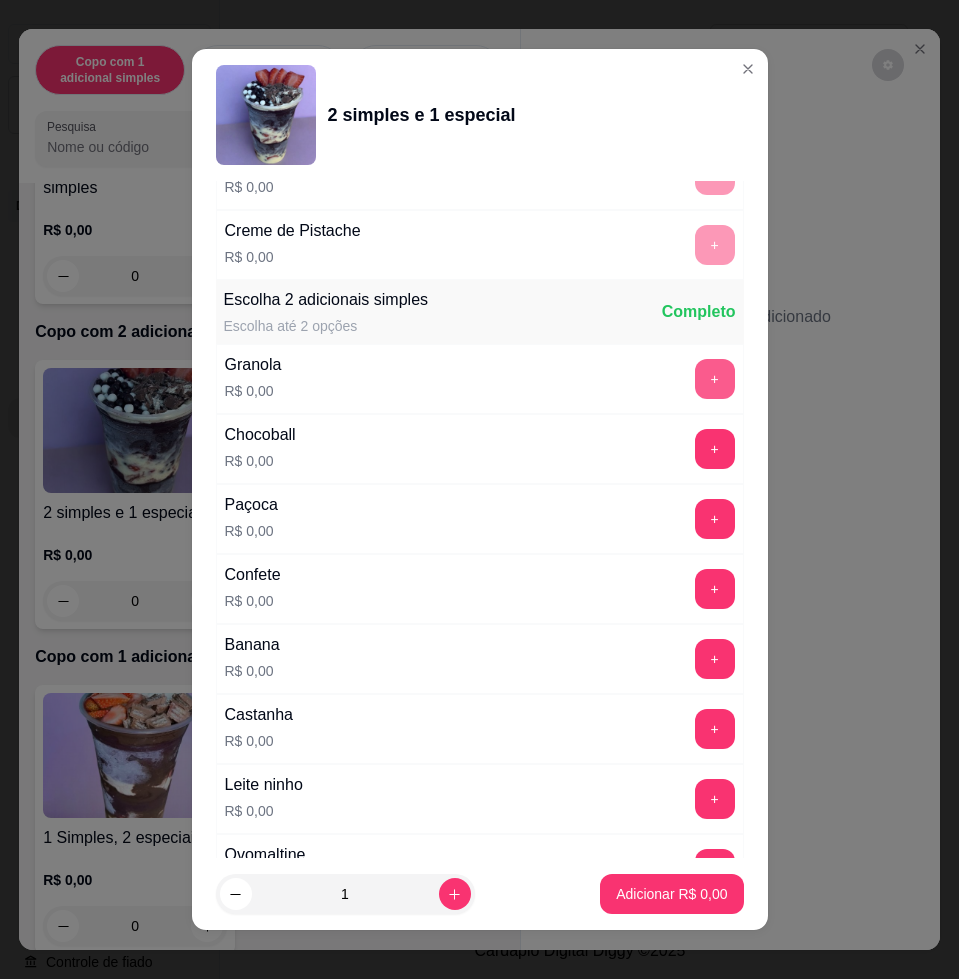 click on "+" at bounding box center [715, 379] 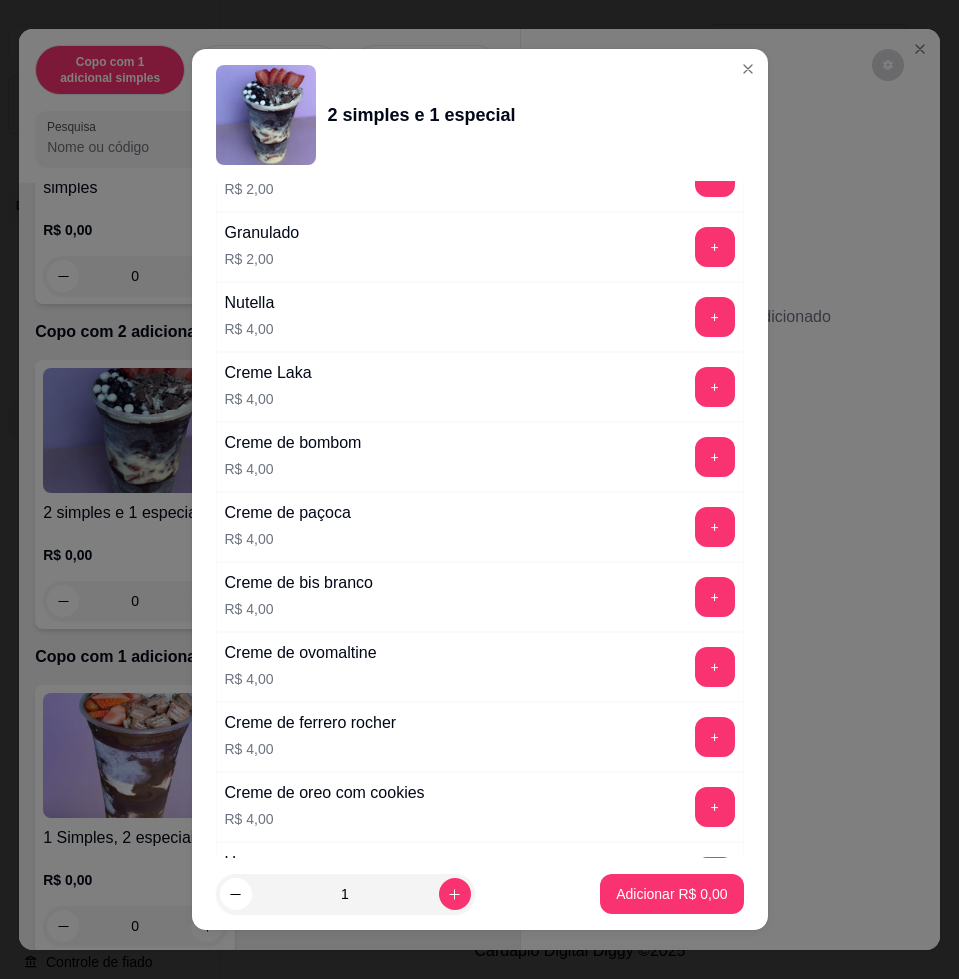 scroll, scrollTop: 4959, scrollLeft: 0, axis: vertical 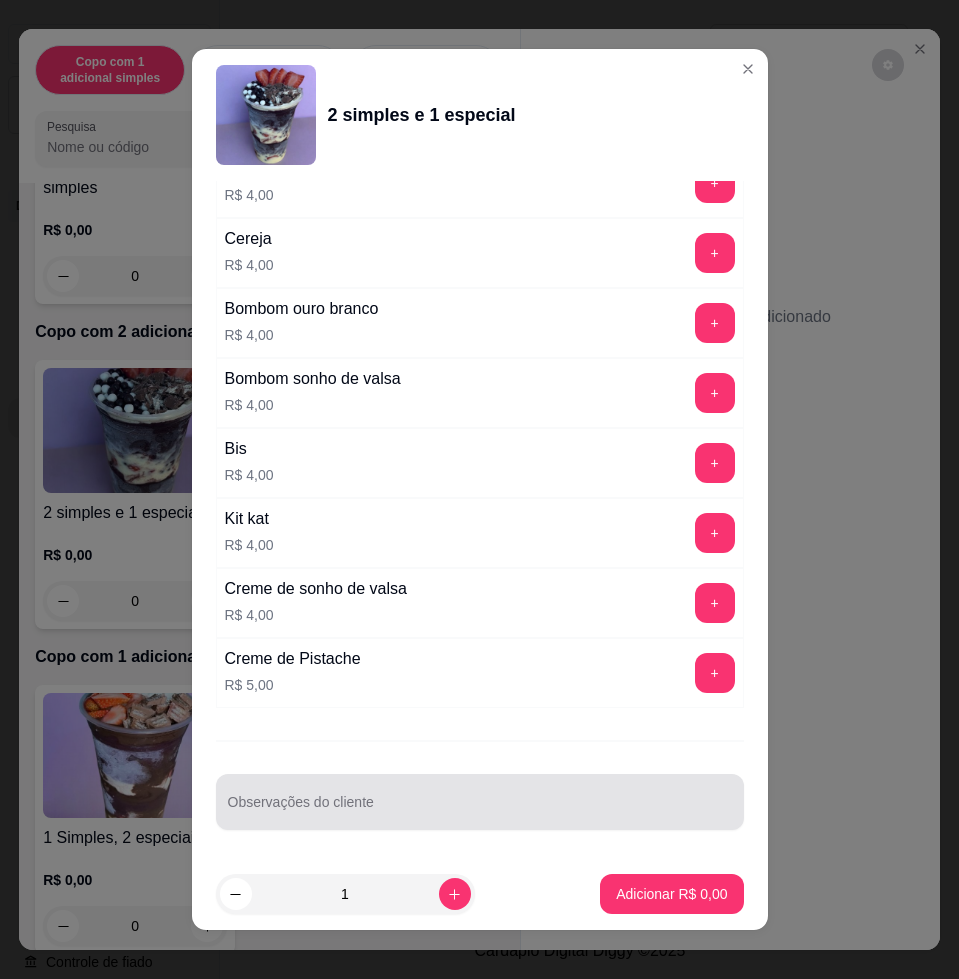 click at bounding box center [480, 802] 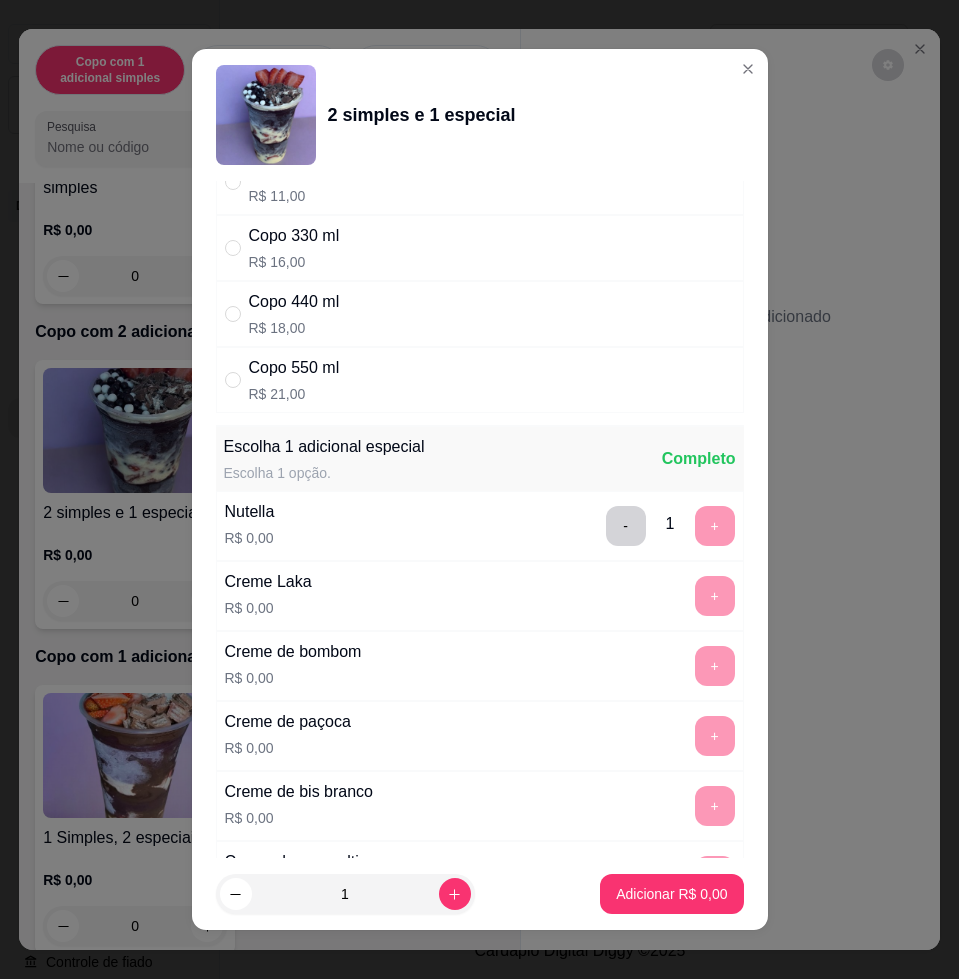 scroll, scrollTop: 0, scrollLeft: 0, axis: both 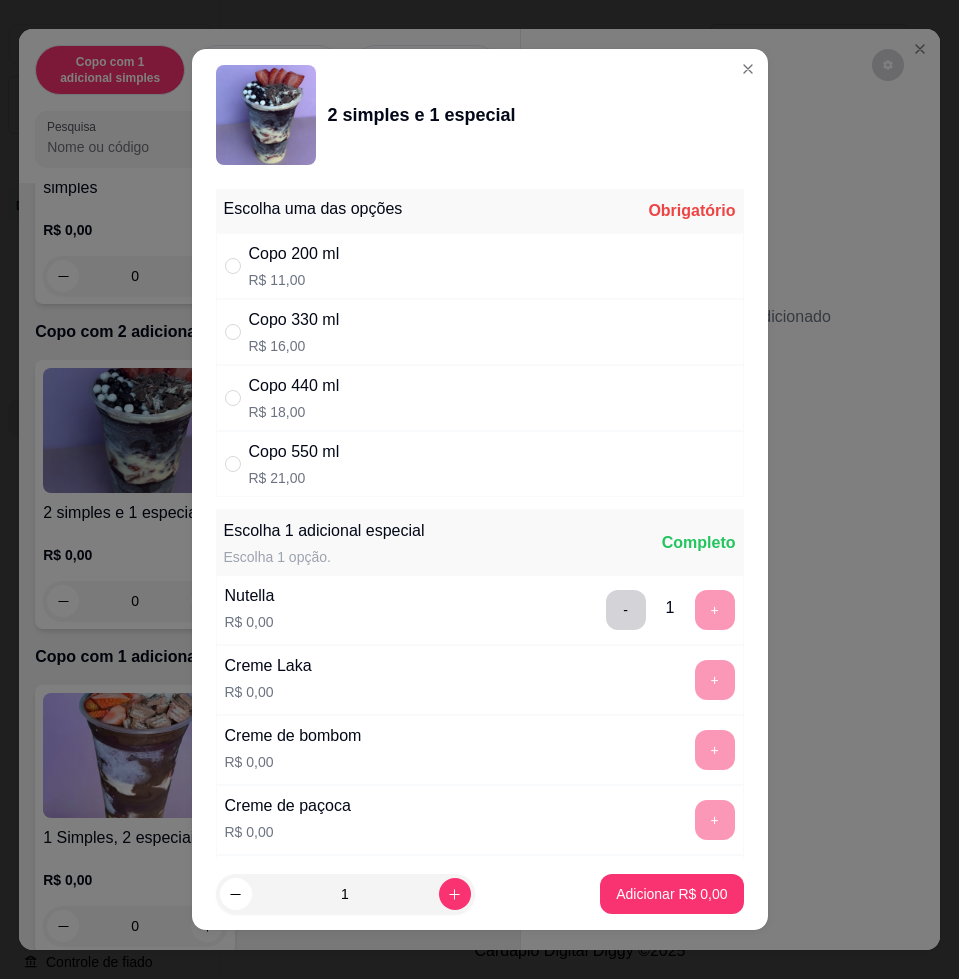 click on "Copo 550 ml R$ 21,00" at bounding box center (480, 464) 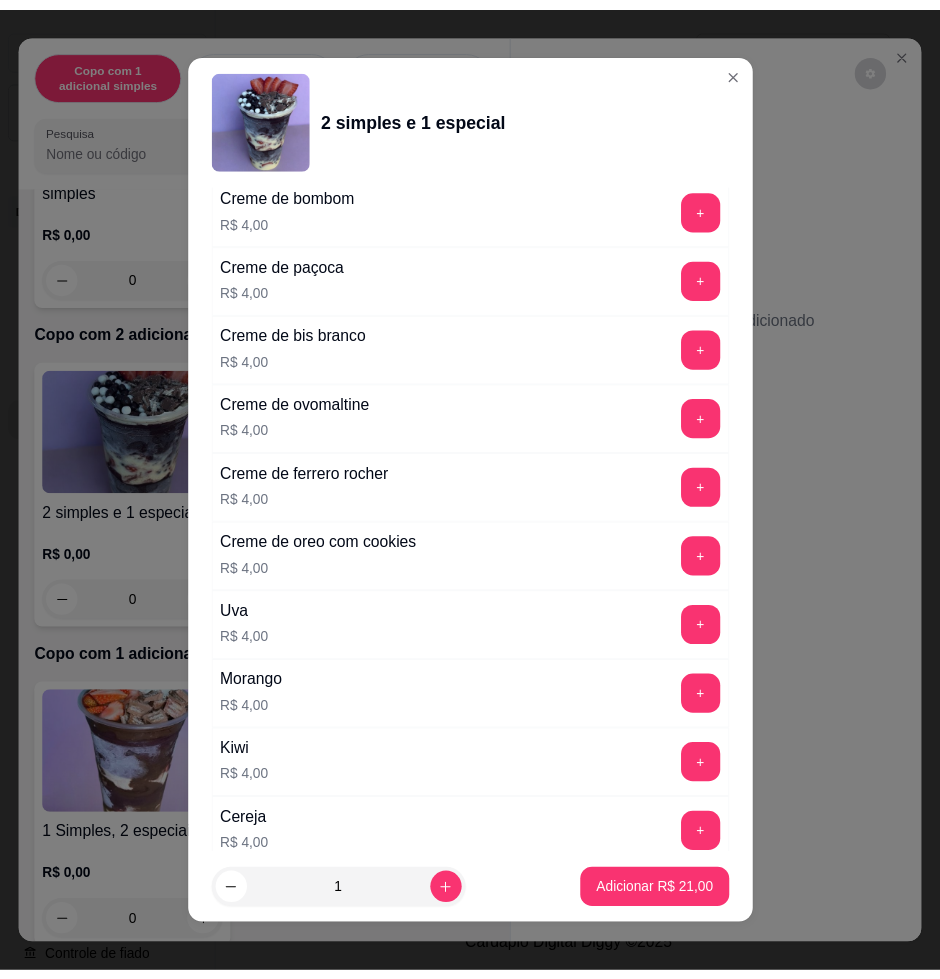scroll, scrollTop: 4959, scrollLeft: 0, axis: vertical 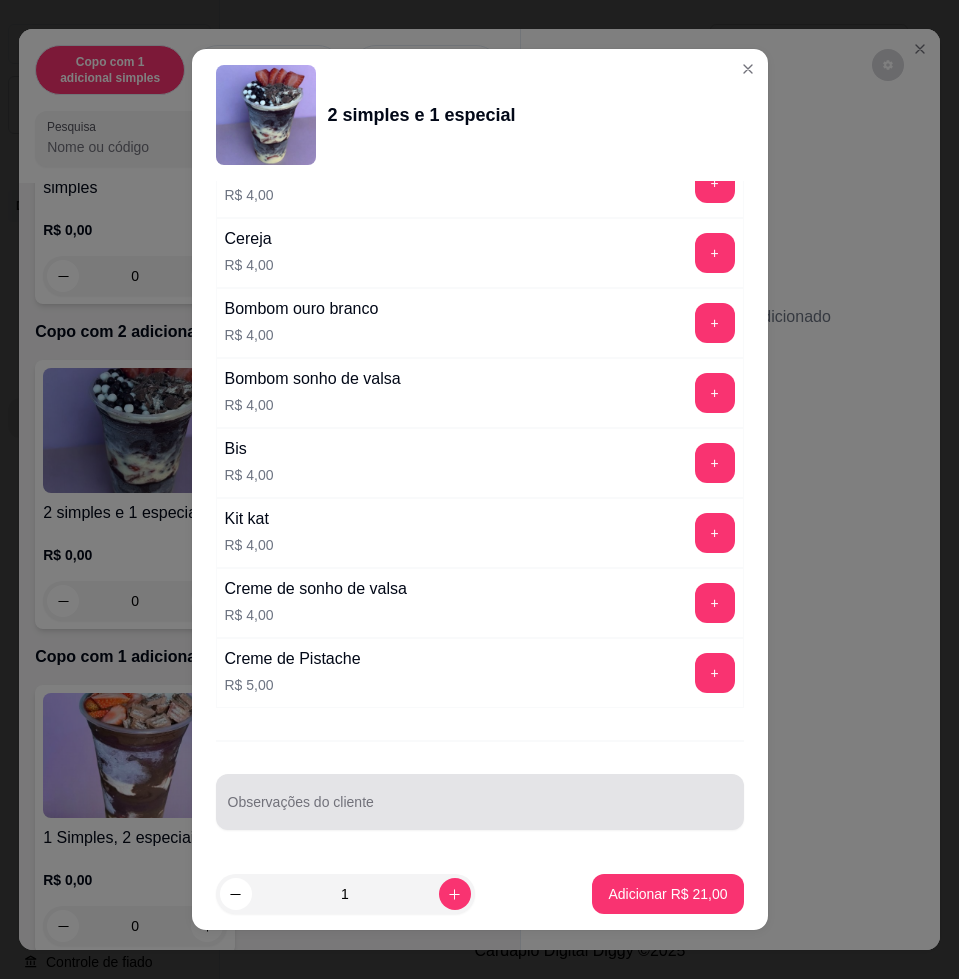 click at bounding box center (480, 802) 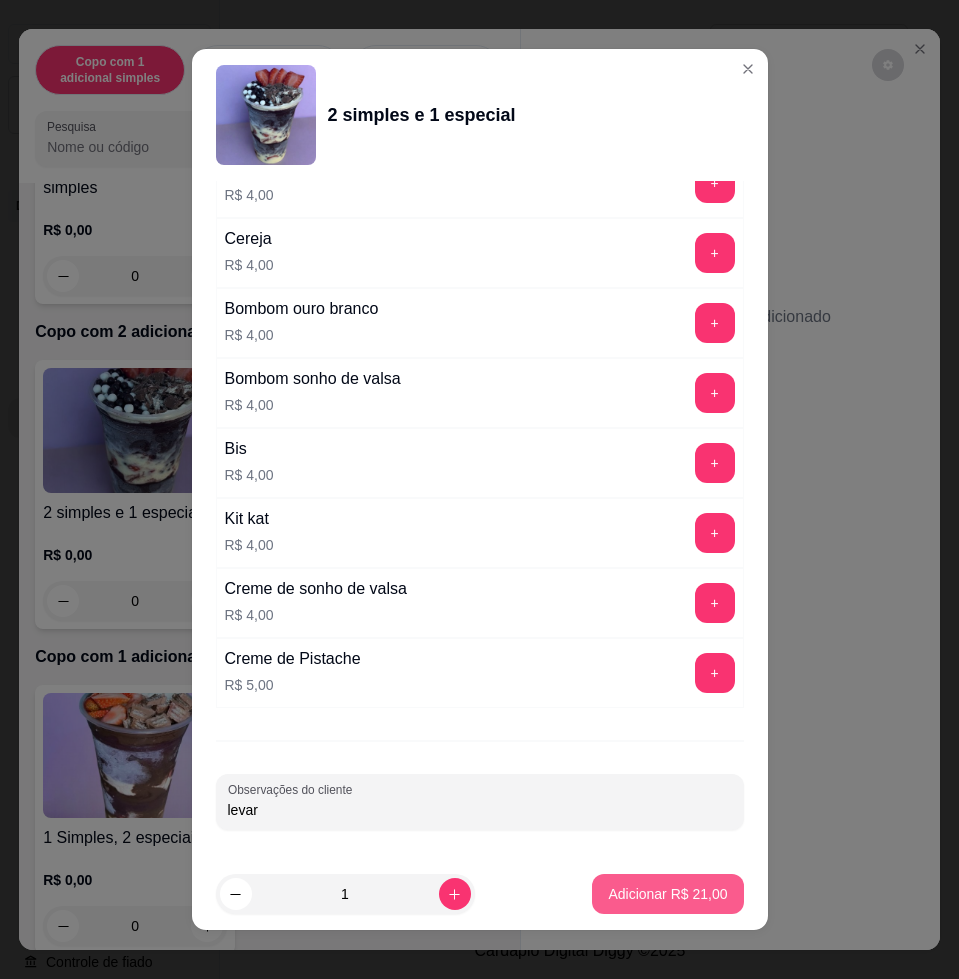 type on "levar" 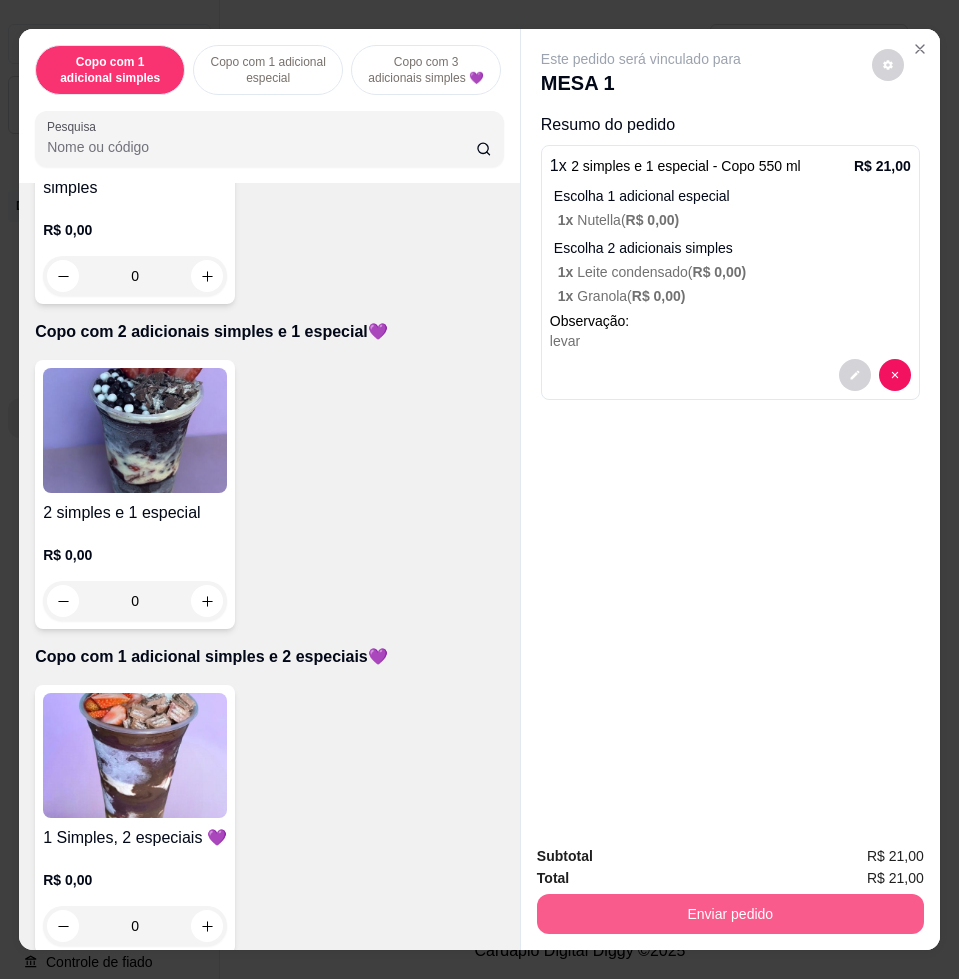 click on "Enviar pedido" at bounding box center [730, 914] 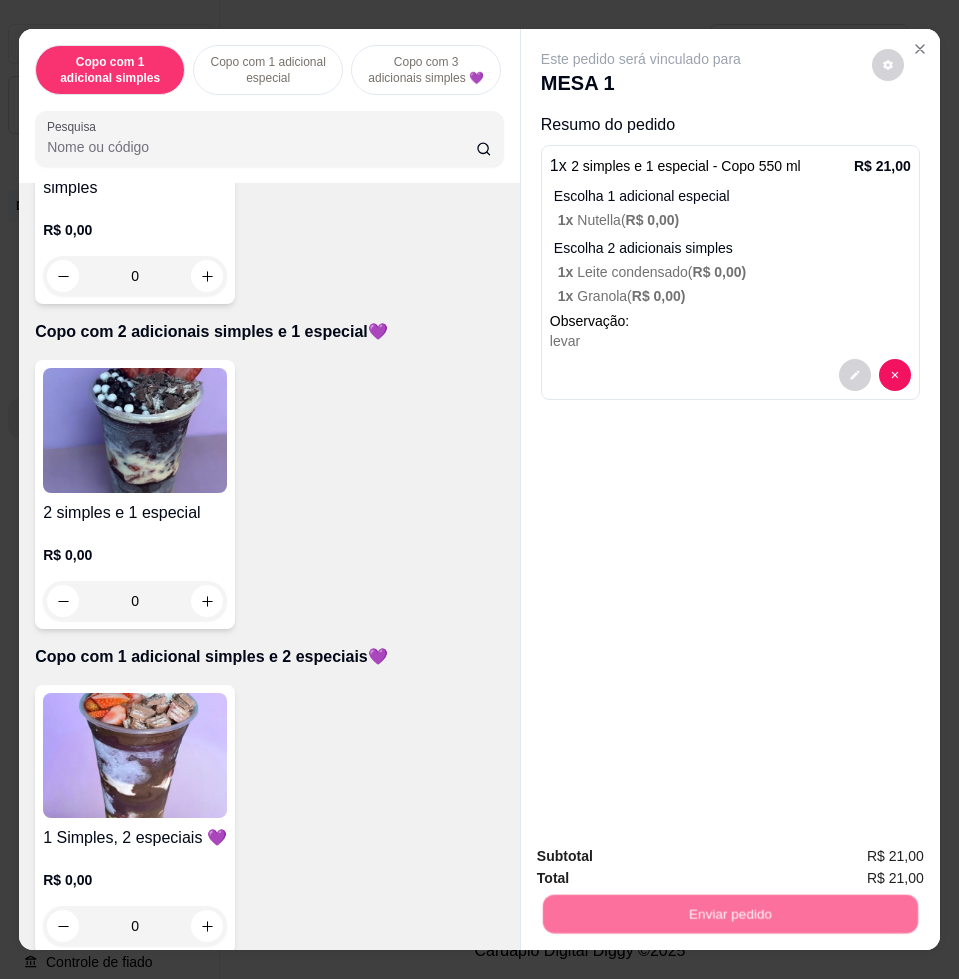 click on "Não registrar e enviar pedido" at bounding box center [662, 855] 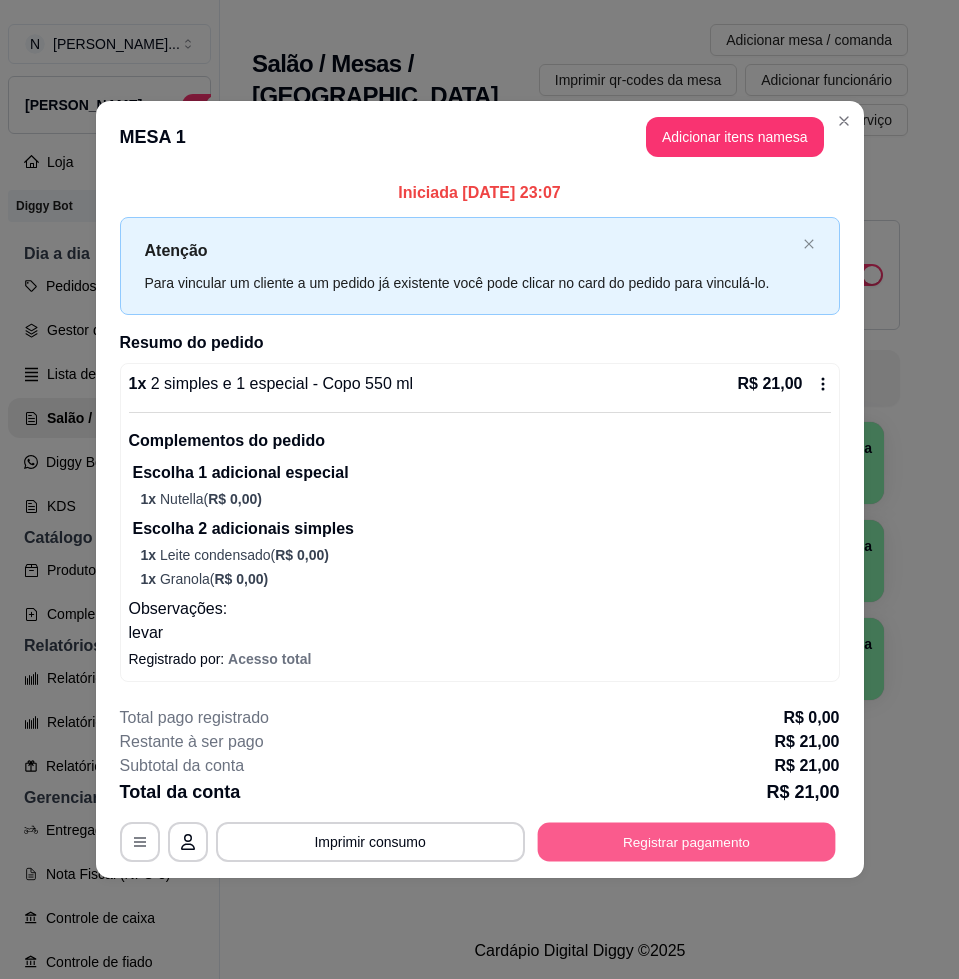 click on "Registrar pagamento" at bounding box center [686, 841] 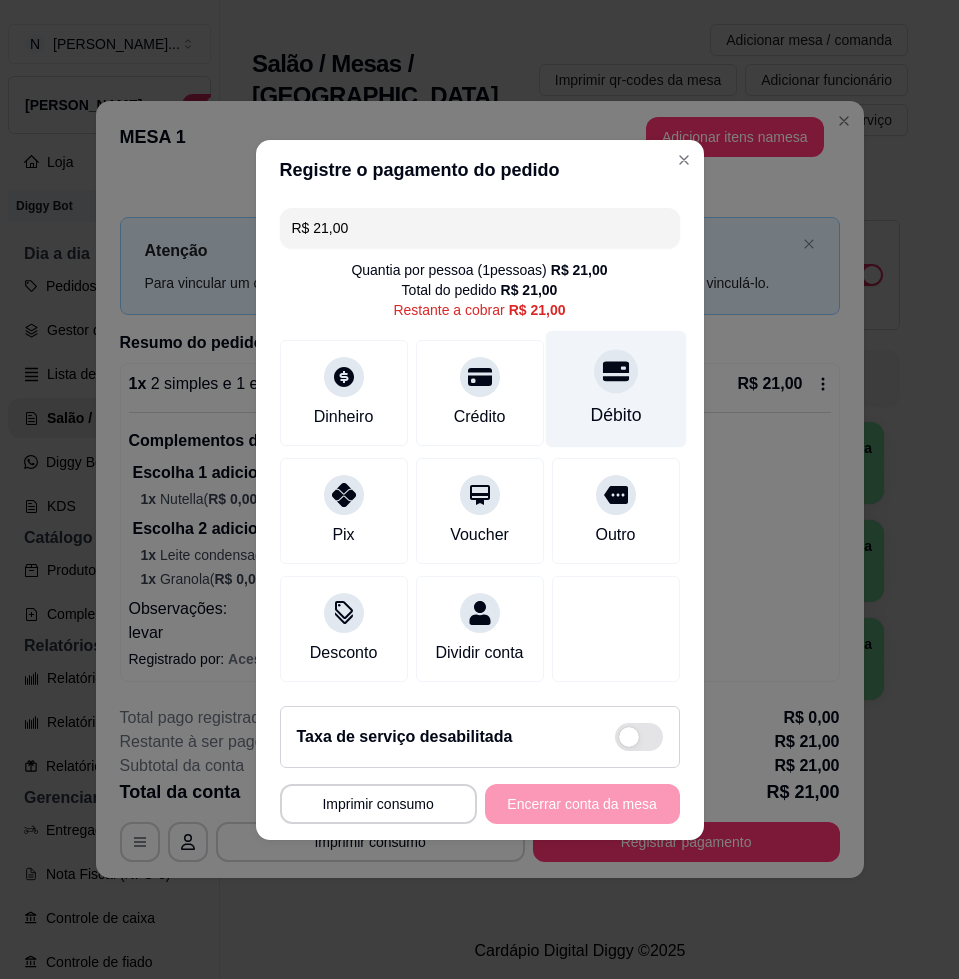 click on "Débito" at bounding box center [615, 388] 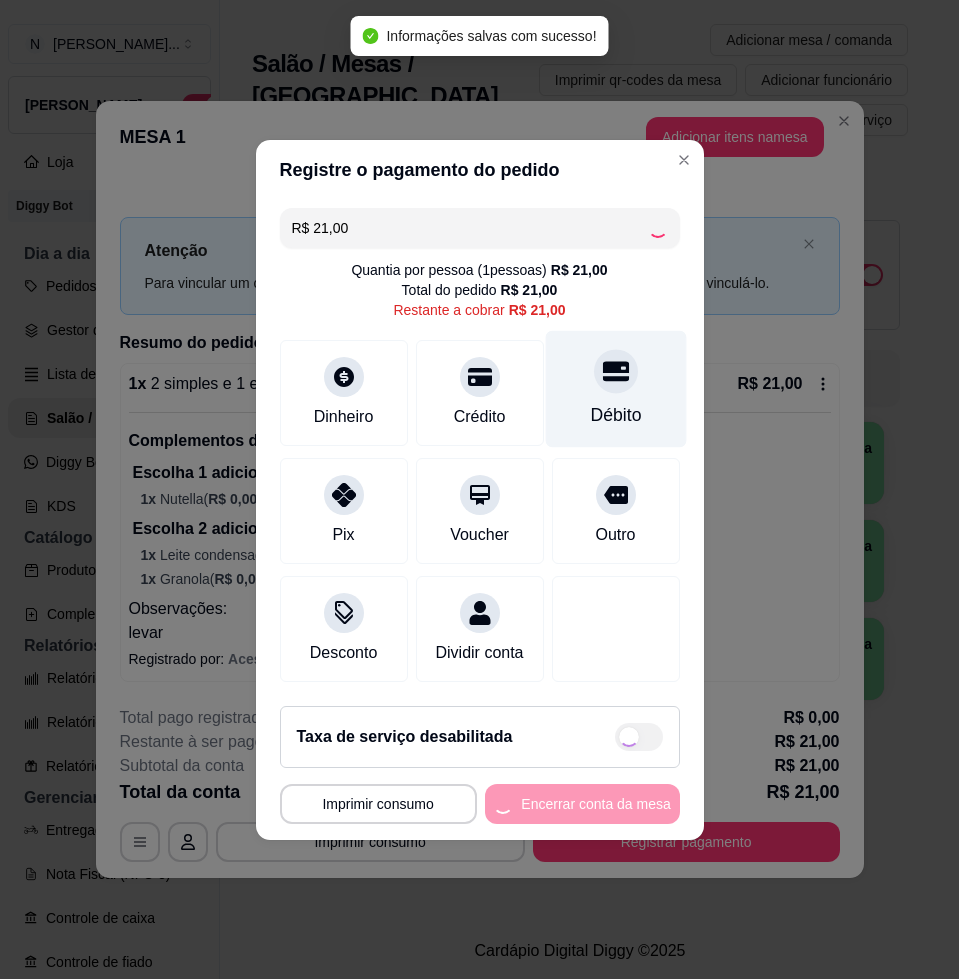 type on "R$ 0,00" 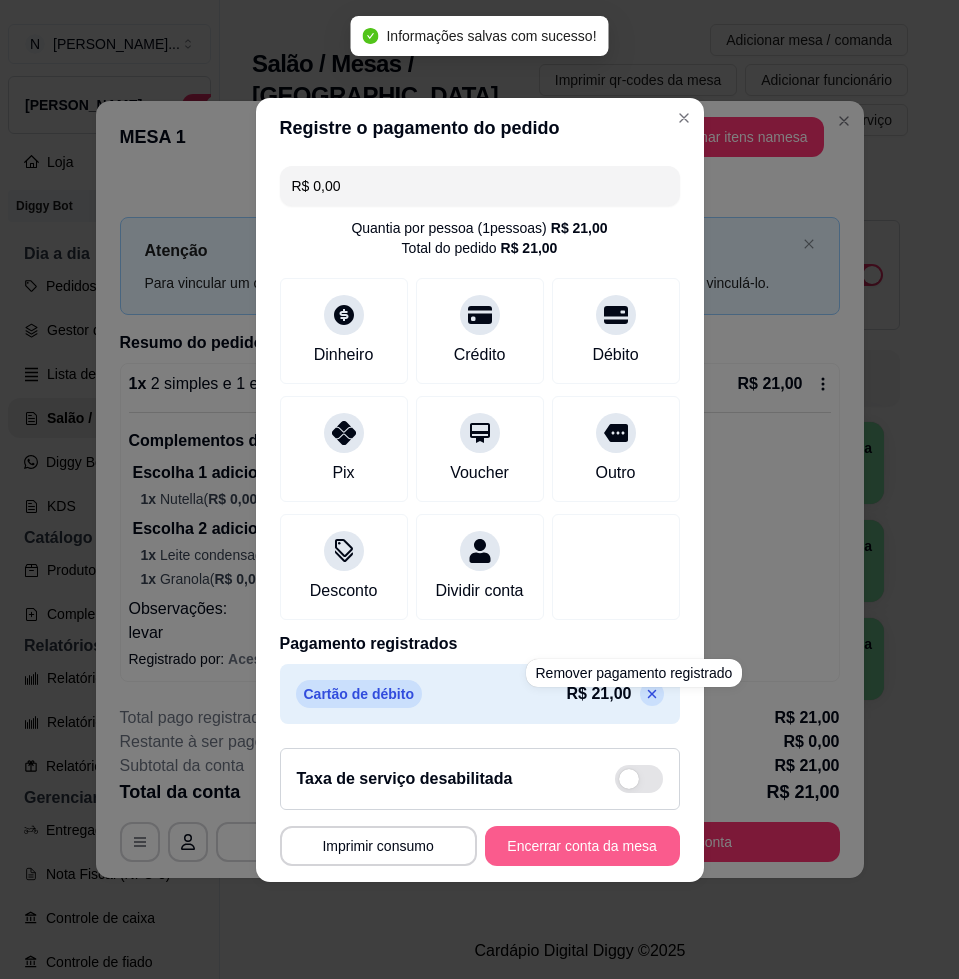 click on "Encerrar conta da mesa" at bounding box center (582, 846) 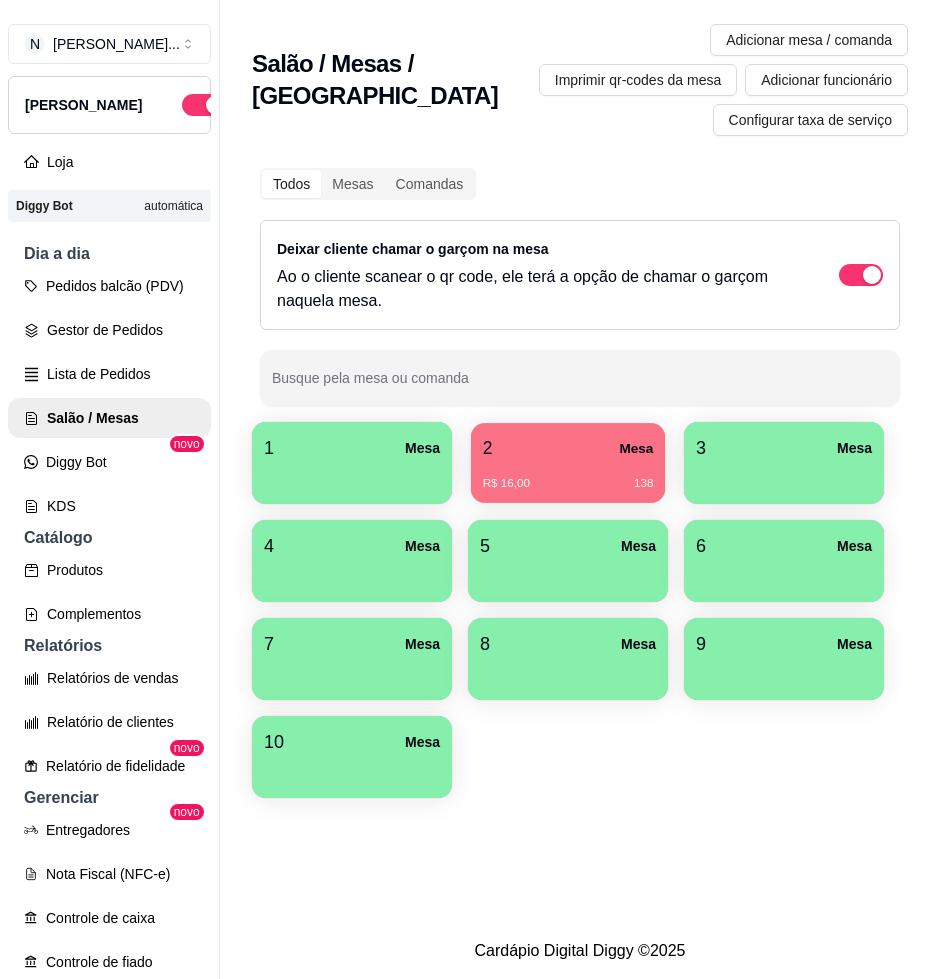 click on "Mesa" at bounding box center (636, 448) 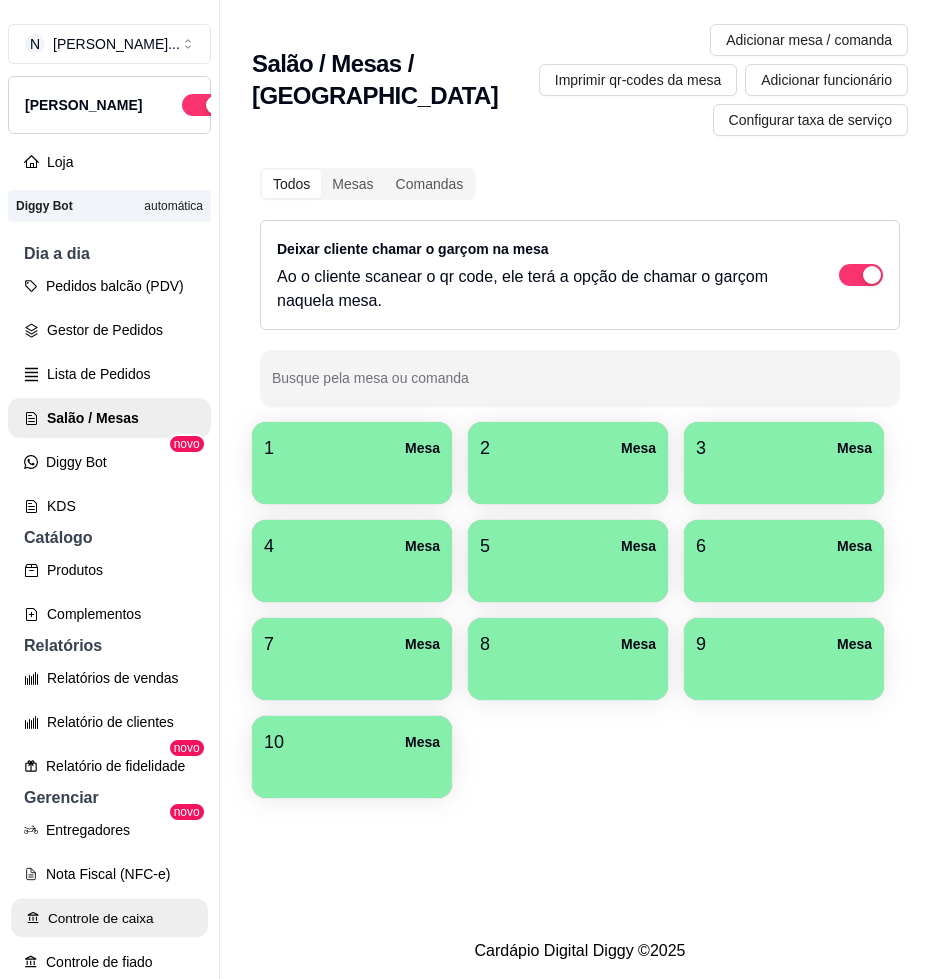 click on "Controle de caixa" at bounding box center [109, 918] 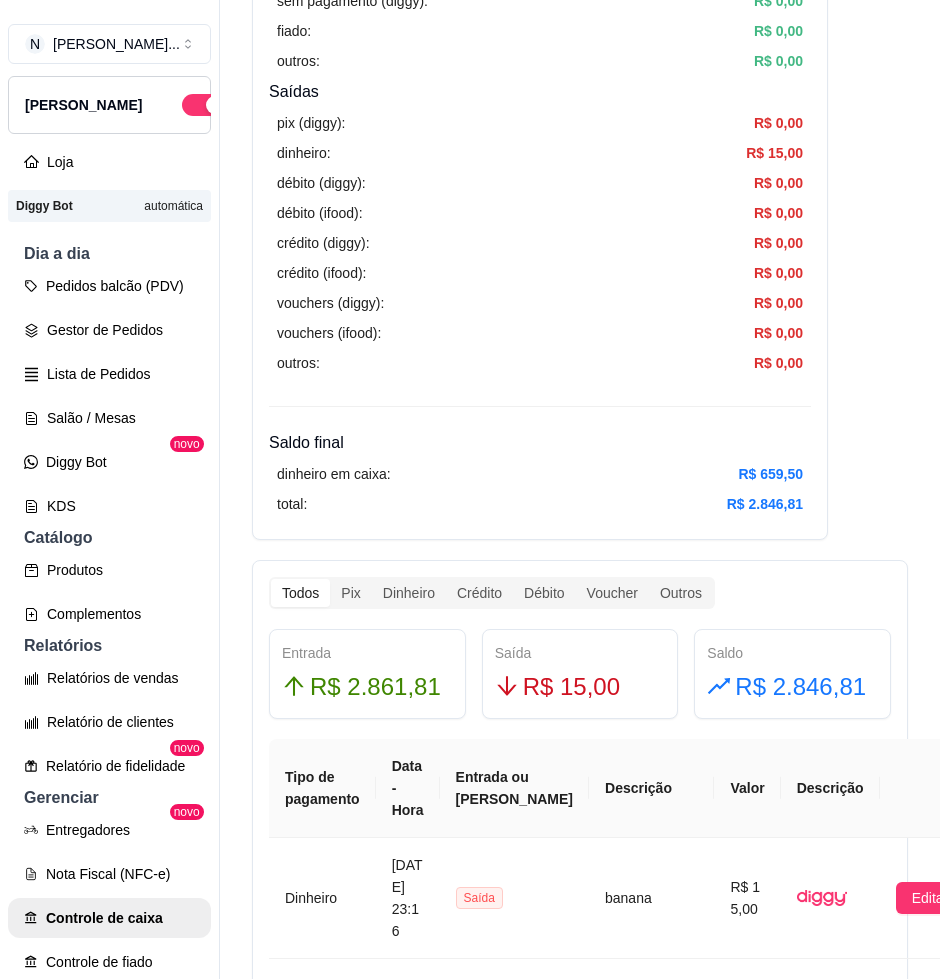 scroll, scrollTop: 750, scrollLeft: 0, axis: vertical 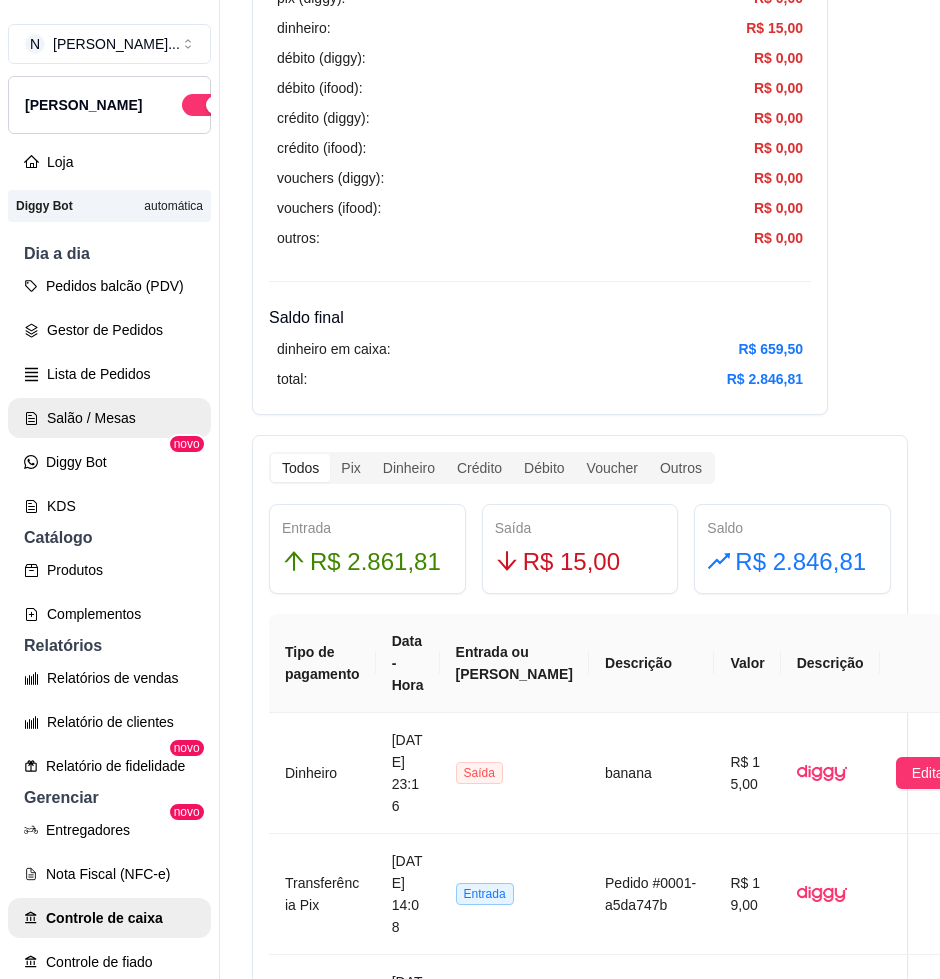 click on "Salão / Mesas" at bounding box center [109, 418] 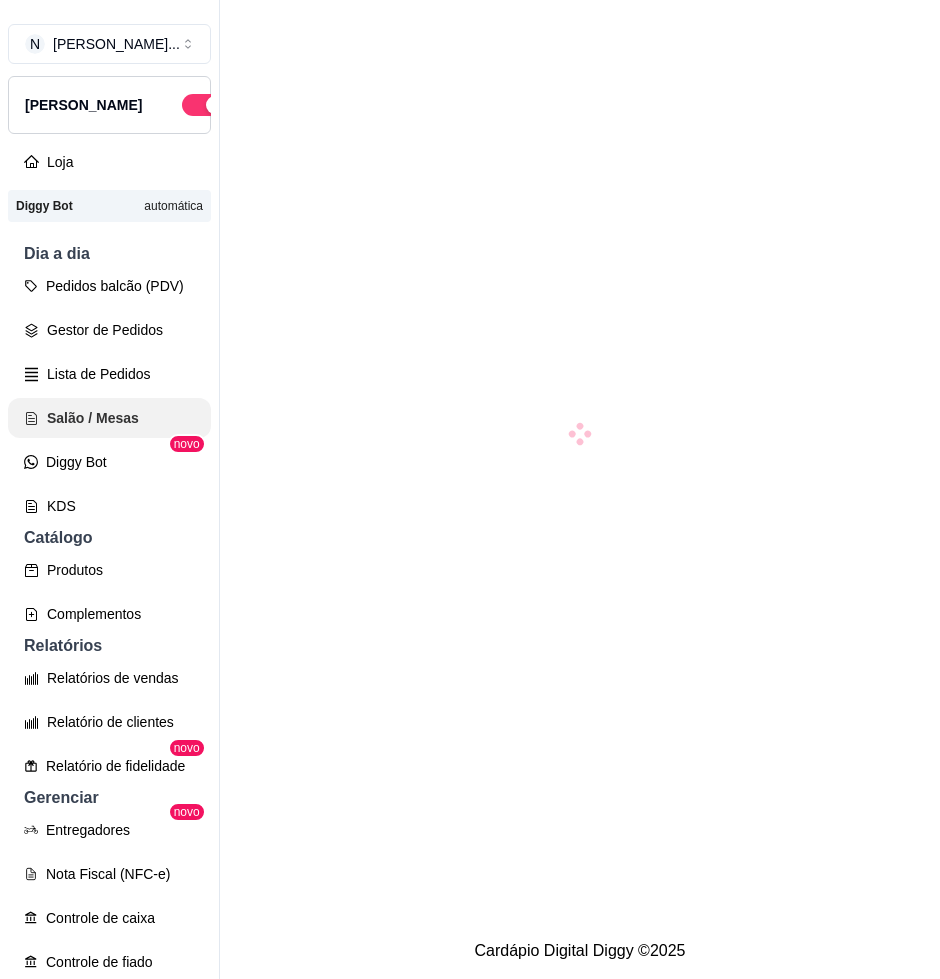 scroll, scrollTop: 0, scrollLeft: 0, axis: both 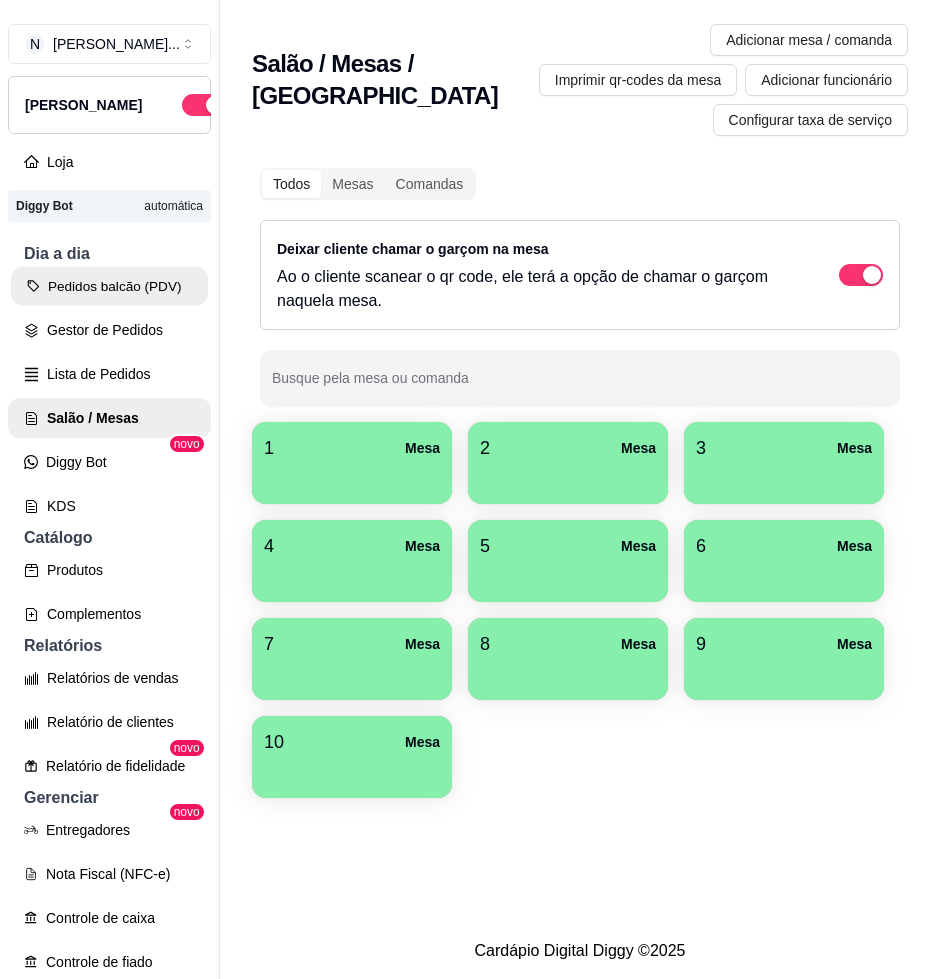 click on "Pedidos balcão (PDV)" at bounding box center [109, 286] 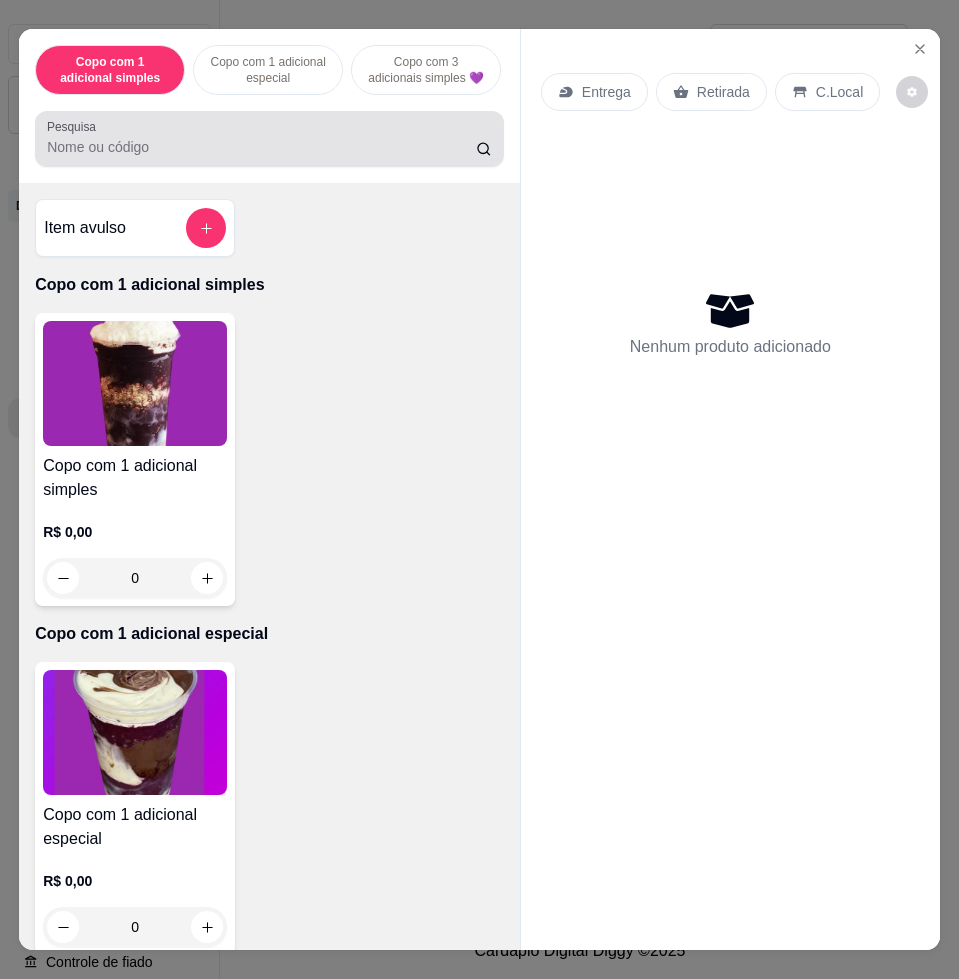 click on "Pesquisa" at bounding box center (261, 147) 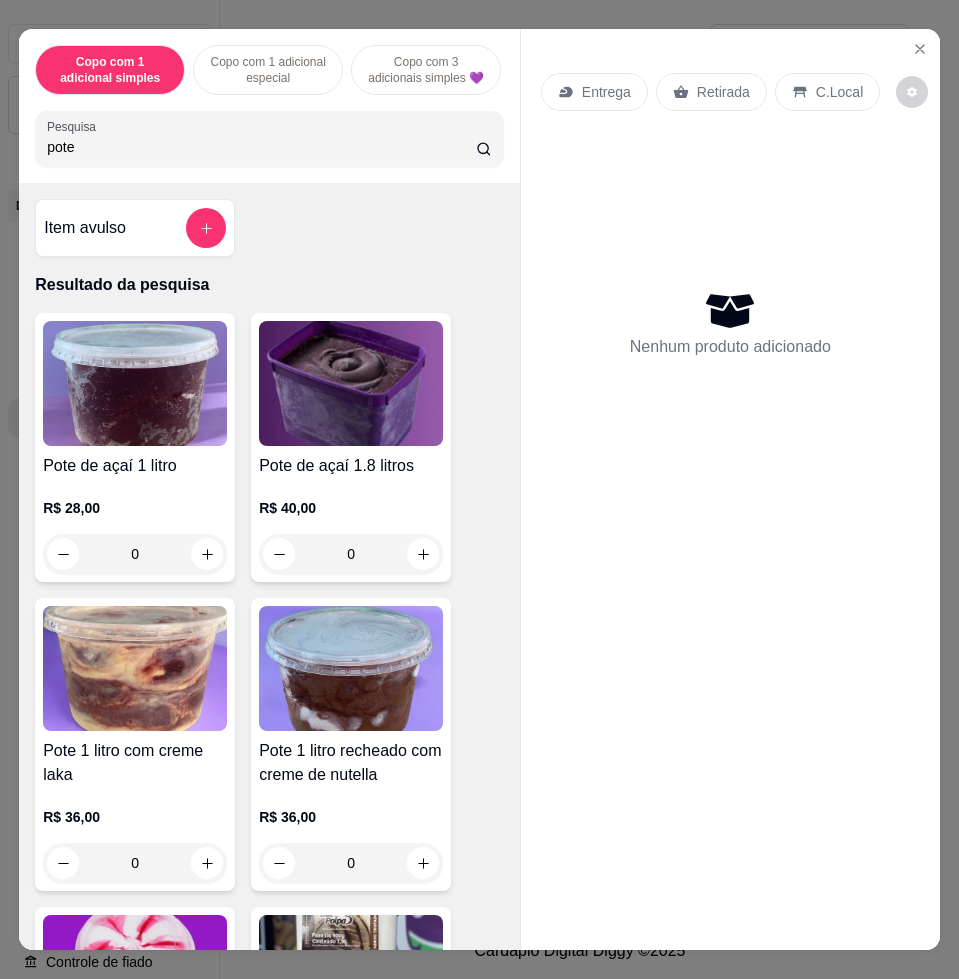 type on "pote" 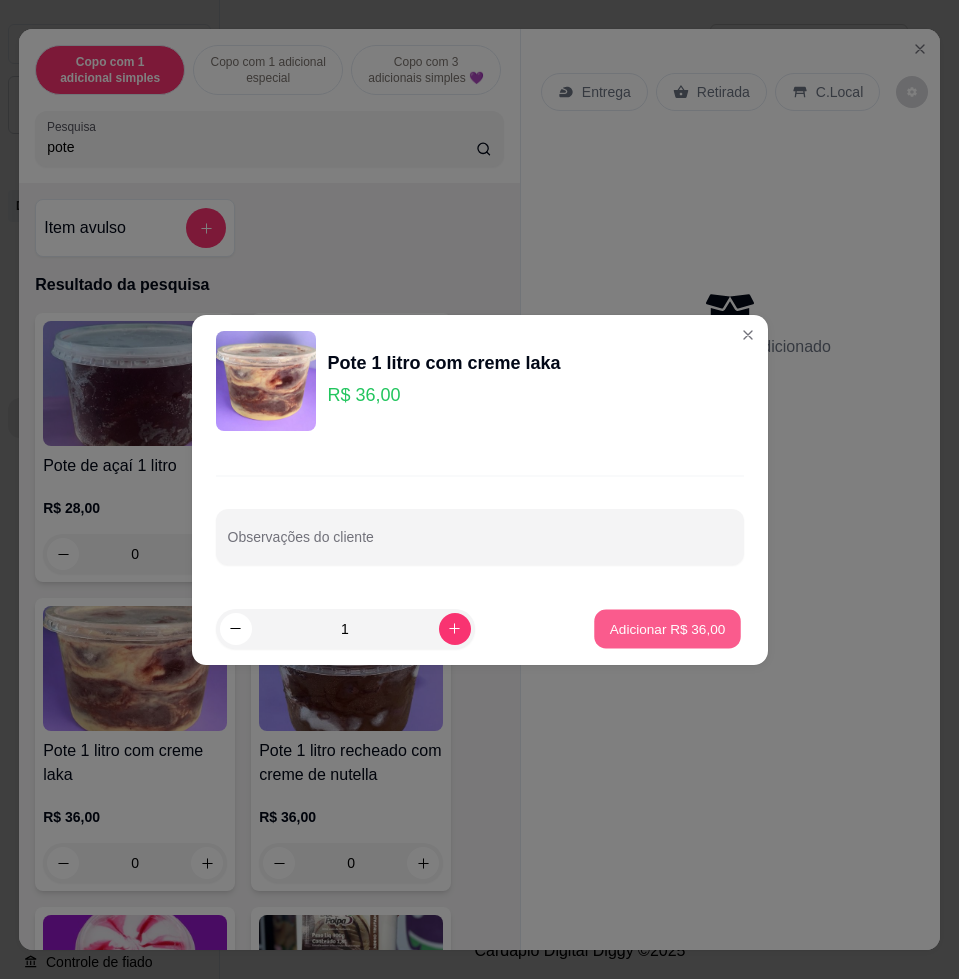 click on "Adicionar   R$ 36,00" at bounding box center [668, 628] 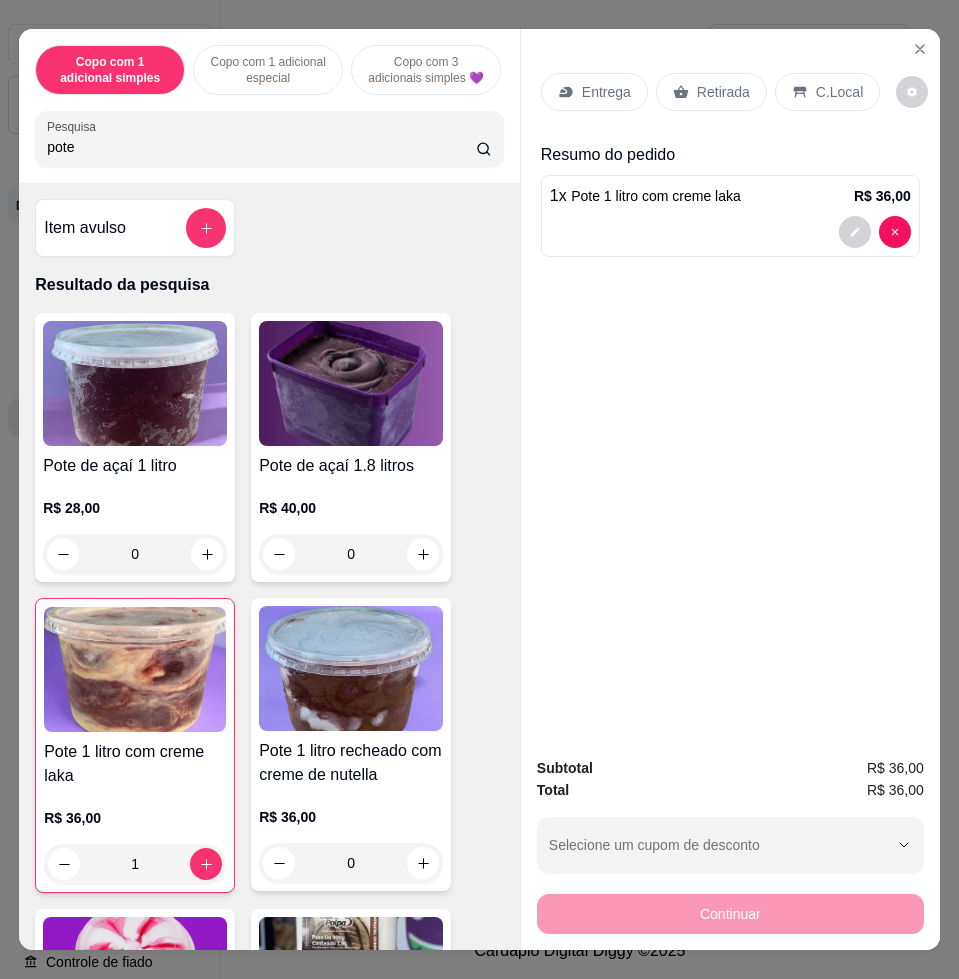 click on "C.Local" at bounding box center [839, 92] 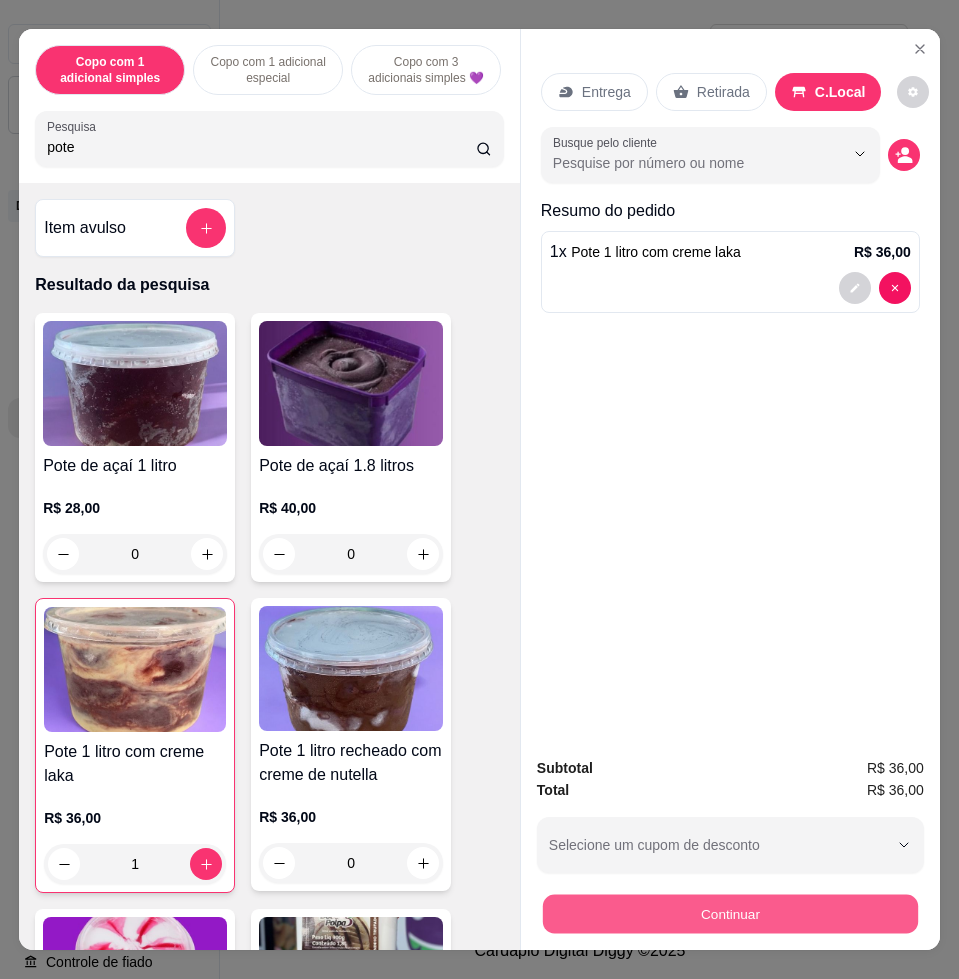 click on "Continuar" at bounding box center [730, 913] 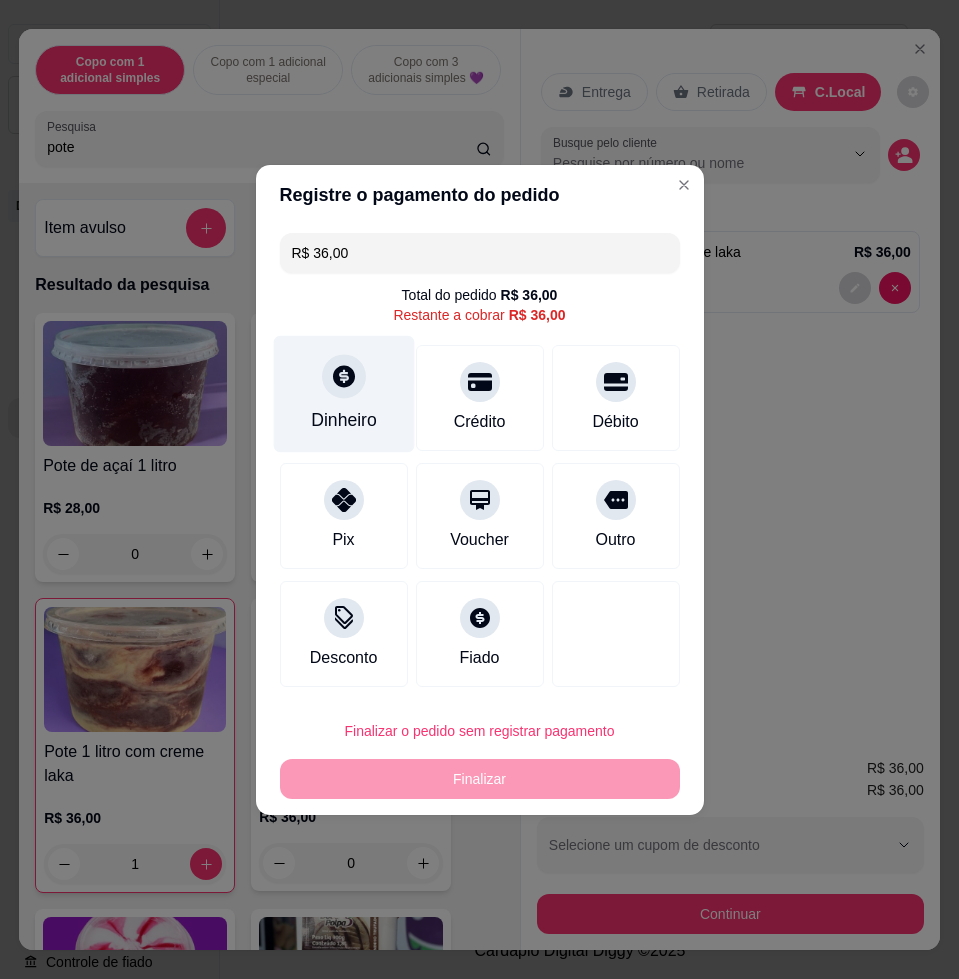 click 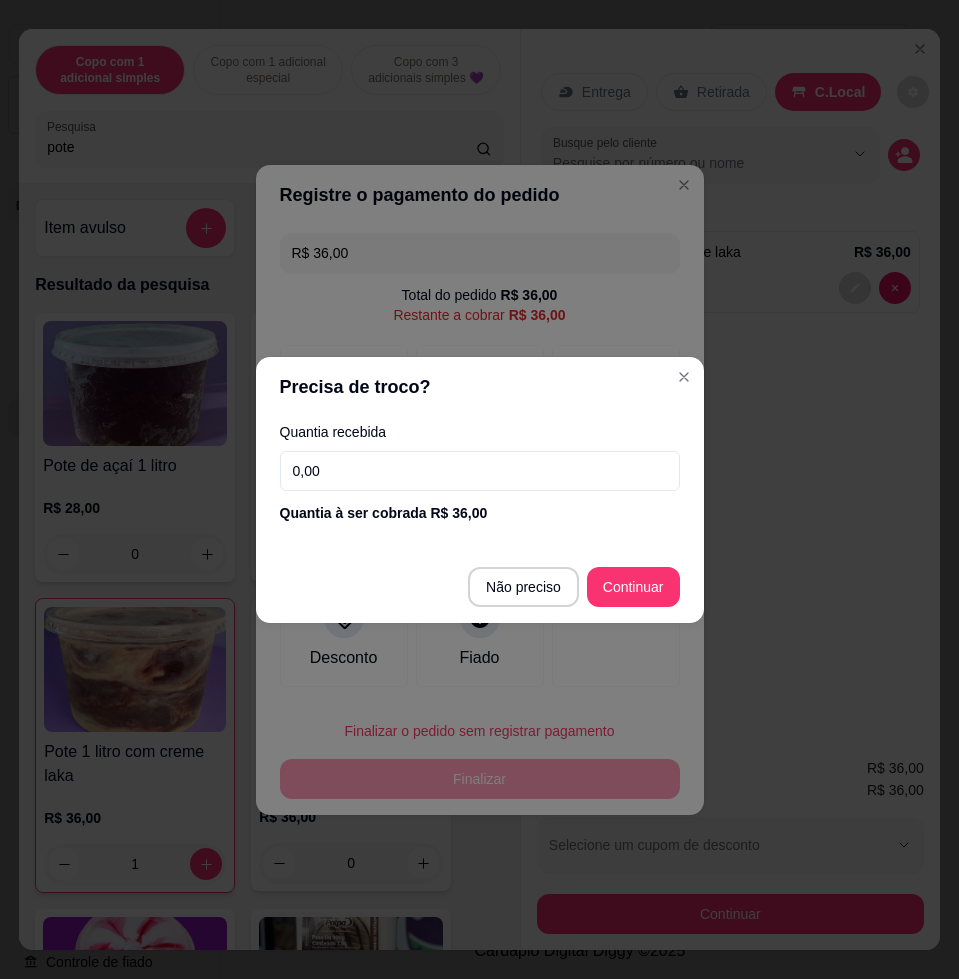 click on "0,00" at bounding box center [480, 471] 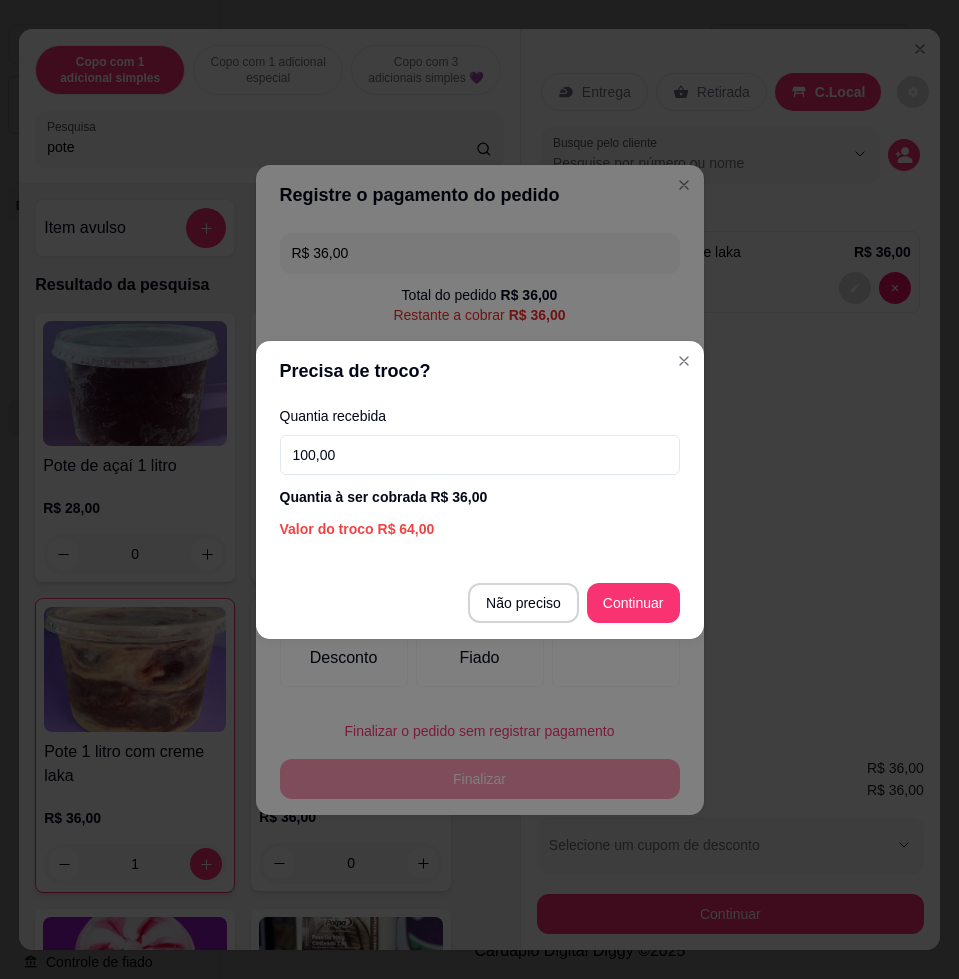 type on "100,00" 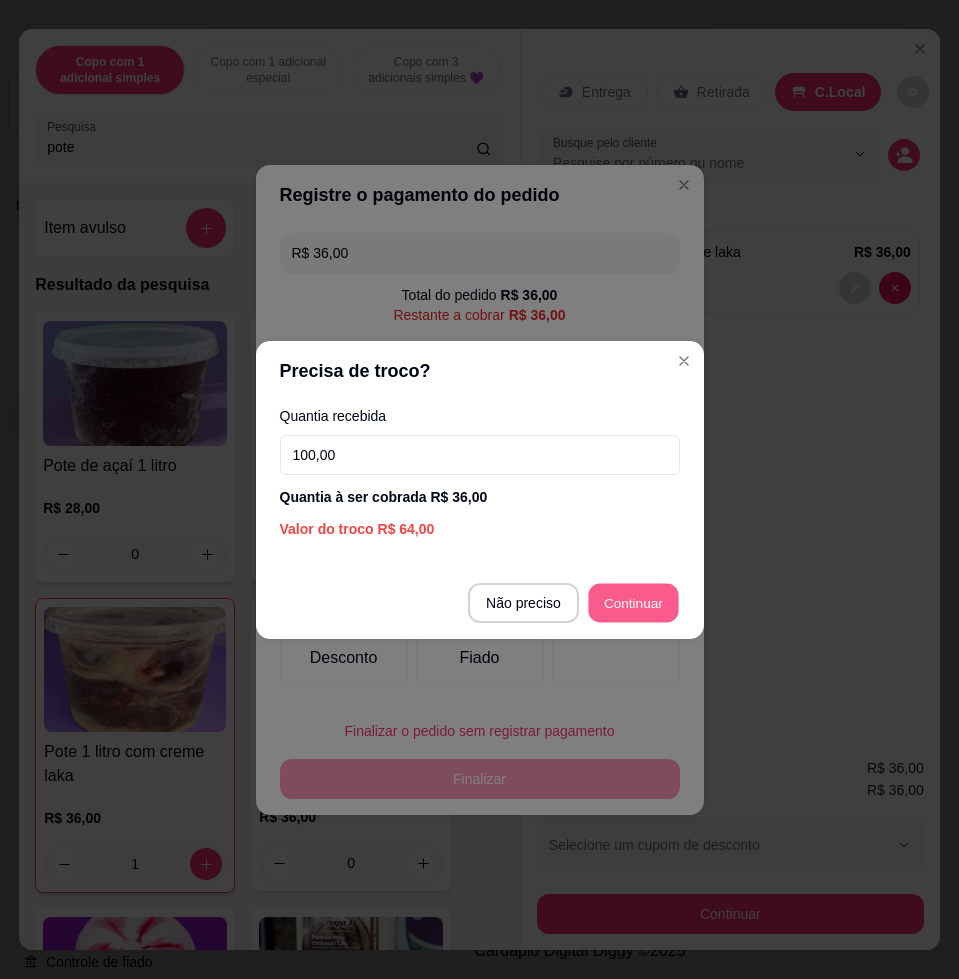 type on "R$ 0,00" 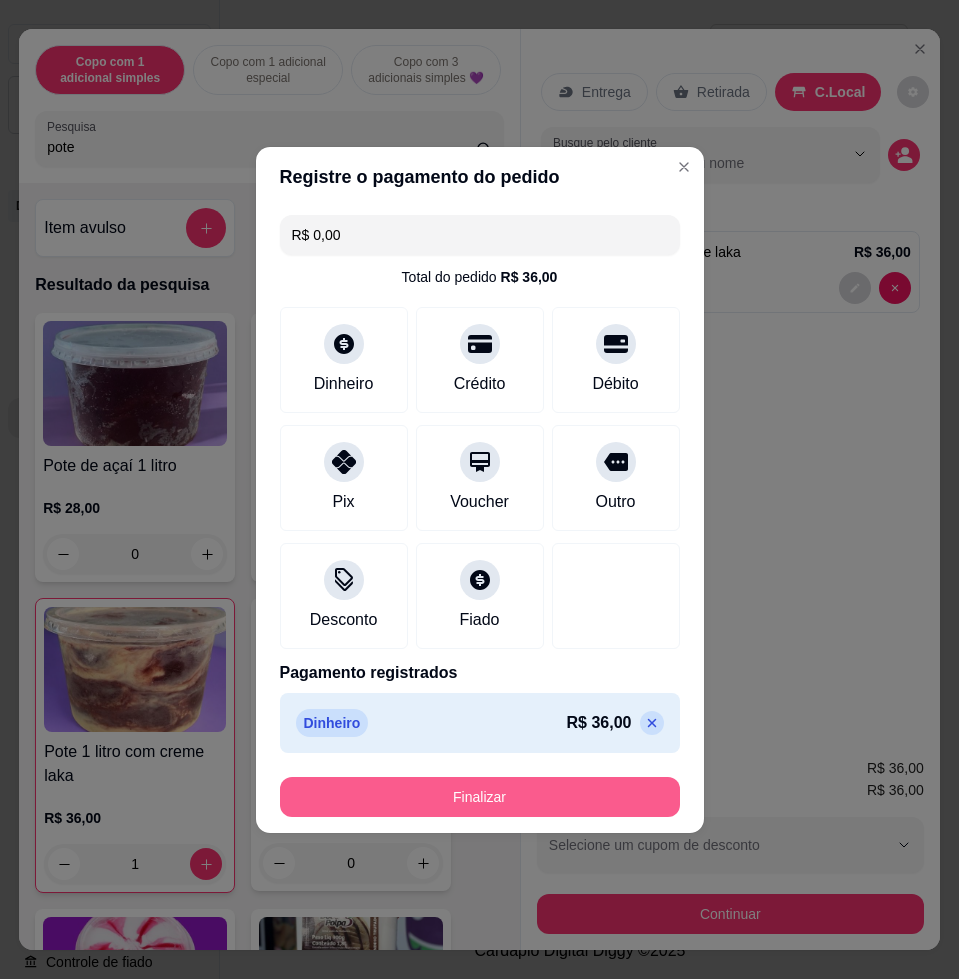 click on "Finalizar" at bounding box center (480, 797) 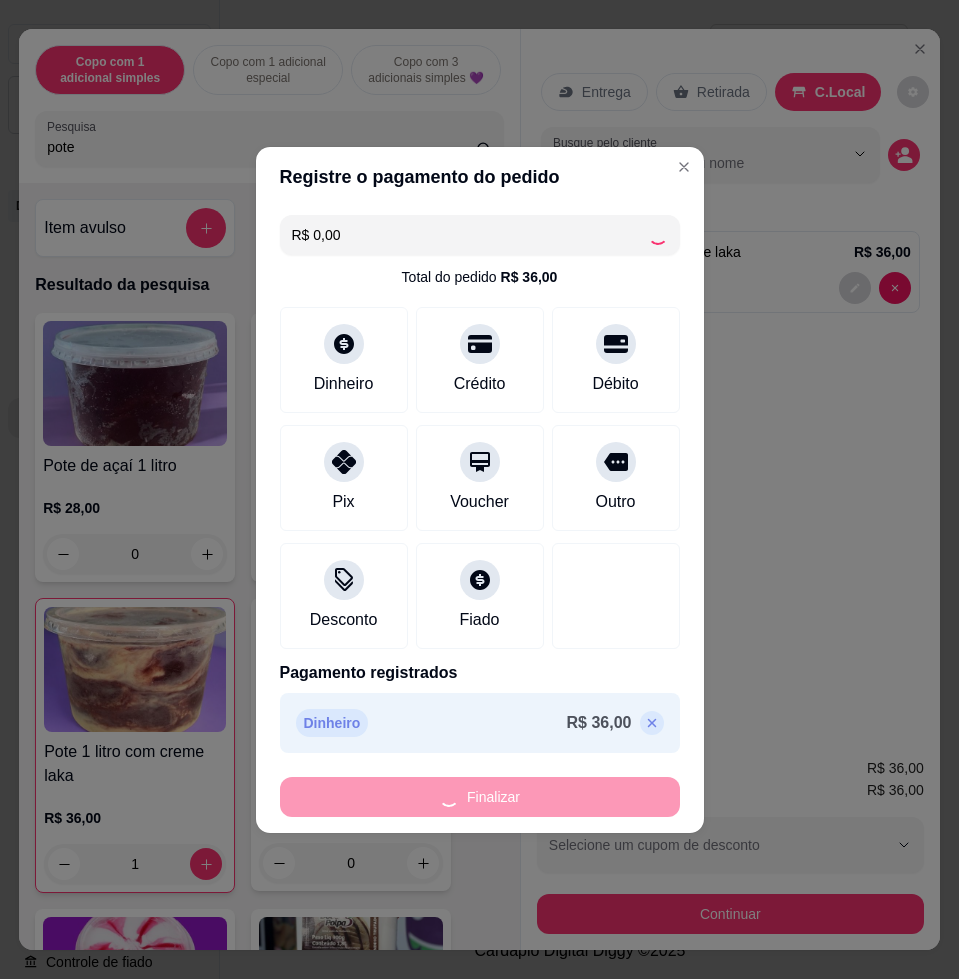type on "0" 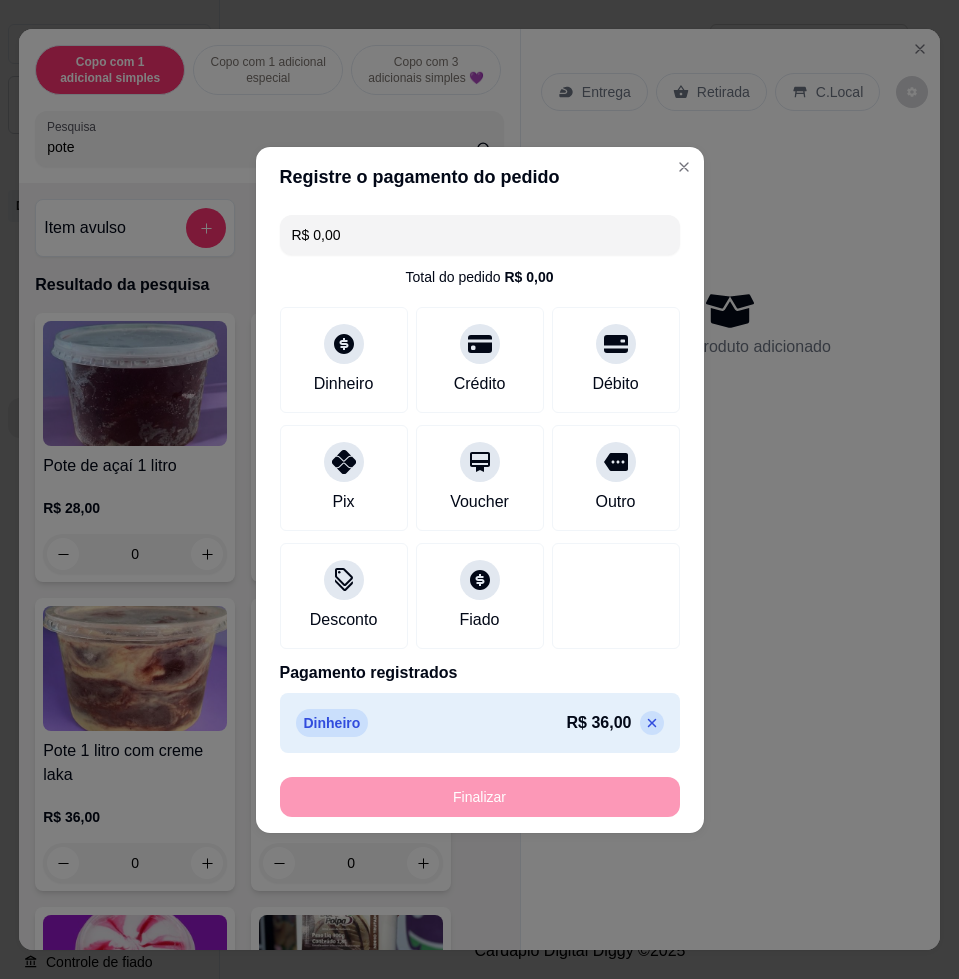 type on "-R$ 36,00" 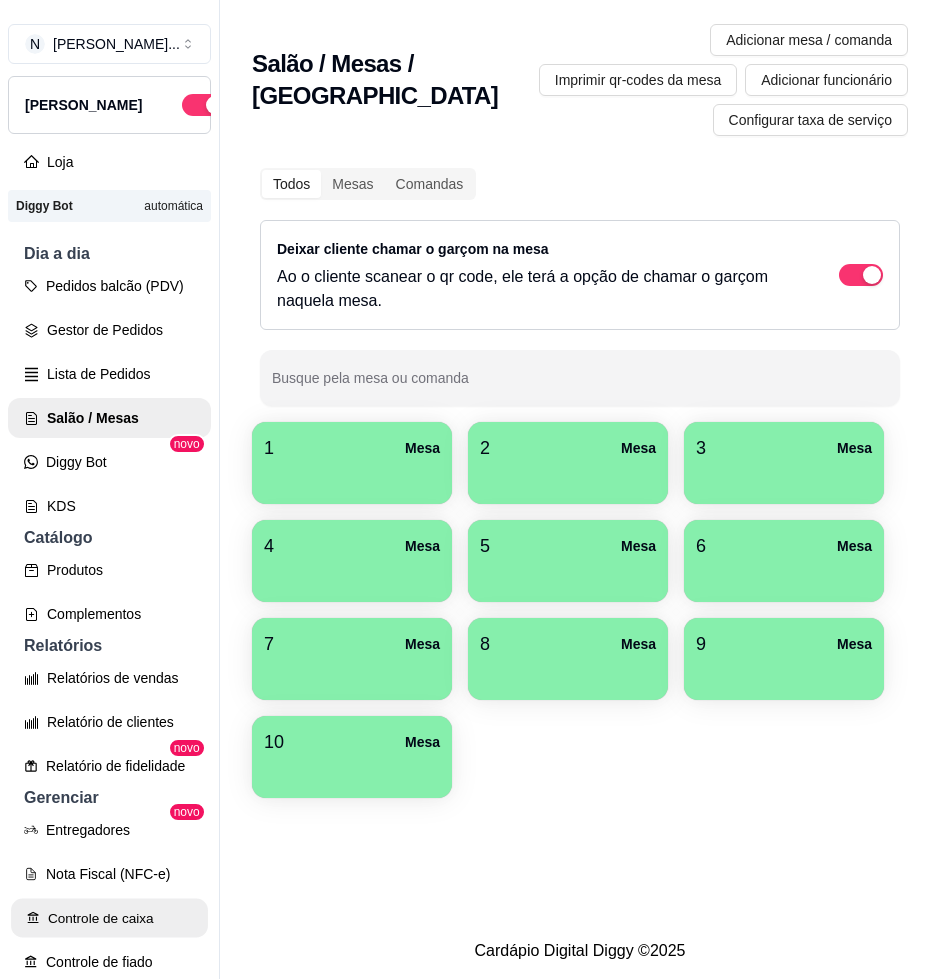 click on "Controle de caixa" at bounding box center [109, 918] 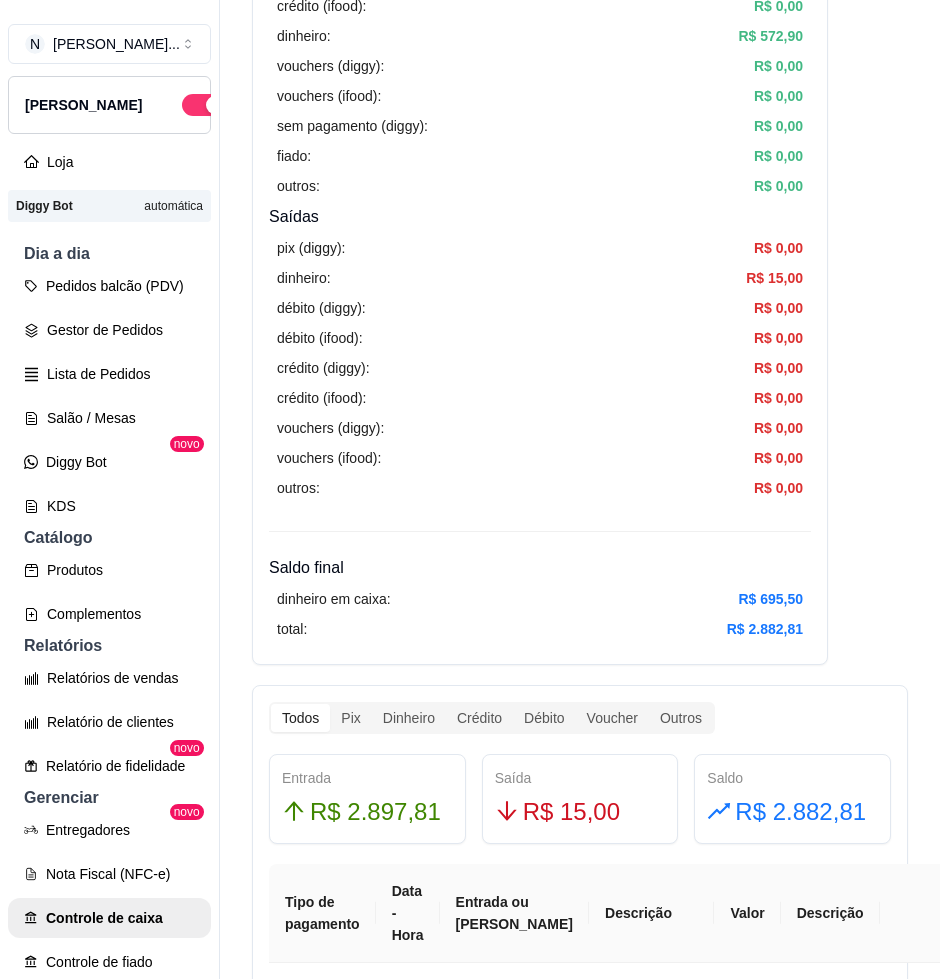 scroll, scrollTop: 750, scrollLeft: 0, axis: vertical 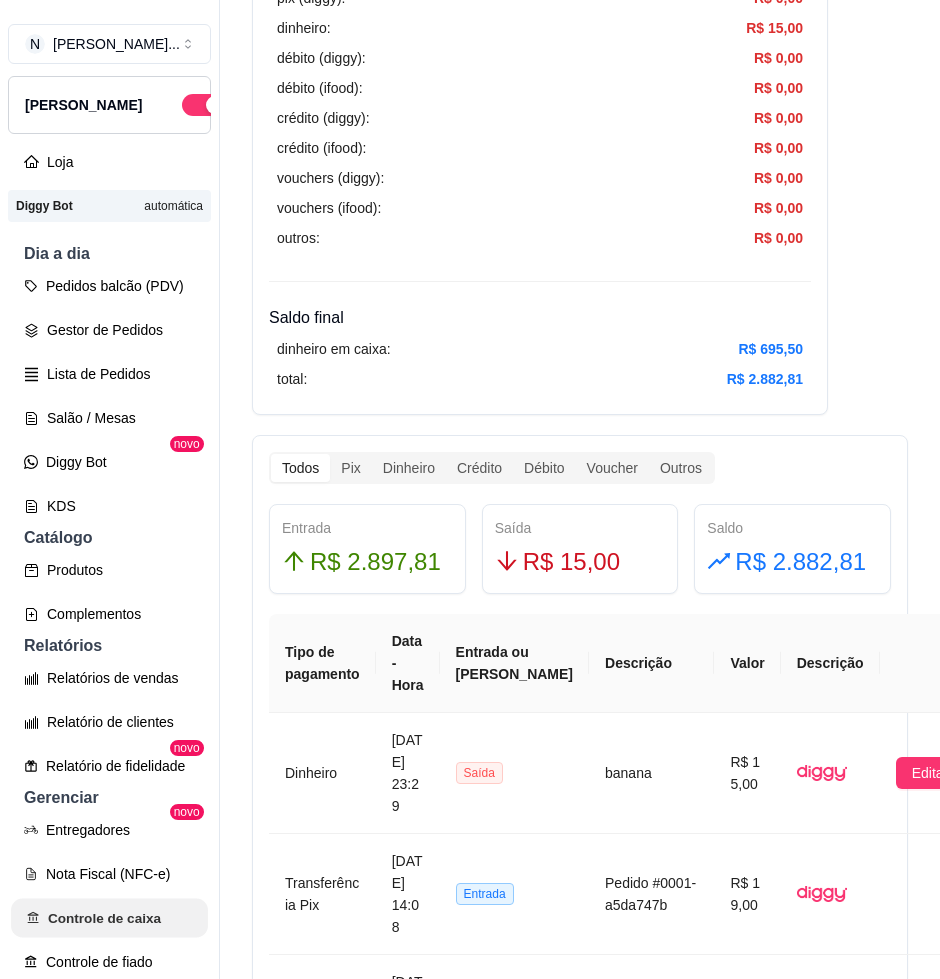 click on "Controle de caixa" at bounding box center [109, 918] 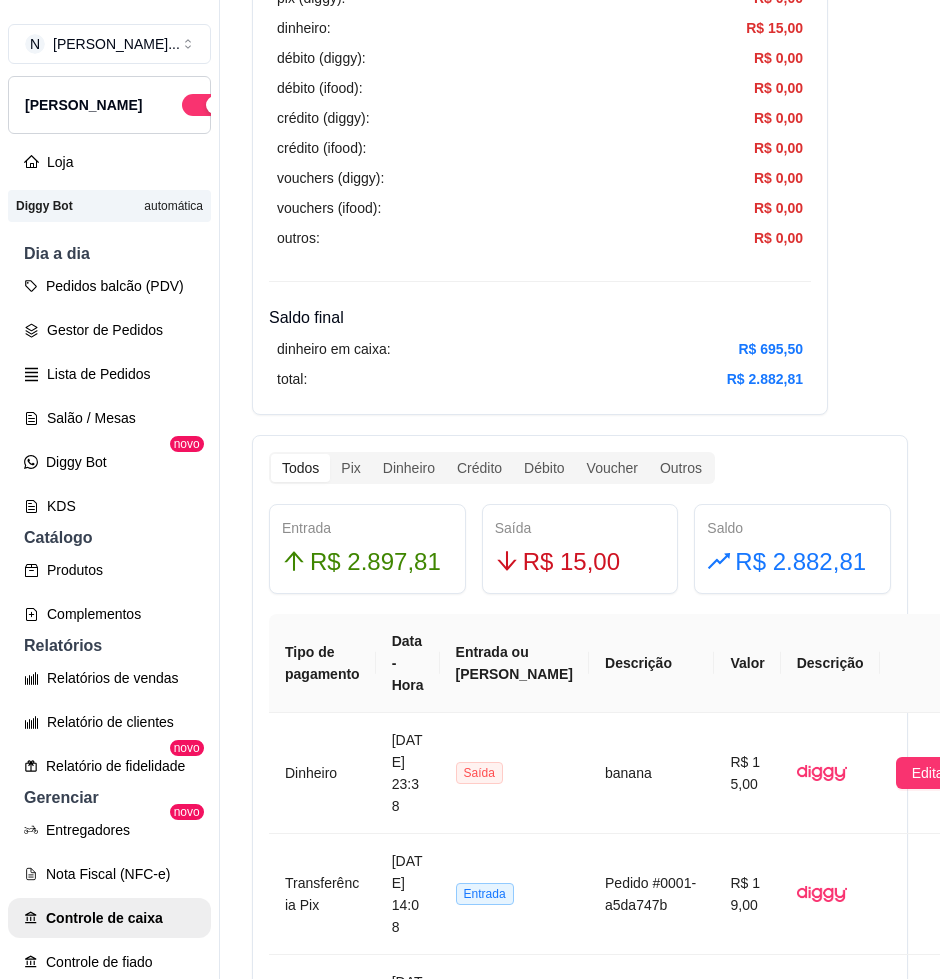 scroll, scrollTop: 0, scrollLeft: 0, axis: both 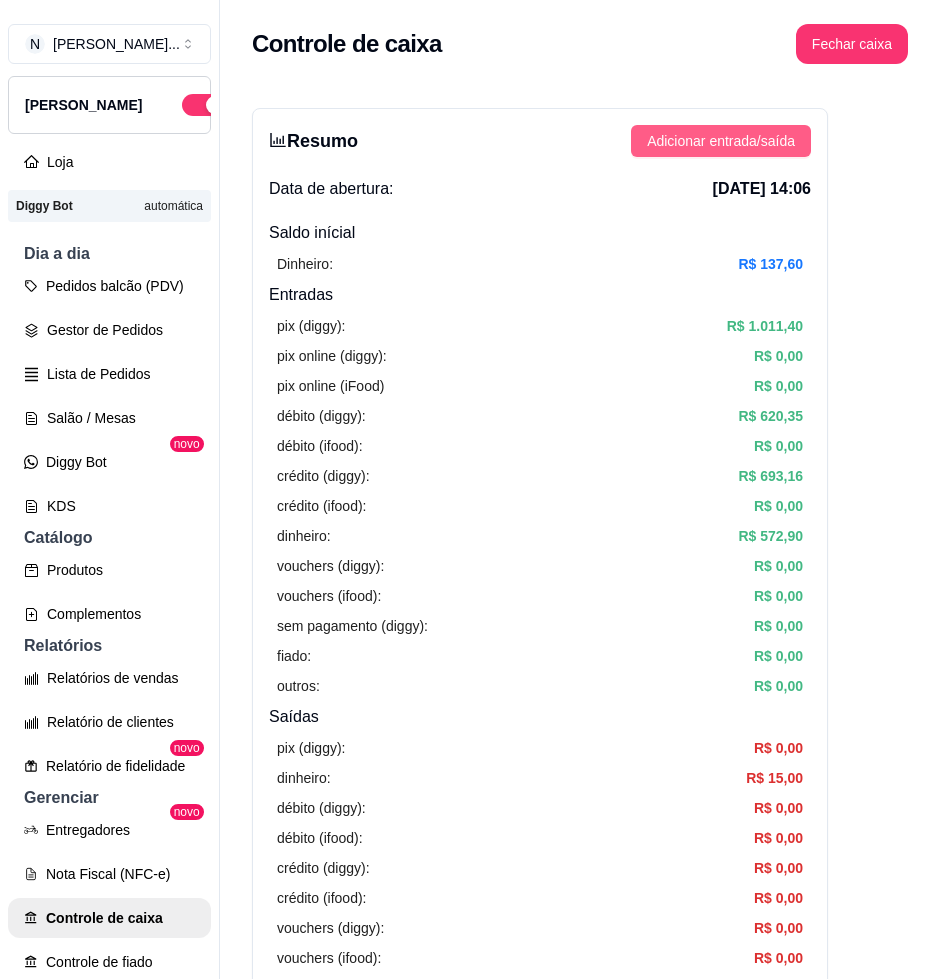 click on "Adicionar entrada/saída" at bounding box center [721, 141] 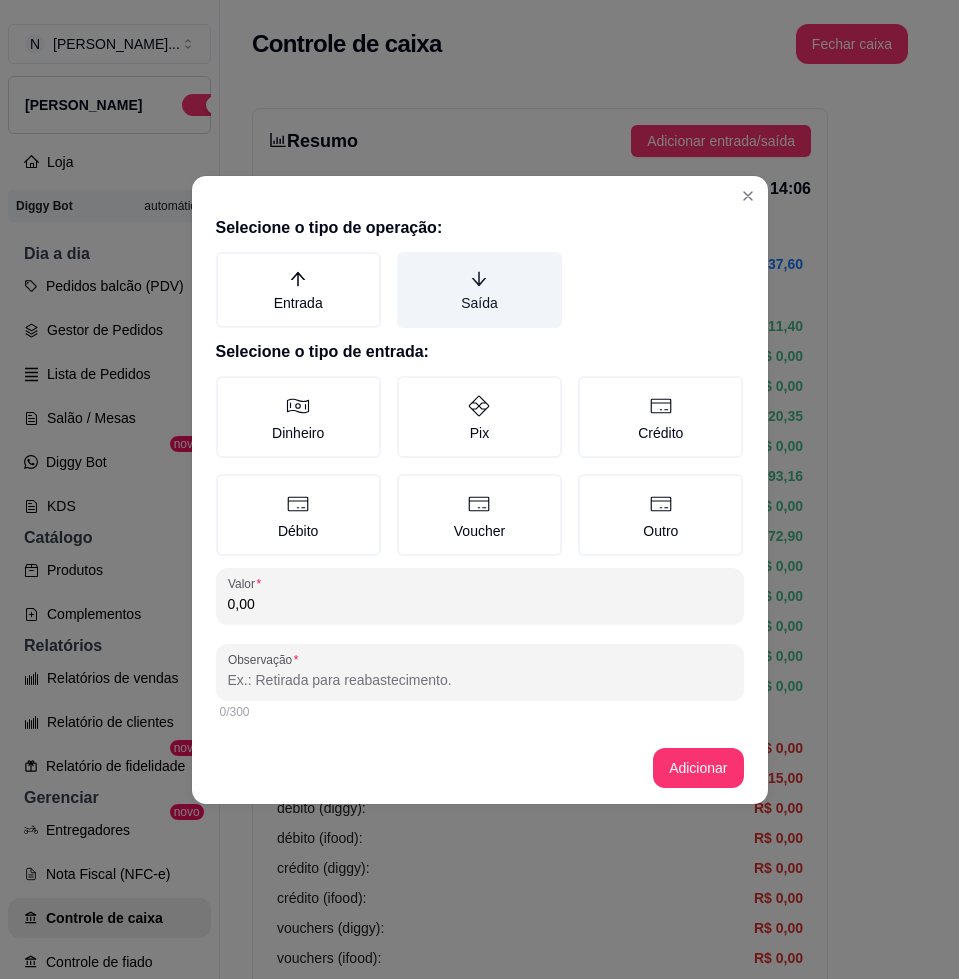 click on "Saída" at bounding box center (479, 290) 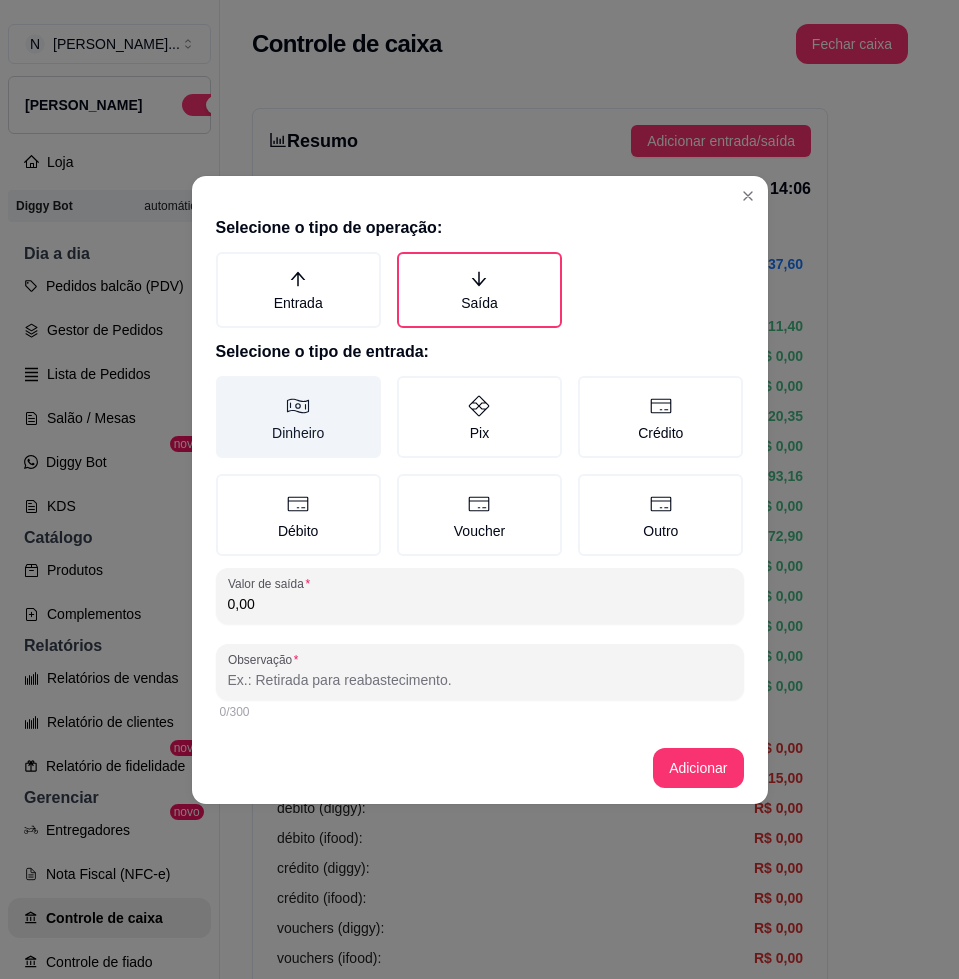 click on "Dinheiro" at bounding box center [298, 417] 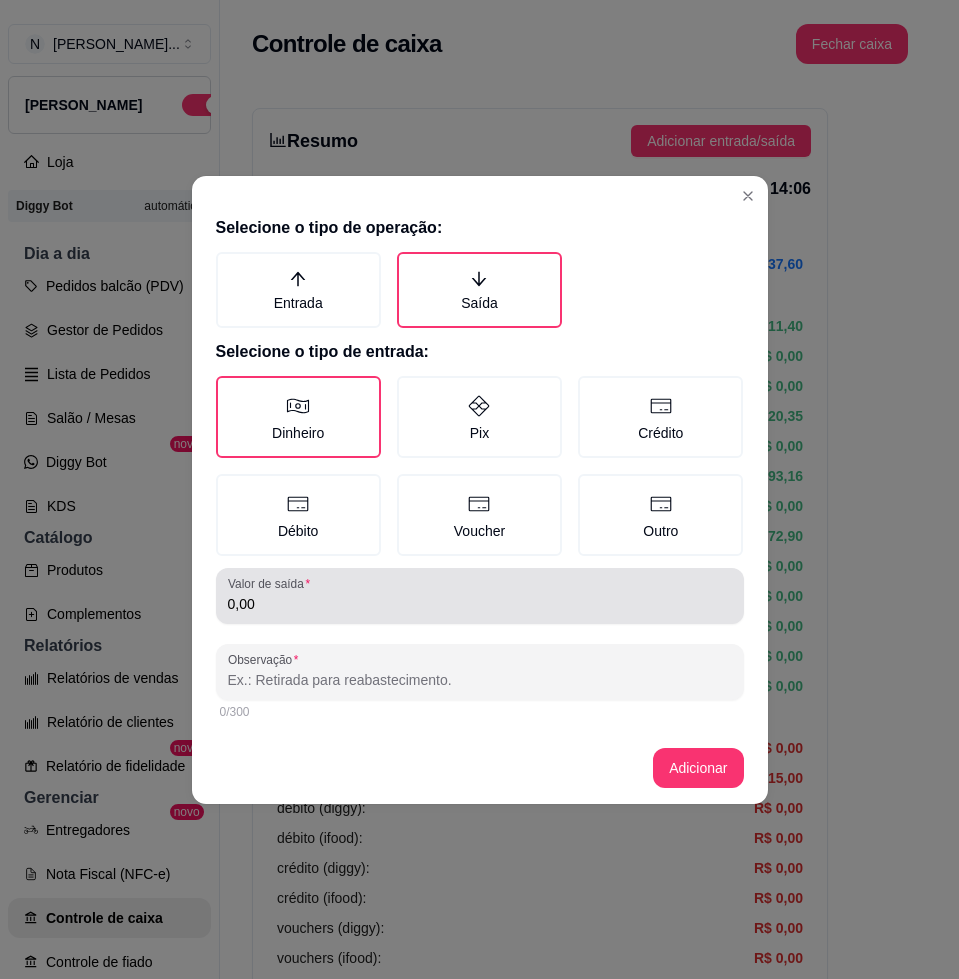 click on "Valor
de saída 0,00" at bounding box center (480, 596) 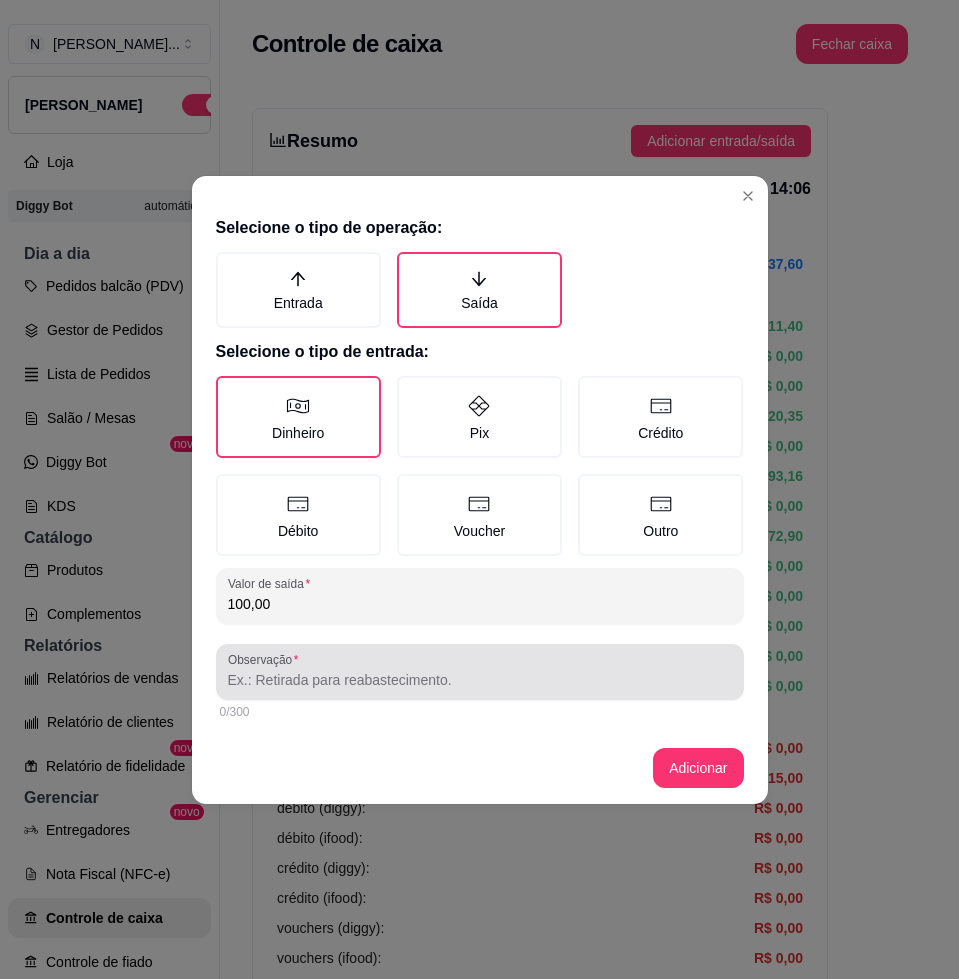type on "100,00" 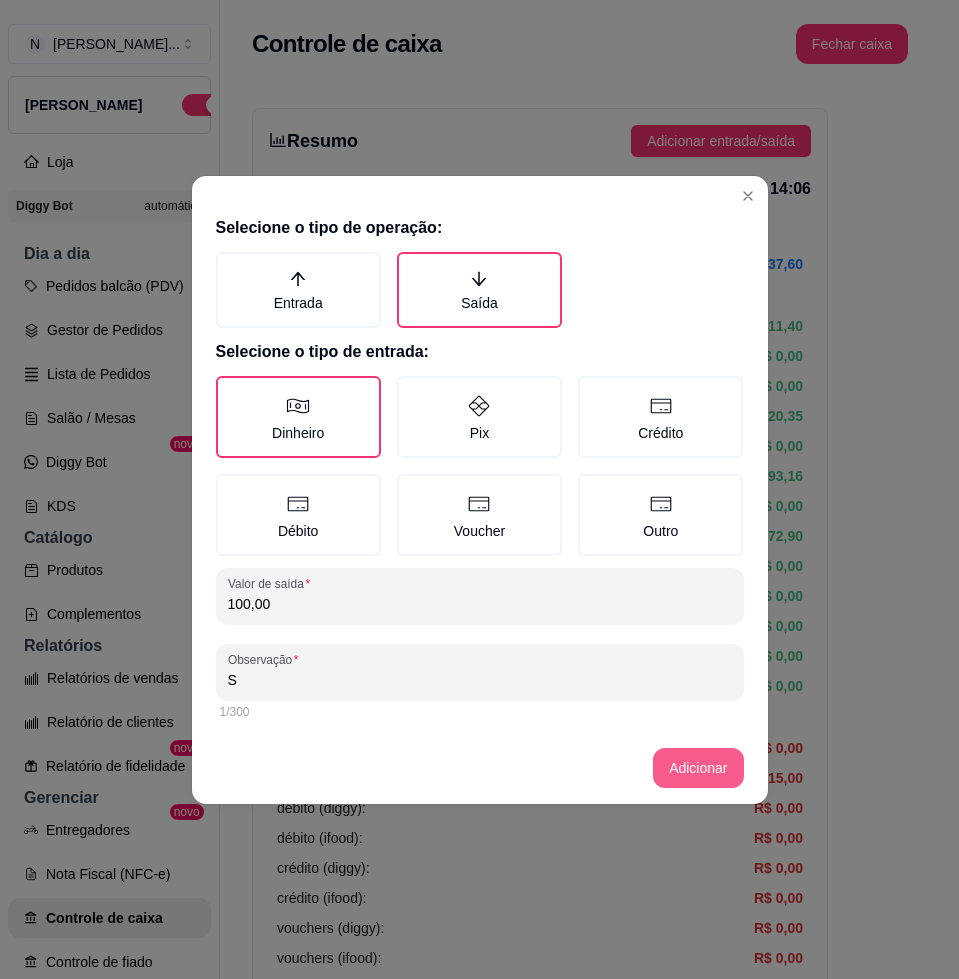 type on "S" 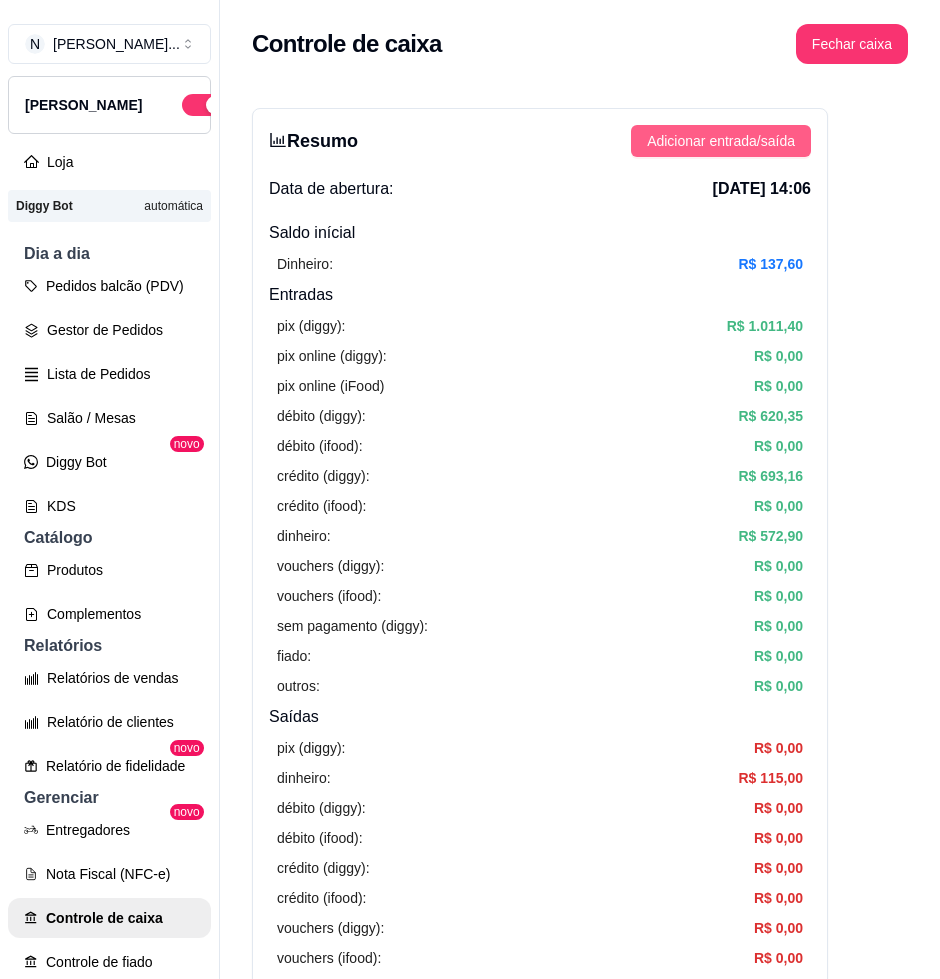 click on "Adicionar entrada/saída" at bounding box center [721, 141] 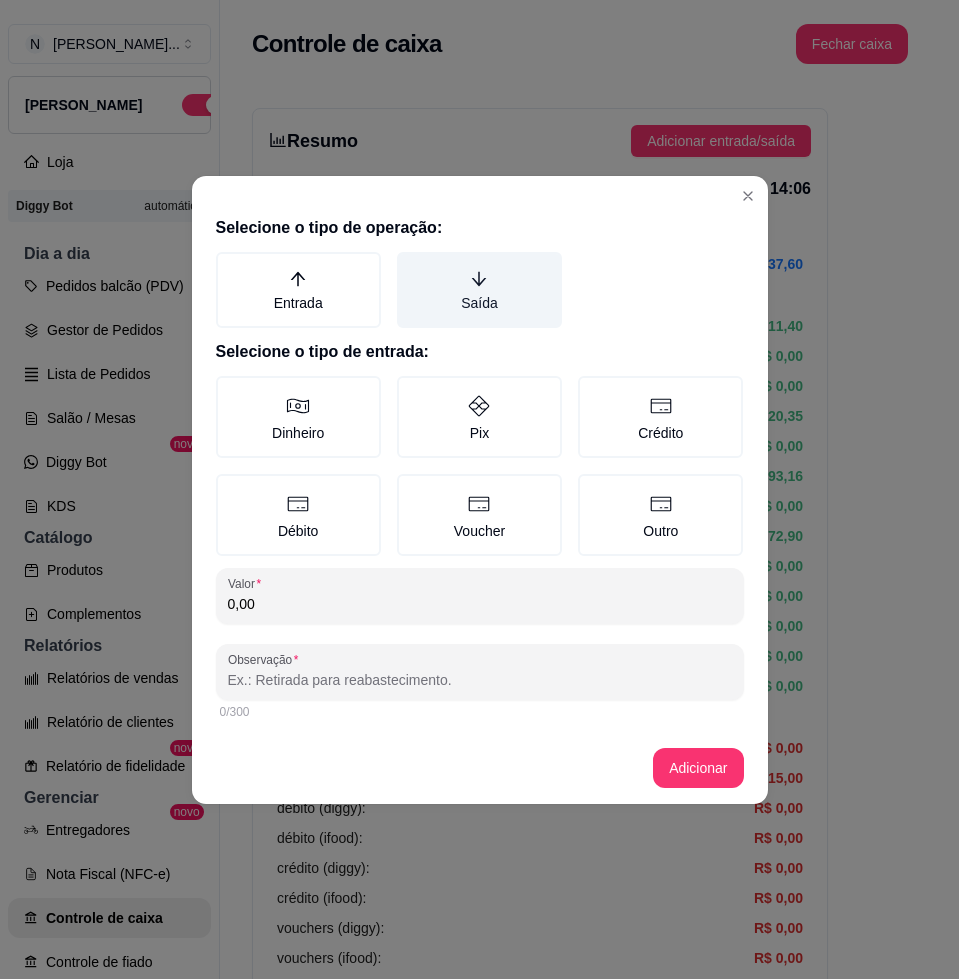 click on "Saída" at bounding box center [479, 290] 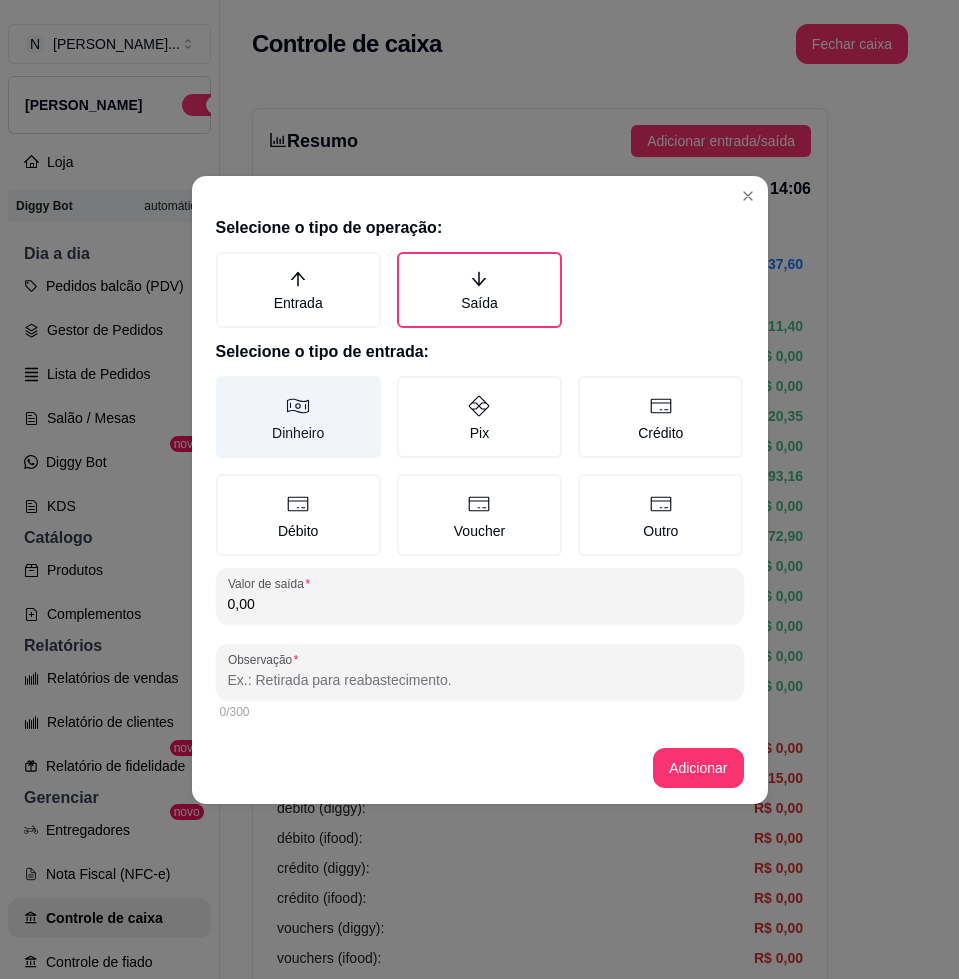 click on "Dinheiro" at bounding box center (298, 417) 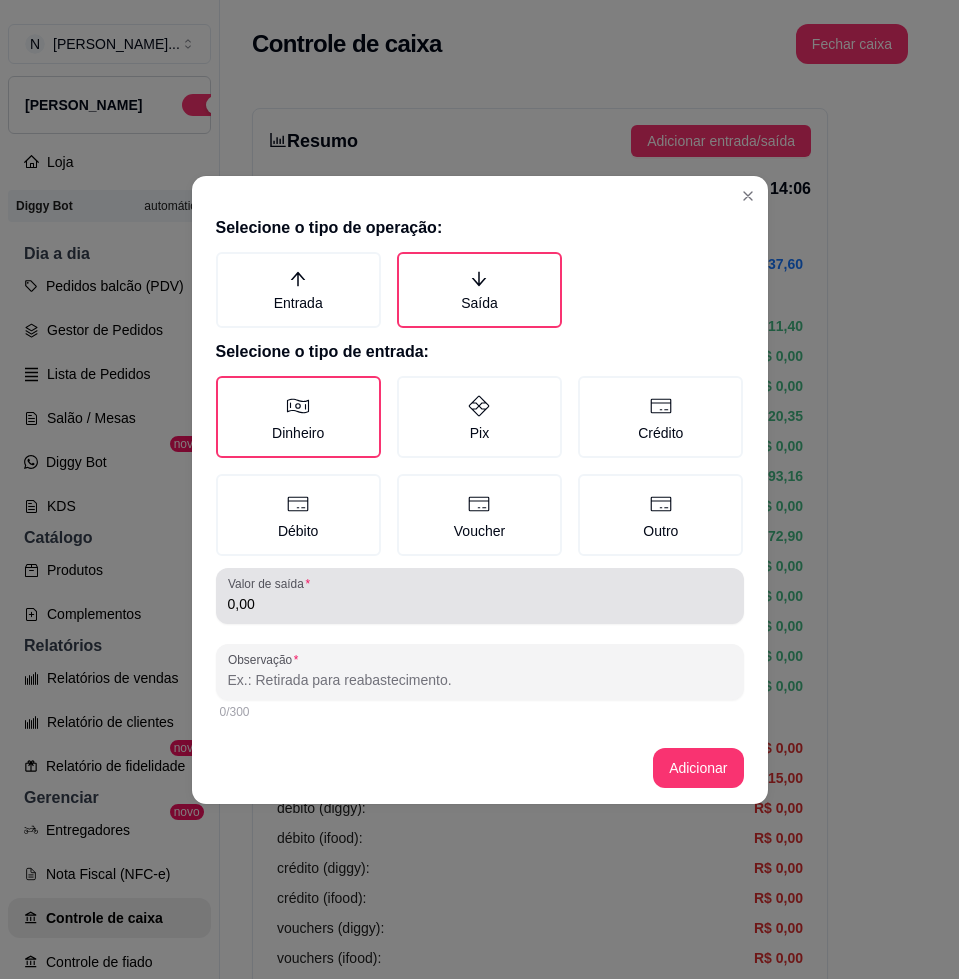 click on "Valor
de saída 0,00" at bounding box center [480, 596] 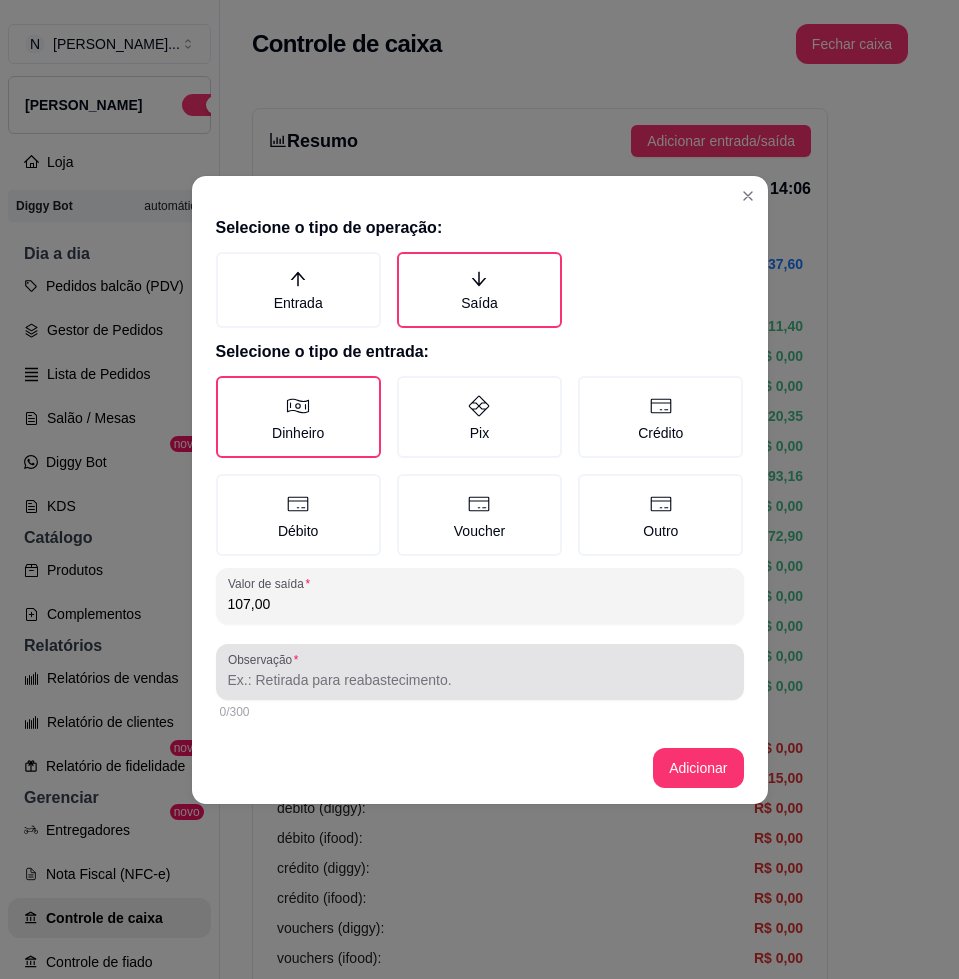 type on "107,00" 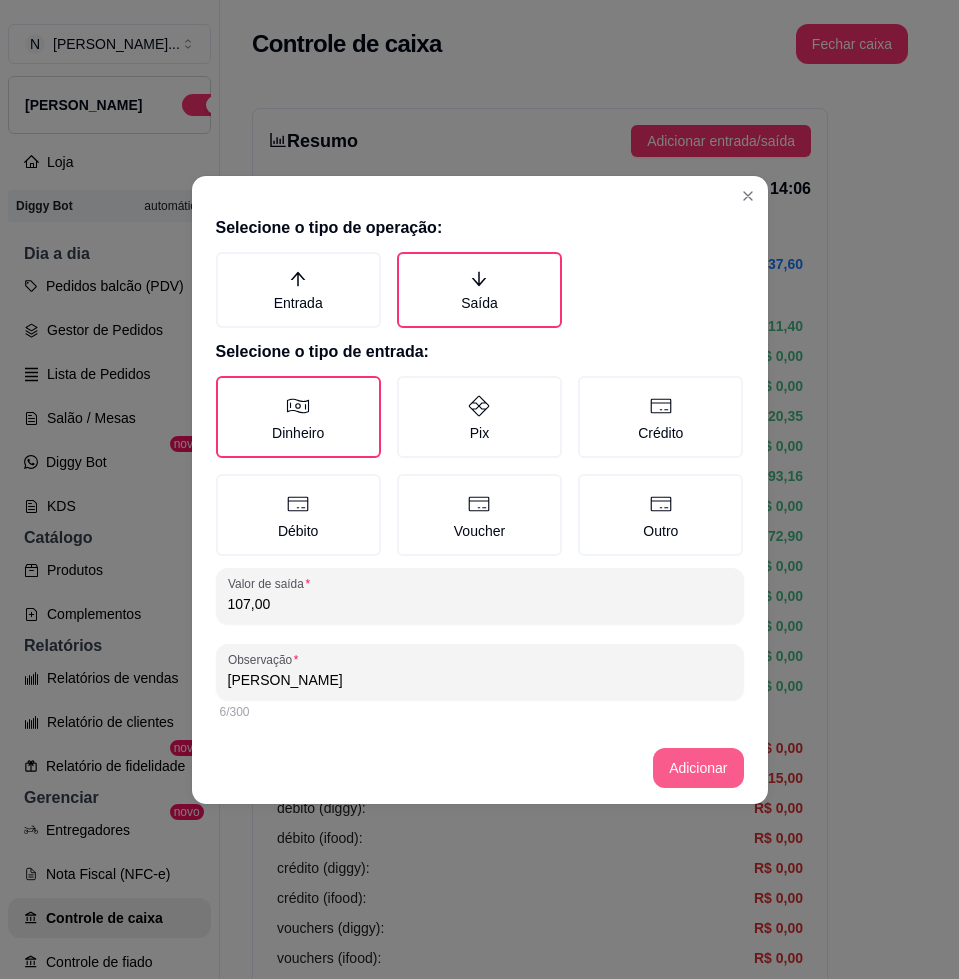 type on "[PERSON_NAME]" 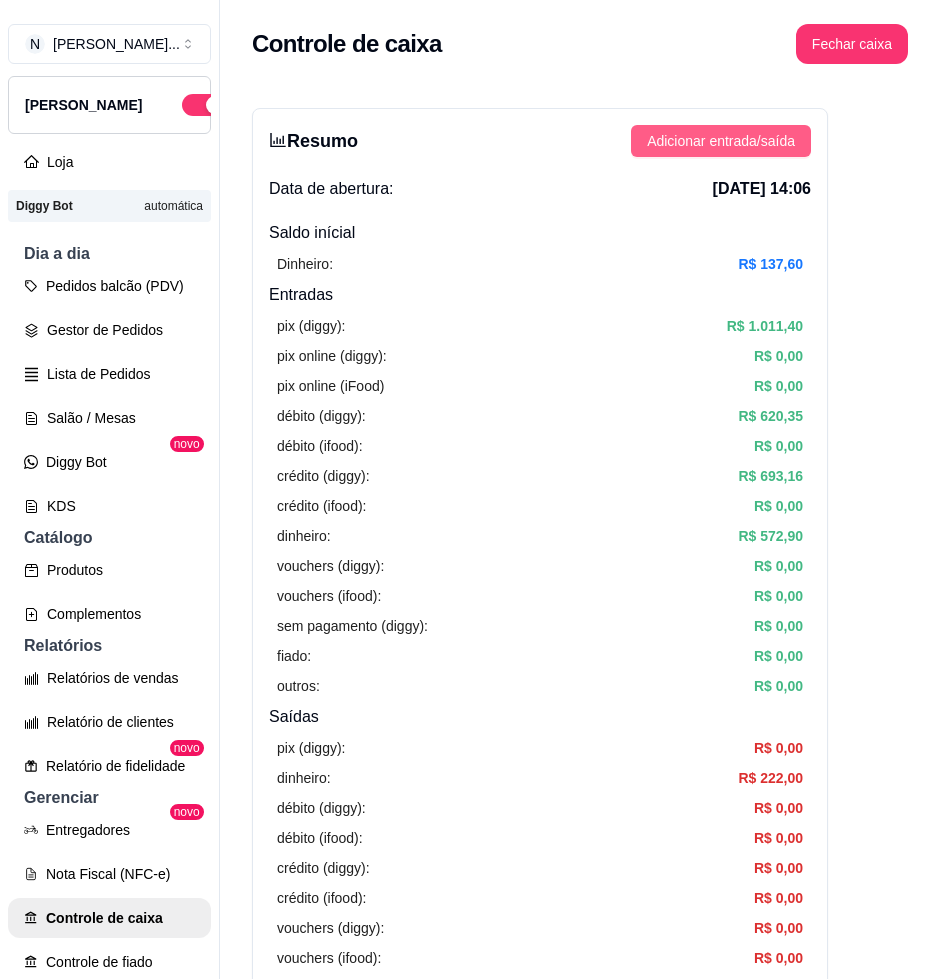 click on "Adicionar entrada/saída" at bounding box center [721, 141] 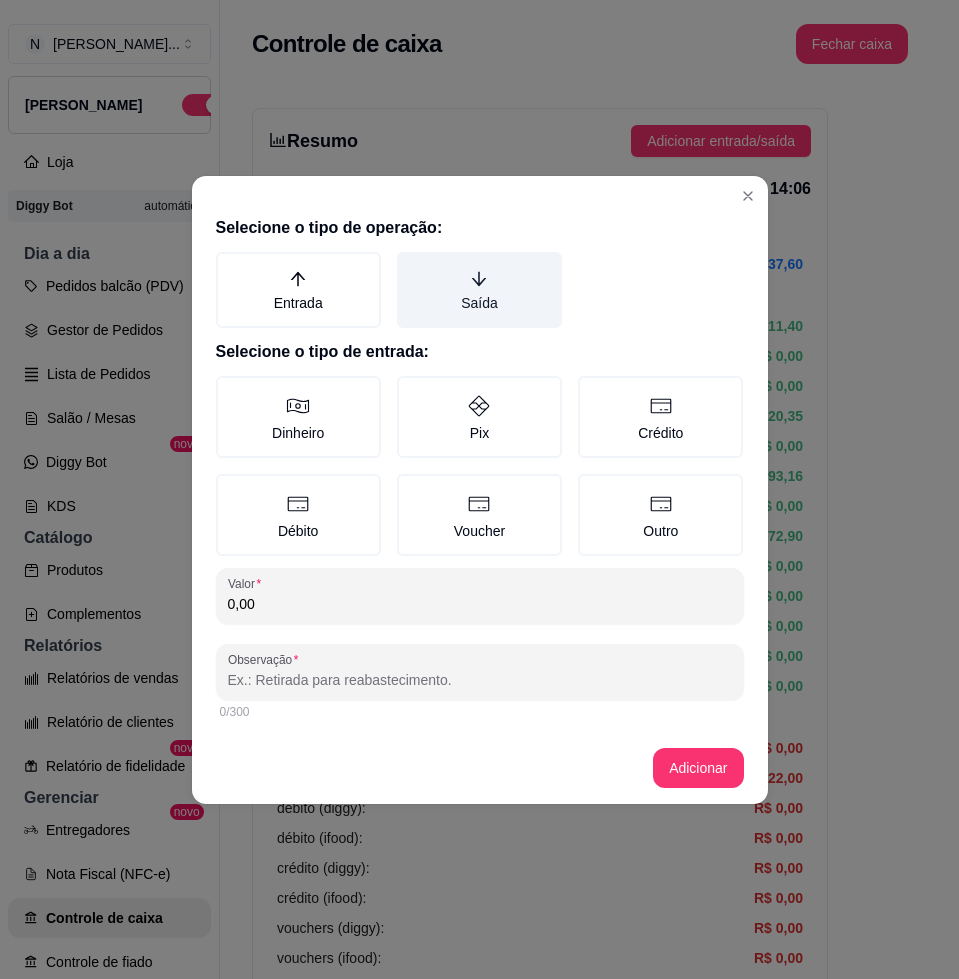 click on "Saída" at bounding box center [479, 290] 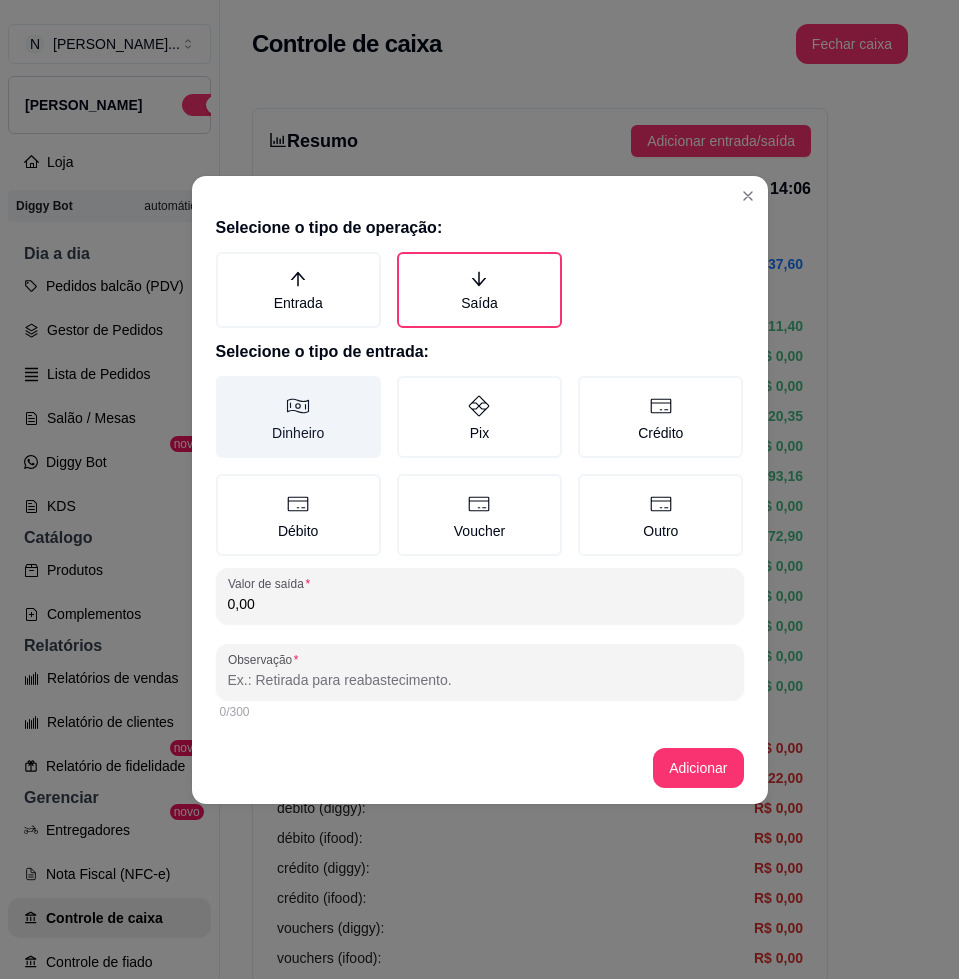 click on "Dinheiro" at bounding box center (298, 417) 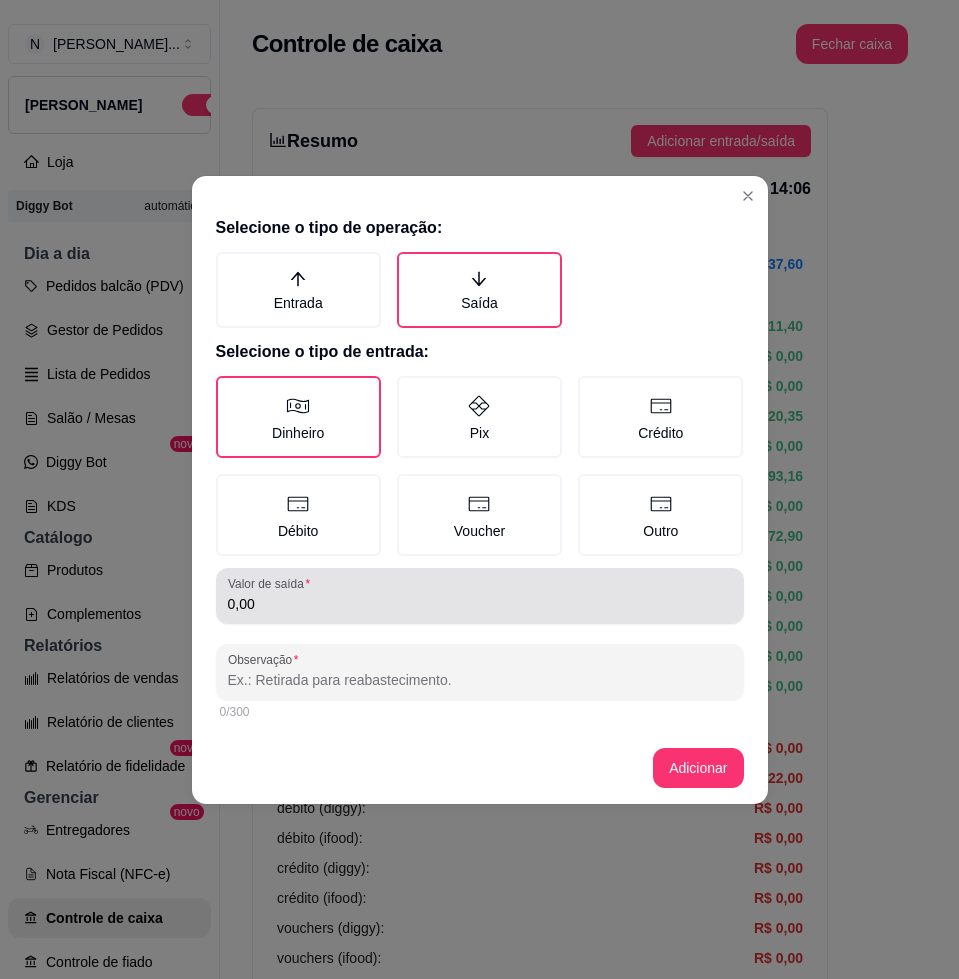 click on "0,00" at bounding box center [480, 604] 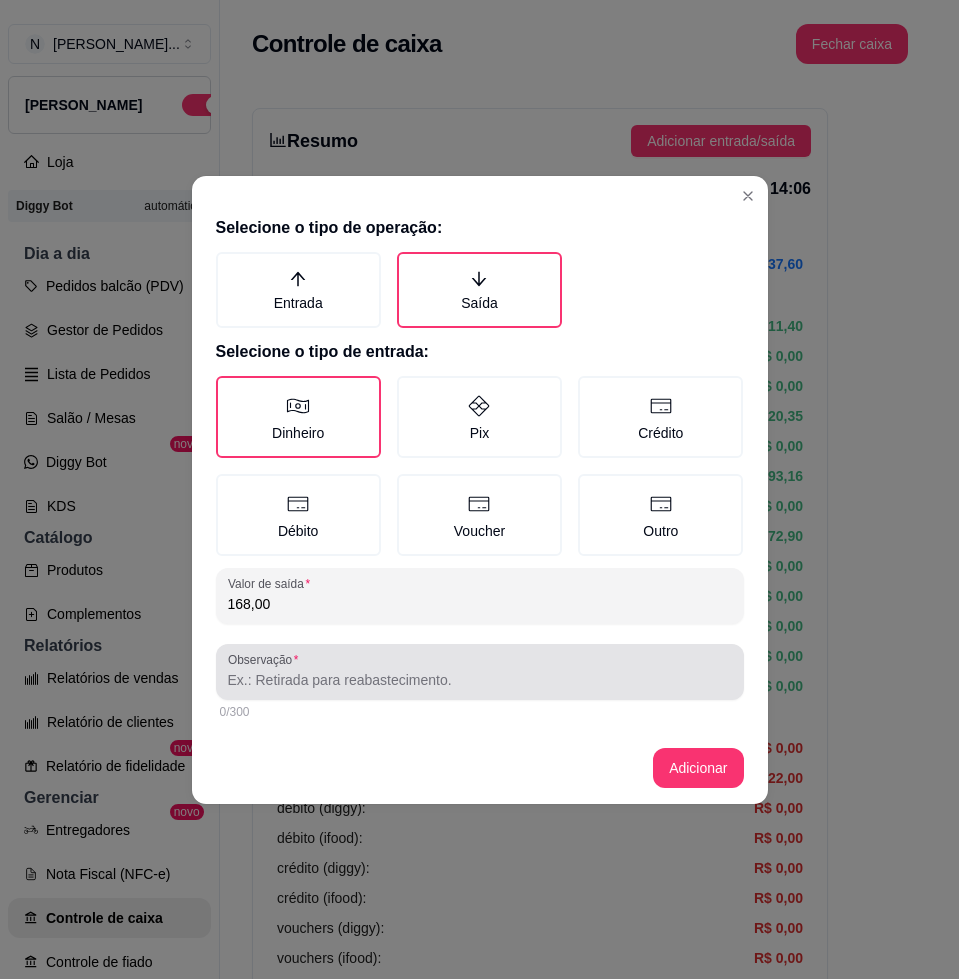 type on "168,00" 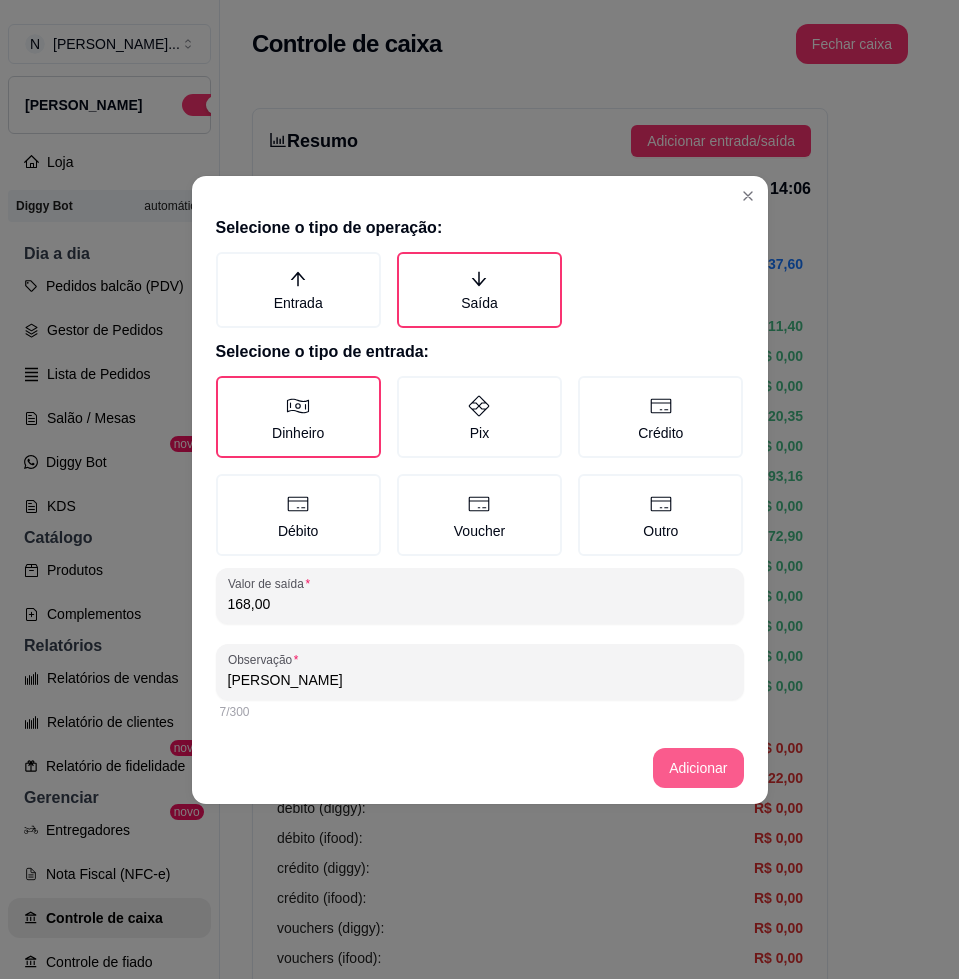 type on "[PERSON_NAME]" 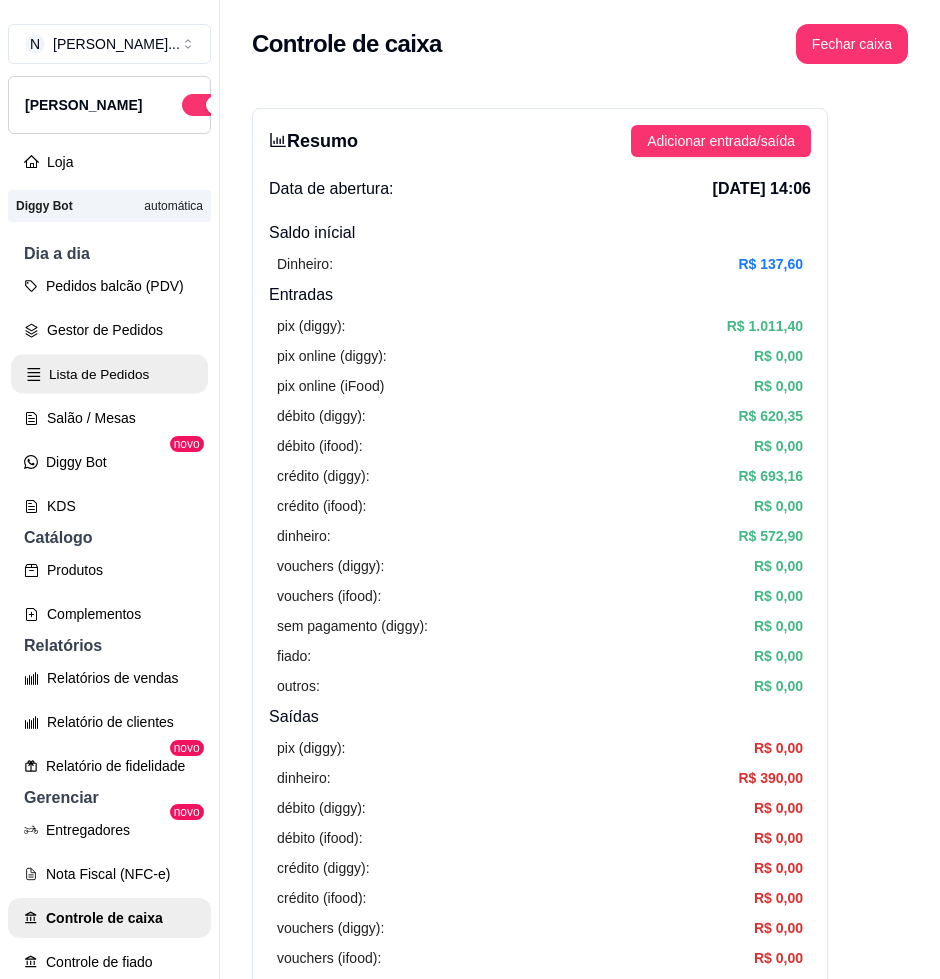 click on "Lista de Pedidos" at bounding box center [109, 374] 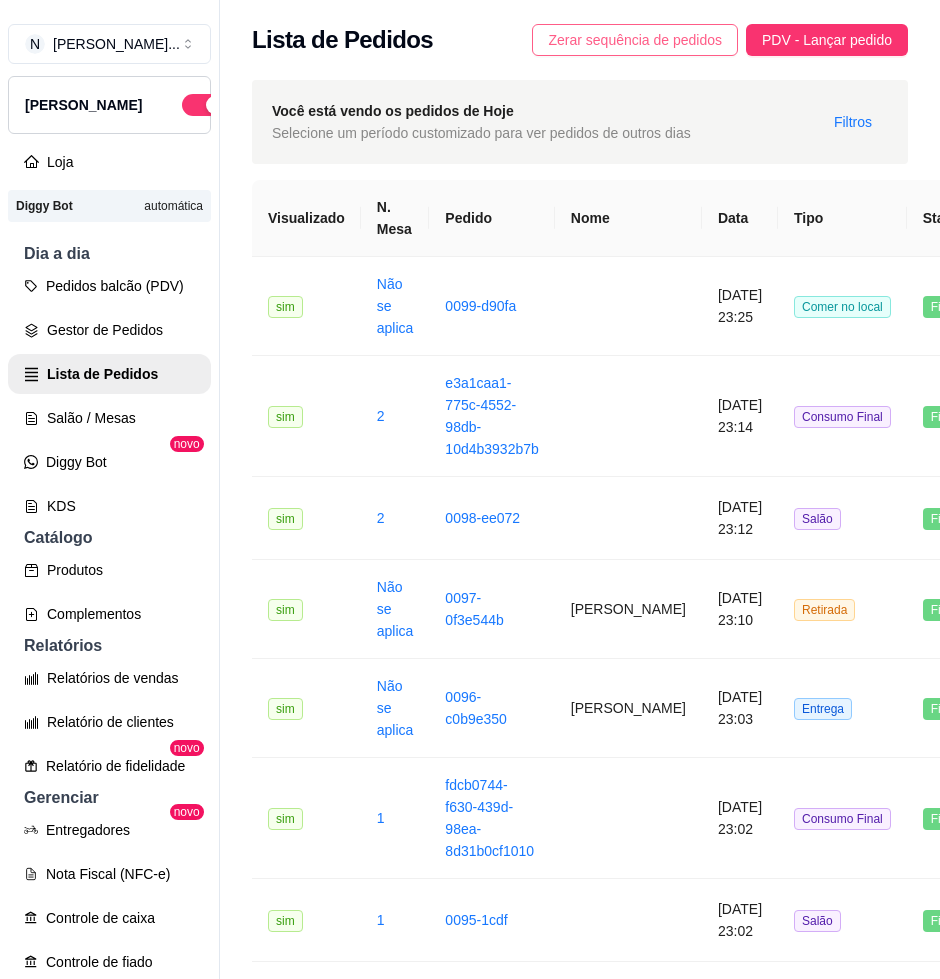 click on "Zerar sequência de pedidos" at bounding box center (635, 40) 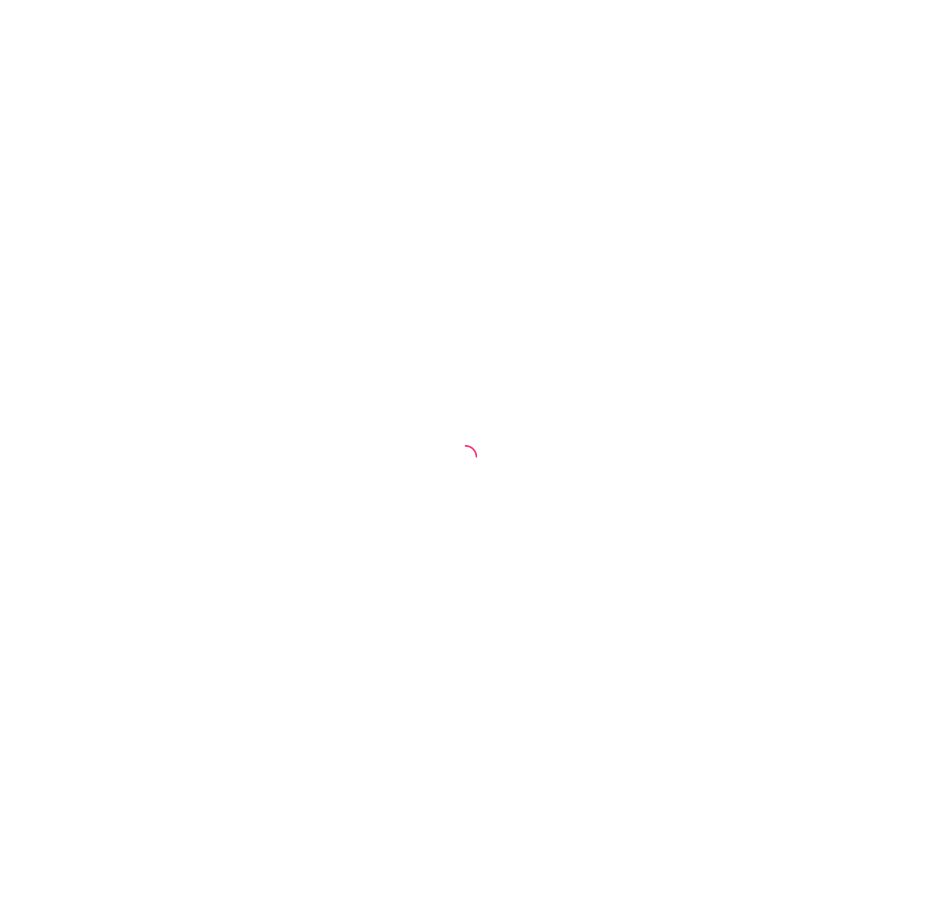 scroll, scrollTop: 0, scrollLeft: 0, axis: both 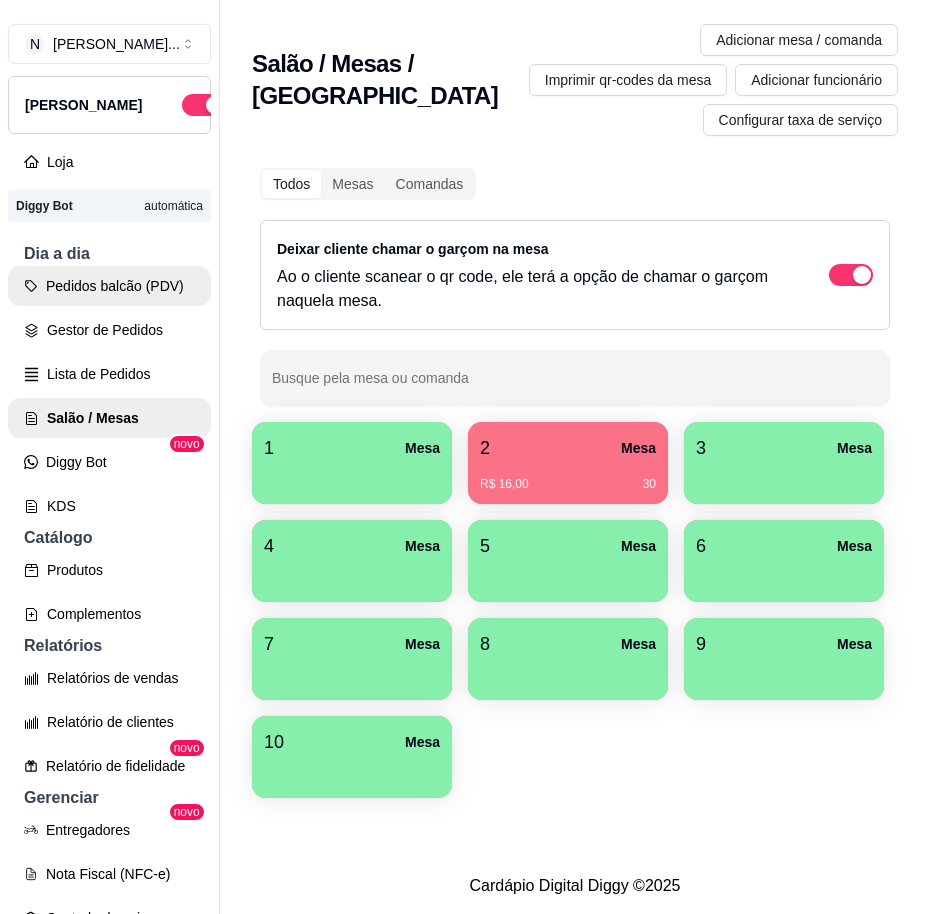 click on "Pedidos balcão (PDV)" at bounding box center [109, 286] 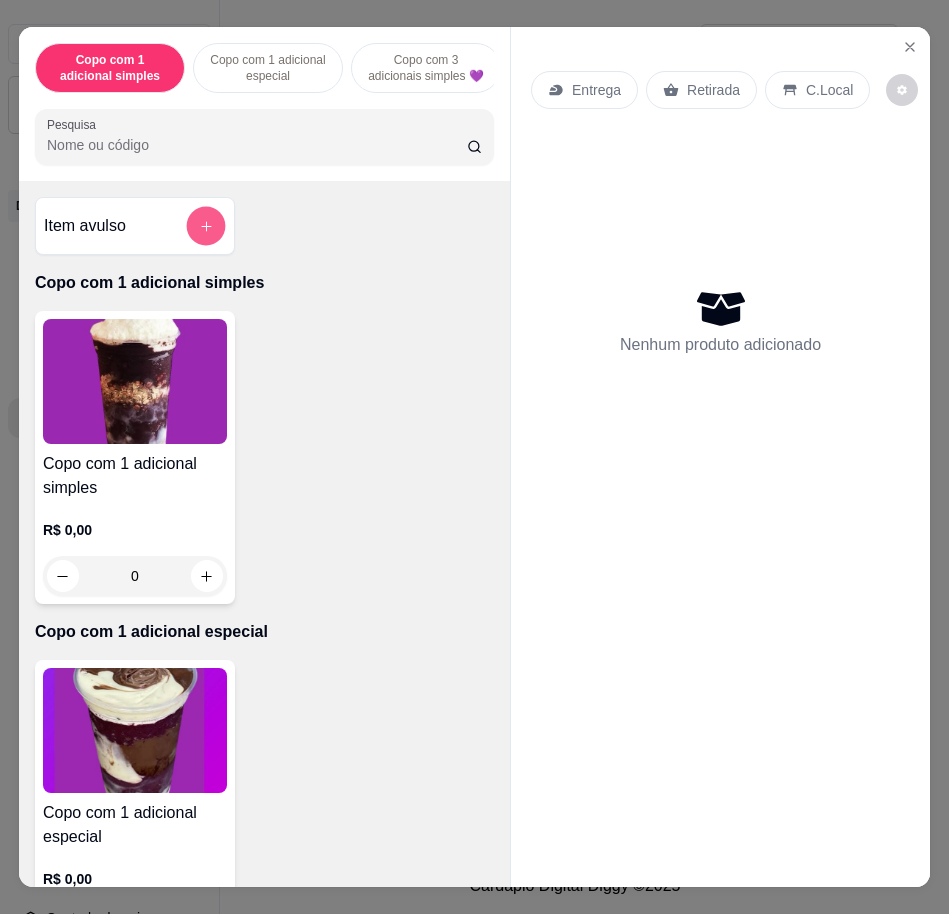 click at bounding box center (206, 226) 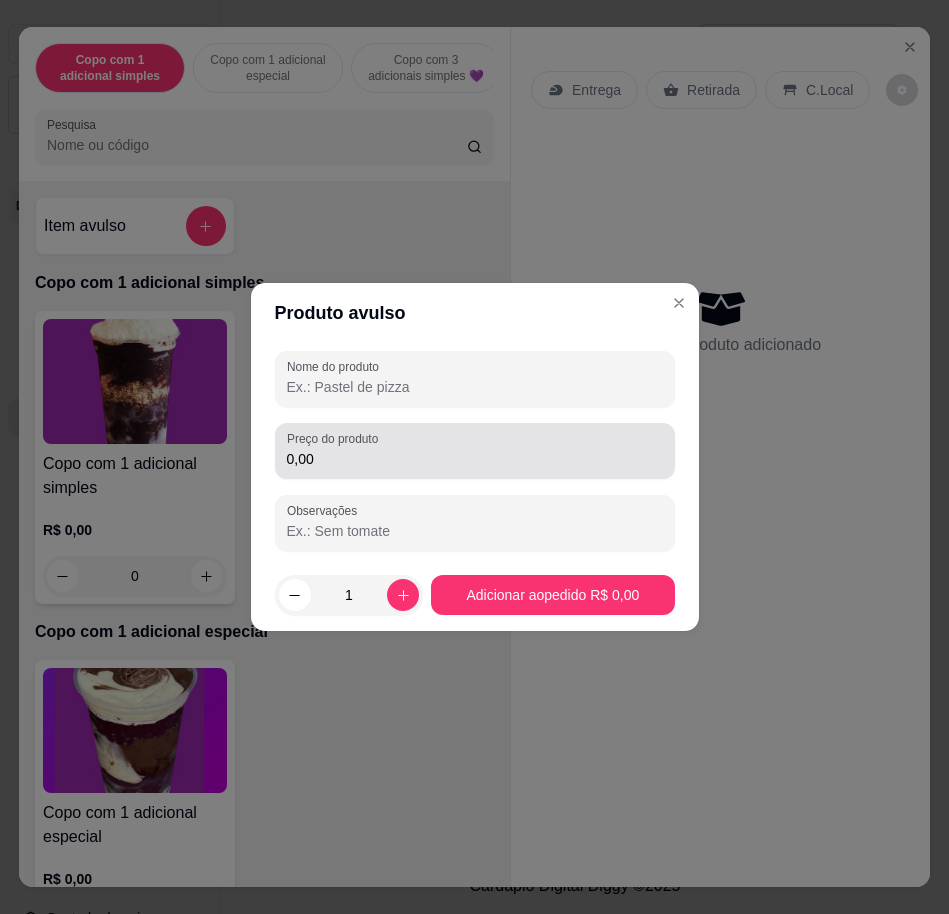 click on "0,00" at bounding box center (475, 451) 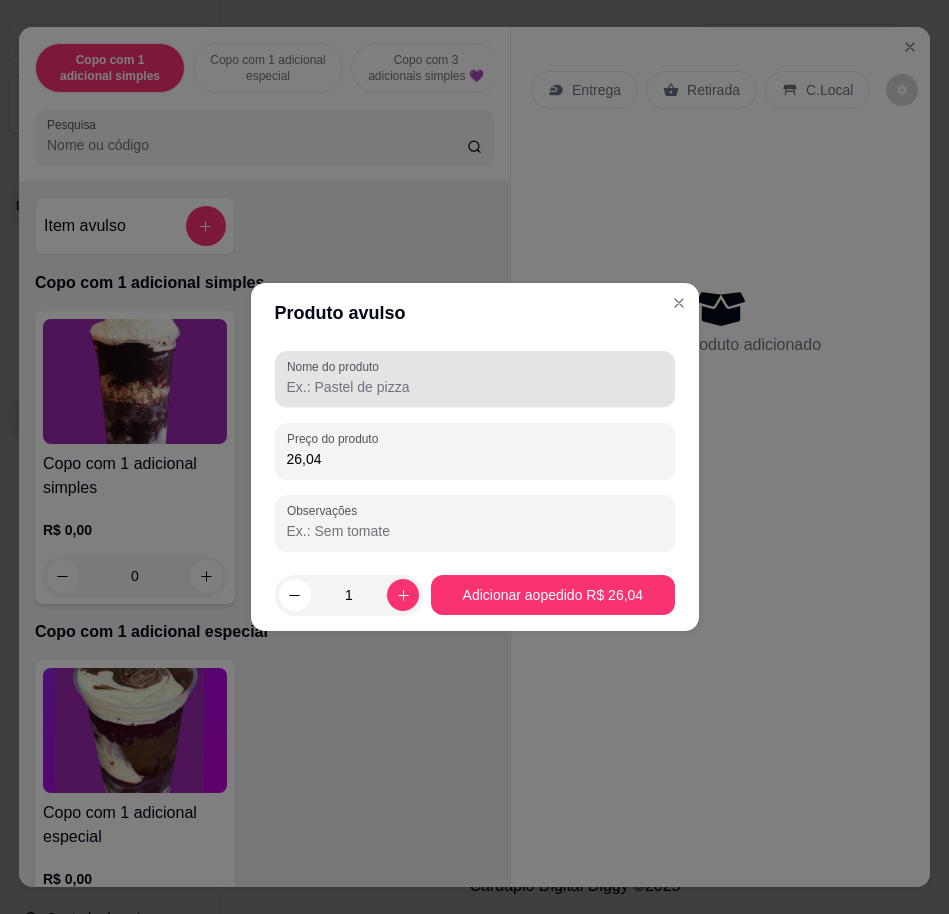 type on "26,04" 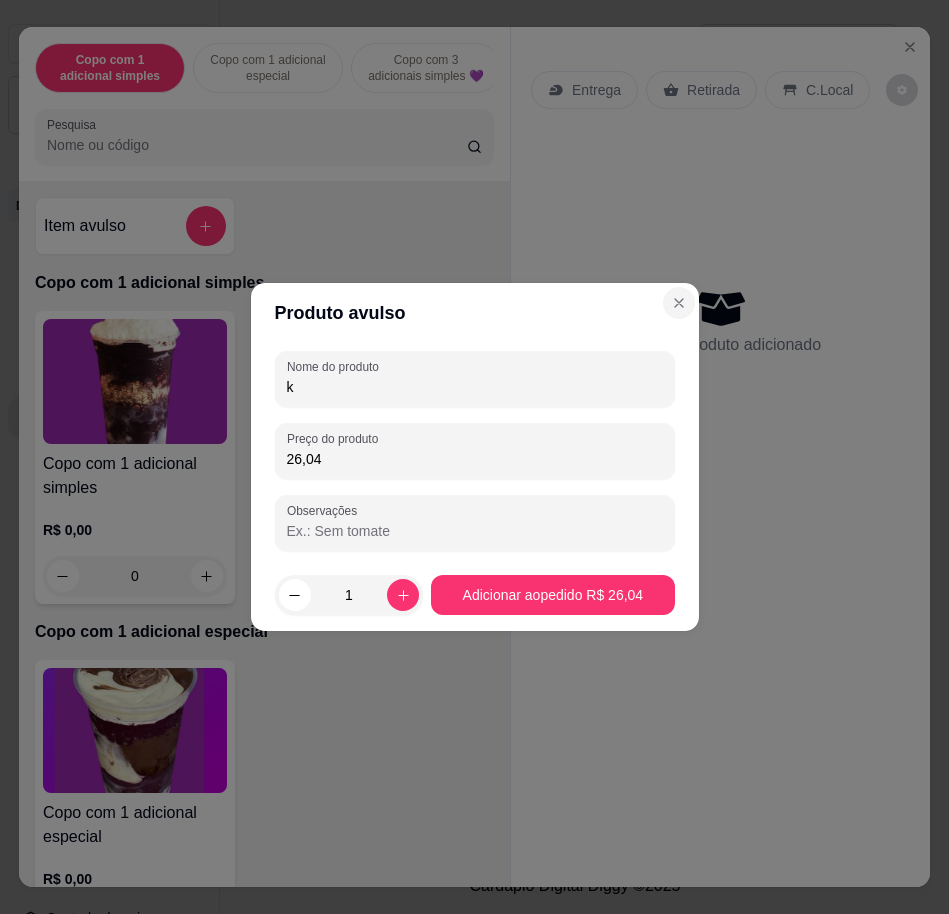 type on "k" 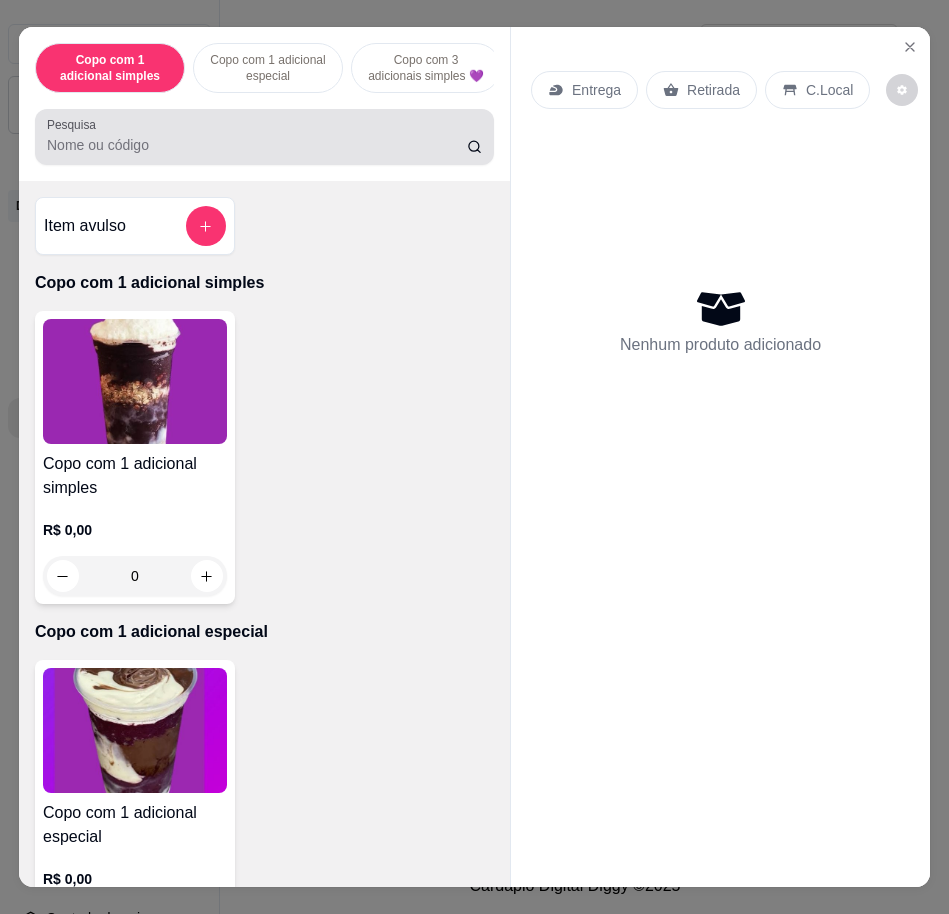 click on "Pesquisa" at bounding box center (257, 145) 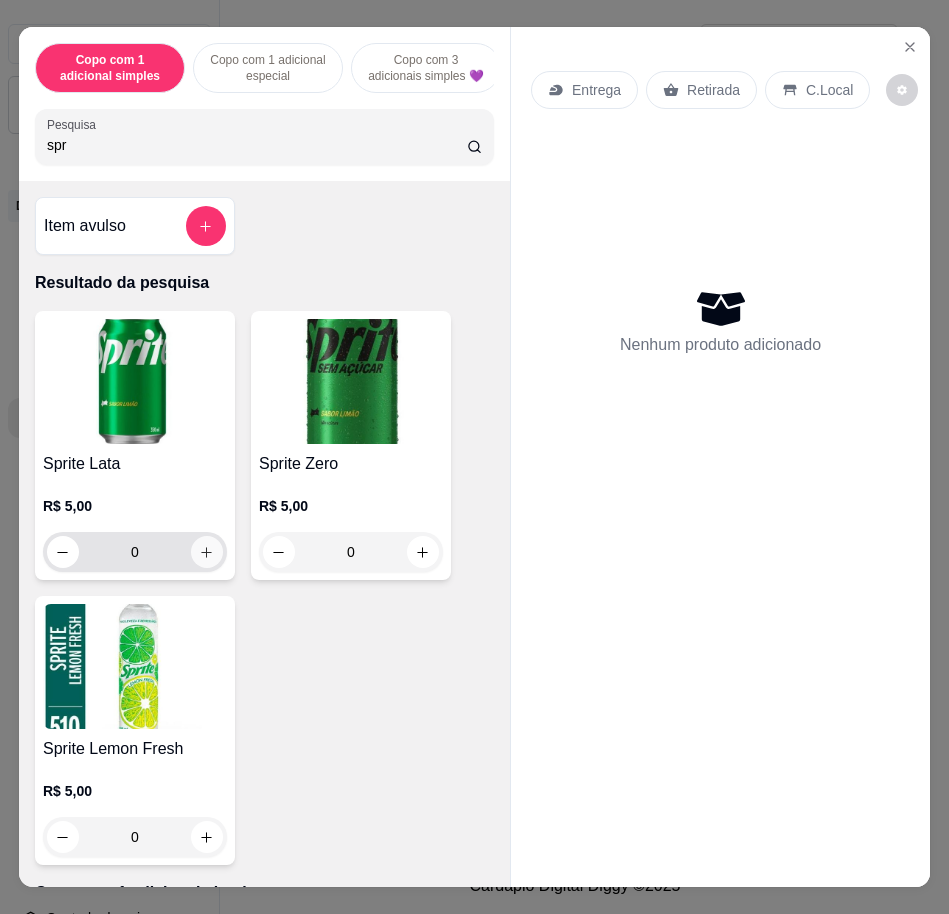 type on "spr" 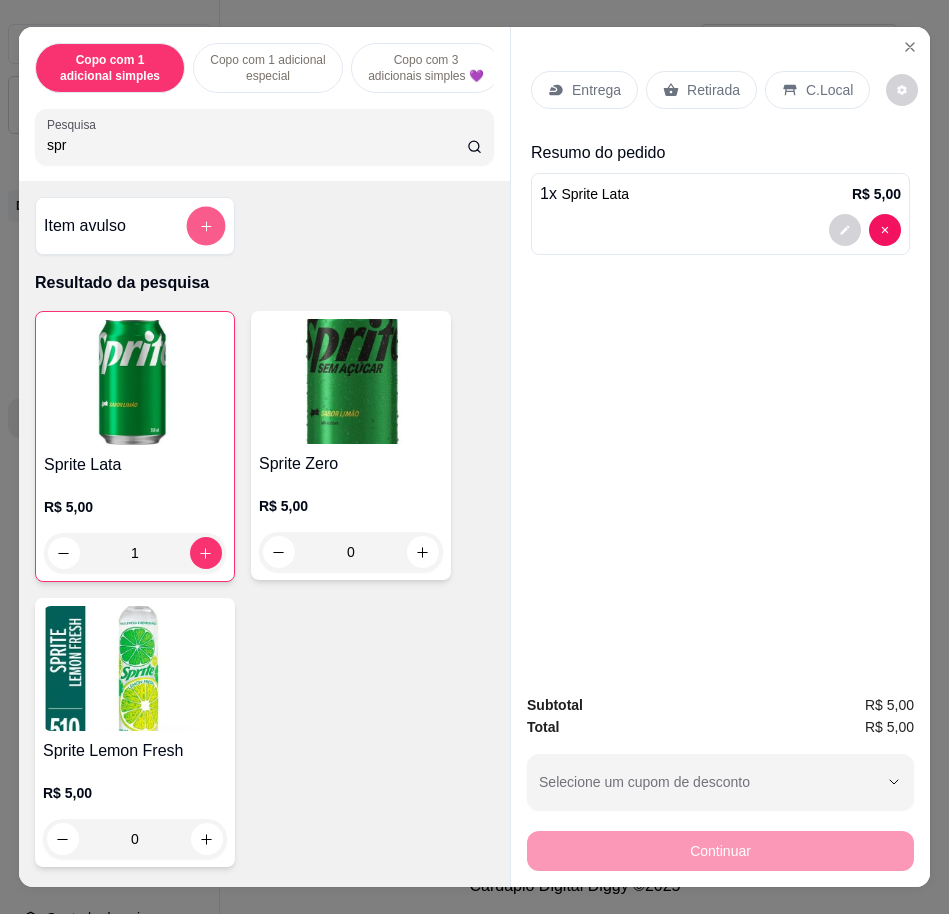 click at bounding box center (206, 226) 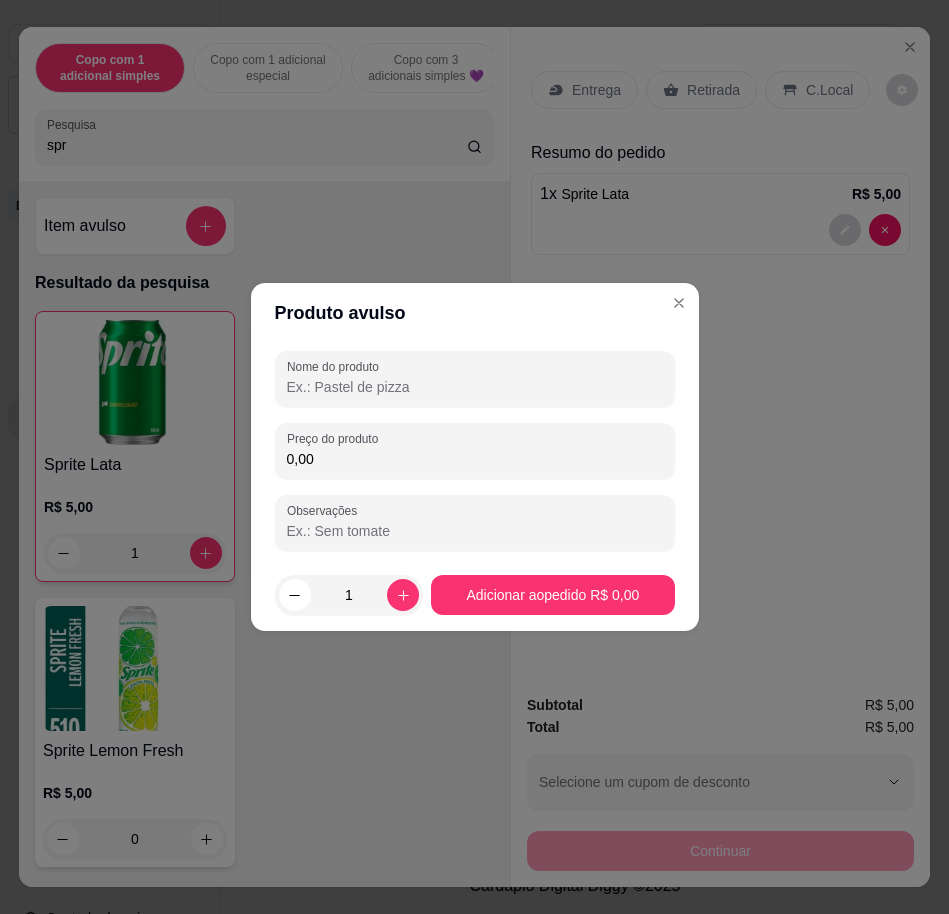click on "0,00" at bounding box center (475, 459) 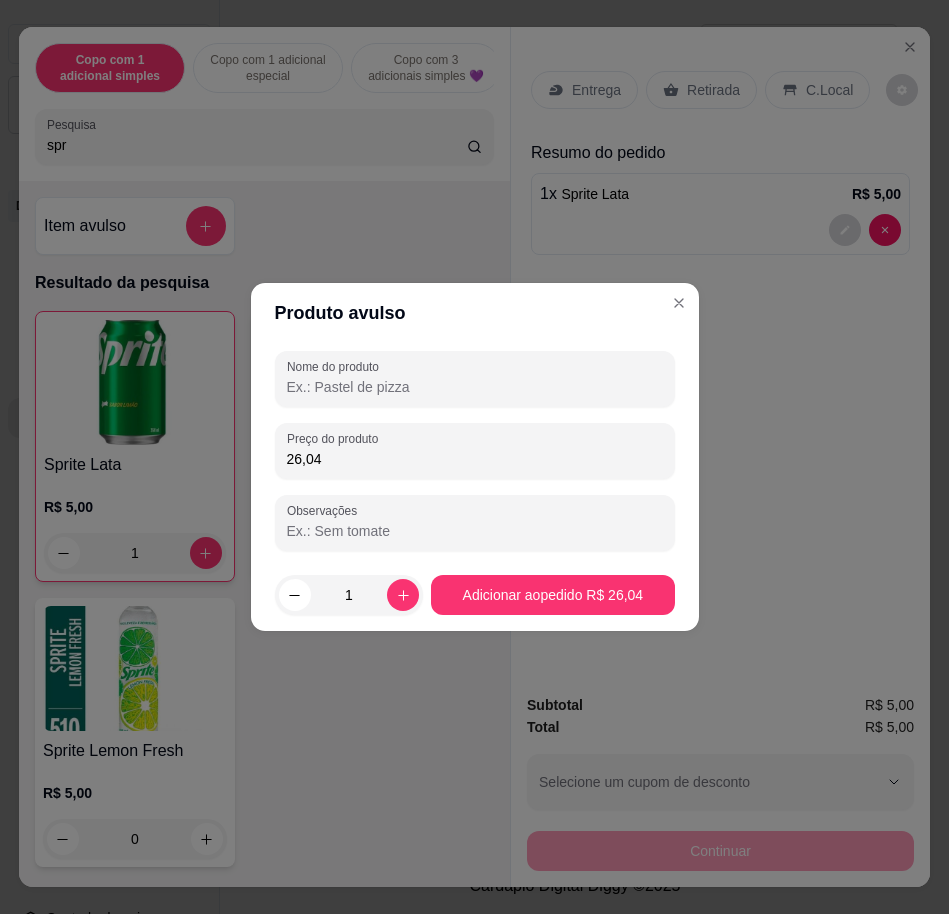 type on "26,04" 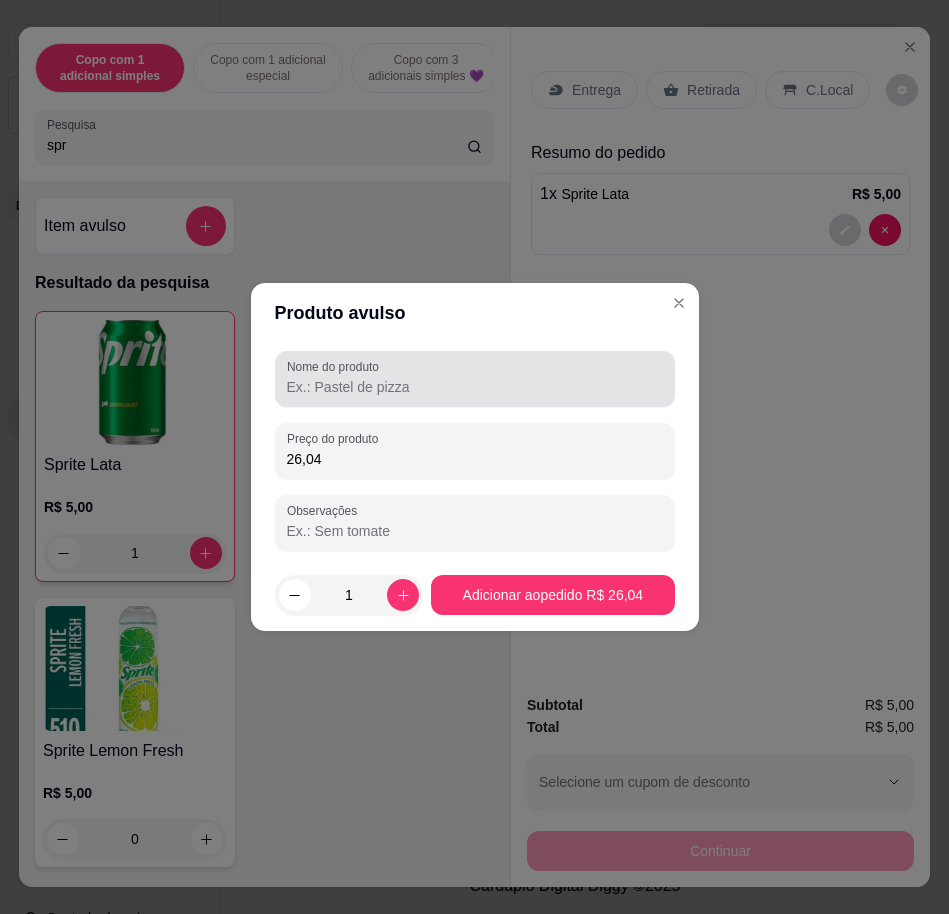 click on "Nome do produto" at bounding box center [475, 387] 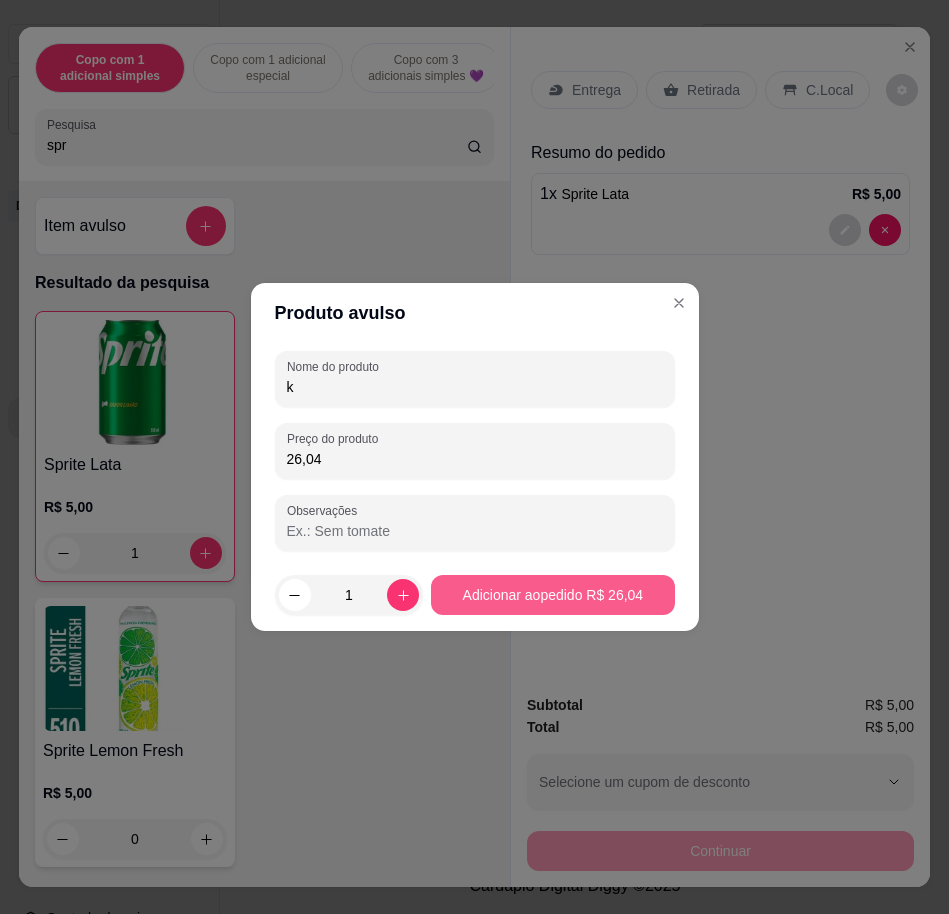type on "k" 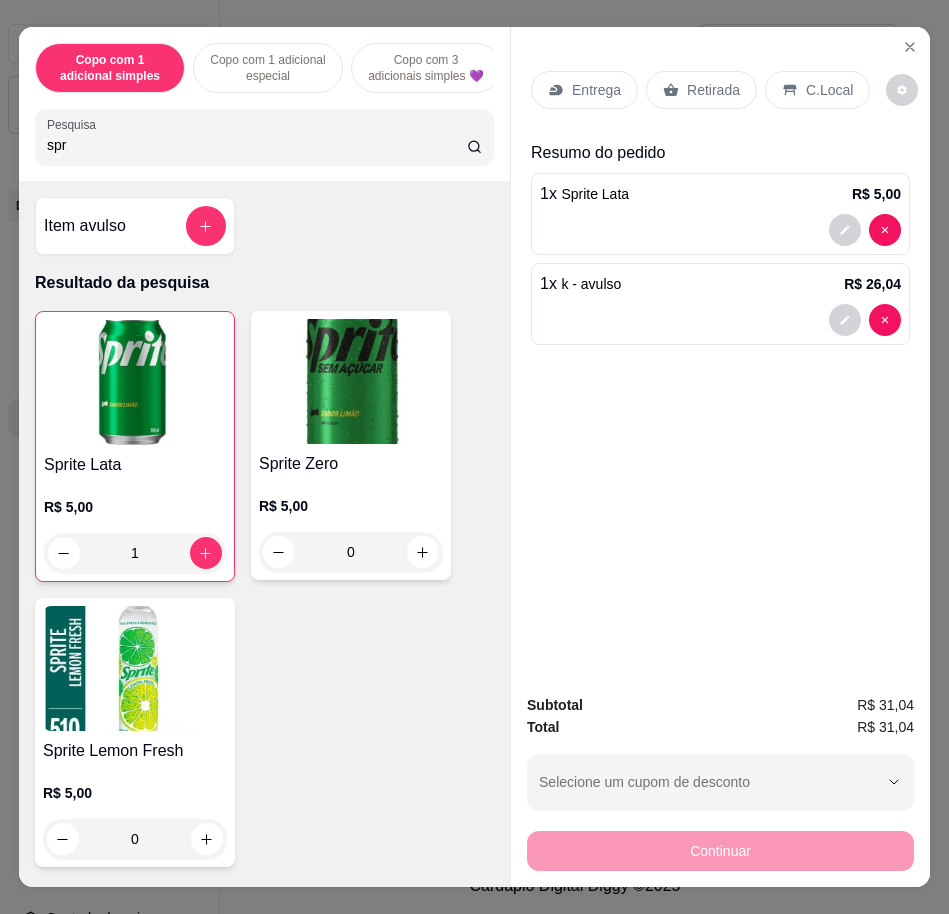 click on "spr" at bounding box center [257, 145] 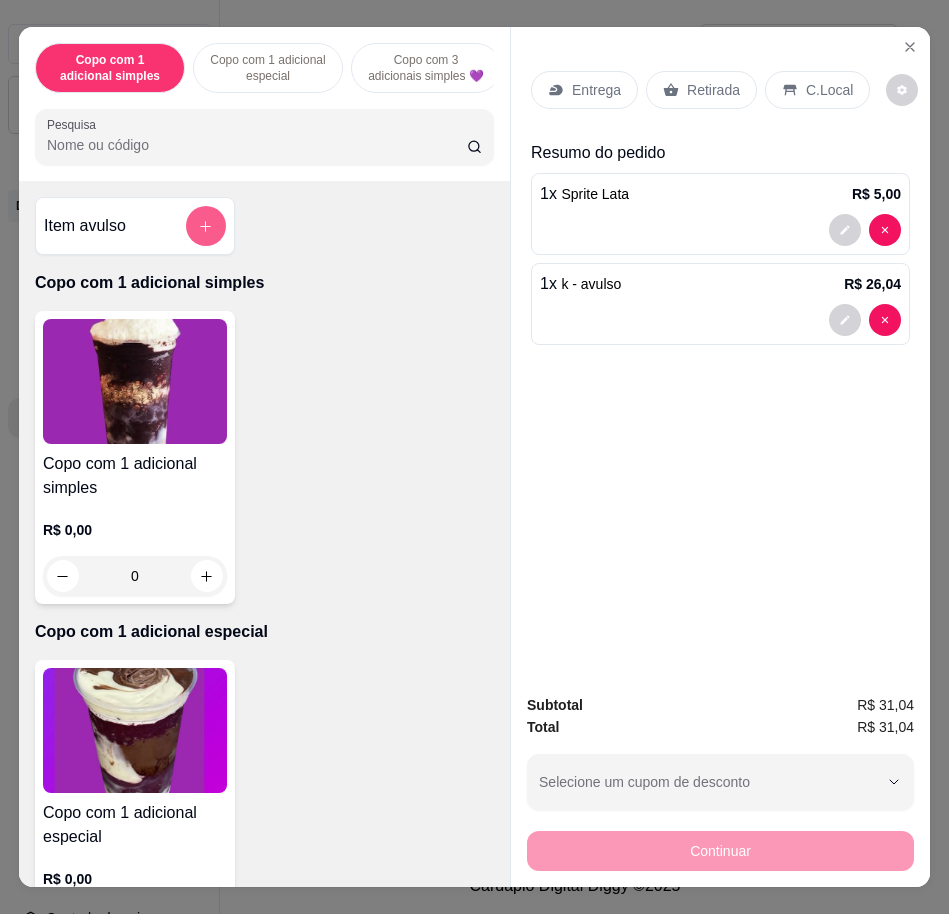 type 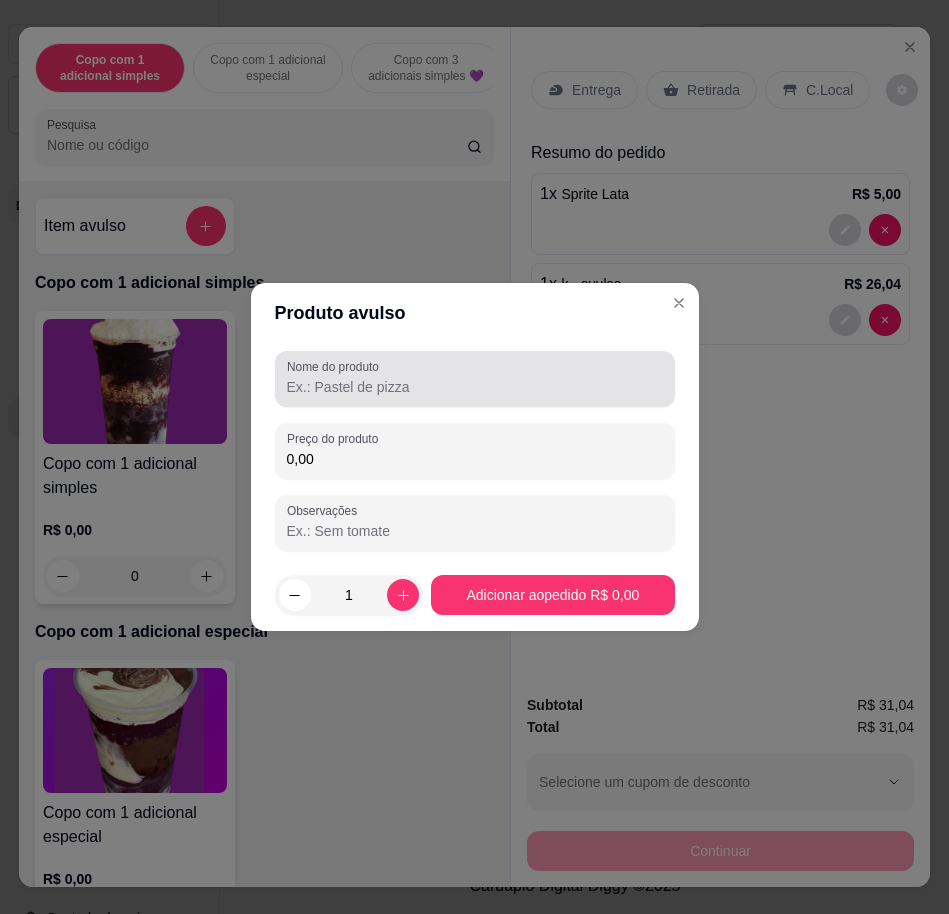 click at bounding box center [475, 379] 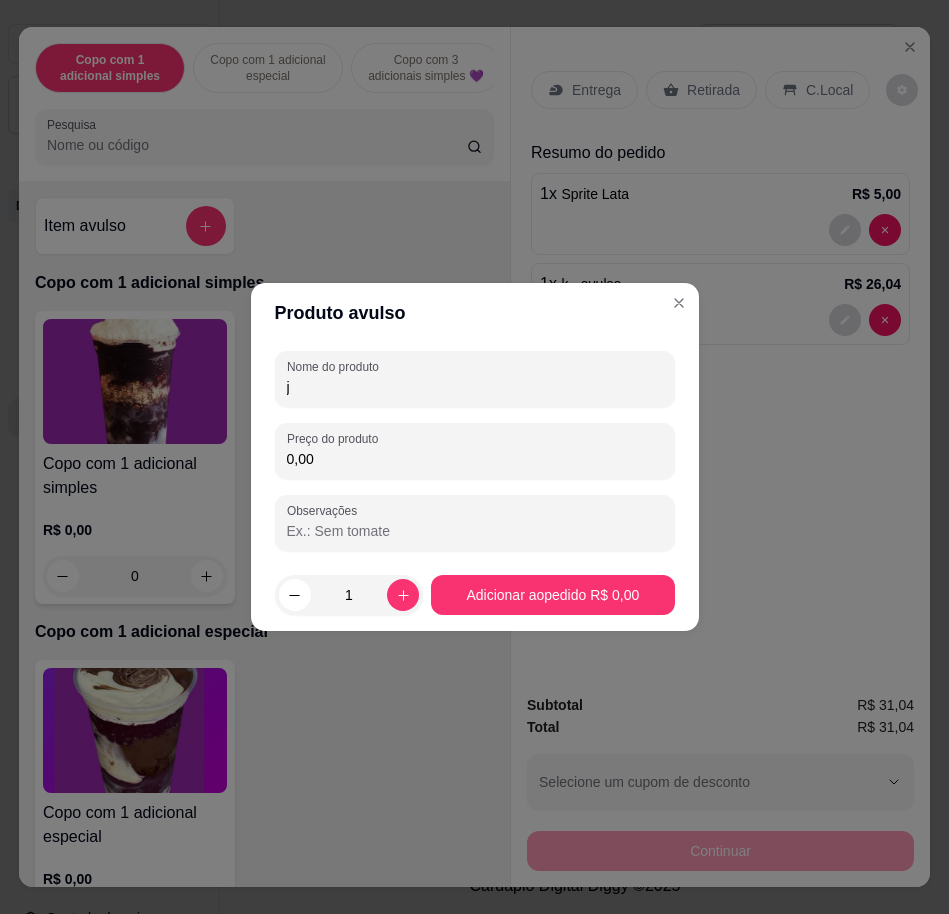 type on "j" 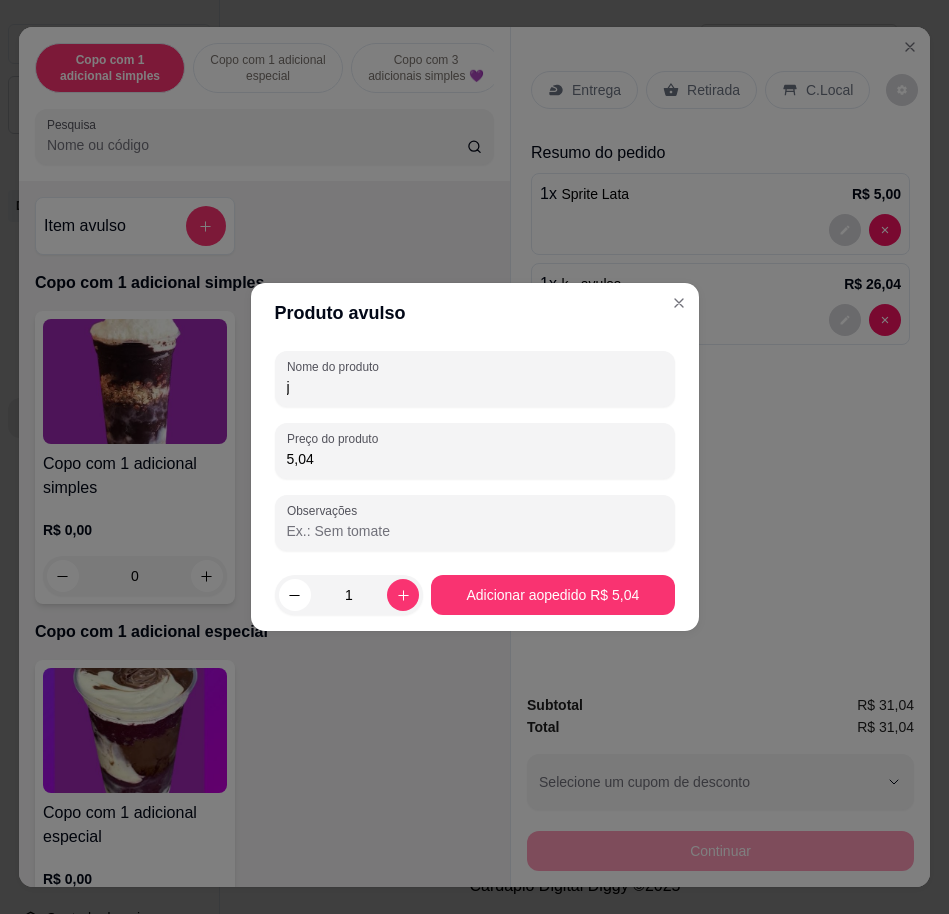 type on "5,04" 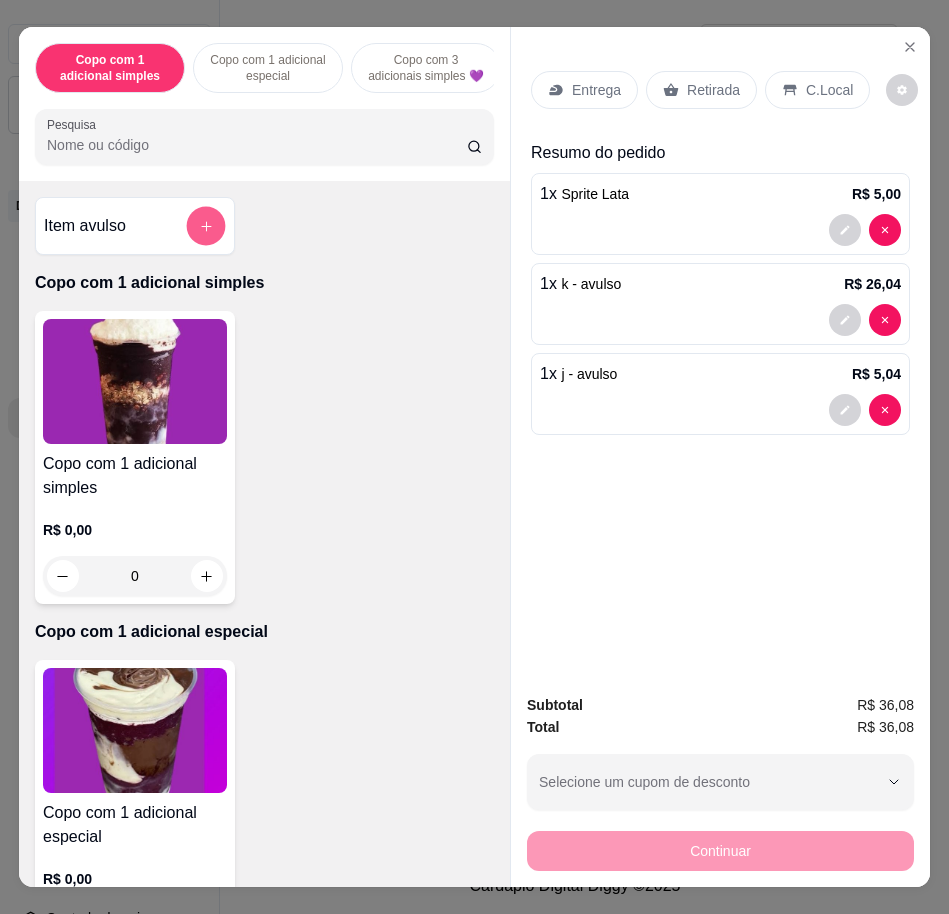 click at bounding box center (206, 226) 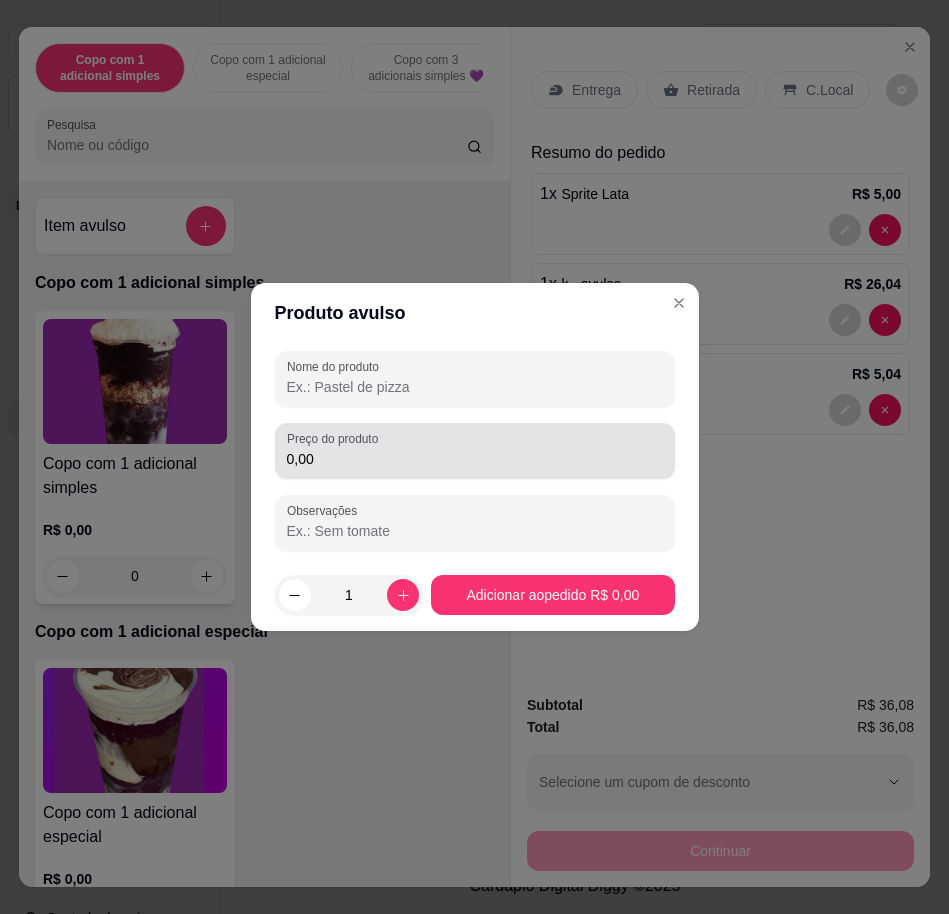 click on "0,00" at bounding box center [475, 459] 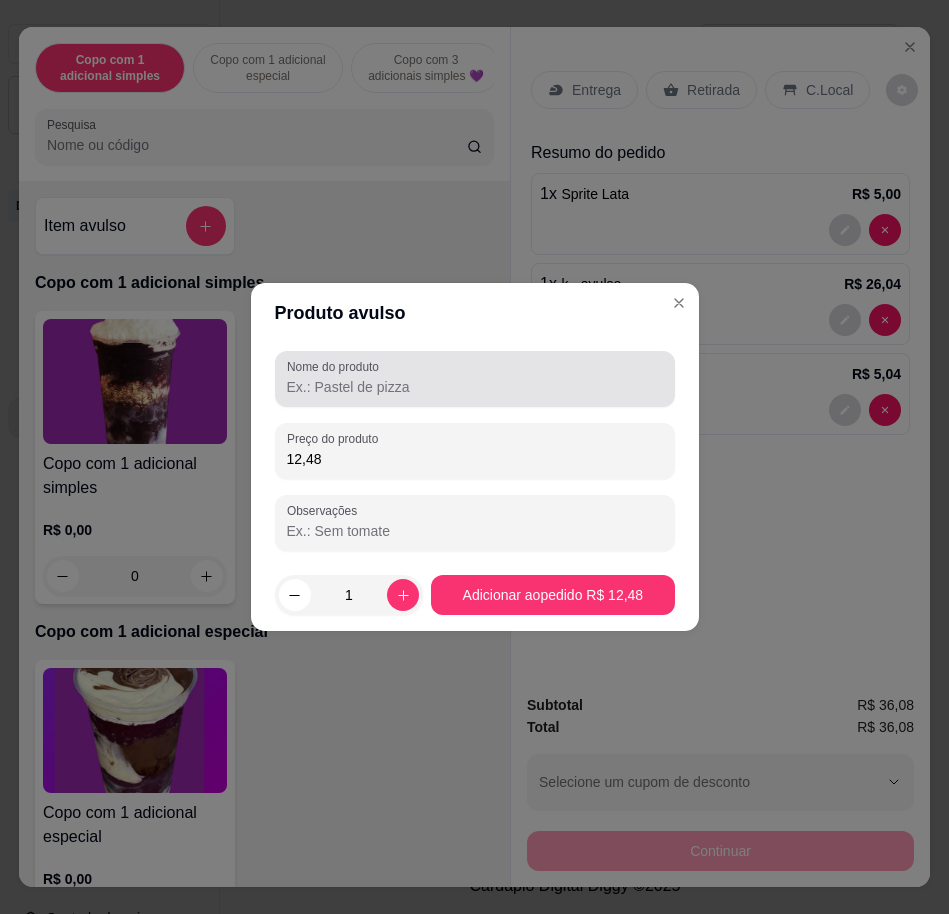 type on "12,48" 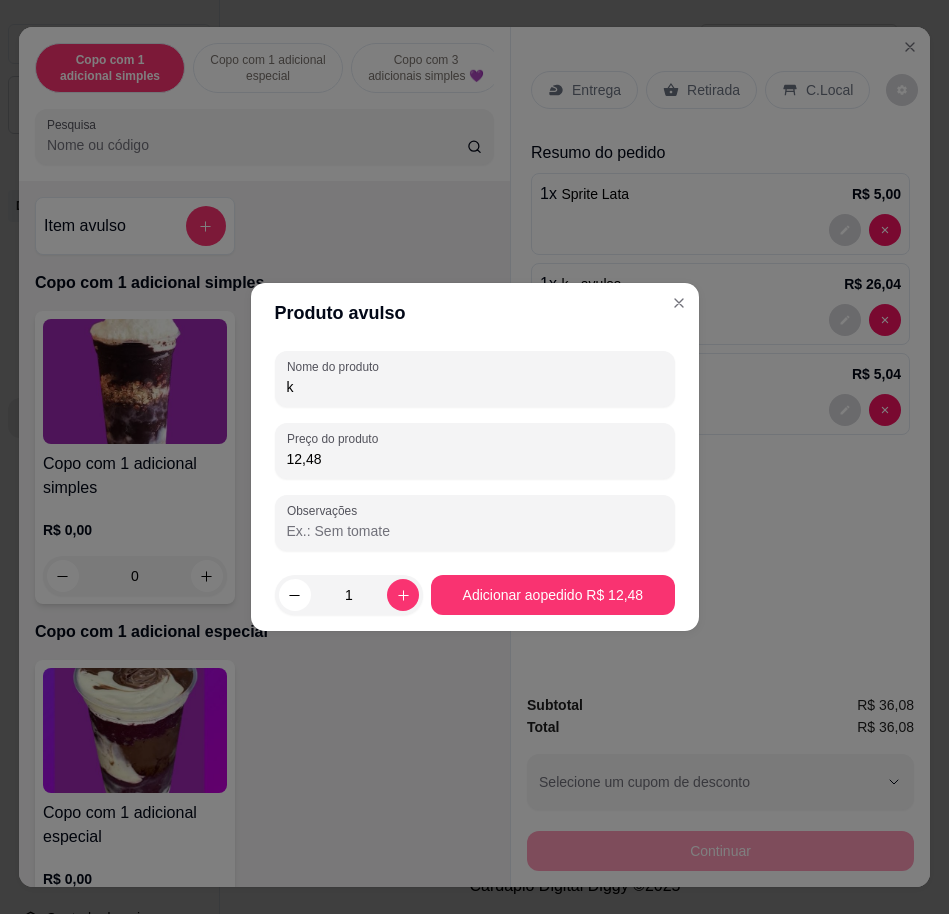 type on "k" 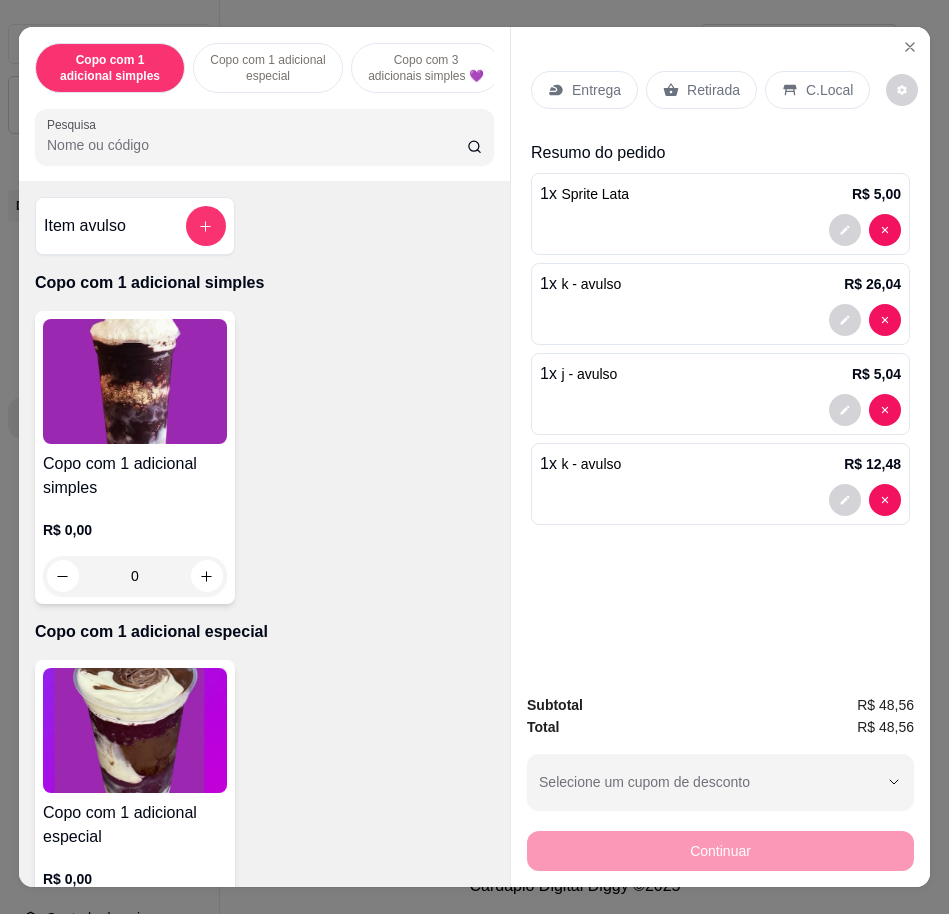 click on "C.Local" at bounding box center [829, 90] 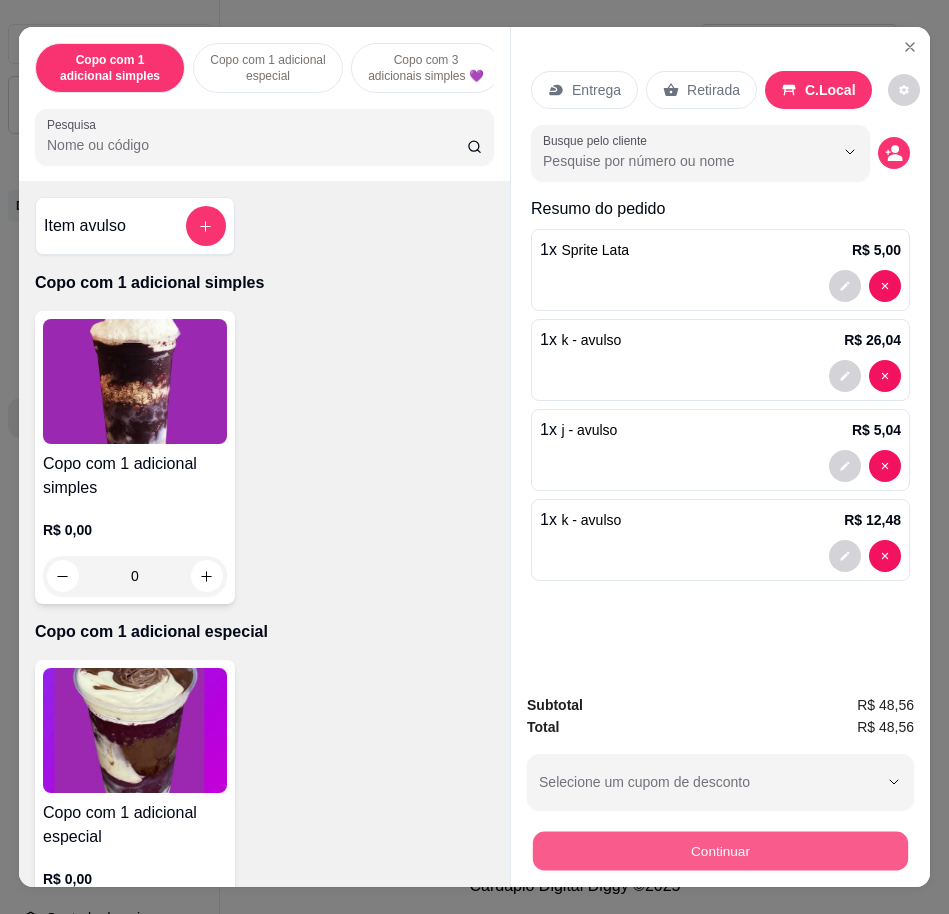 click on "Continuar" at bounding box center [720, 850] 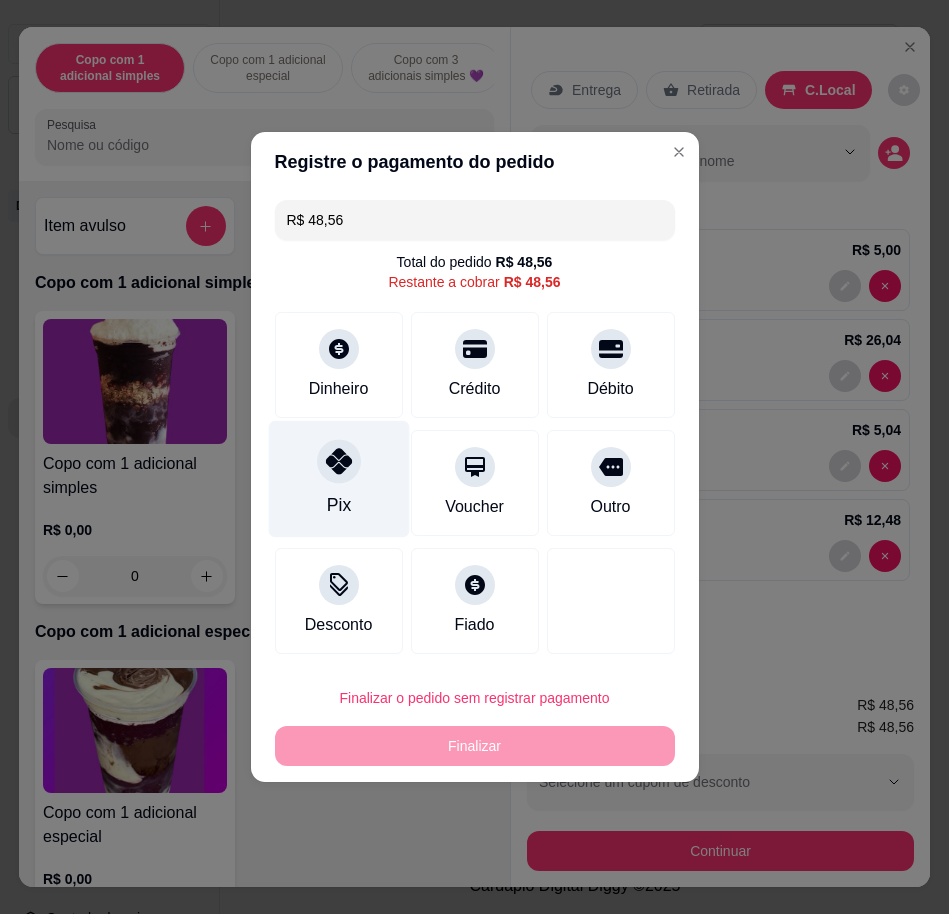 click at bounding box center (339, 461) 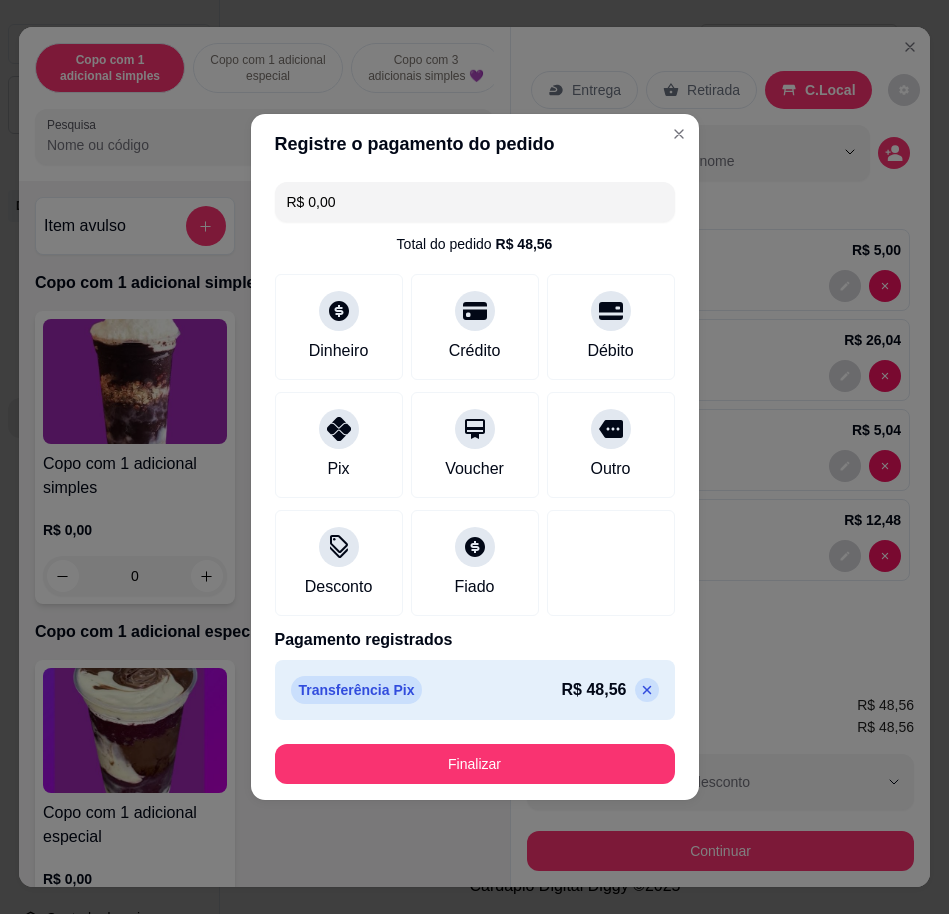 click on "Finalizar" at bounding box center [475, 764] 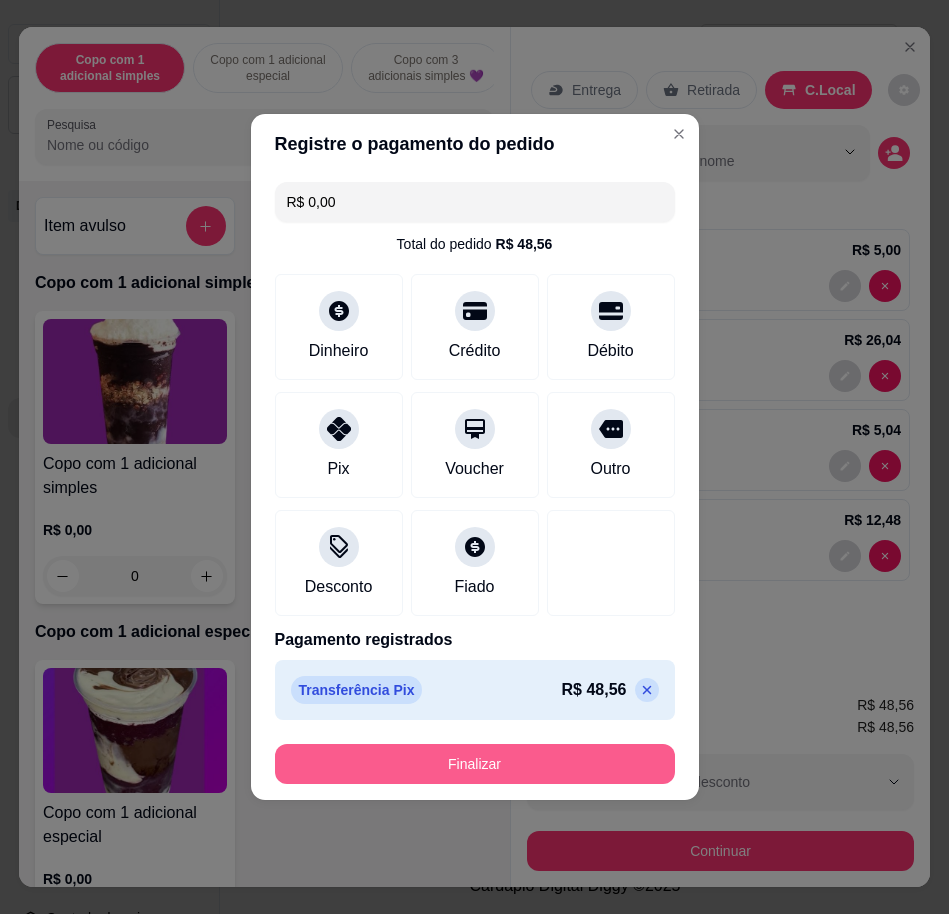 click on "Finalizar" at bounding box center [475, 764] 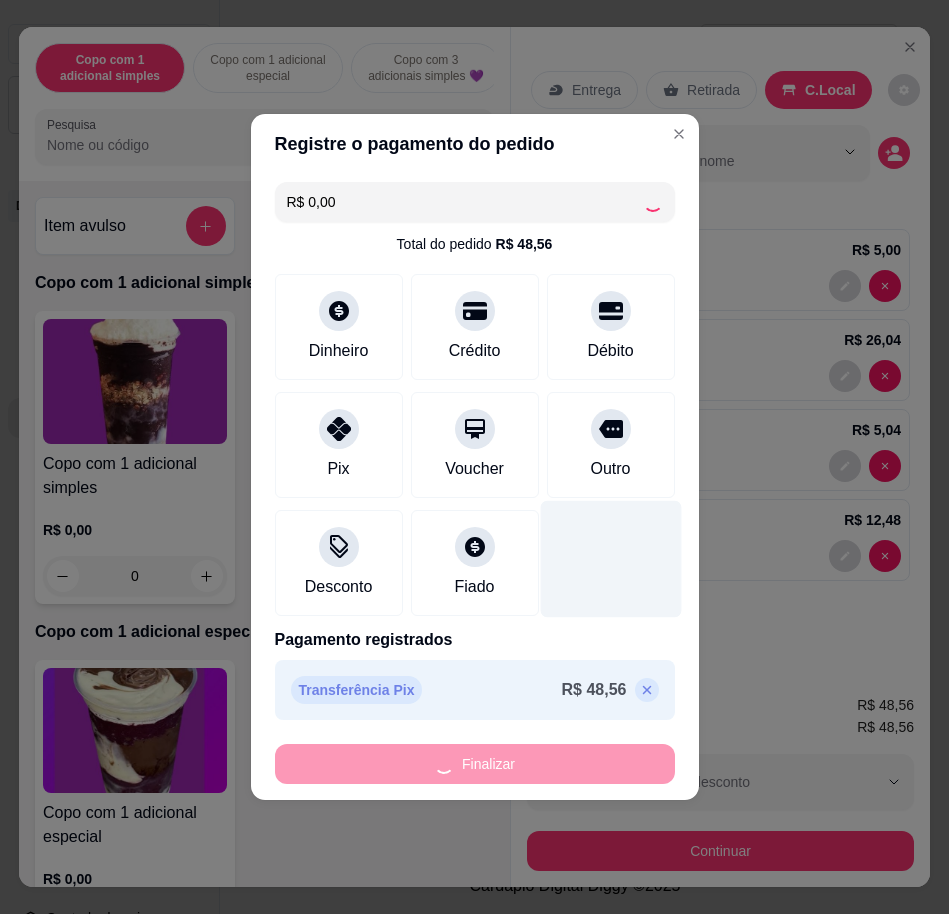 type on "0" 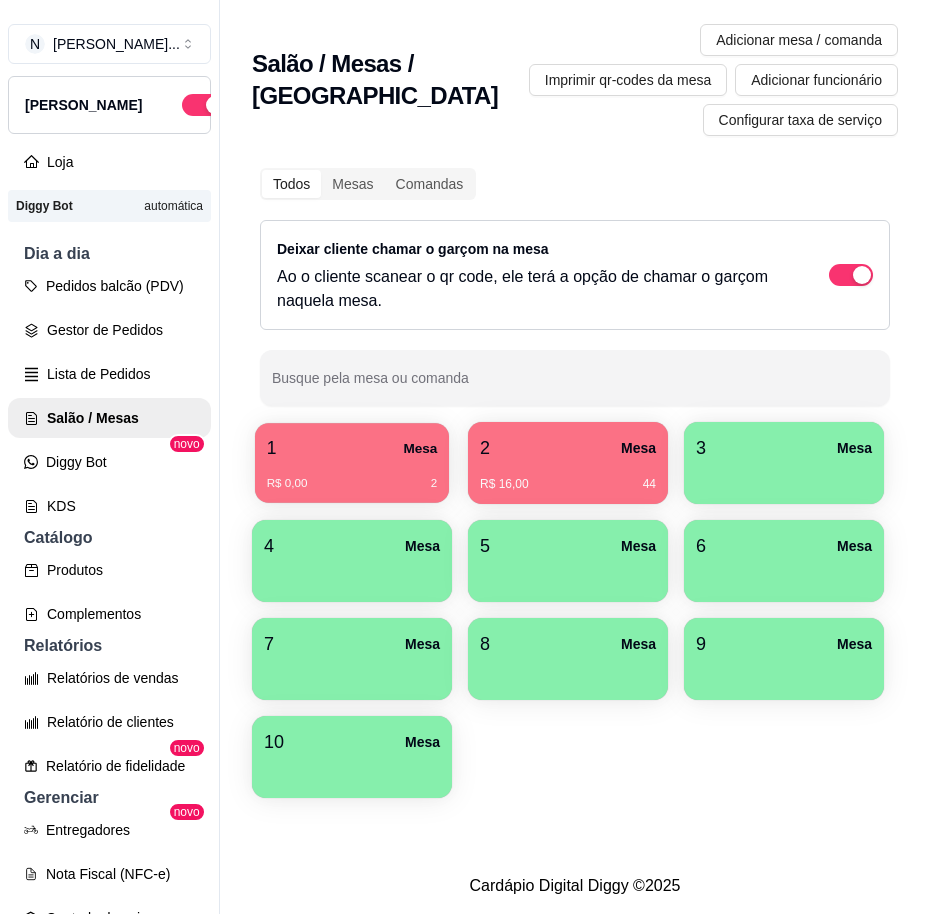 click on "1 Mesa" at bounding box center [352, 448] 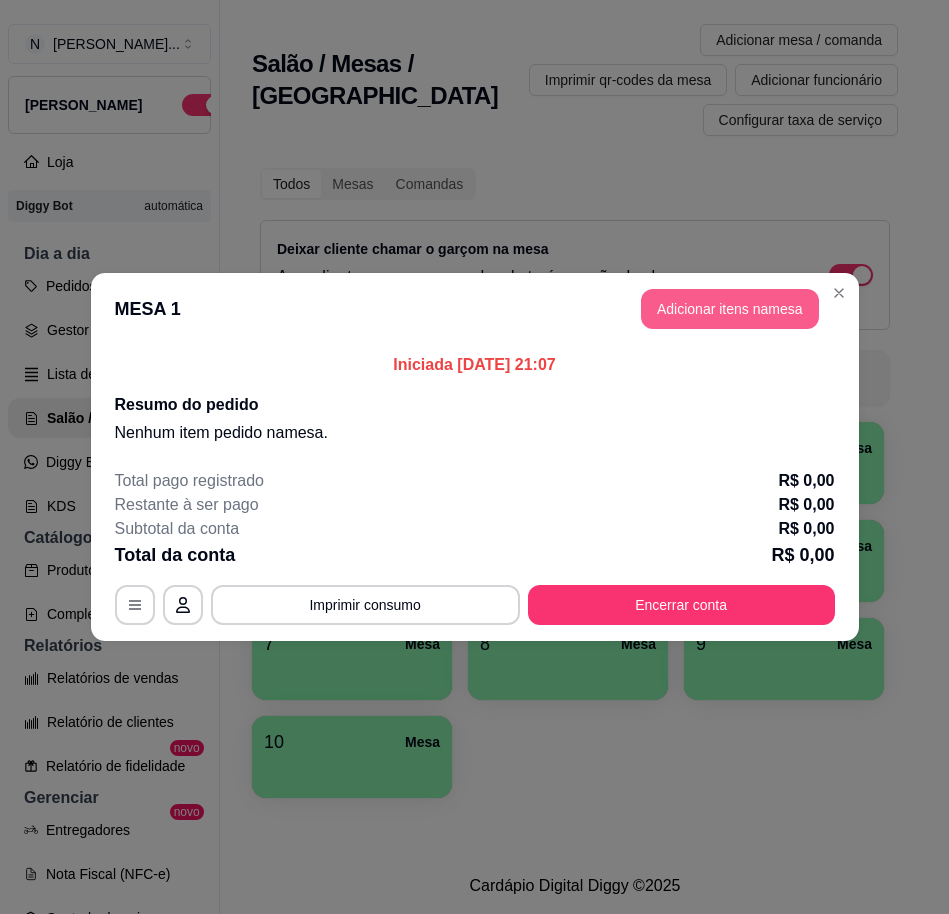 click on "Adicionar itens na  mesa" at bounding box center [730, 309] 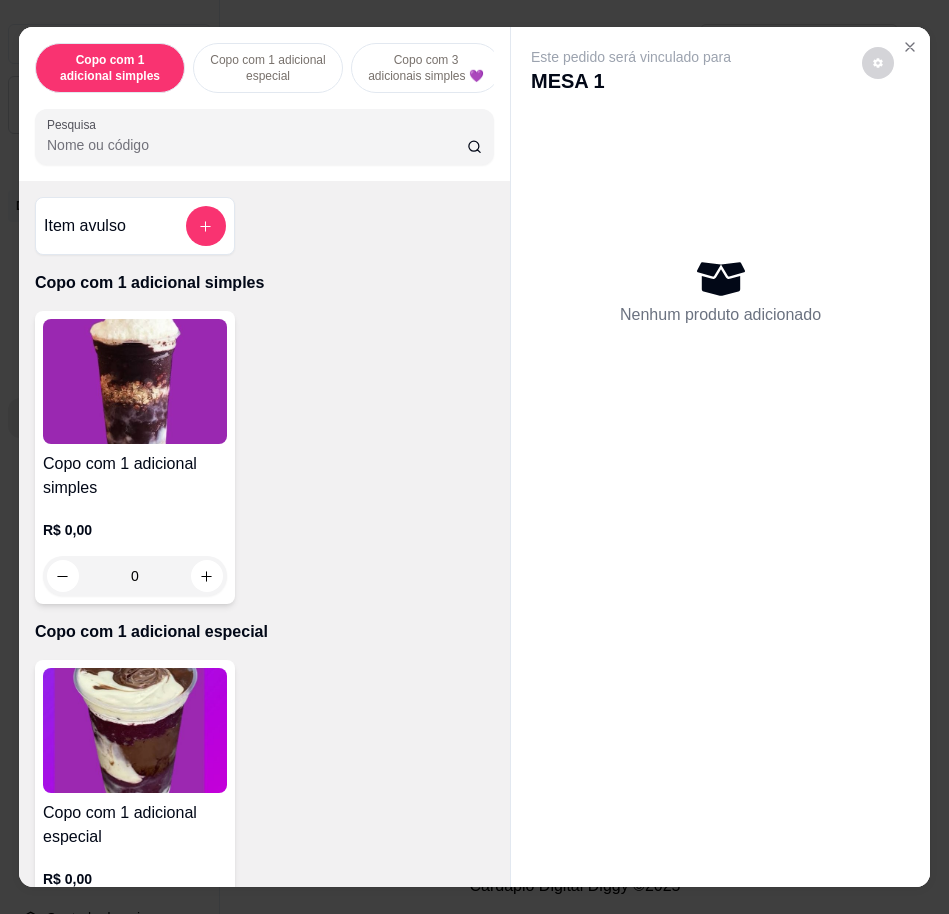 click on "Pesquisa" at bounding box center [257, 145] 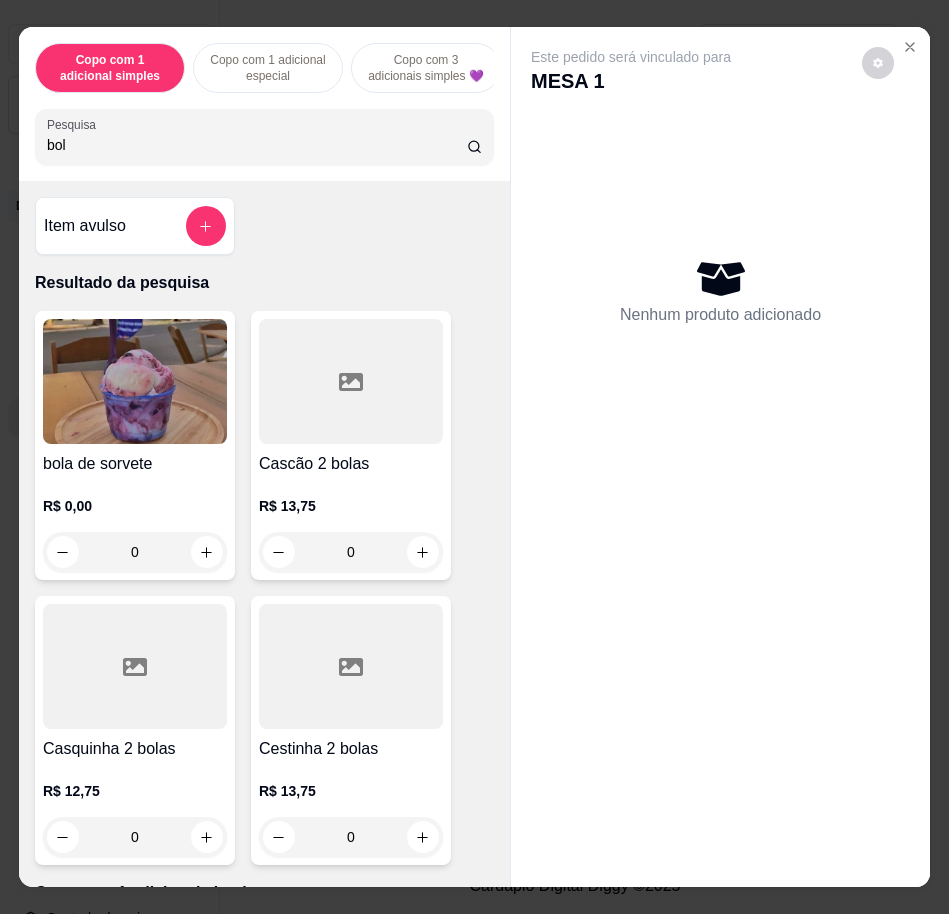 type on "bol" 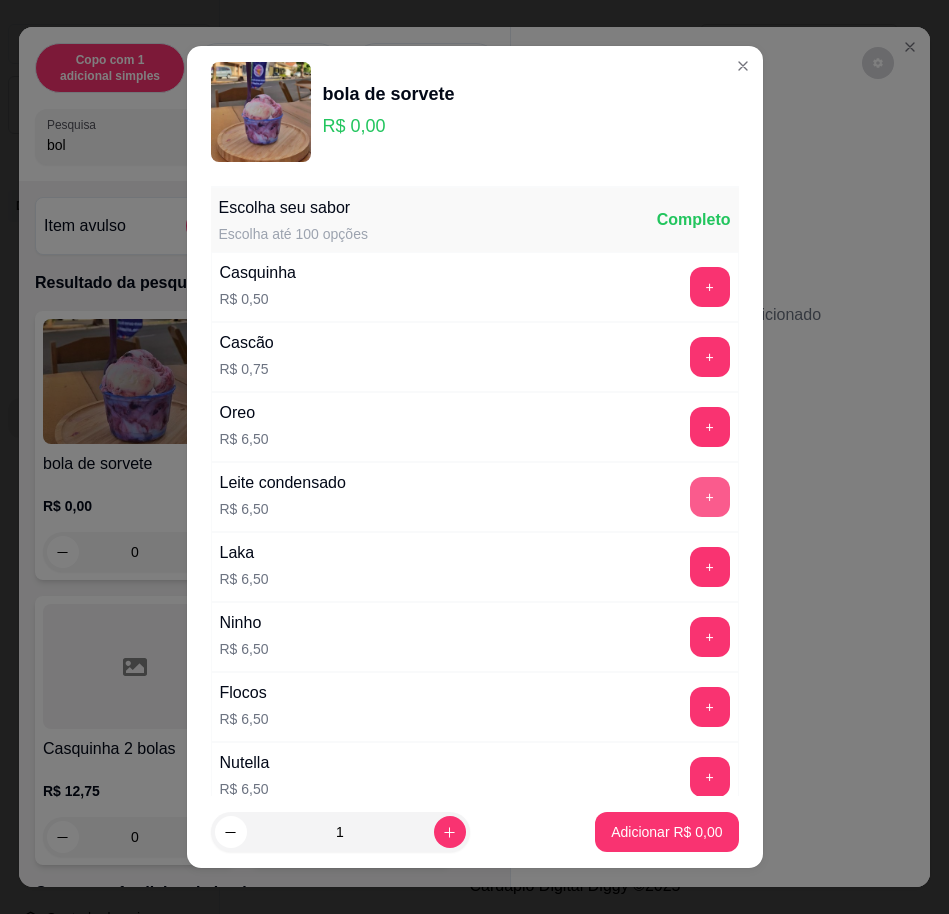 click on "+" at bounding box center [710, 497] 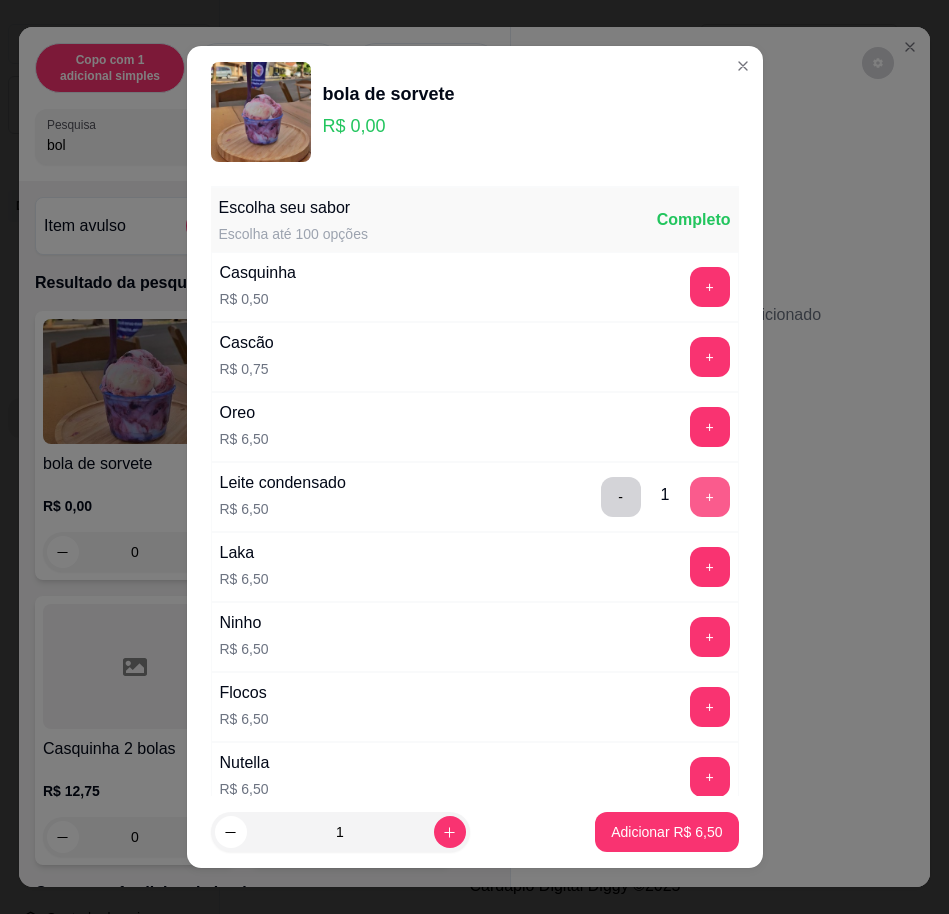 click on "+" at bounding box center [710, 497] 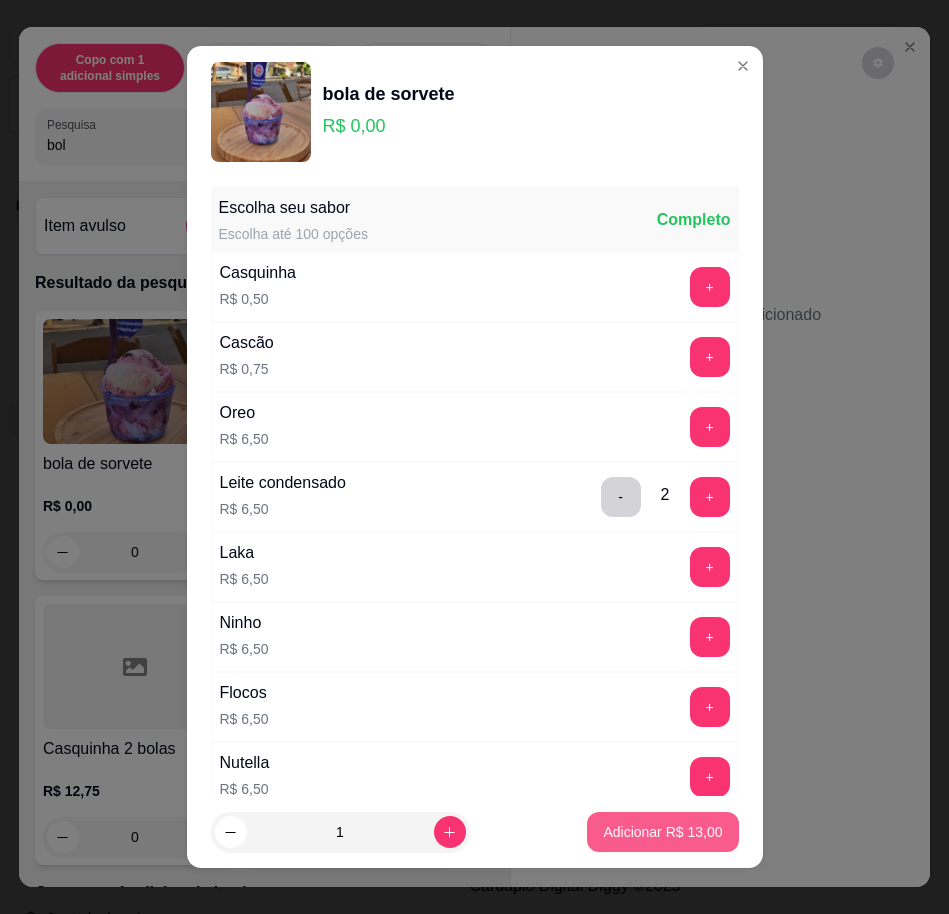 click on "Adicionar   R$ 13,00" at bounding box center (662, 832) 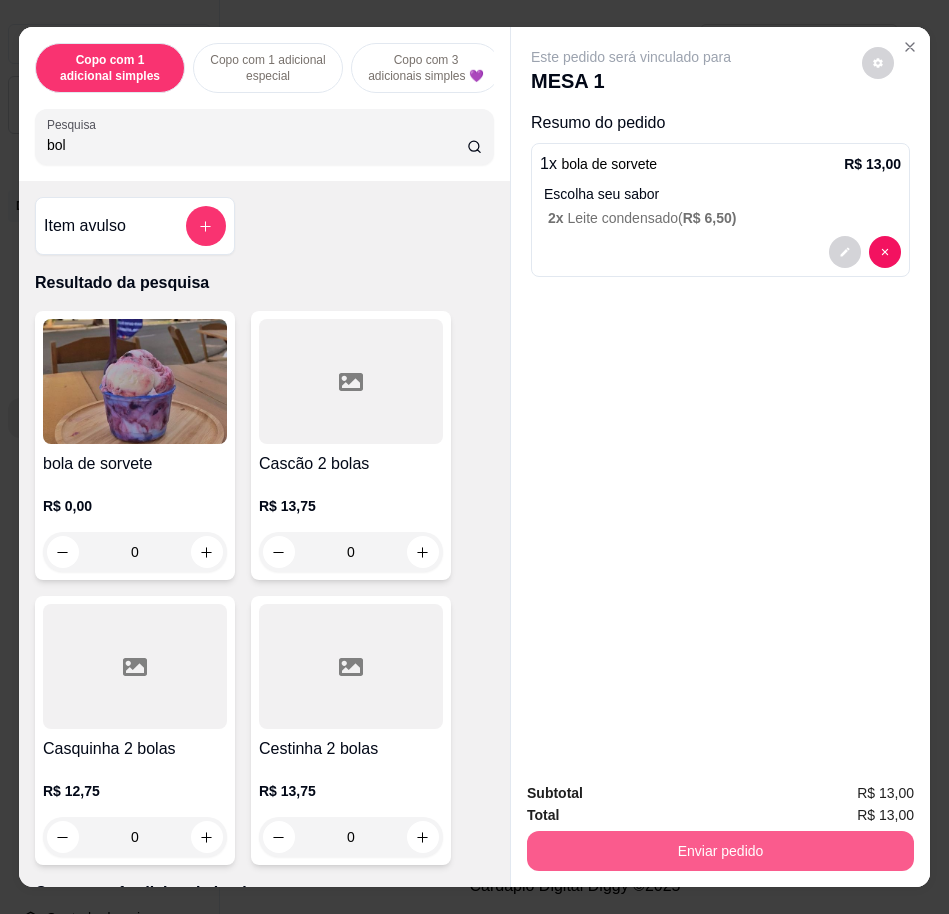 click on "Enviar pedido" at bounding box center (720, 851) 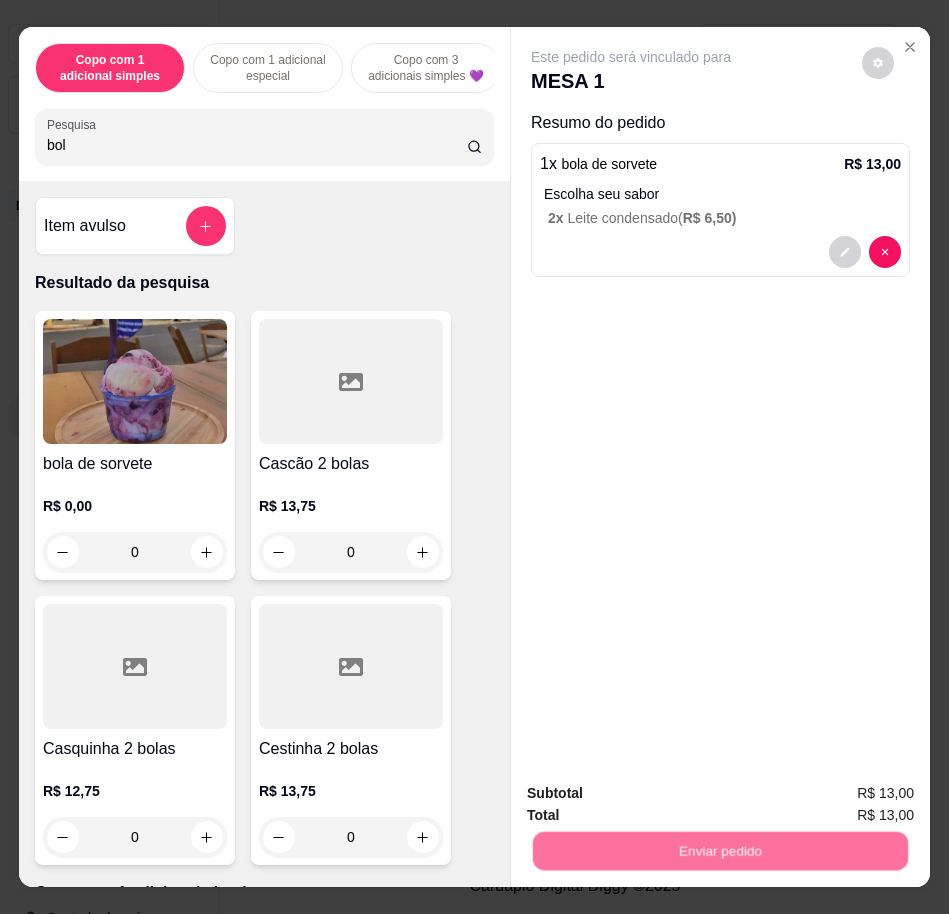 click on "Não registrar e enviar pedido" at bounding box center [652, 792] 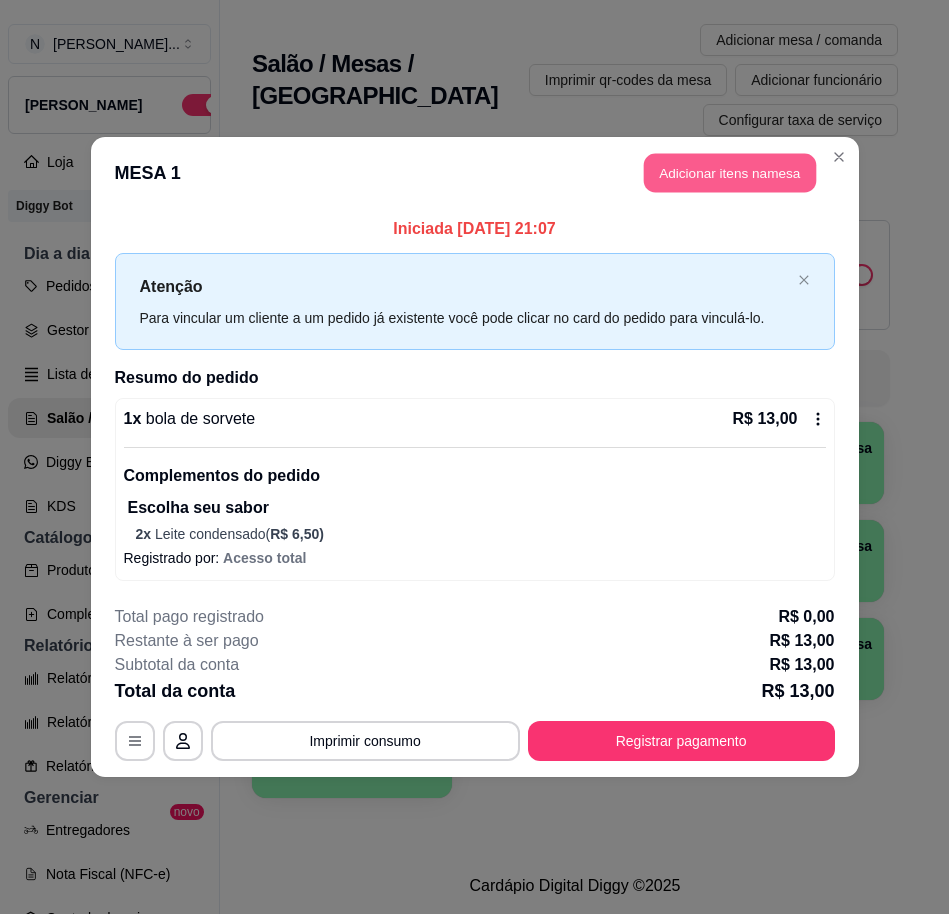 click on "Adicionar itens na  mesa" at bounding box center [730, 173] 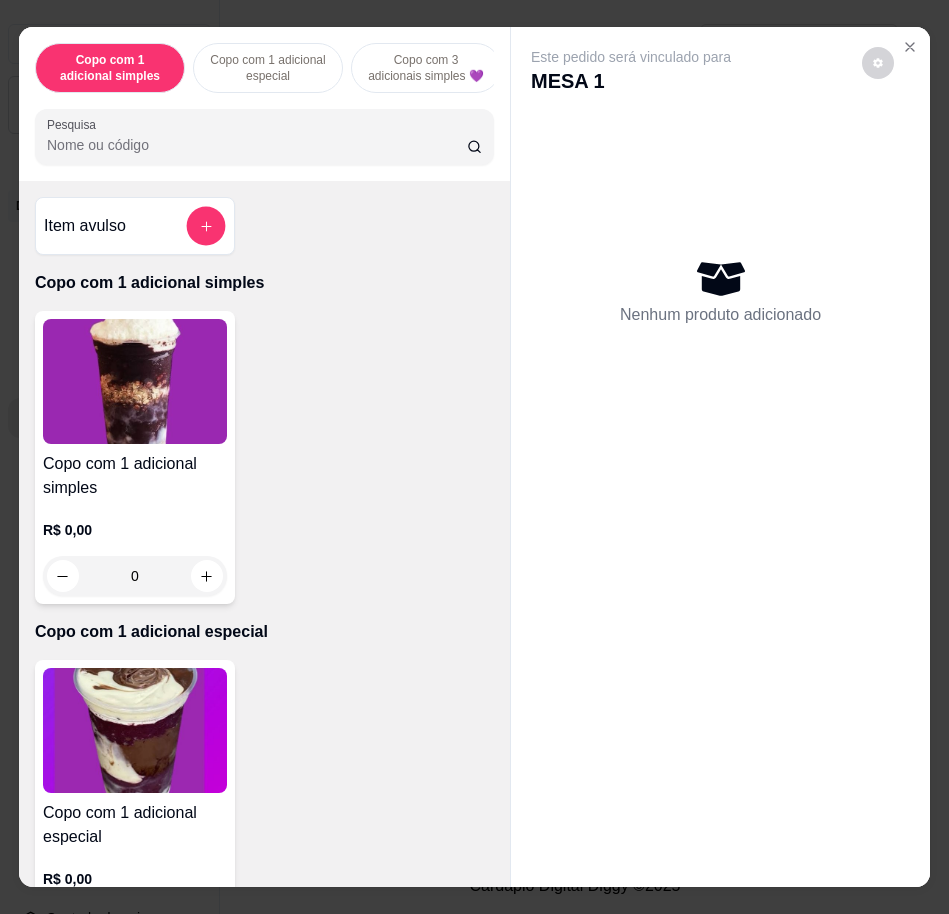 click on "Item avulso" at bounding box center (135, 226) 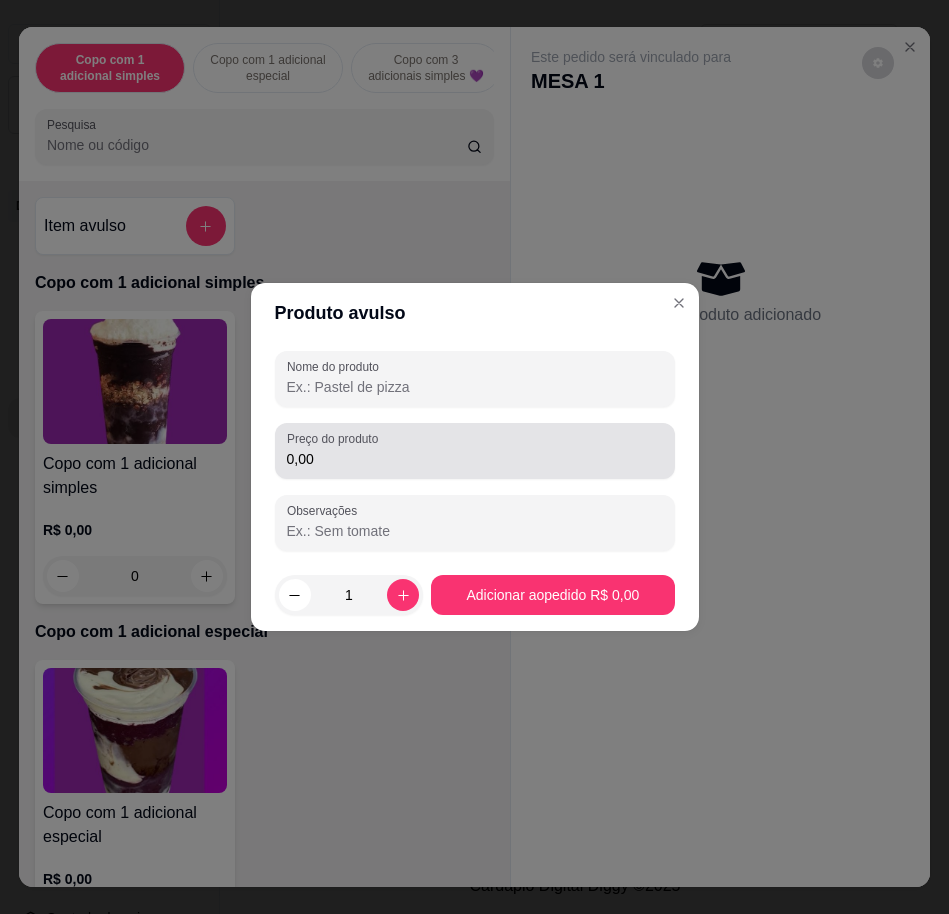 click on "0,00" at bounding box center [475, 459] 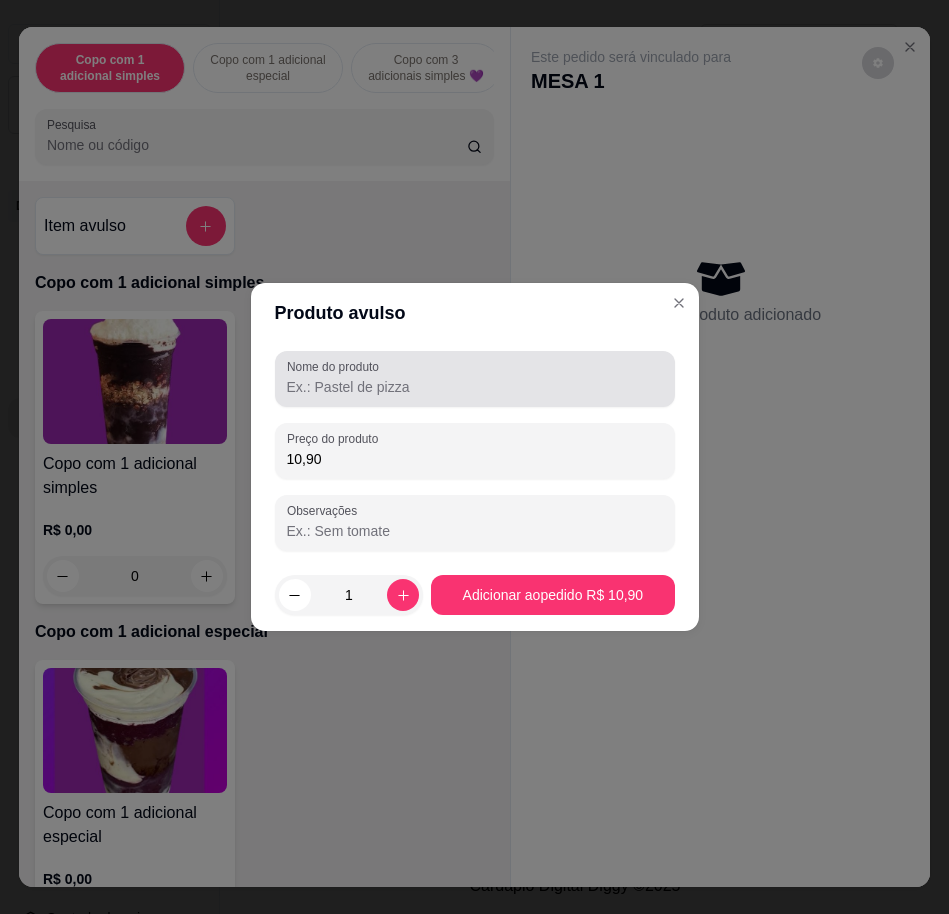 type on "10,90" 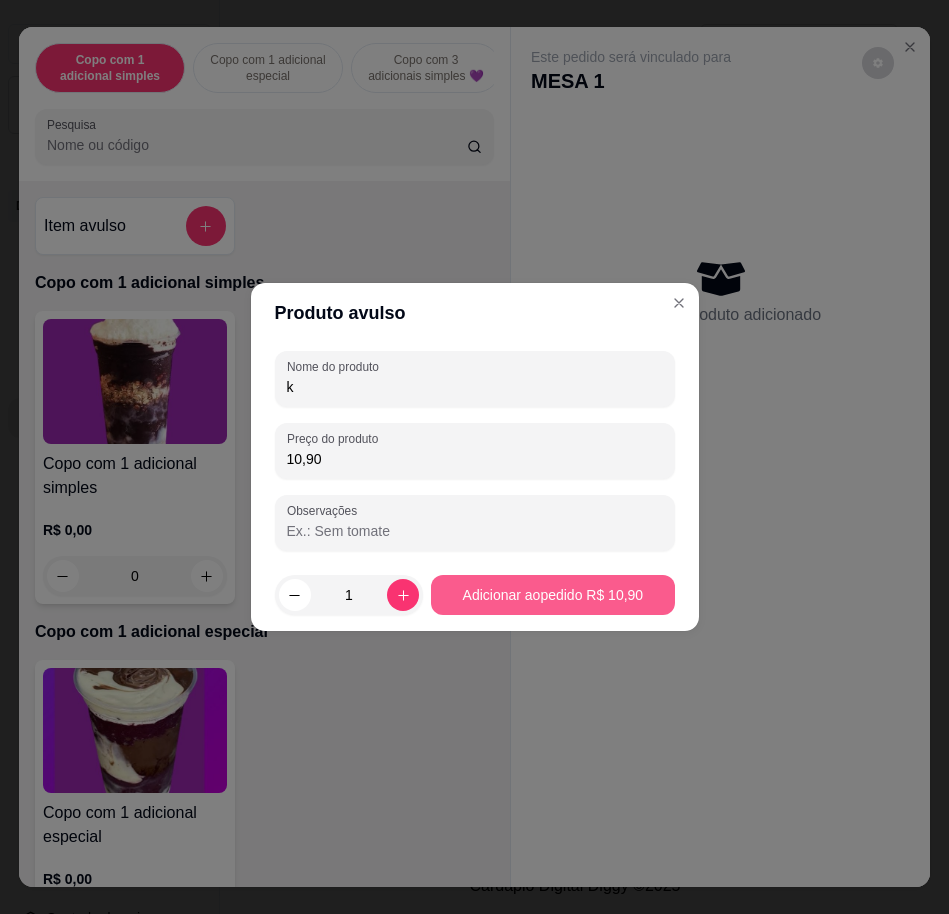 type on "k" 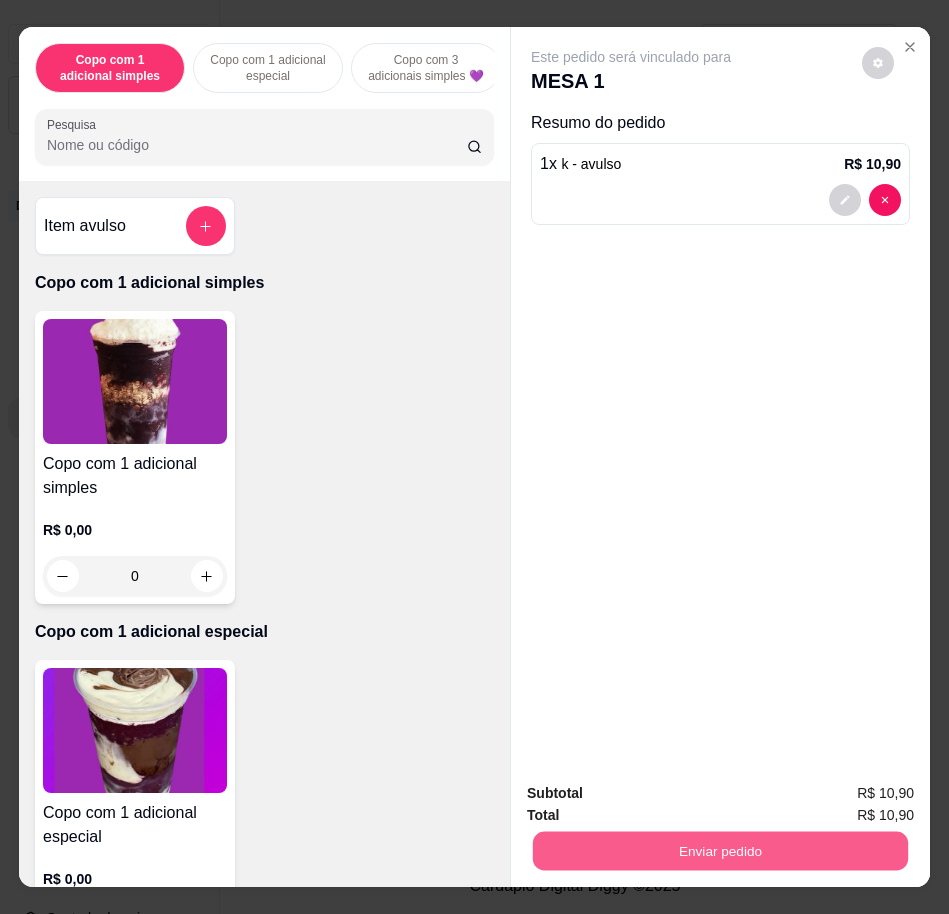 click on "Enviar pedido" at bounding box center (720, 850) 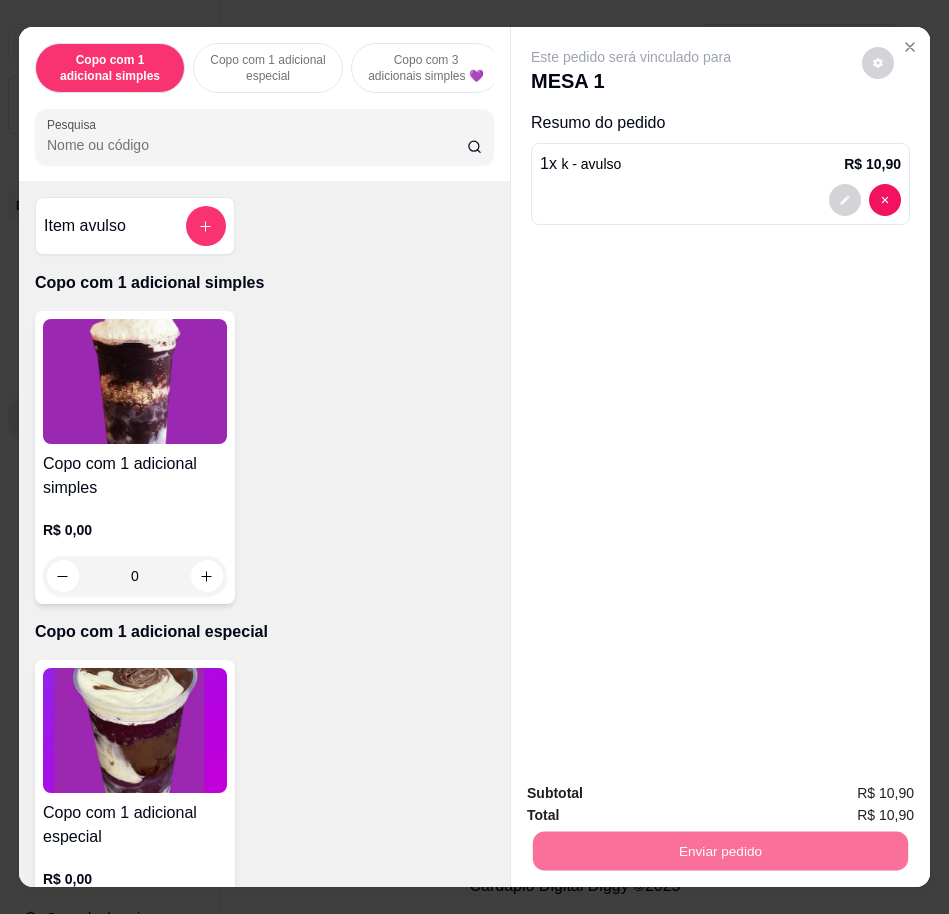click on "Não registrar e enviar pedido" at bounding box center [652, 792] 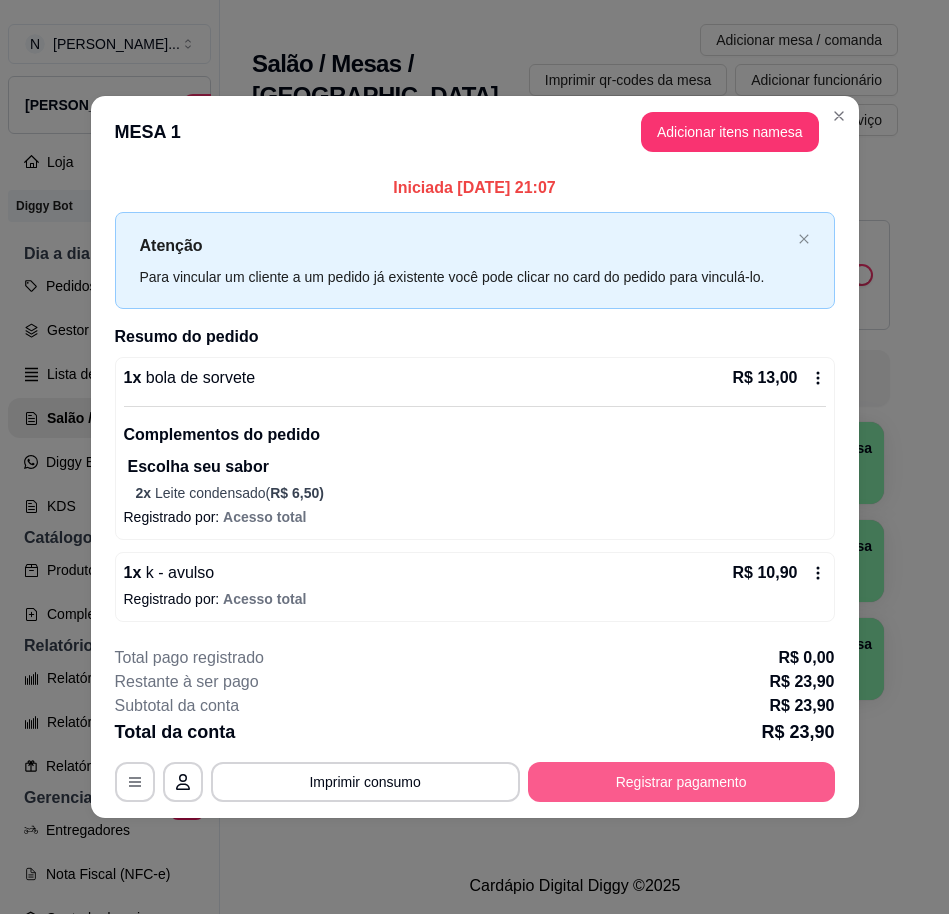click on "Registrar pagamento" at bounding box center (681, 782) 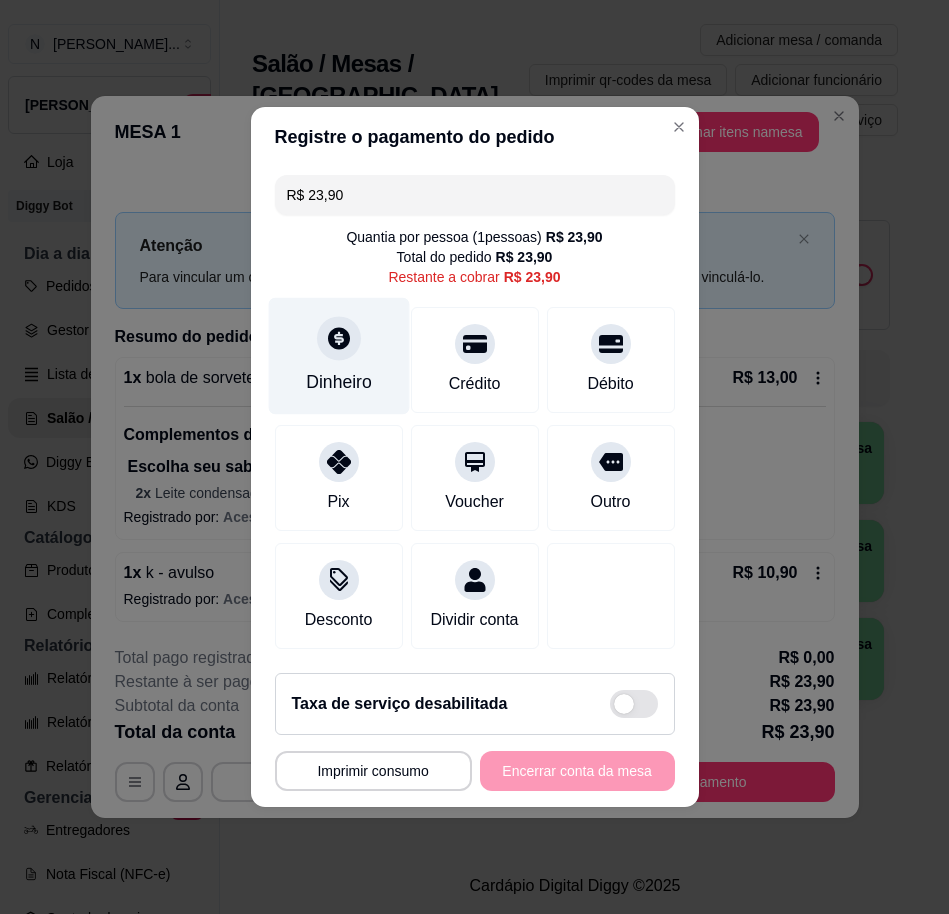 click 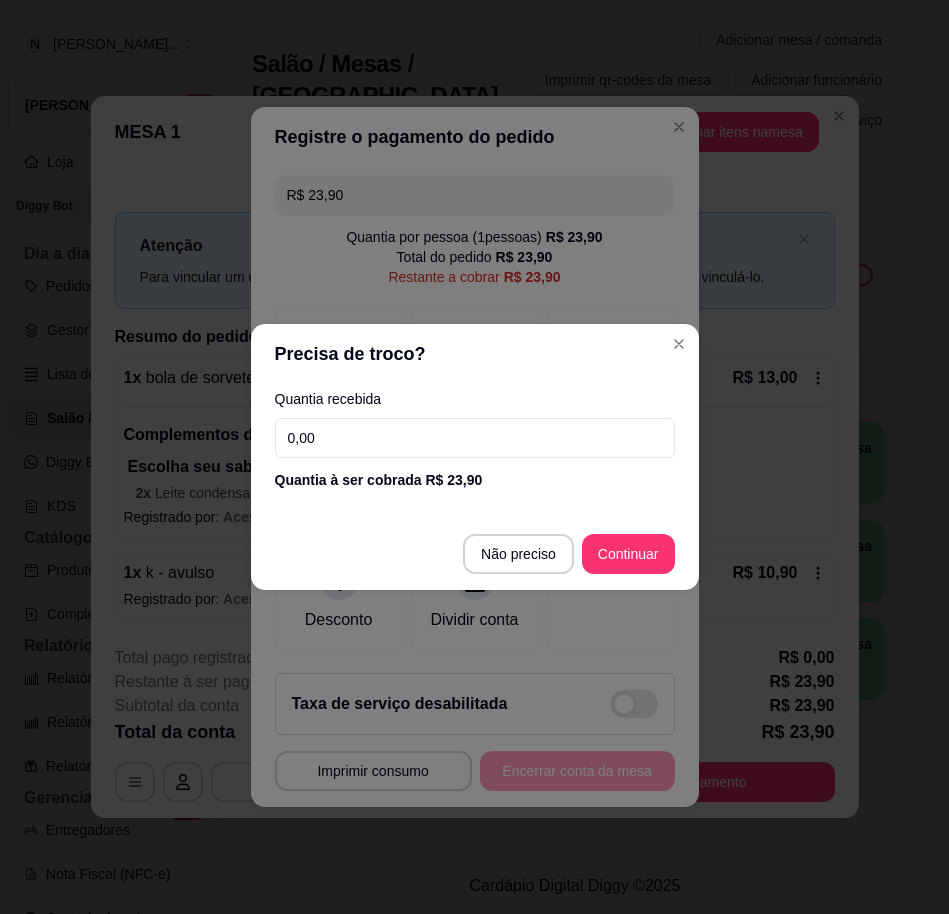 click on "0,00" at bounding box center (475, 438) 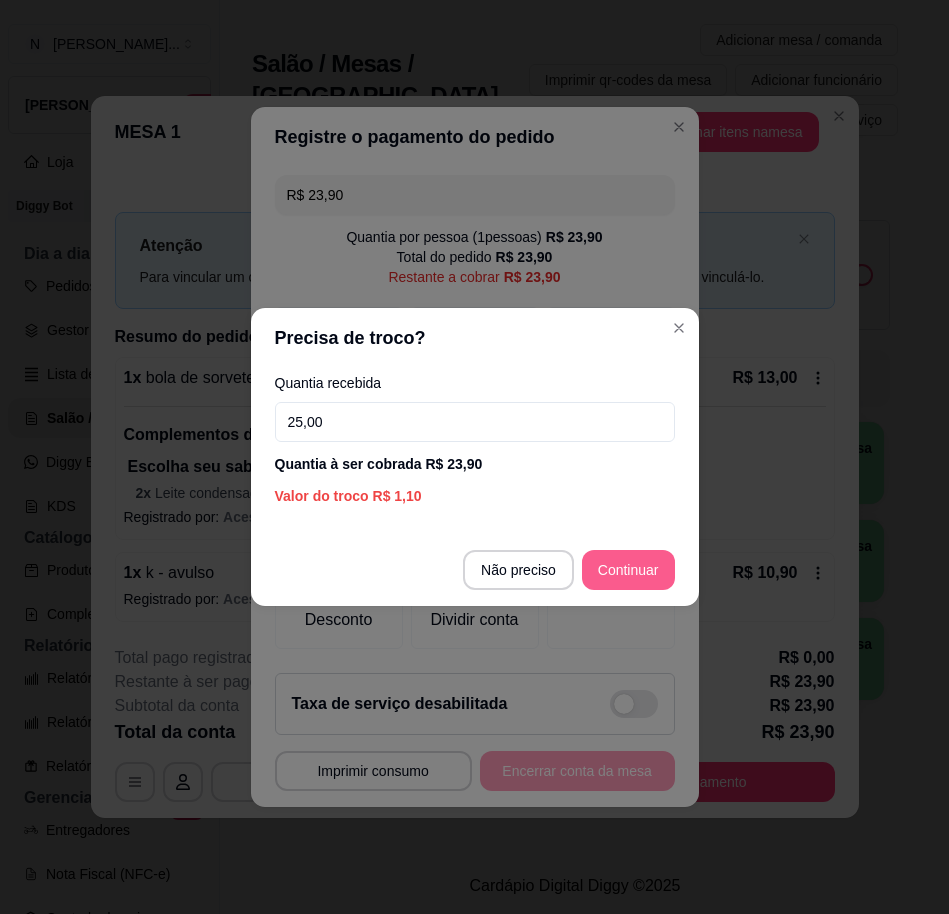 type on "25,00" 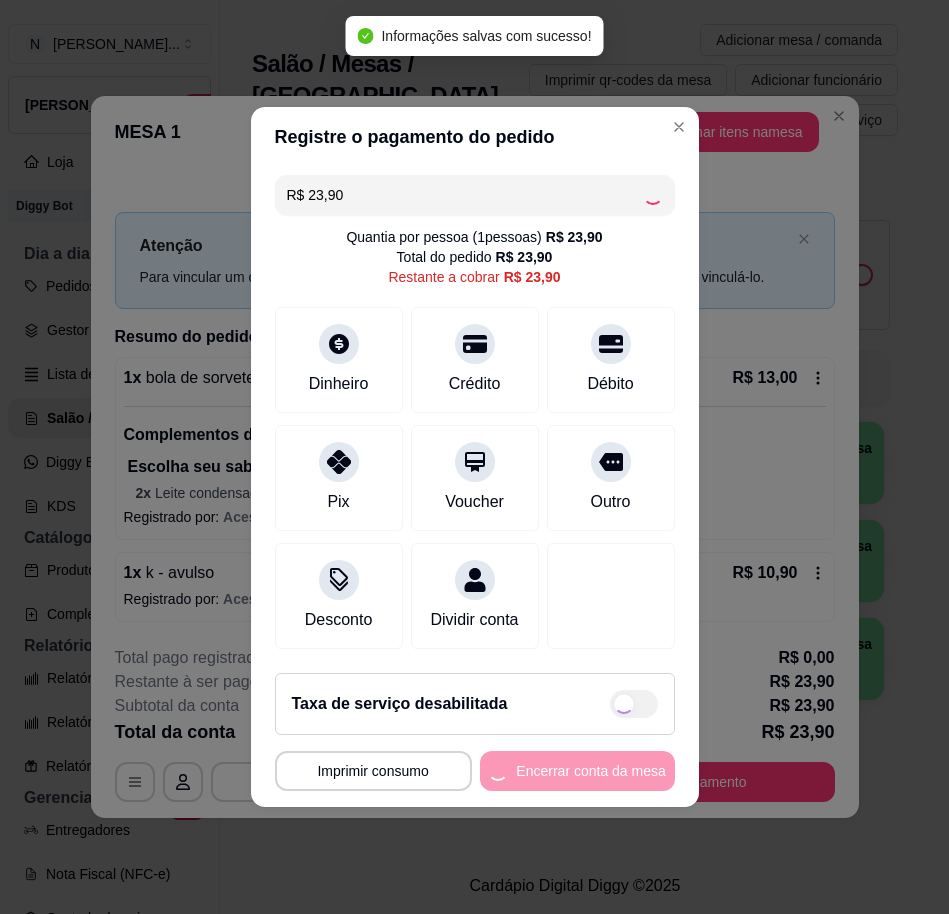 type on "R$ 0,00" 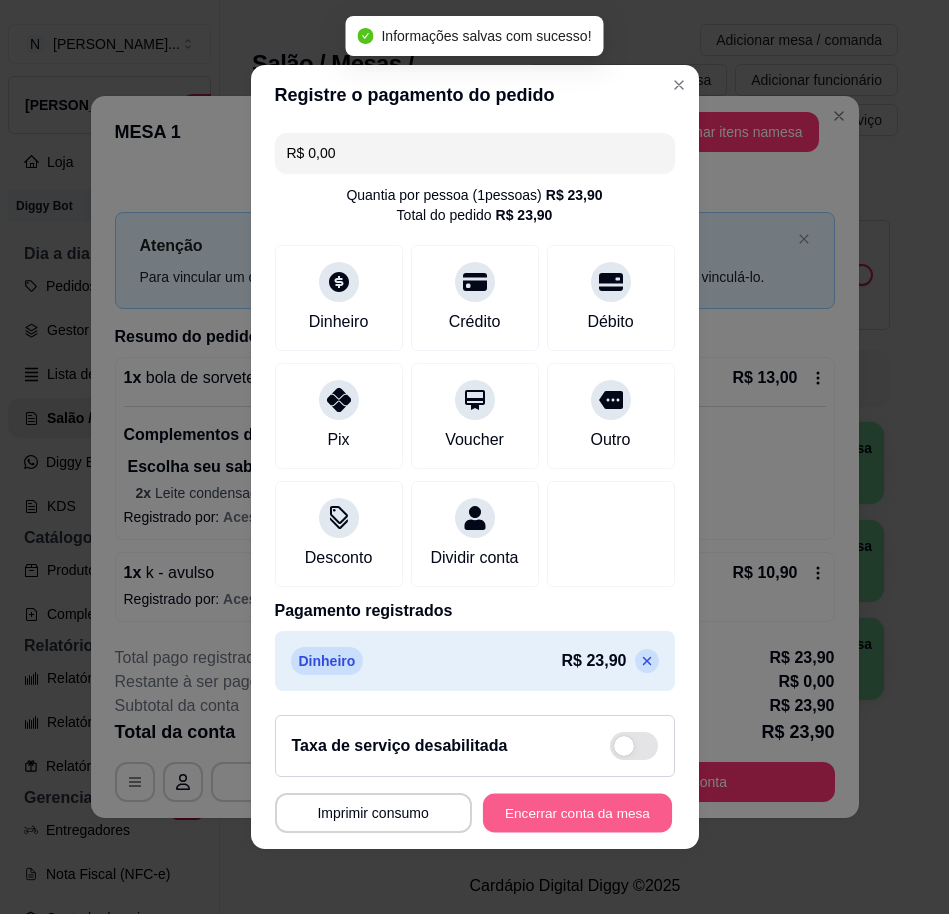 click on "Encerrar conta da mesa" at bounding box center [577, 813] 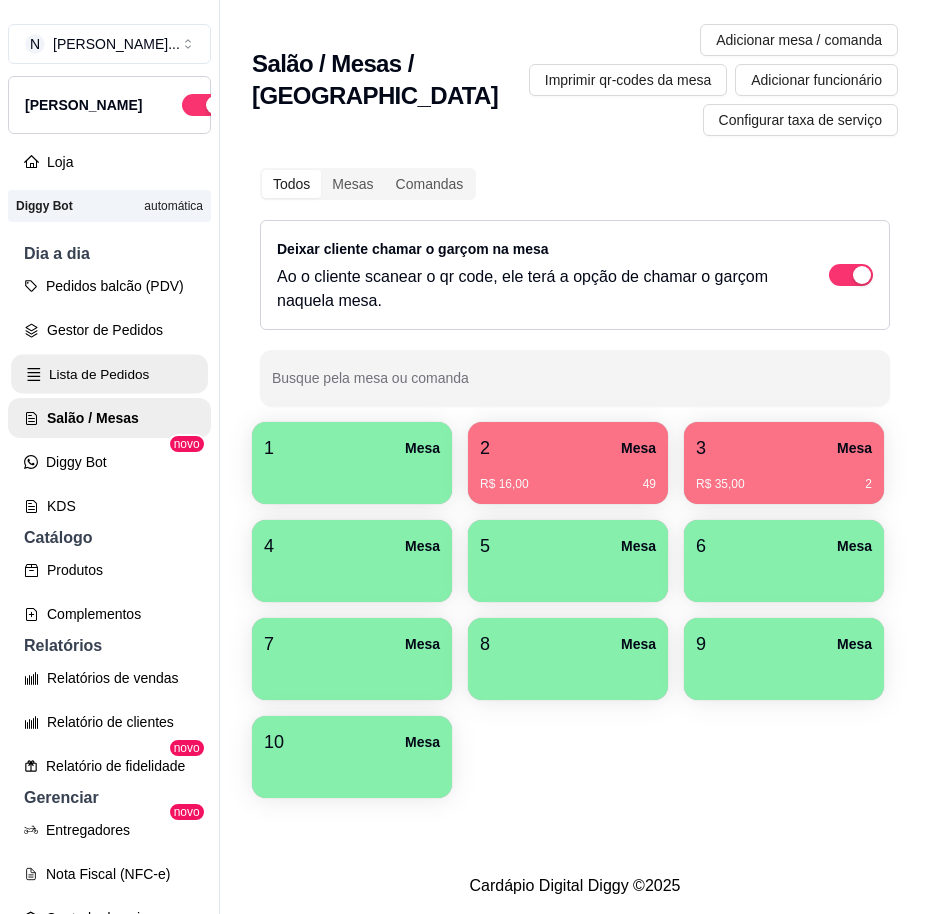 click on "Lista de Pedidos" at bounding box center [109, 374] 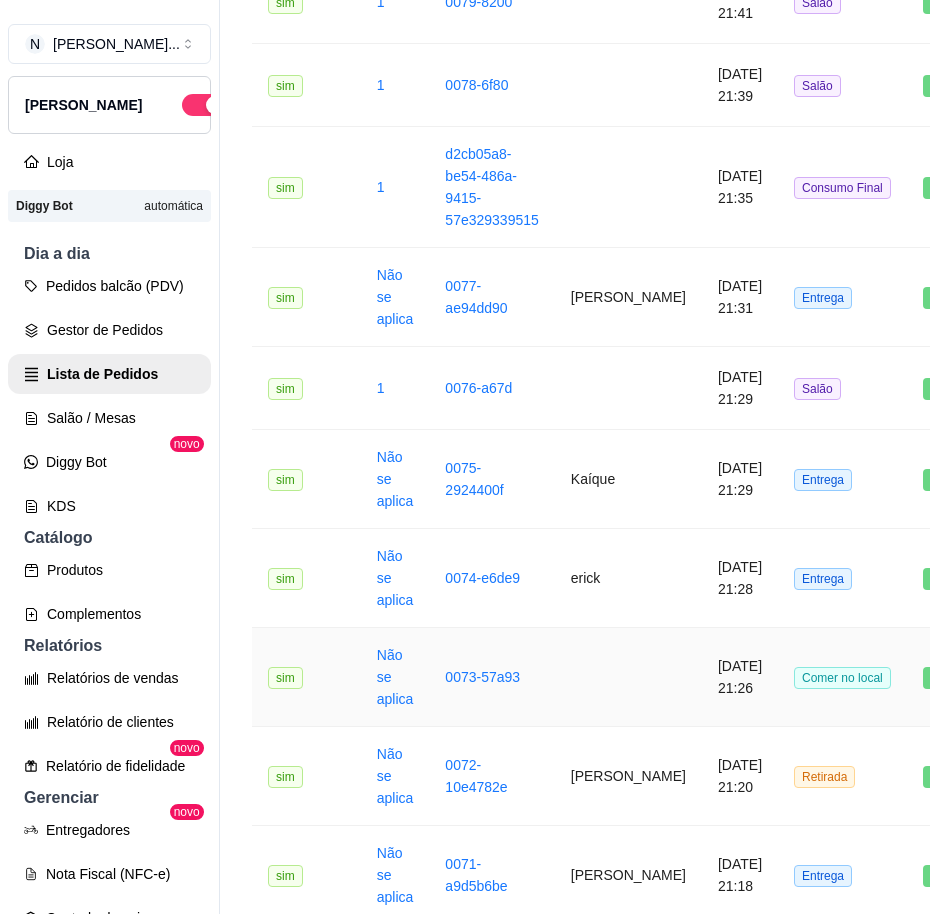 scroll, scrollTop: 625, scrollLeft: 0, axis: vertical 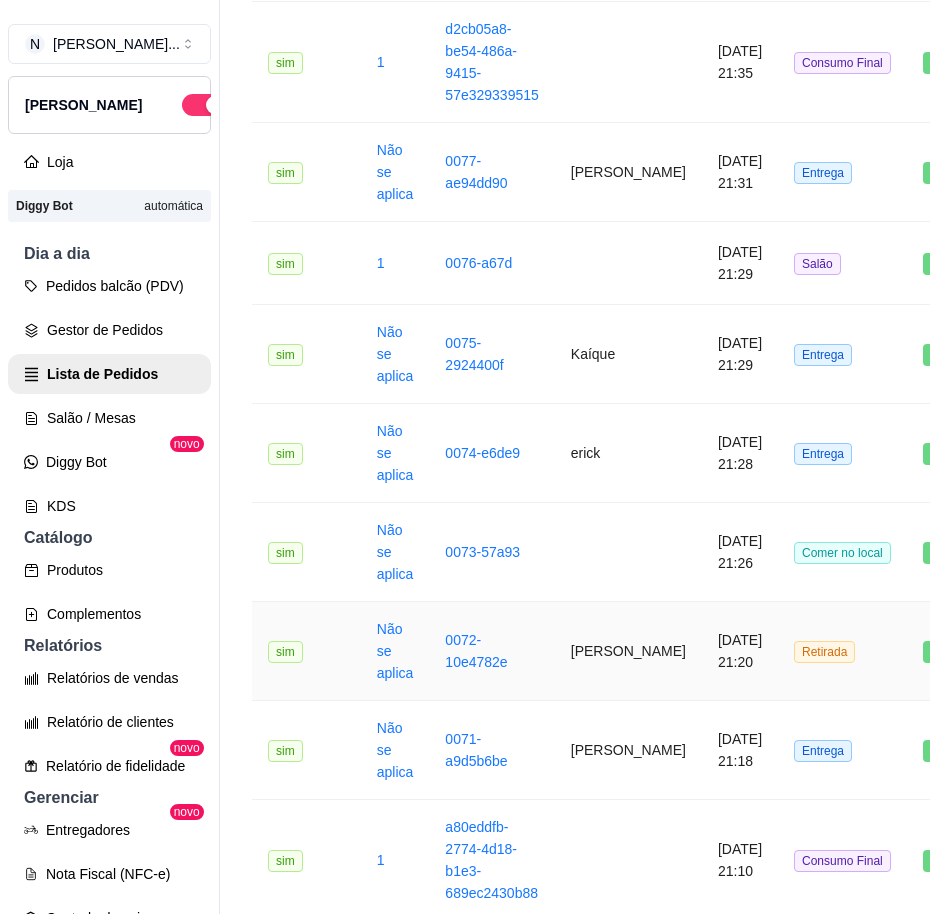 click on "[PERSON_NAME]" at bounding box center (628, 651) 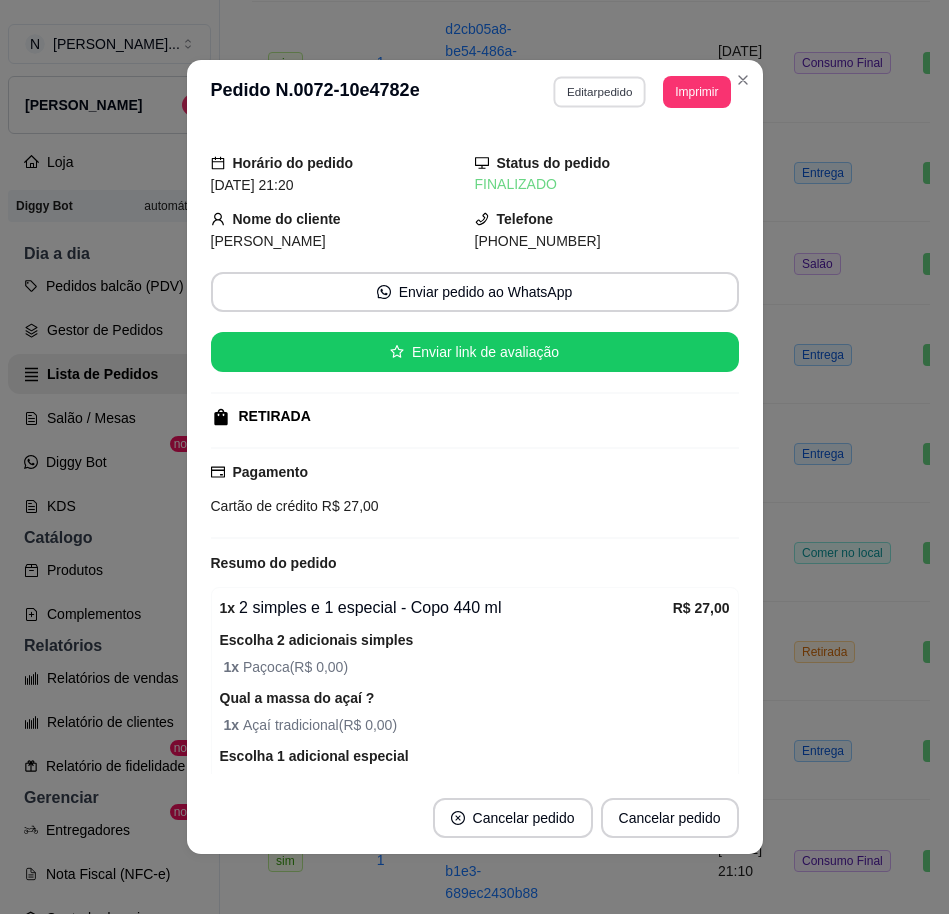 click on "Editar  pedido" at bounding box center [599, 91] 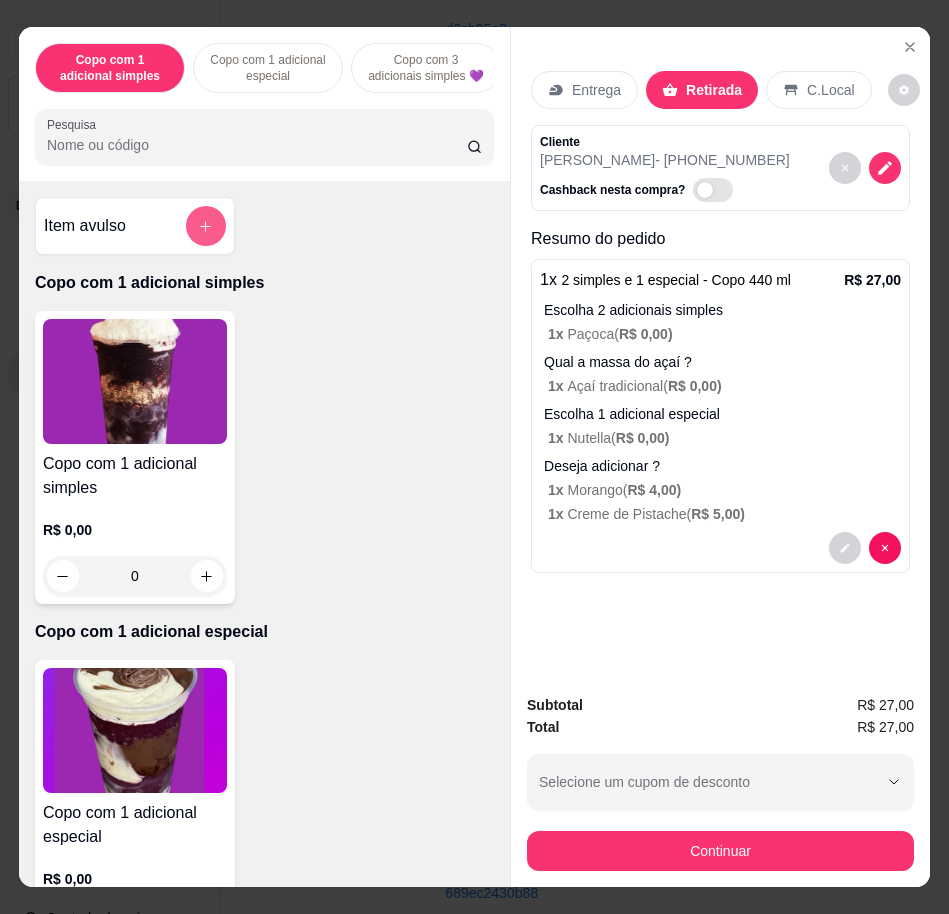 click at bounding box center [206, 226] 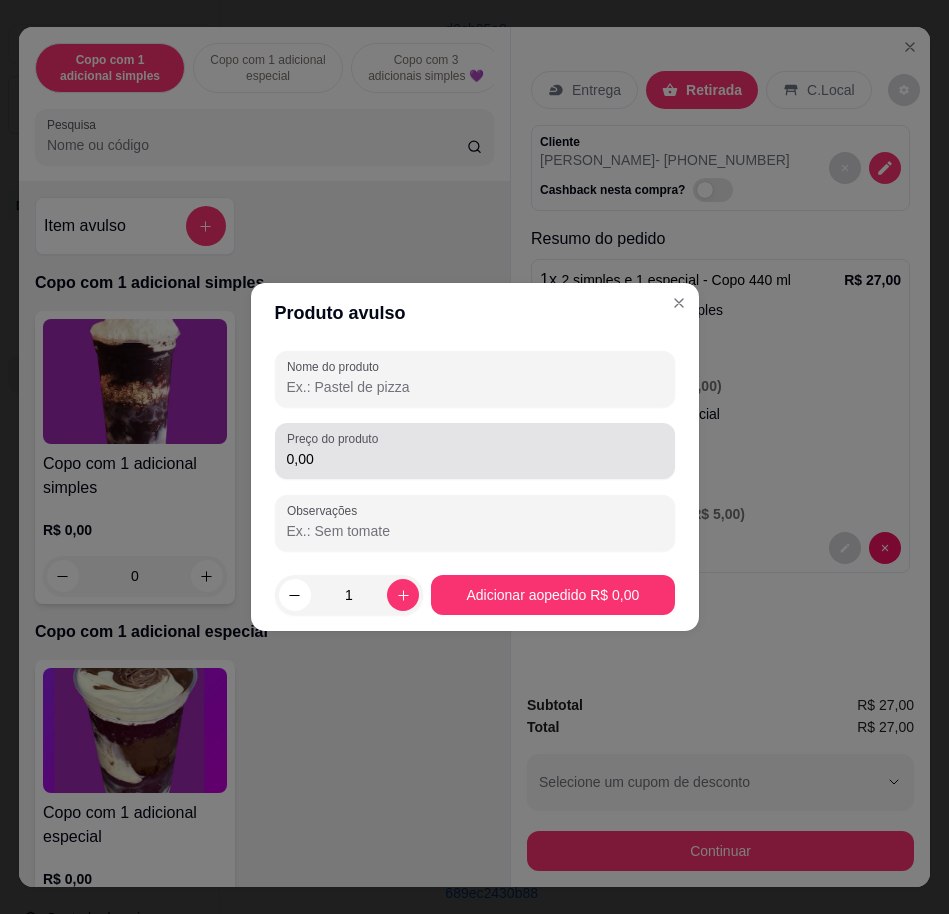 click on "0,00" at bounding box center [475, 459] 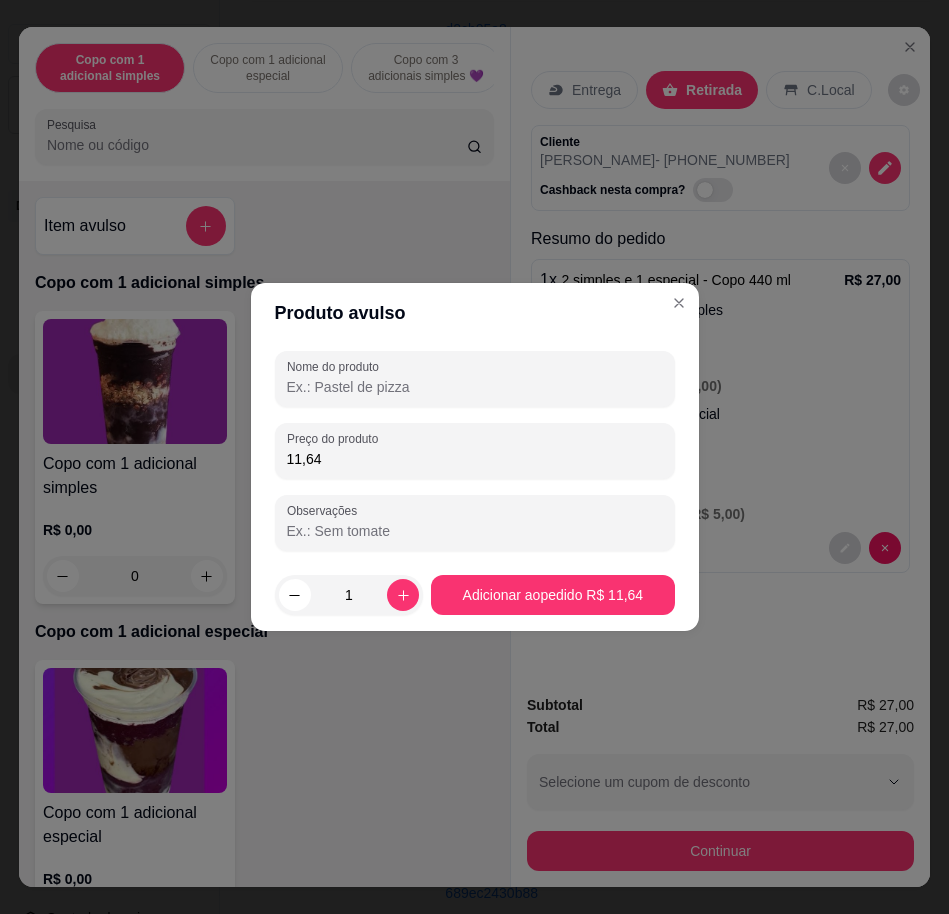 type on "11,64" 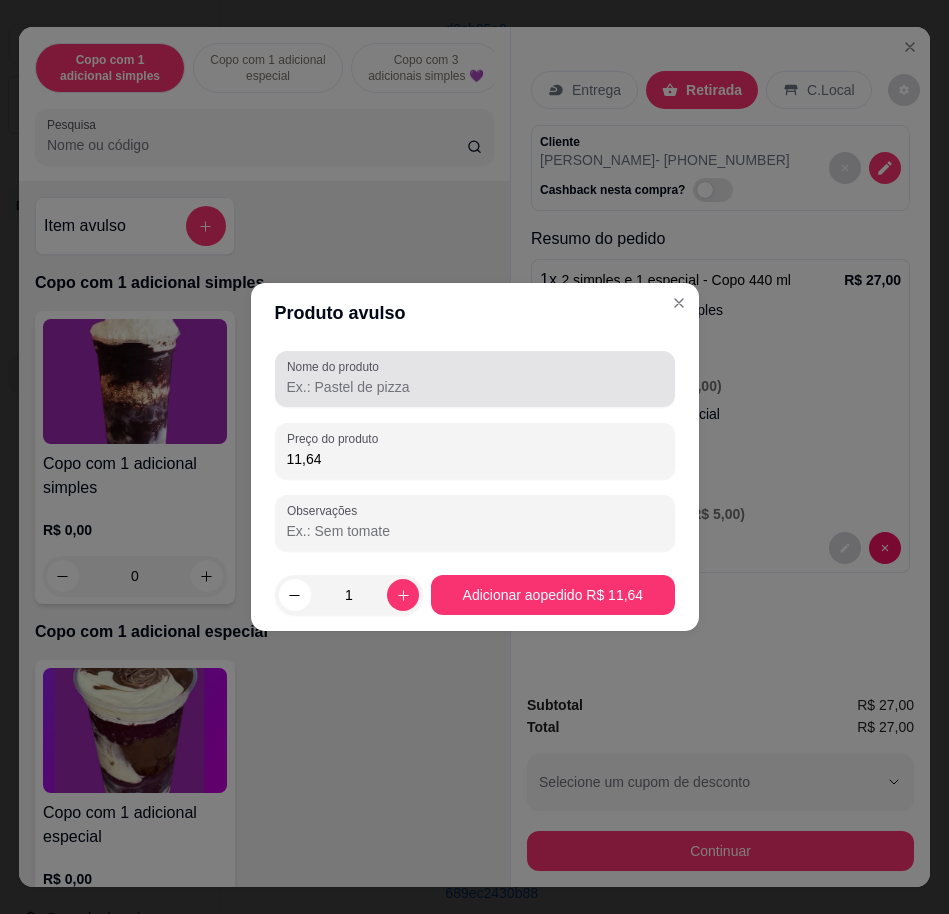 click at bounding box center (475, 379) 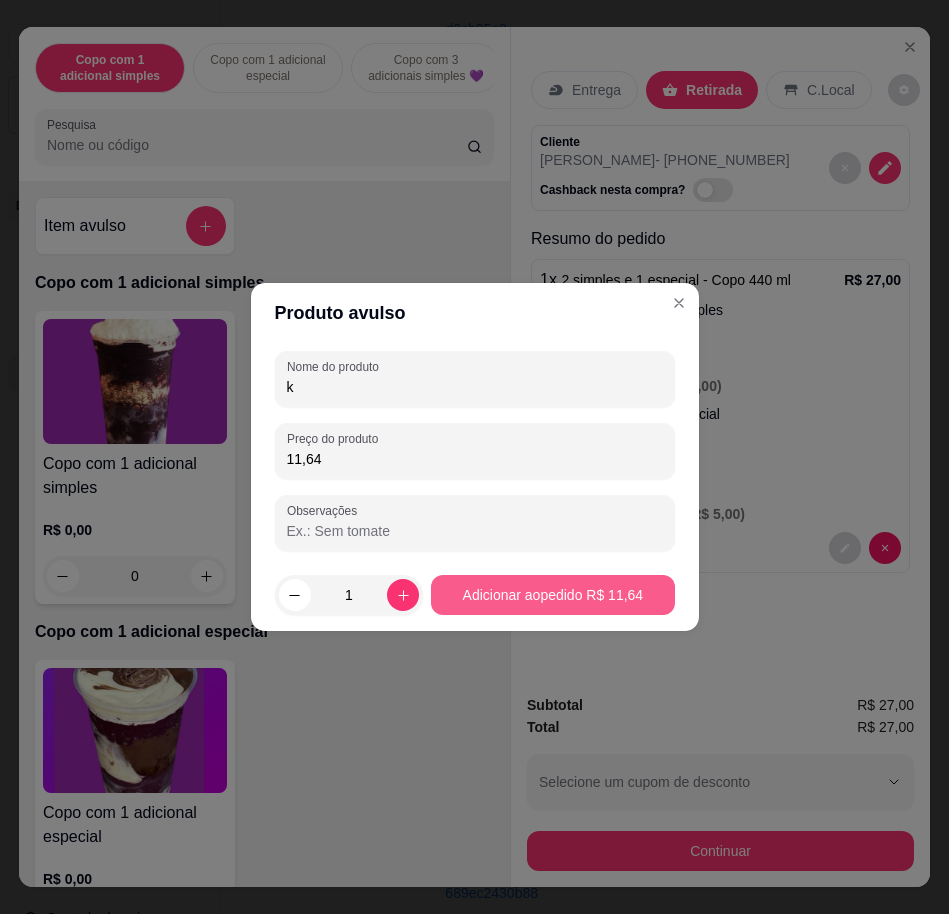 type on "k" 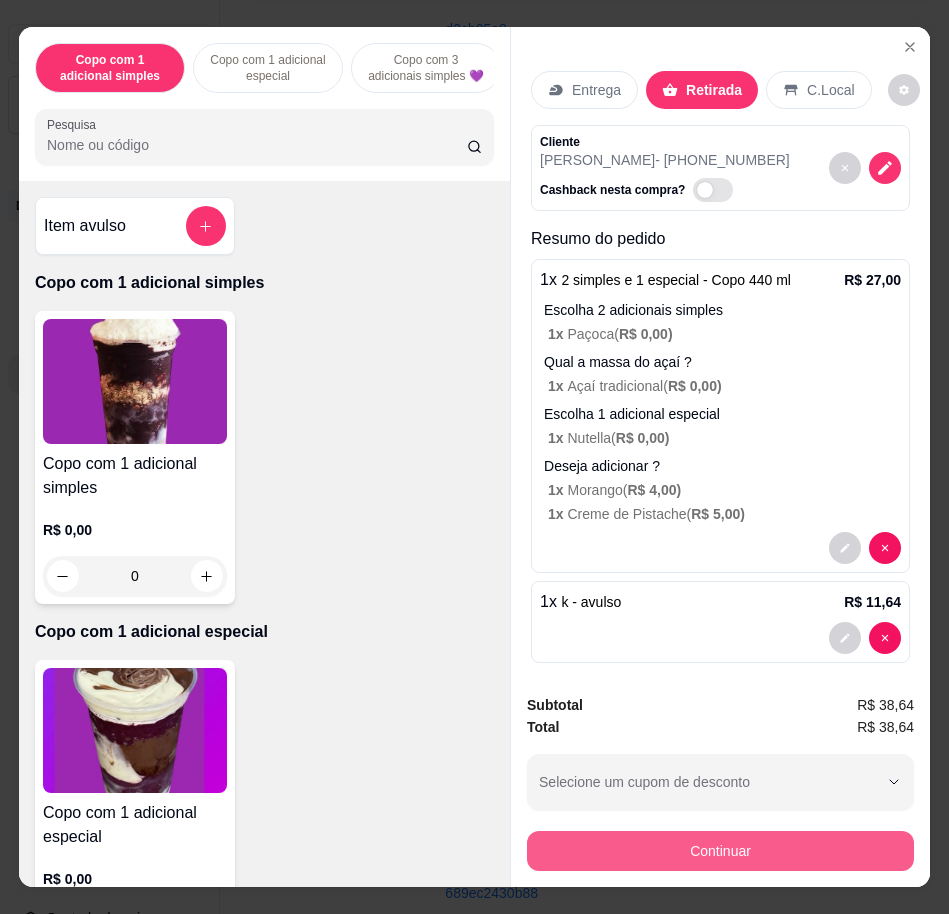 click on "Continuar" at bounding box center [720, 851] 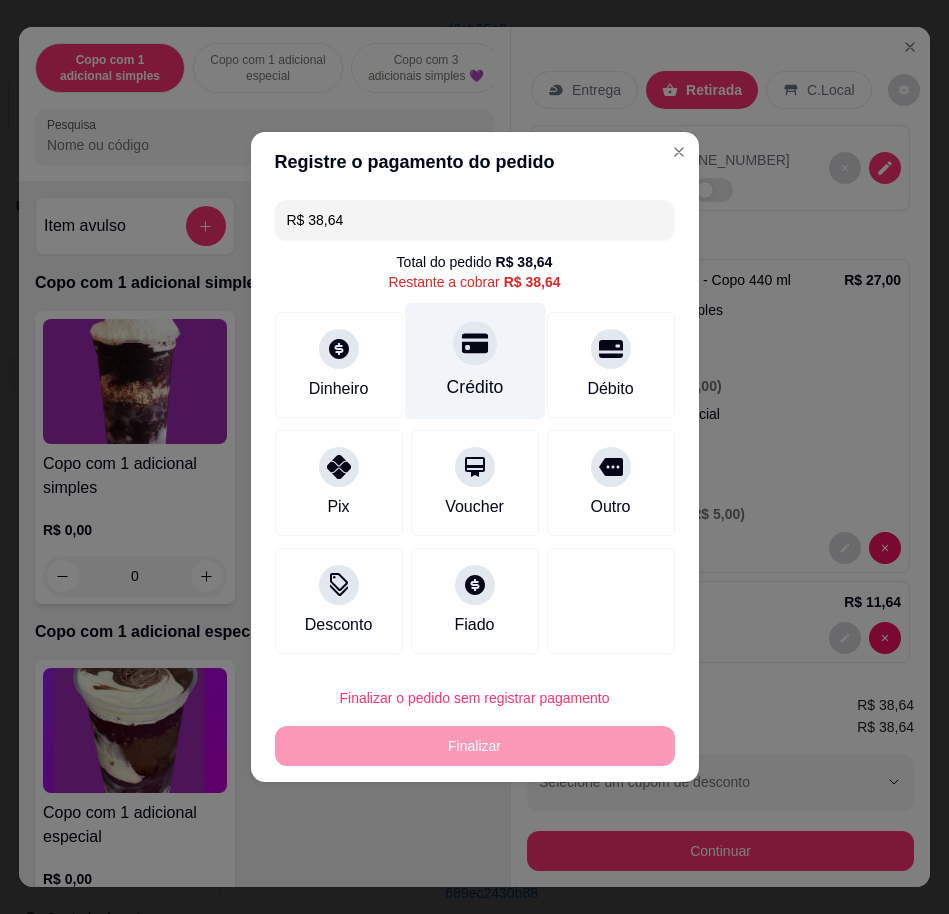 click on "Crédito" at bounding box center [474, 361] 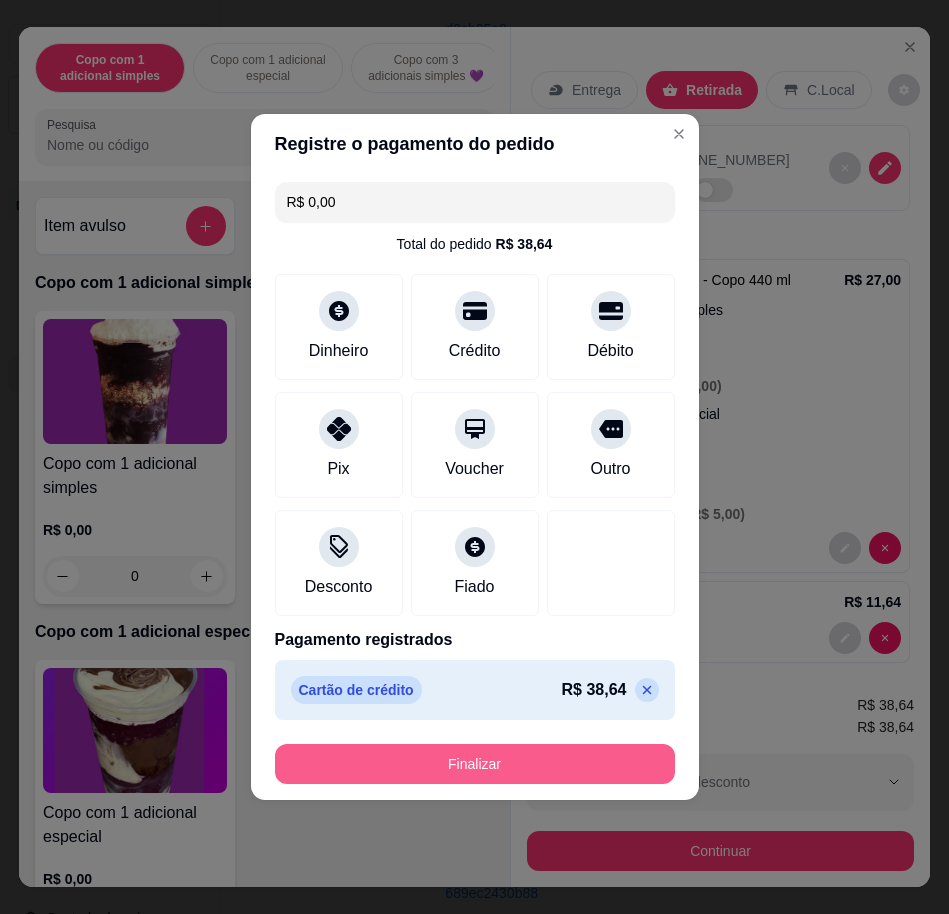 click on "Finalizar" at bounding box center [475, 764] 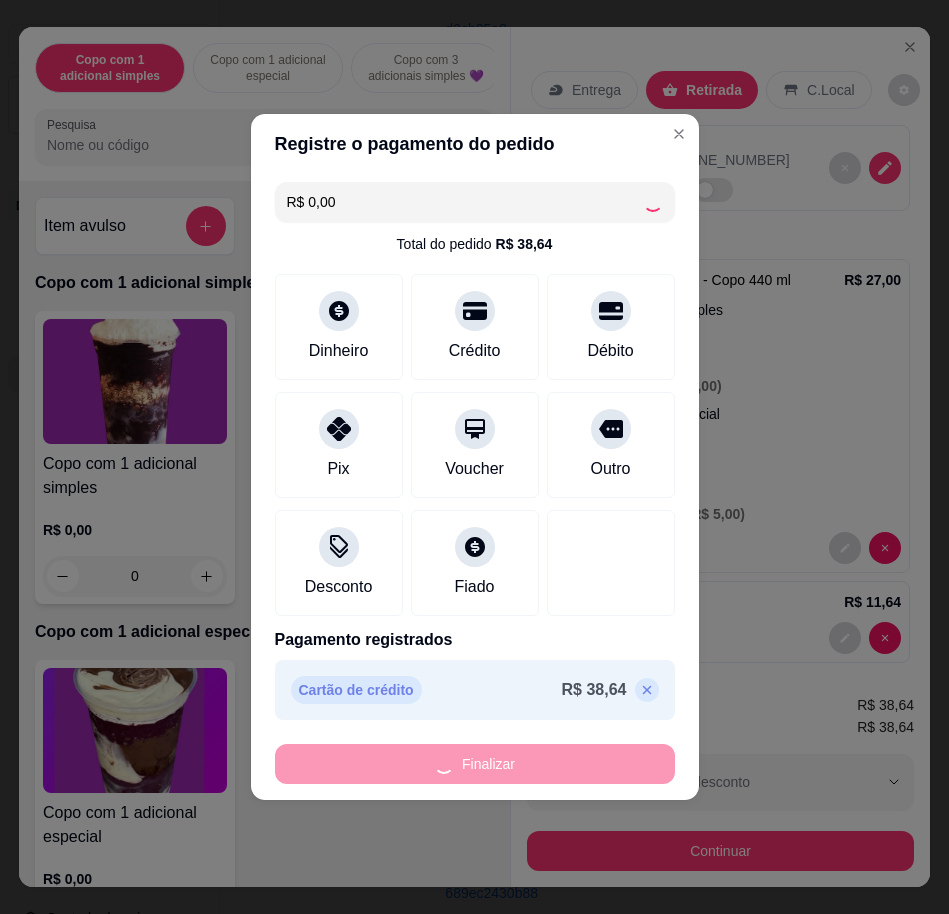 type on "-R$ 38,64" 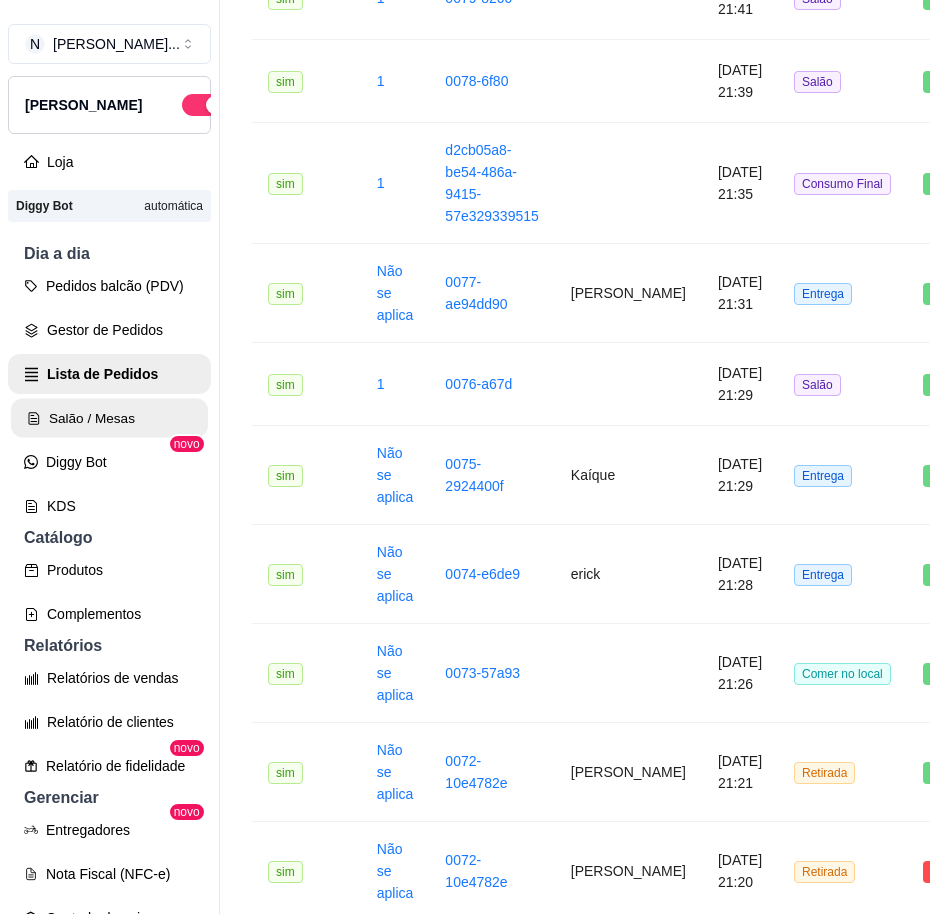 click on "Salão / Mesas" at bounding box center (109, 418) 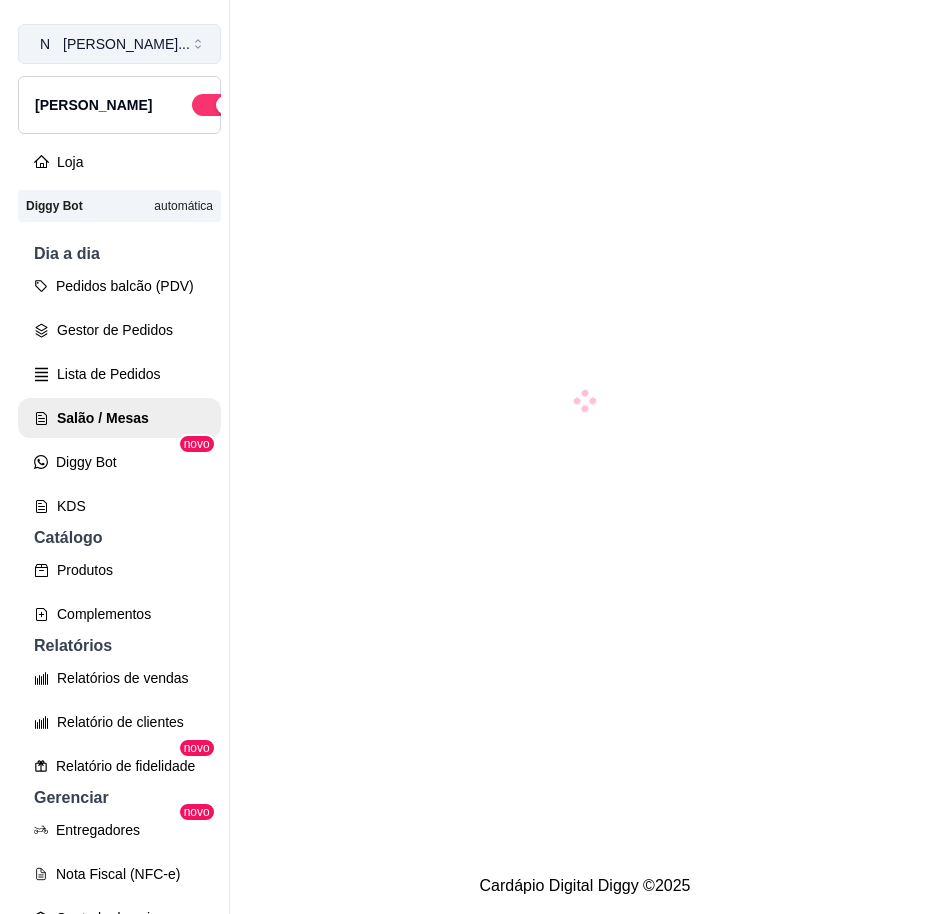 scroll, scrollTop: 0, scrollLeft: 0, axis: both 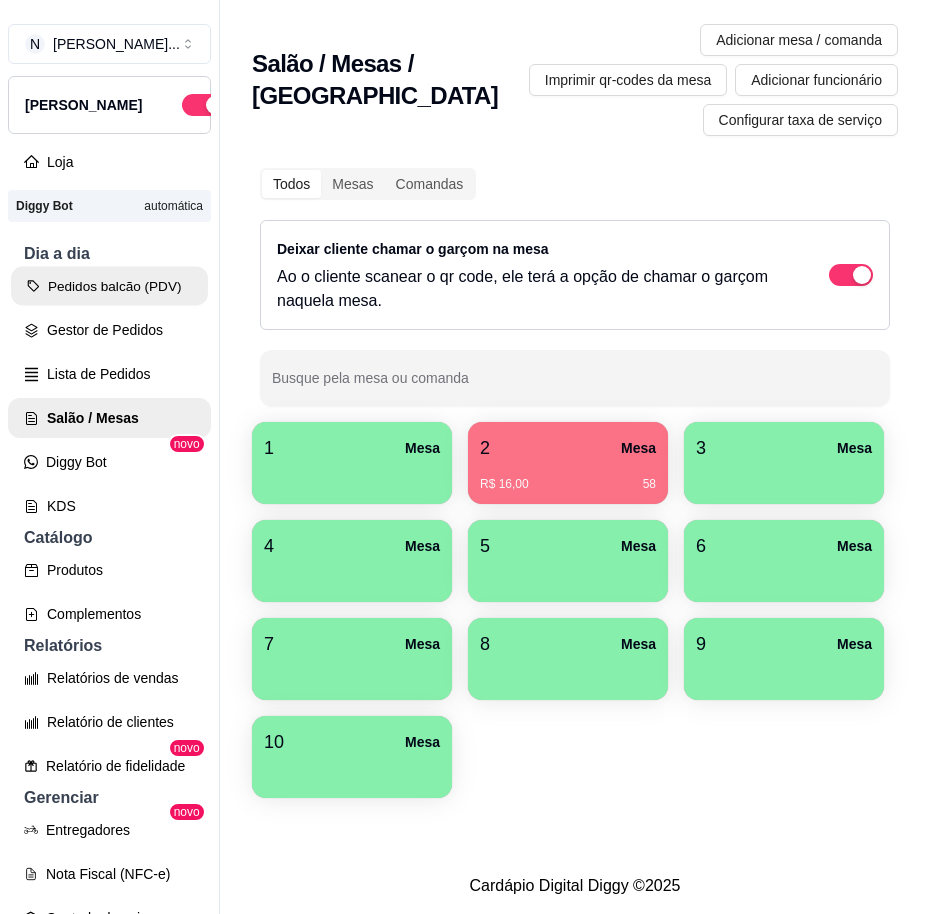 click on "Pedidos balcão (PDV)" at bounding box center (109, 286) 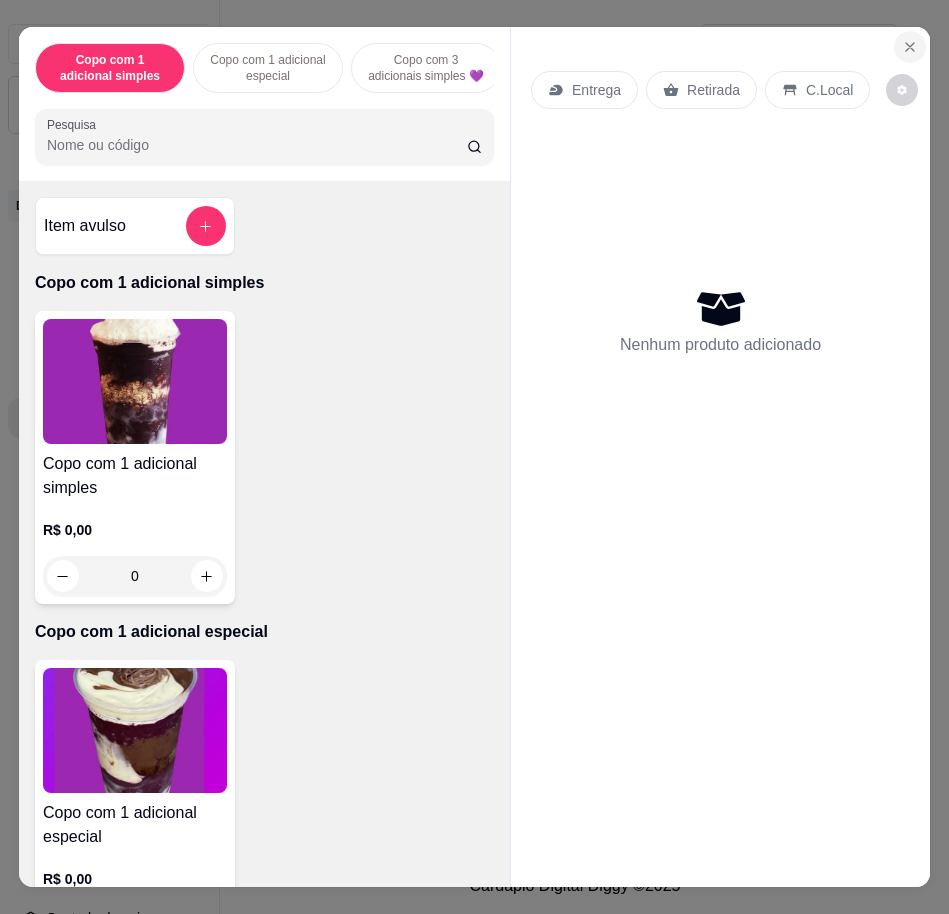 click at bounding box center [910, 47] 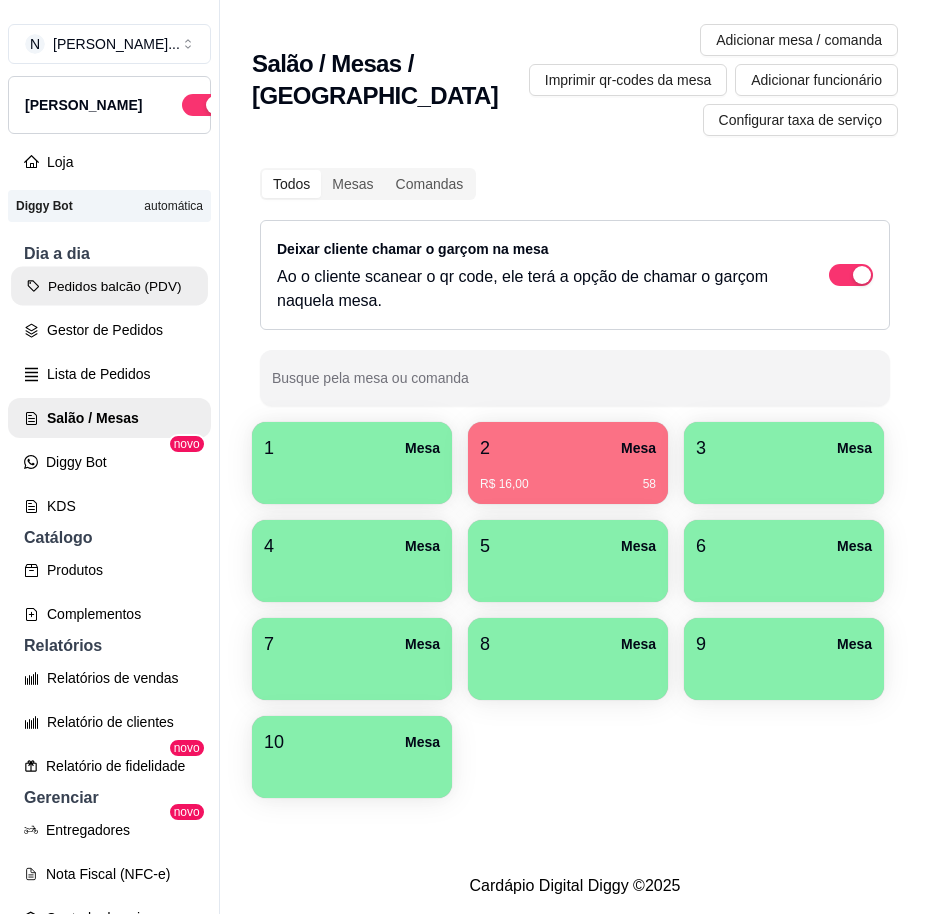 click on "Pedidos balcão (PDV)" at bounding box center [109, 286] 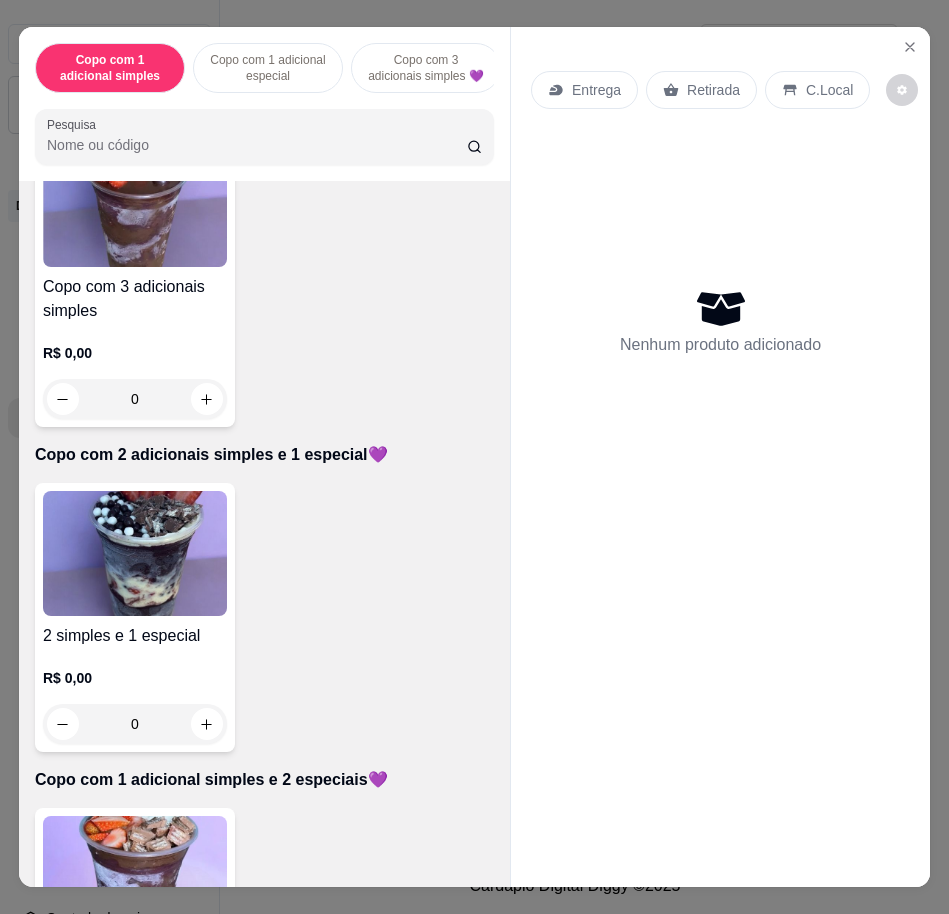 scroll, scrollTop: 1125, scrollLeft: 0, axis: vertical 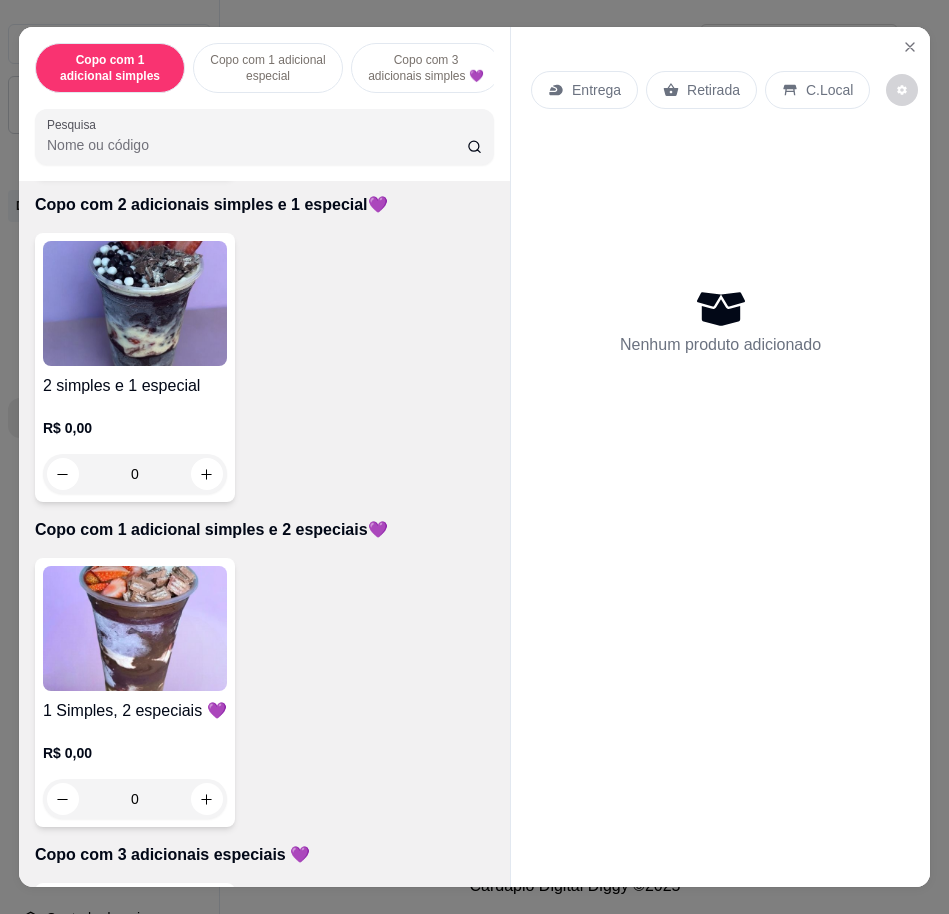 click at bounding box center [135, 628] 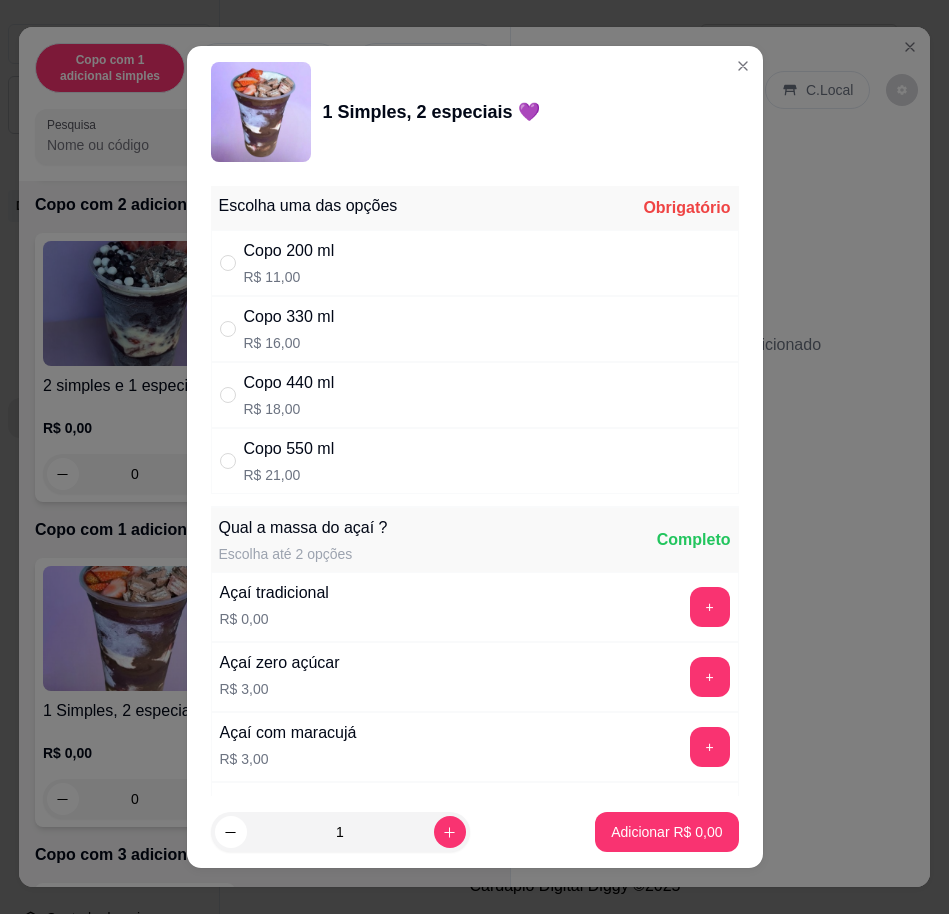 click on "Copo 330 ml R$ 16,00" at bounding box center (475, 329) 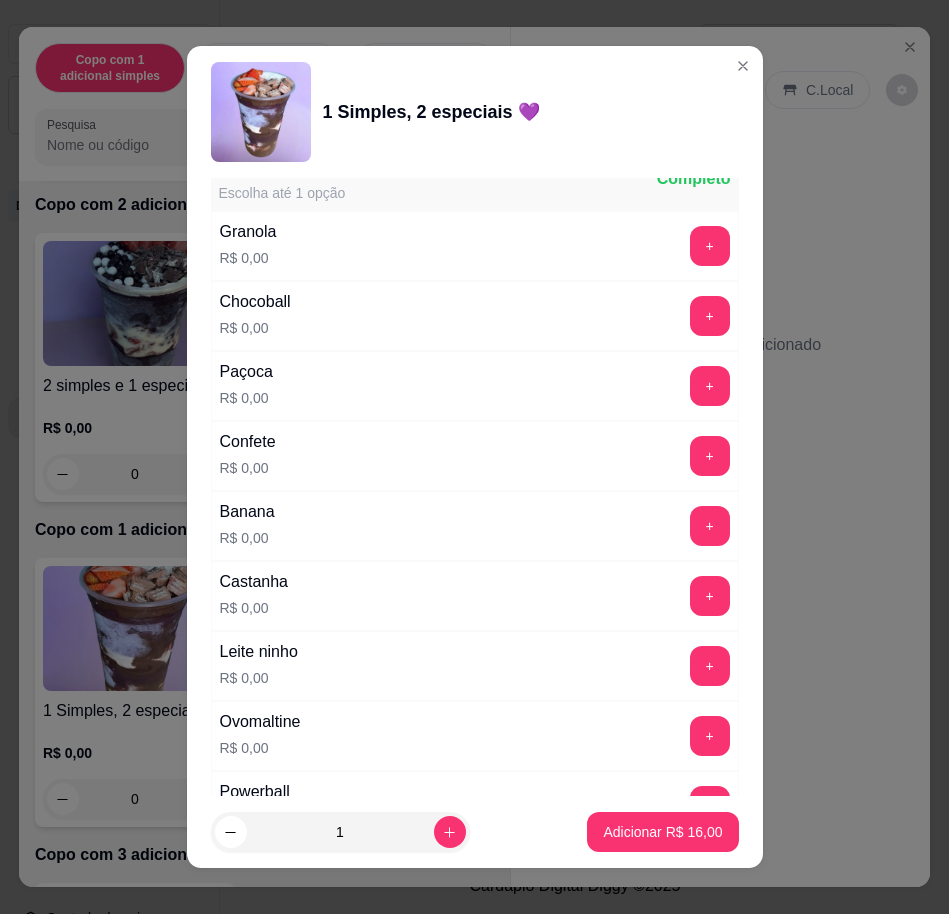 scroll, scrollTop: 1250, scrollLeft: 0, axis: vertical 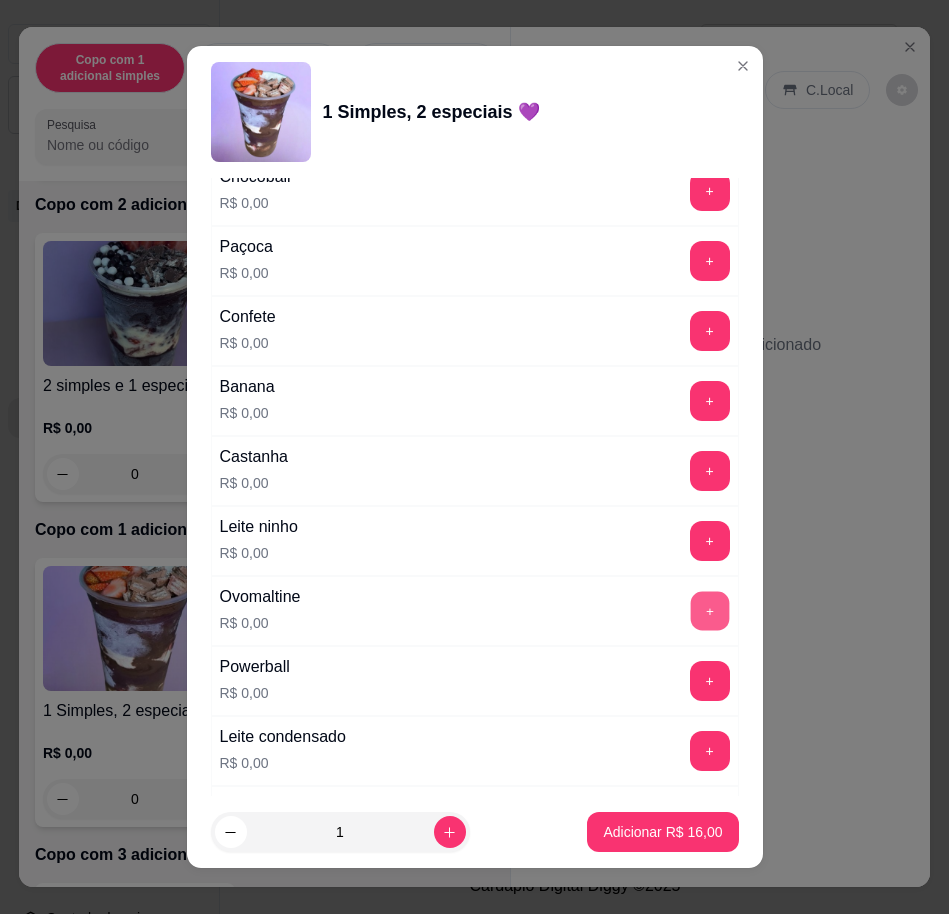 click on "+" at bounding box center (709, 610) 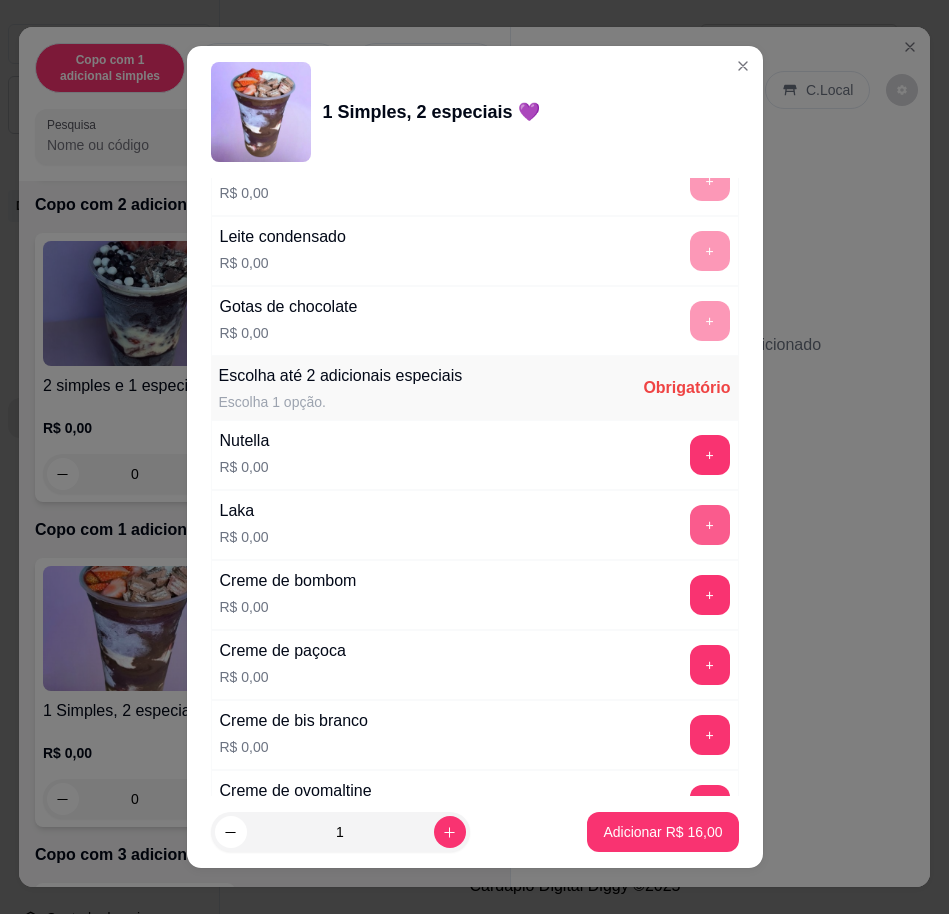 scroll, scrollTop: 2000, scrollLeft: 0, axis: vertical 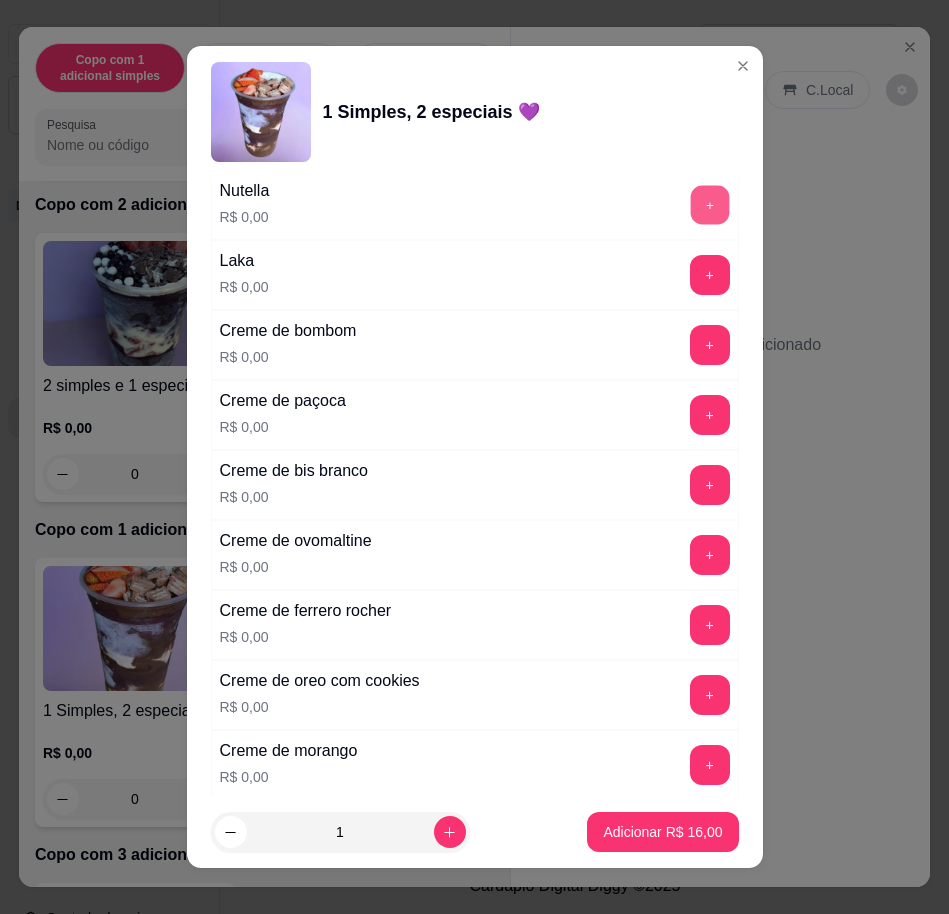 click on "+" at bounding box center [709, 204] 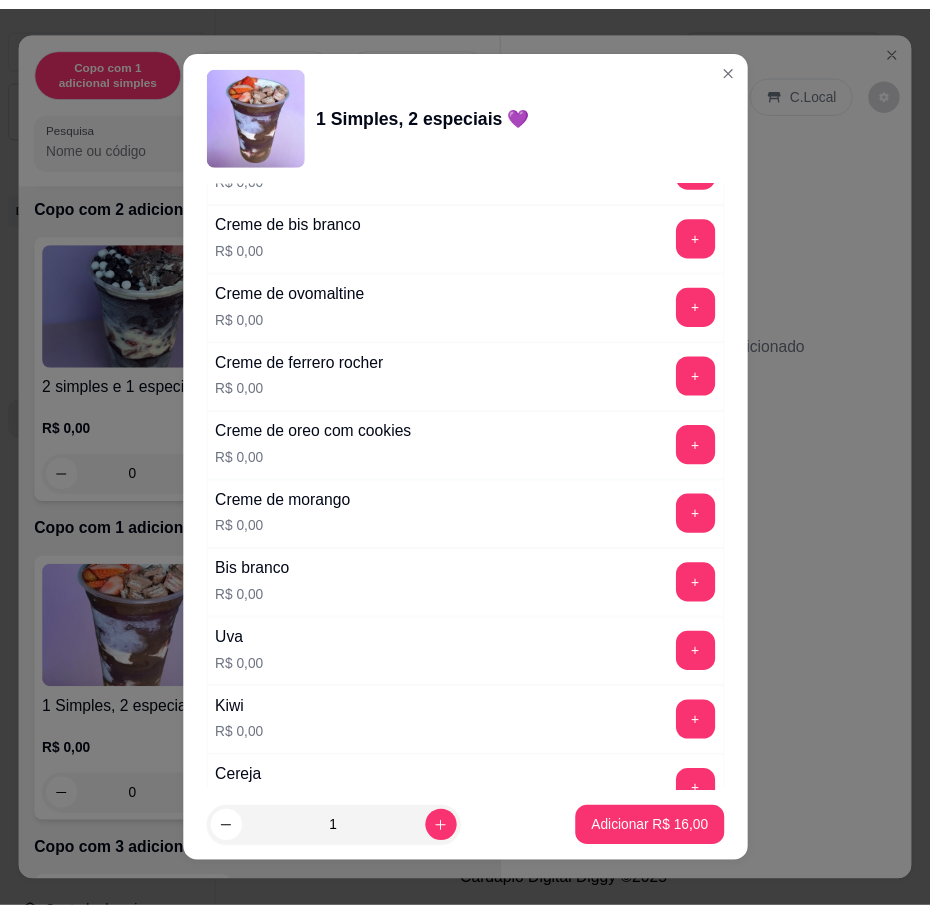 scroll, scrollTop: 2500, scrollLeft: 0, axis: vertical 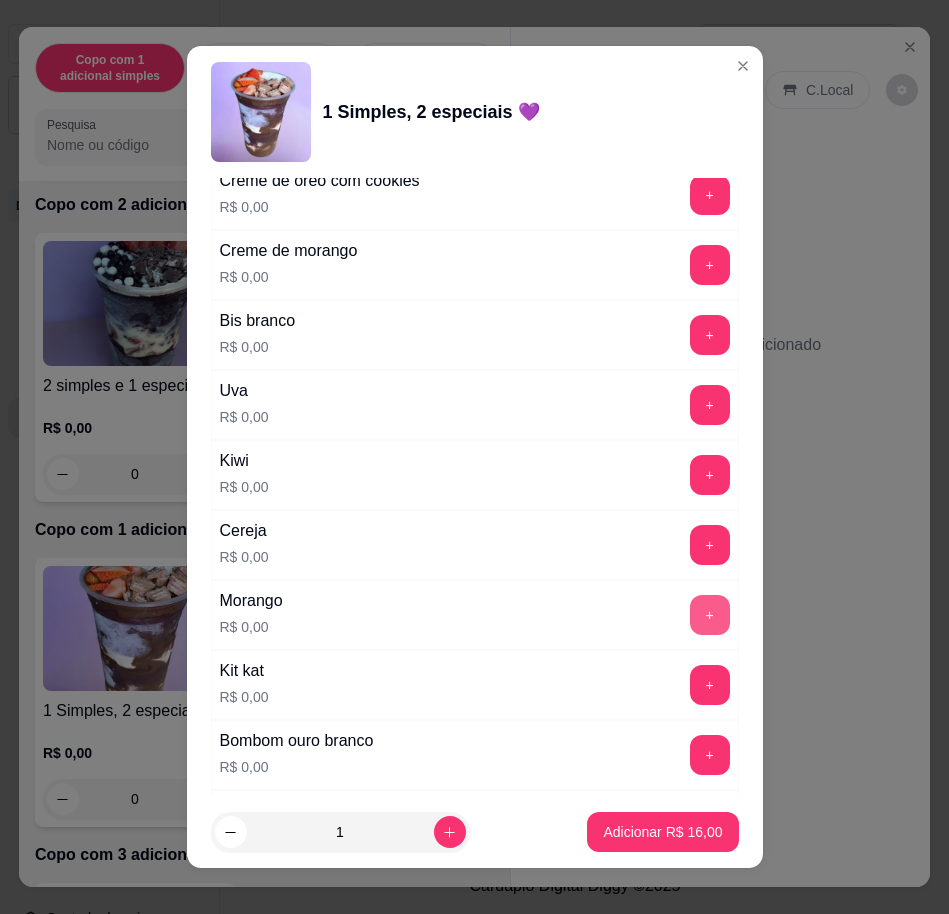 click on "+" at bounding box center (710, 615) 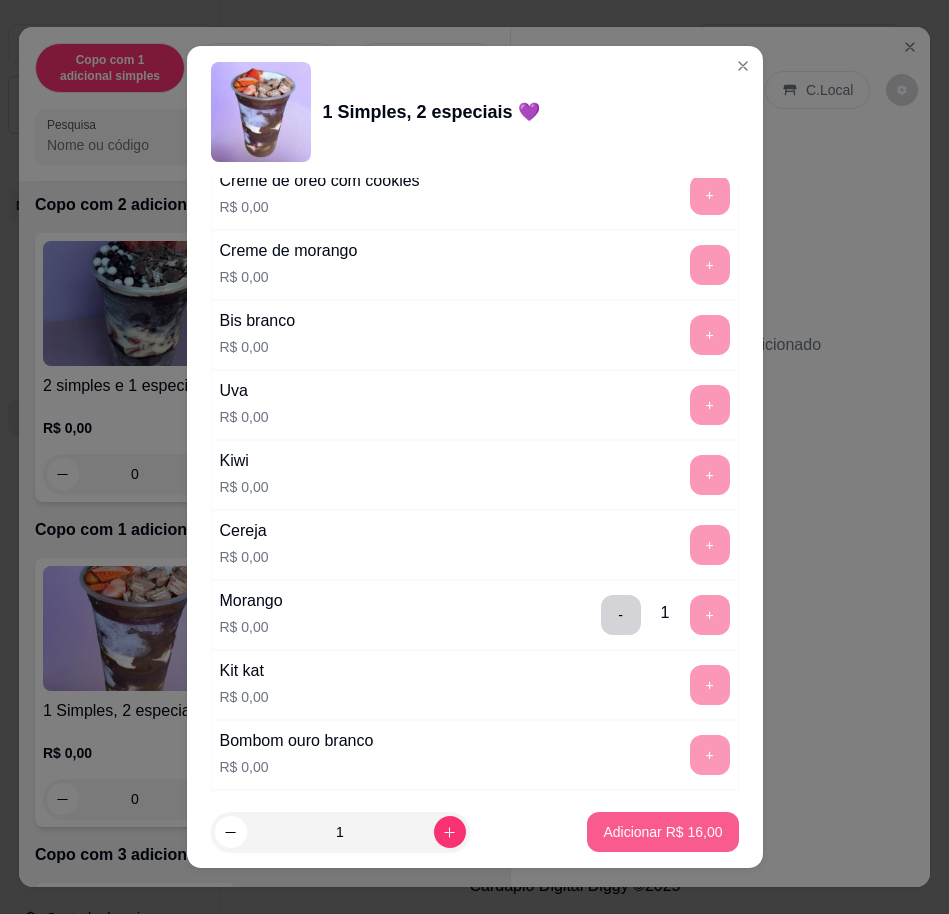 click on "Adicionar   R$ 16,00" at bounding box center (662, 832) 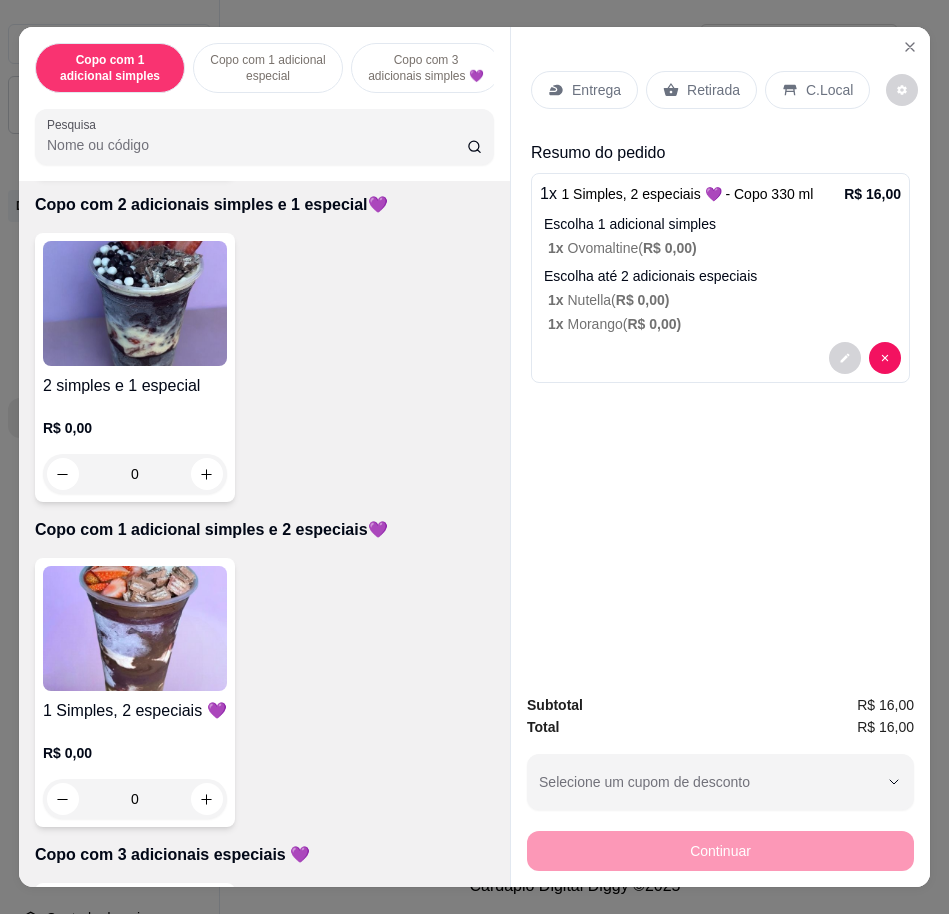 click on "Entrega" at bounding box center (596, 90) 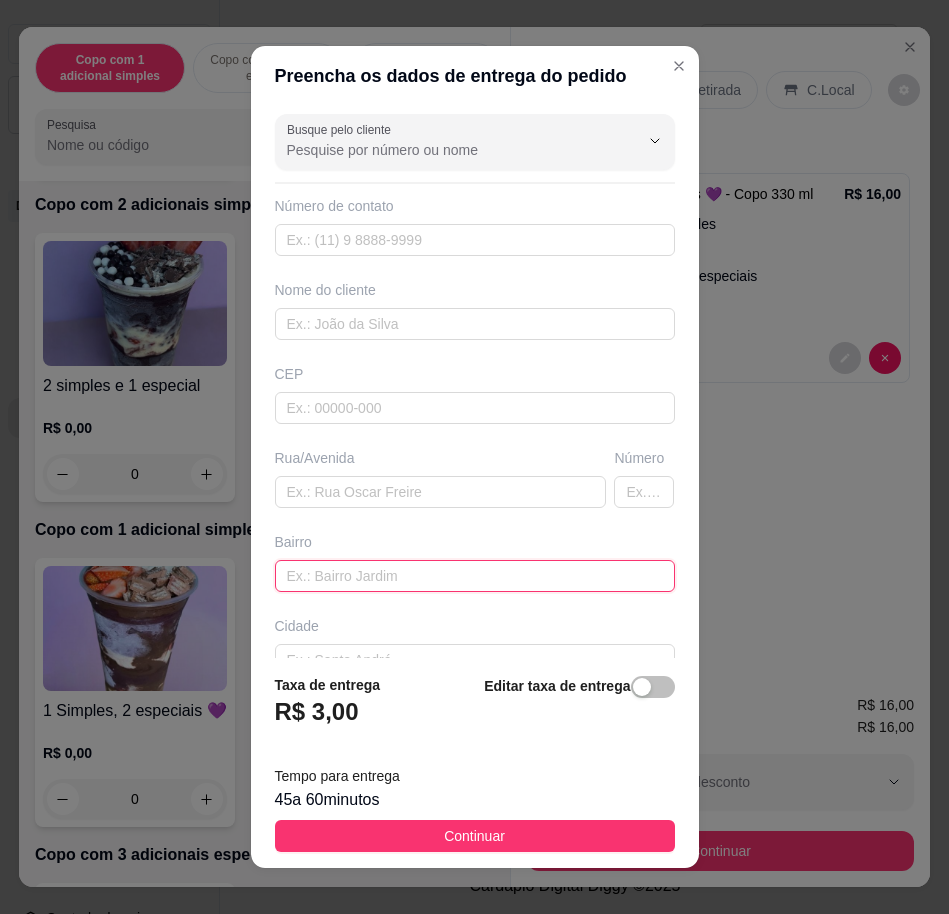 click at bounding box center (475, 576) 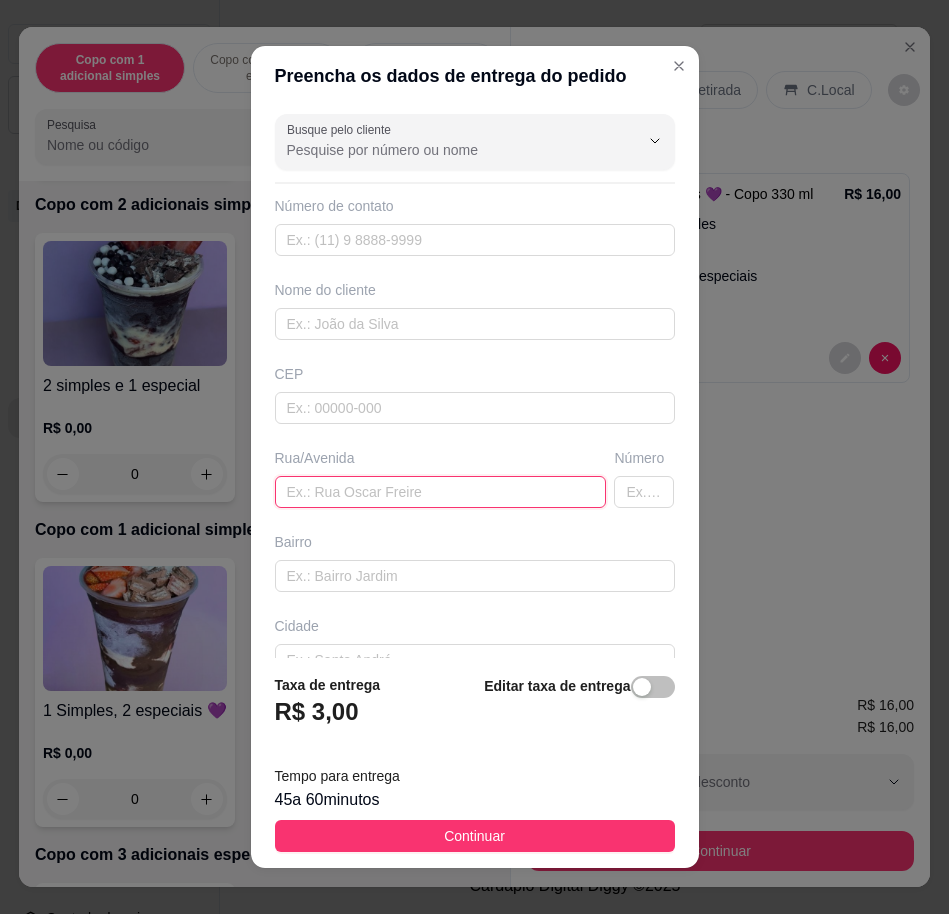 click at bounding box center (441, 492) 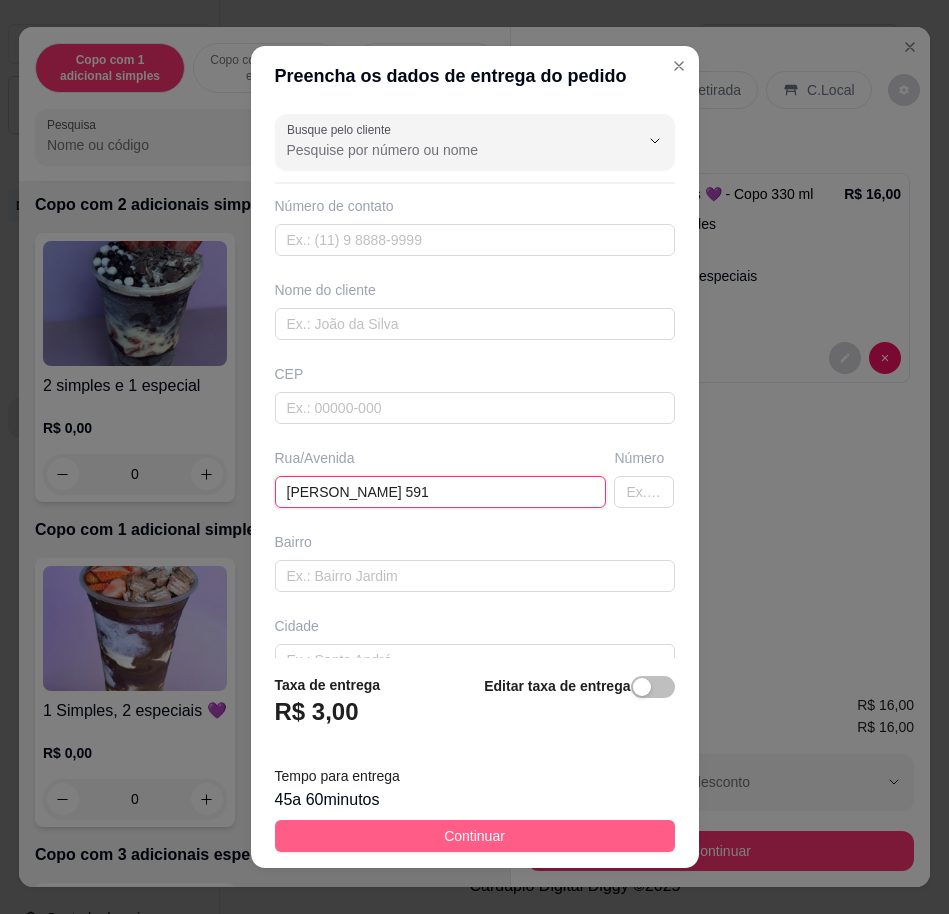 type on "[PERSON_NAME] 591" 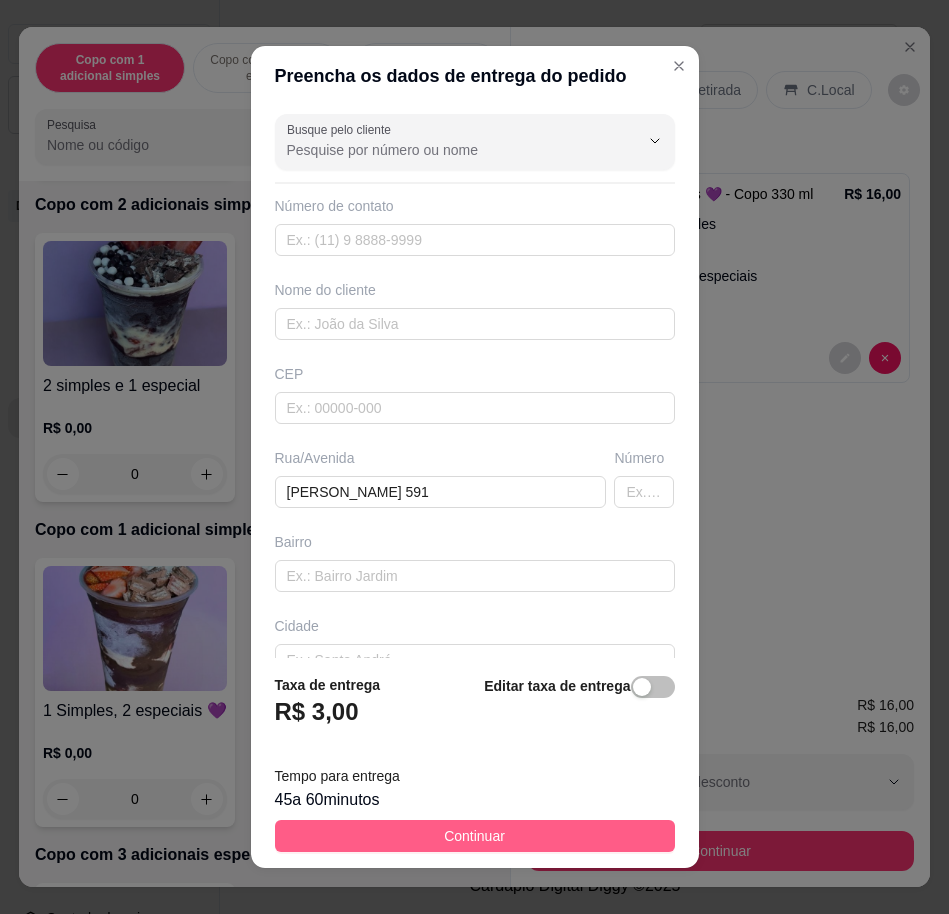 click on "Continuar" at bounding box center (474, 836) 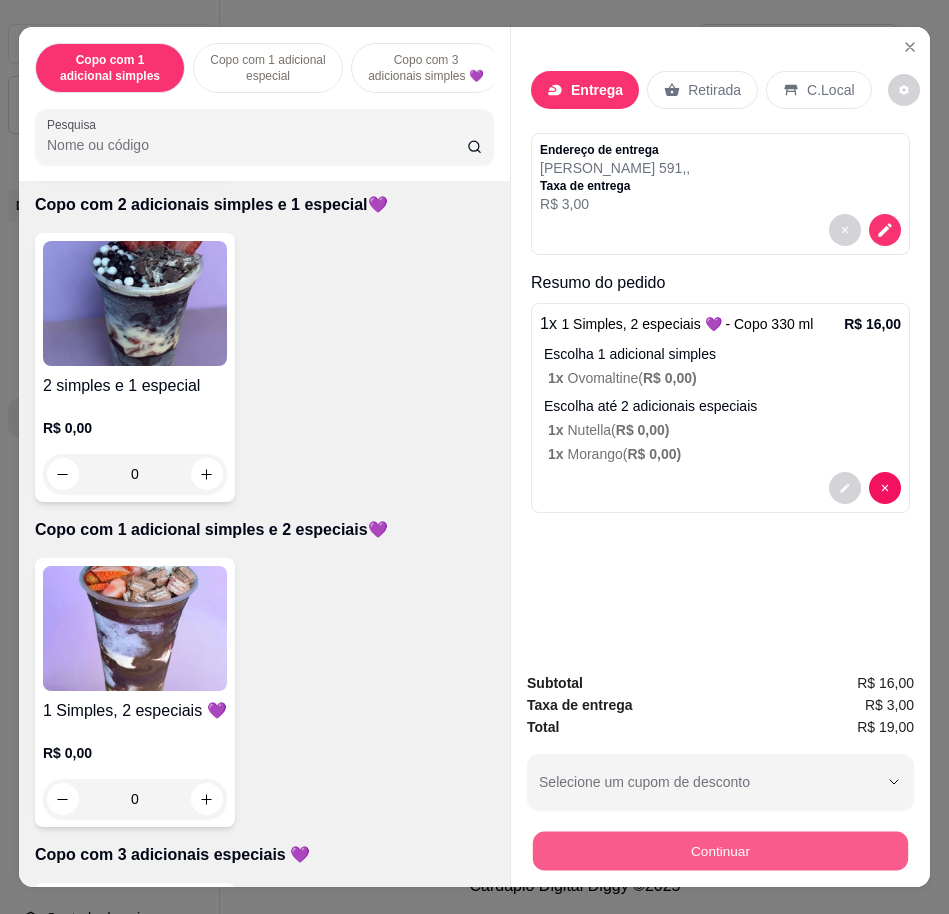 click on "Continuar" at bounding box center [720, 850] 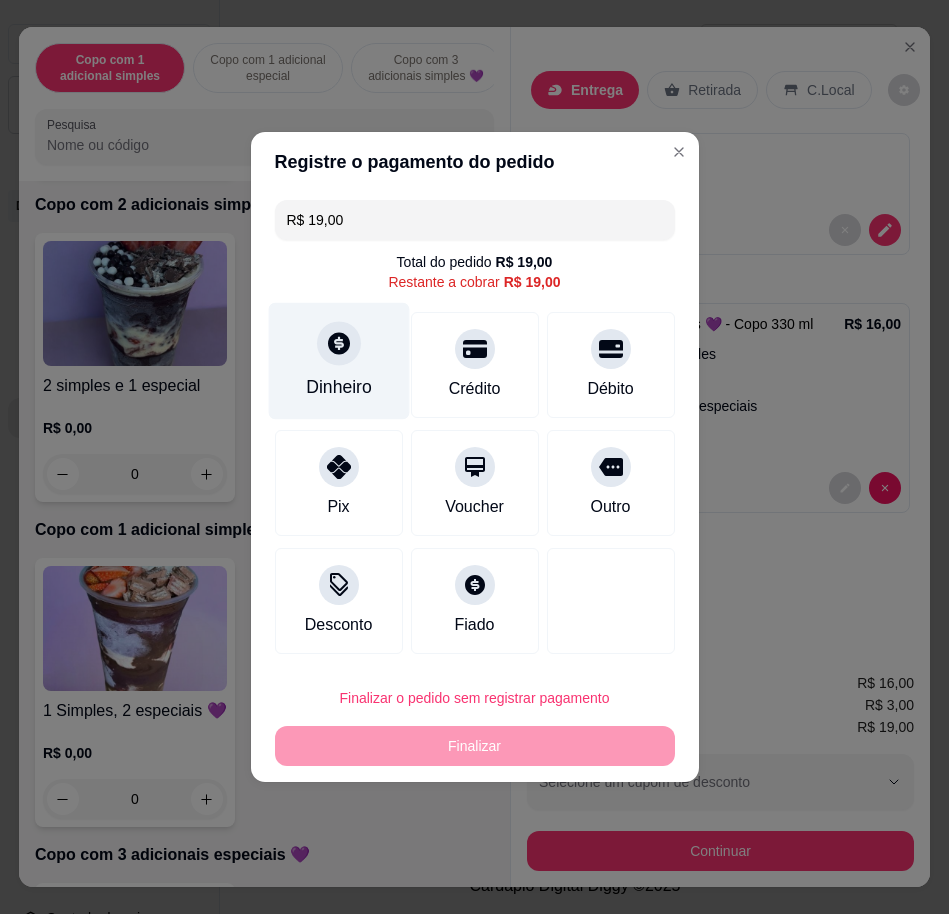 click on "Dinheiro" at bounding box center (339, 387) 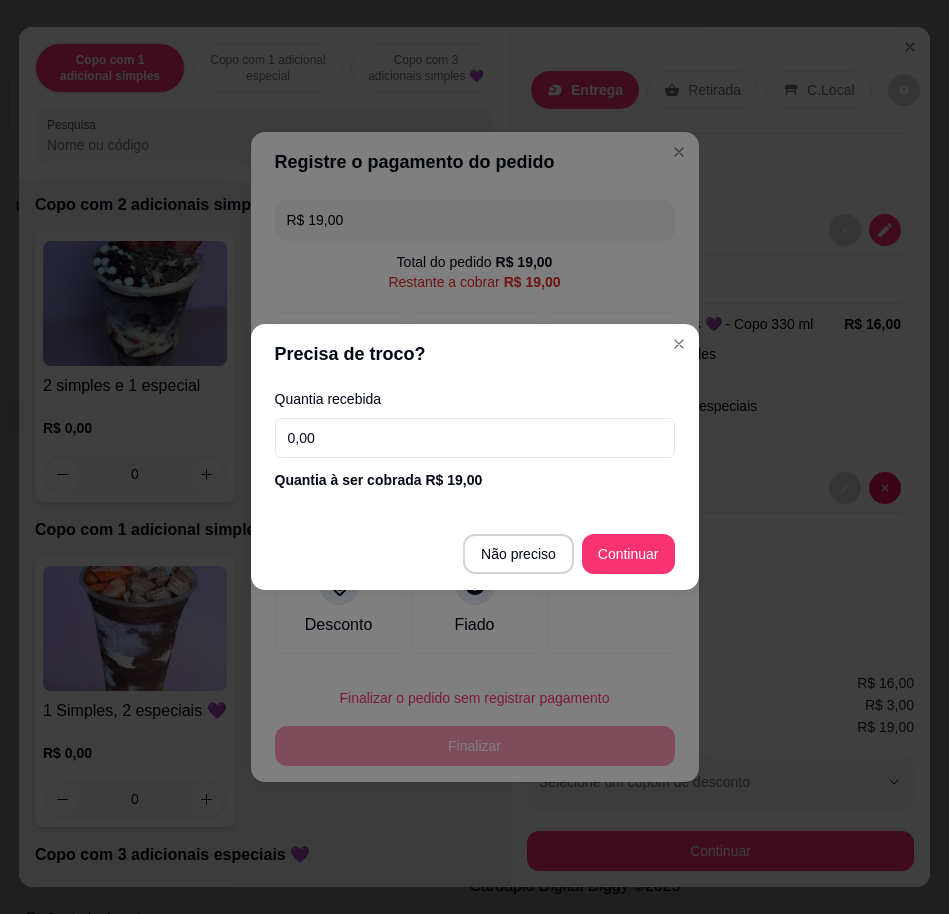 click on "Quantia recebida 0,00 Quantia à ser cobrada   R$ 19,00" at bounding box center (475, 441) 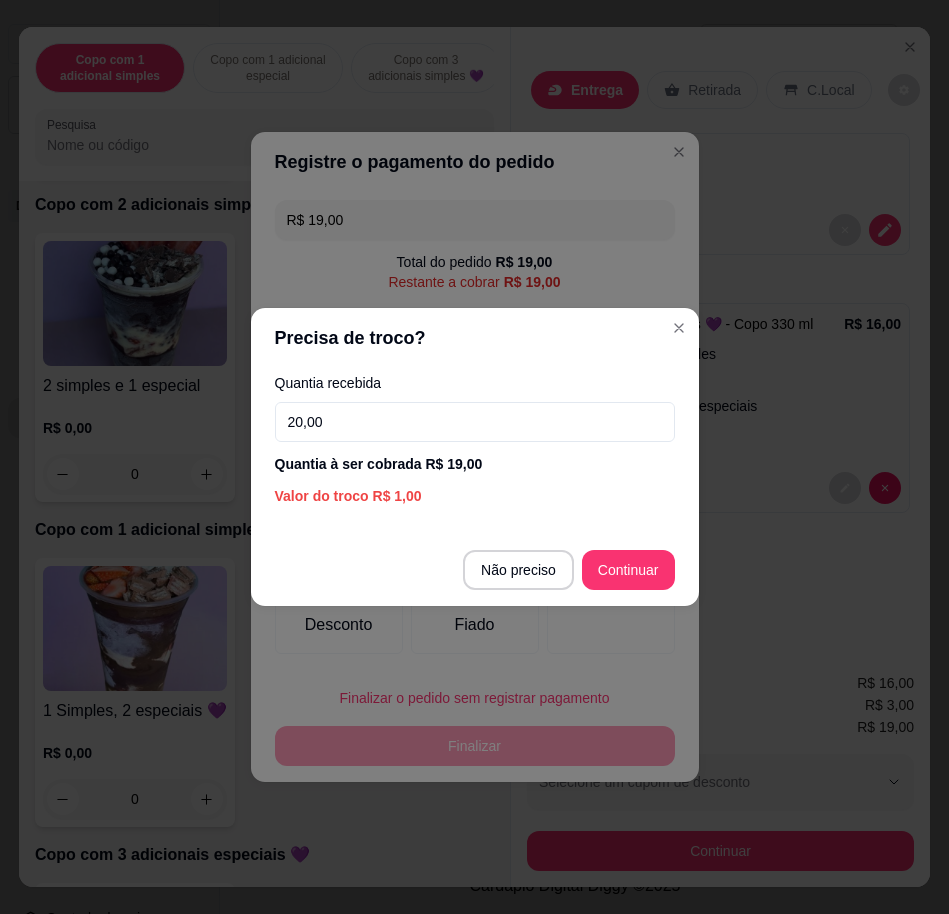 type on "20,00" 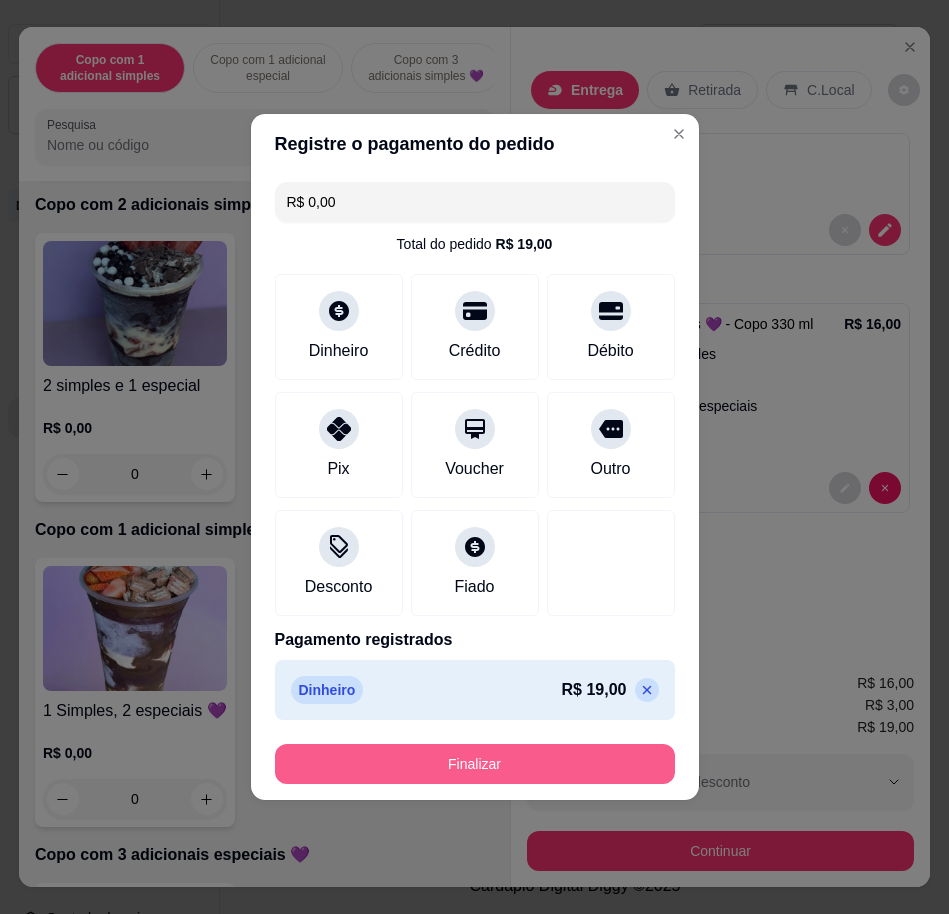 click on "Finalizar" at bounding box center (475, 764) 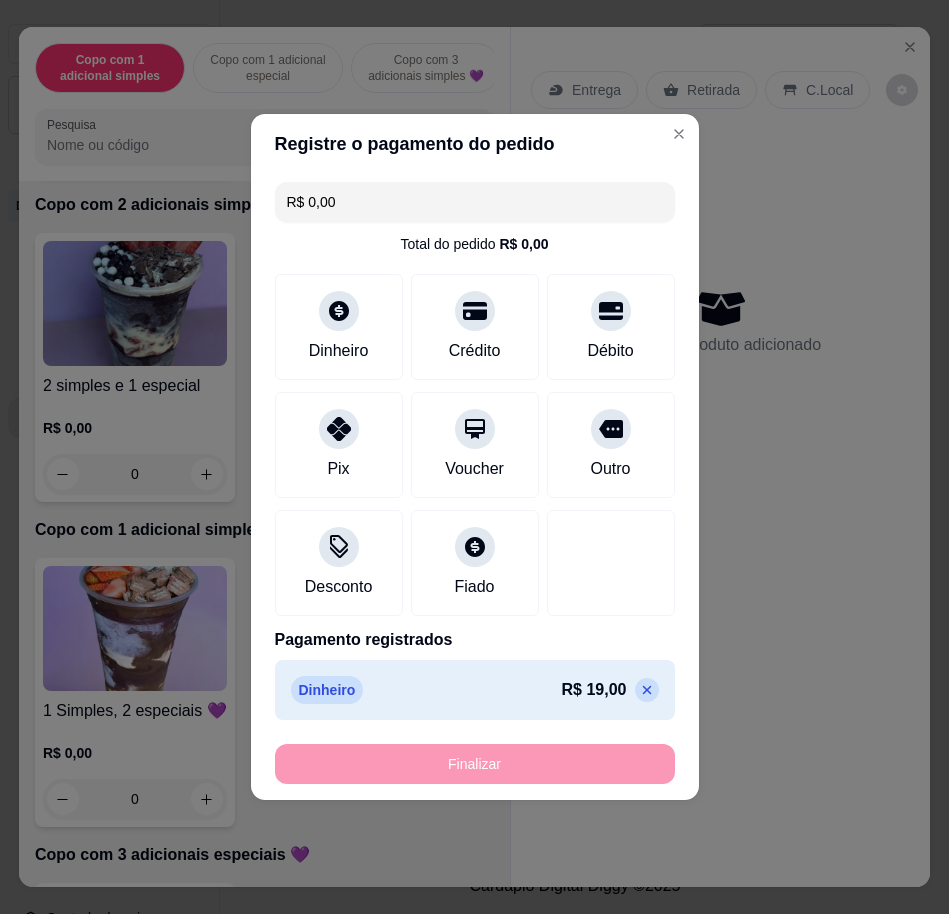 type on "-R$ 19,00" 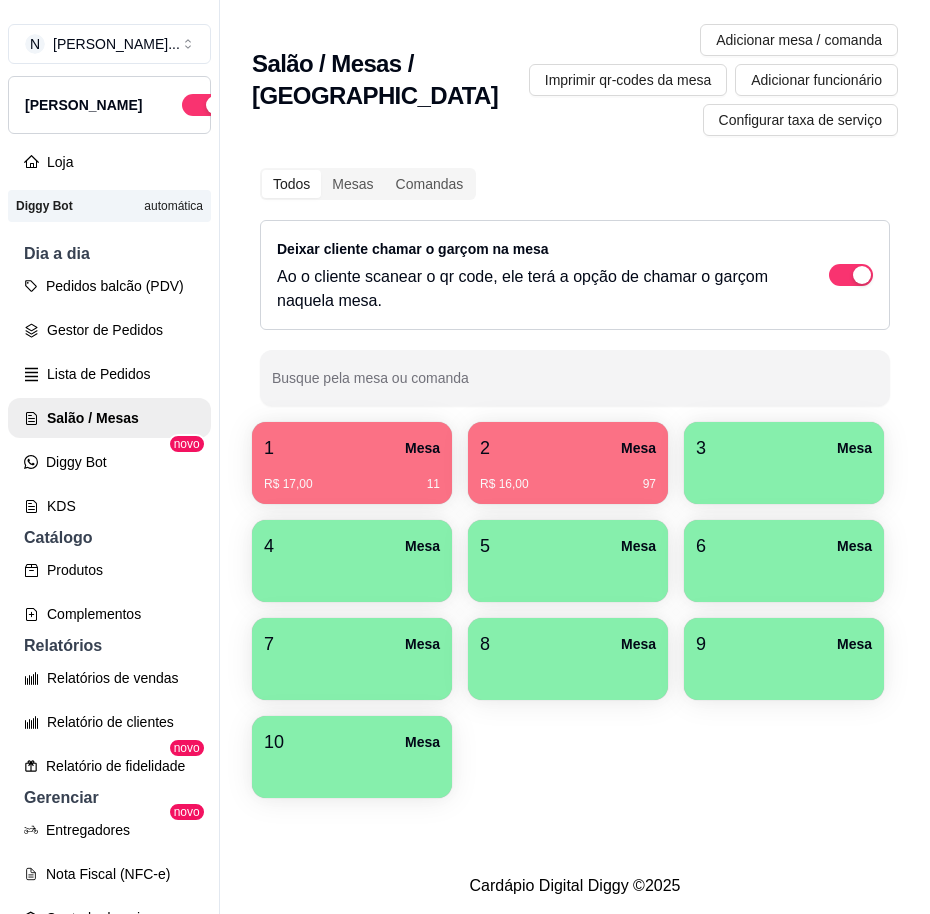 click on "R$ 17,00 11" at bounding box center [352, 477] 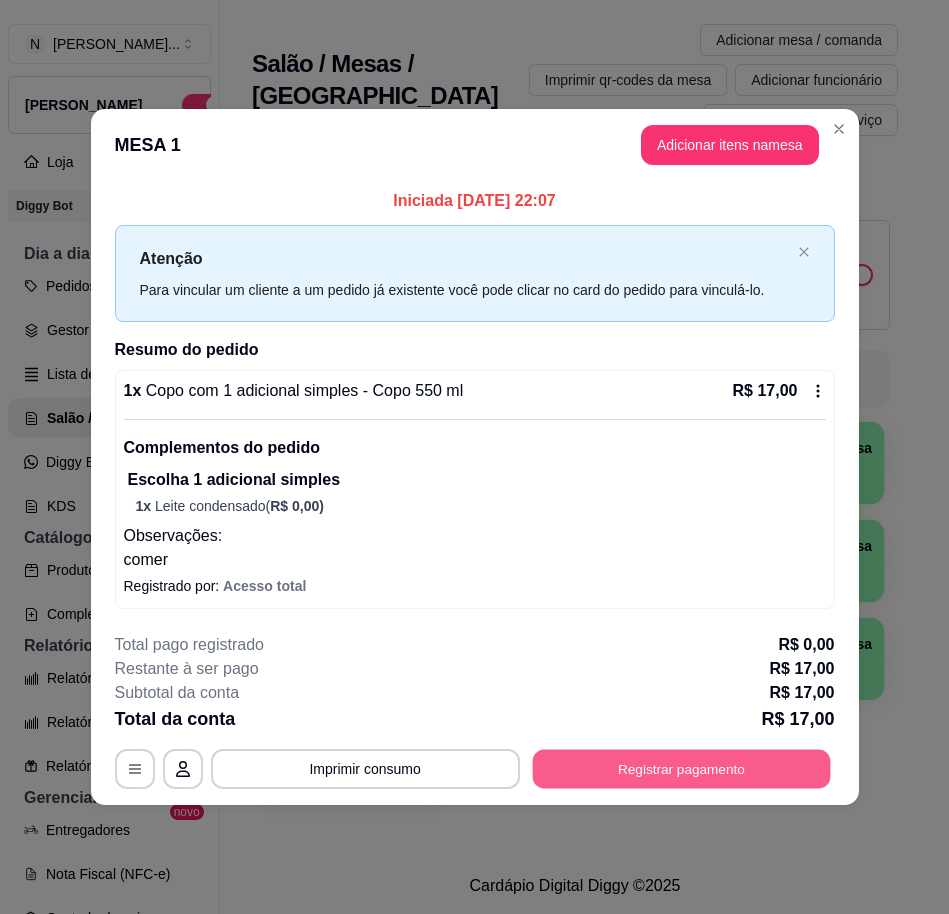 click on "Registrar pagamento" at bounding box center [681, 769] 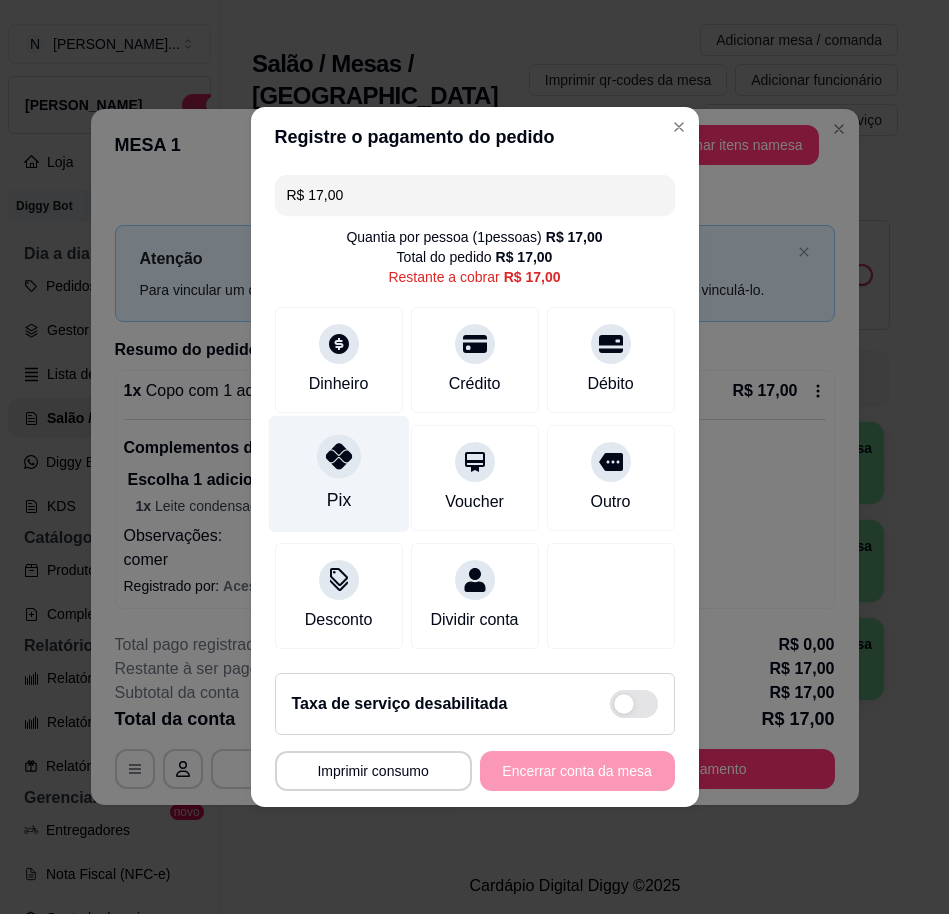 click on "Pix" at bounding box center (338, 500) 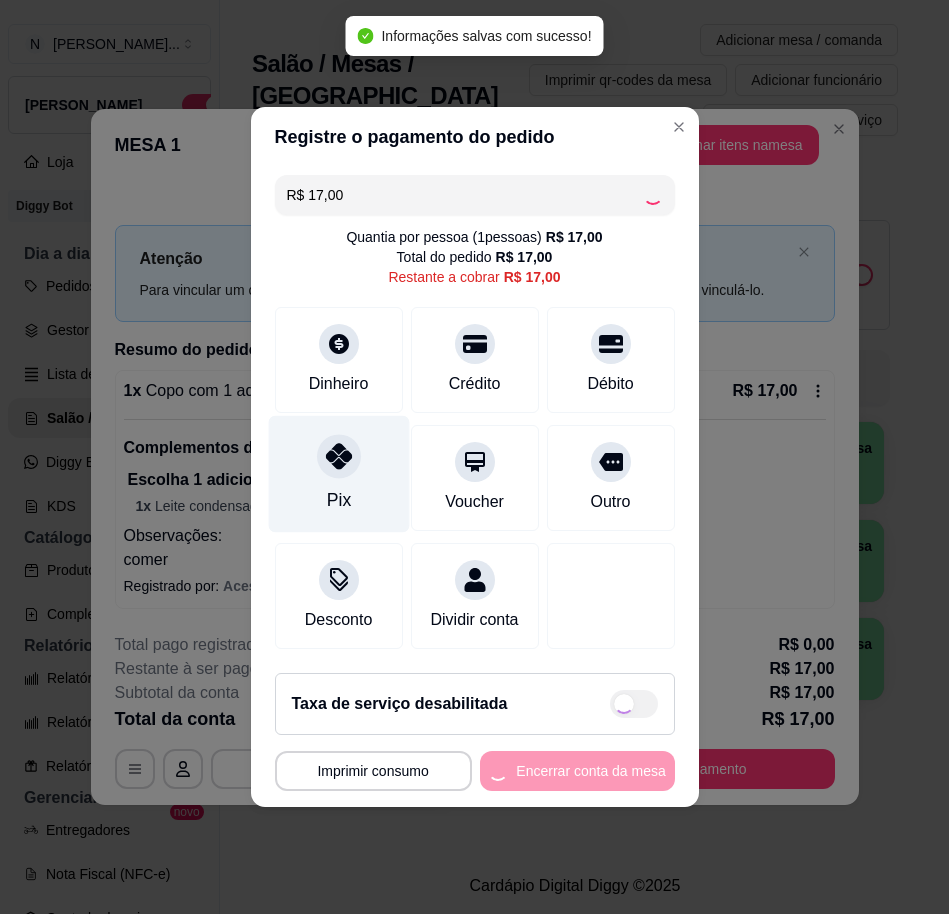 type on "R$ 0,00" 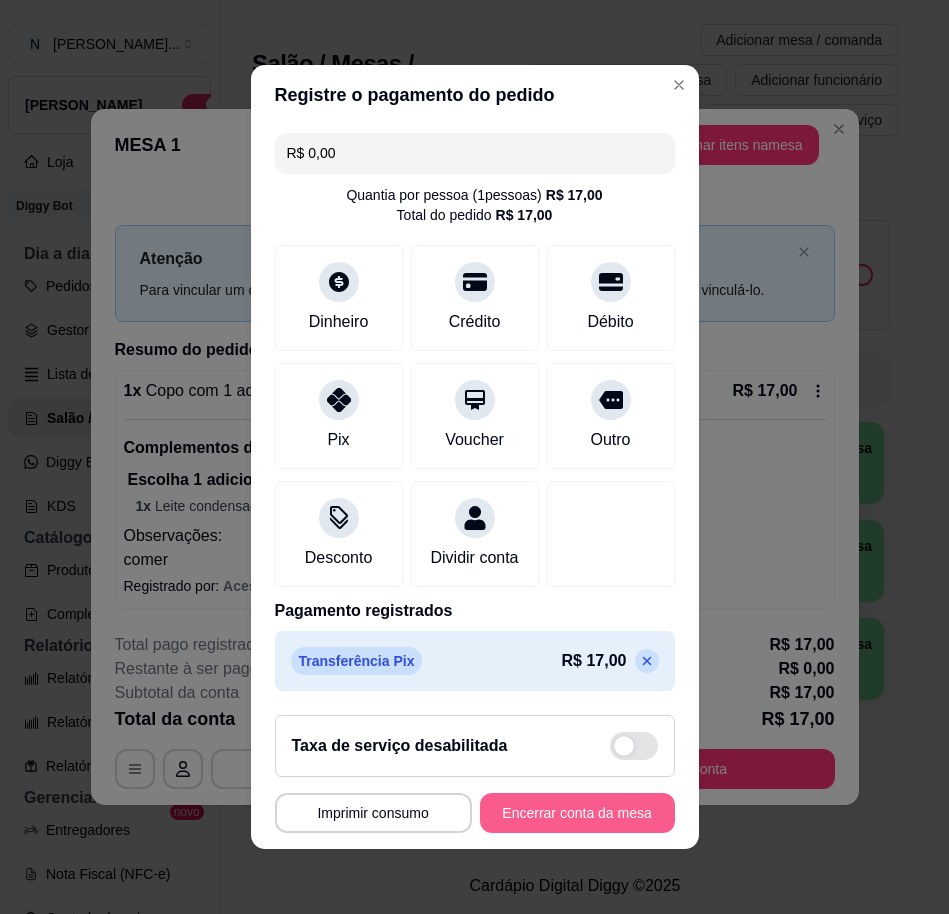 click on "Encerrar conta da mesa" at bounding box center [577, 813] 